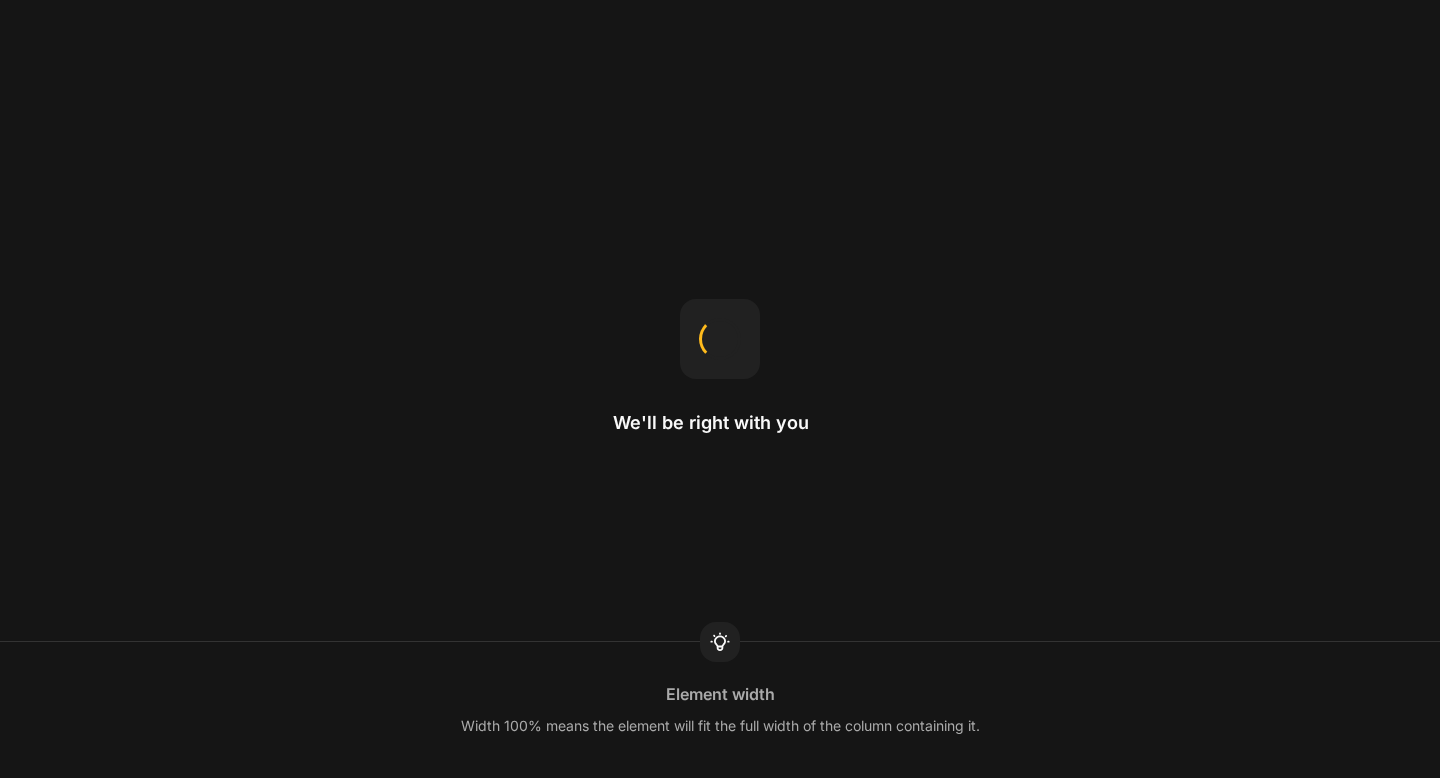 scroll, scrollTop: 0, scrollLeft: 0, axis: both 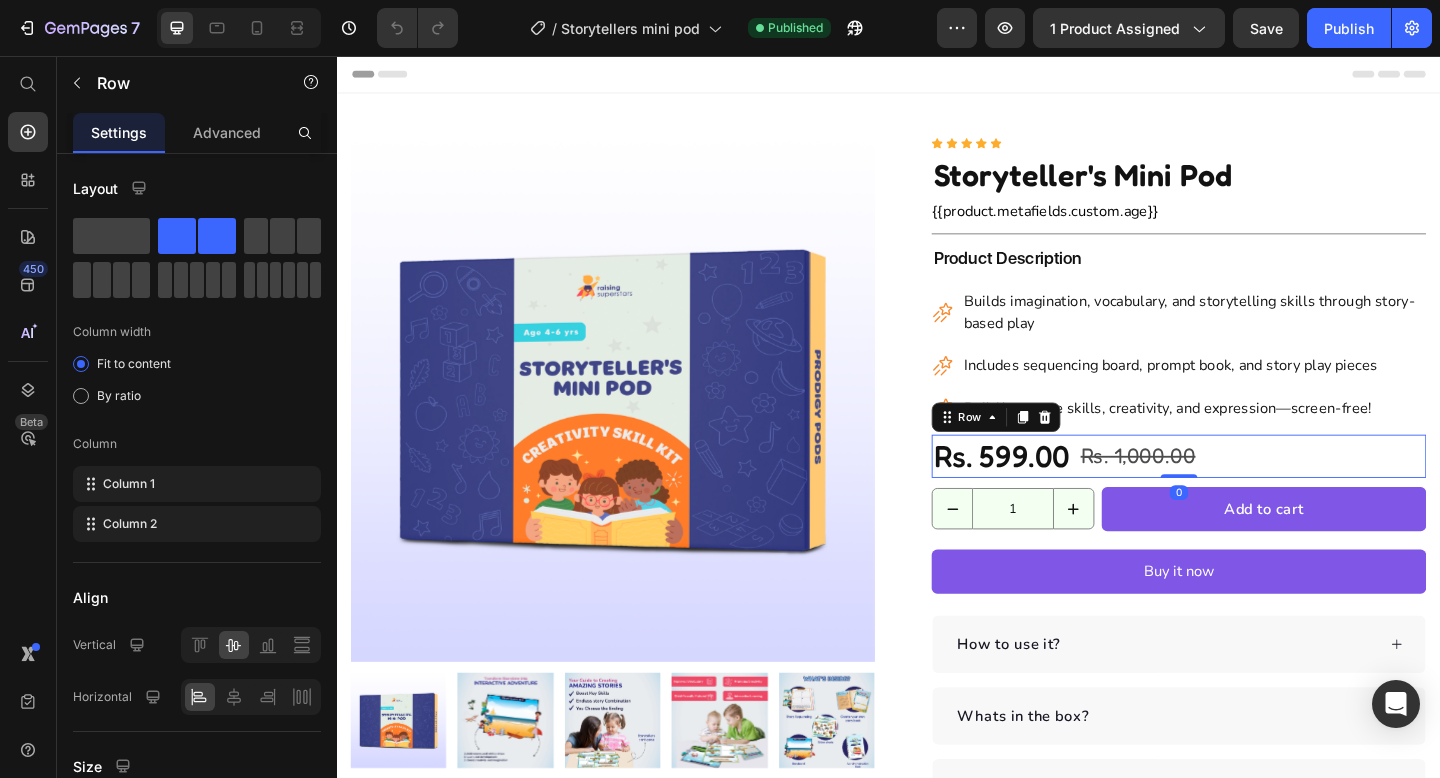 click on "Rs. 599.00 Product Price Rs. 1,000.00 Product Price Row   0" at bounding box center (1253, 491) 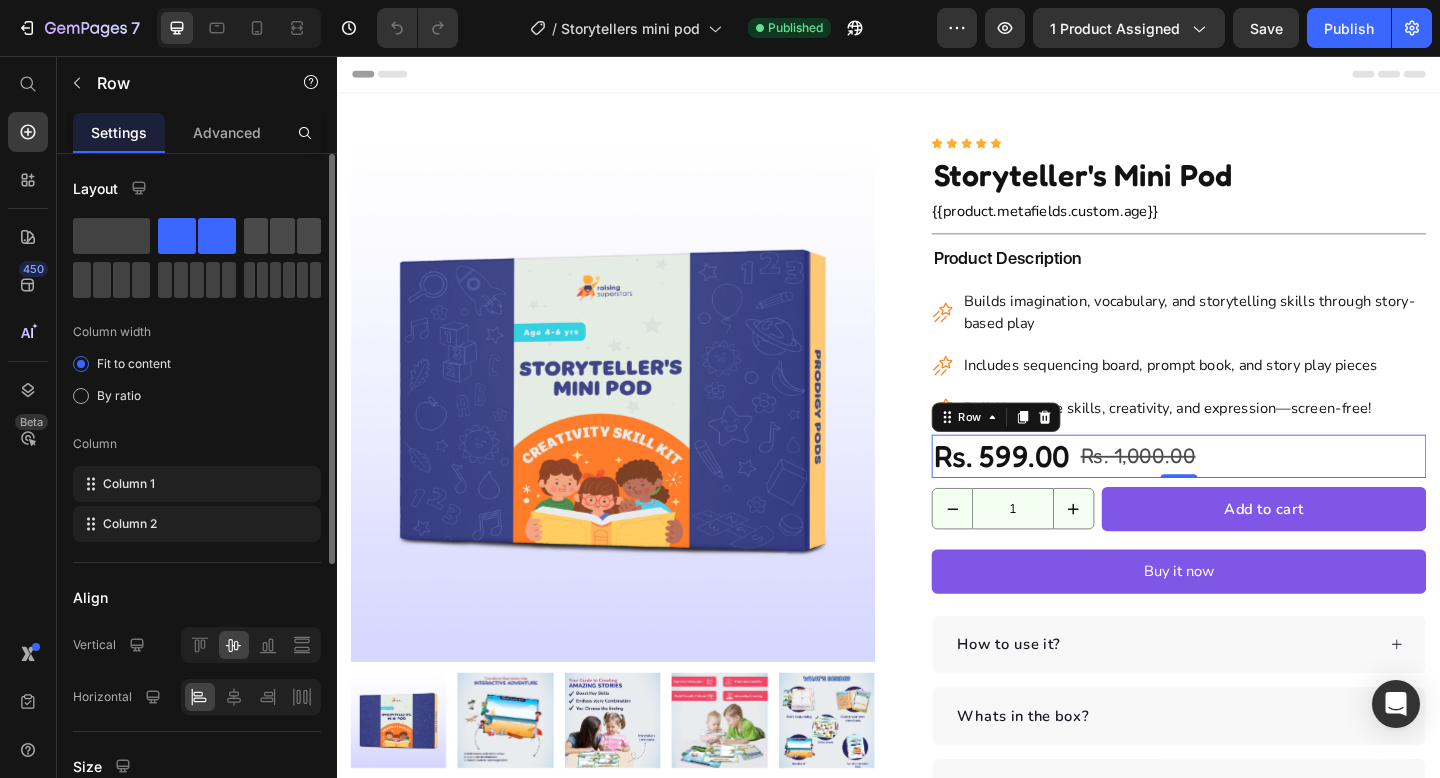 click 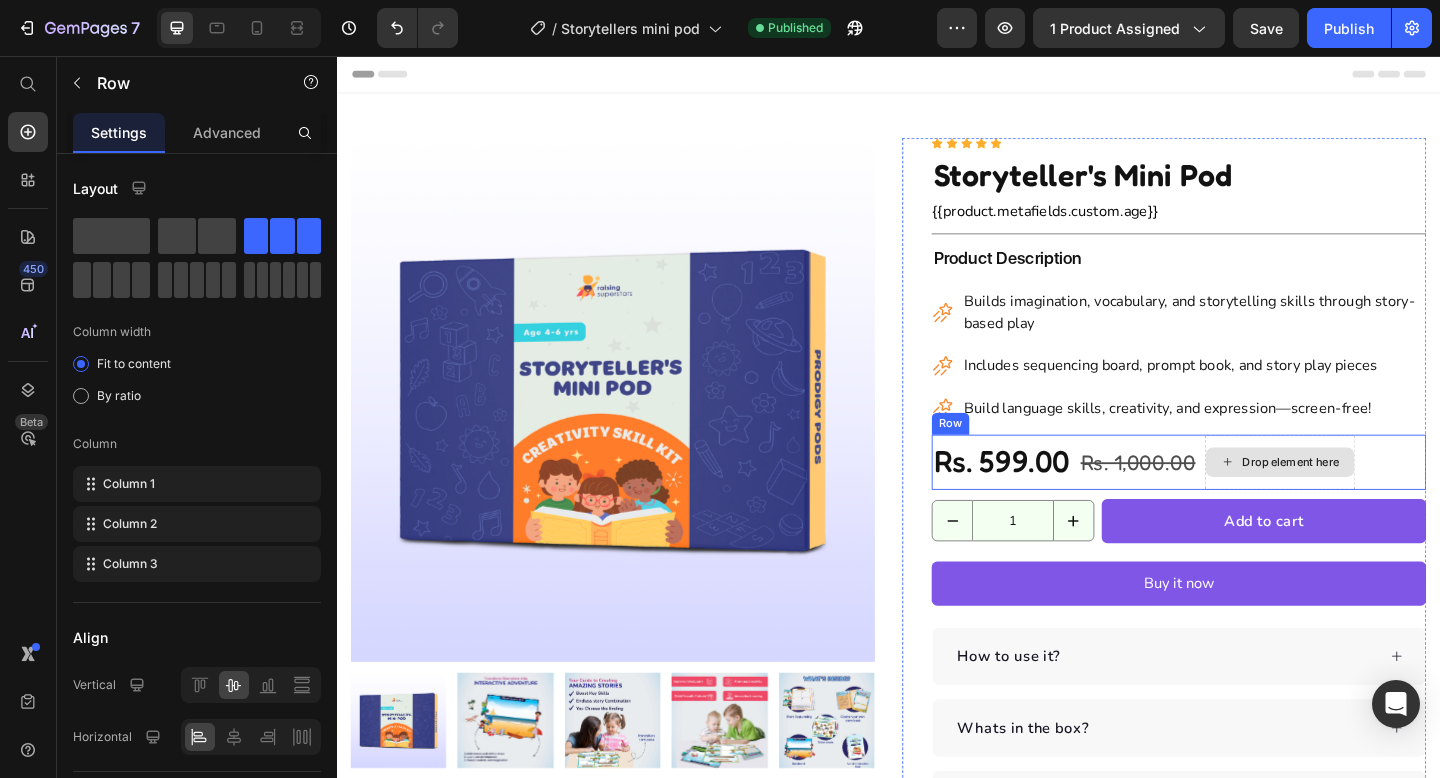 click on "Drop element here" at bounding box center (1375, 498) 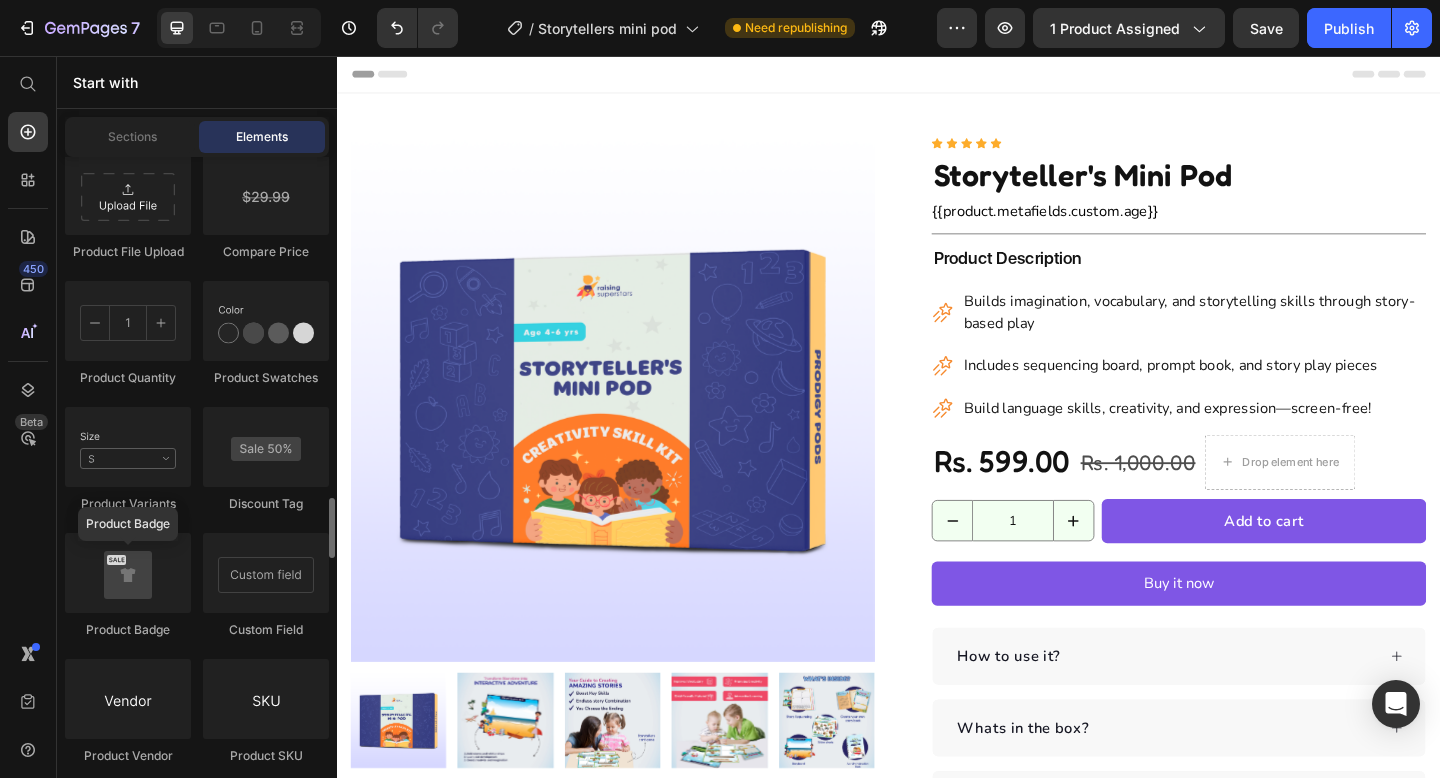 scroll, scrollTop: 3532, scrollLeft: 0, axis: vertical 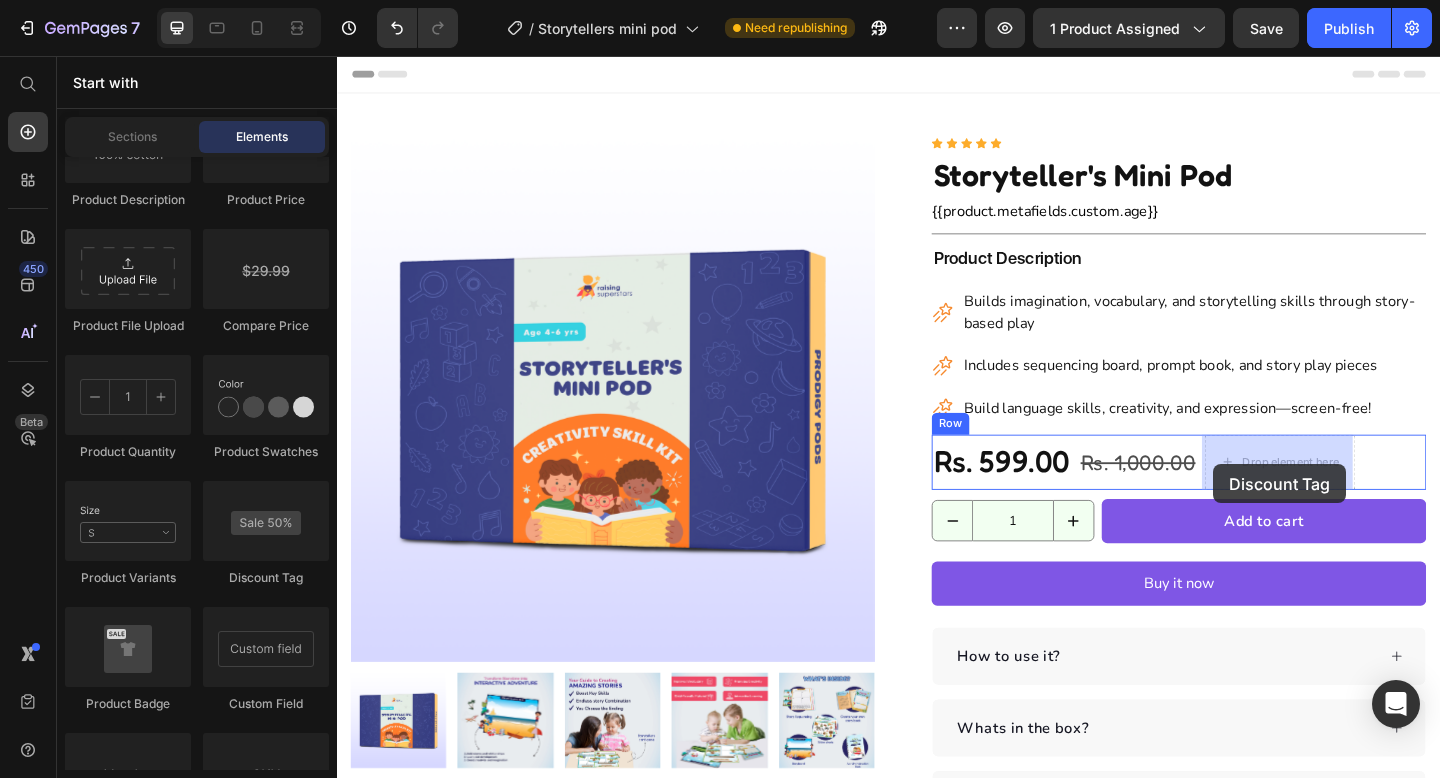 drag, startPoint x: 577, startPoint y: 603, endPoint x: 1290, endPoint y: 502, distance: 720.11804 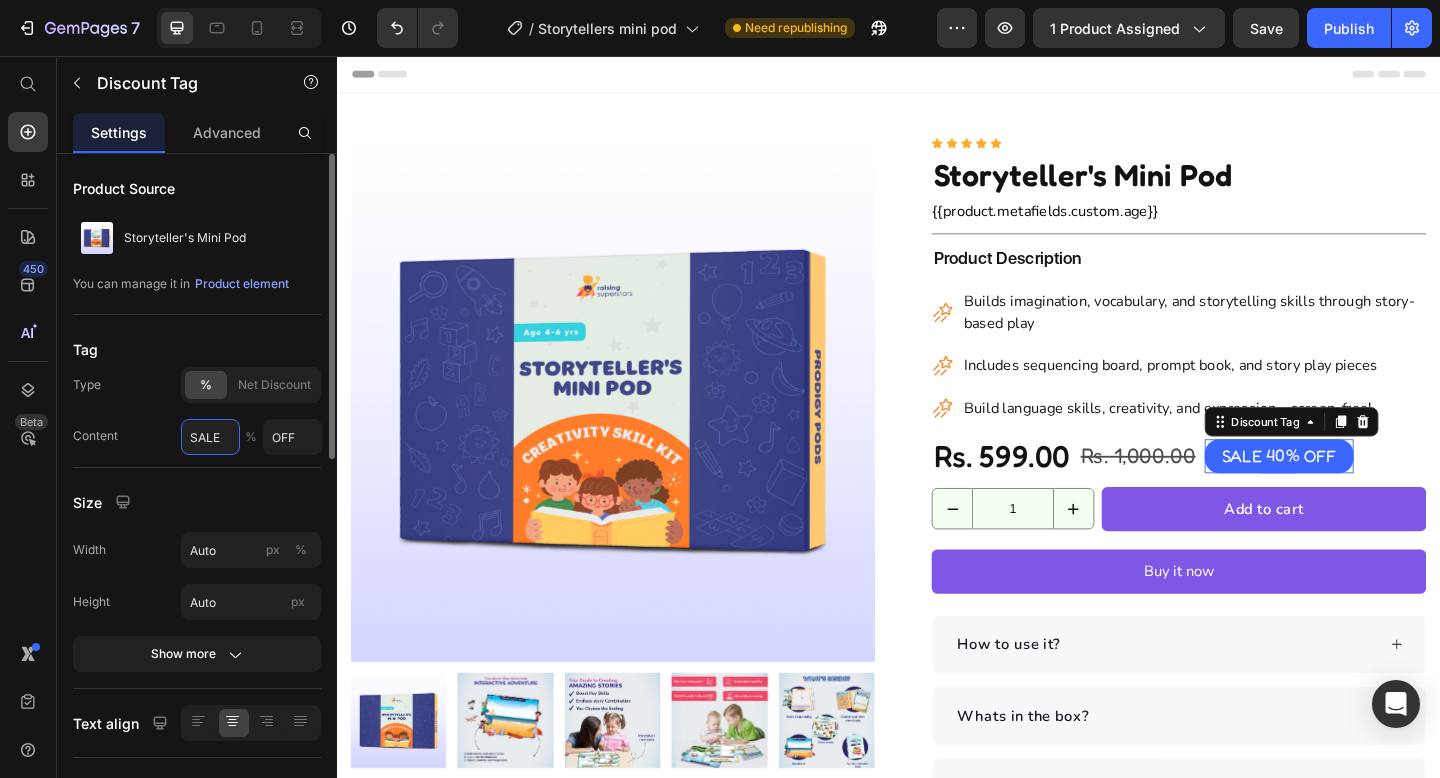 click on "SALE" at bounding box center (210, 437) 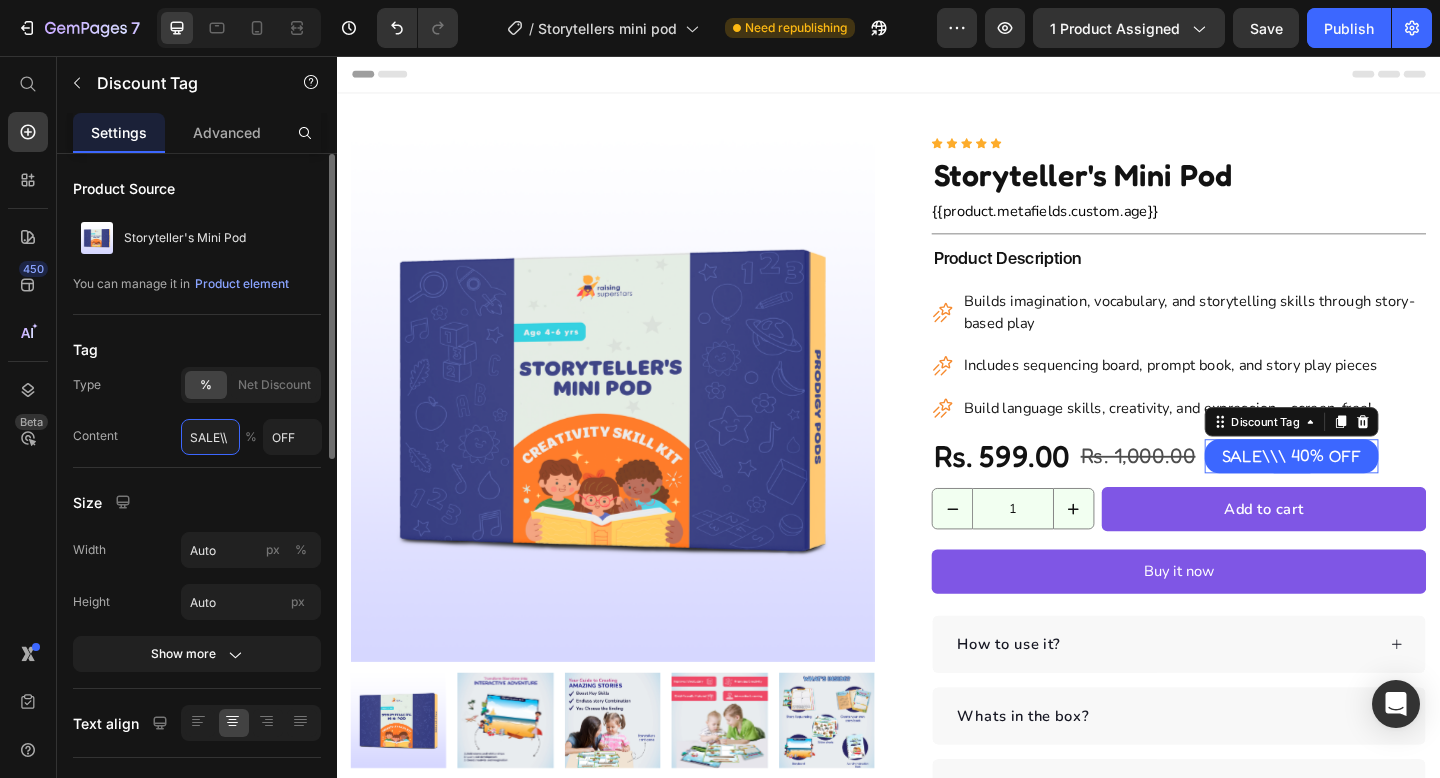 scroll, scrollTop: 0, scrollLeft: 0, axis: both 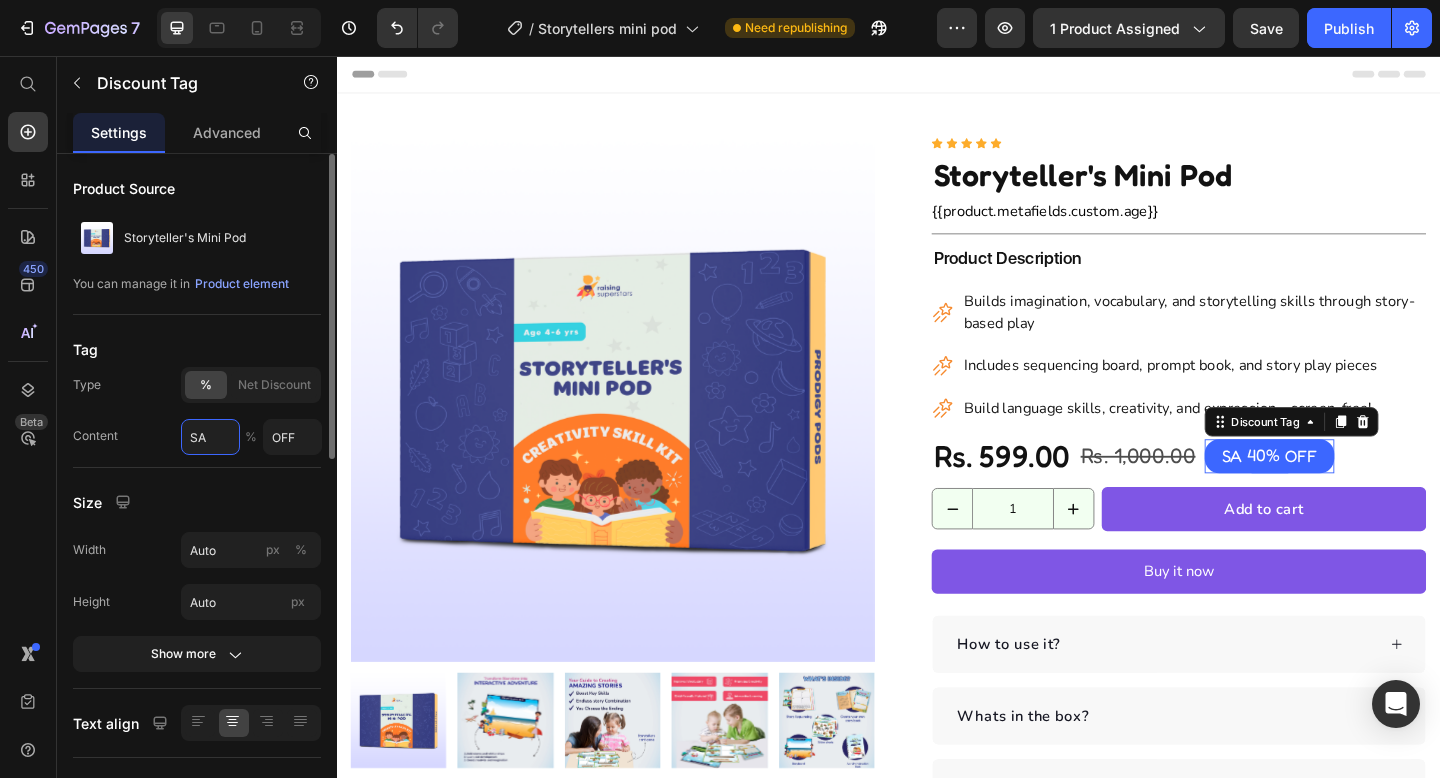 type on "S" 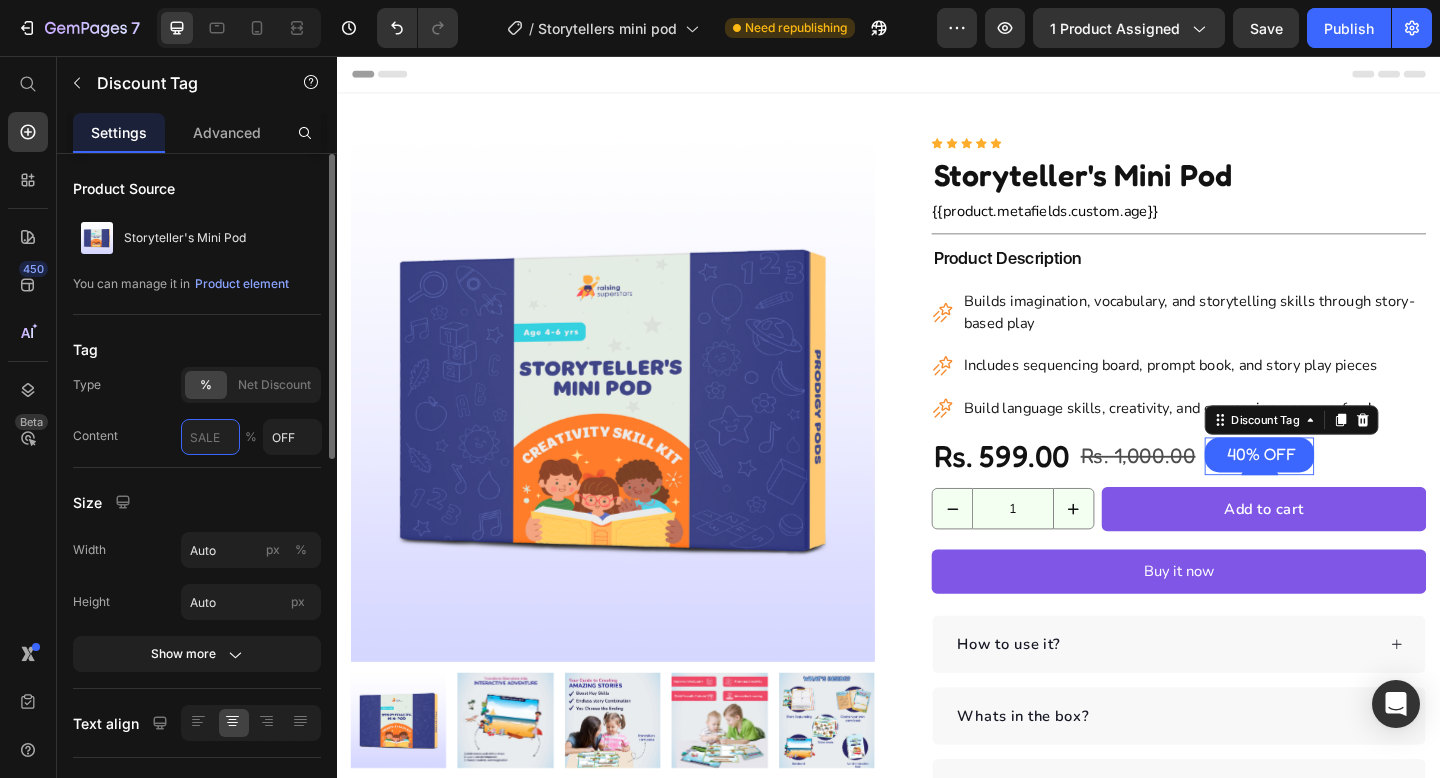 type 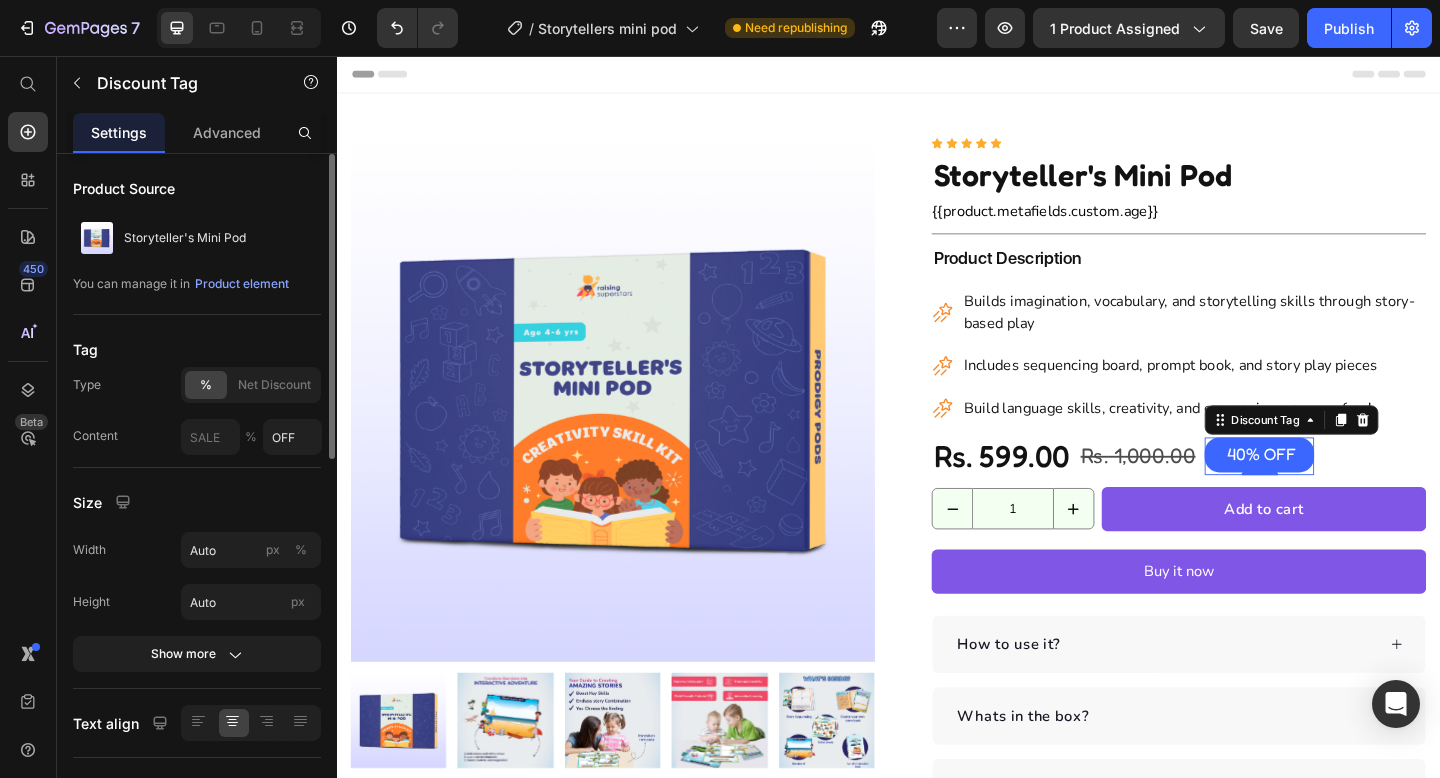 click on "Product Source Storyteller's Mini Pod  You can manage it in   Product element  Tag Type % Net Discount Content % OFF Size Width Auto px % Height Auto px Show more Text align Background color Border Border Corner 16 16 16 16 Text Styles Heading 6 Font Fredoka Size 18 Color Show more Align" at bounding box center (197, 863) 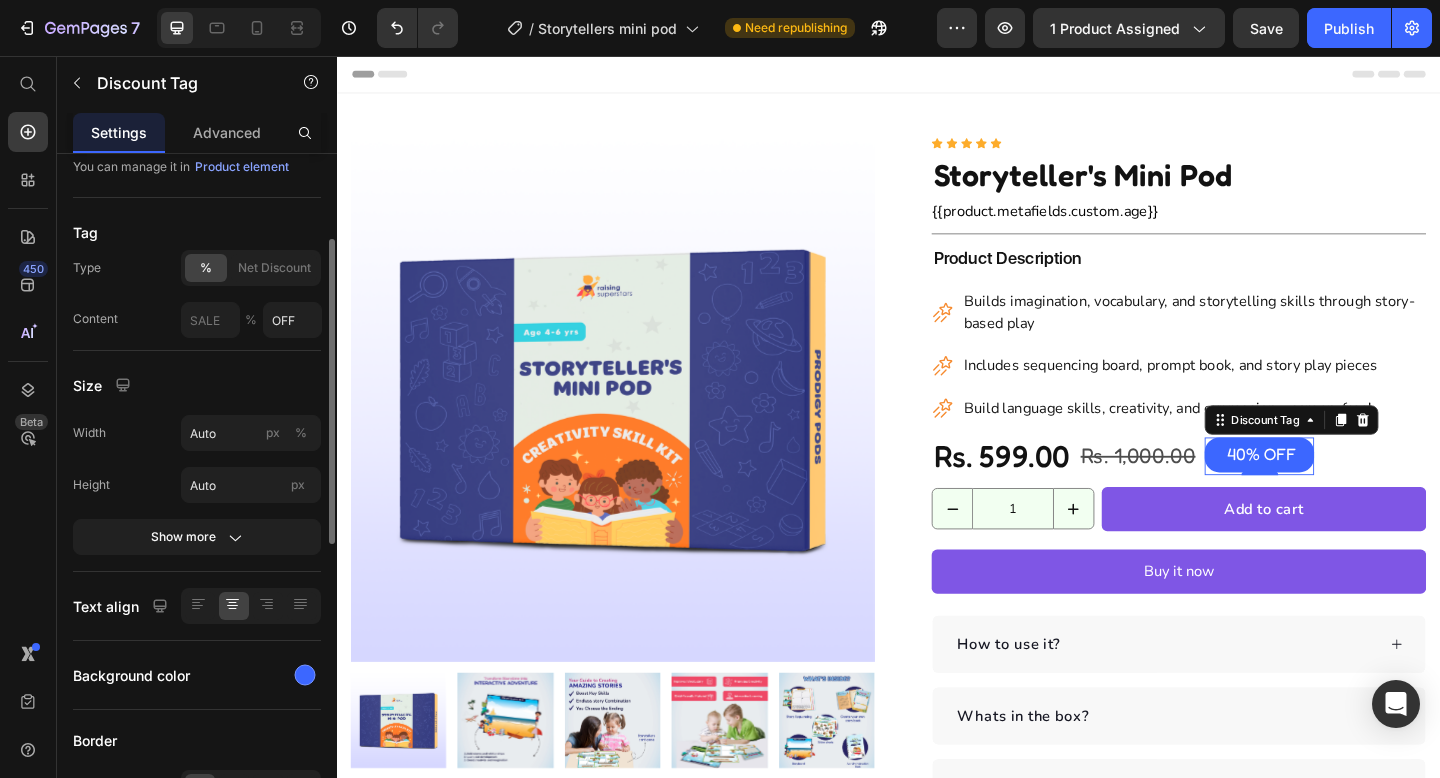 scroll, scrollTop: 142, scrollLeft: 0, axis: vertical 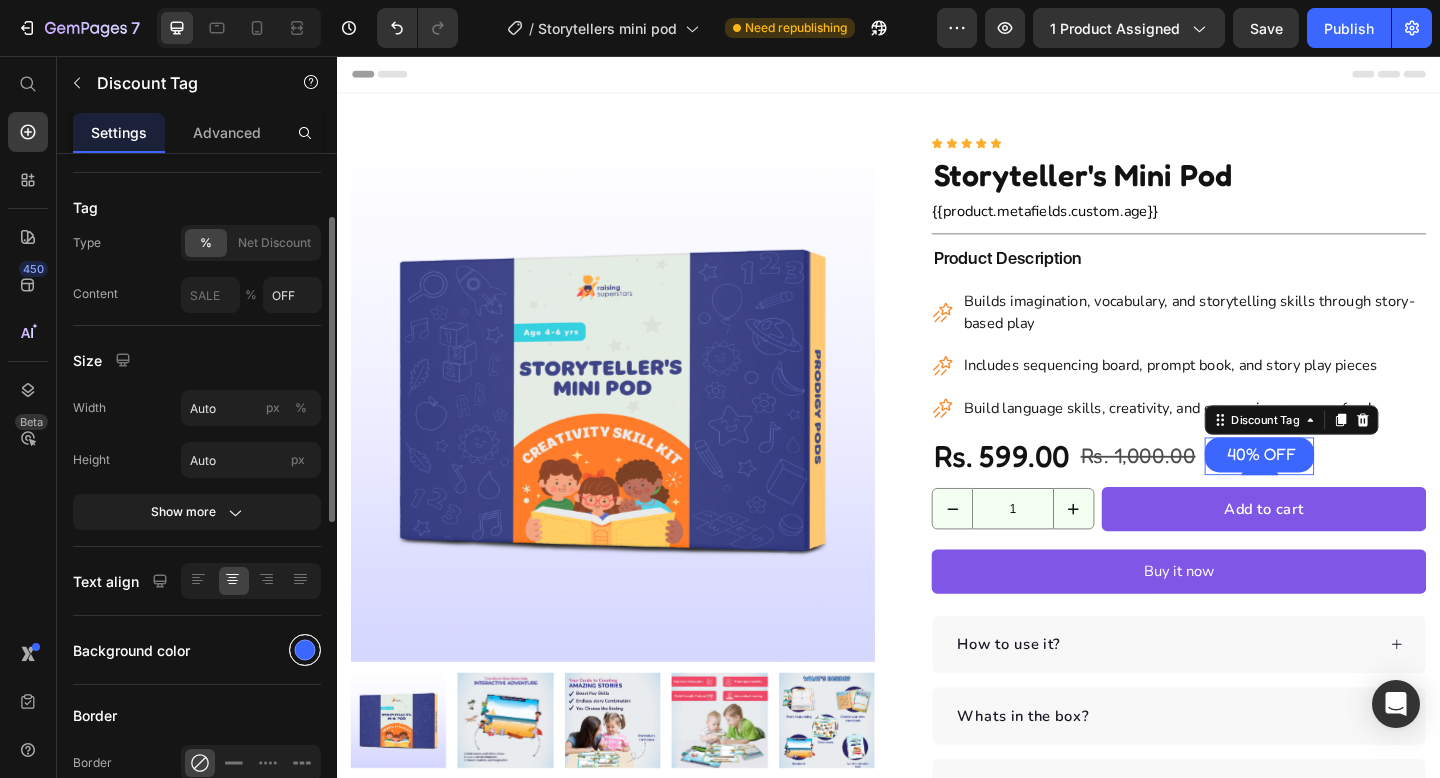 click at bounding box center (305, 650) 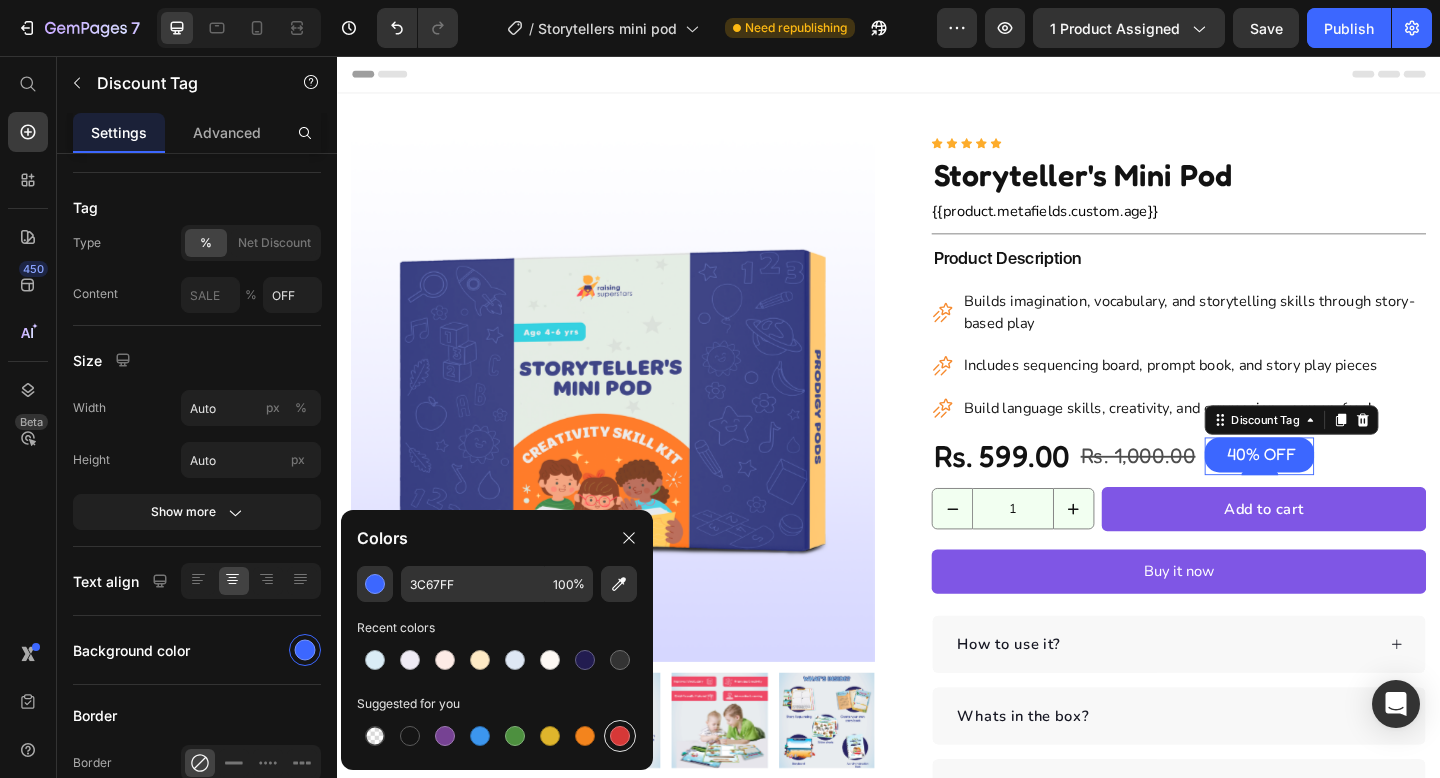 click at bounding box center (620, 736) 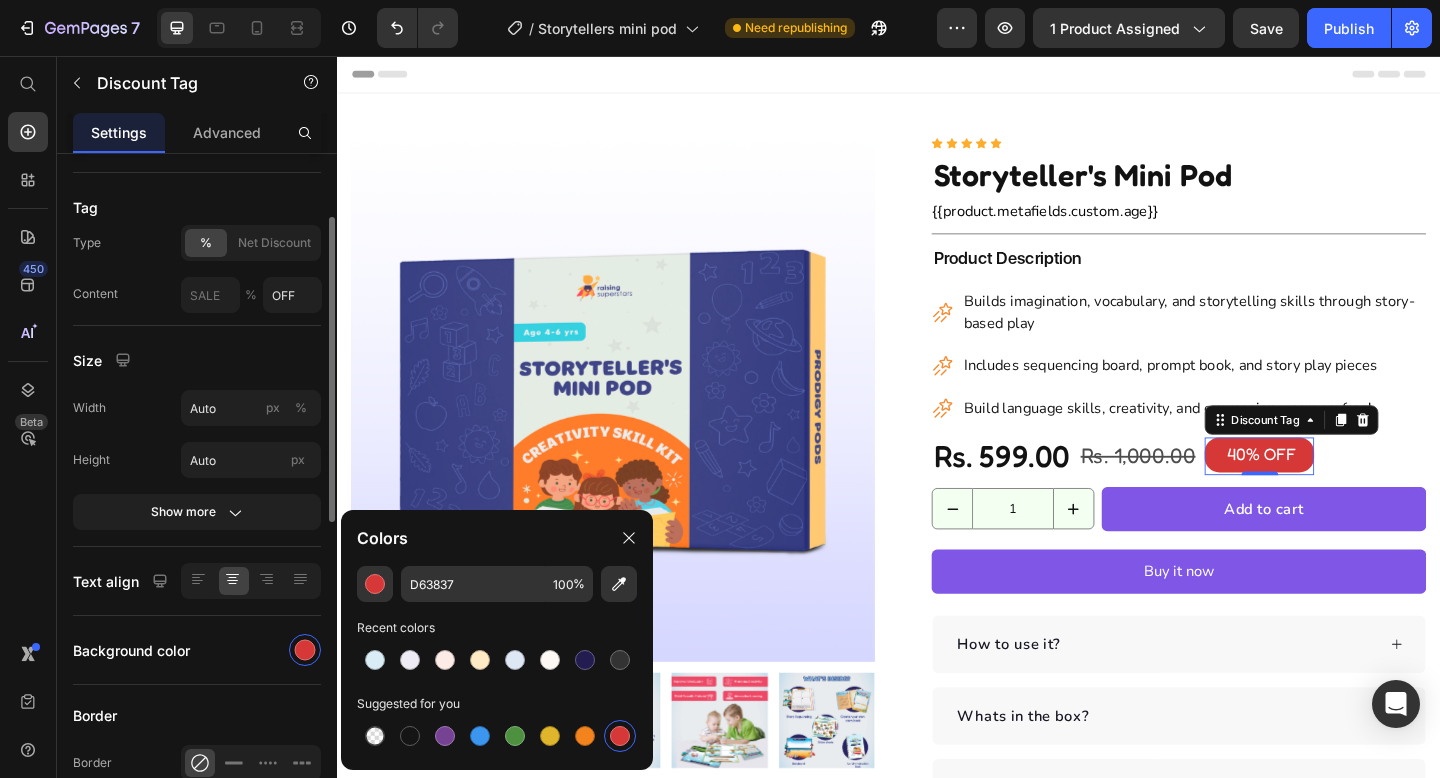 click on "Background color" 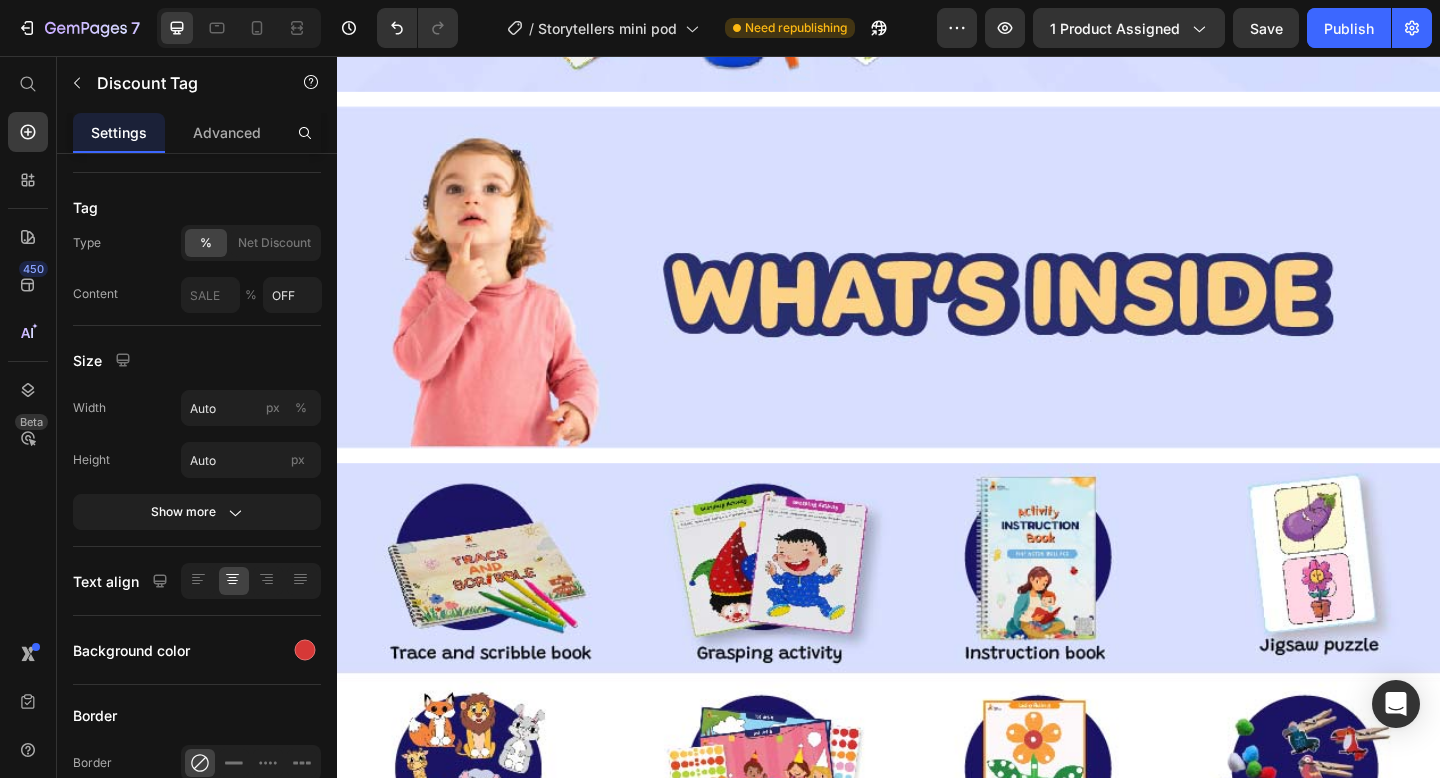 scroll, scrollTop: 0, scrollLeft: 0, axis: both 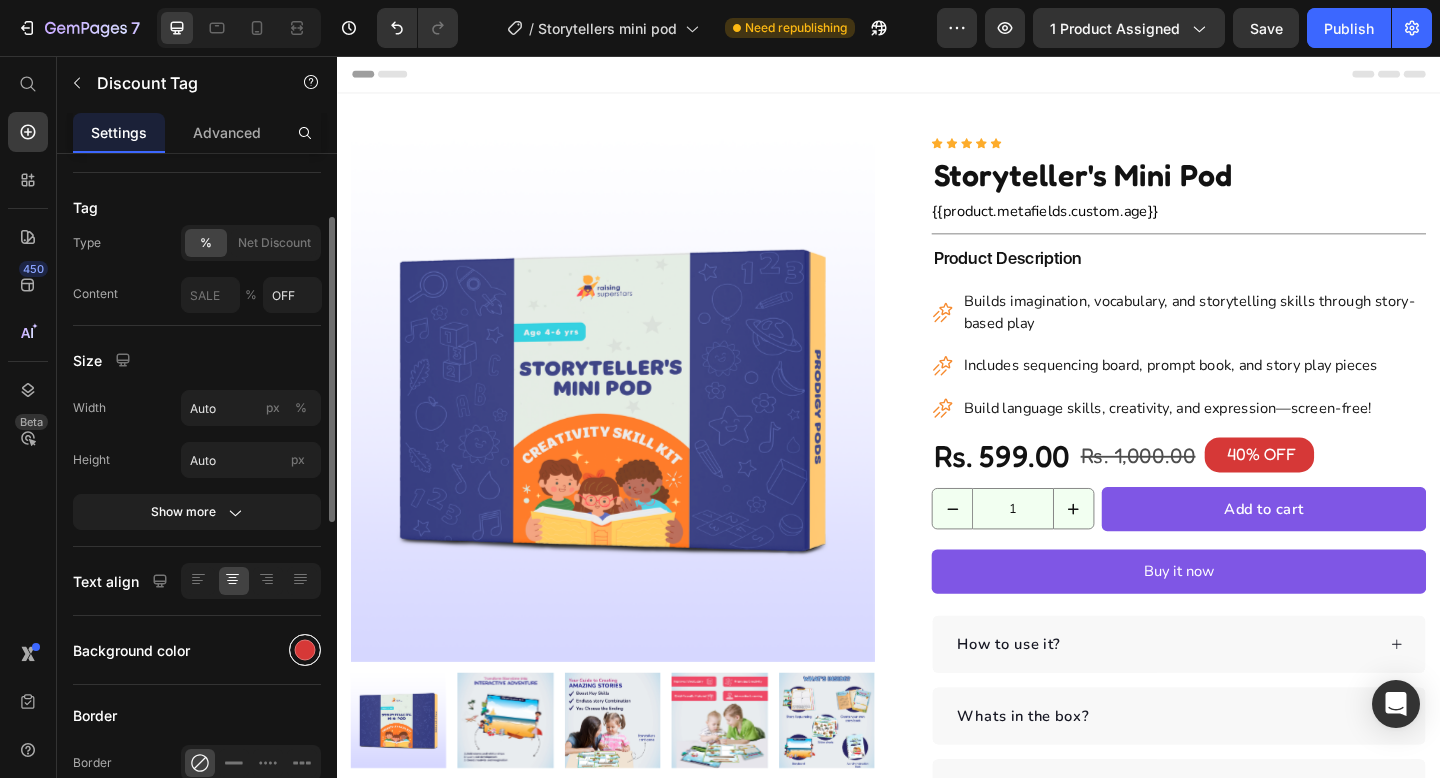 click at bounding box center (305, 650) 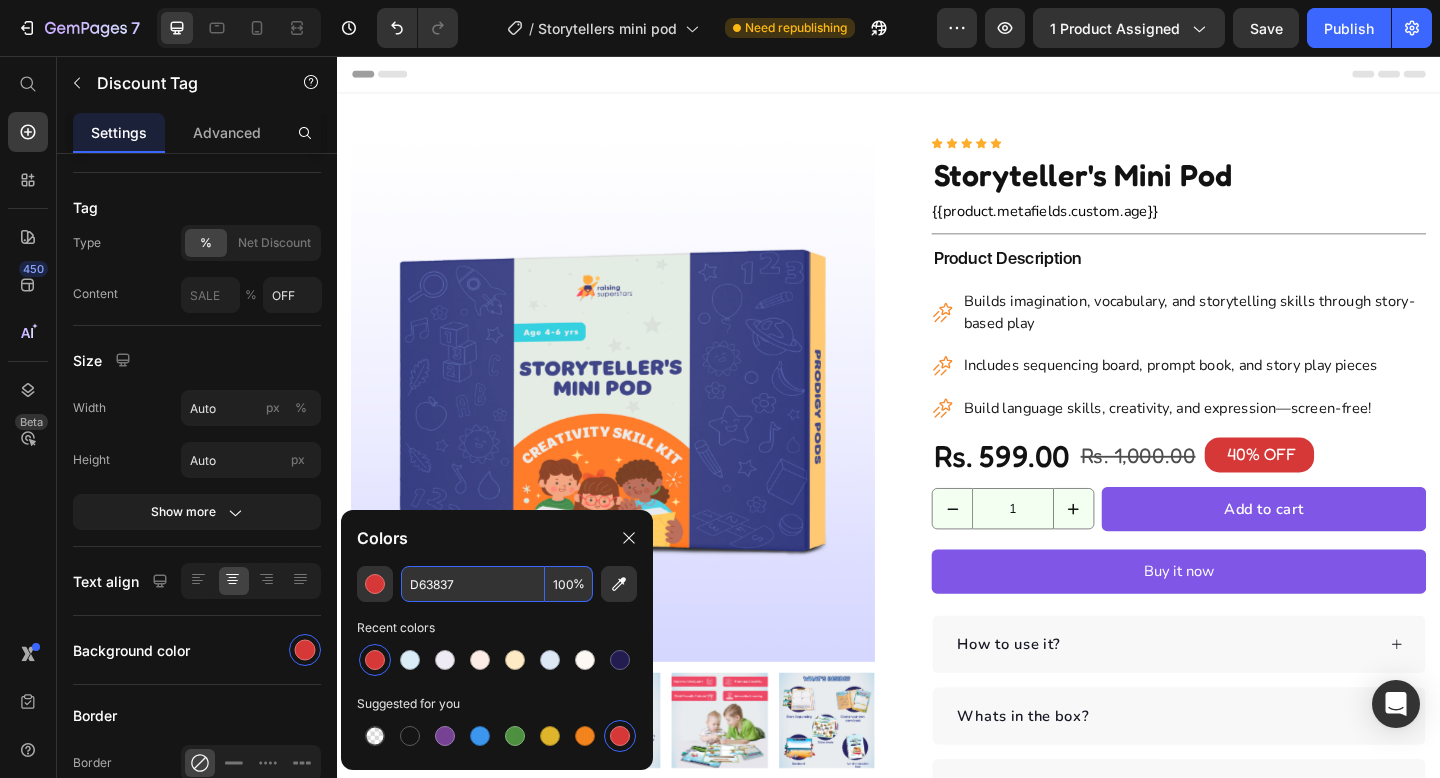 click on "D63837" at bounding box center [473, 584] 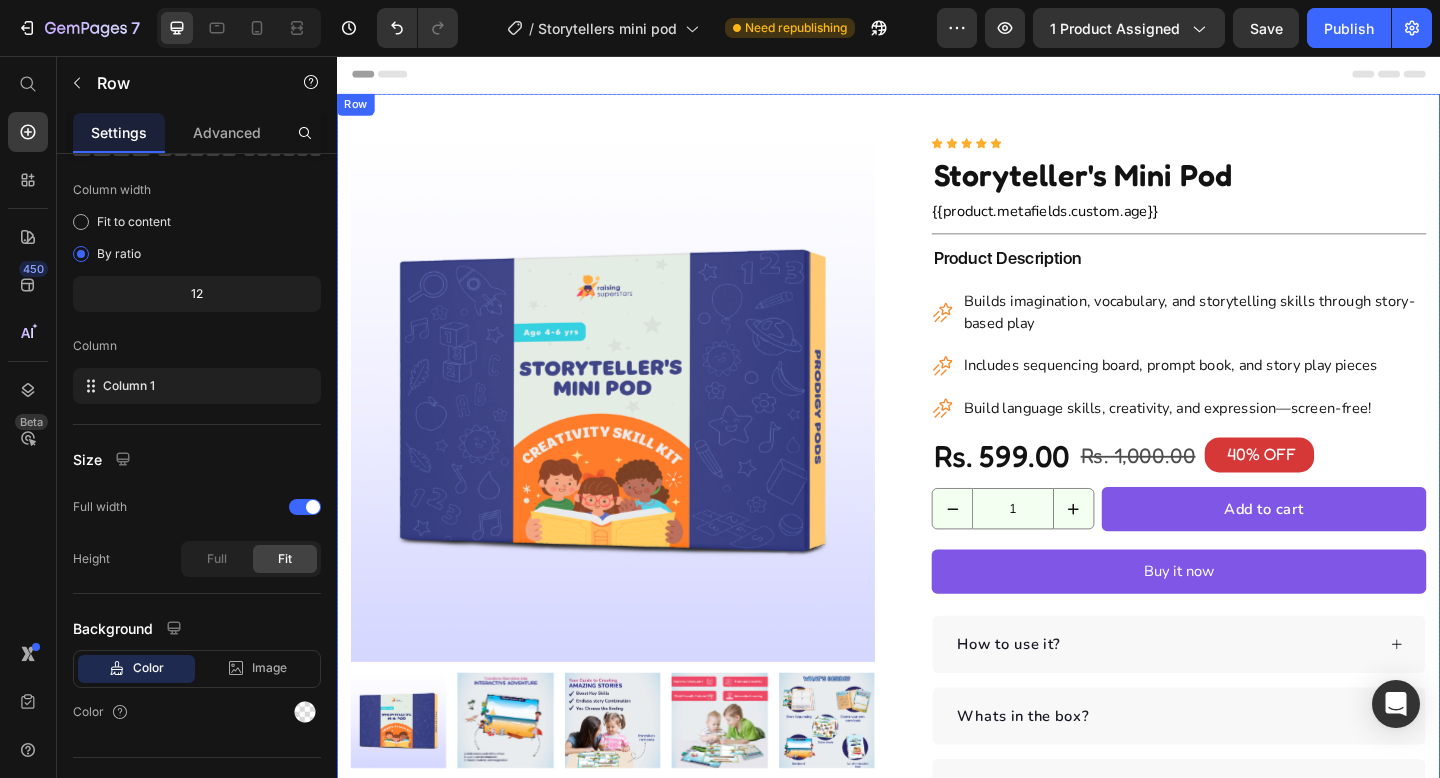 click on "Product Images Row Icon Icon Icon Icon Icon Icon List Hoz Row Storyteller's Mini Pod Product Title {{product.metafields.custom.age}} Custom Code Row                Title Line Product Description Heading
Builds imagination, vocabulary, and storytelling skills through story-based play
Includes sequencing board, prompt book, and story play pieces
Build language skills, creativity, and expression—screen-free! Item List Rs. 599.00 Product Price Rs. 1,000.00 Product Price 40% OFF Discount Tag Row 1 Product Quantity Add to cart Product Cart Button Row Buy it now Dynamic Checkout
How to use it?
Whats in the box?
Key Features Accordion Row Product Row" at bounding box center [937, 530] 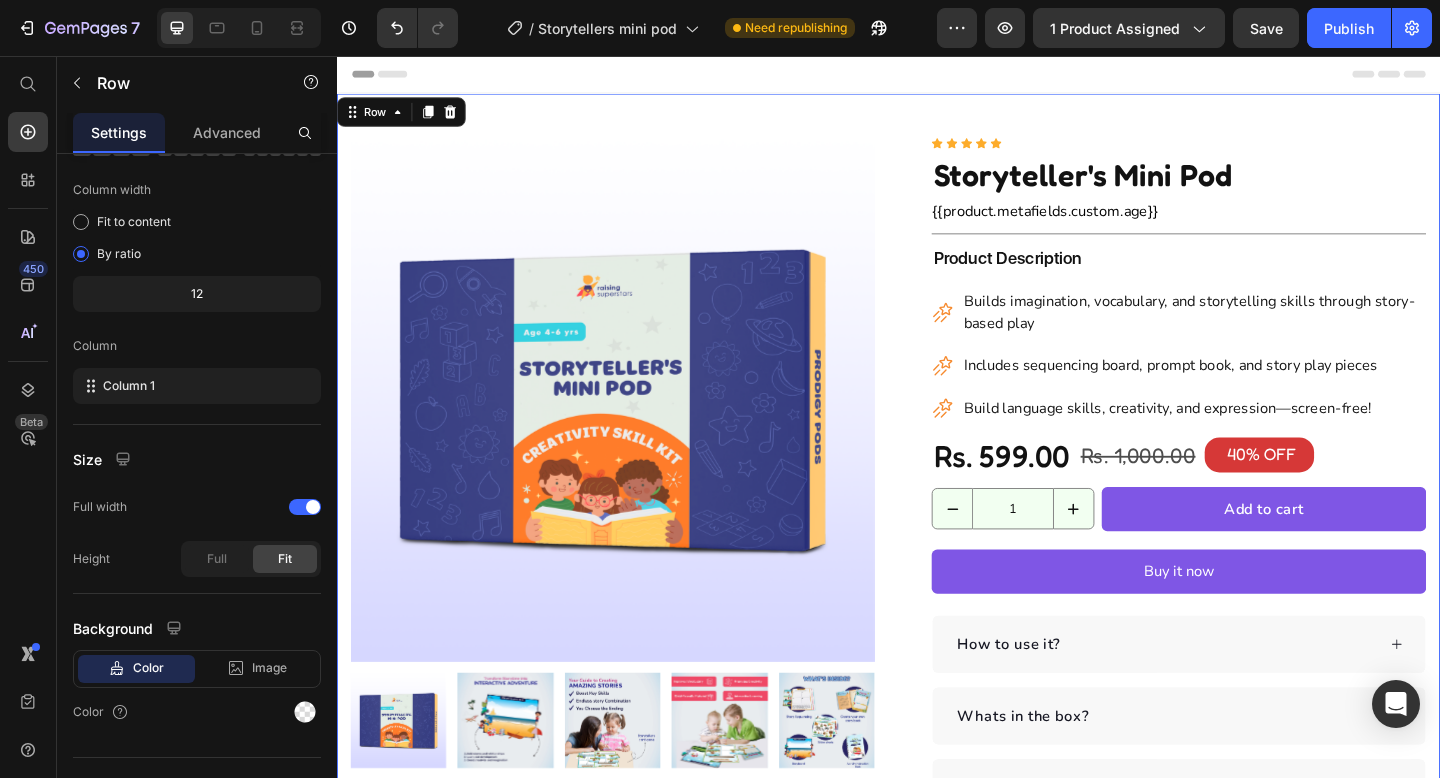 scroll, scrollTop: 0, scrollLeft: 0, axis: both 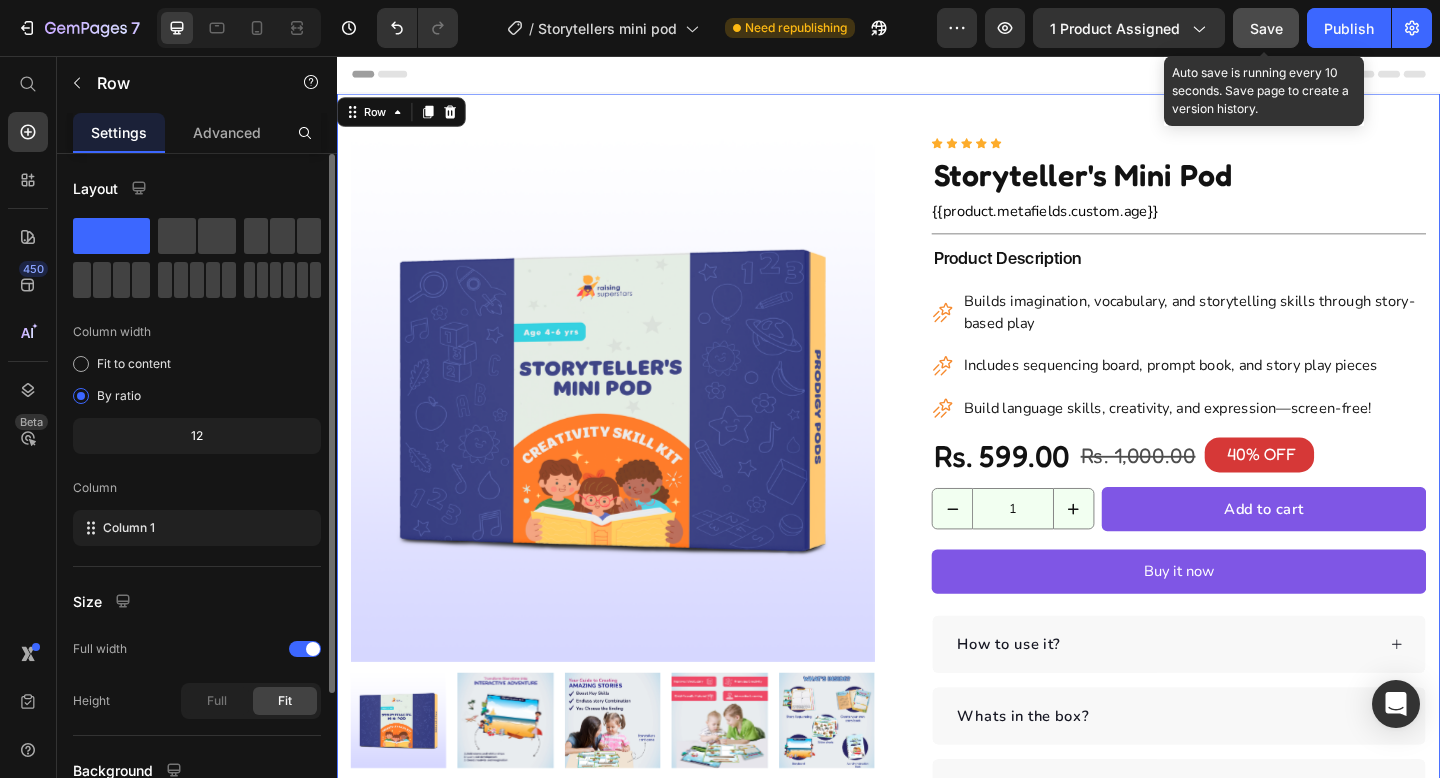 click on "Save" 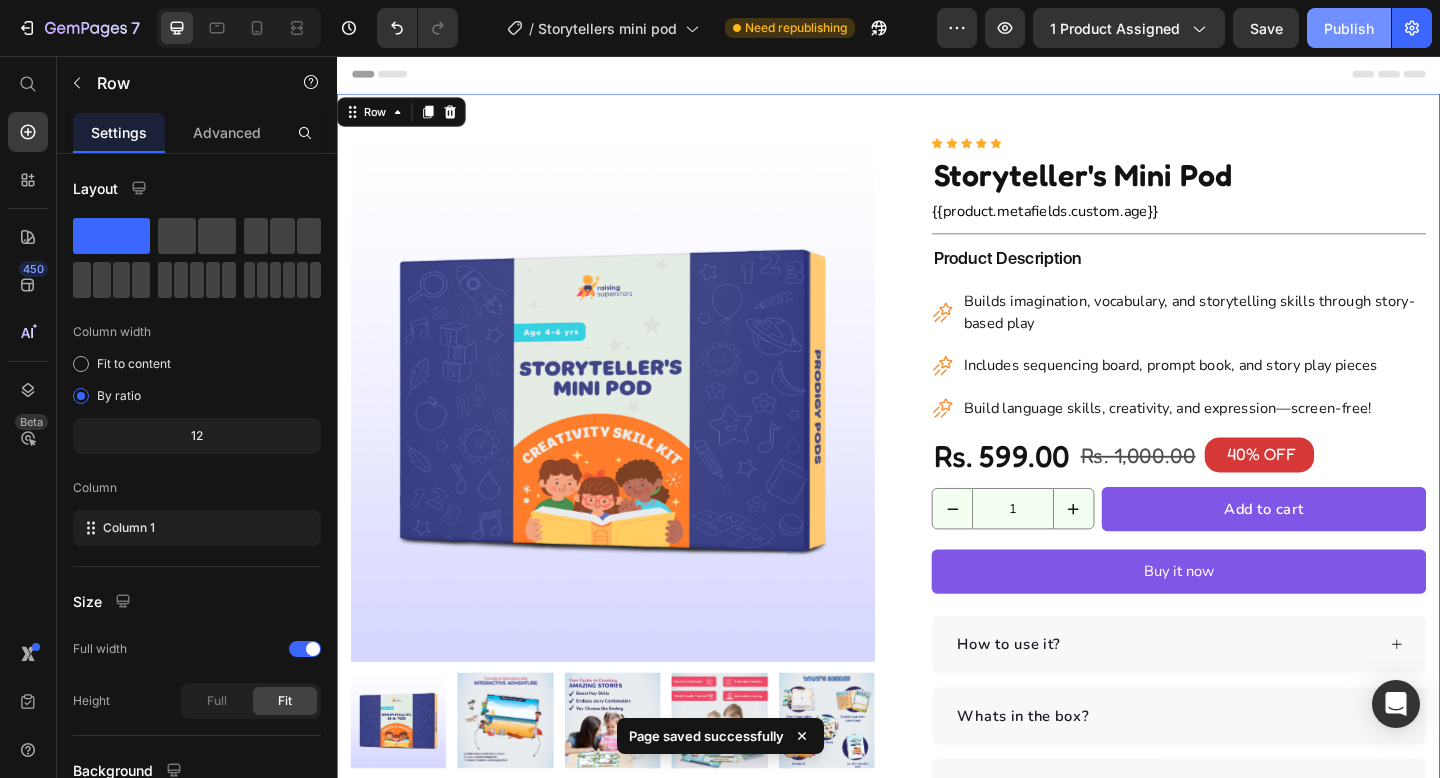 click on "Publish" at bounding box center (1349, 28) 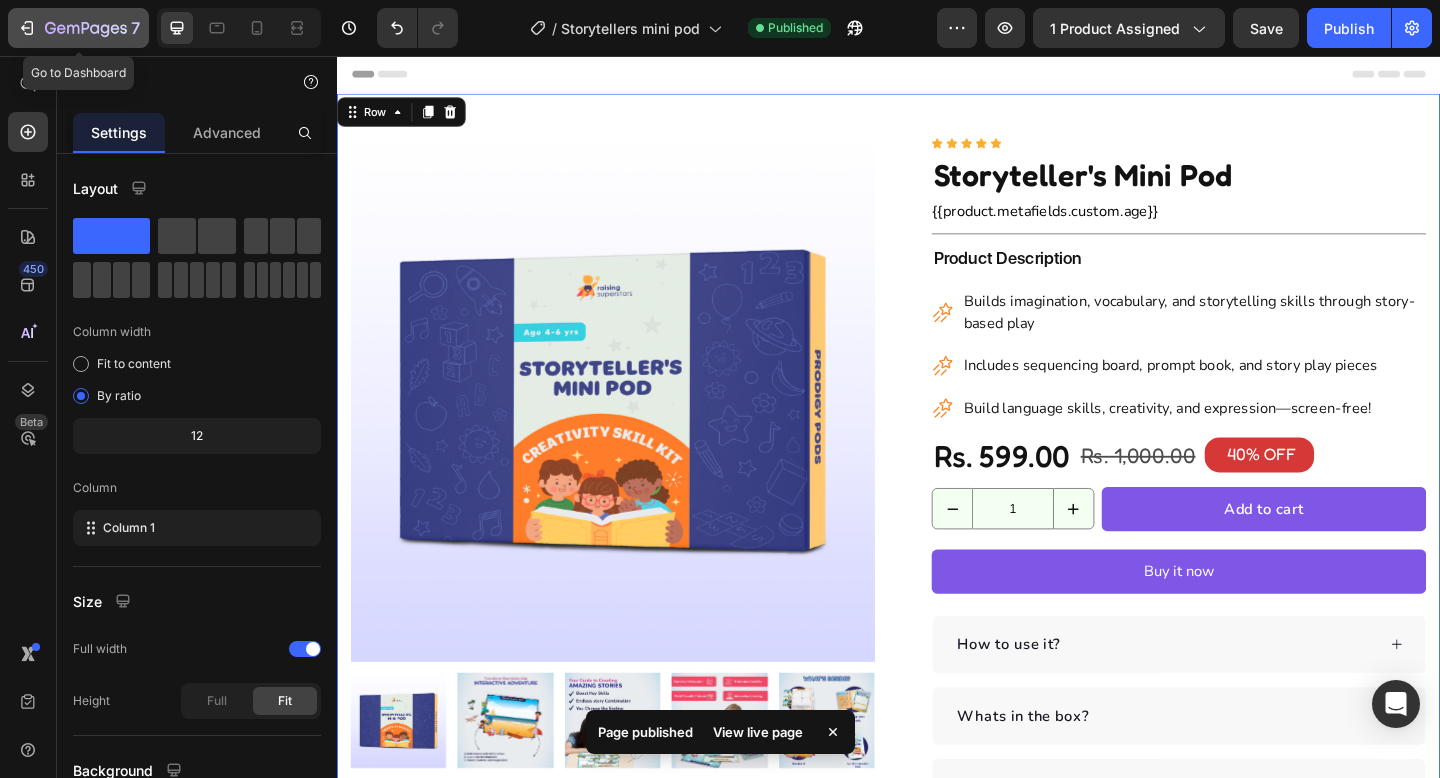 click 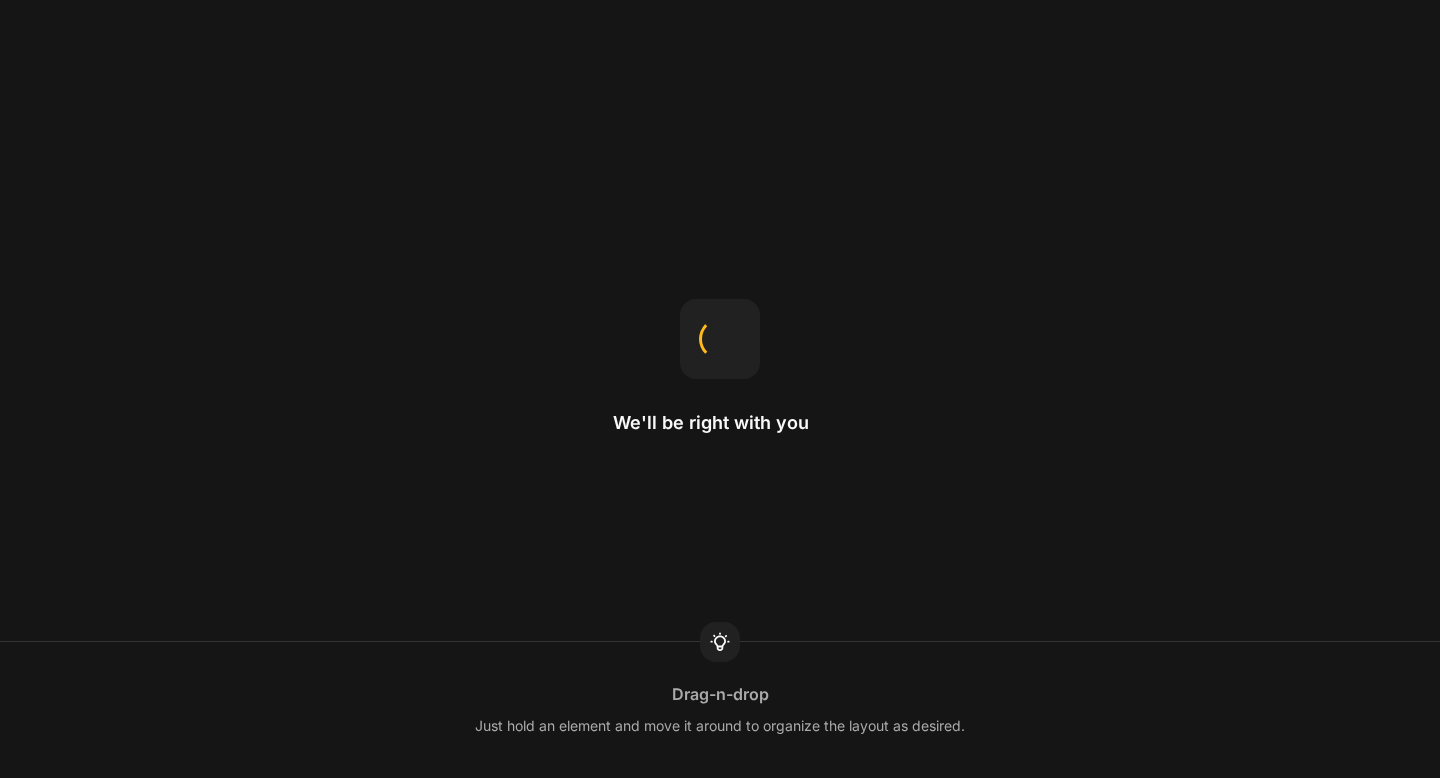 scroll, scrollTop: 0, scrollLeft: 0, axis: both 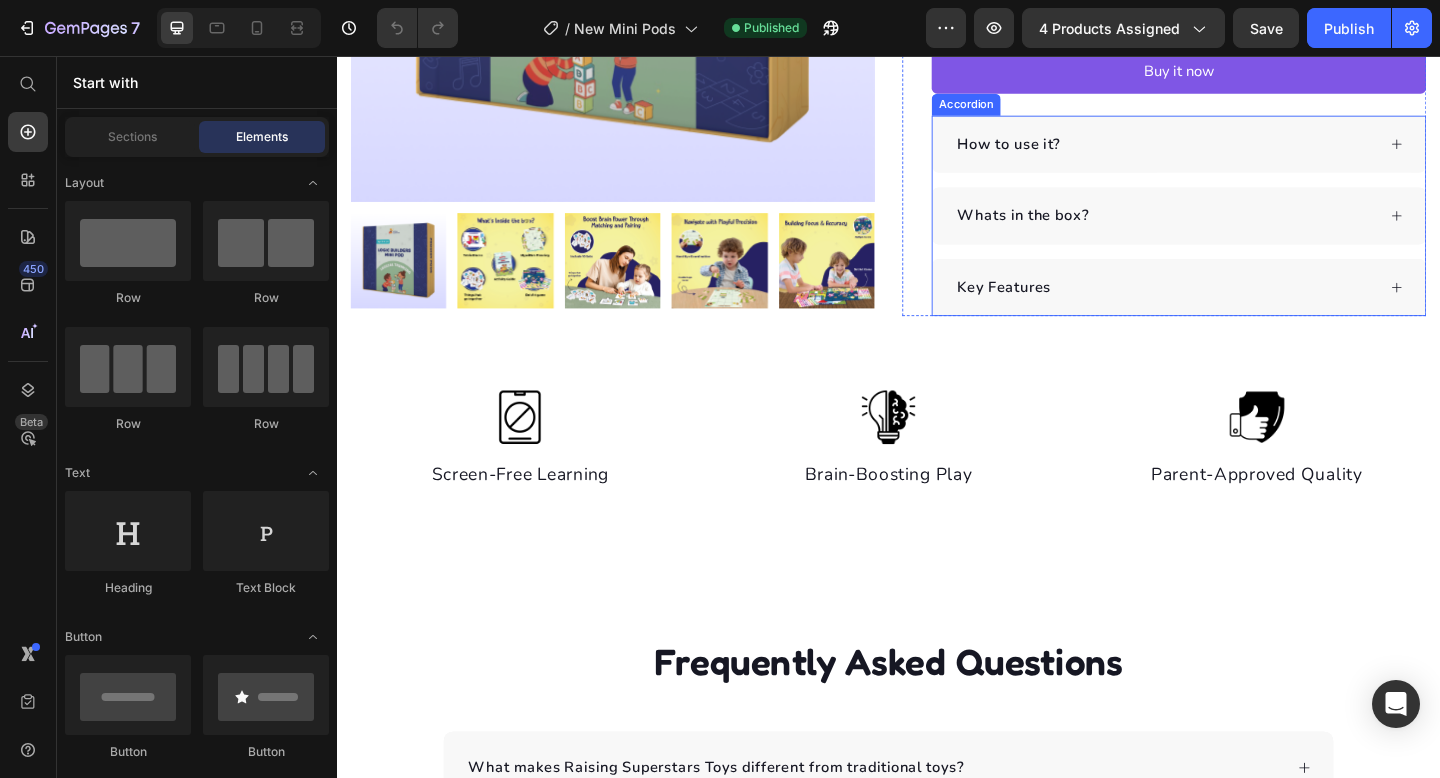 click 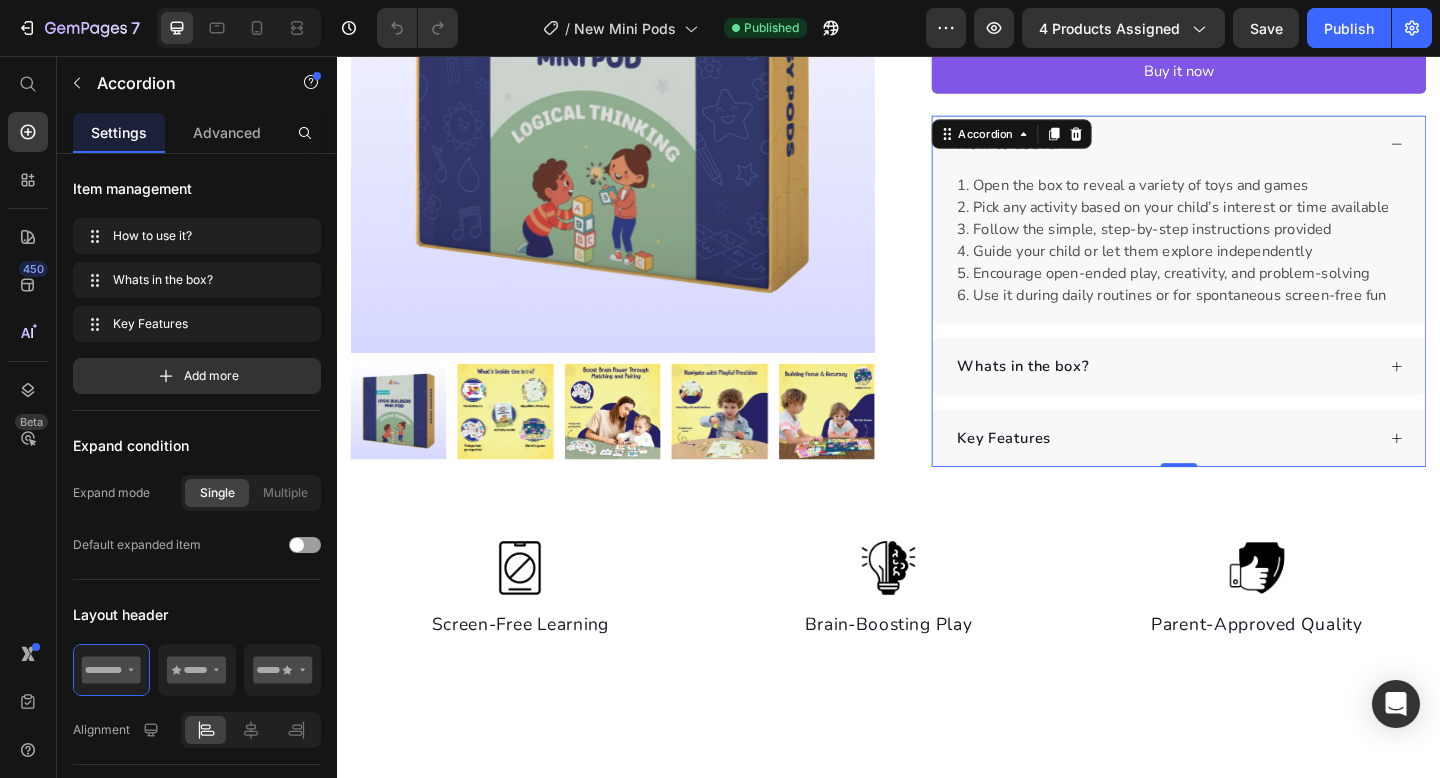 click 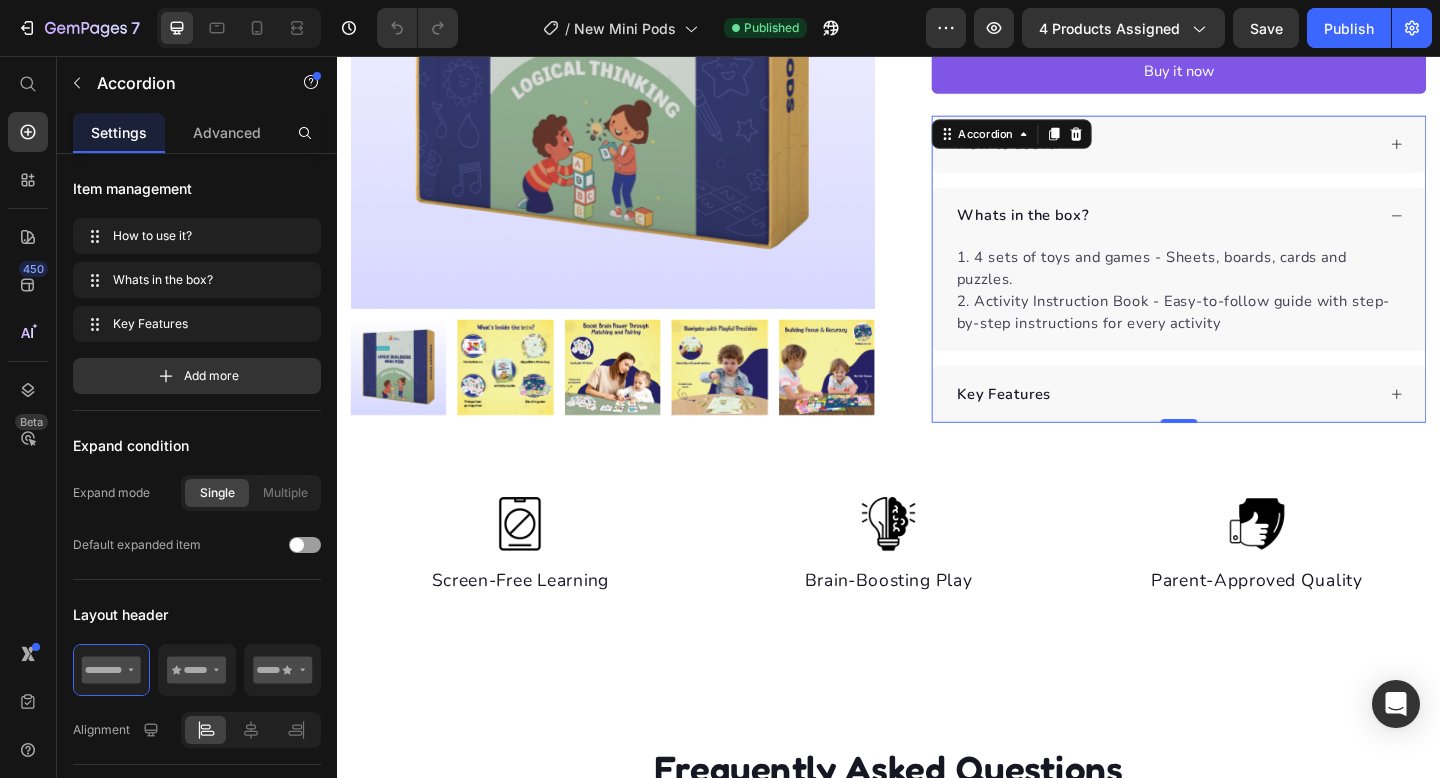 click on "Key Features" at bounding box center [1253, 424] 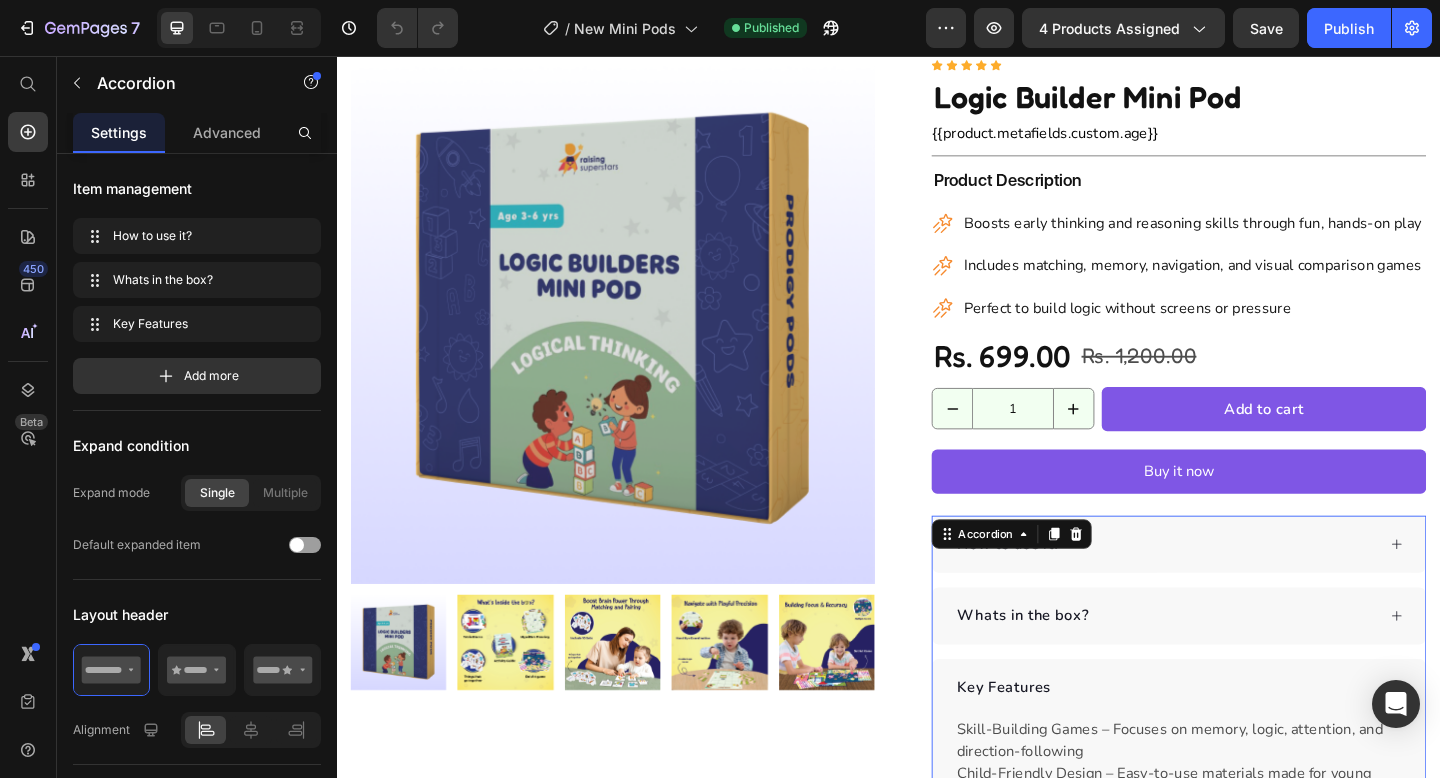 scroll, scrollTop: 70, scrollLeft: 0, axis: vertical 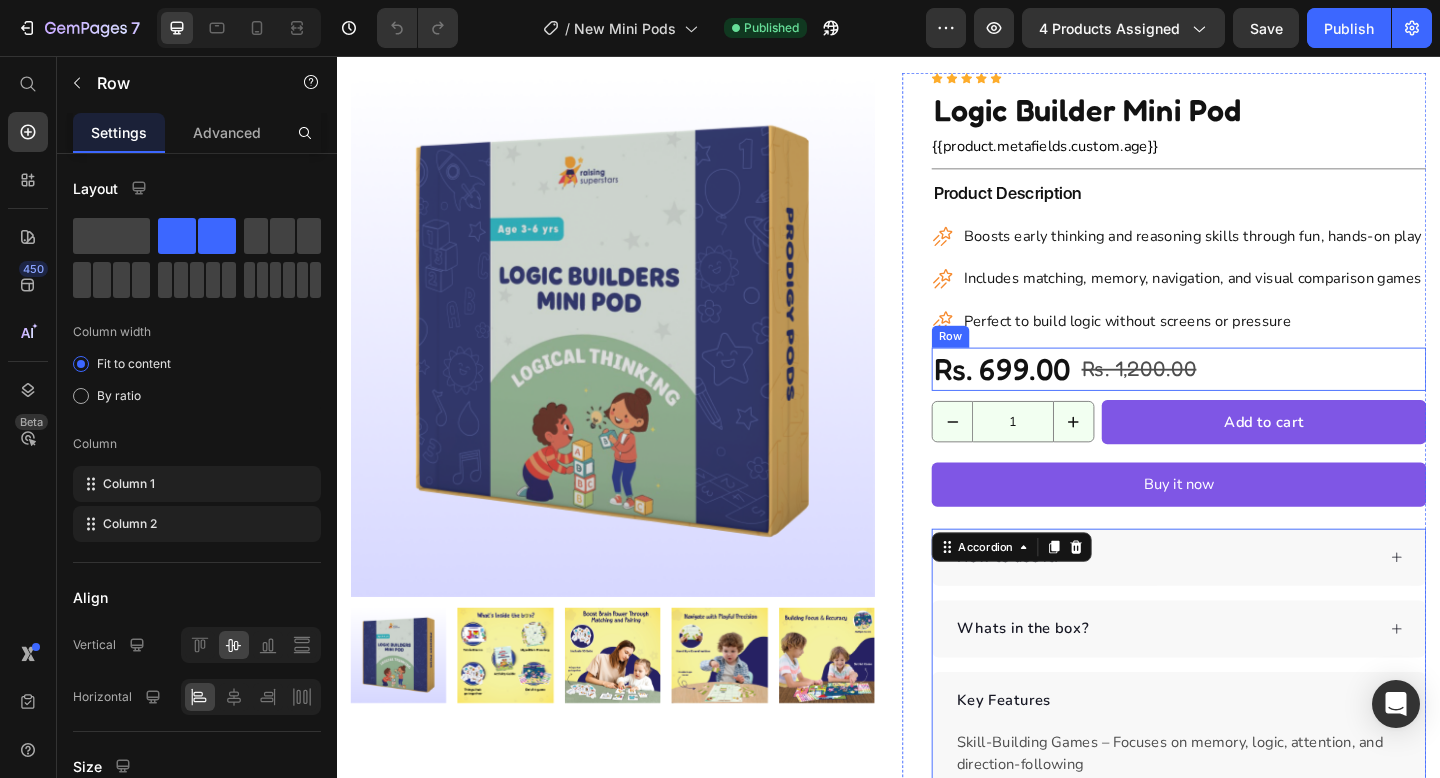click on "Rs. 699.00 Product Price Rs. 1,200.00 Product Price Row" at bounding box center [1253, 397] 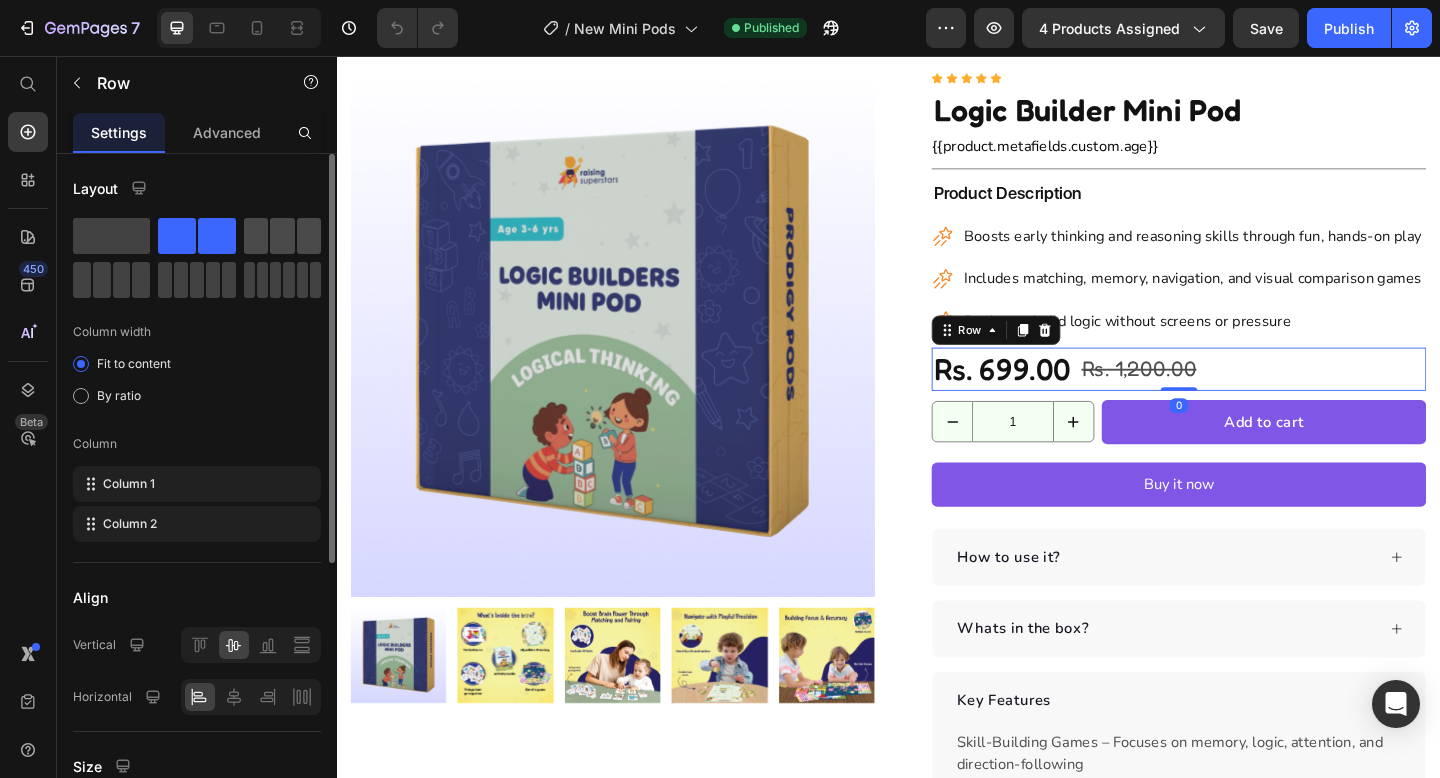 click 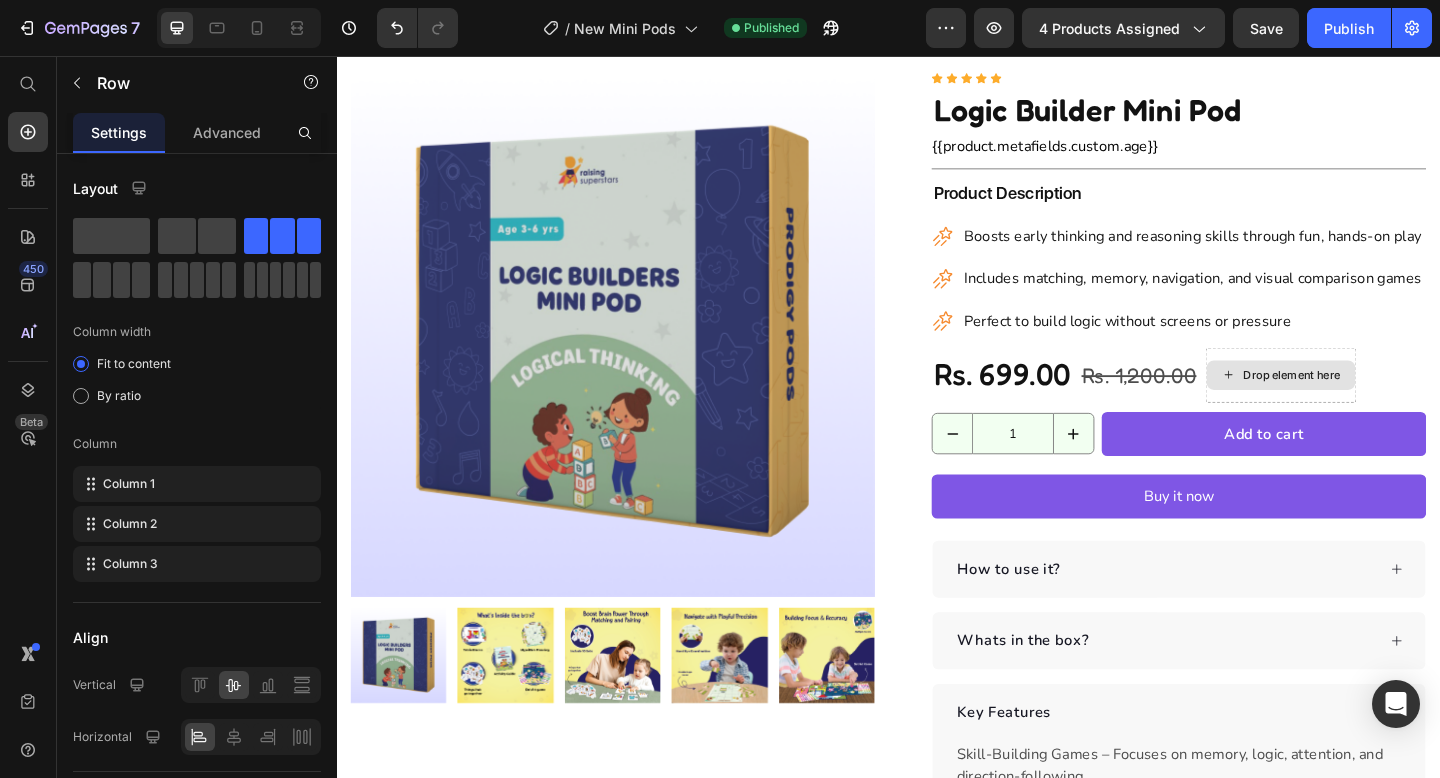 click 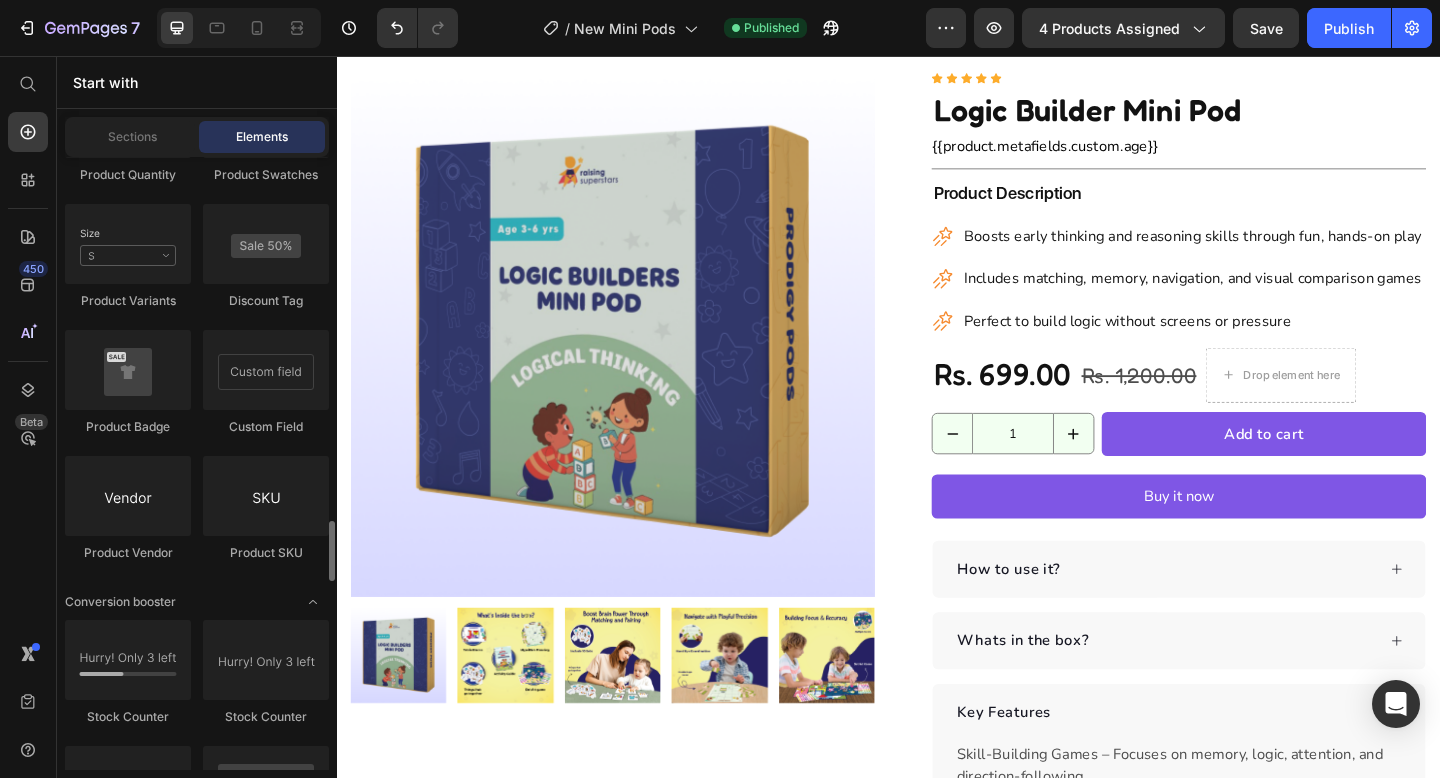 scroll, scrollTop: 3767, scrollLeft: 0, axis: vertical 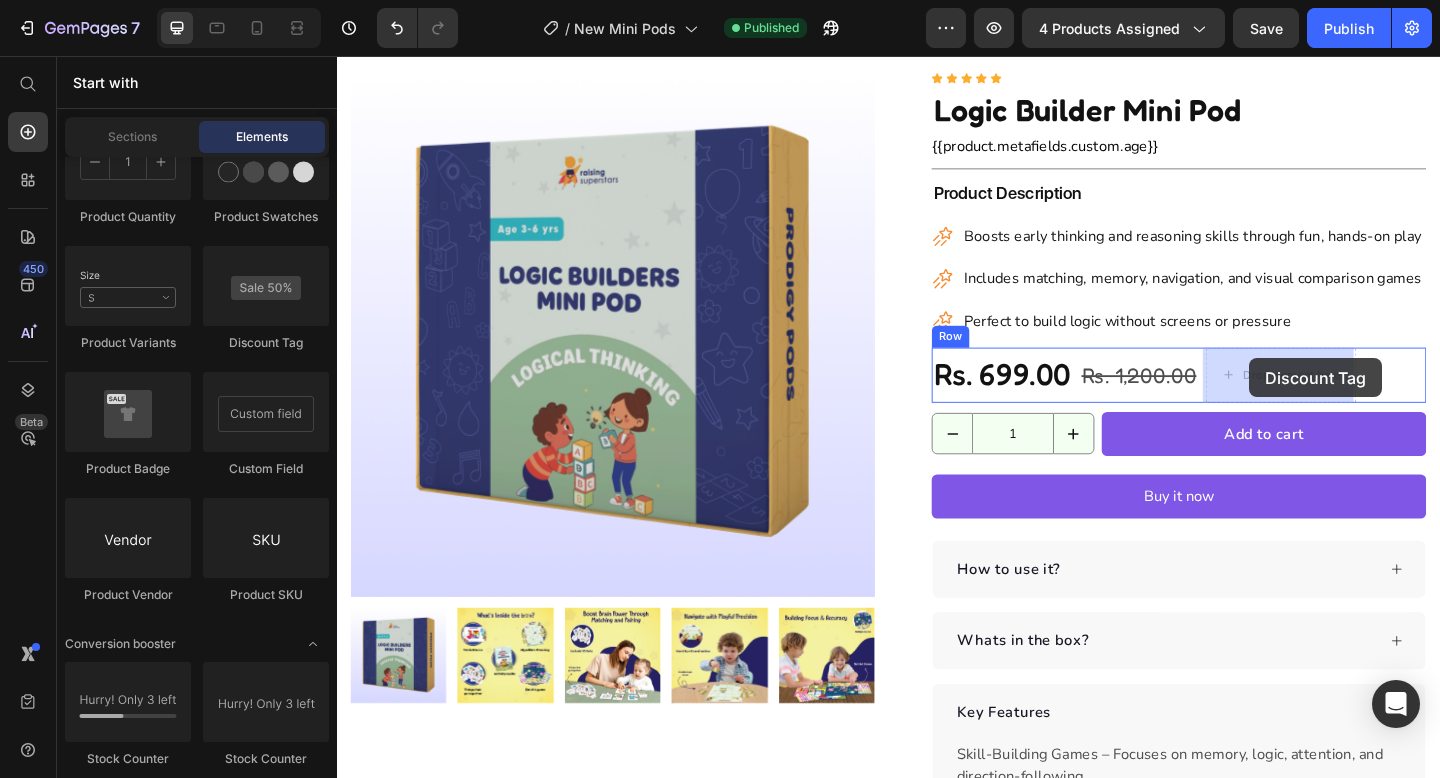 drag, startPoint x: 602, startPoint y: 369, endPoint x: 1329, endPoint y: 385, distance: 727.176 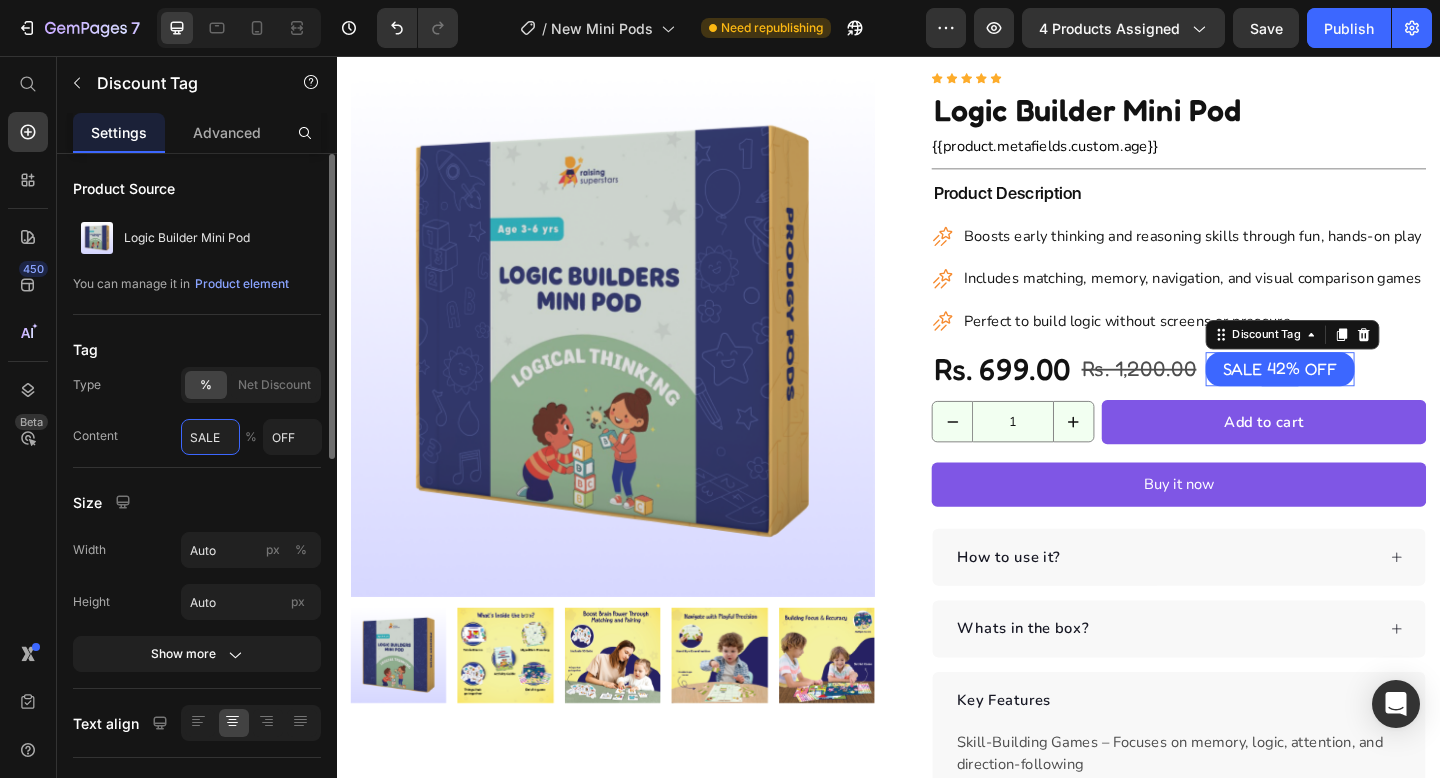 click on "SALE" at bounding box center (210, 437) 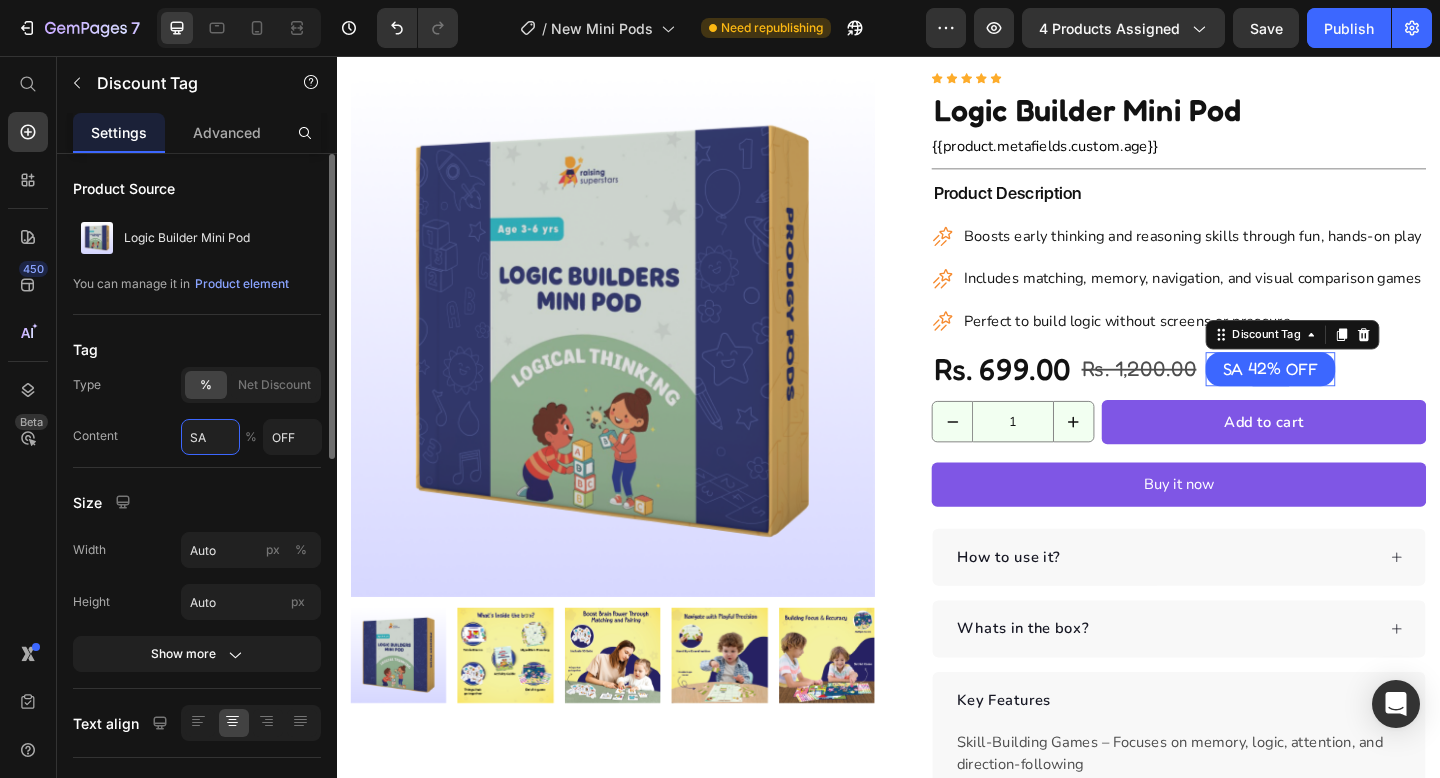 type on "S" 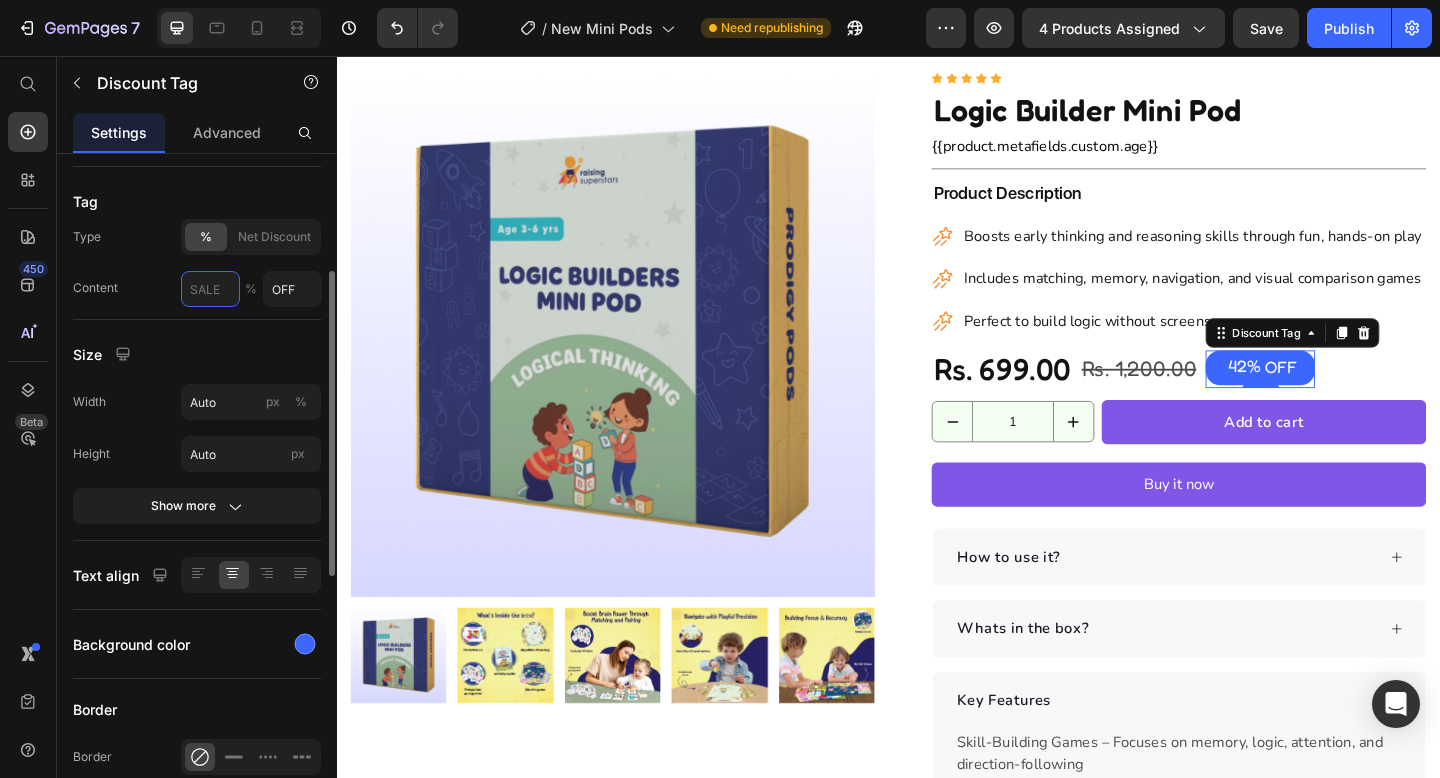 scroll, scrollTop: 204, scrollLeft: 0, axis: vertical 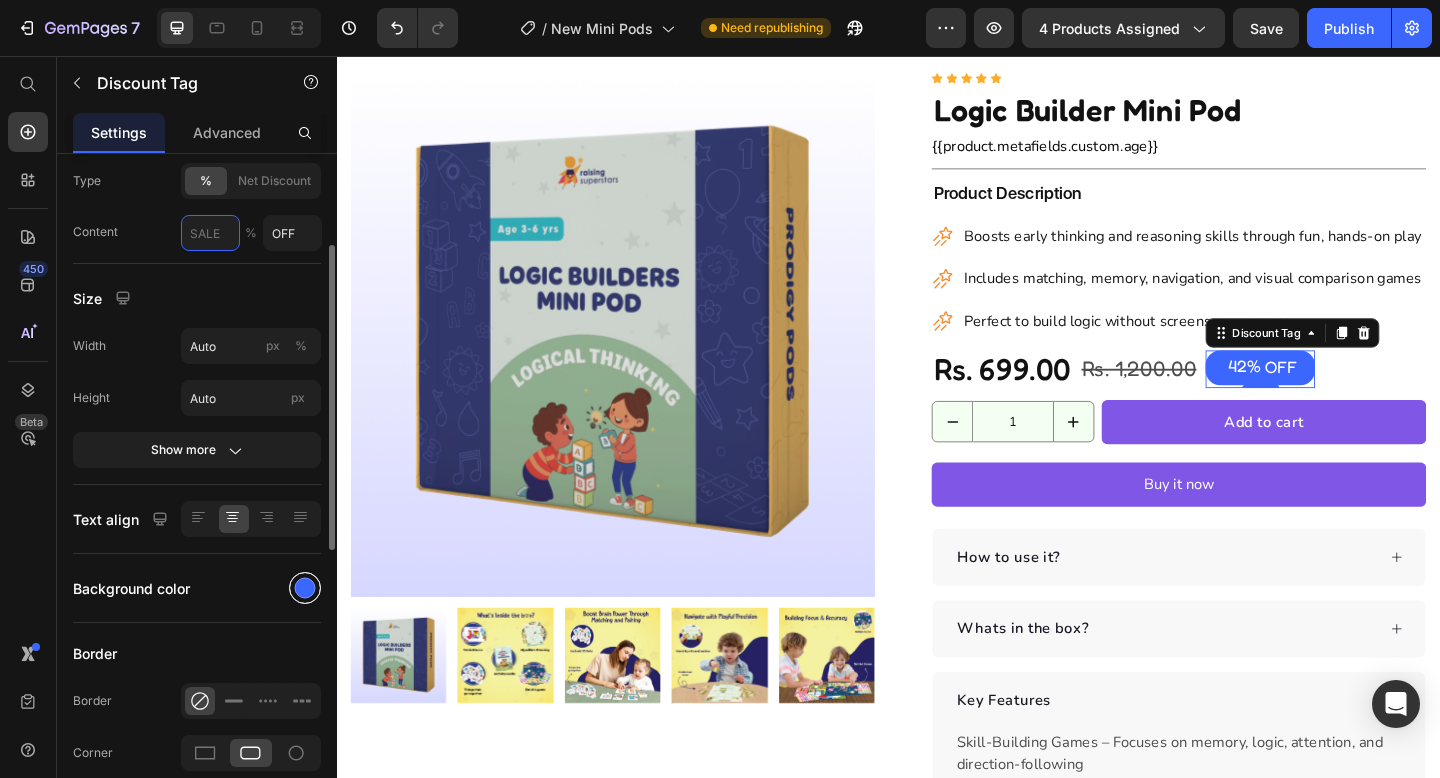 type 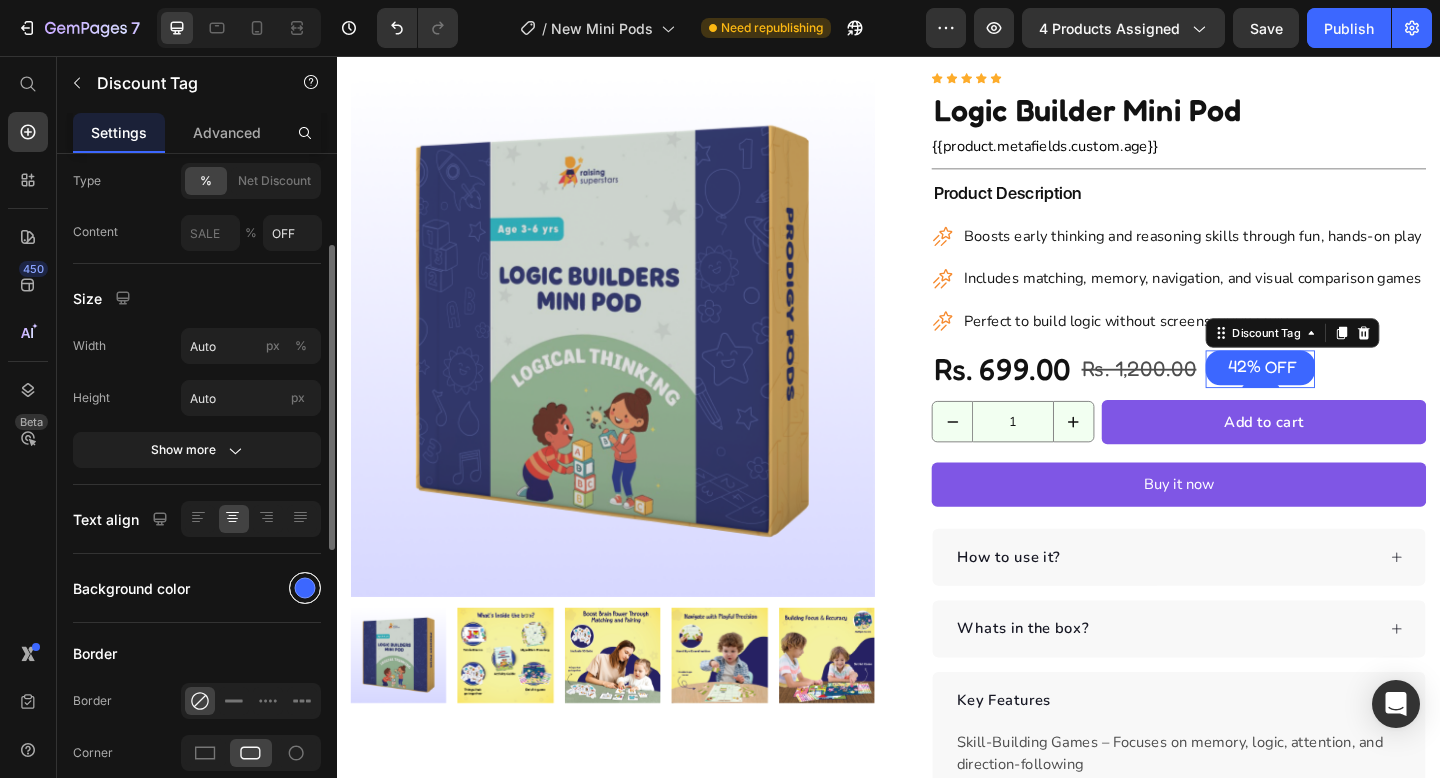 click at bounding box center (305, 588) 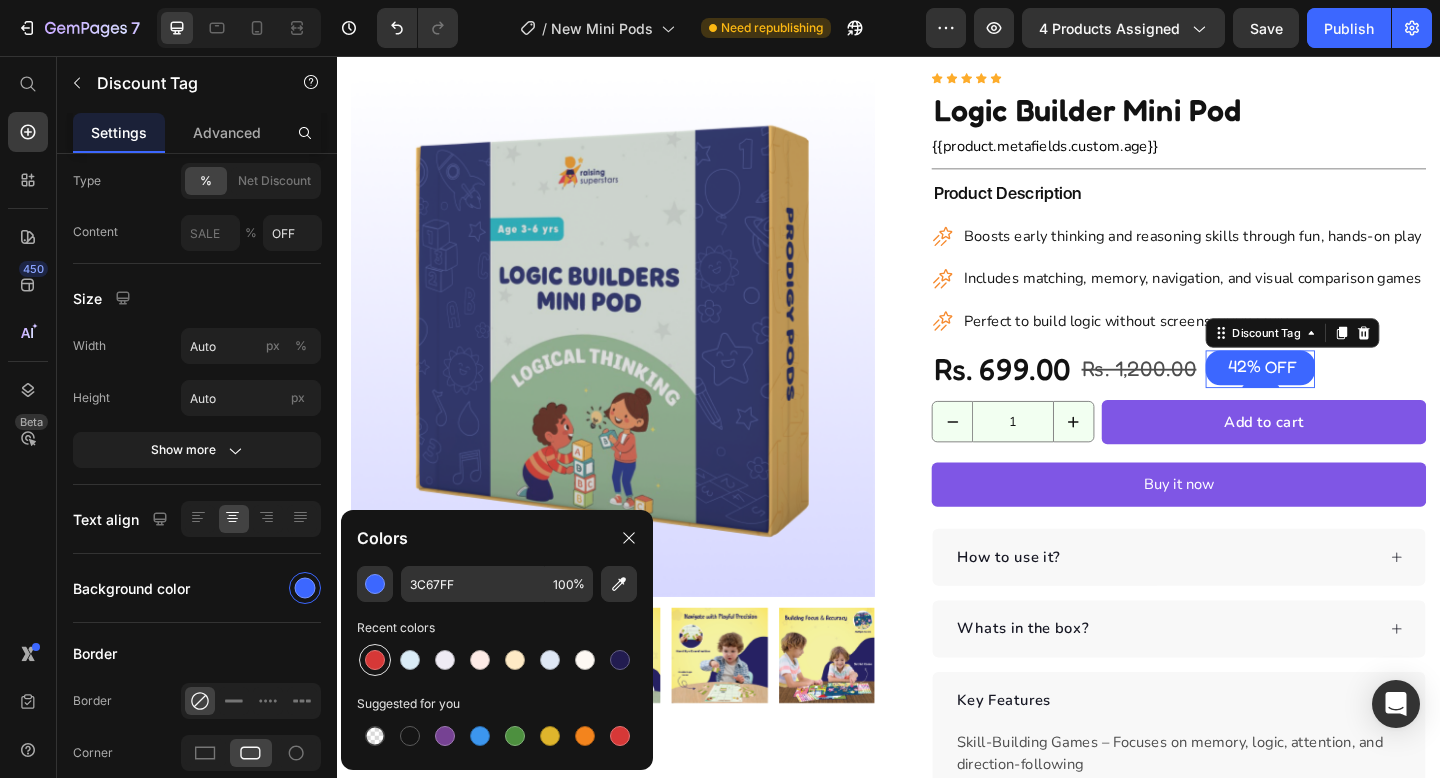 click at bounding box center [375, 660] 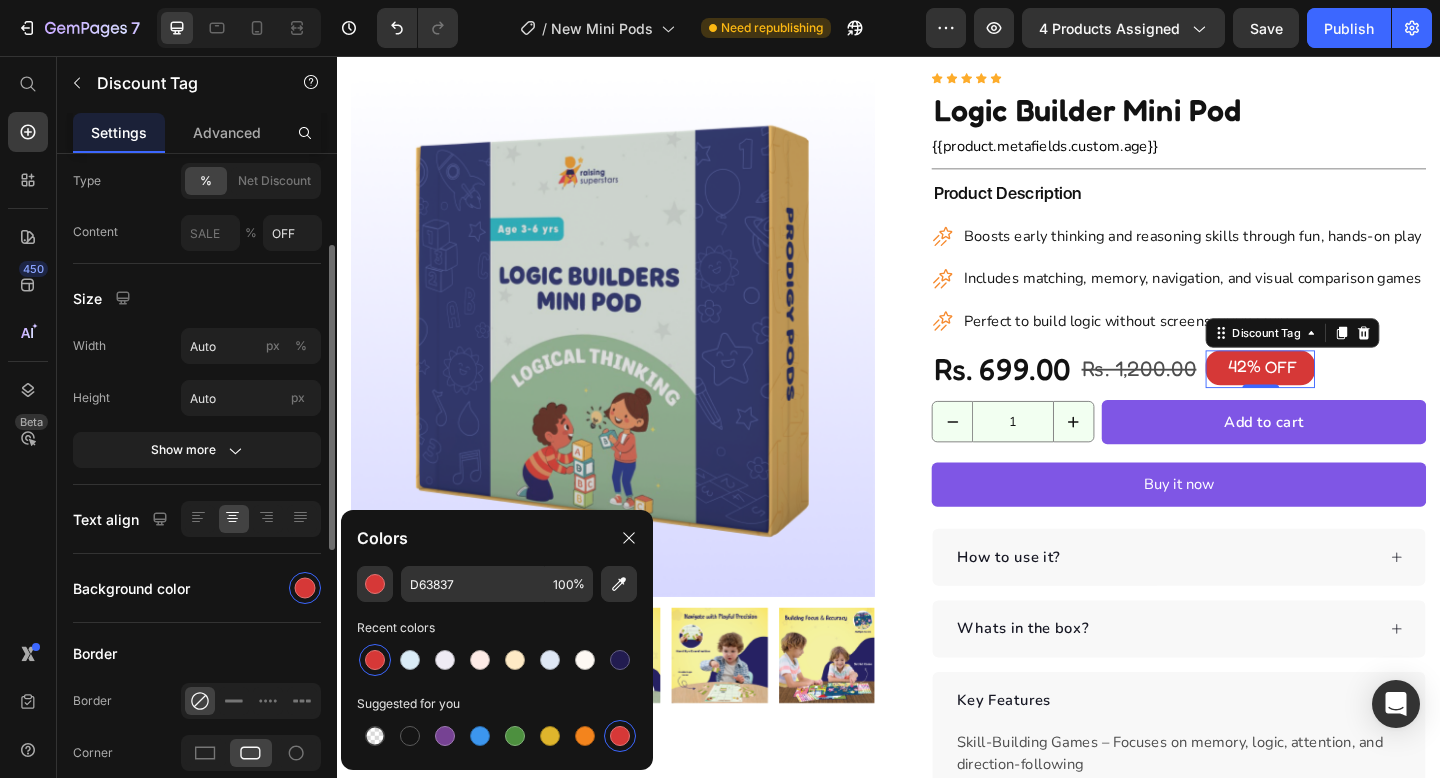 click on "Product Source Logic Builder Mini Pod  You can manage it in   Product element  Tag Type % Net Discount Content % OFF Size Width Auto px % Height Auto px Show more Text align Background color Border Border Corner 16 16 16 16 Text Styles Heading 6 Font Fredoka Size 18 Color Show more Align" at bounding box center (197, 659) 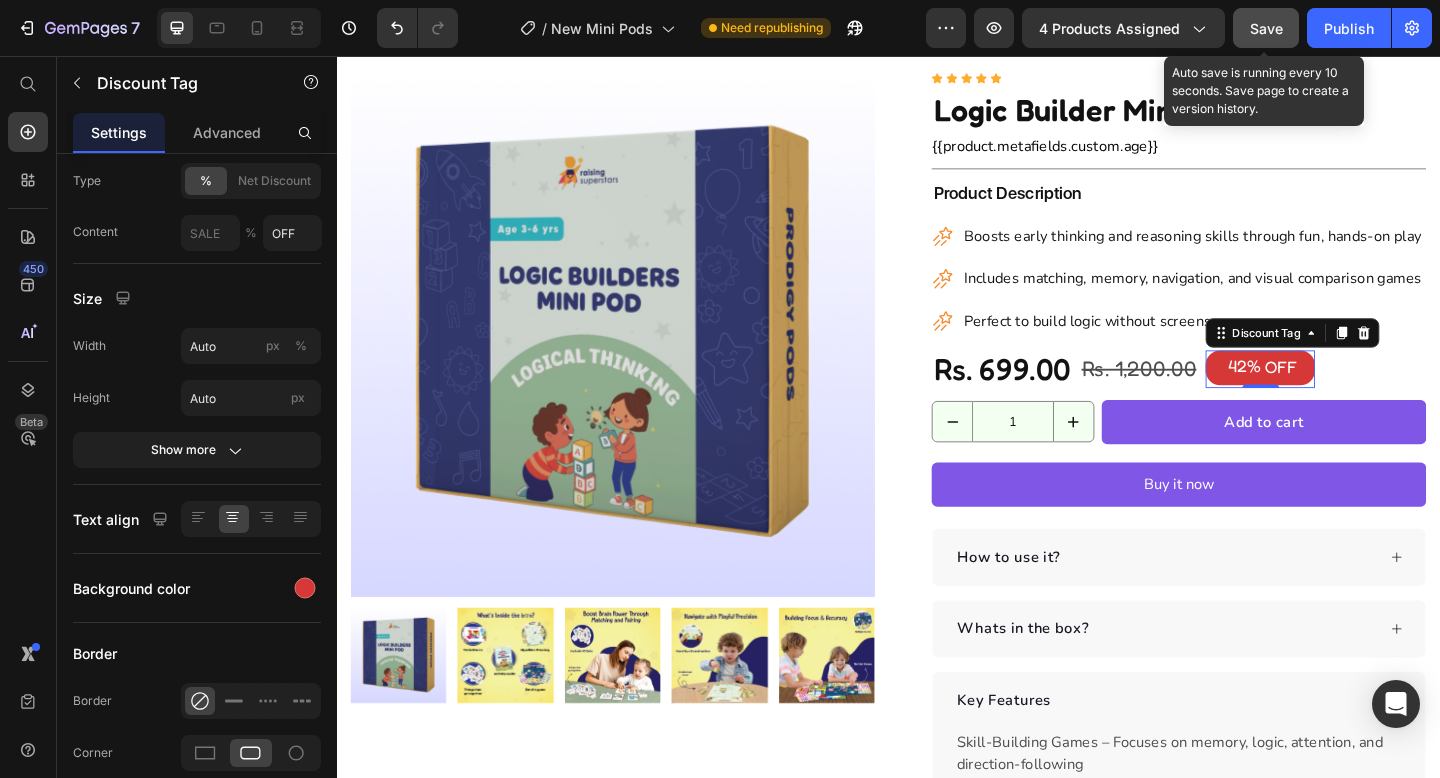 click on "Save" at bounding box center (1266, 28) 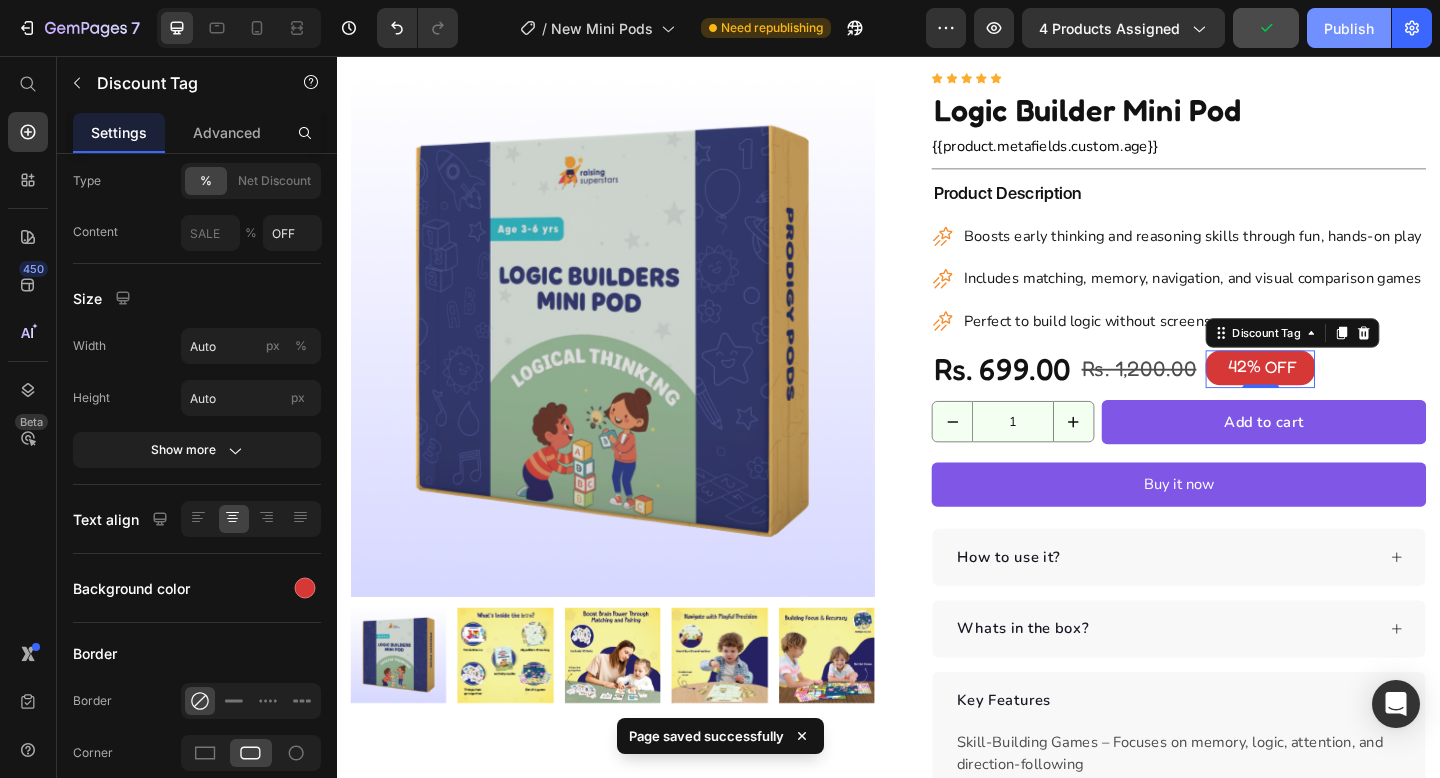 click on "Publish" at bounding box center [1349, 28] 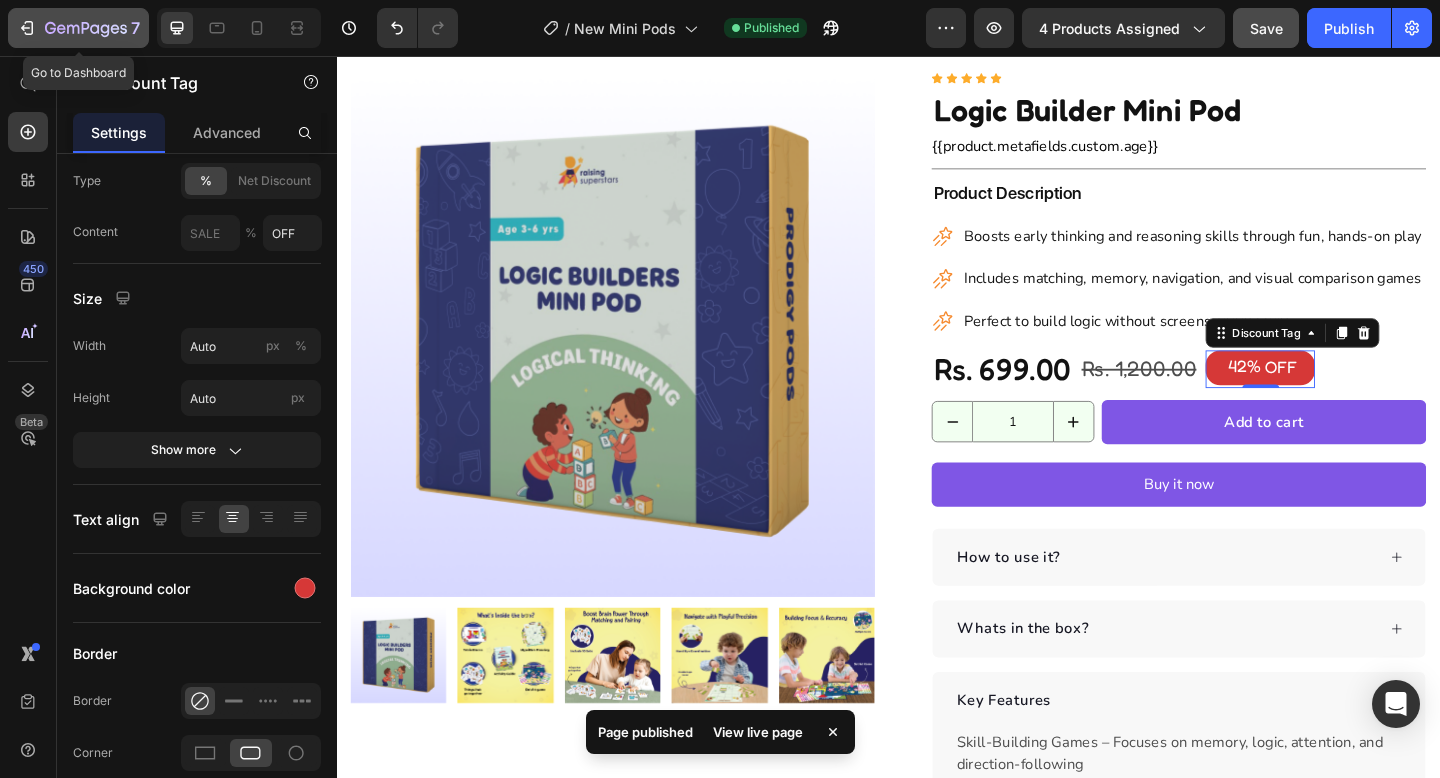 click 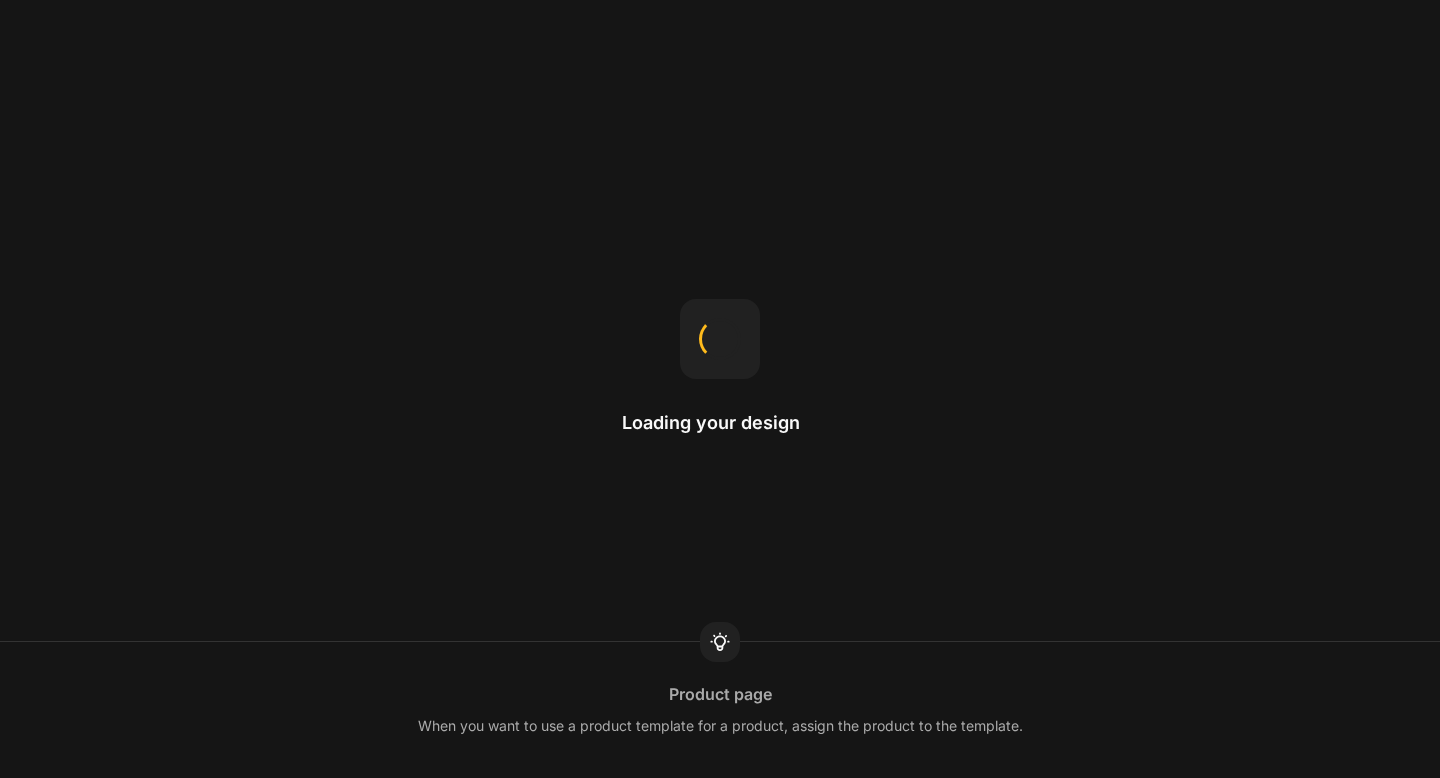 scroll, scrollTop: 0, scrollLeft: 0, axis: both 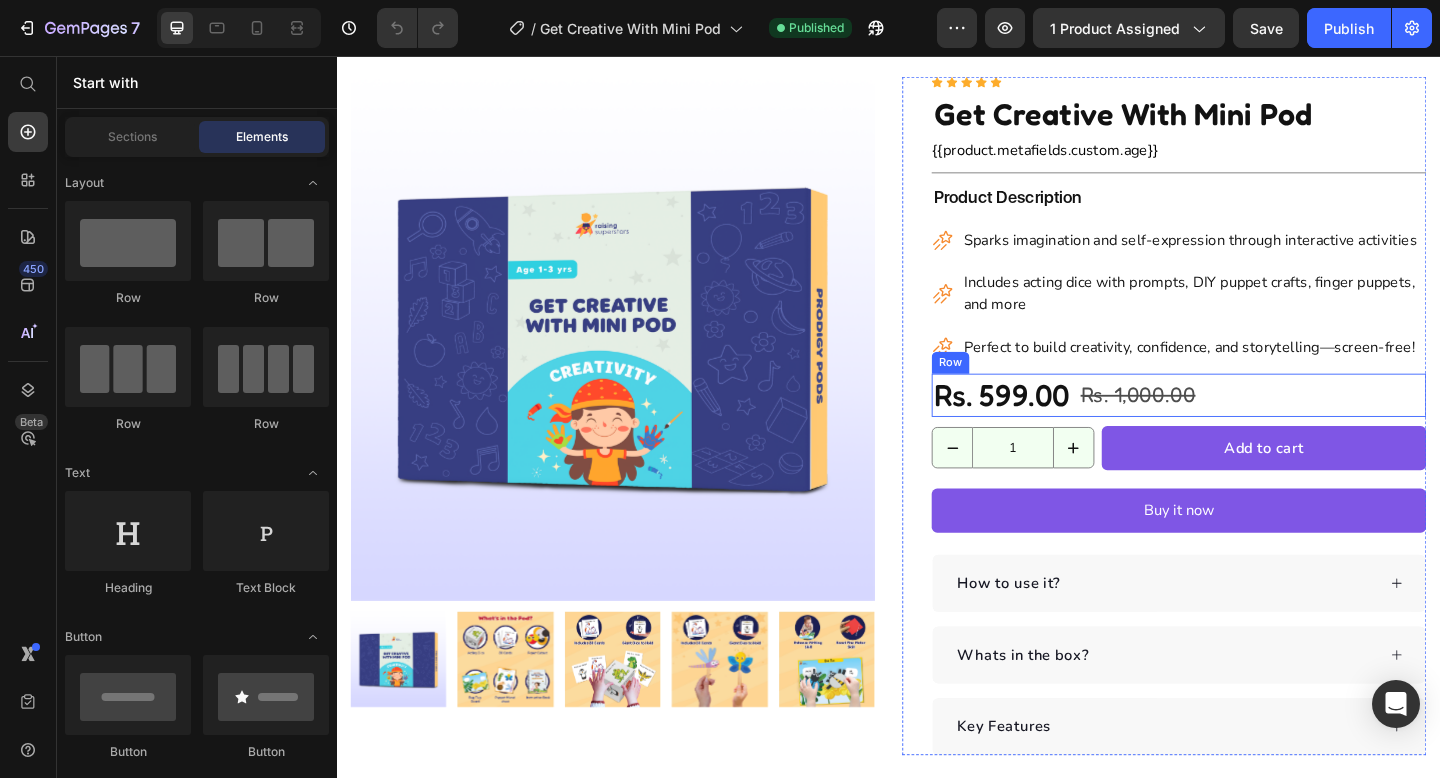 click on "Rs. 599.00 Product Price Rs. 1,000.00 Product Price Row" at bounding box center [1253, 425] 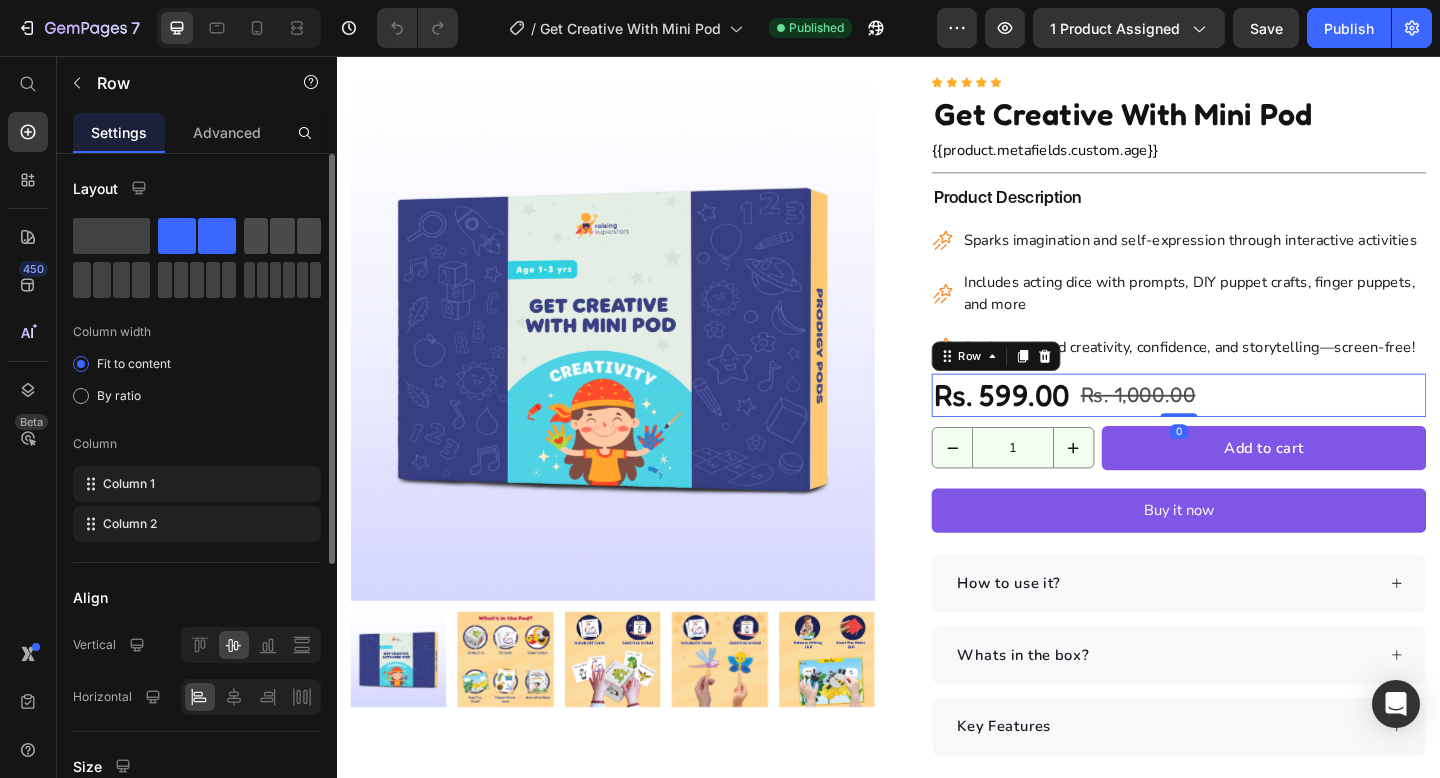 click 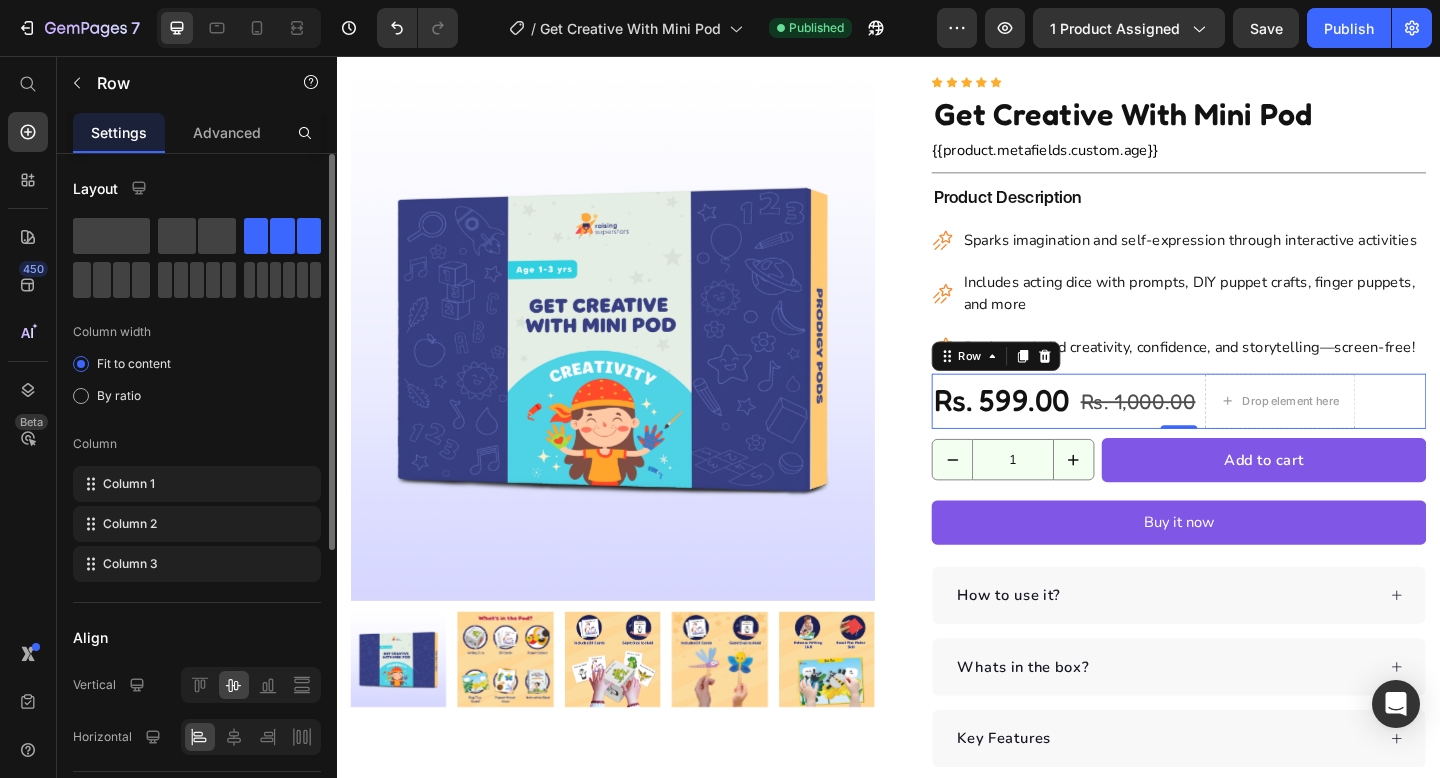 scroll, scrollTop: 52, scrollLeft: 0, axis: vertical 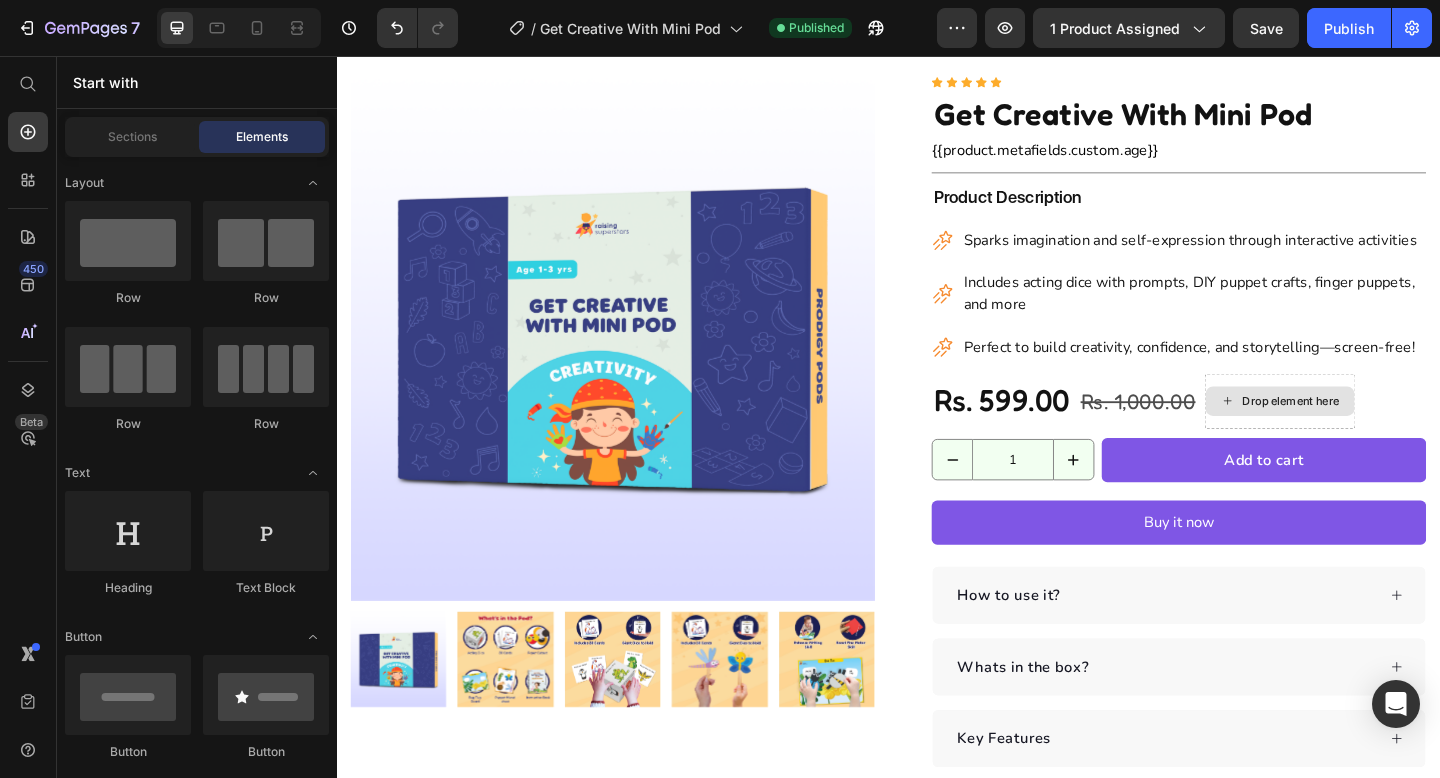 click on "Drop element here" at bounding box center (1363, 432) 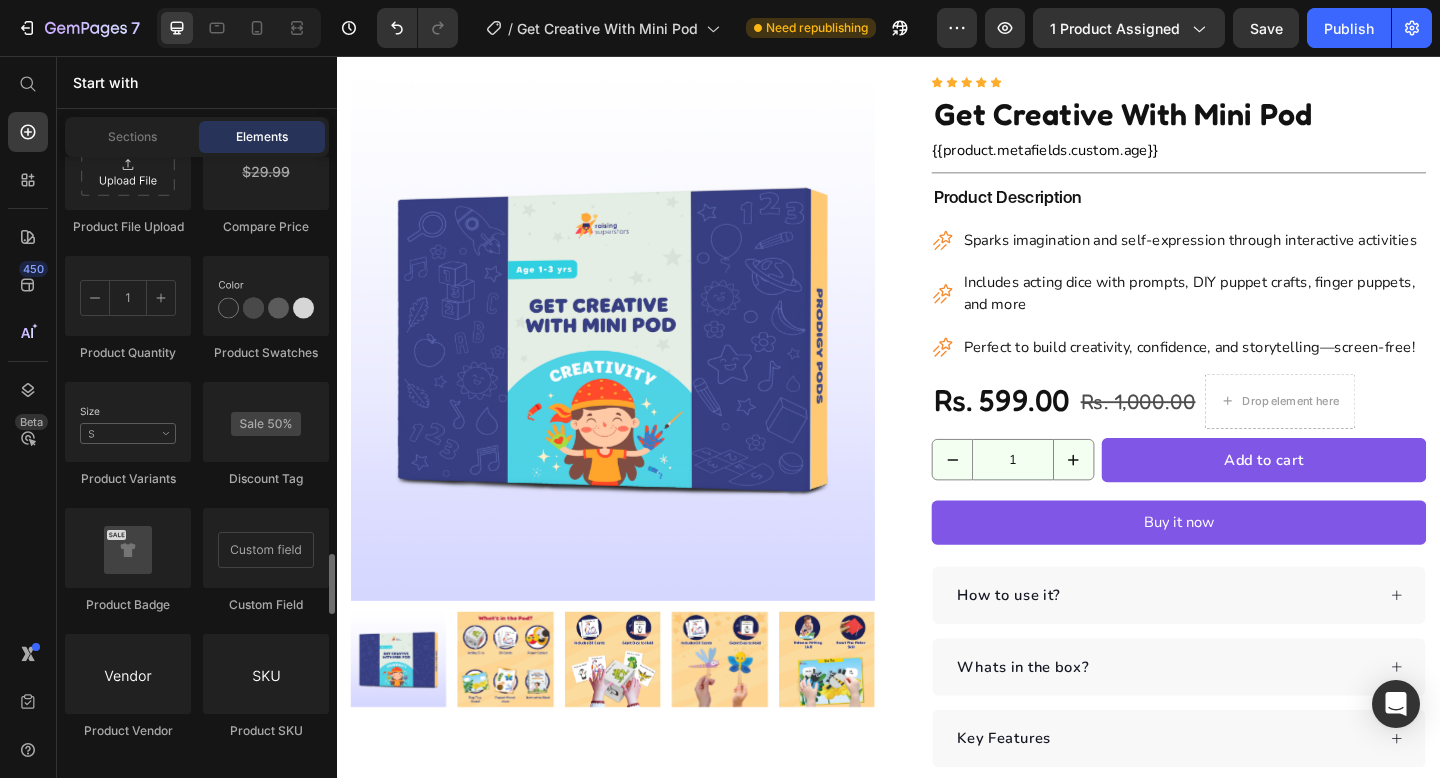 scroll, scrollTop: 3680, scrollLeft: 0, axis: vertical 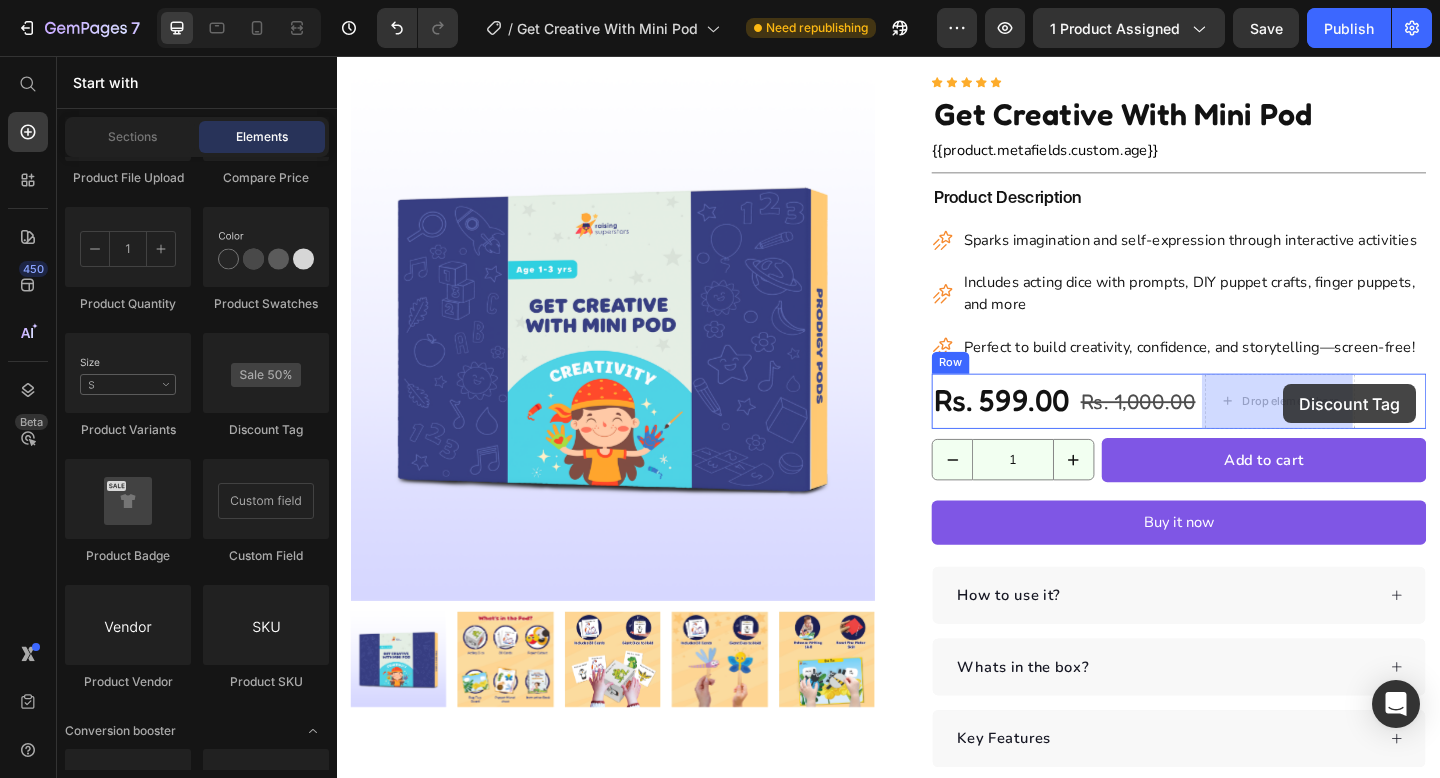 drag, startPoint x: 577, startPoint y: 441, endPoint x: 1366, endPoint y: 413, distance: 789.4967 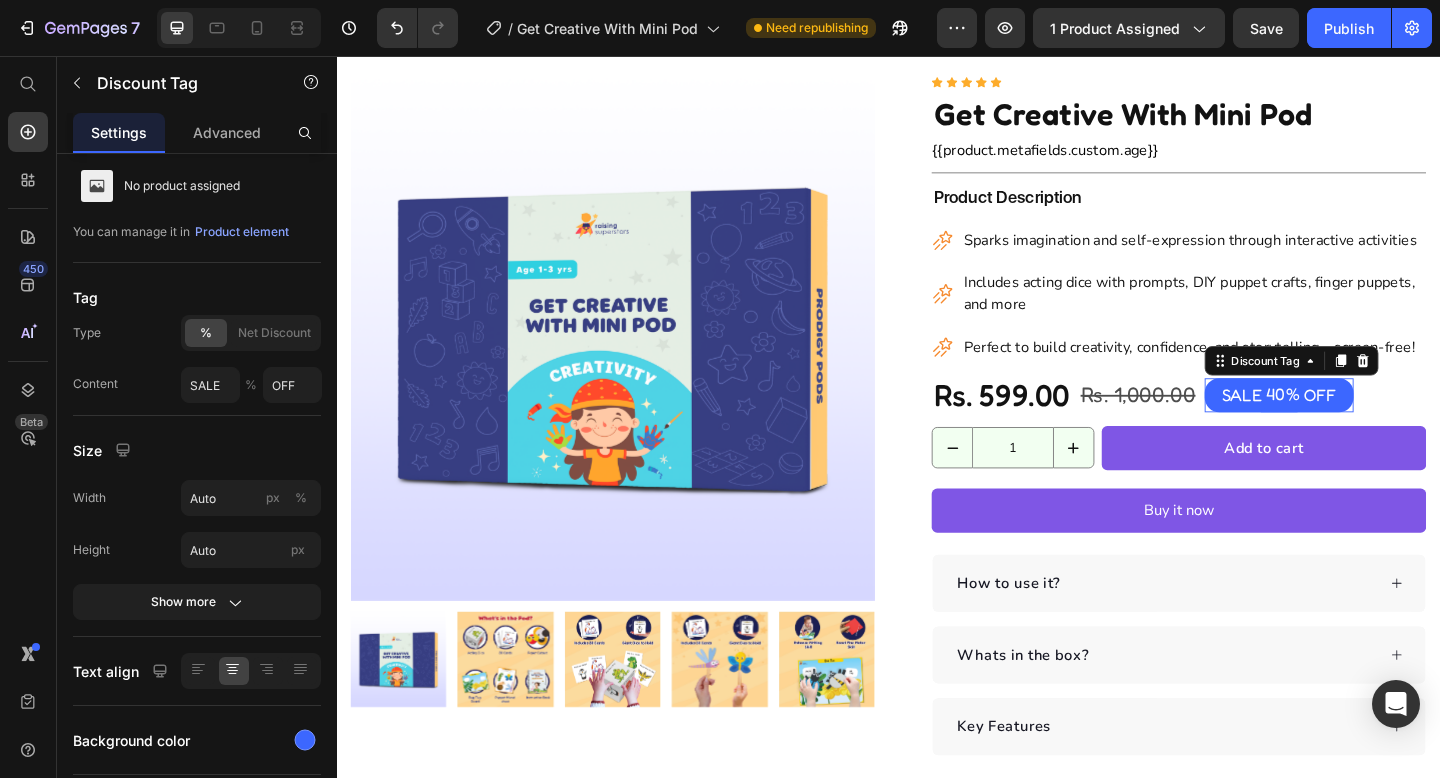 scroll, scrollTop: 0, scrollLeft: 0, axis: both 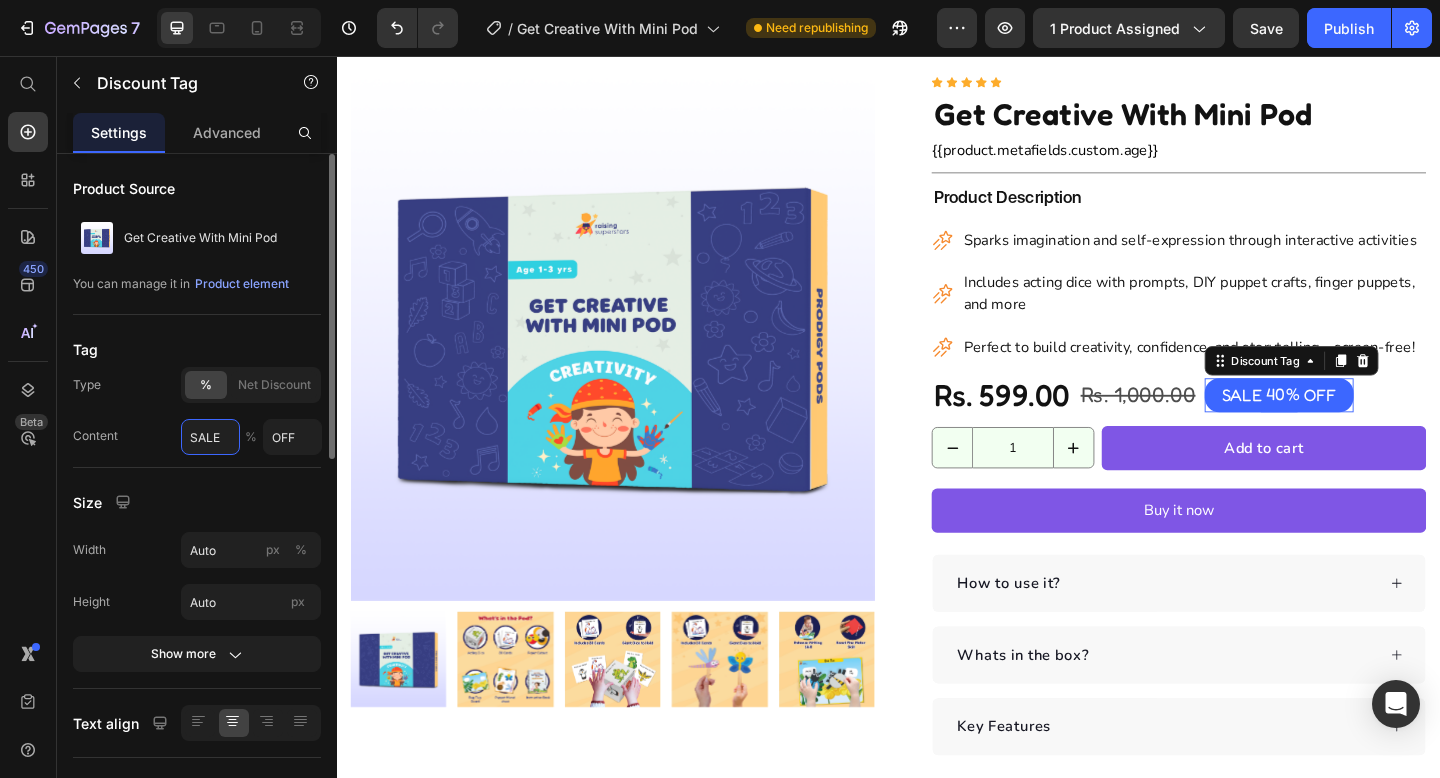 click on "SALE" at bounding box center [210, 437] 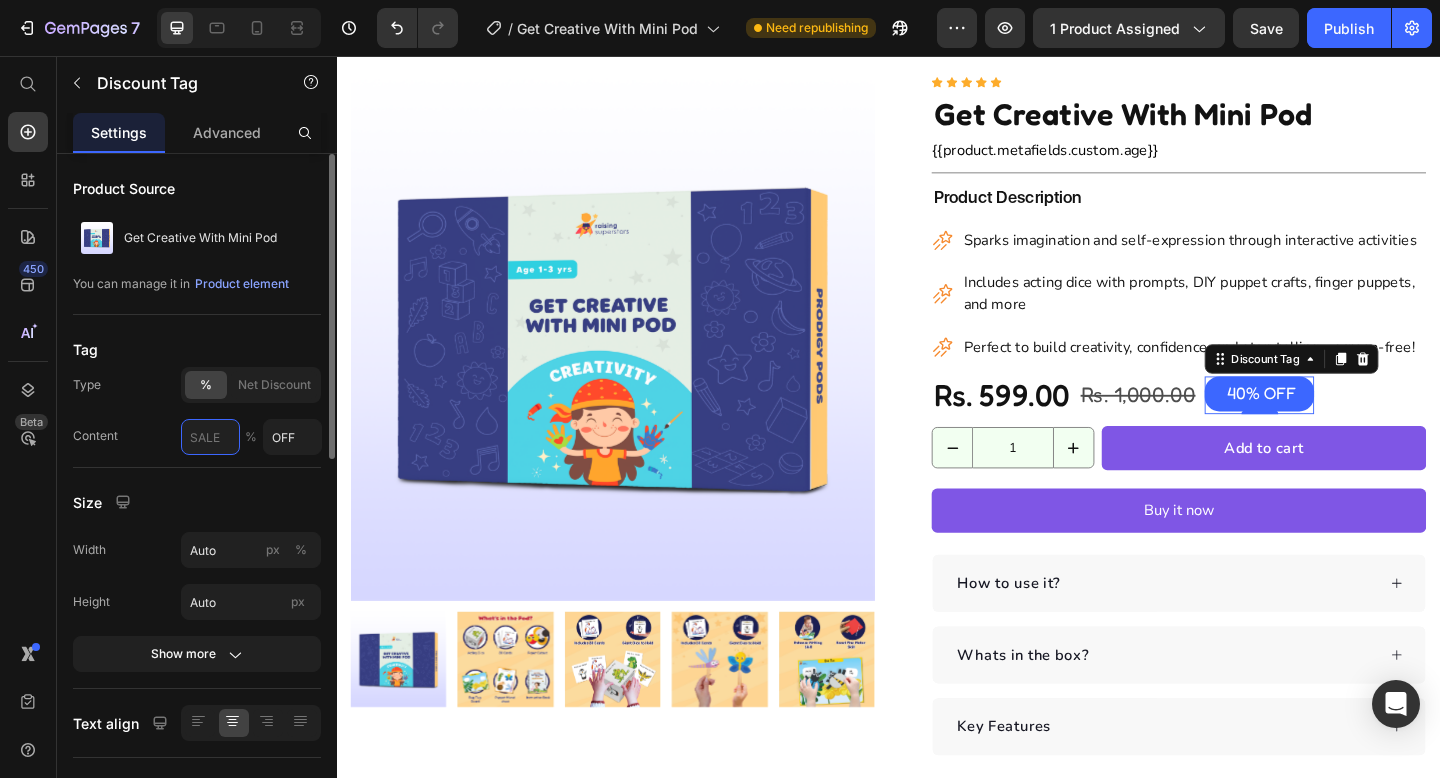 type 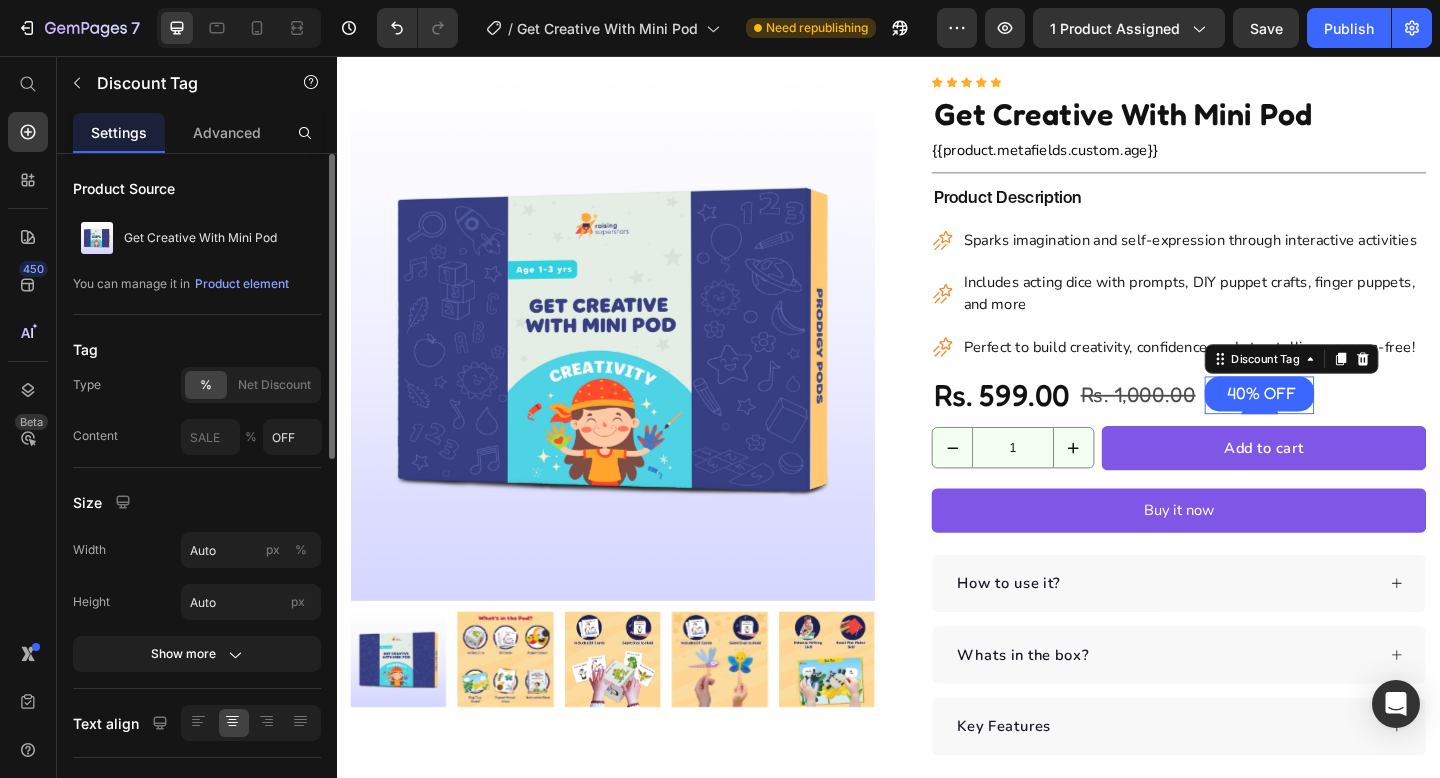 click on "Size" at bounding box center [197, 502] 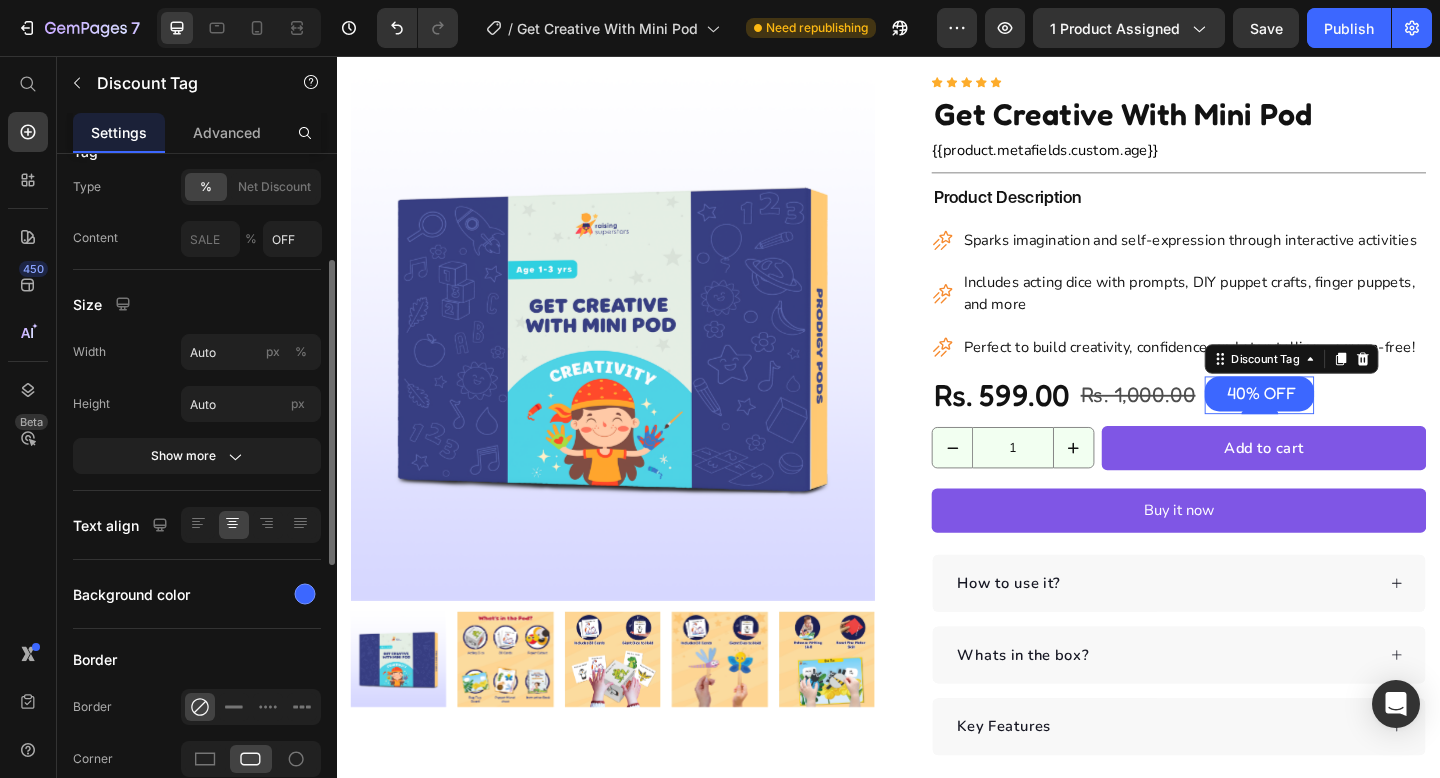 scroll, scrollTop: 215, scrollLeft: 0, axis: vertical 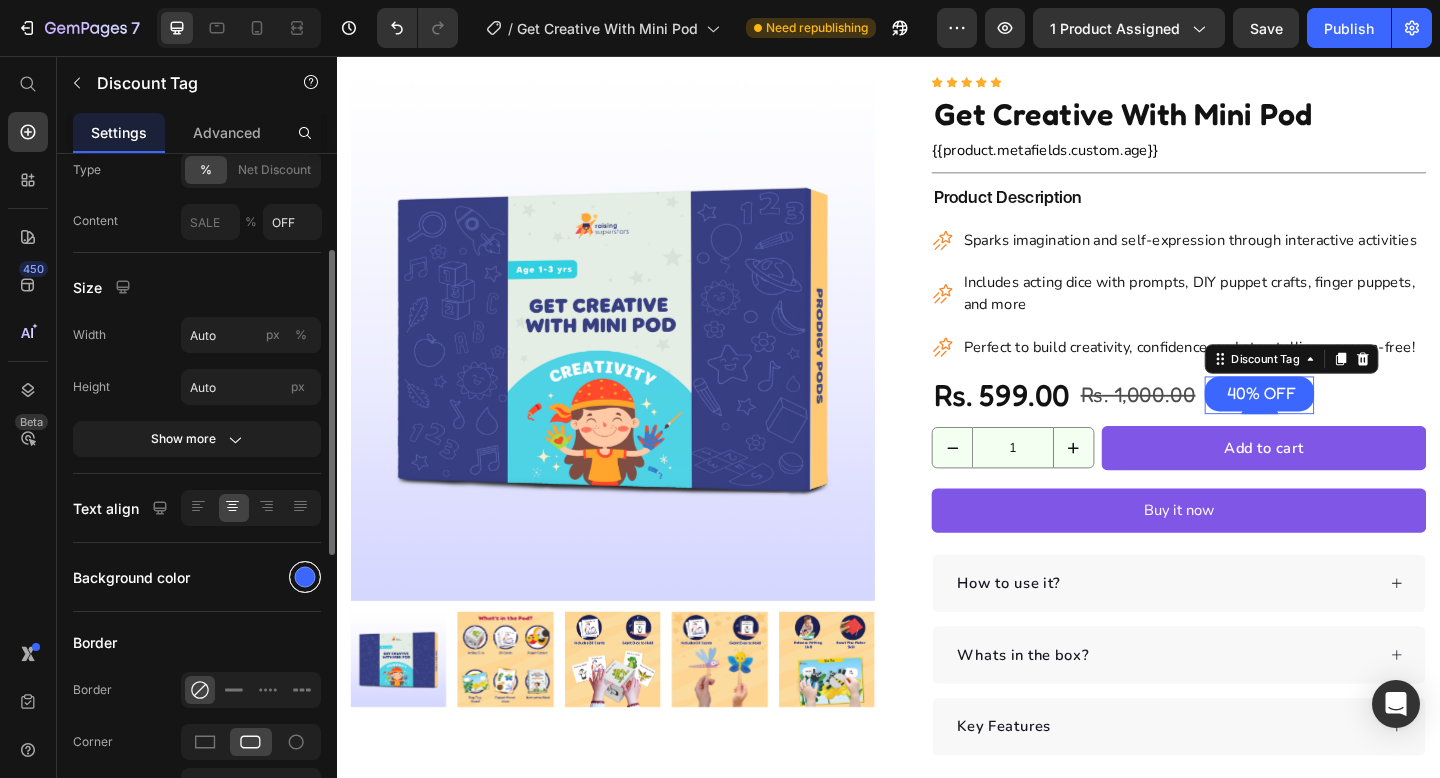 click at bounding box center [305, 577] 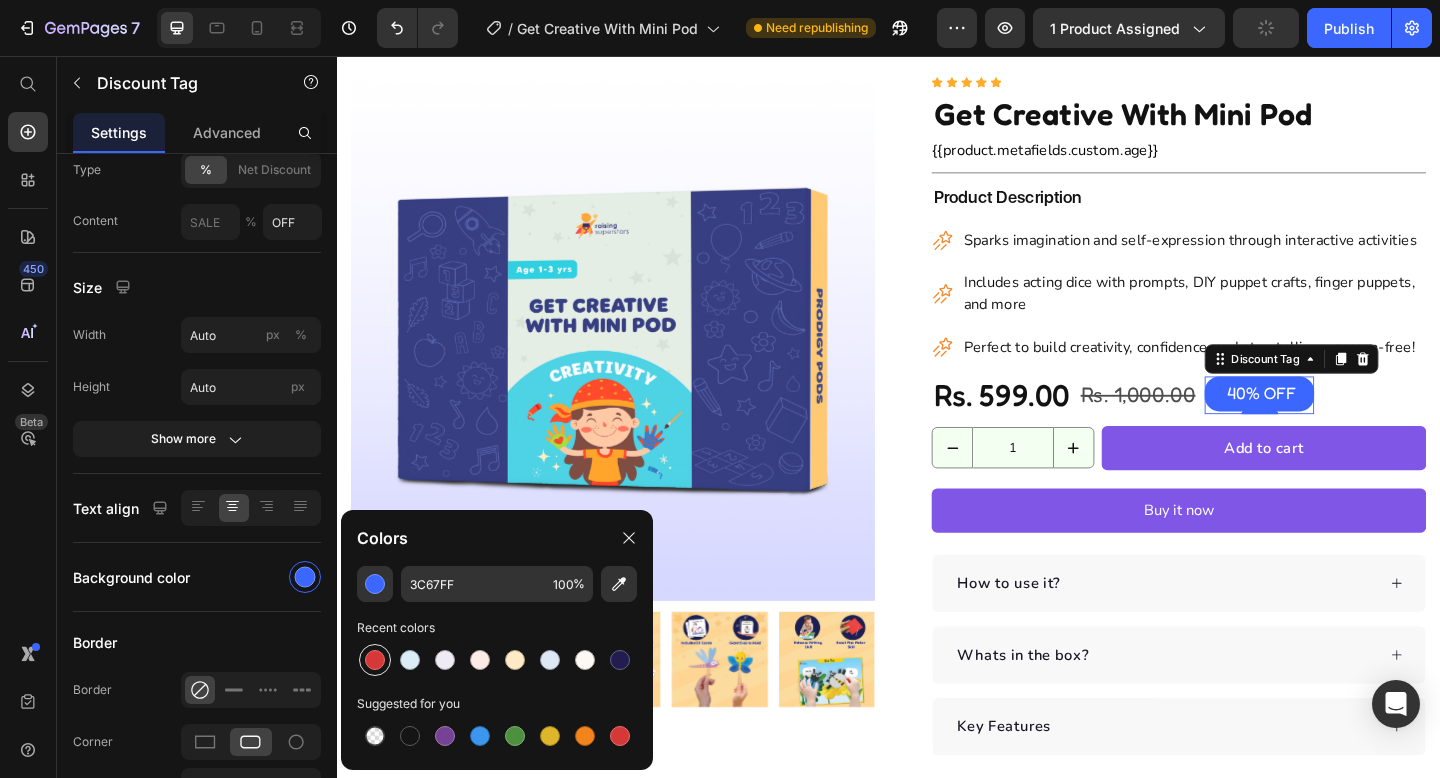 click at bounding box center [375, 660] 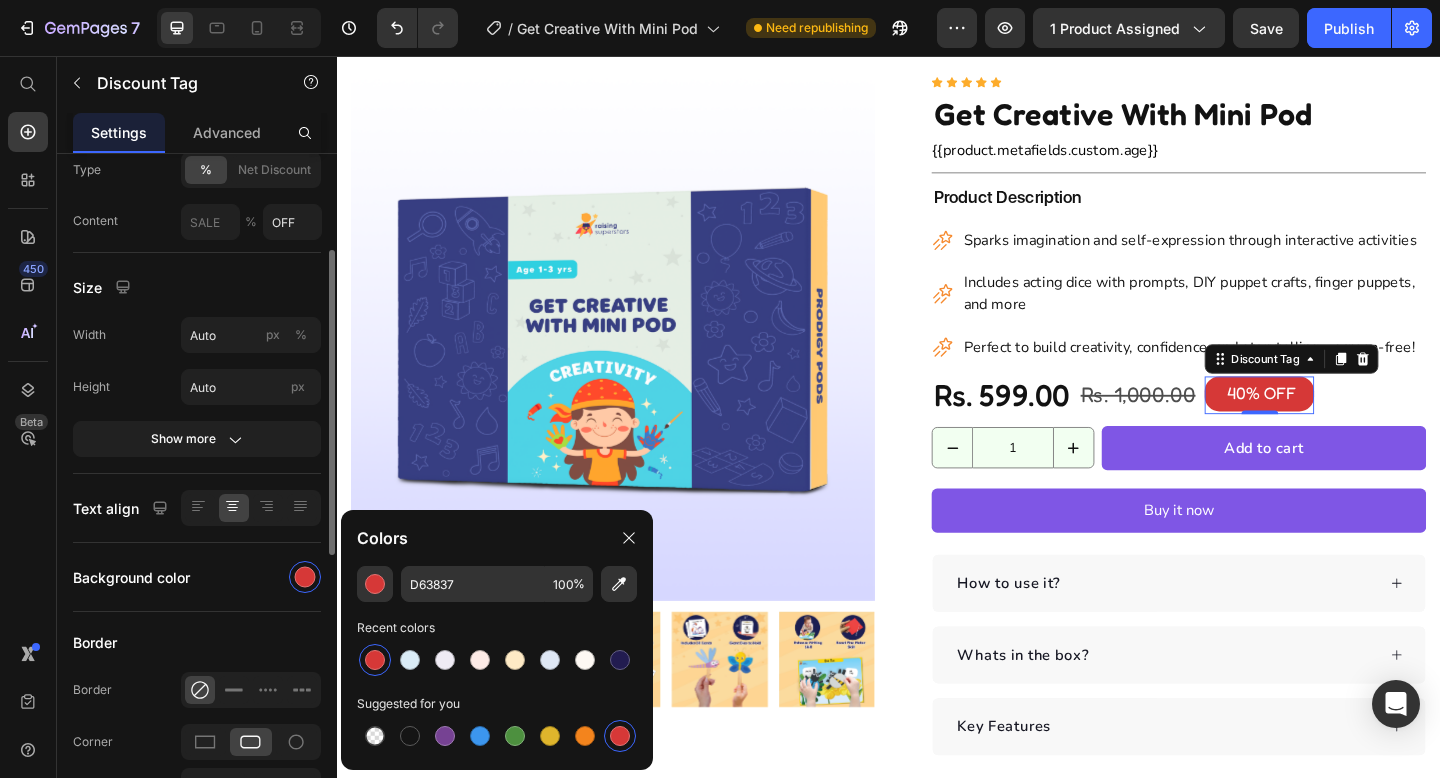 click on "Background color" 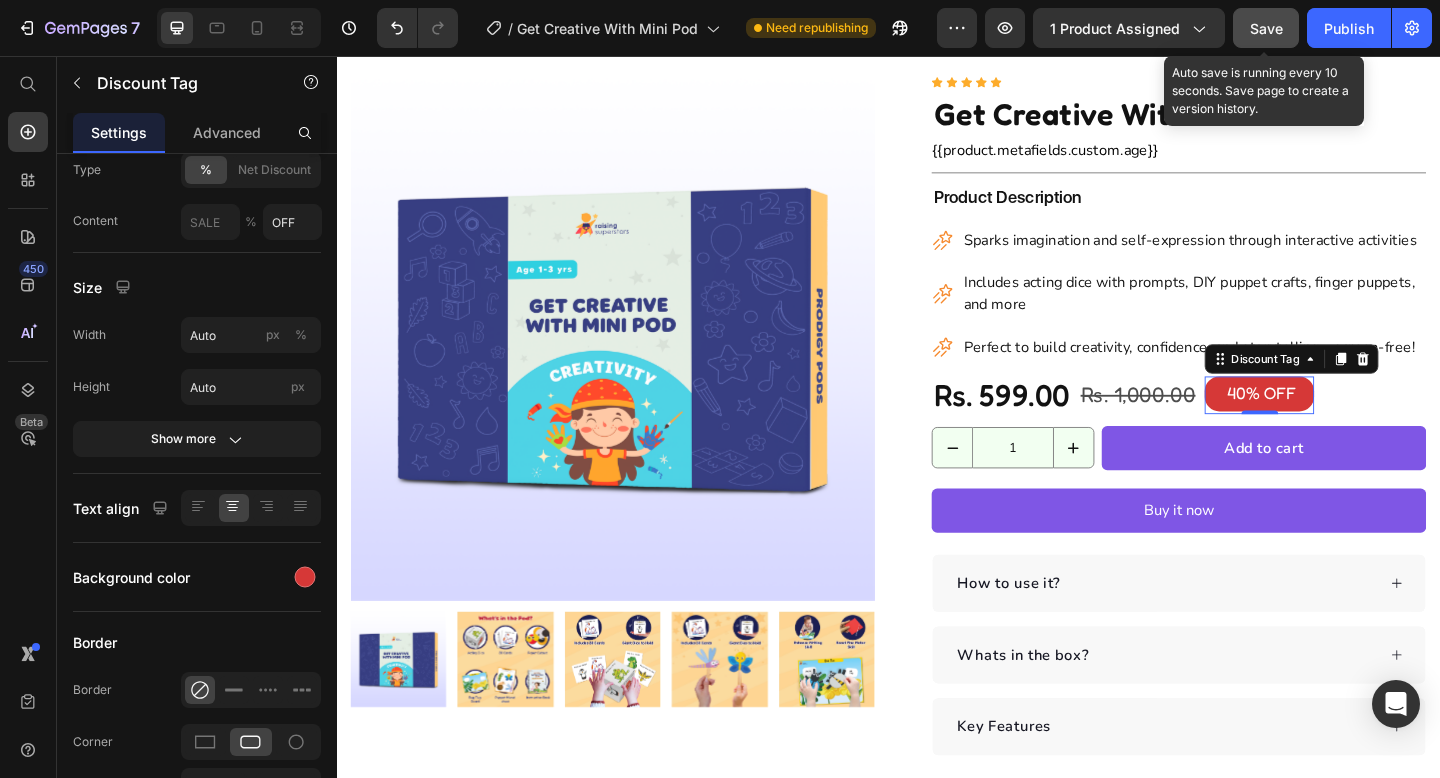 click on "Save" 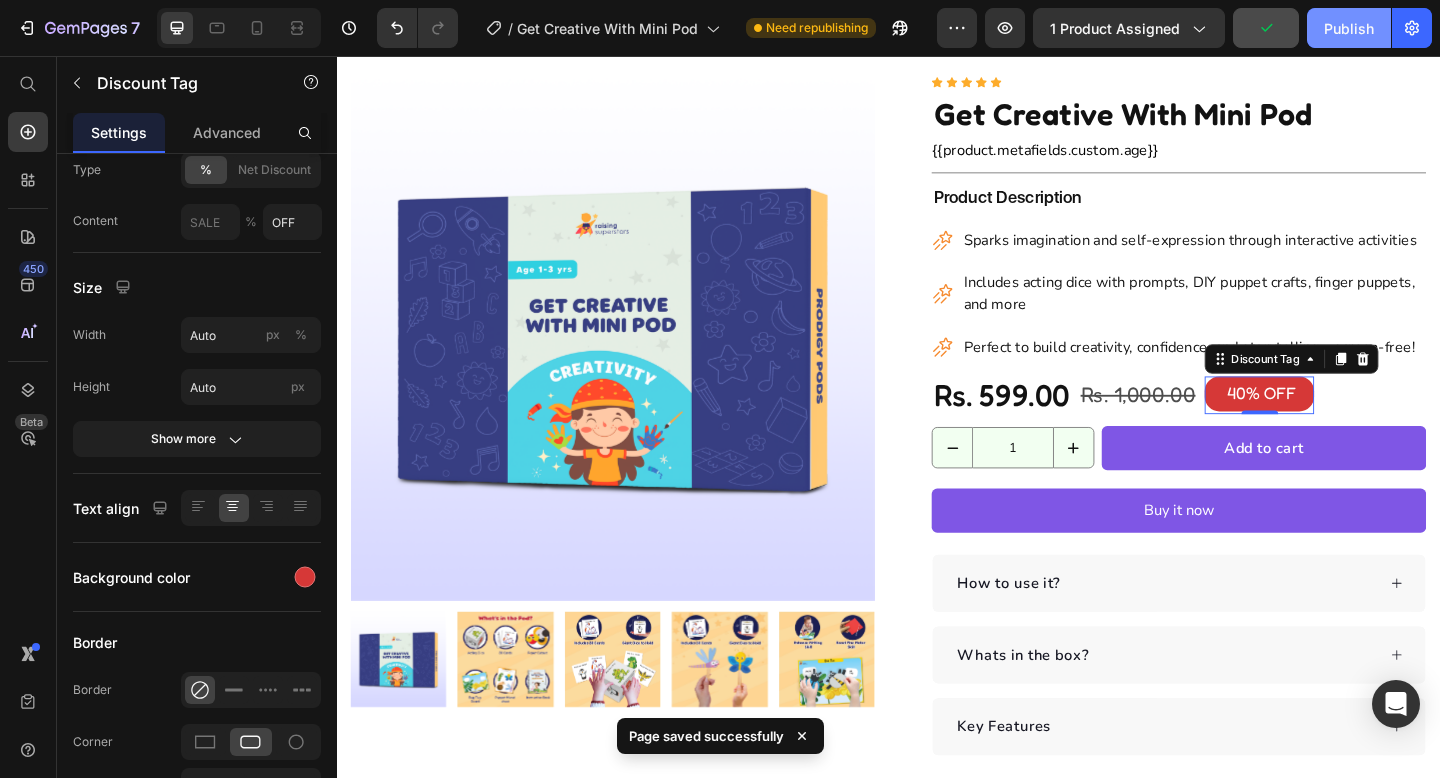 click on "Publish" at bounding box center (1349, 28) 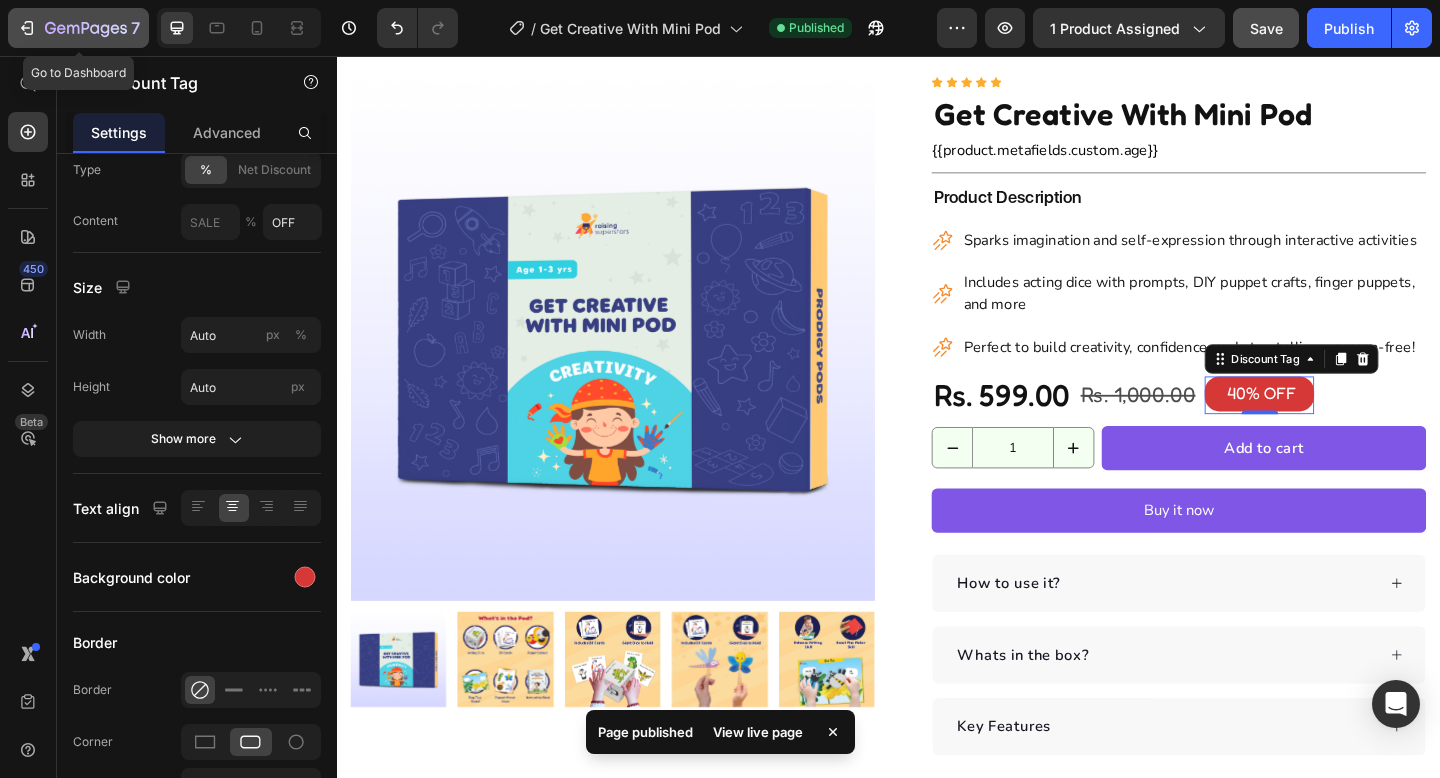 click on "7" 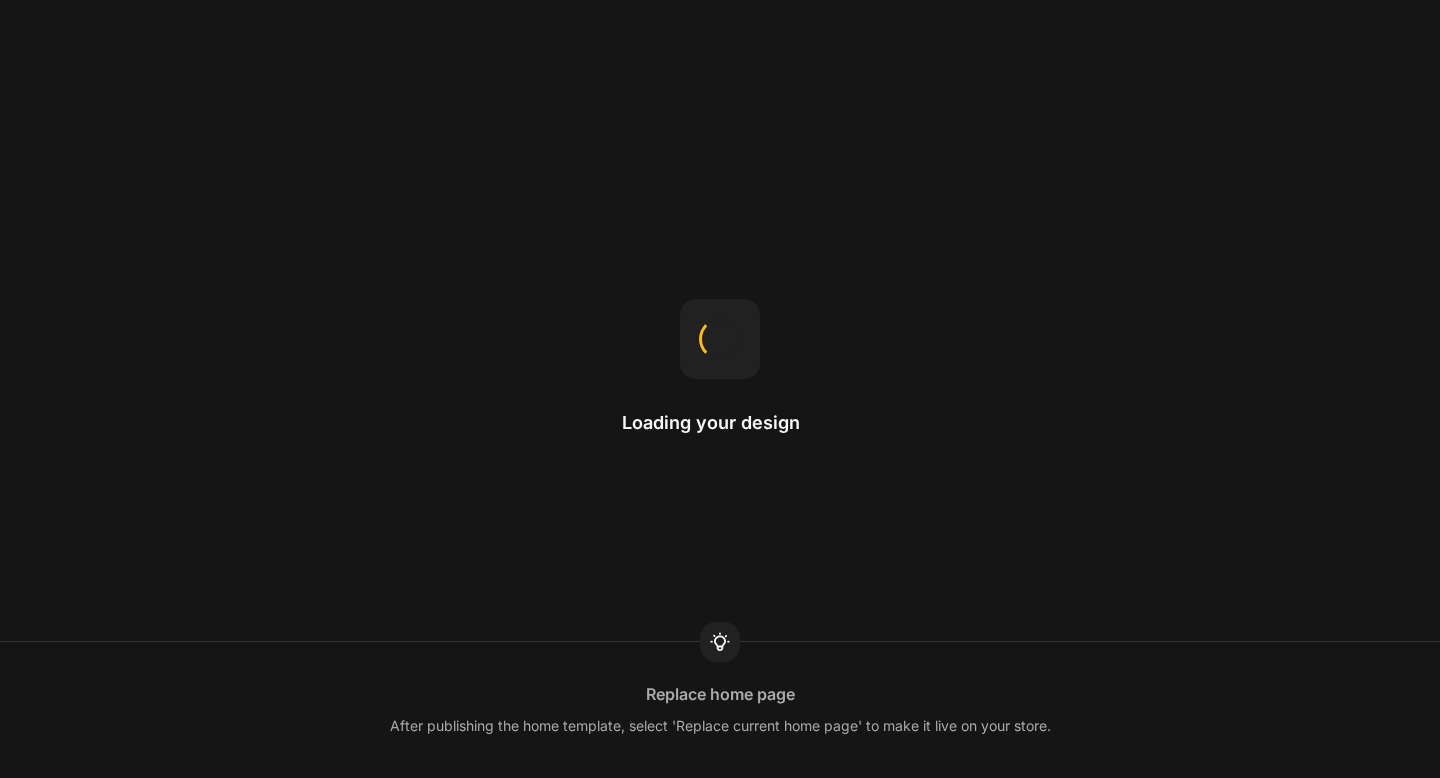 scroll, scrollTop: 0, scrollLeft: 0, axis: both 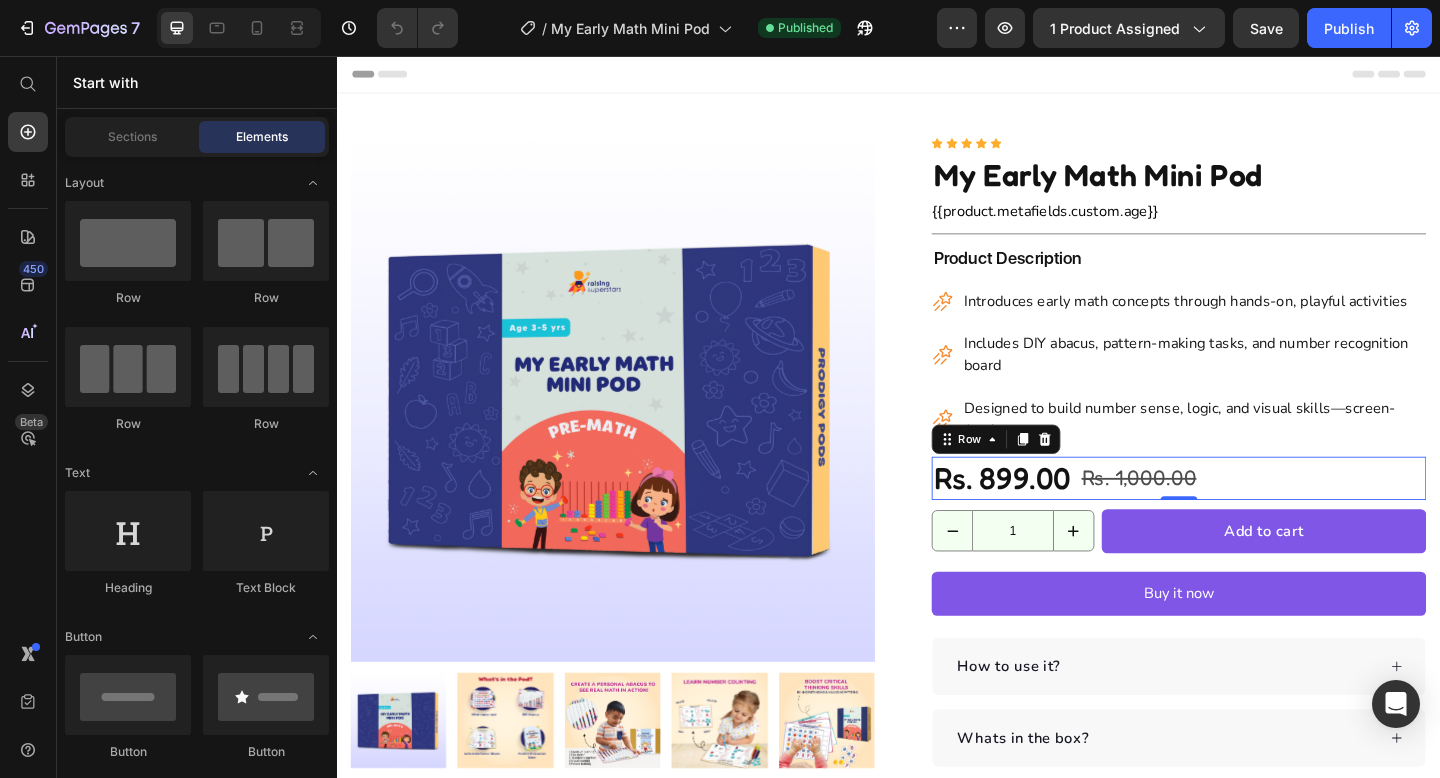 click on "Rs. 899.00 Product Price Rs. 1,000.00 Product Price Row   0" at bounding box center (1253, 515) 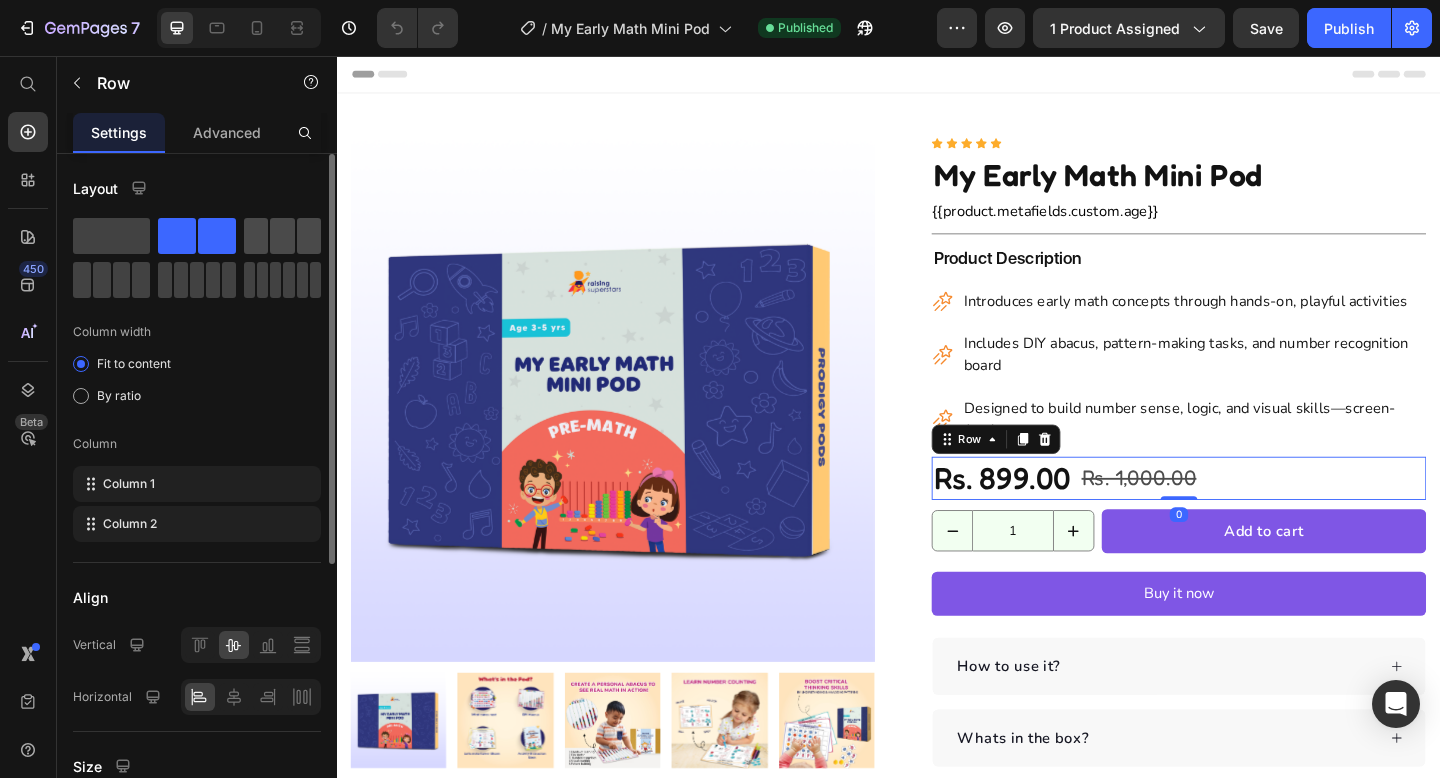 click 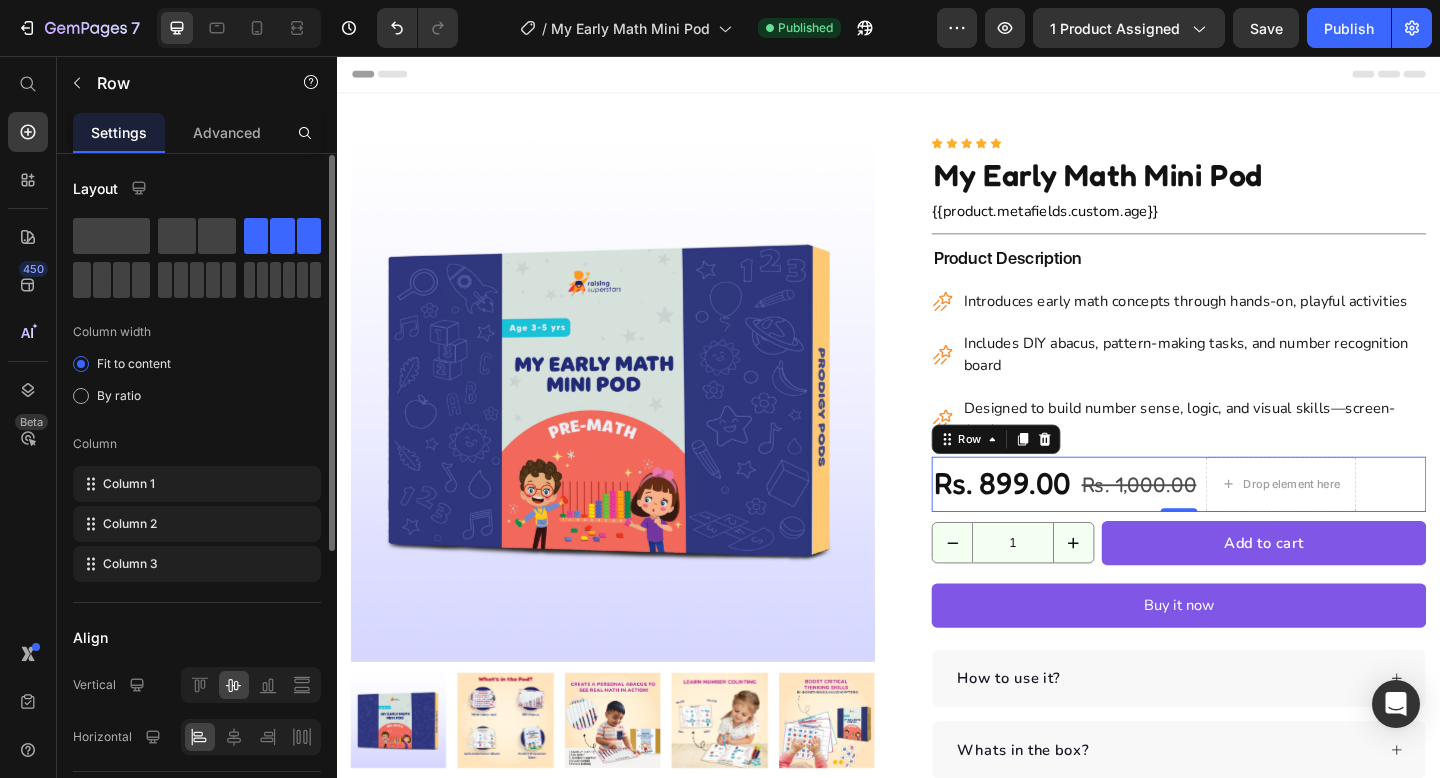 scroll, scrollTop: 116, scrollLeft: 0, axis: vertical 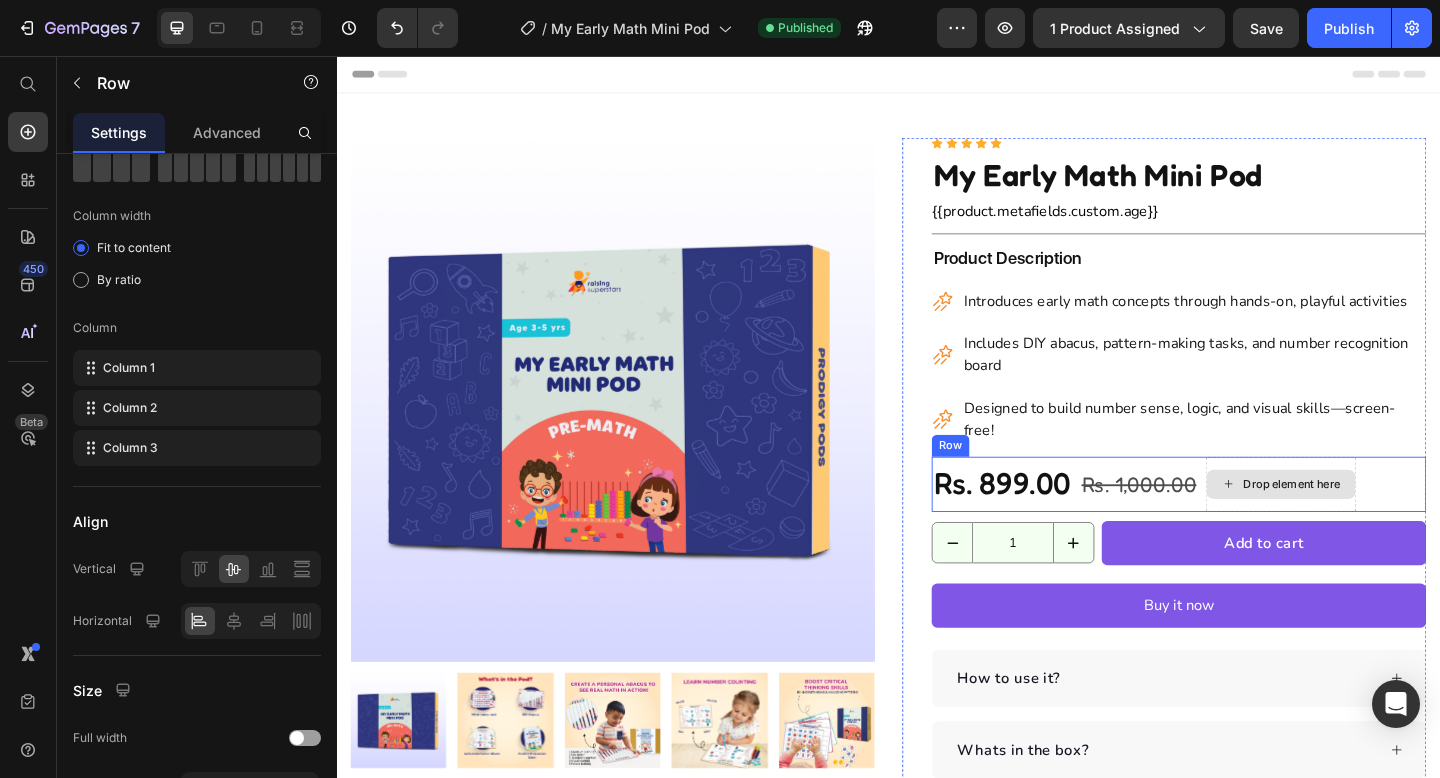 click on "Drop element here" at bounding box center (1364, 522) 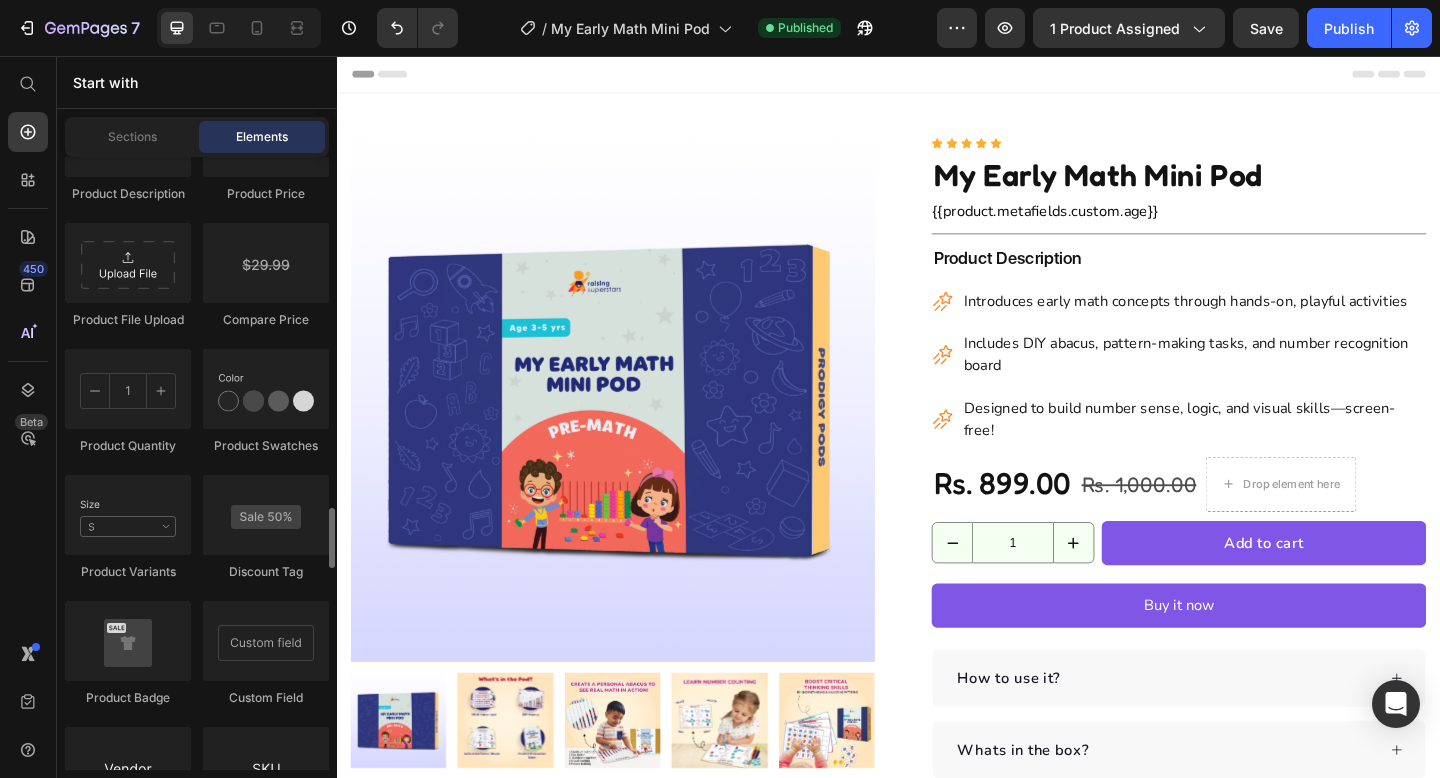 scroll, scrollTop: 3546, scrollLeft: 0, axis: vertical 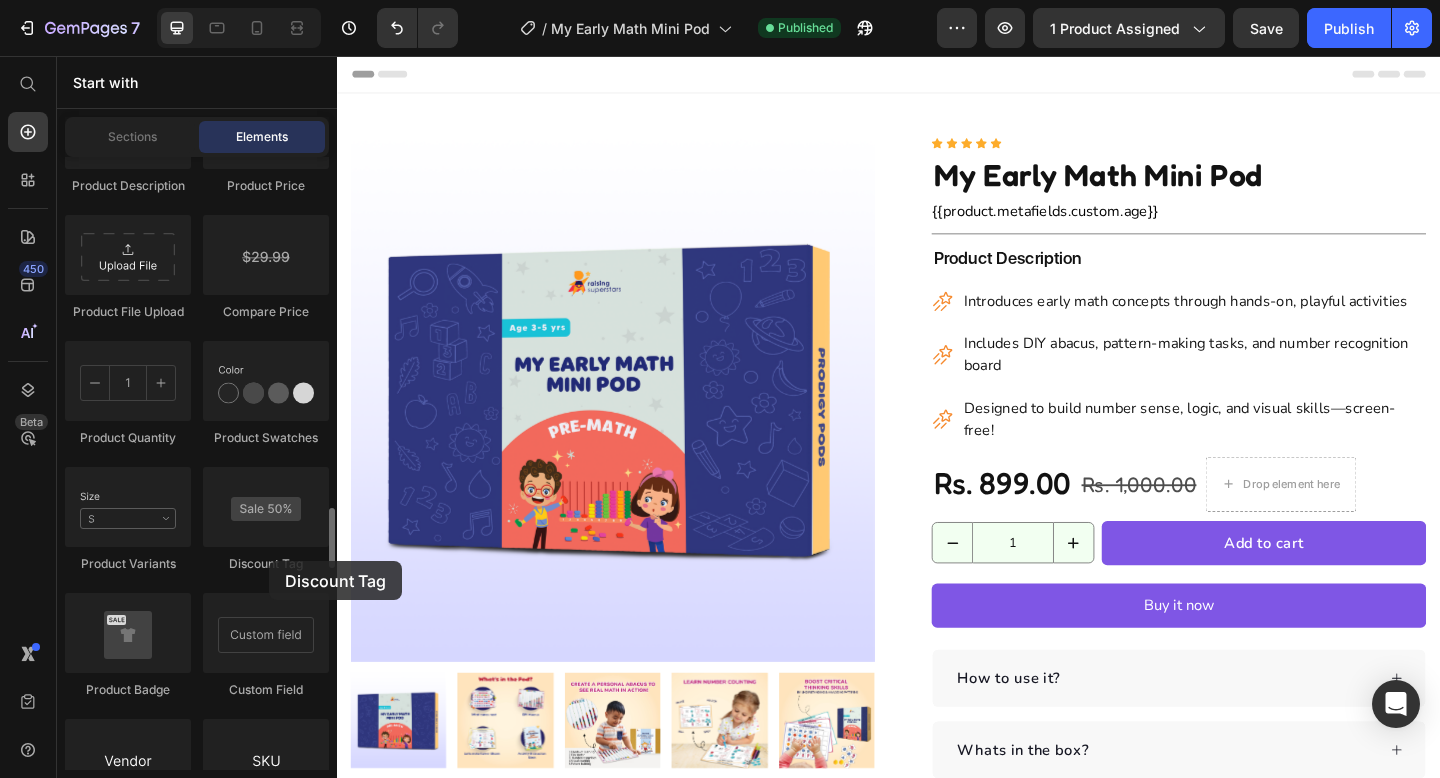 click on "Discount Tag" 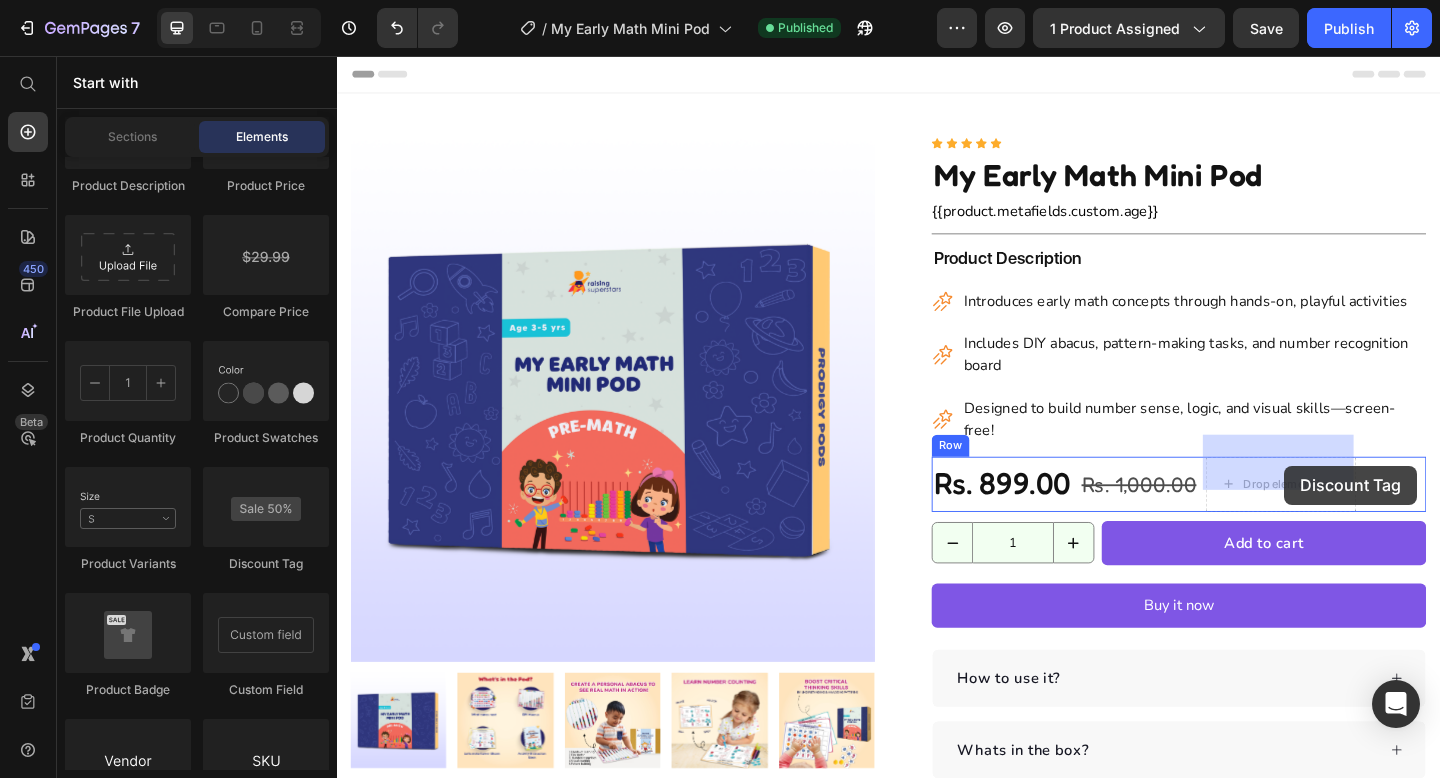 drag, startPoint x: 611, startPoint y: 568, endPoint x: 1367, endPoint y: 502, distance: 758.8755 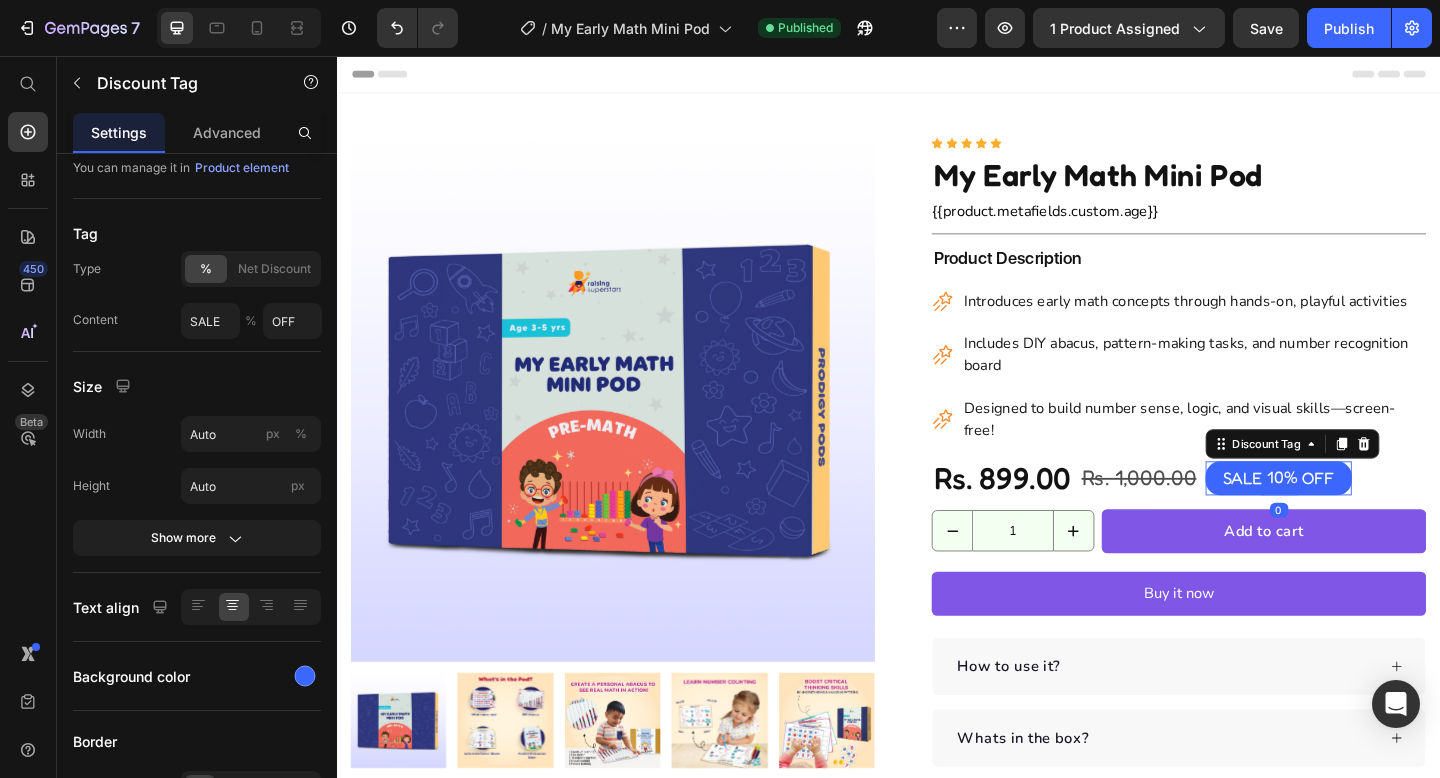 scroll, scrollTop: 0, scrollLeft: 0, axis: both 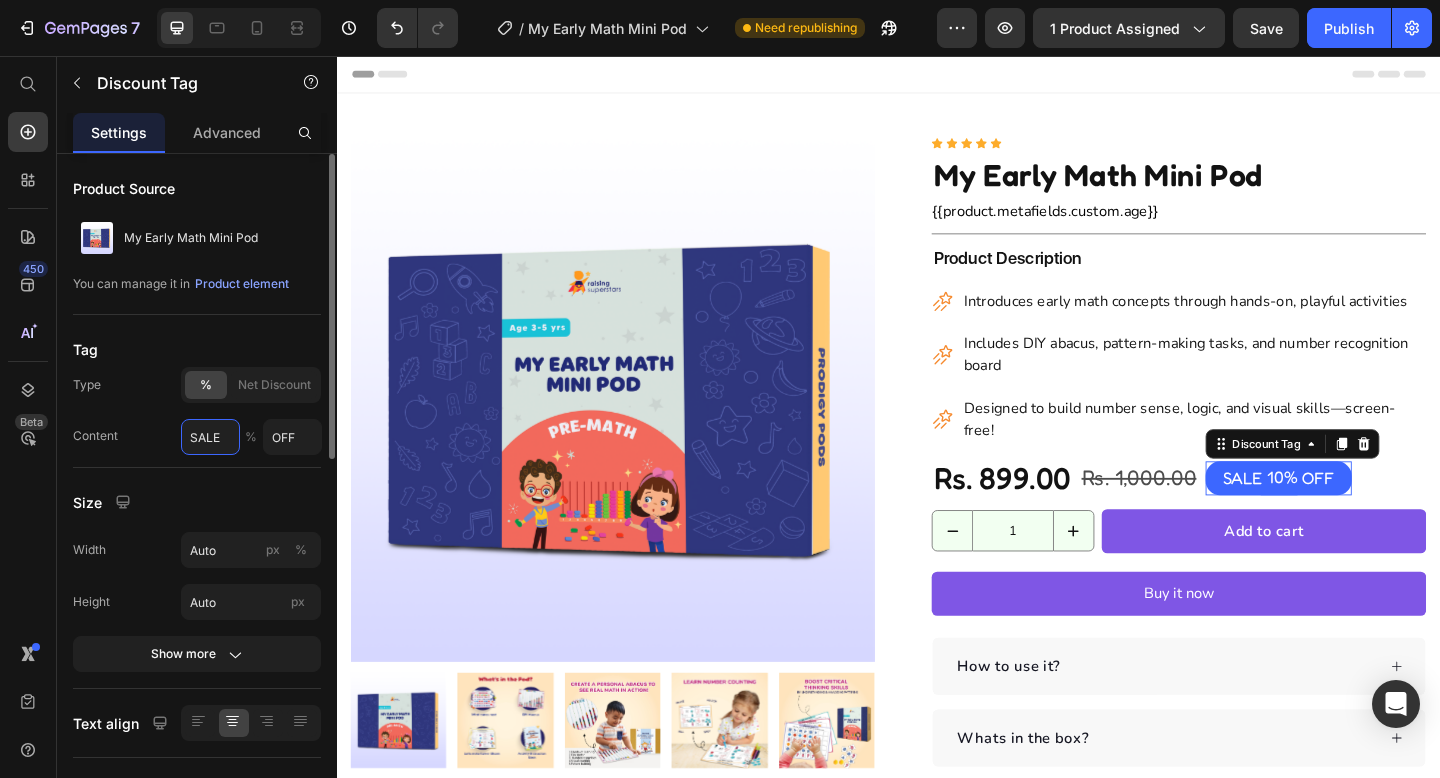 click on "SALE" at bounding box center (210, 437) 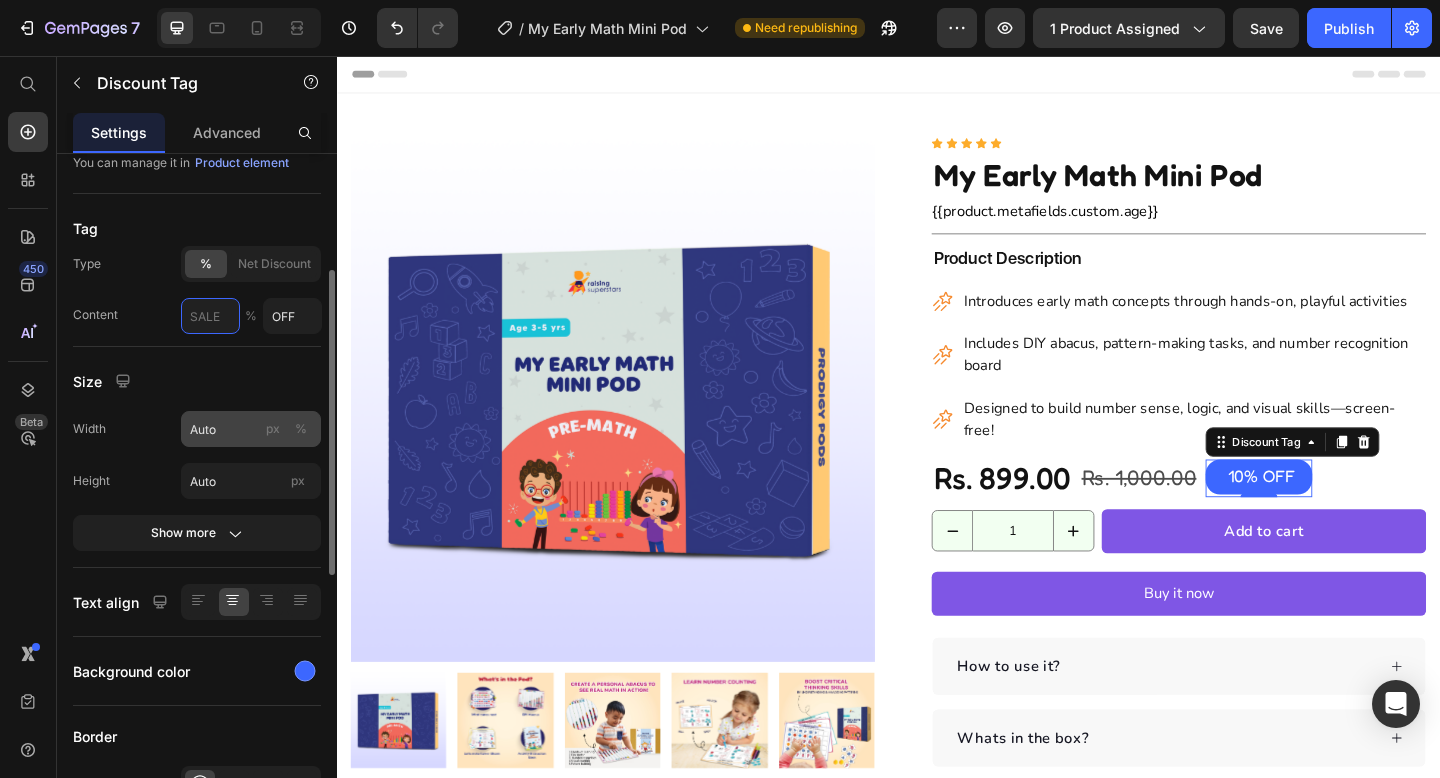 scroll, scrollTop: 165, scrollLeft: 0, axis: vertical 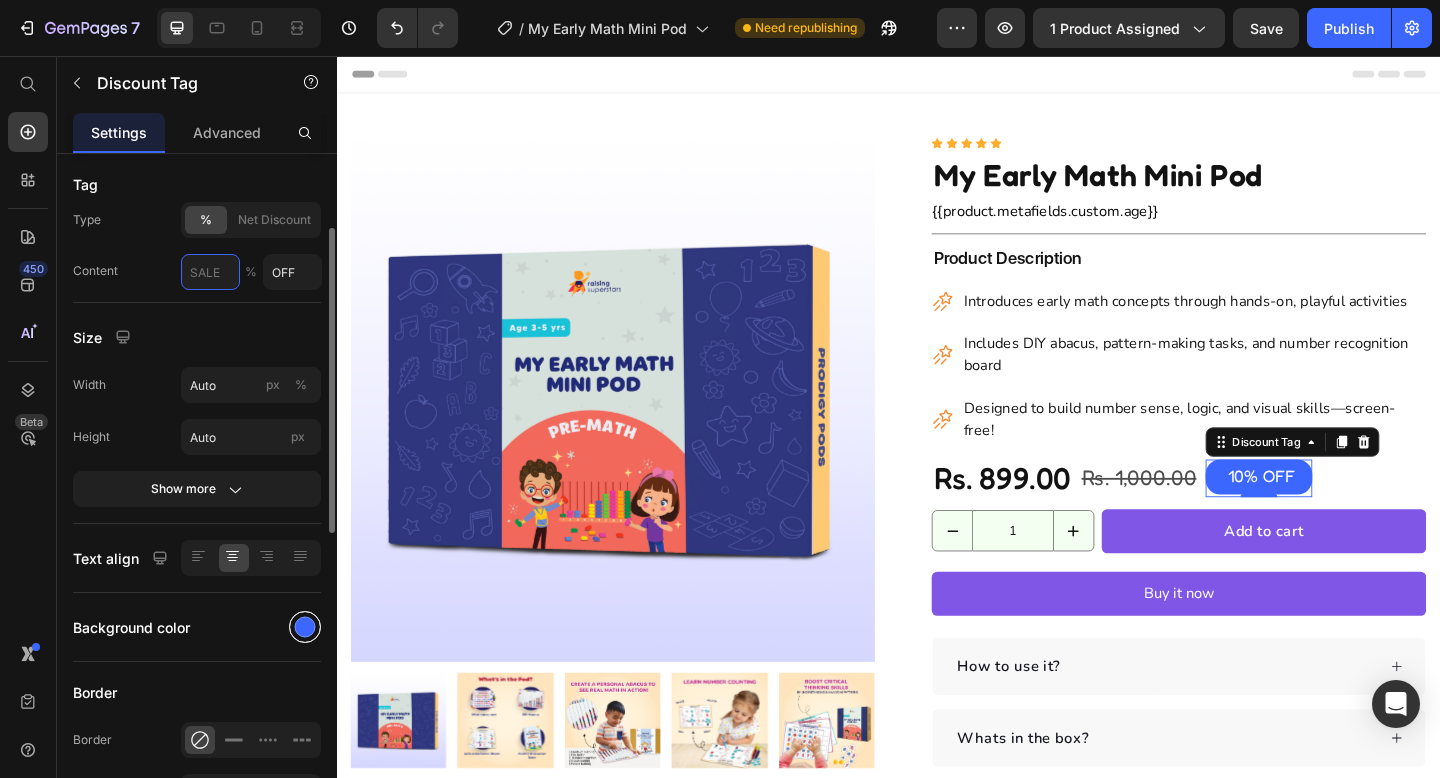type 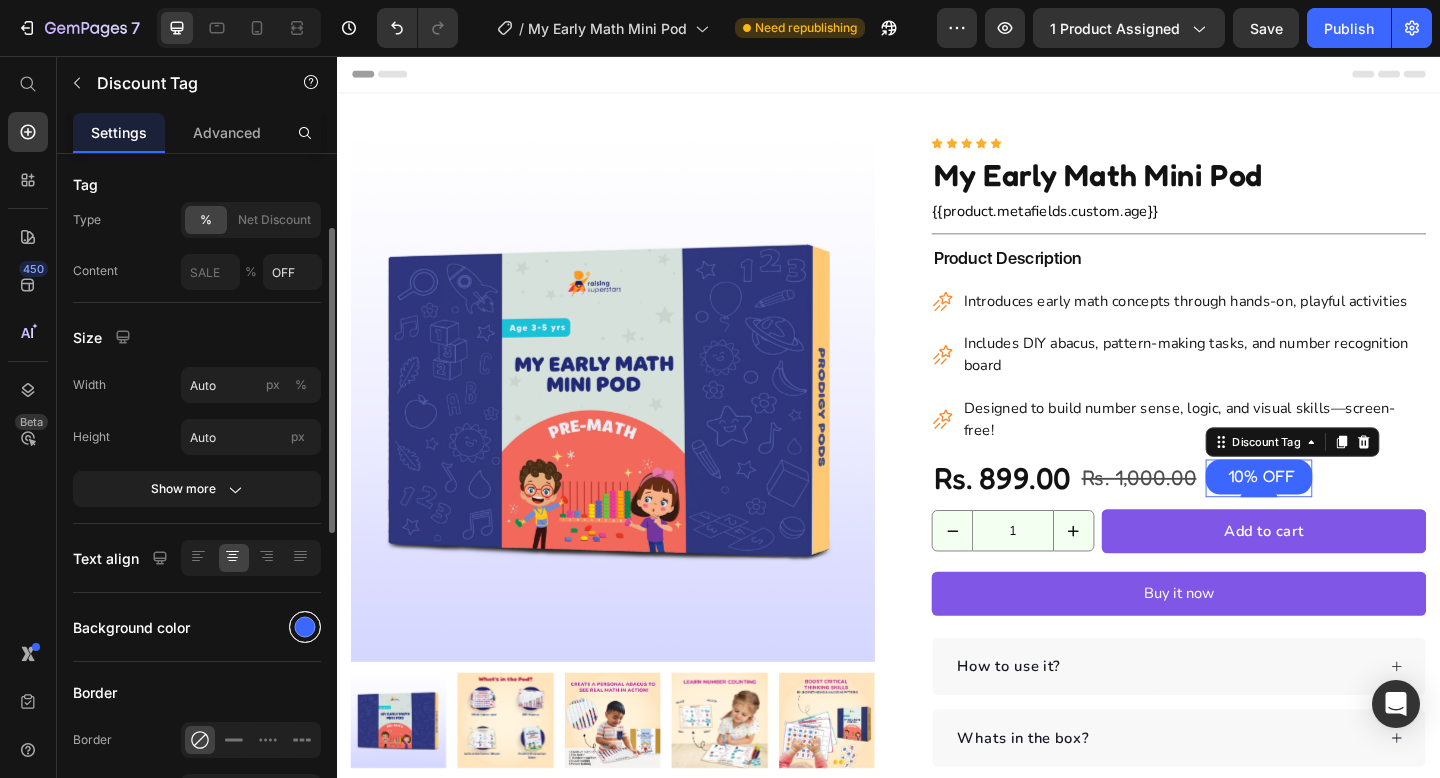 click at bounding box center (305, 627) 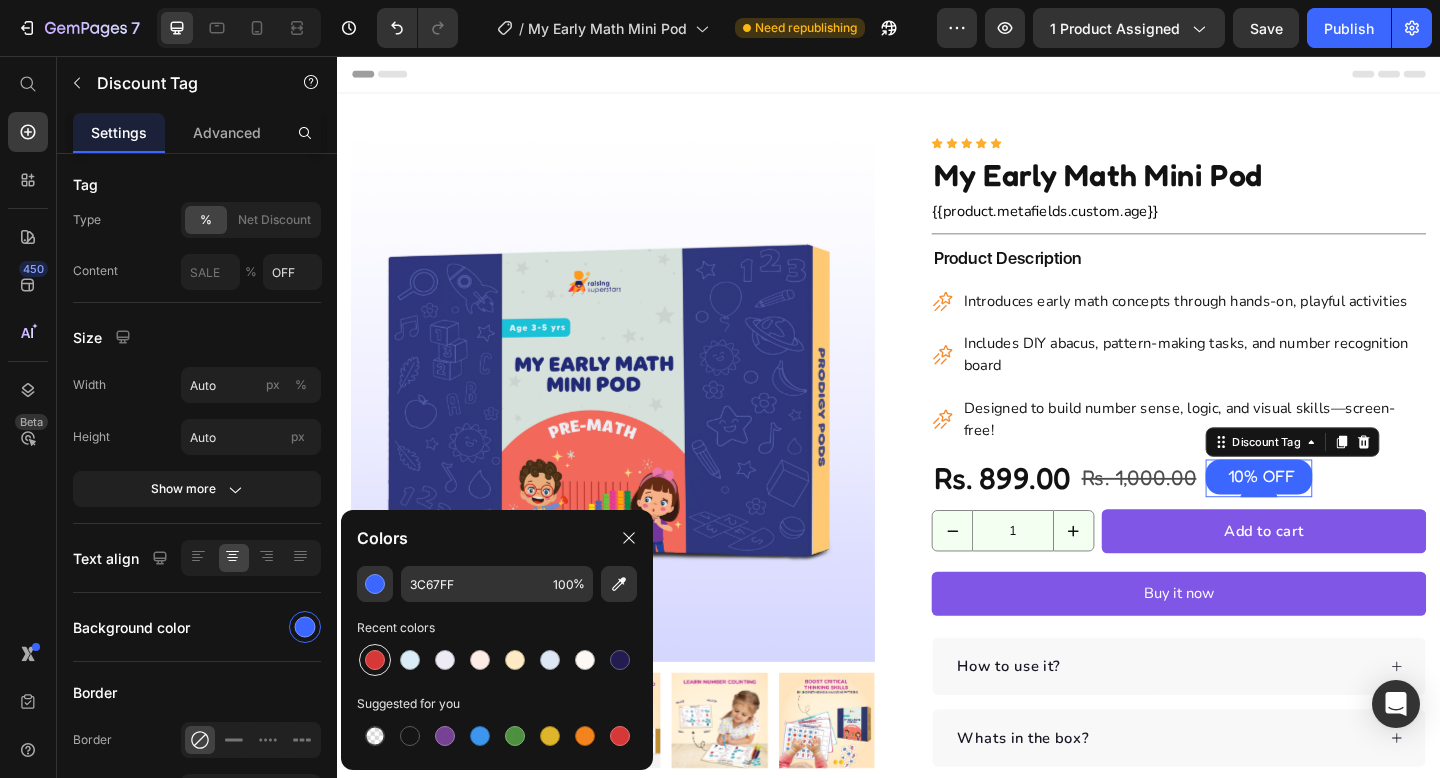 click at bounding box center [375, 660] 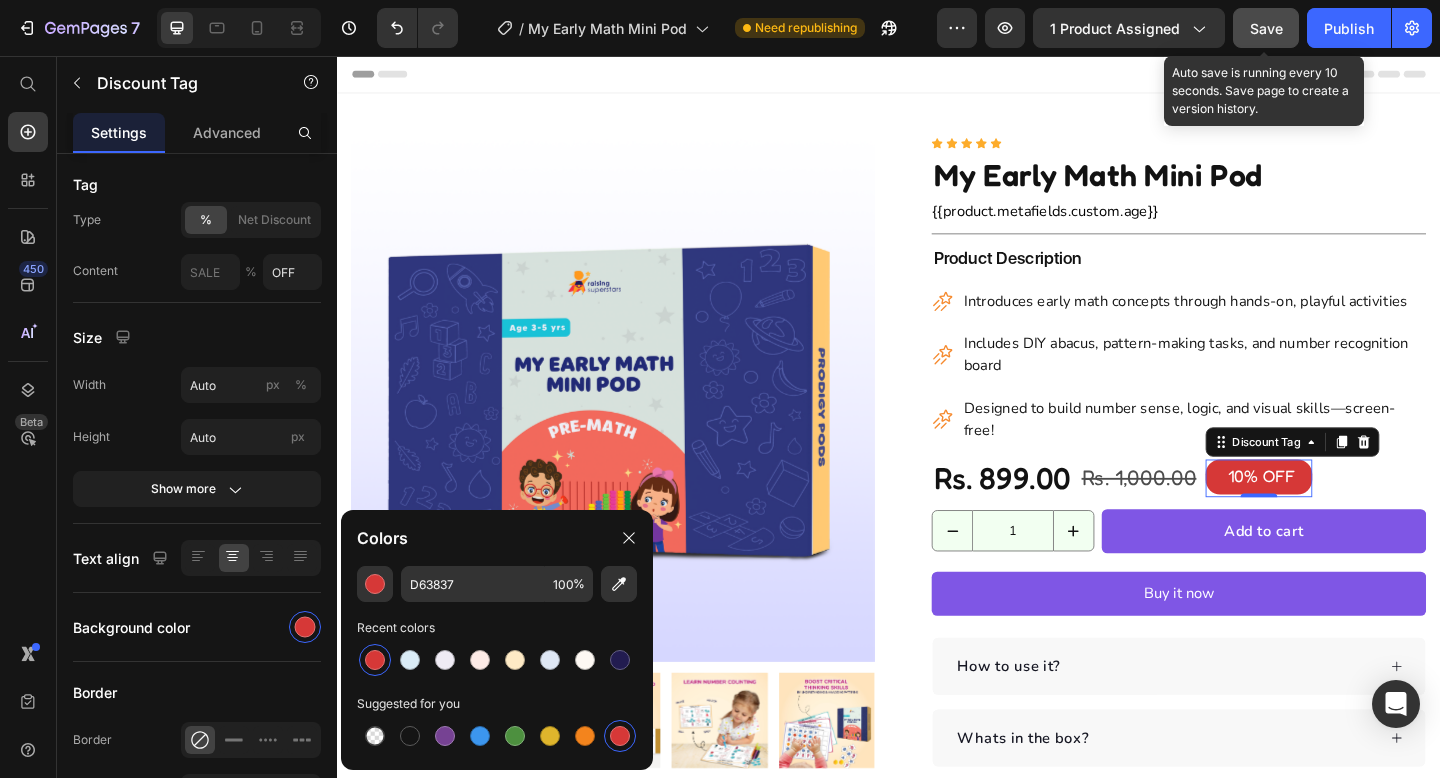 click on "Save" 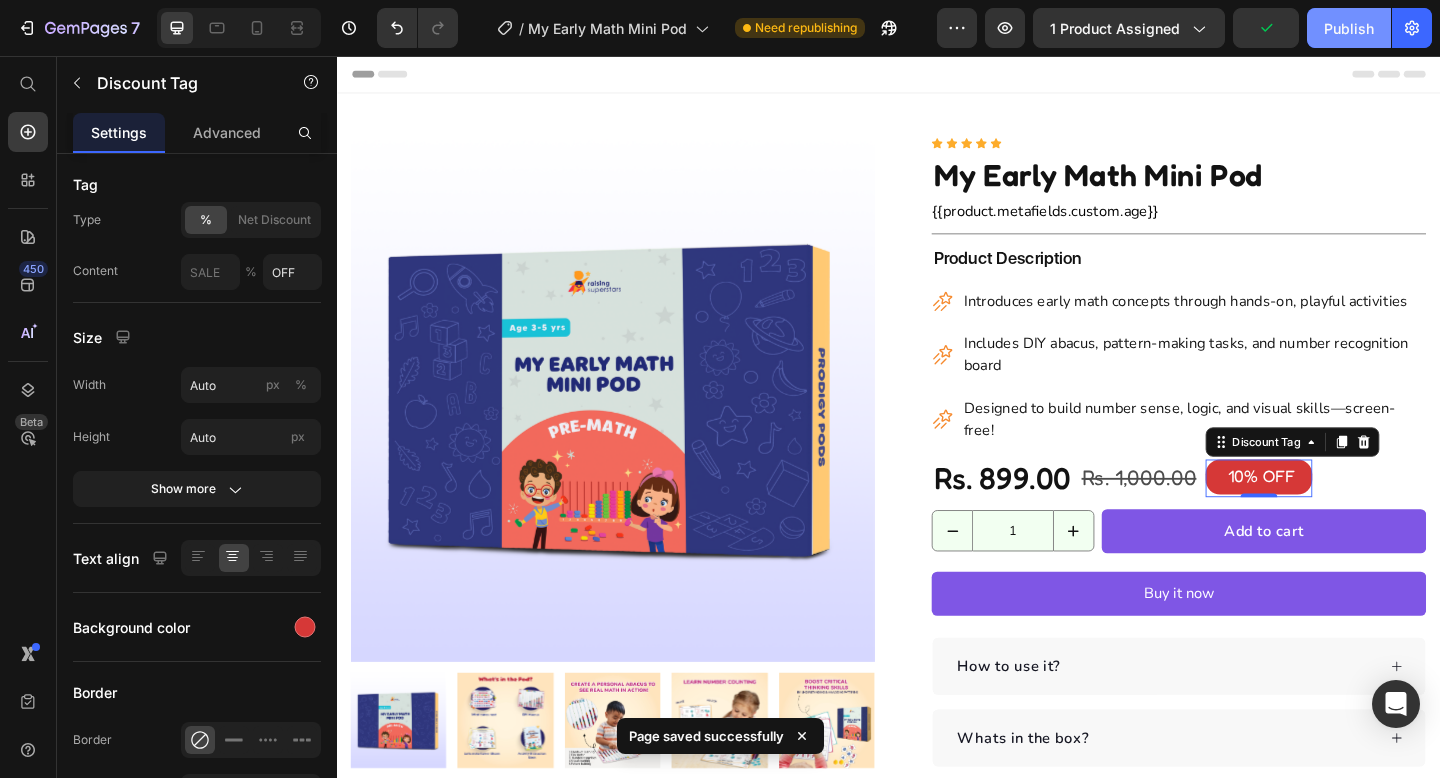click on "Publish" 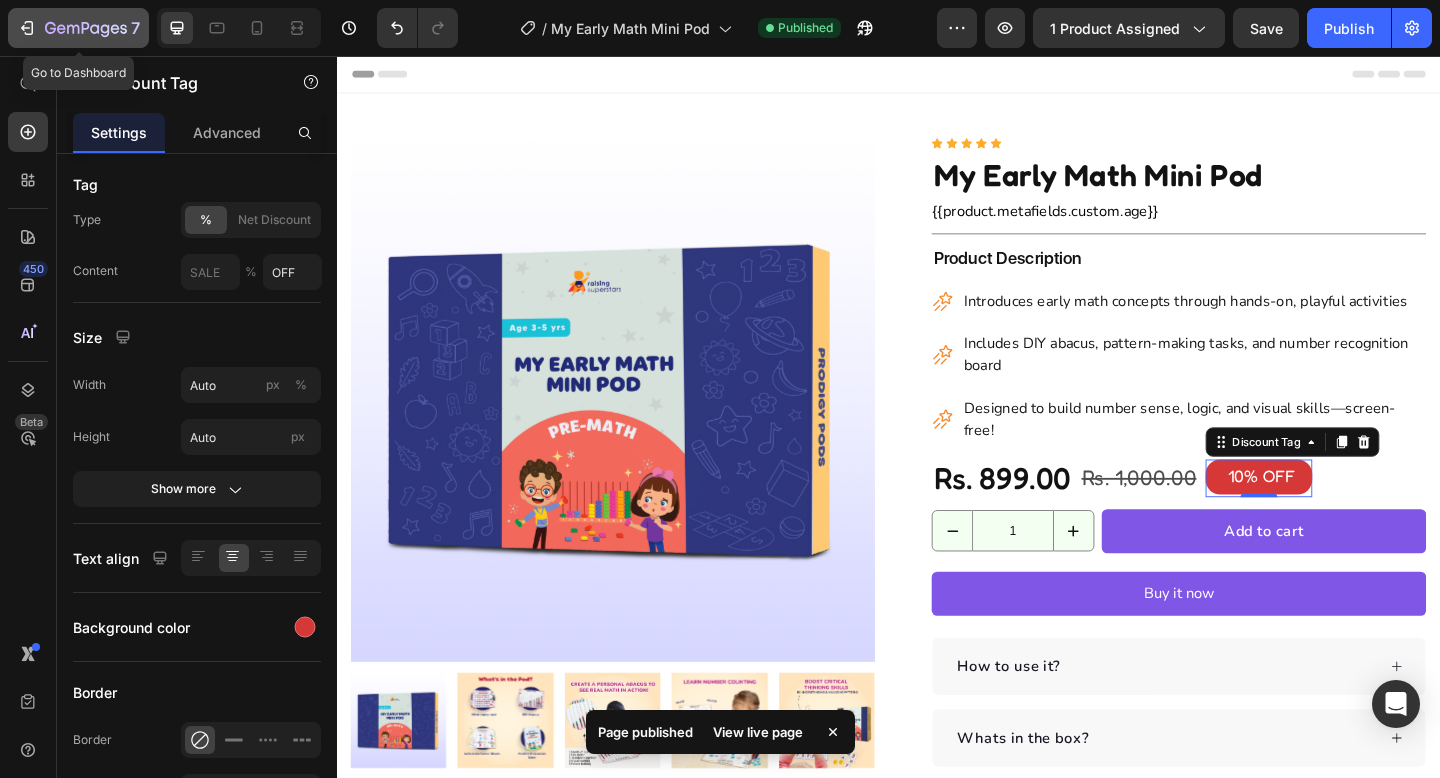 click 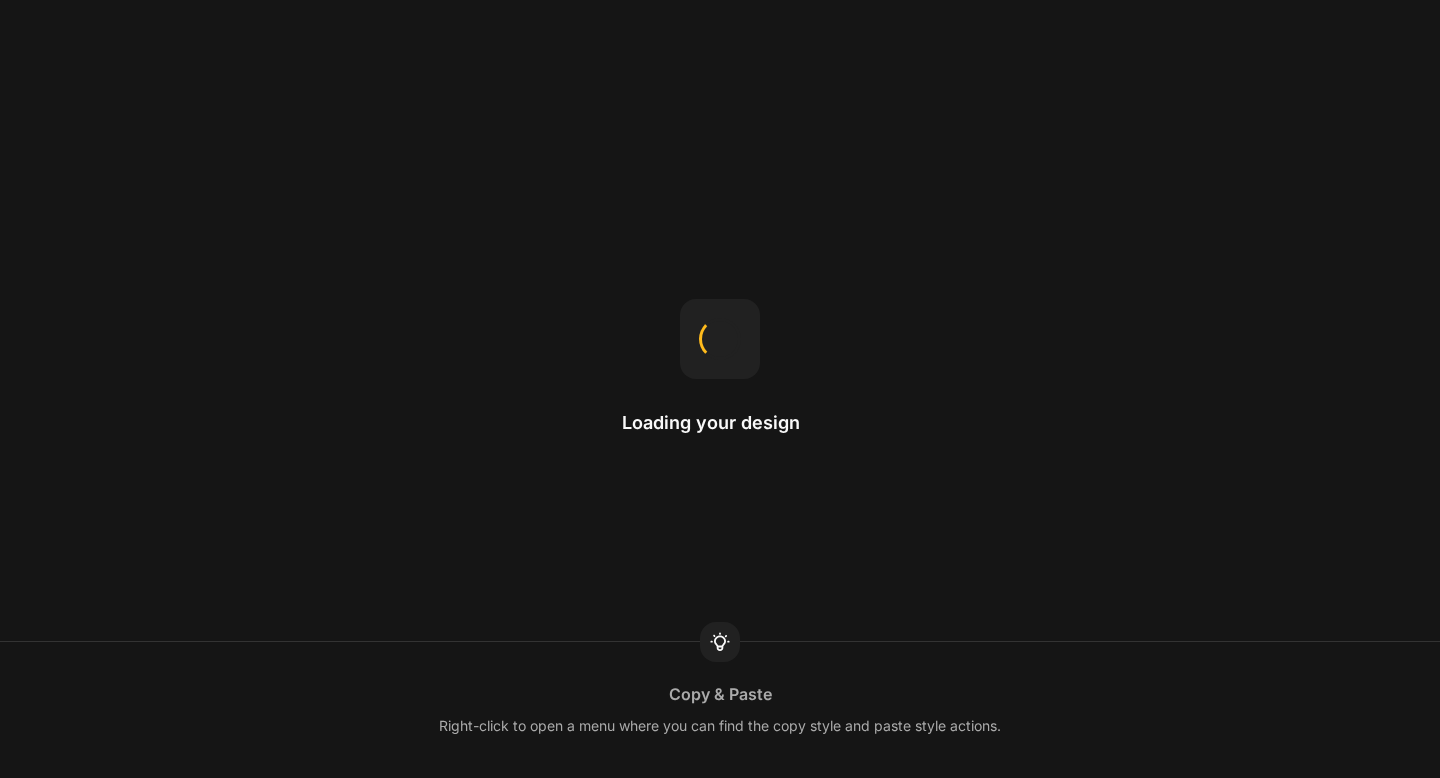 scroll, scrollTop: 0, scrollLeft: 0, axis: both 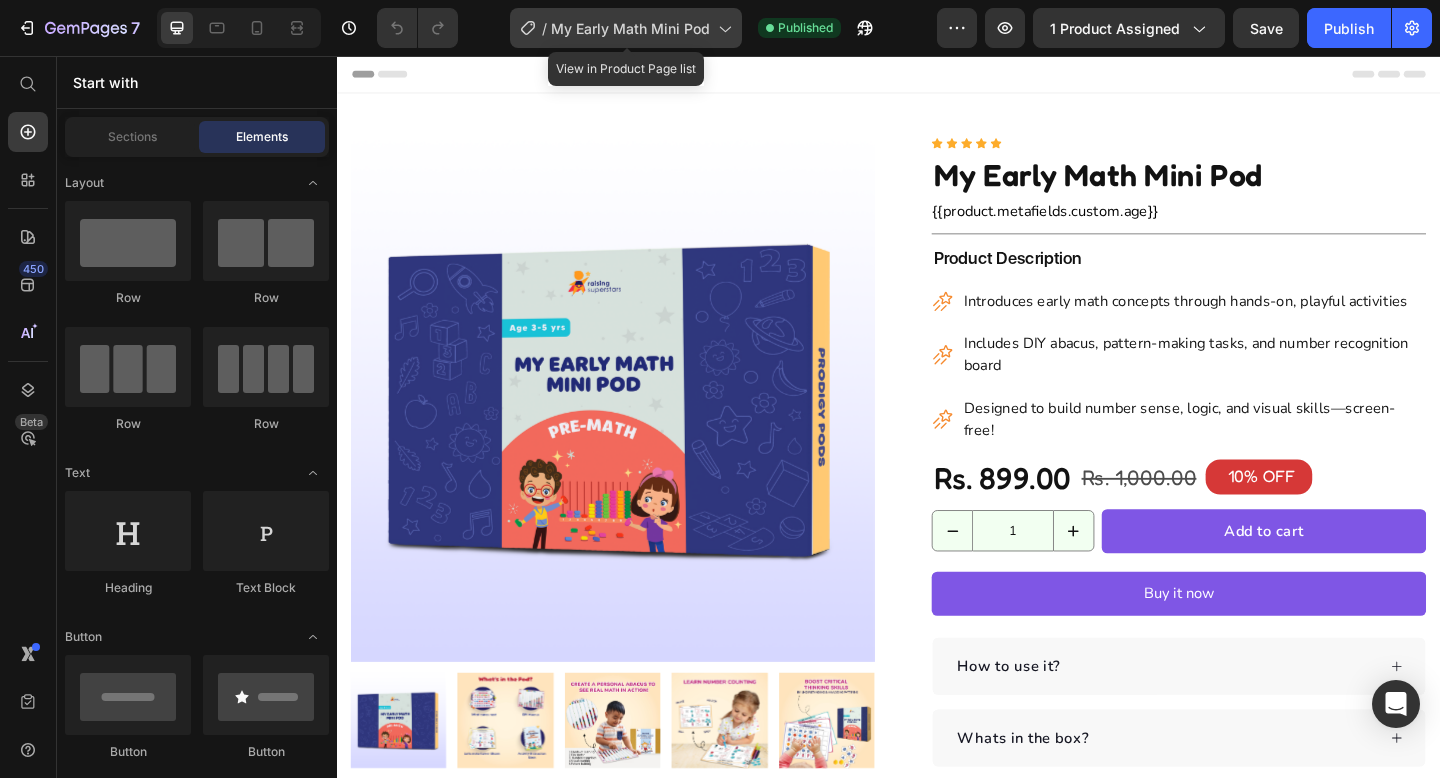 click on "My Early Math Mini Pod" at bounding box center [630, 28] 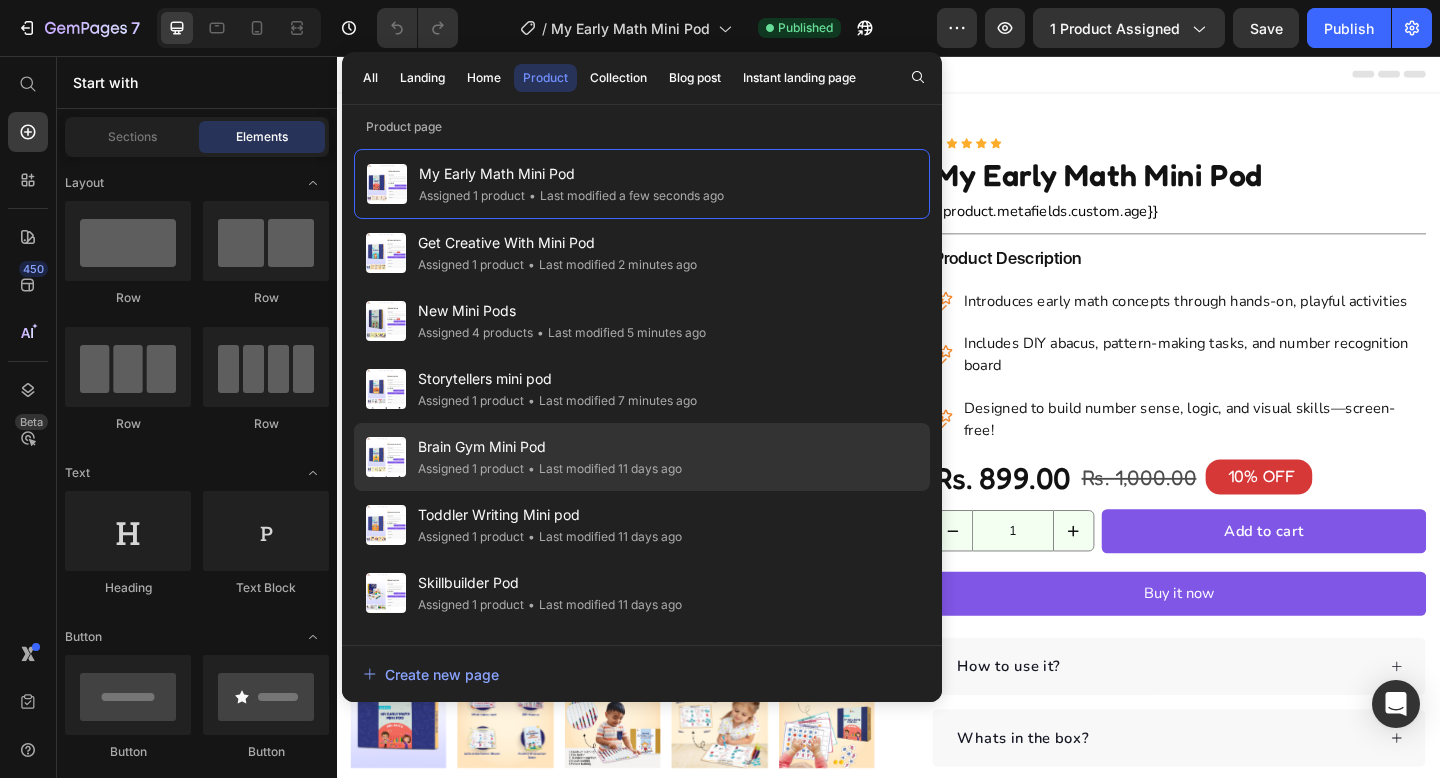 click on "Brain Gym Mini Pod" at bounding box center (550, 447) 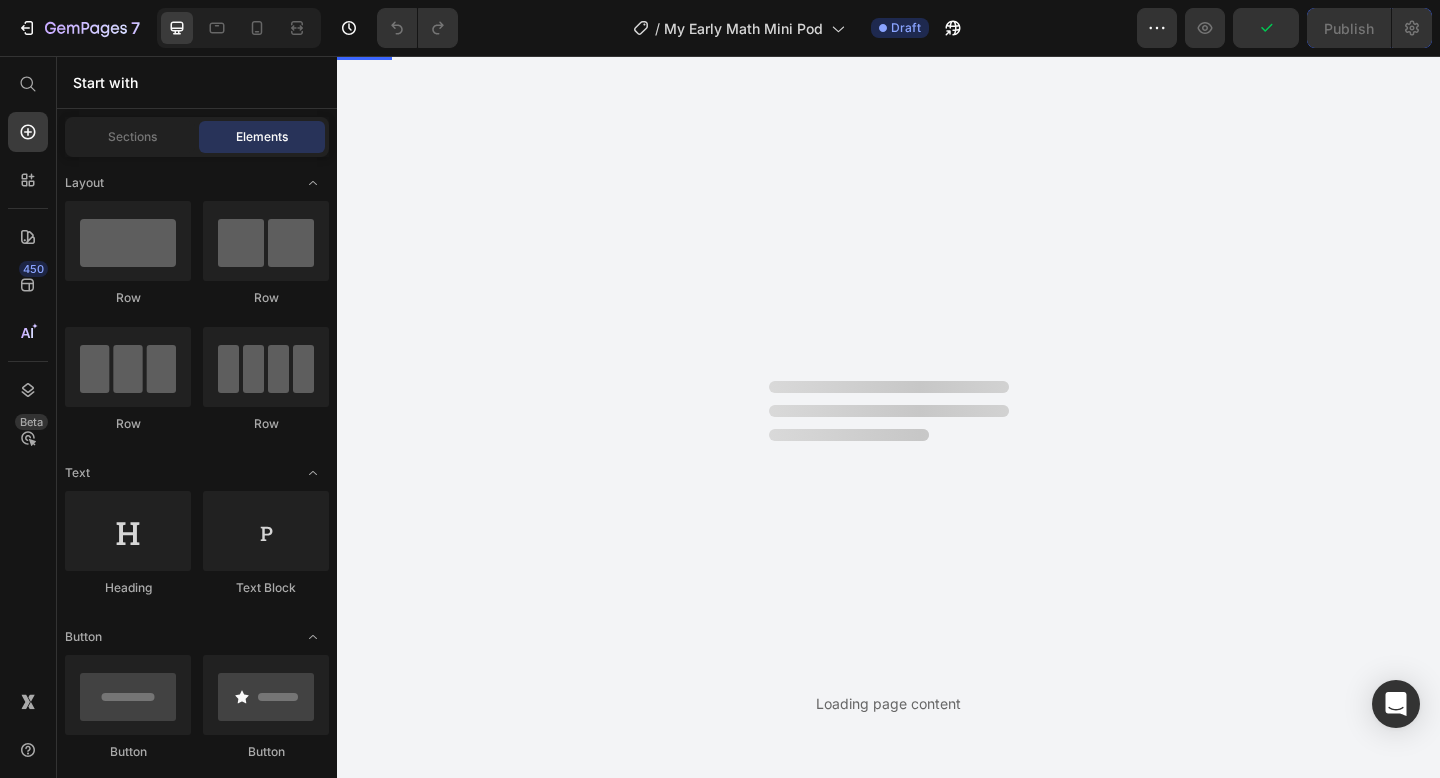 scroll, scrollTop: 0, scrollLeft: 0, axis: both 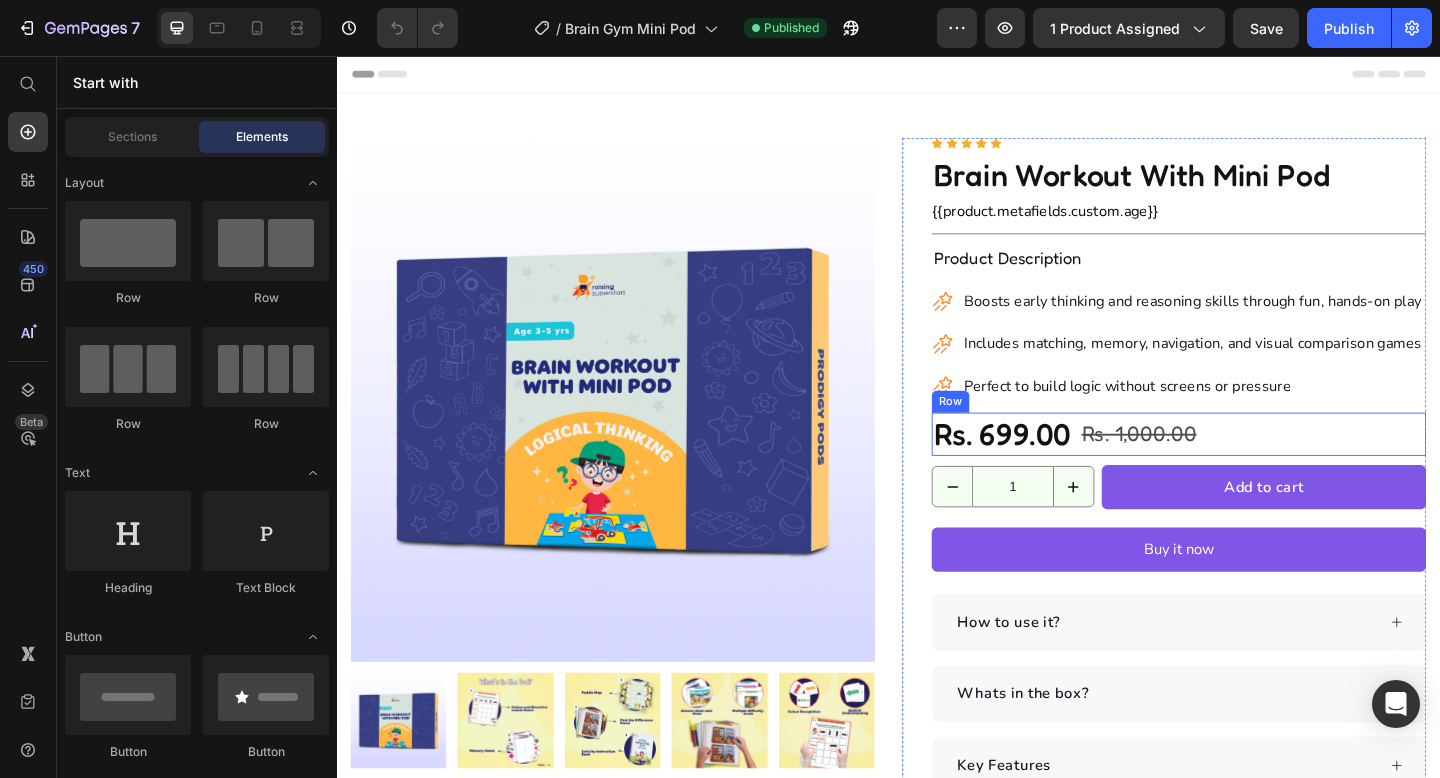 click on "Rs. 699.00 Product Price Rs. 1,000.00 Product Price Row" at bounding box center [1253, 467] 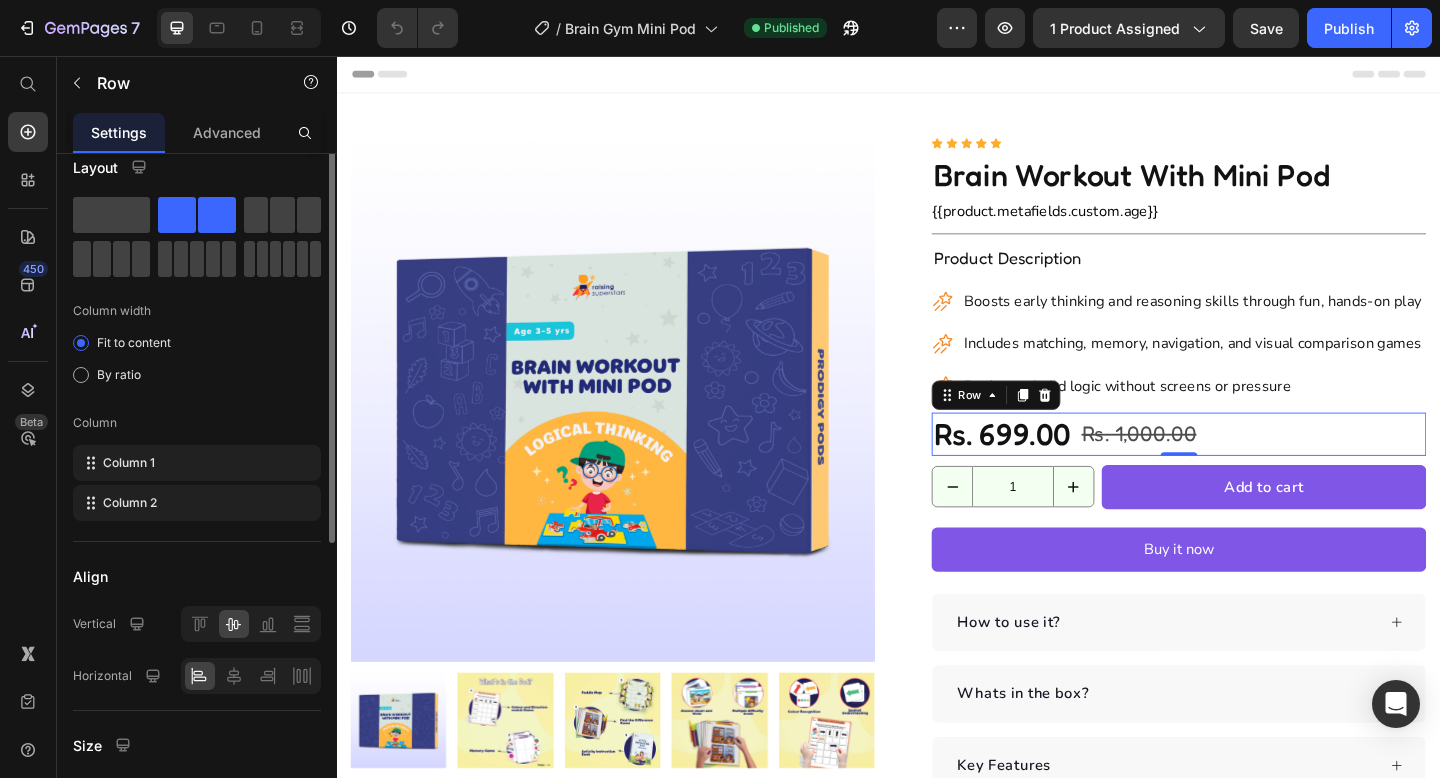 scroll, scrollTop: 0, scrollLeft: 0, axis: both 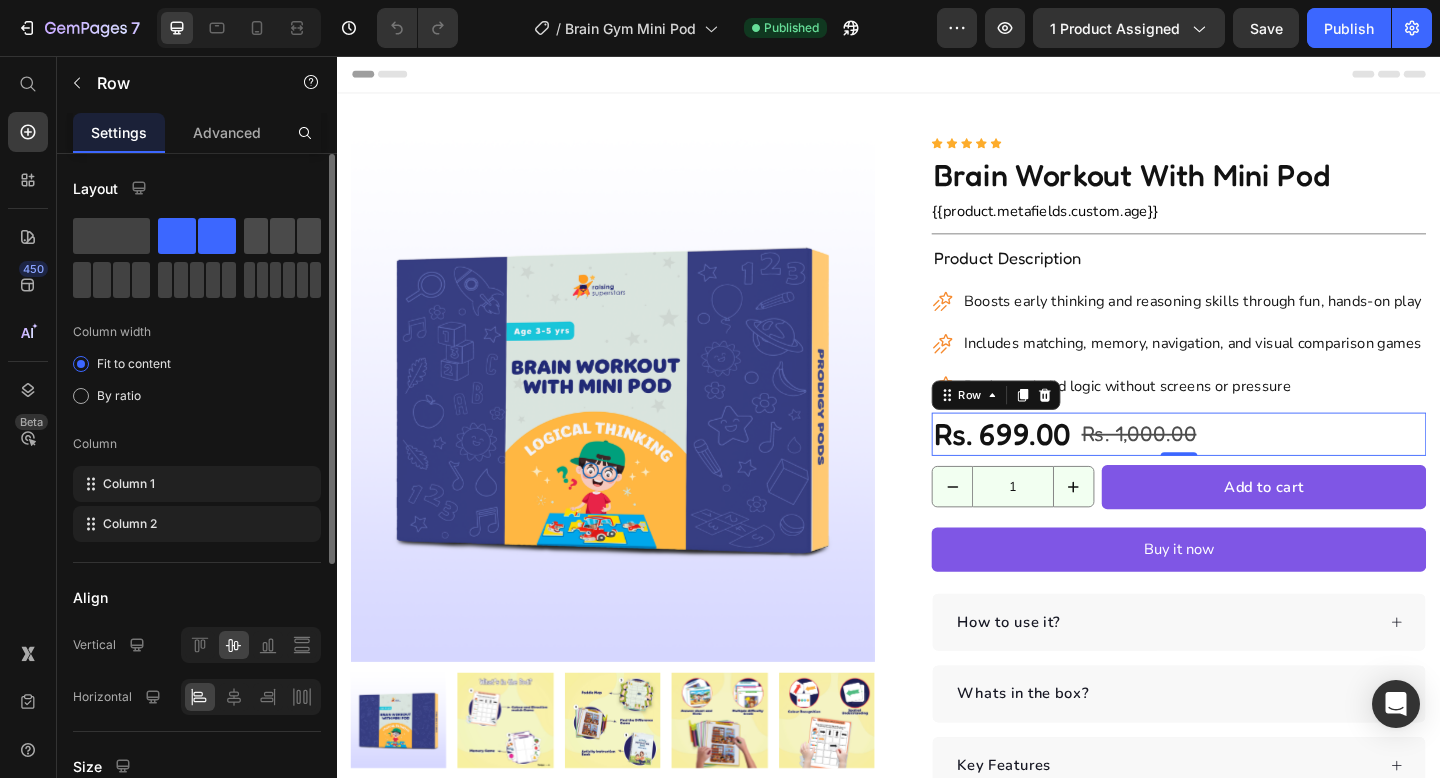 click 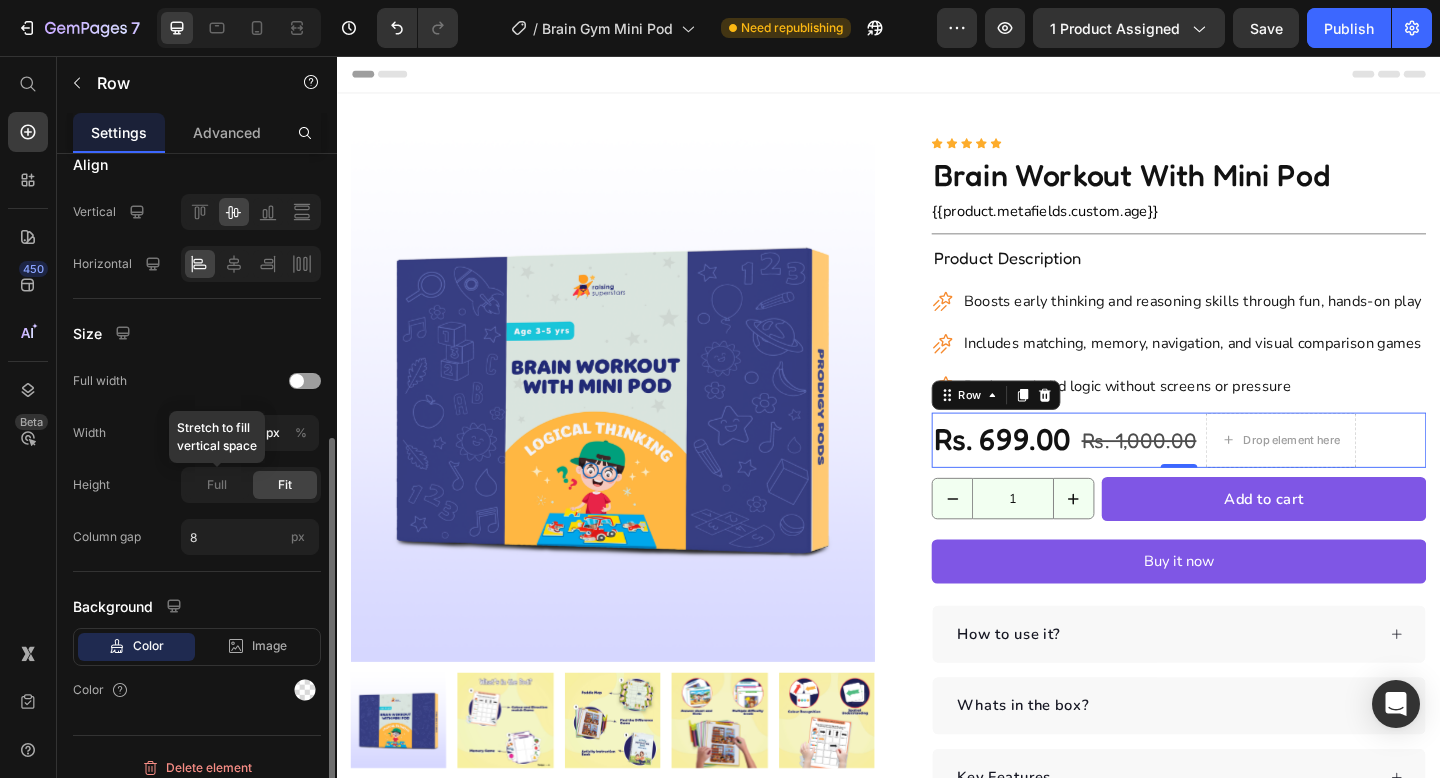 scroll, scrollTop: 478, scrollLeft: 0, axis: vertical 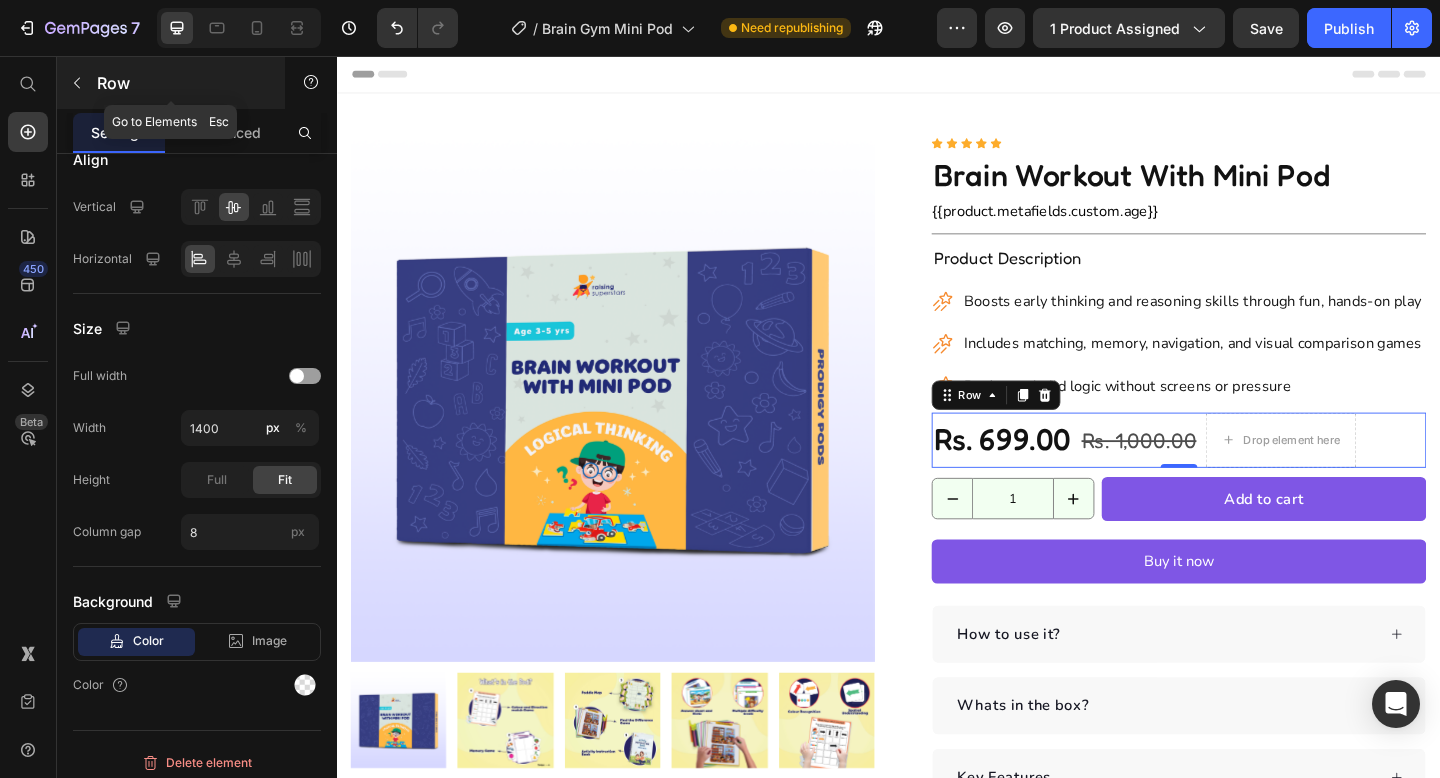 click at bounding box center [77, 83] 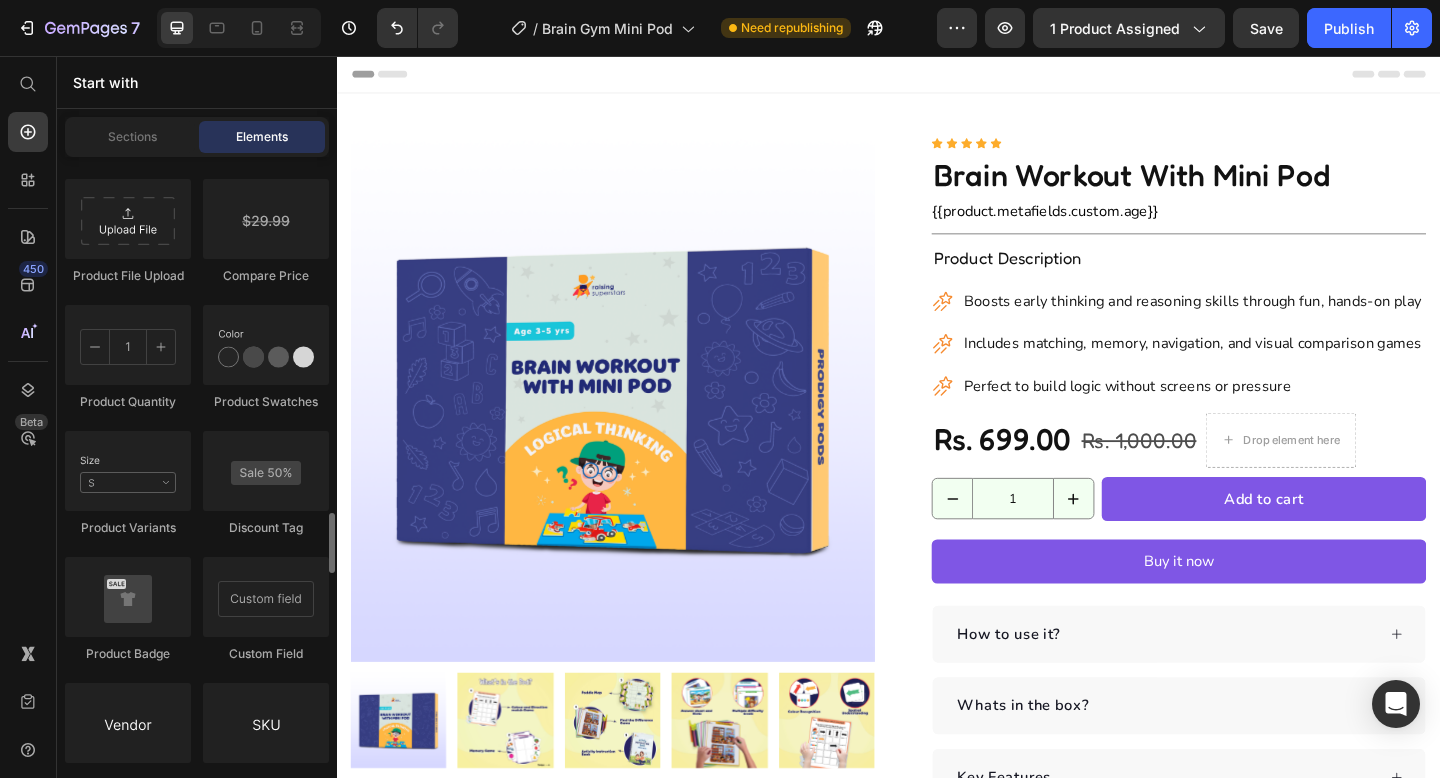 scroll, scrollTop: 3688, scrollLeft: 0, axis: vertical 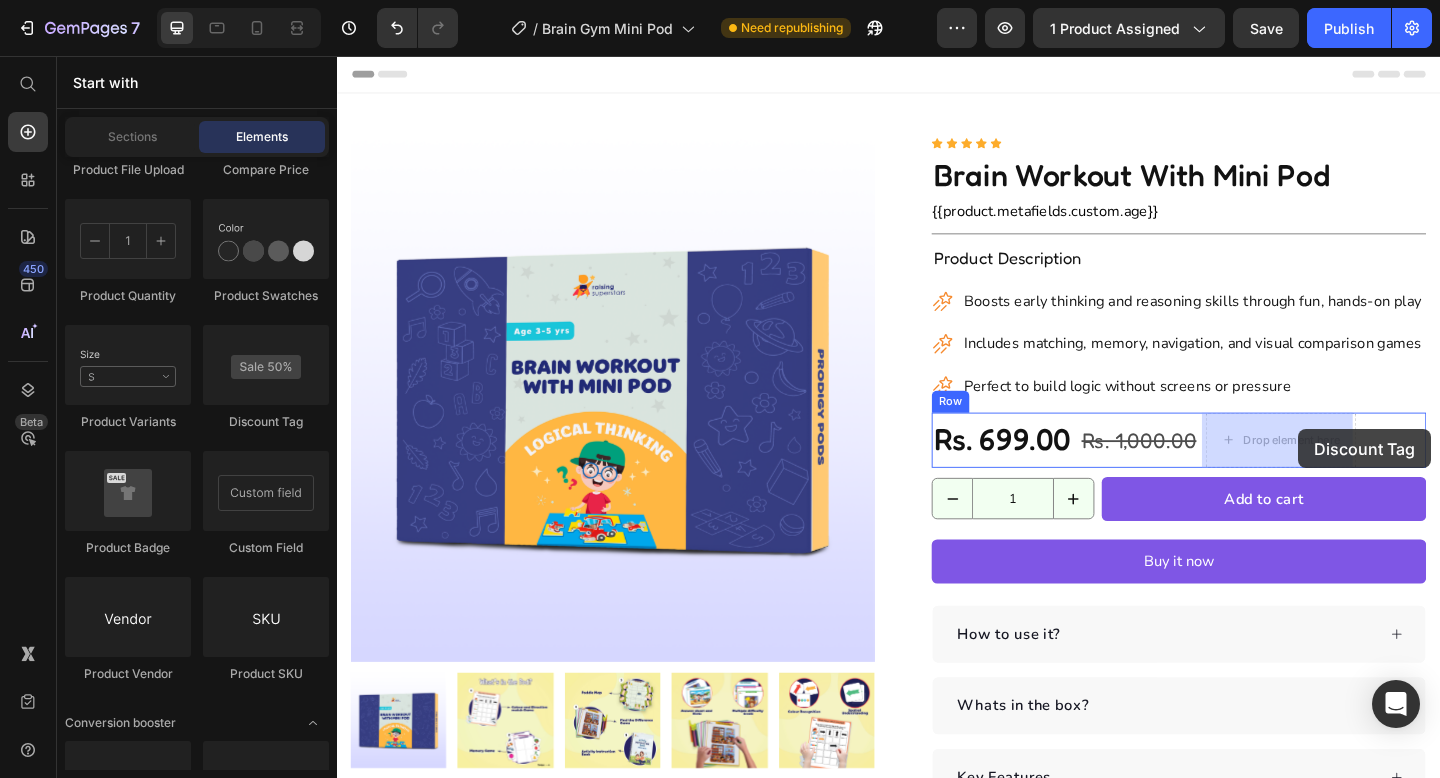 drag, startPoint x: 606, startPoint y: 454, endPoint x: 1383, endPoint y: 462, distance: 777.0412 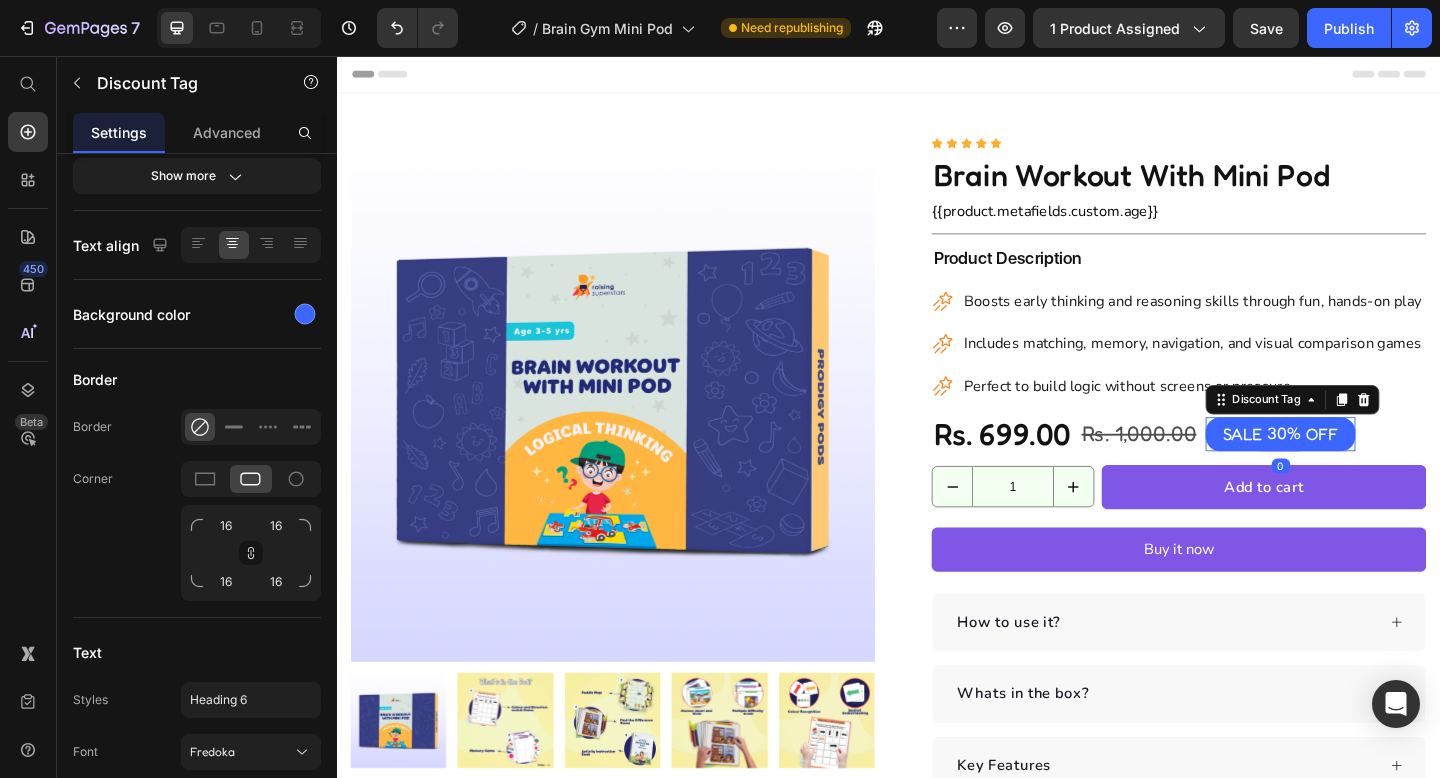 scroll, scrollTop: 0, scrollLeft: 0, axis: both 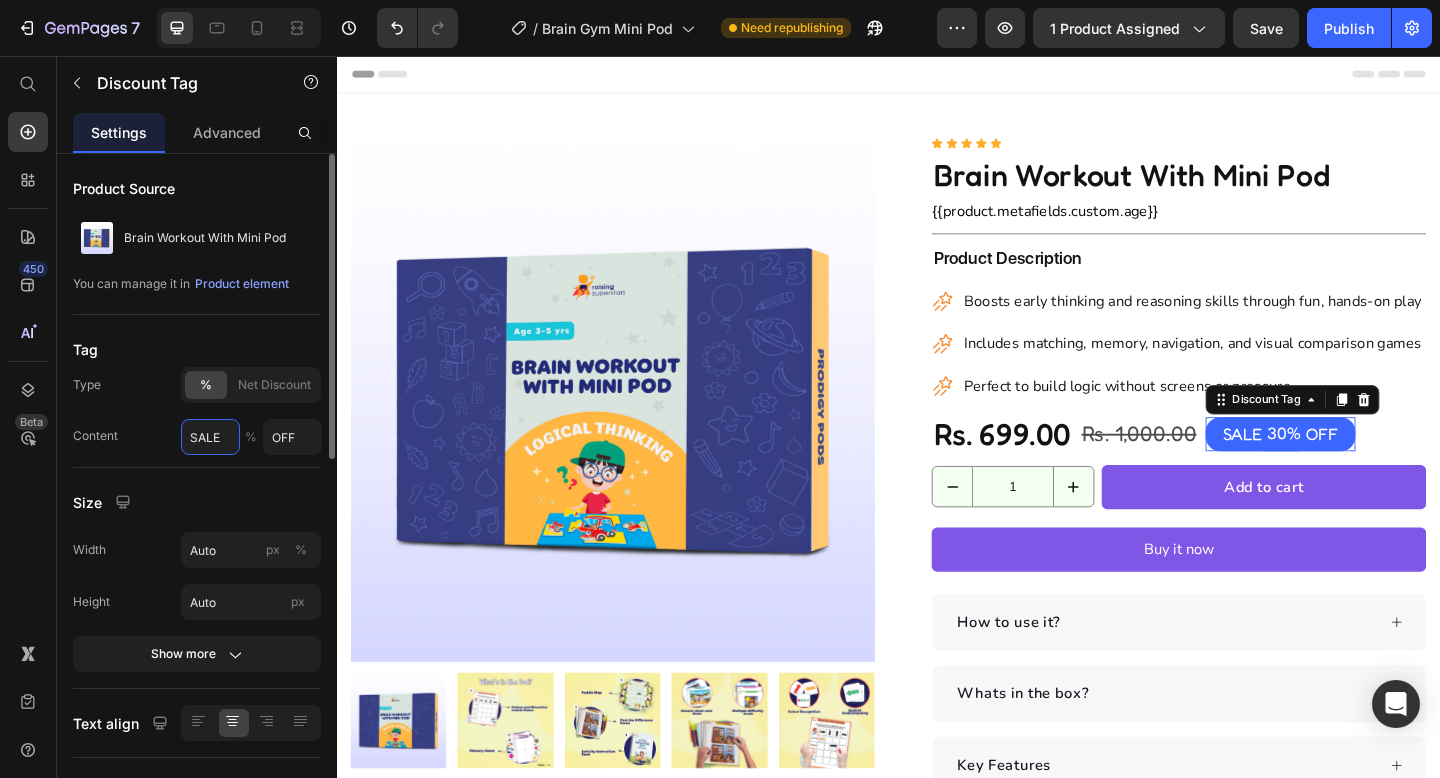 click on "SALE" at bounding box center [210, 437] 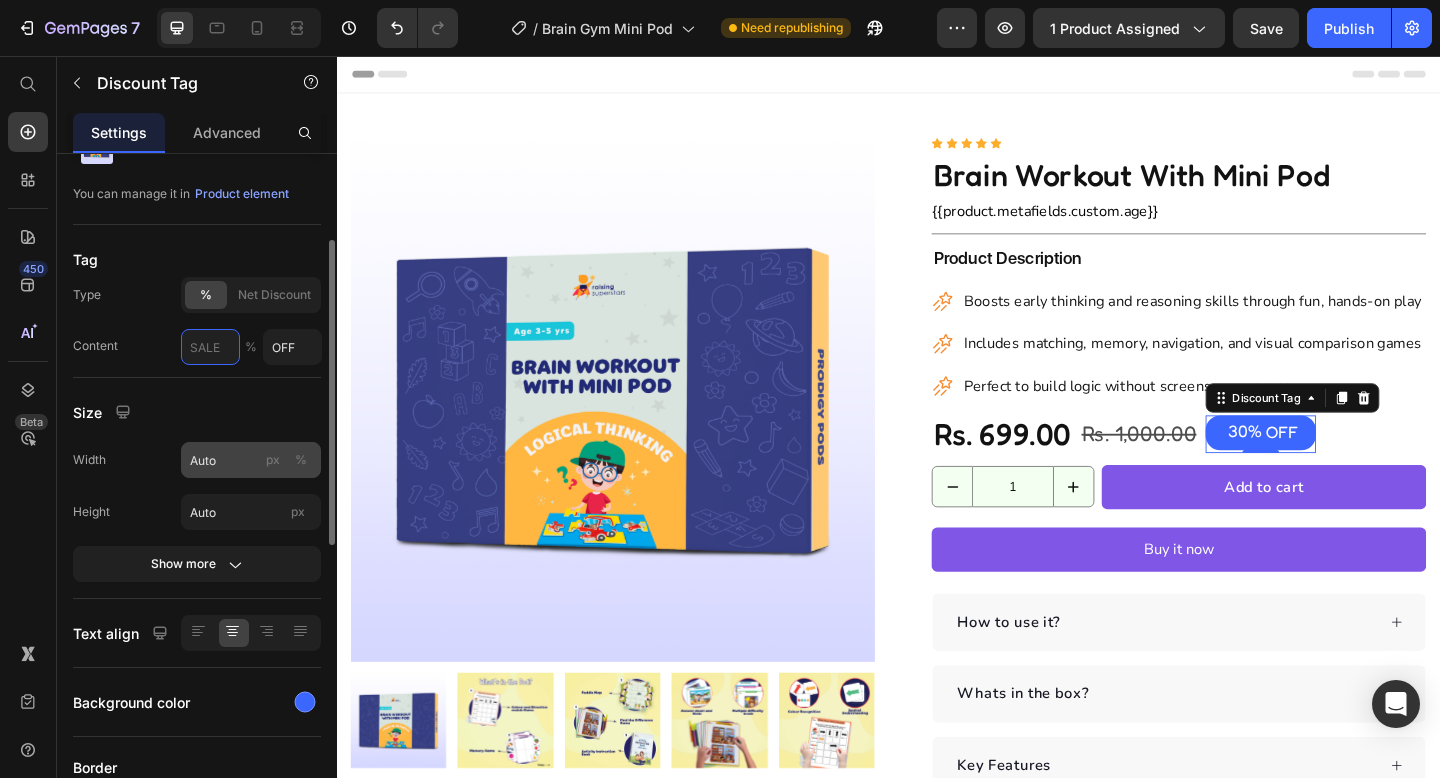scroll, scrollTop: 123, scrollLeft: 0, axis: vertical 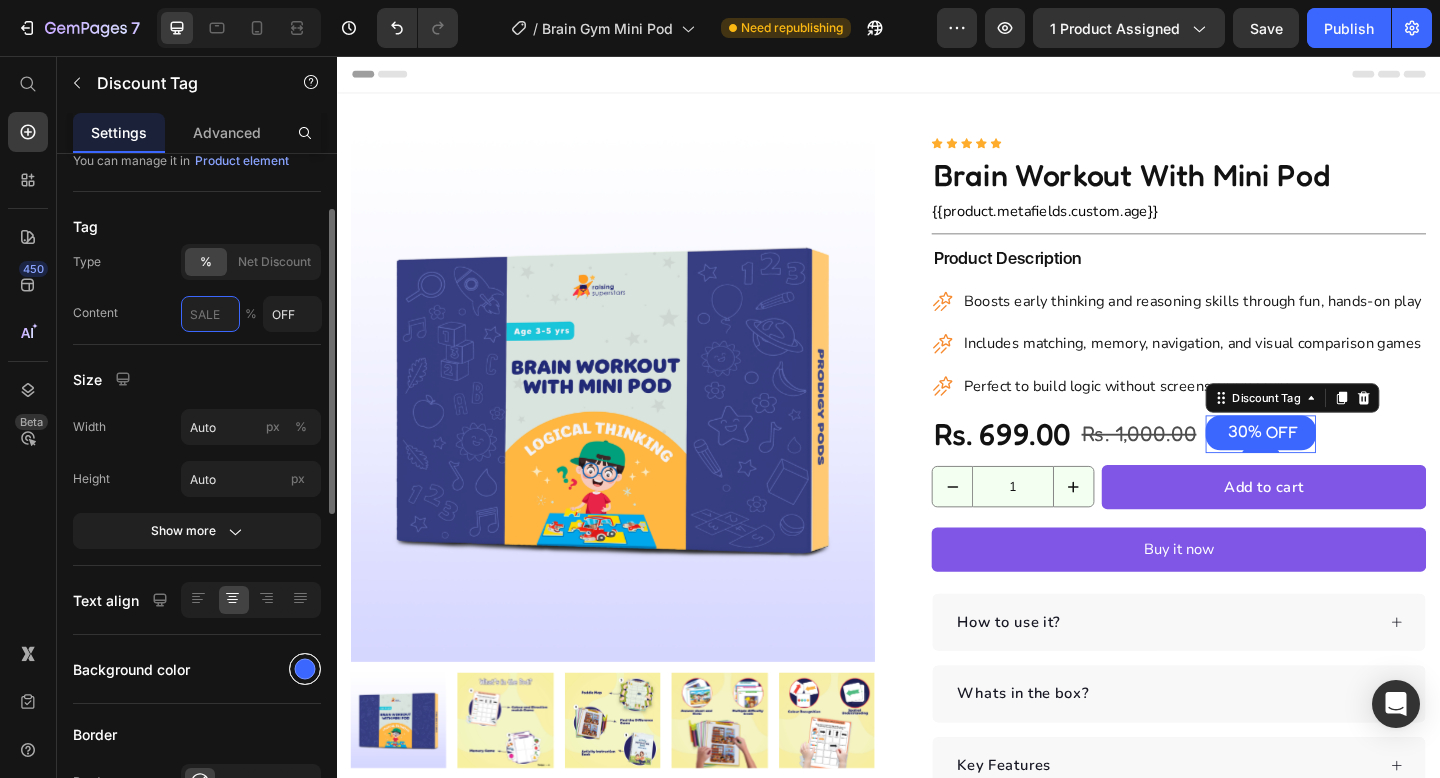 type 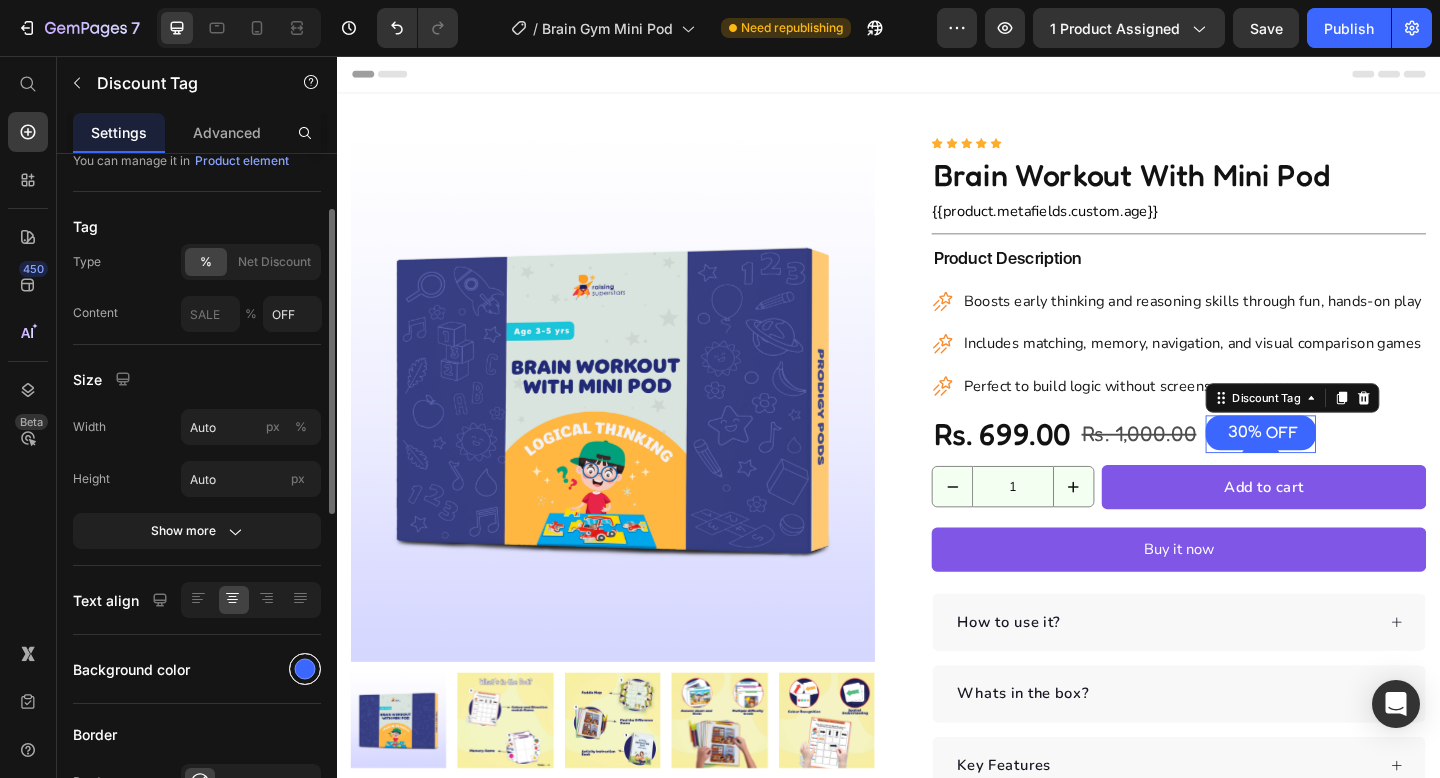 click at bounding box center [305, 669] 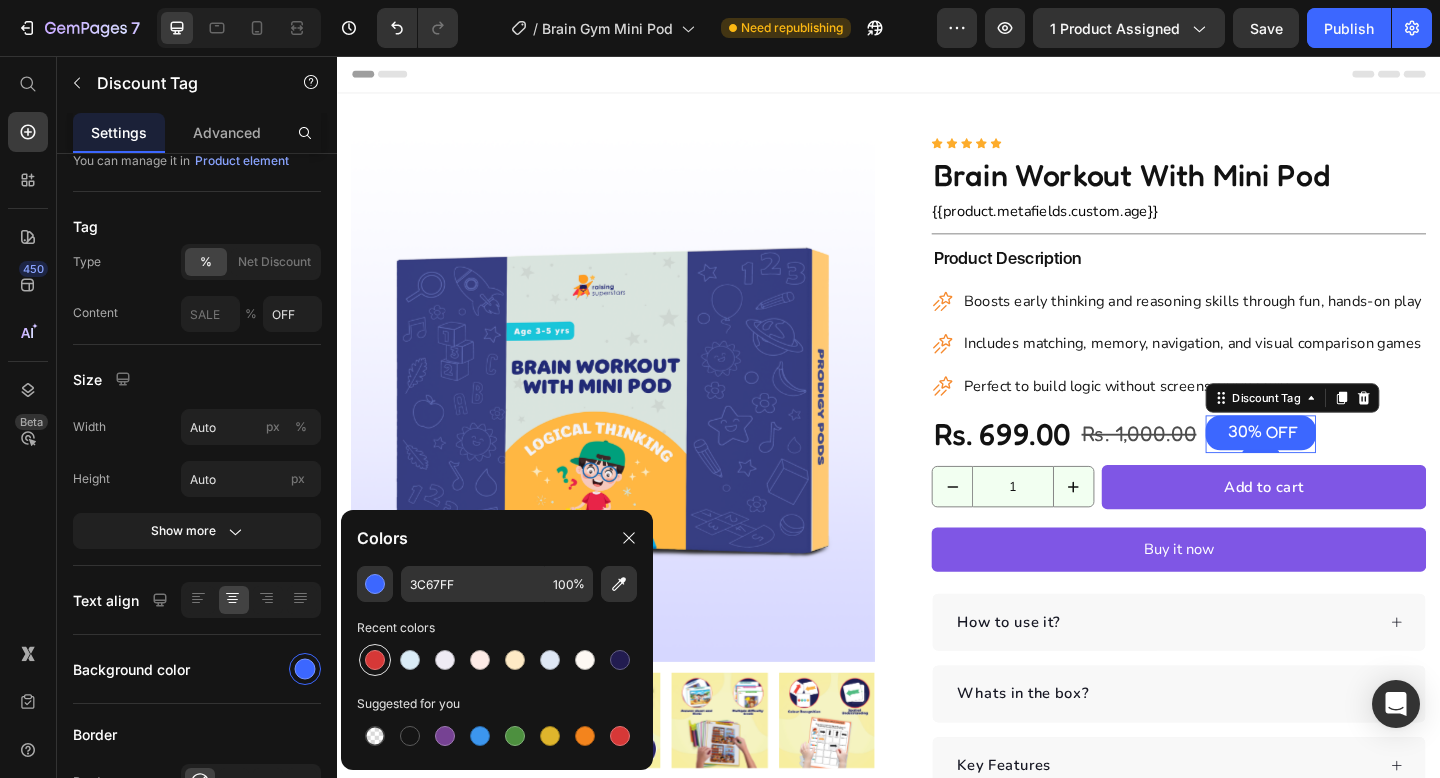 click at bounding box center (375, 660) 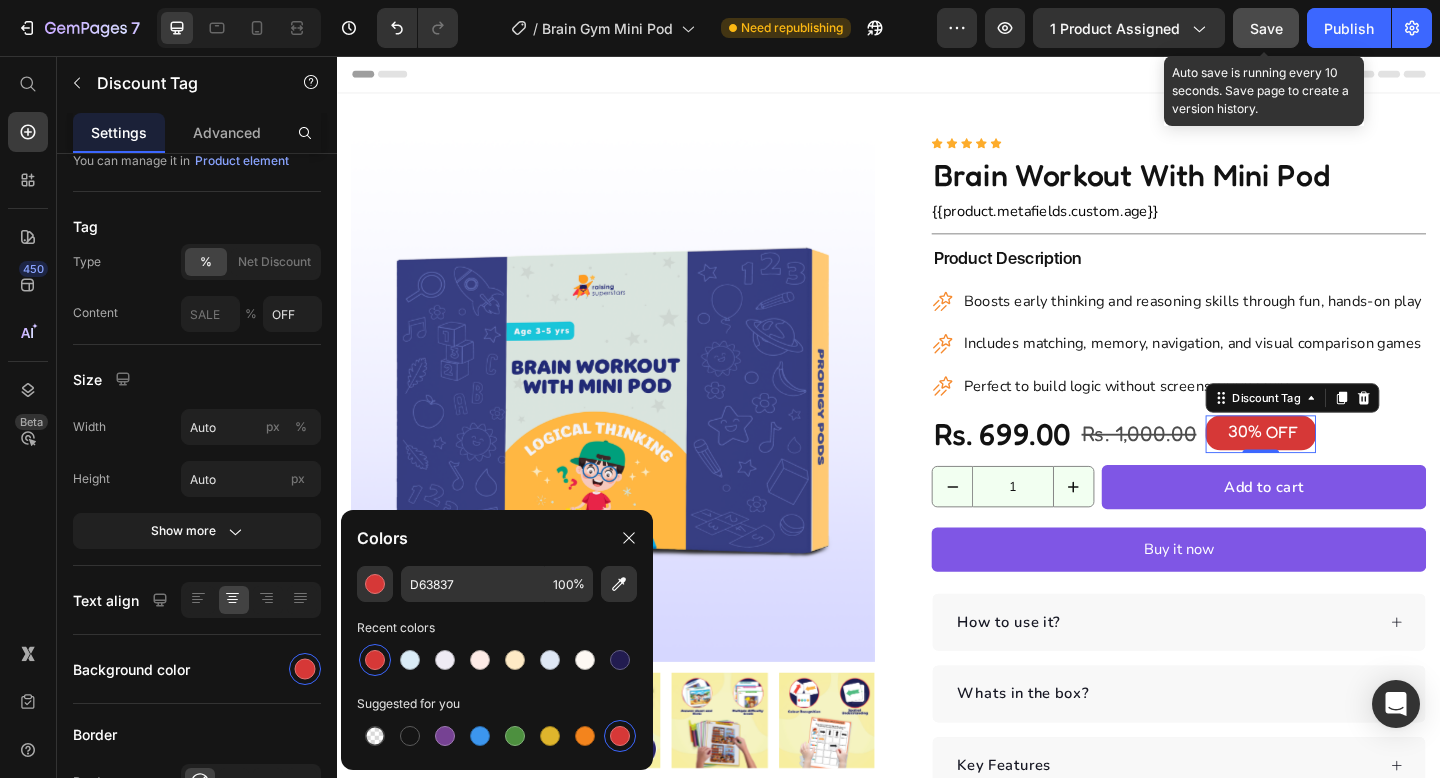 click on "Save" 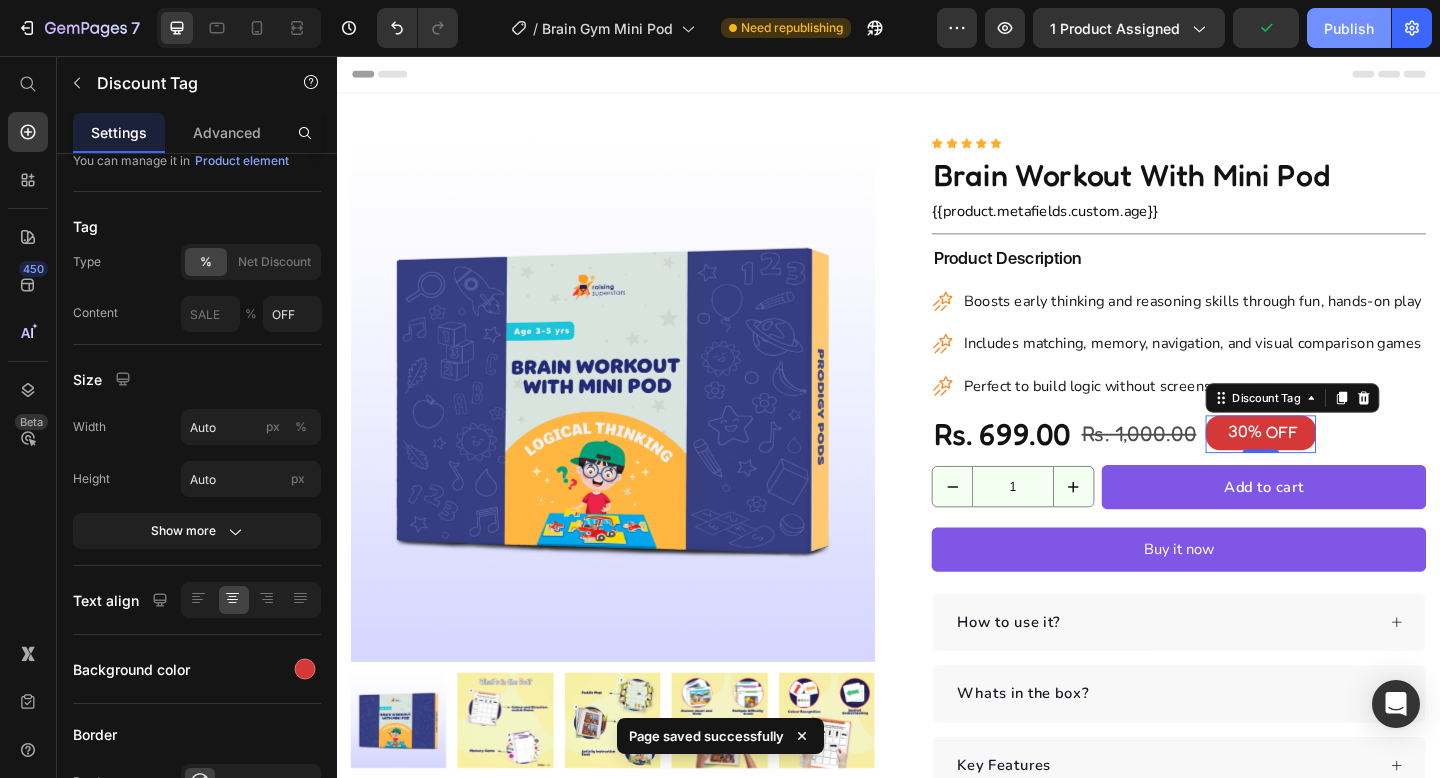 click on "Publish" at bounding box center (1349, 28) 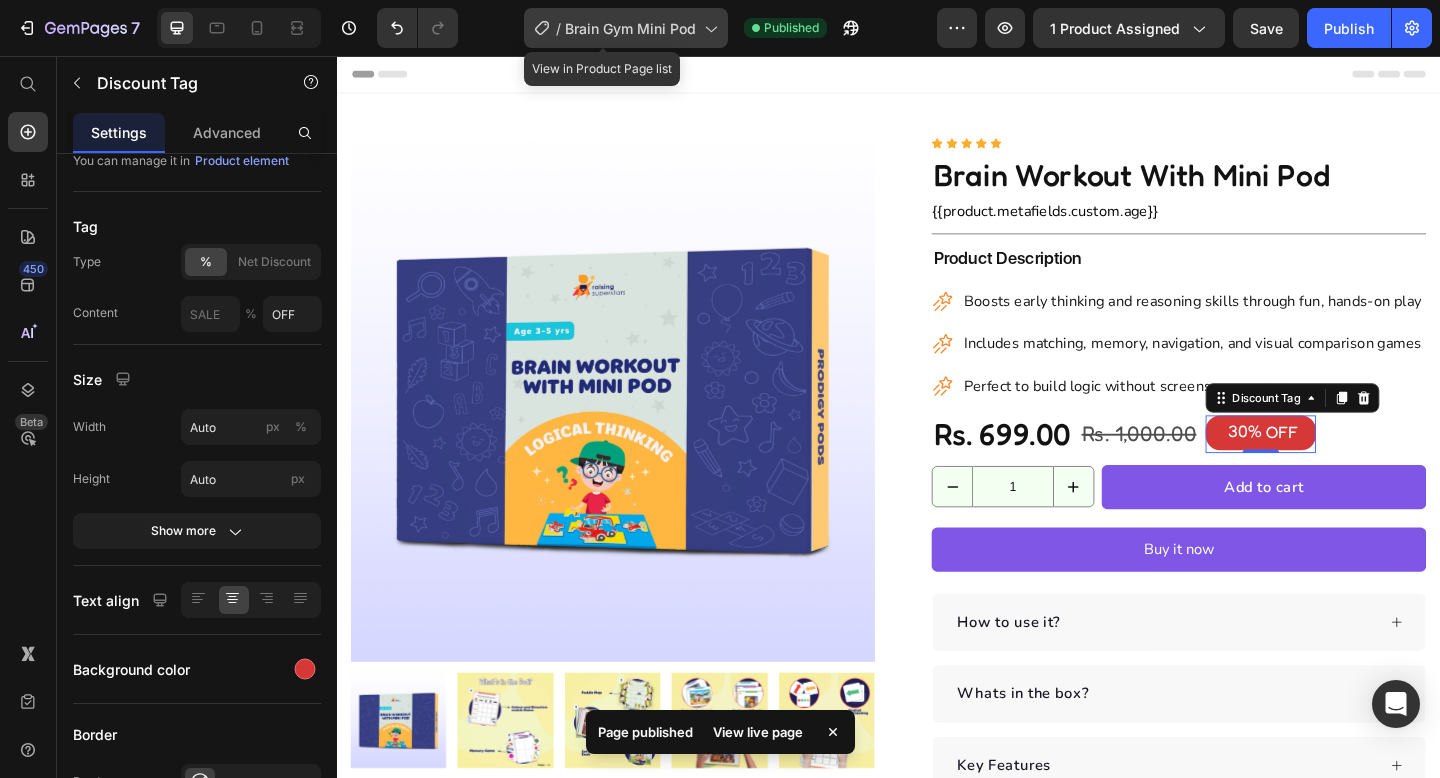 click on "Brain Gym Mini Pod" at bounding box center (630, 28) 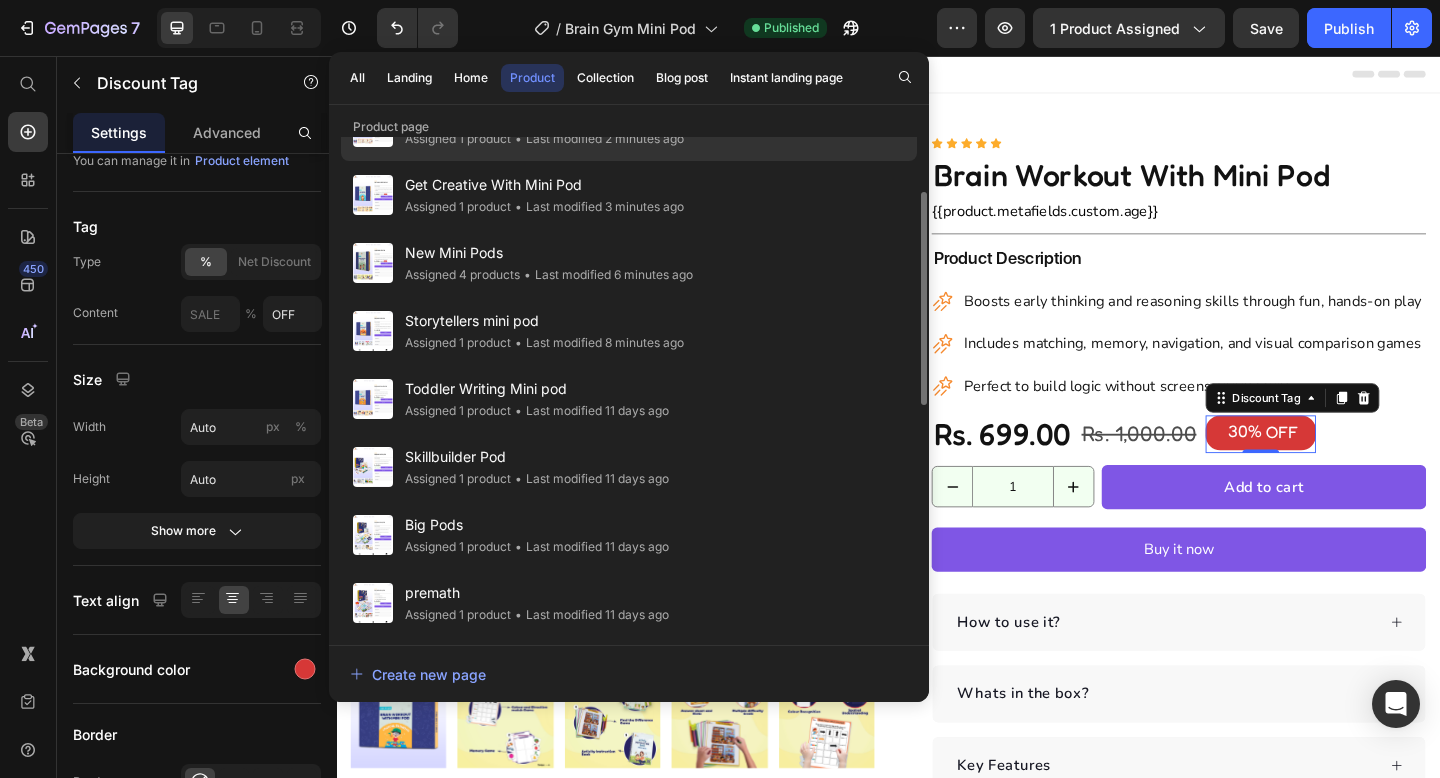 scroll, scrollTop: 131, scrollLeft: 0, axis: vertical 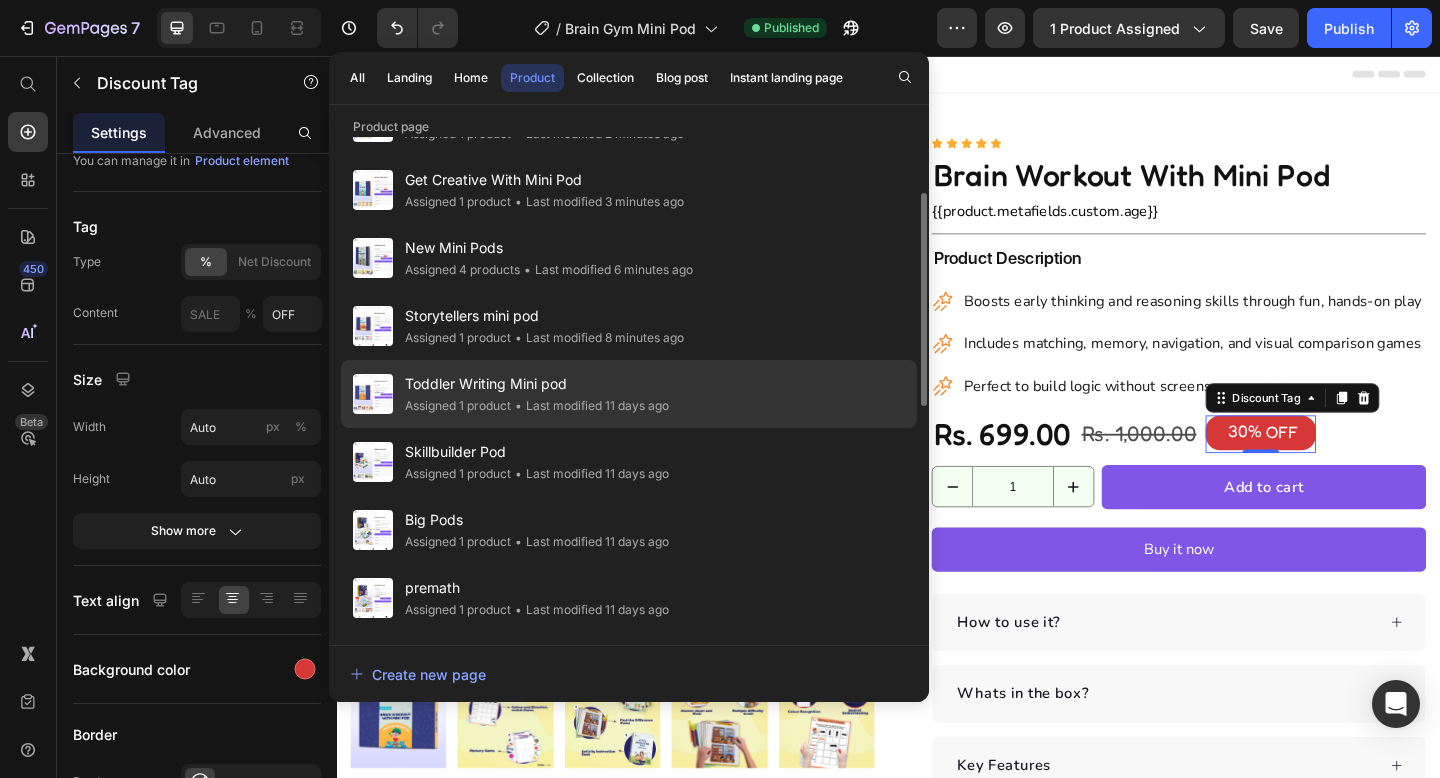 click on "Toddler Writing Mini pod" at bounding box center (537, 384) 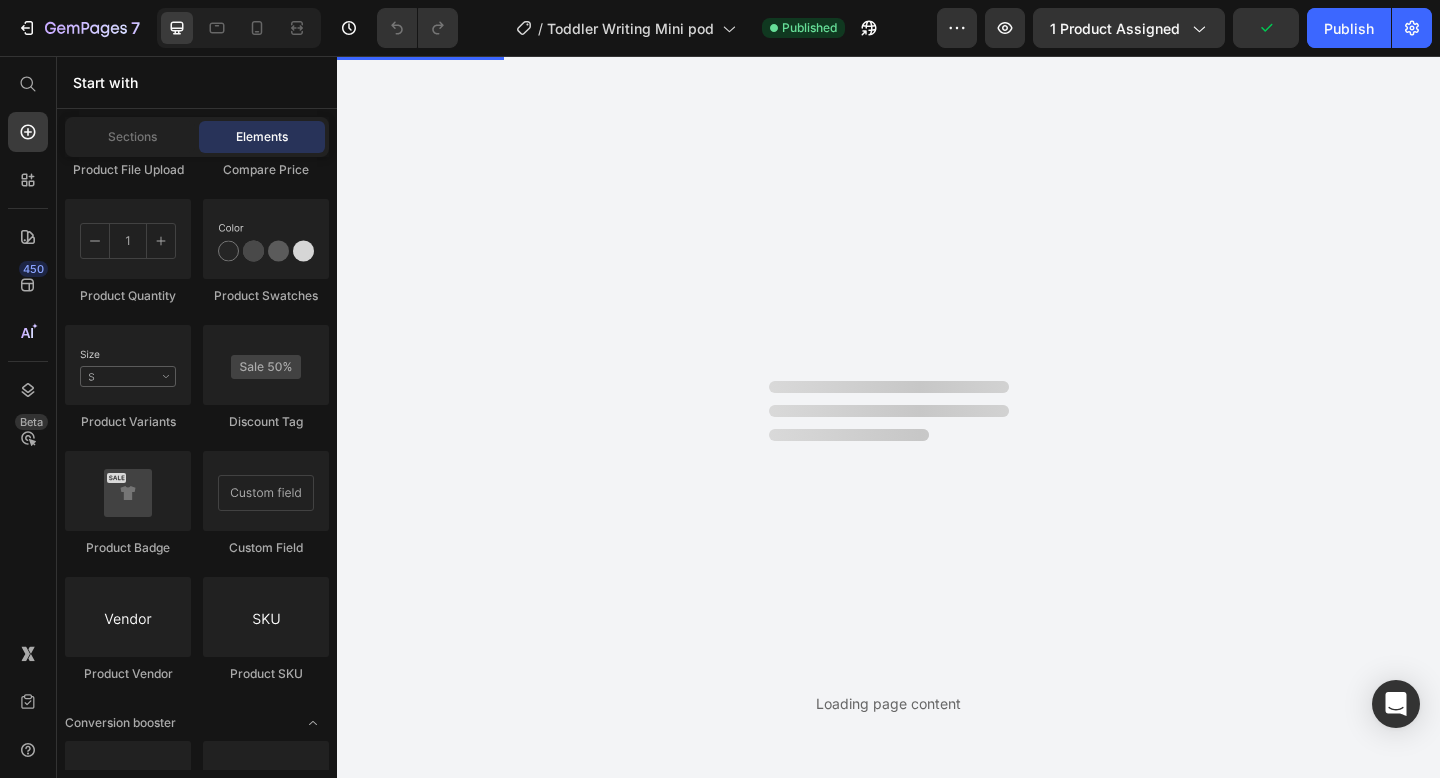 scroll, scrollTop: 0, scrollLeft: 0, axis: both 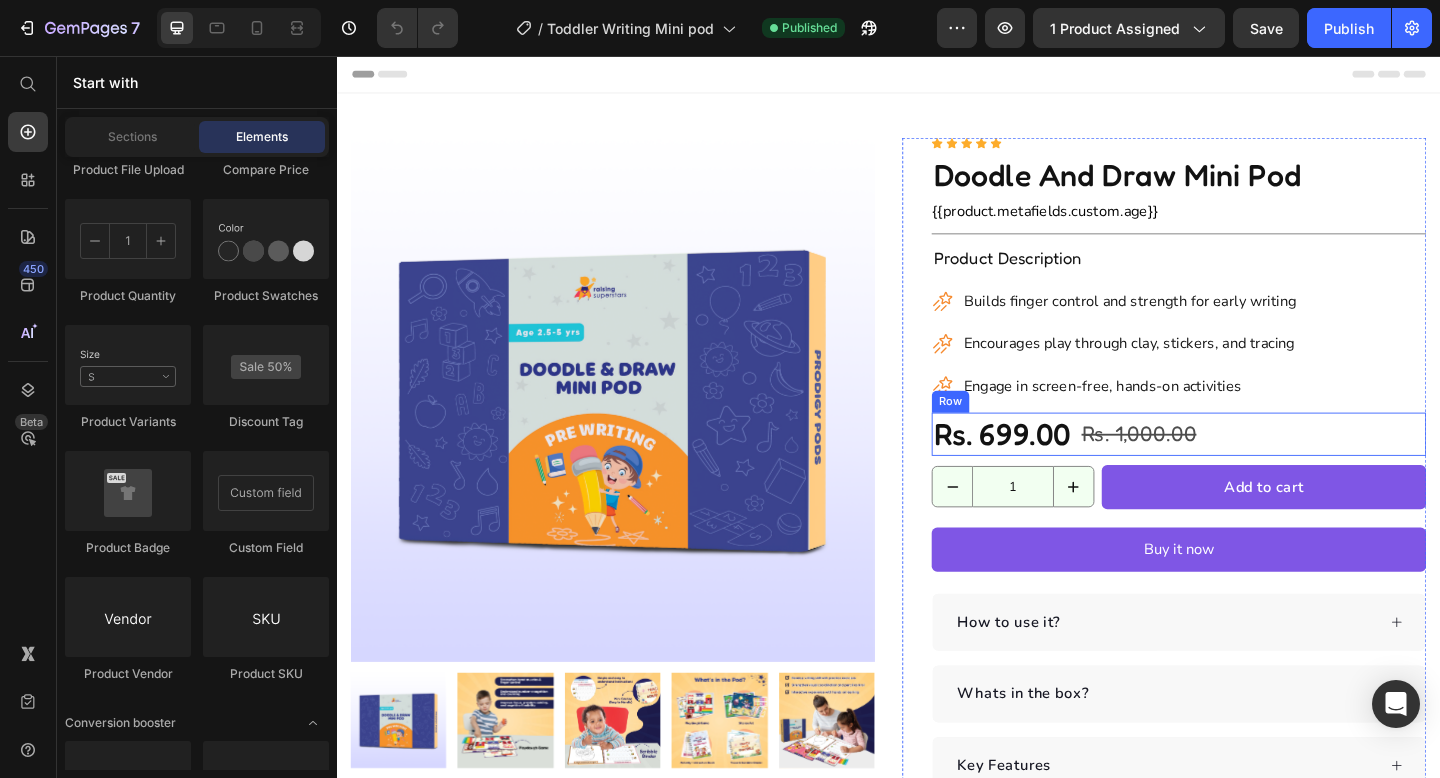 click on "Rs. 699.00 Product Price Rs. 1,000.00 Product Price Row" at bounding box center (1253, 467) 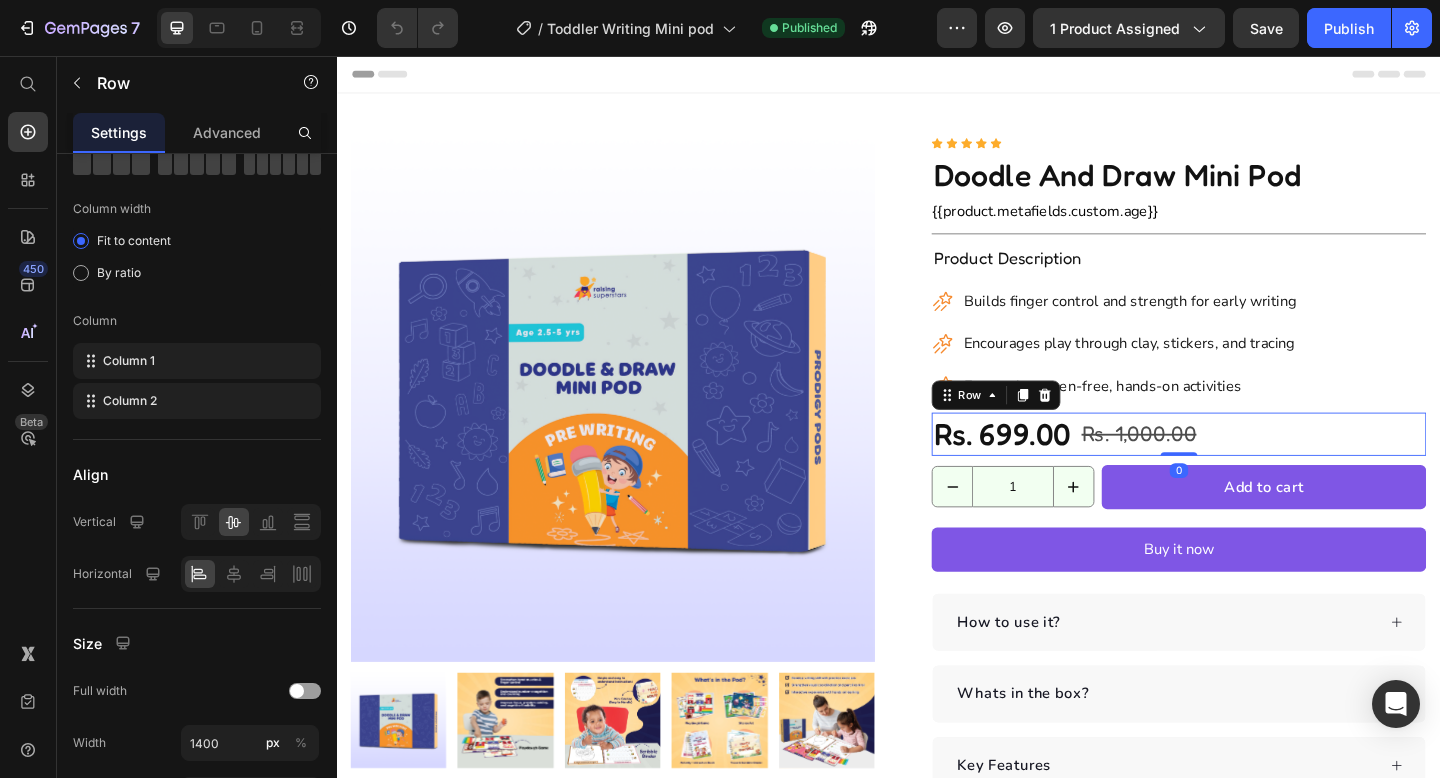 scroll, scrollTop: 0, scrollLeft: 0, axis: both 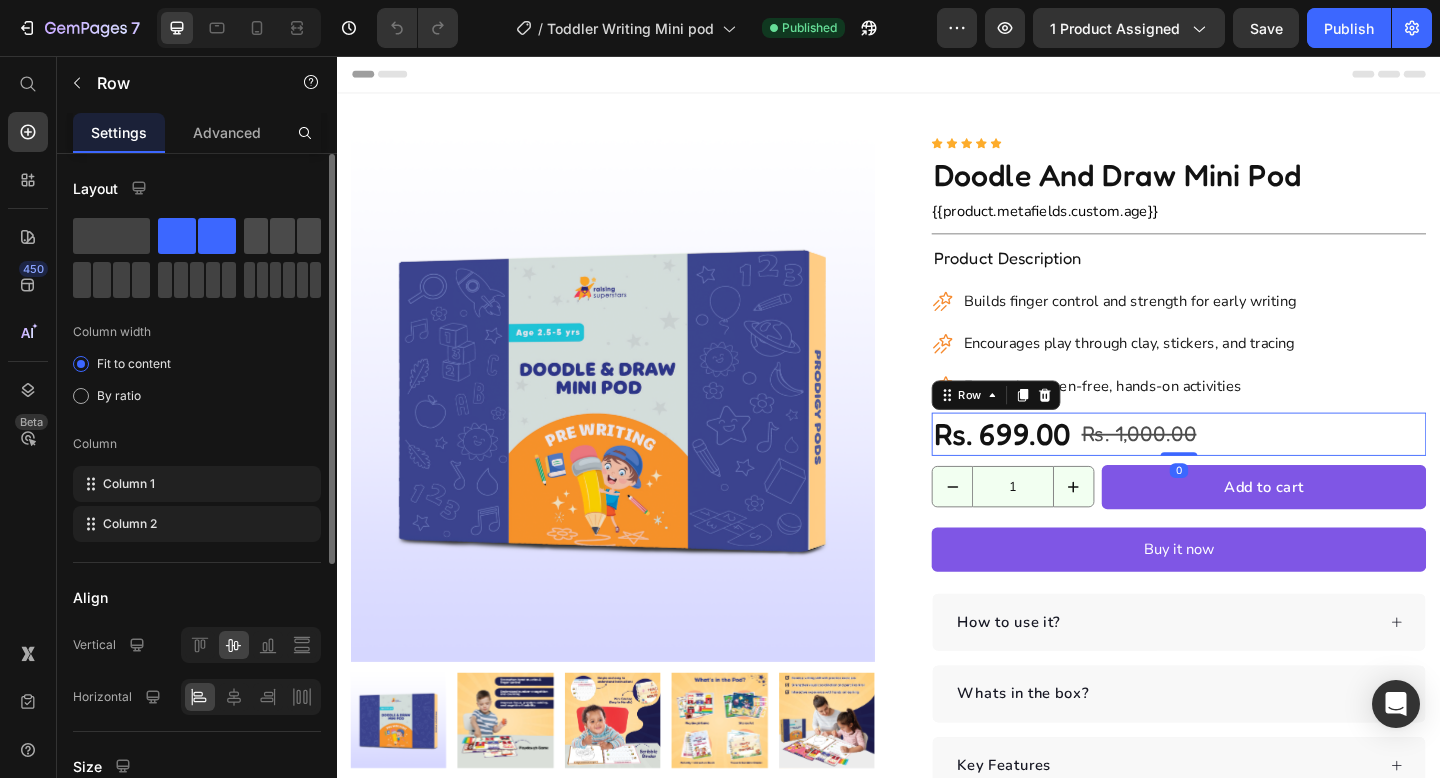 click 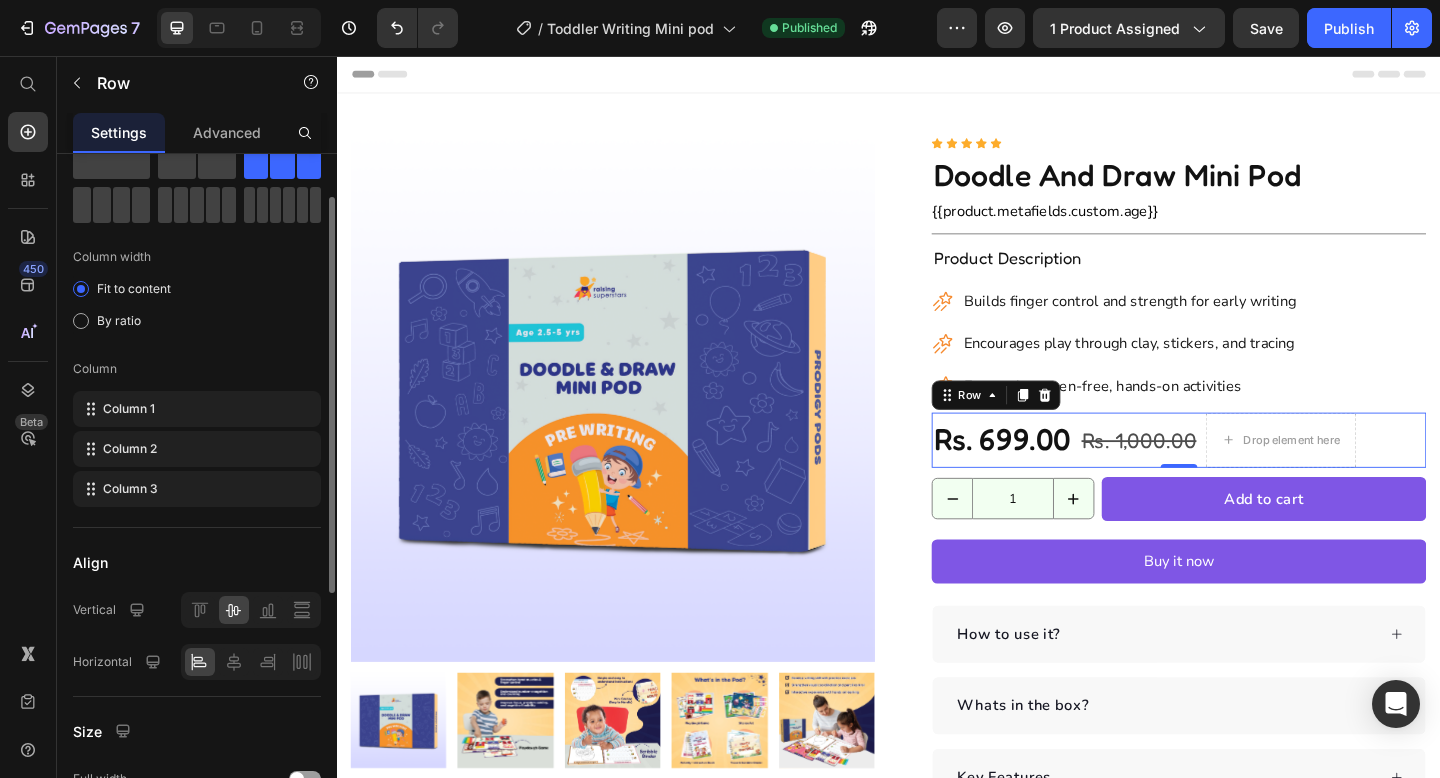 scroll, scrollTop: 79, scrollLeft: 0, axis: vertical 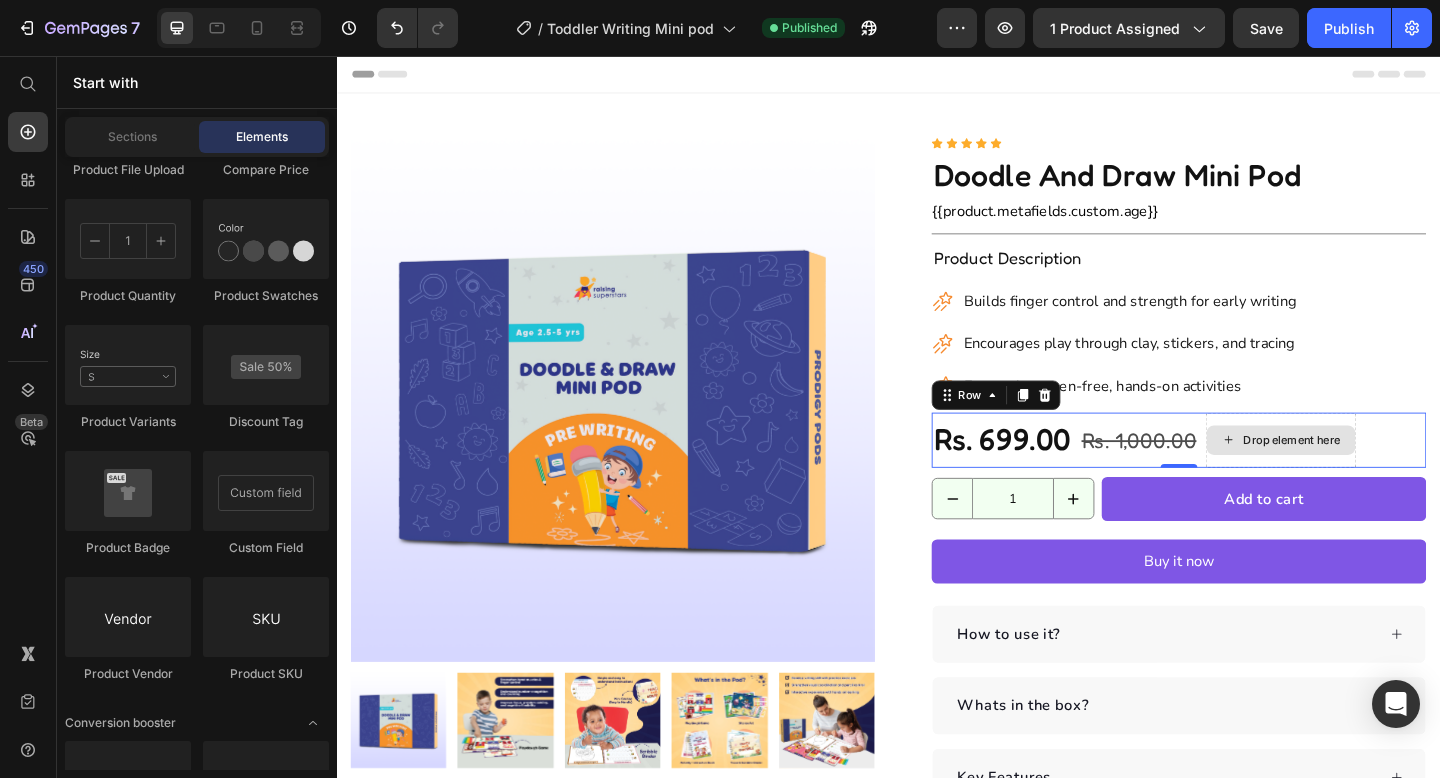 click on "Drop element here" at bounding box center [1364, 474] 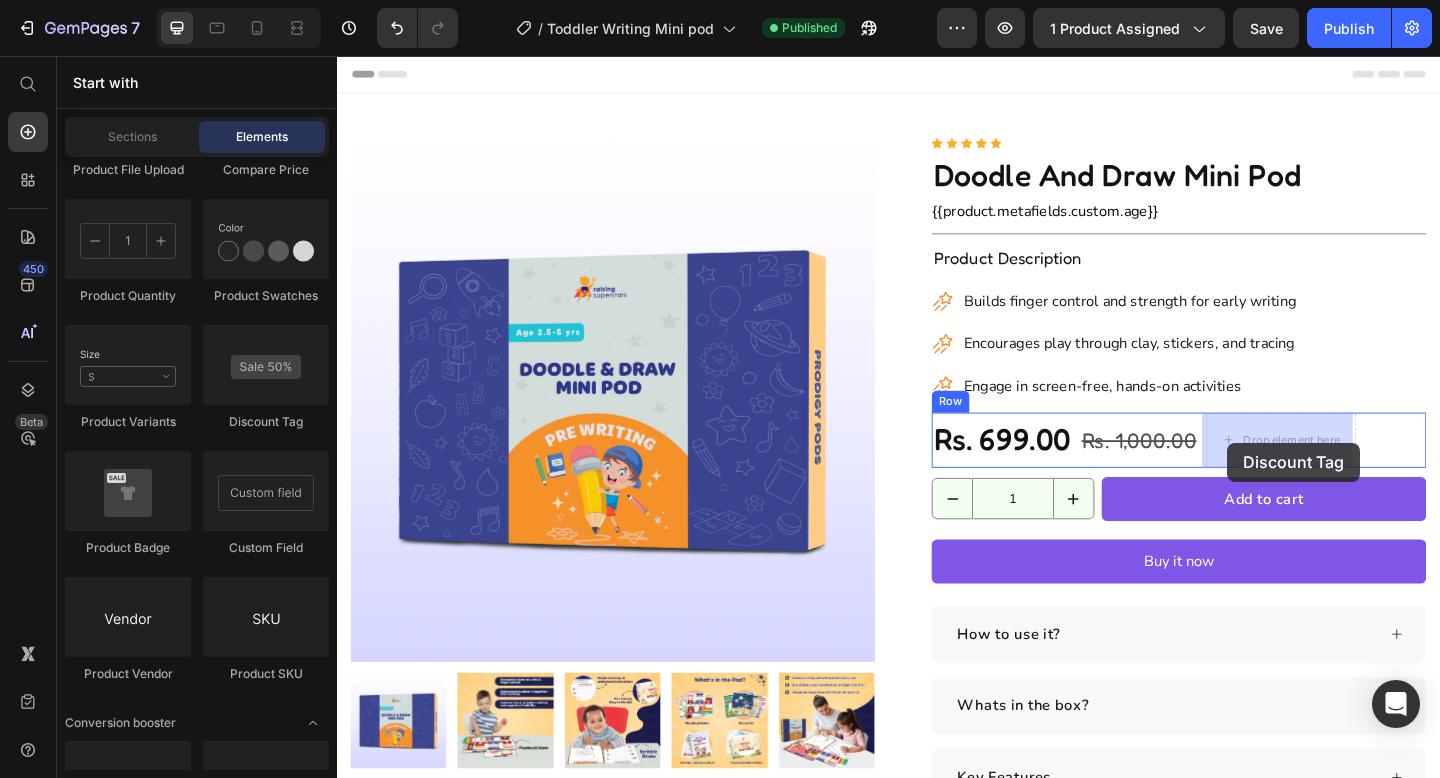 drag, startPoint x: 574, startPoint y: 448, endPoint x: 1305, endPoint y: 477, distance: 731.575 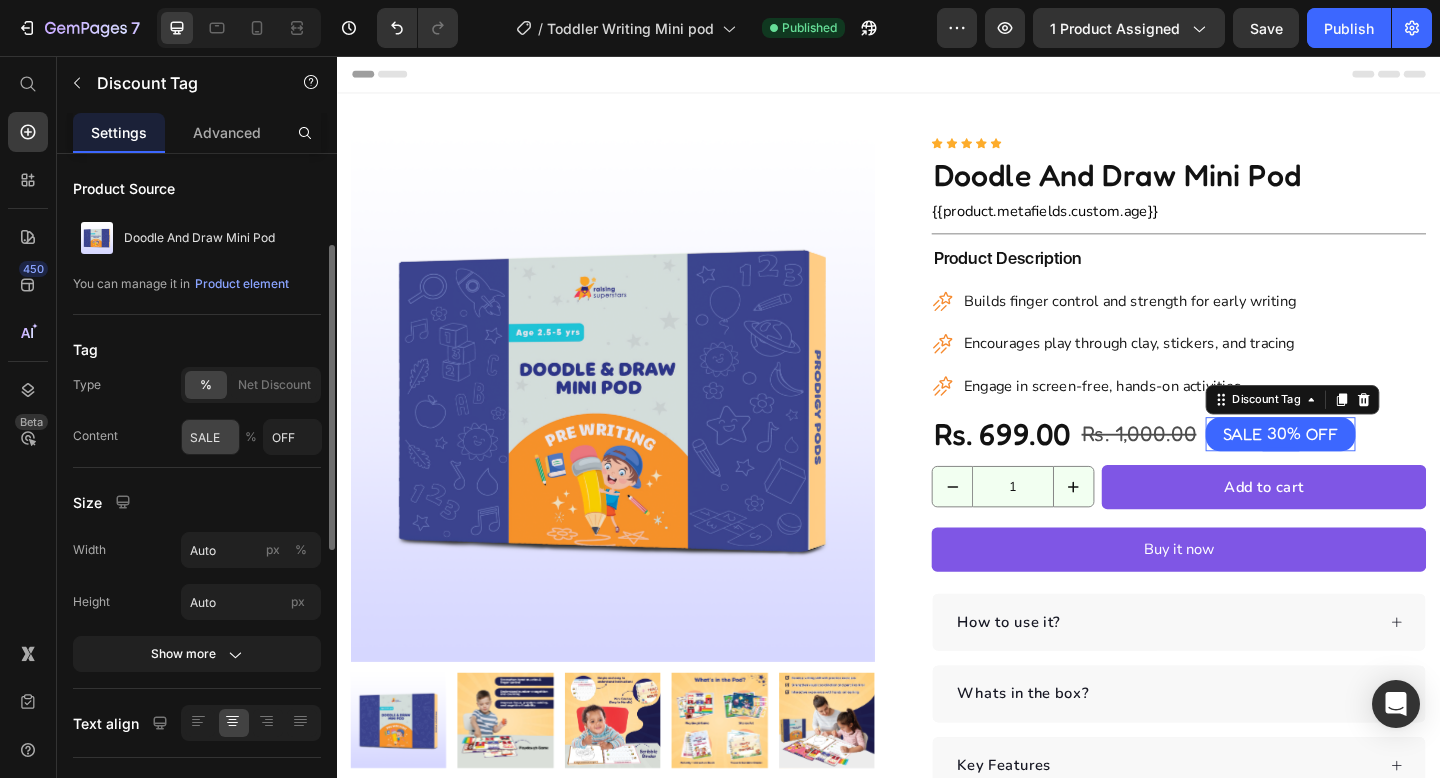 scroll, scrollTop: 131, scrollLeft: 0, axis: vertical 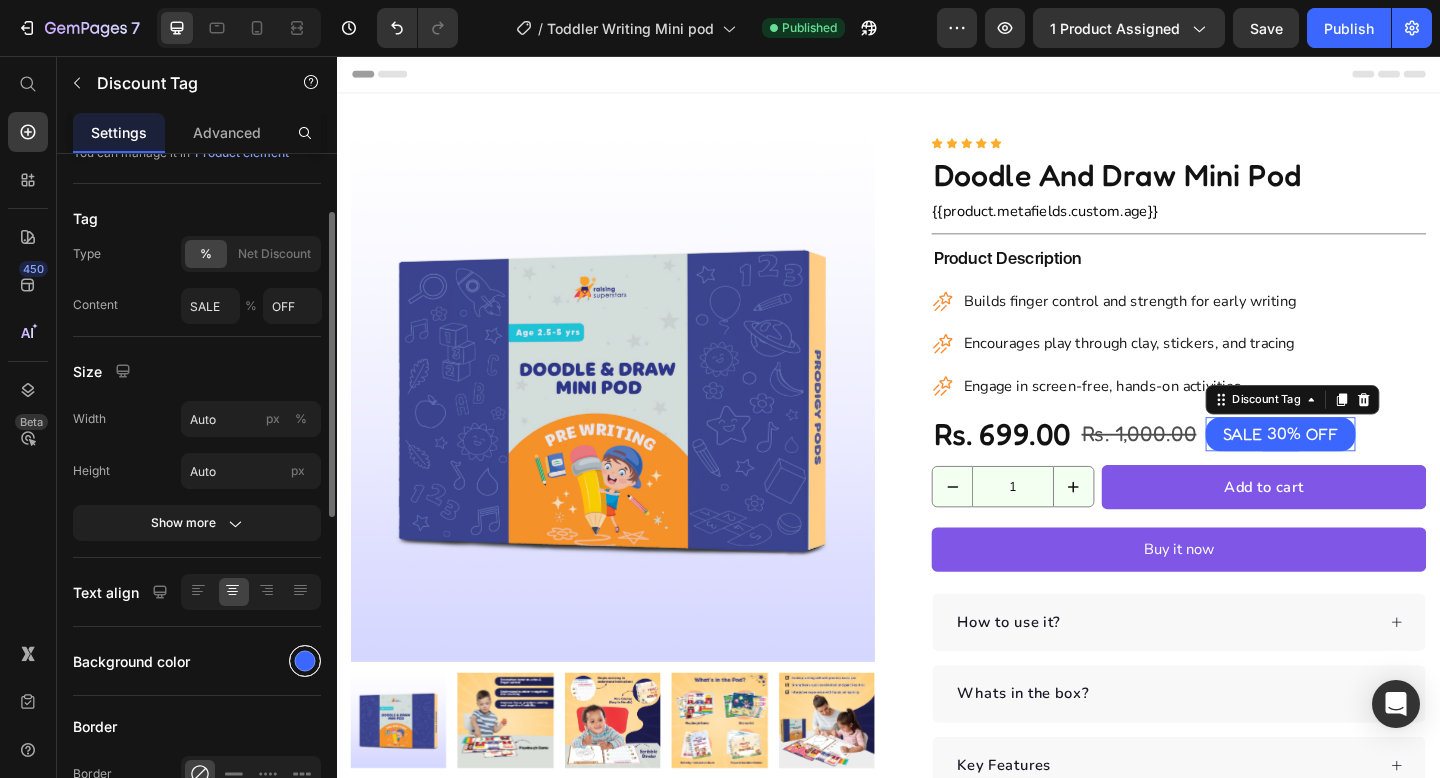 click at bounding box center (305, 661) 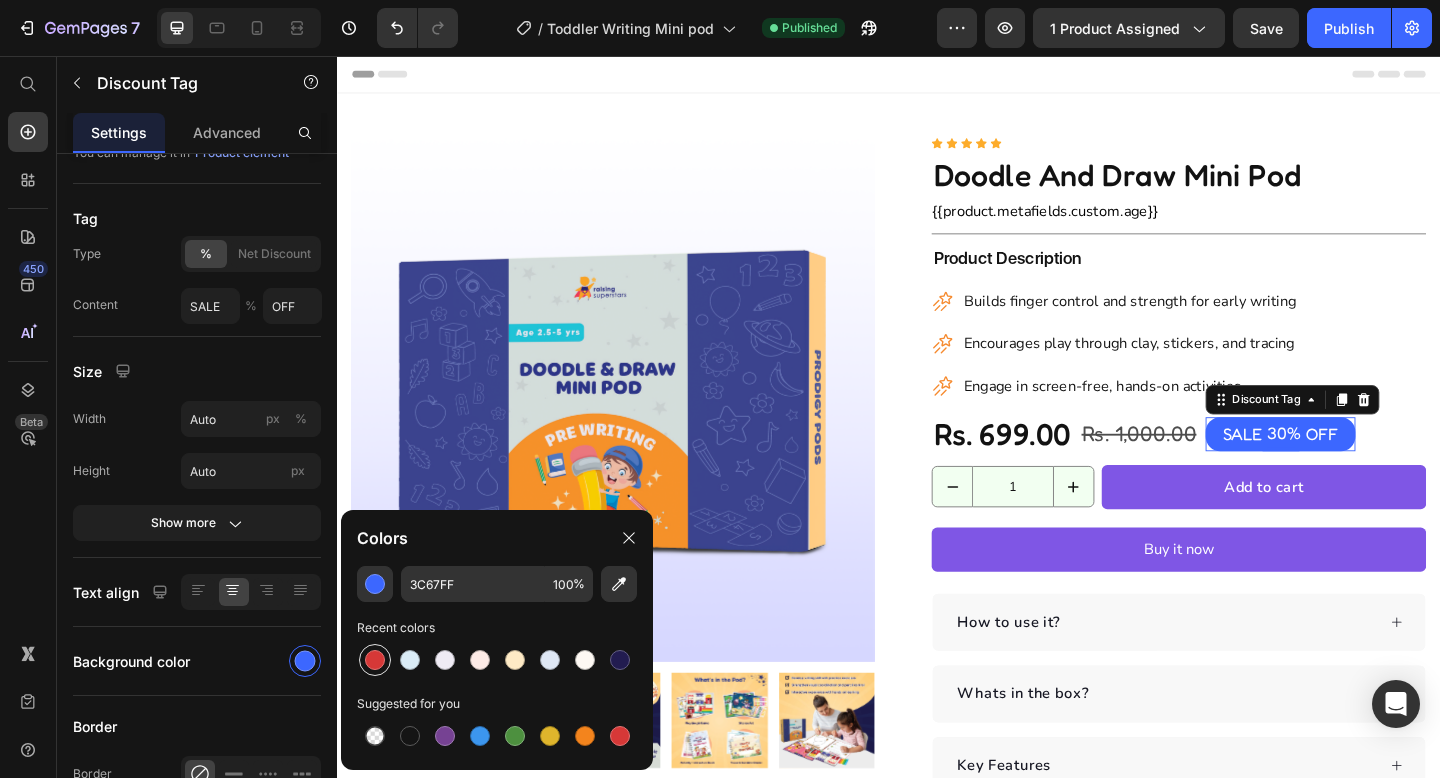 click at bounding box center (375, 660) 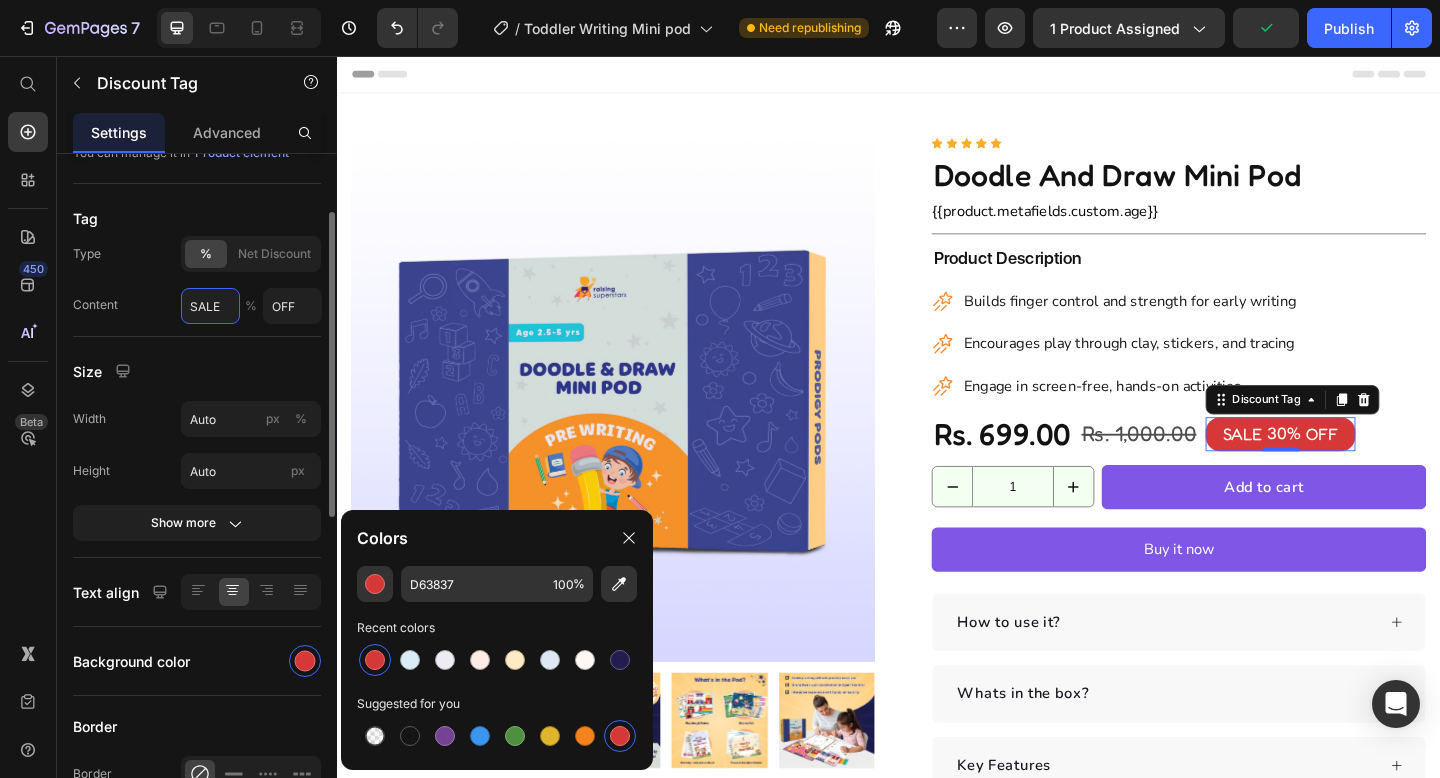 click on "SALE" at bounding box center (210, 306) 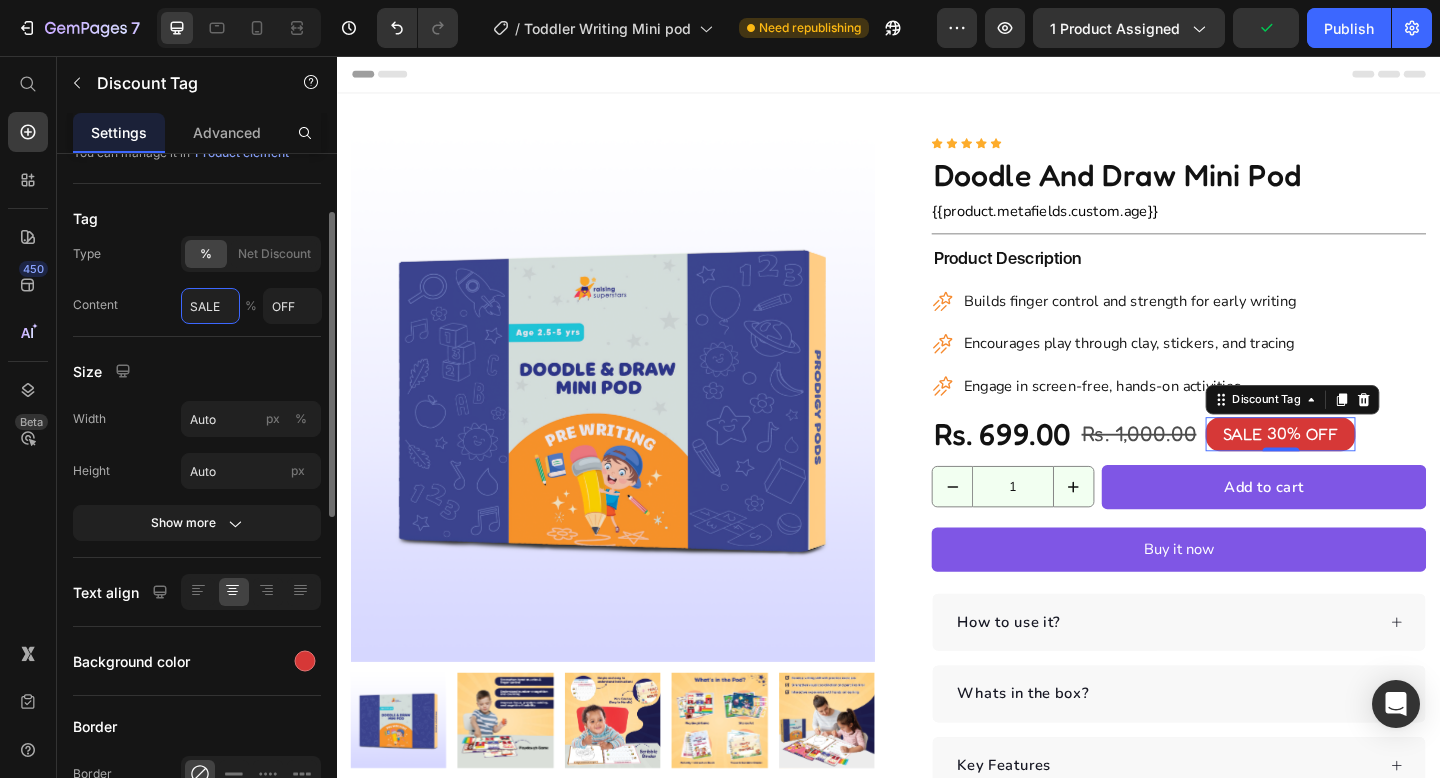 click on "SALE" at bounding box center (210, 306) 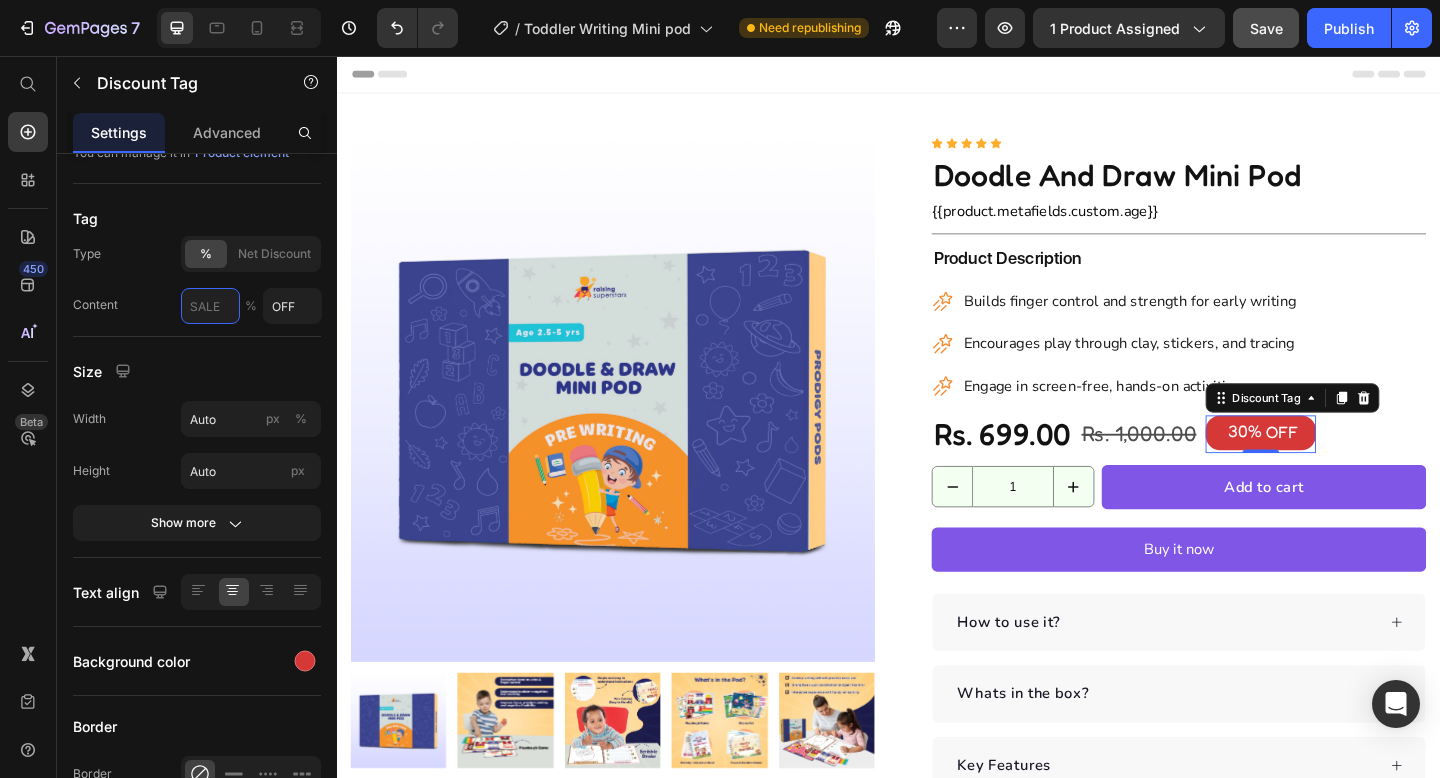 type 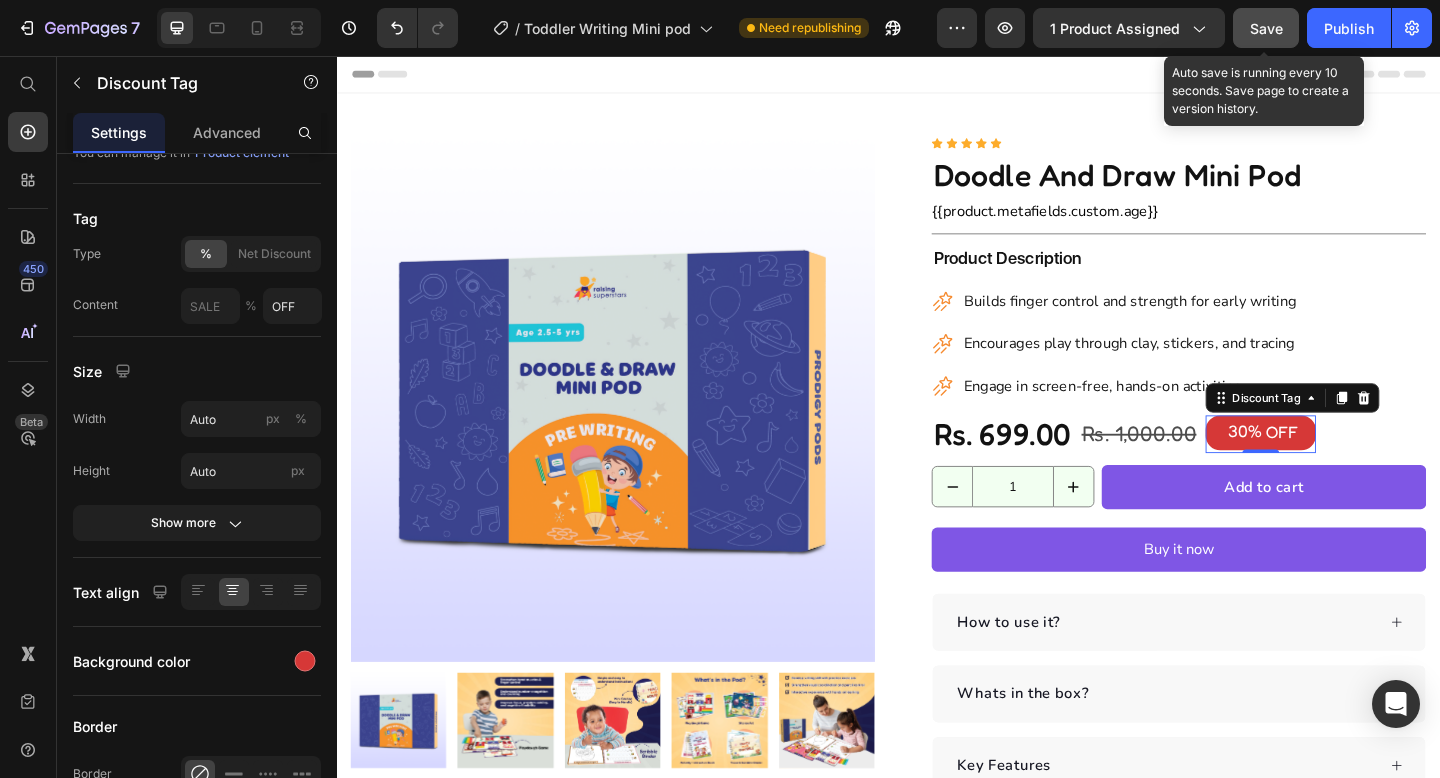 click on "Save" 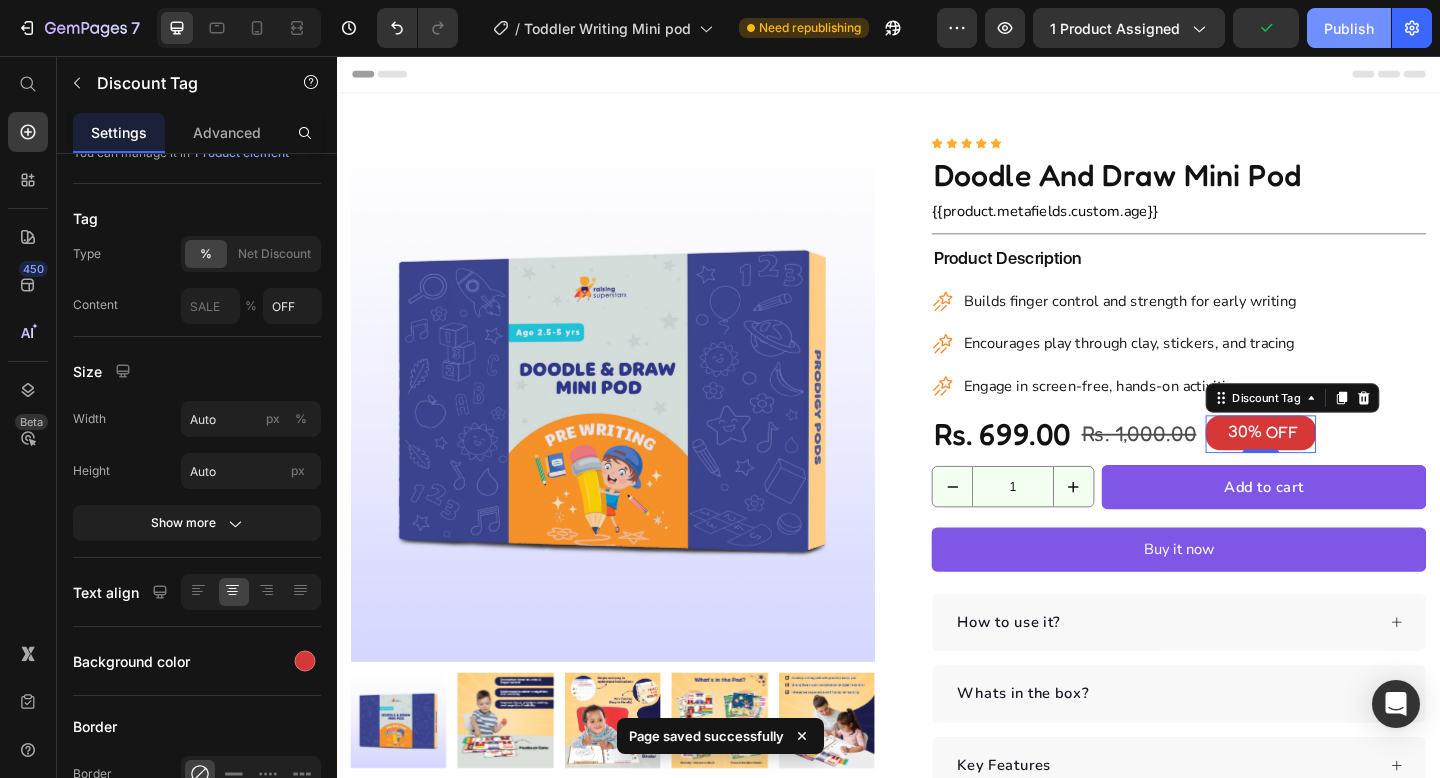 click on "Publish" at bounding box center [1349, 28] 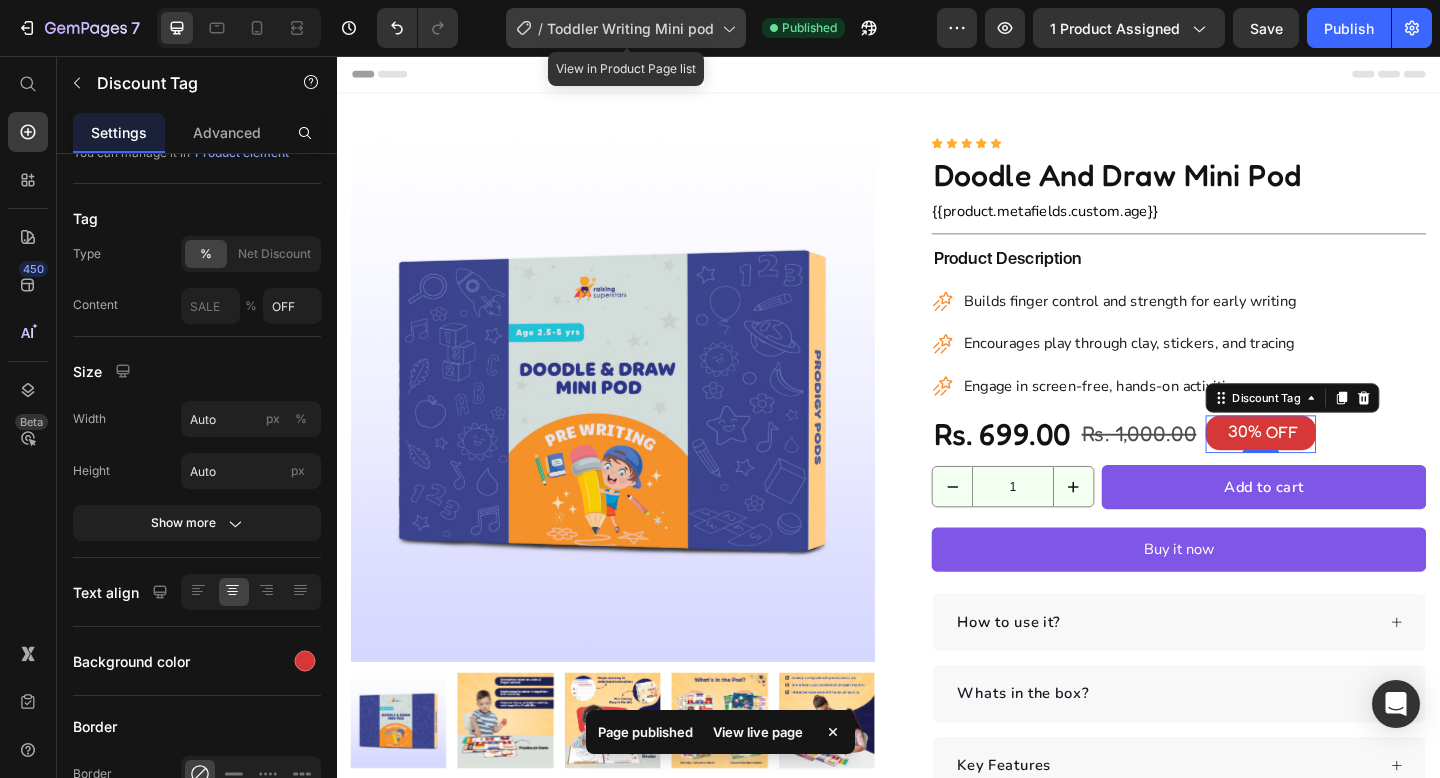 click on "Toddler Writing Mini pod" at bounding box center [630, 28] 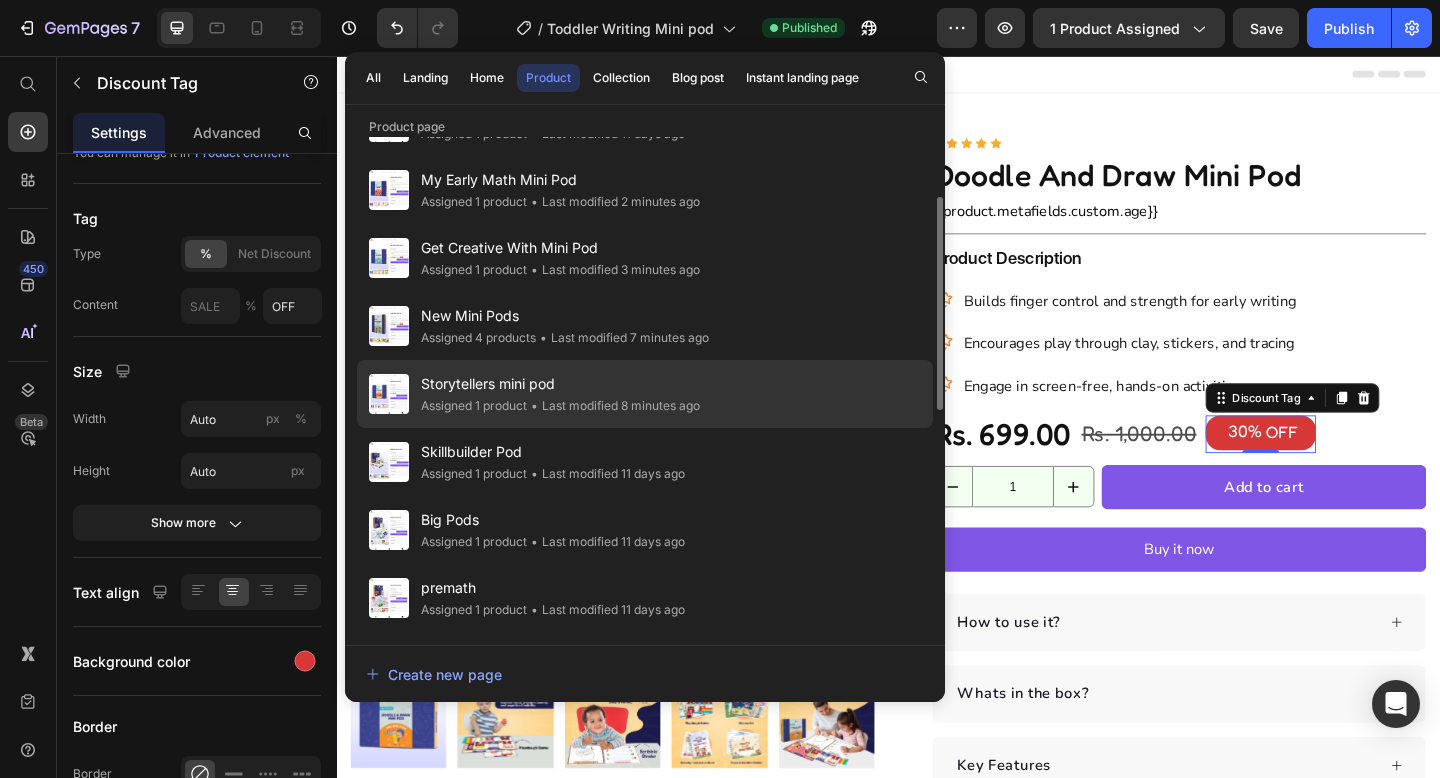 scroll, scrollTop: 136, scrollLeft: 0, axis: vertical 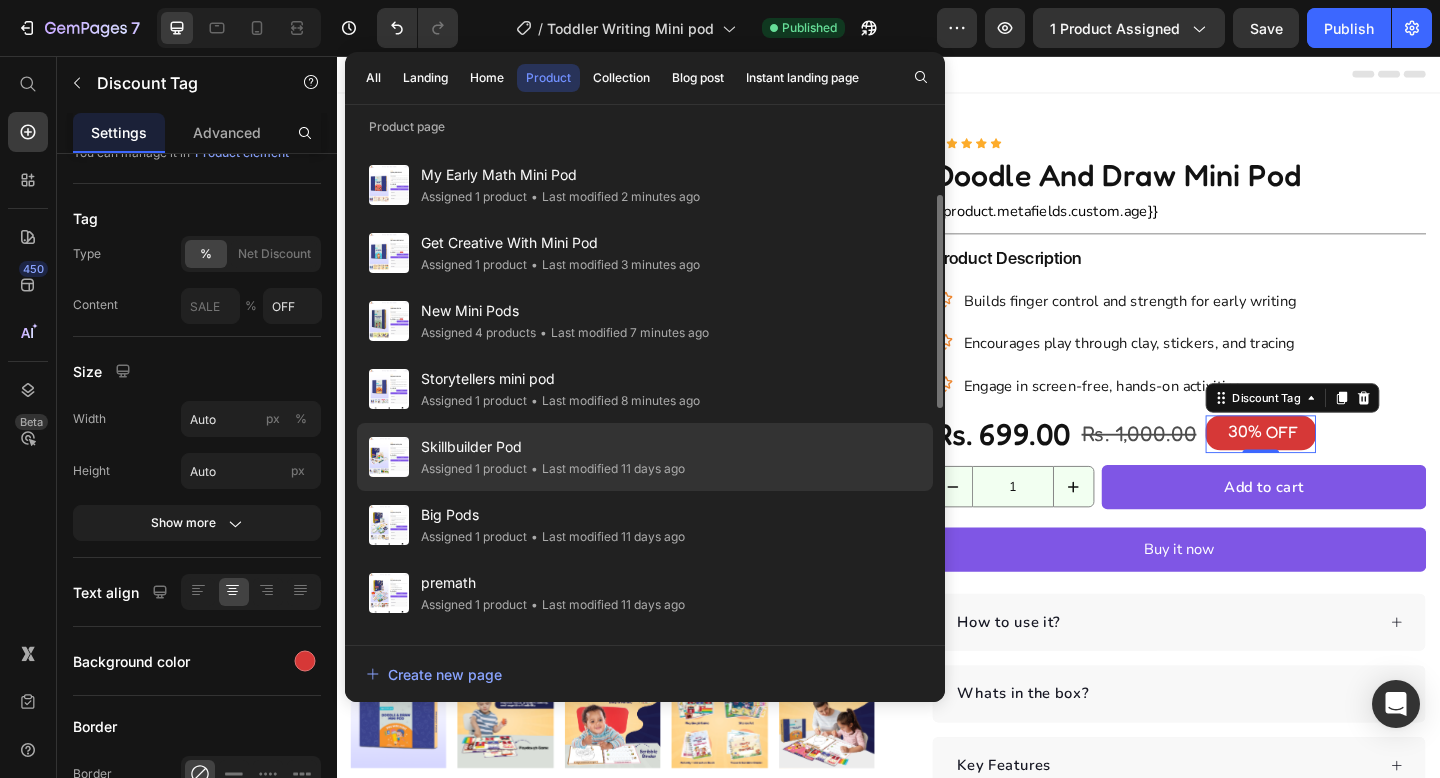 click on "Skillbuilder Pod" at bounding box center [553, 447] 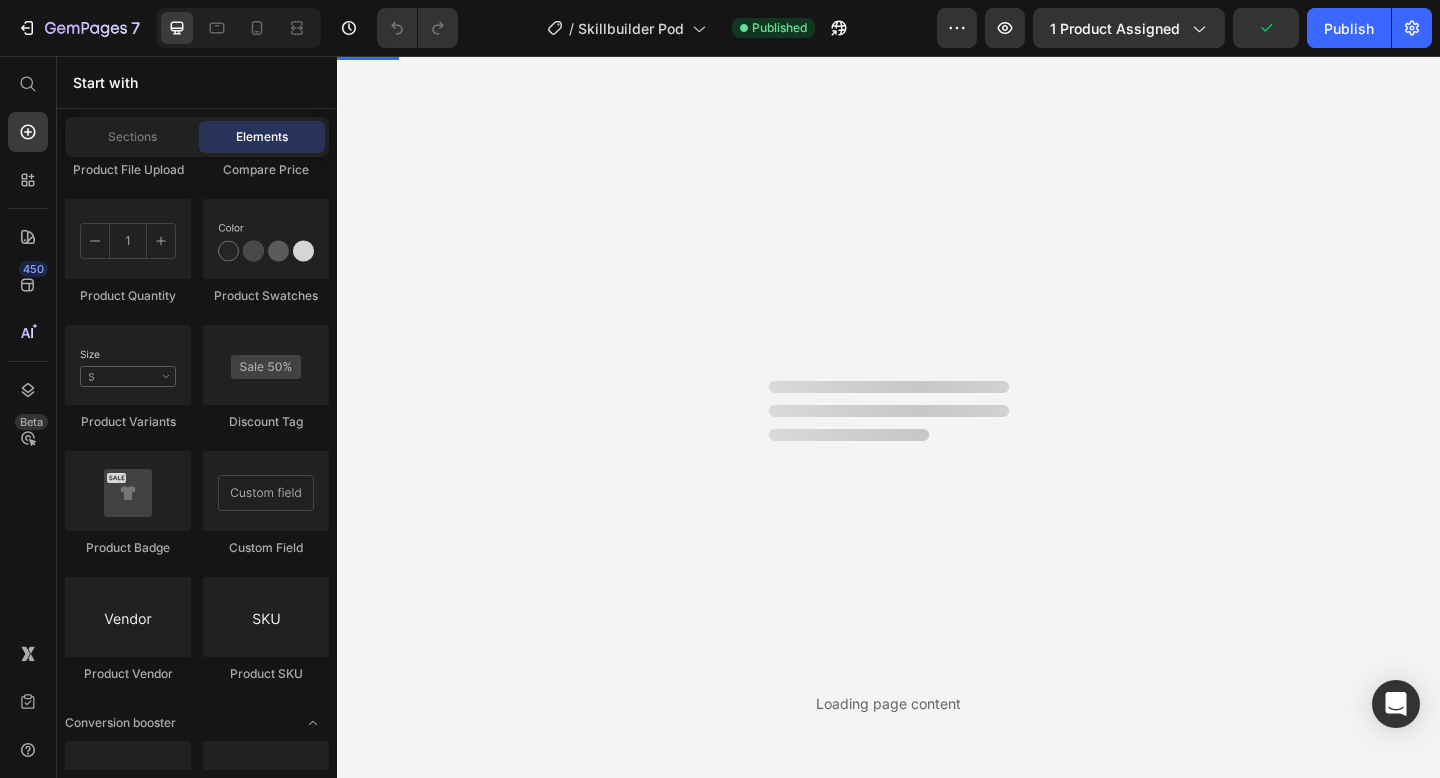 scroll, scrollTop: 0, scrollLeft: 0, axis: both 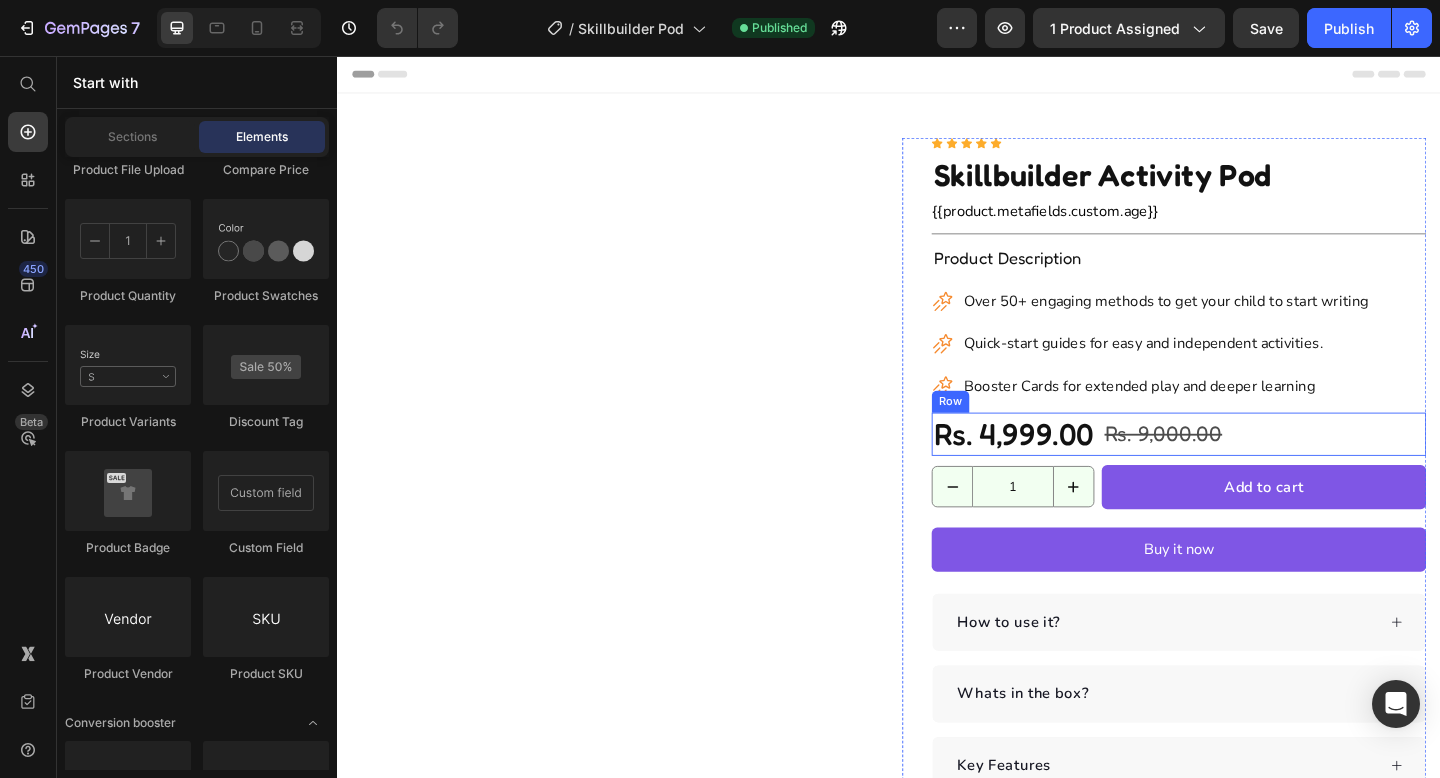 click on "Rs. 4,999.00 Product Price Rs. 9,000.00 Product Price Row" at bounding box center (1253, 467) 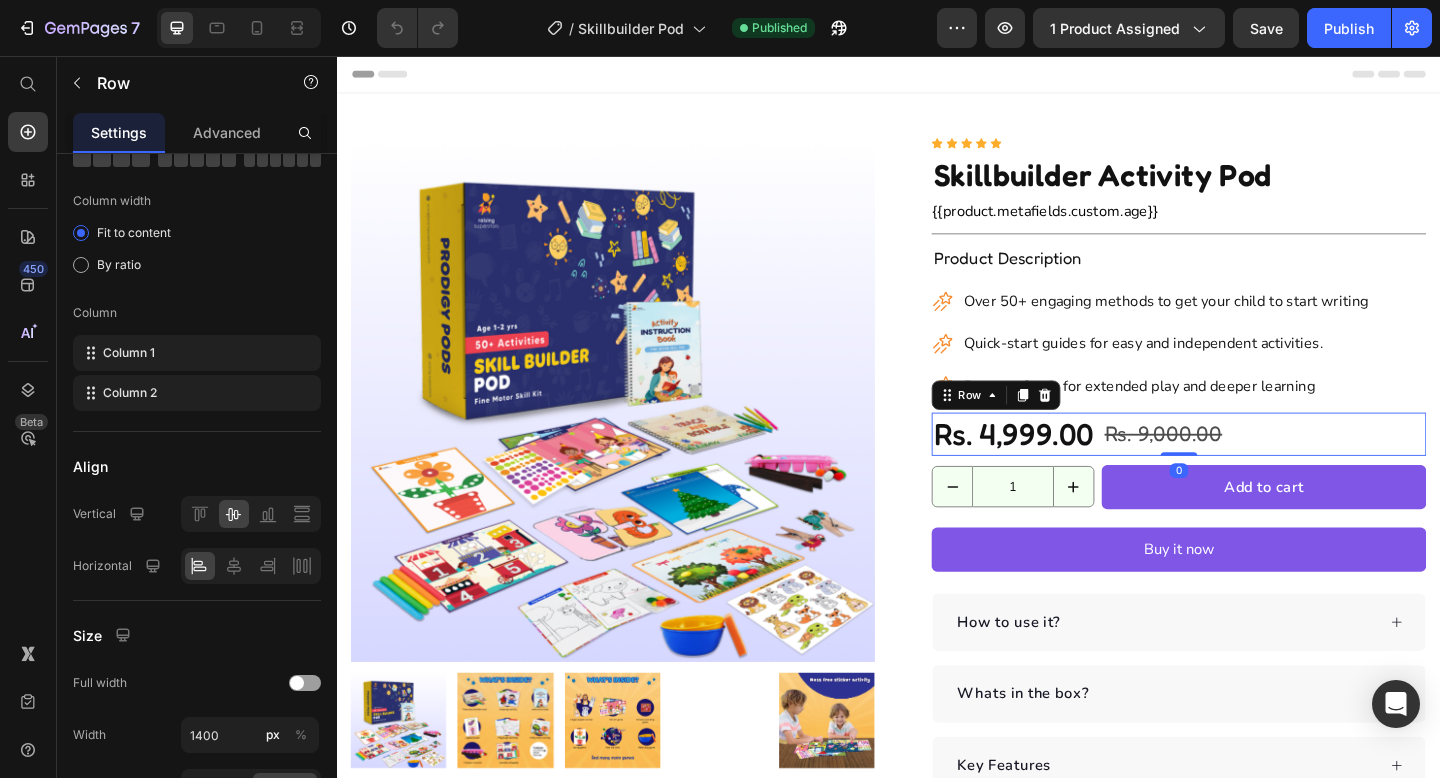 scroll, scrollTop: 0, scrollLeft: 0, axis: both 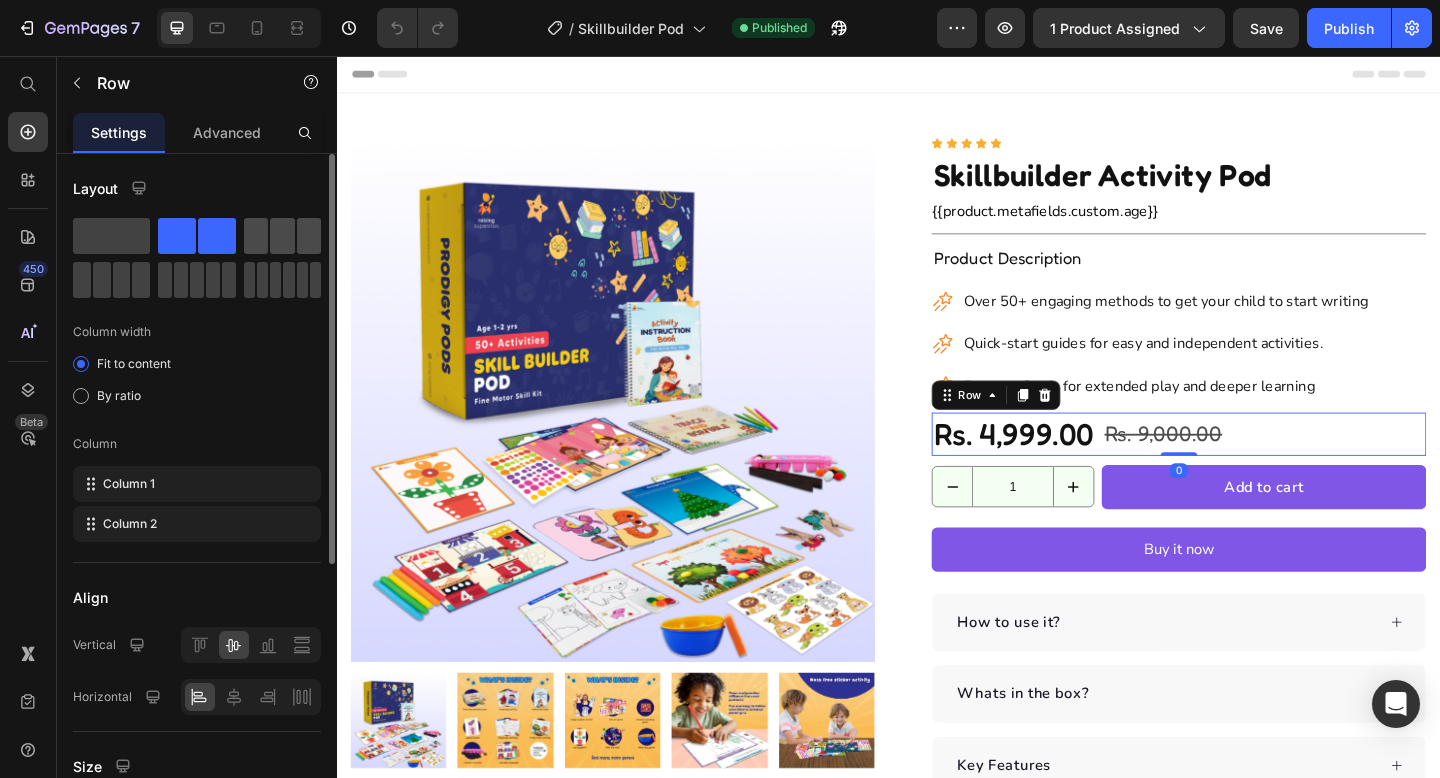 click 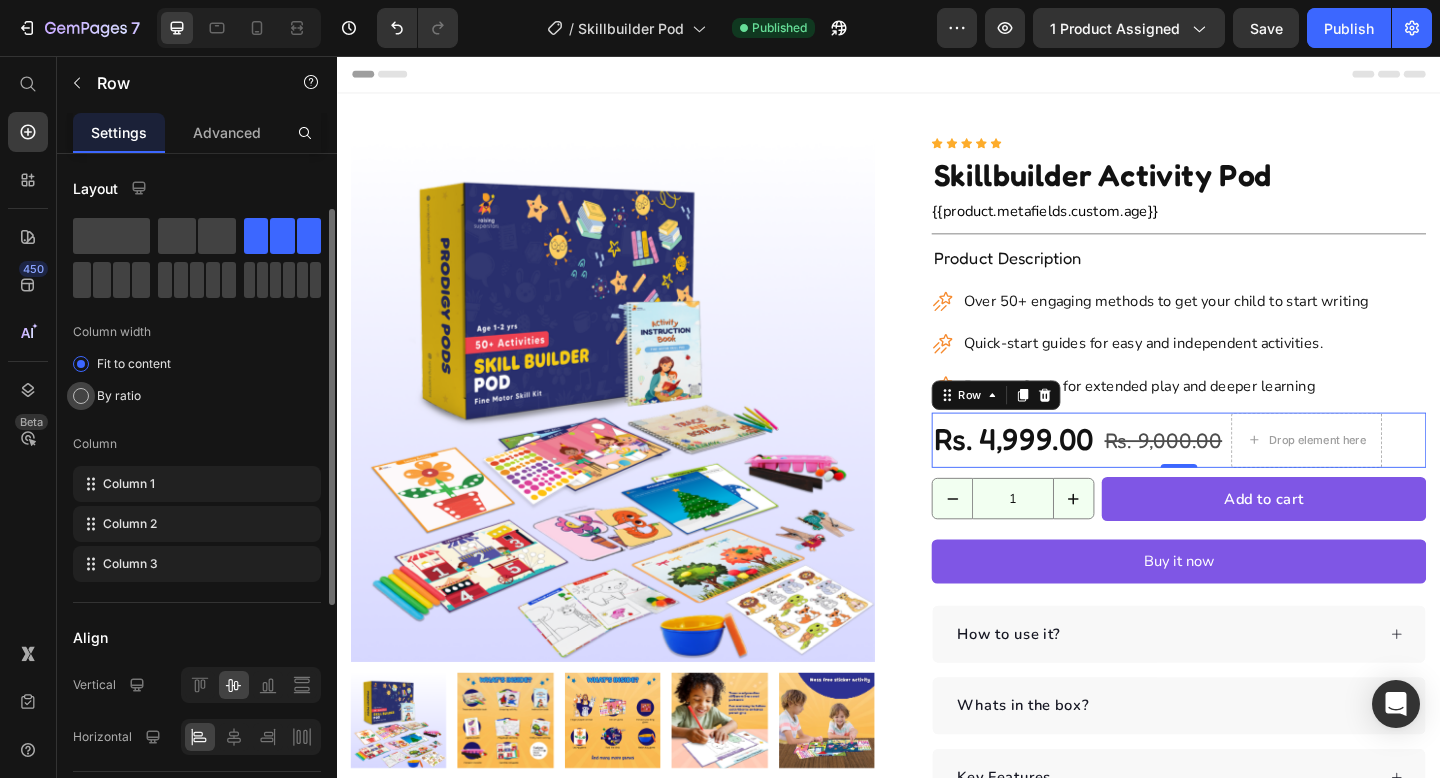 scroll, scrollTop: 78, scrollLeft: 0, axis: vertical 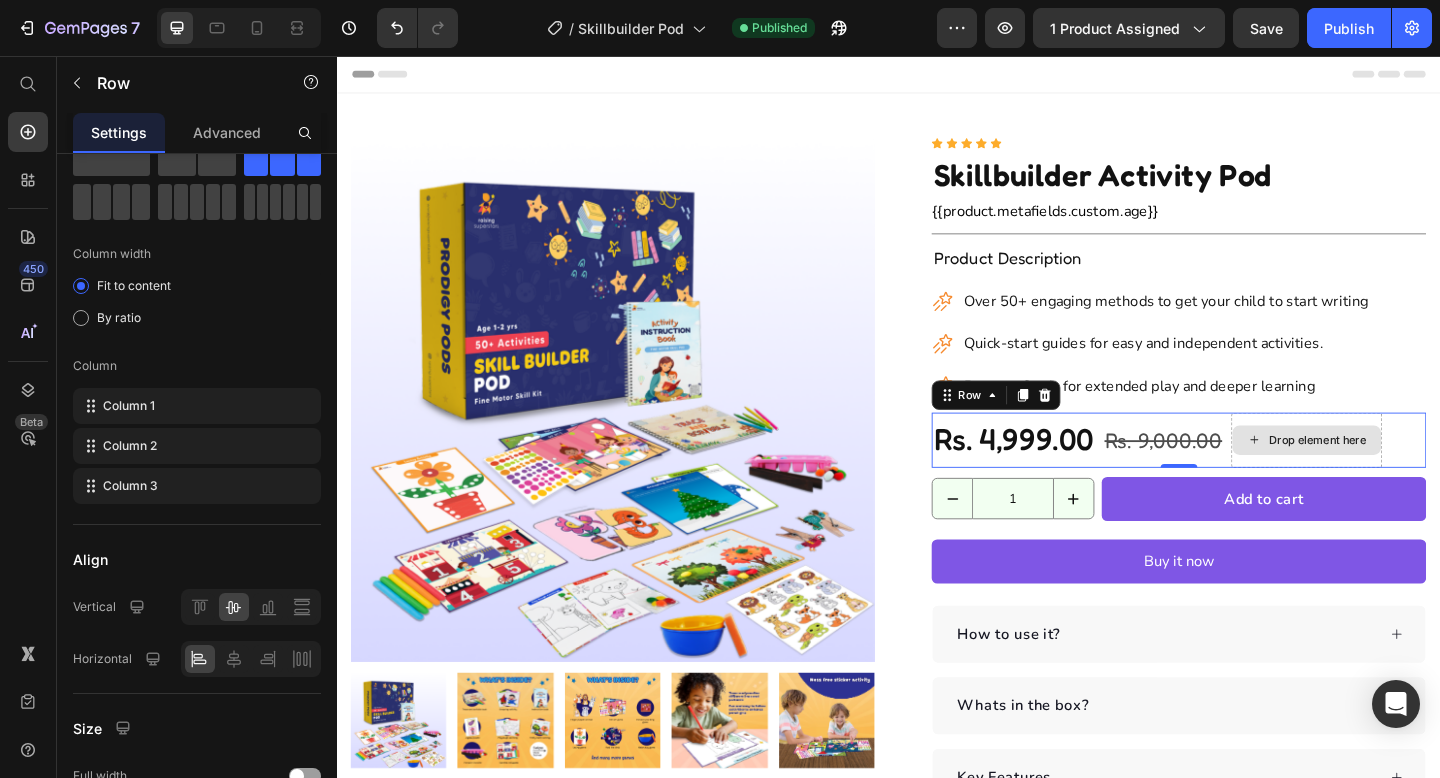 click on "Drop element here" at bounding box center (1404, 474) 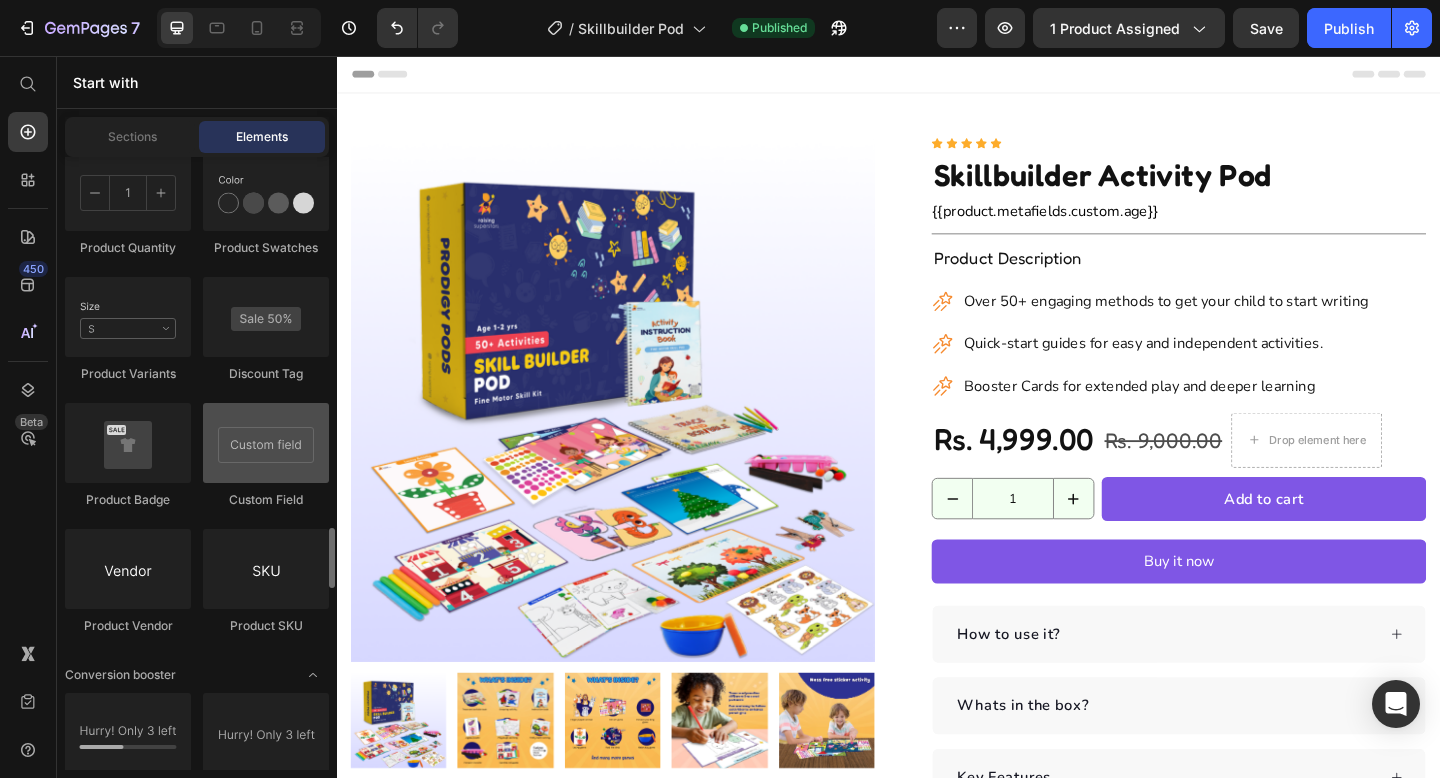 scroll, scrollTop: 3751, scrollLeft: 0, axis: vertical 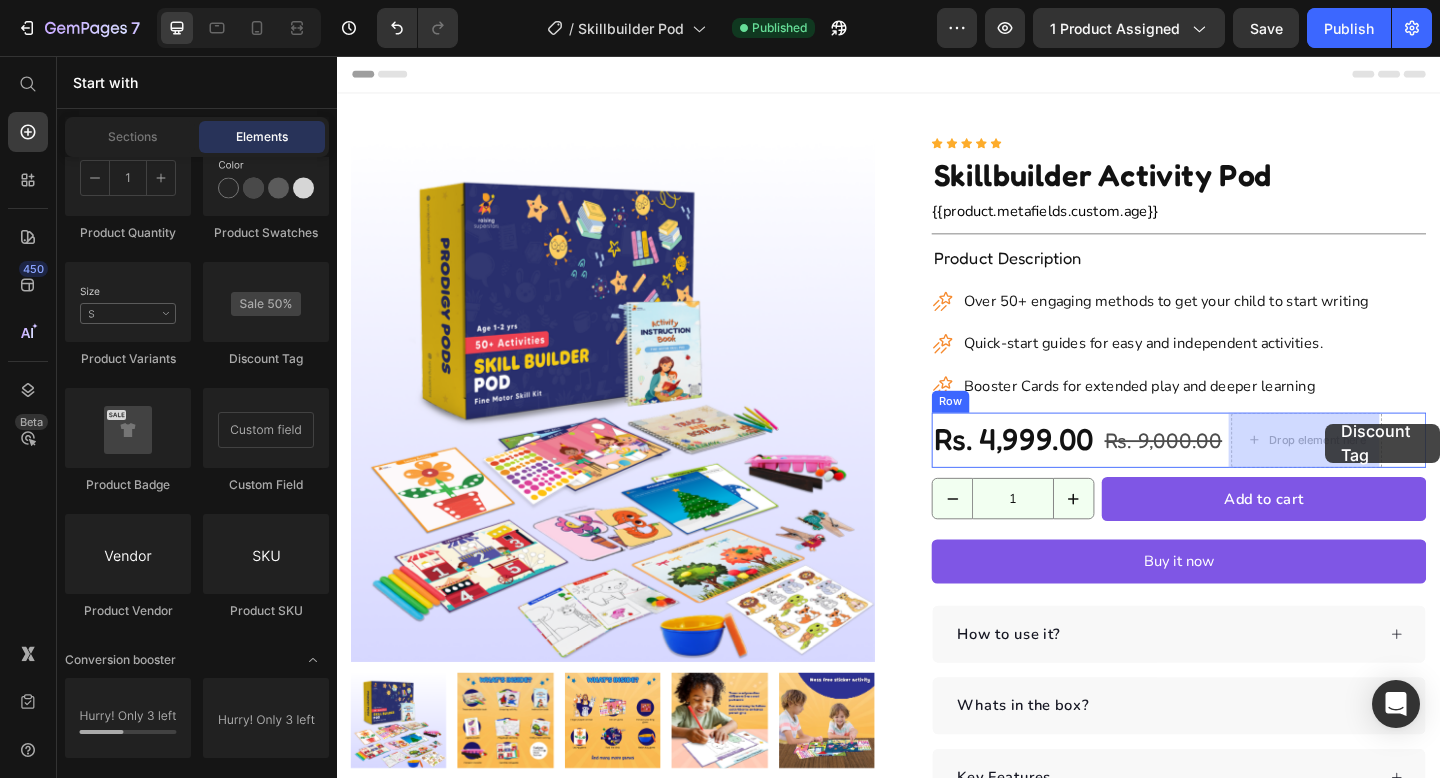 drag, startPoint x: 603, startPoint y: 387, endPoint x: 1412, endPoint y: 456, distance: 811.9372 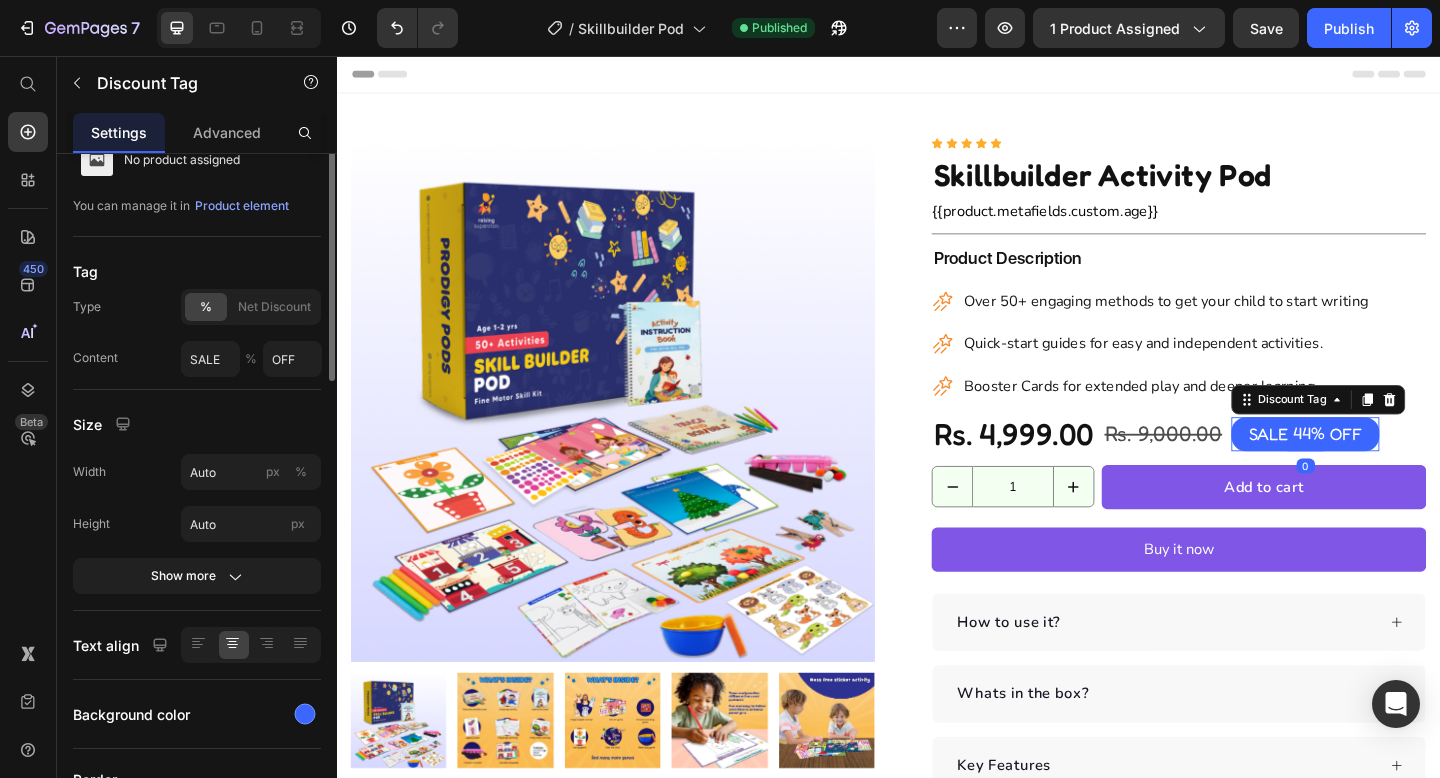 scroll, scrollTop: 0, scrollLeft: 0, axis: both 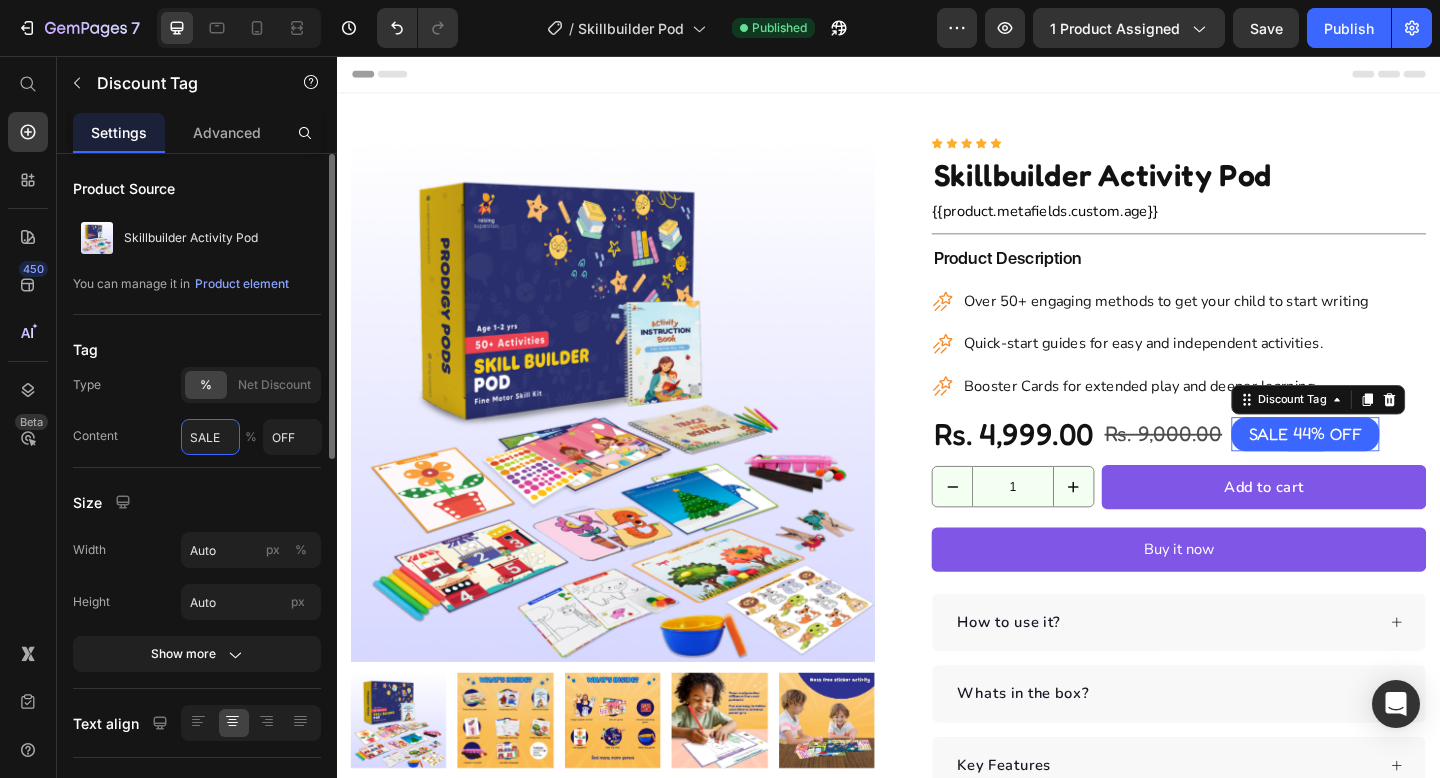 click on "SALE" at bounding box center (210, 437) 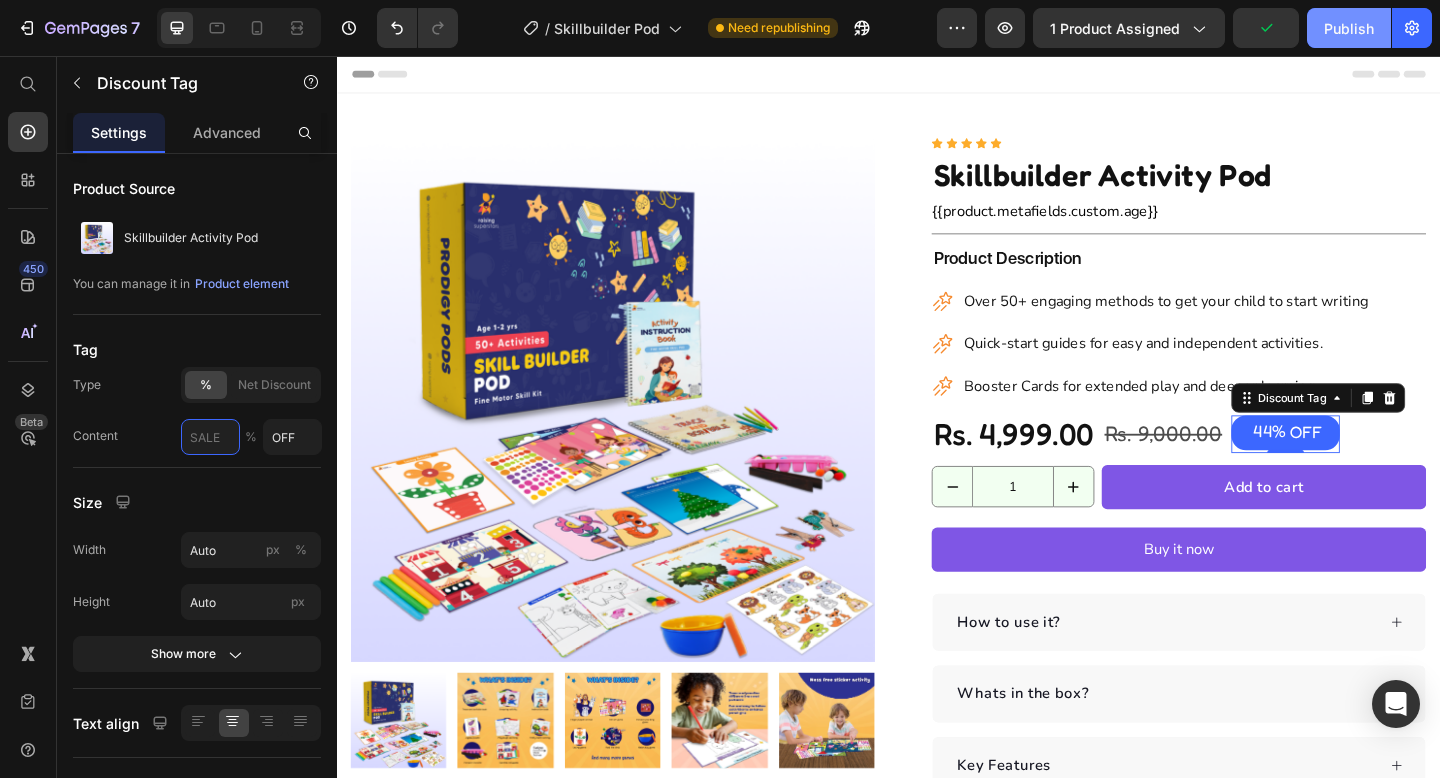 type 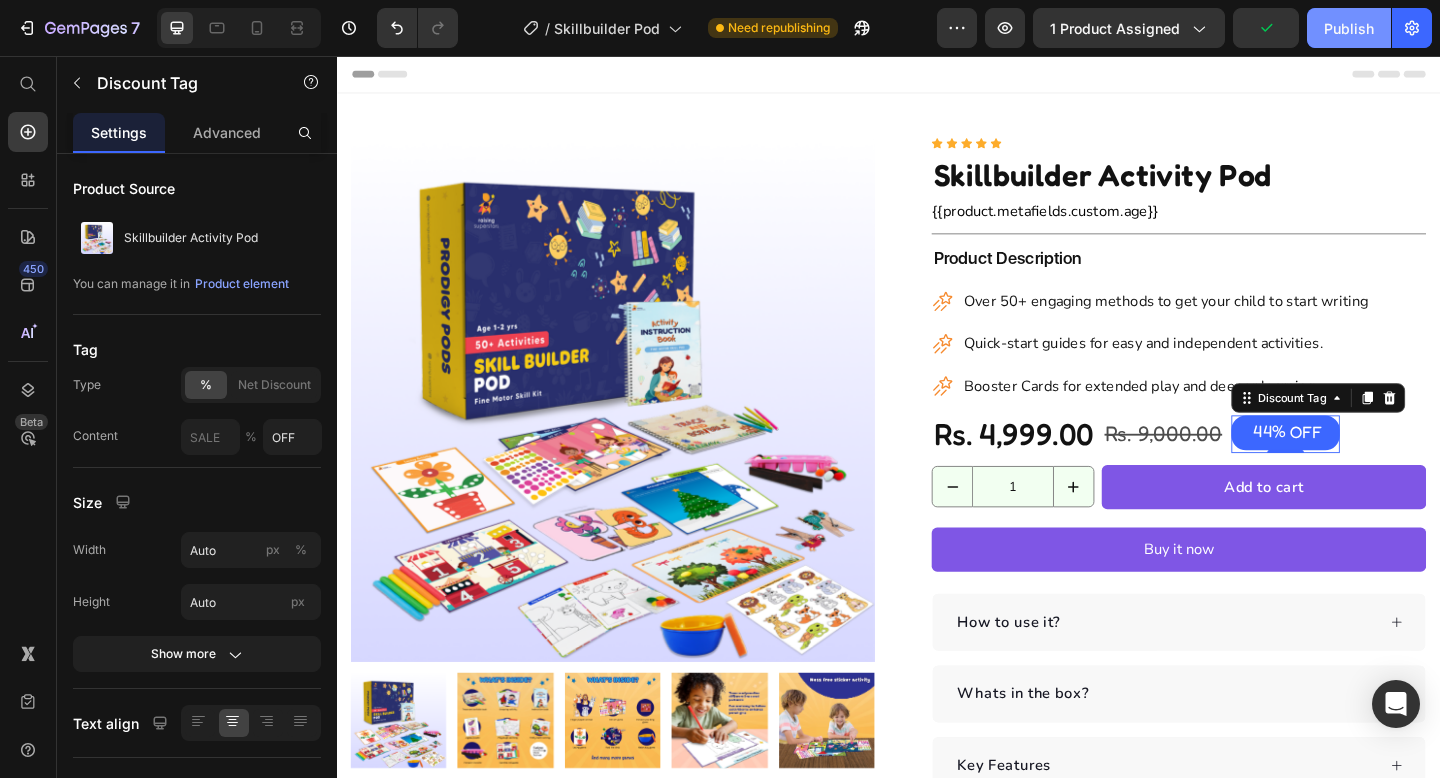 click on "Publish" at bounding box center [1349, 28] 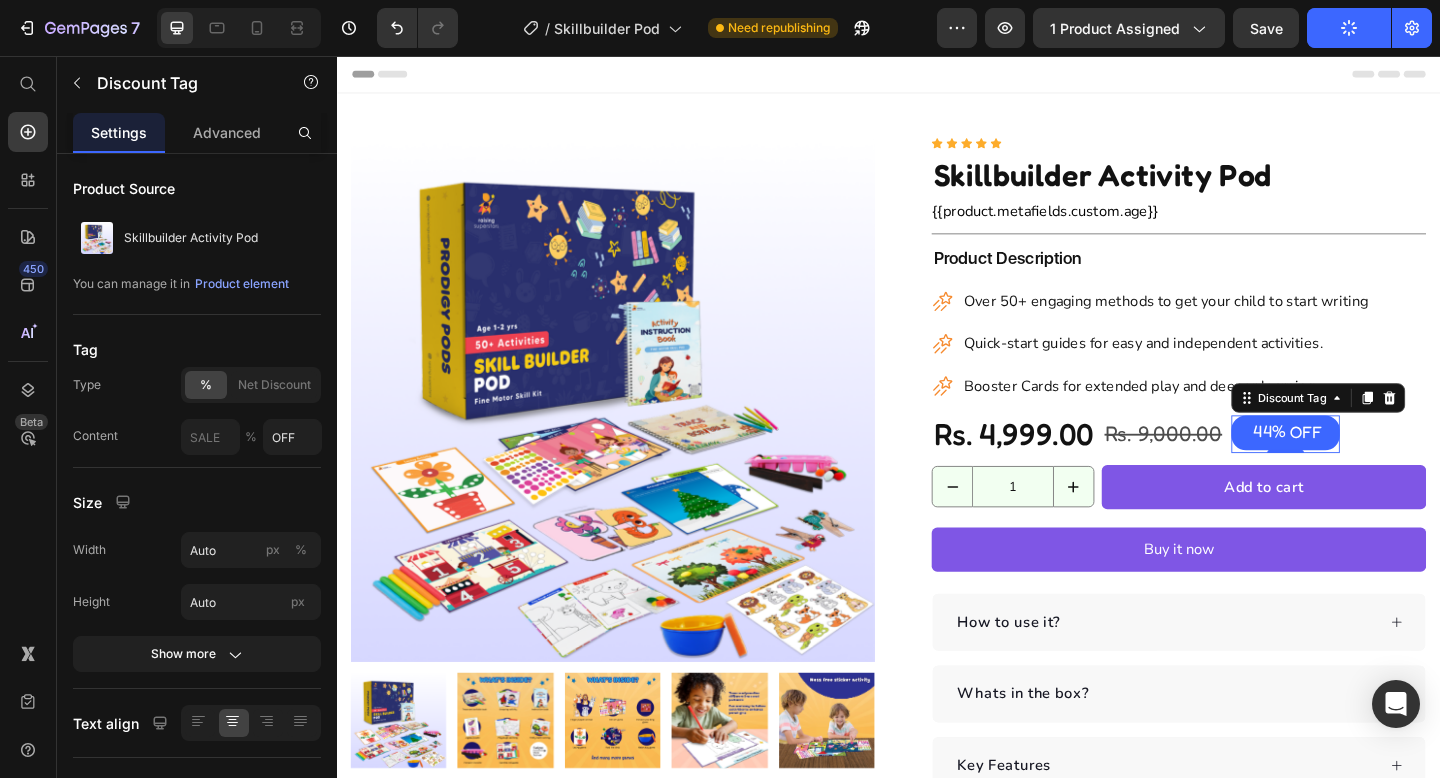 click 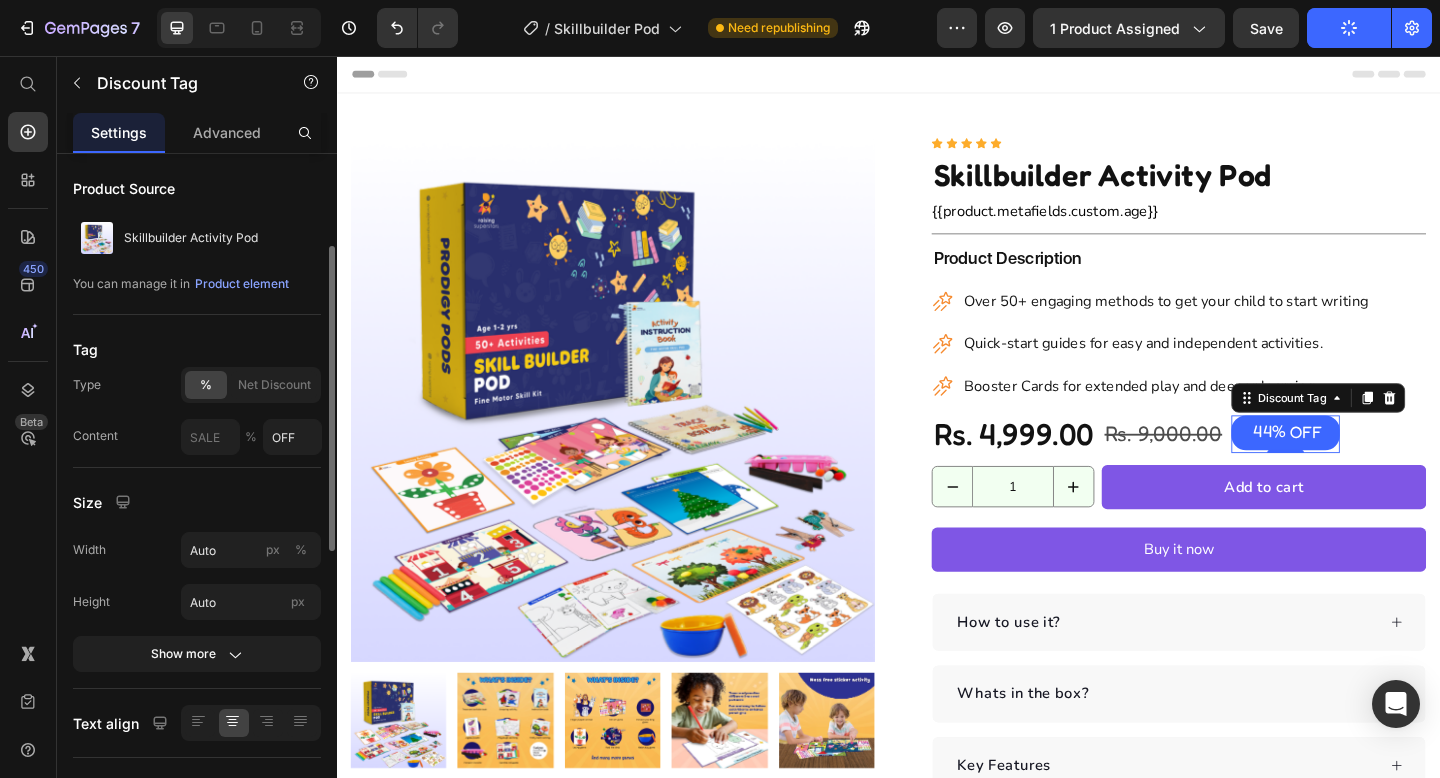 scroll, scrollTop: 149, scrollLeft: 0, axis: vertical 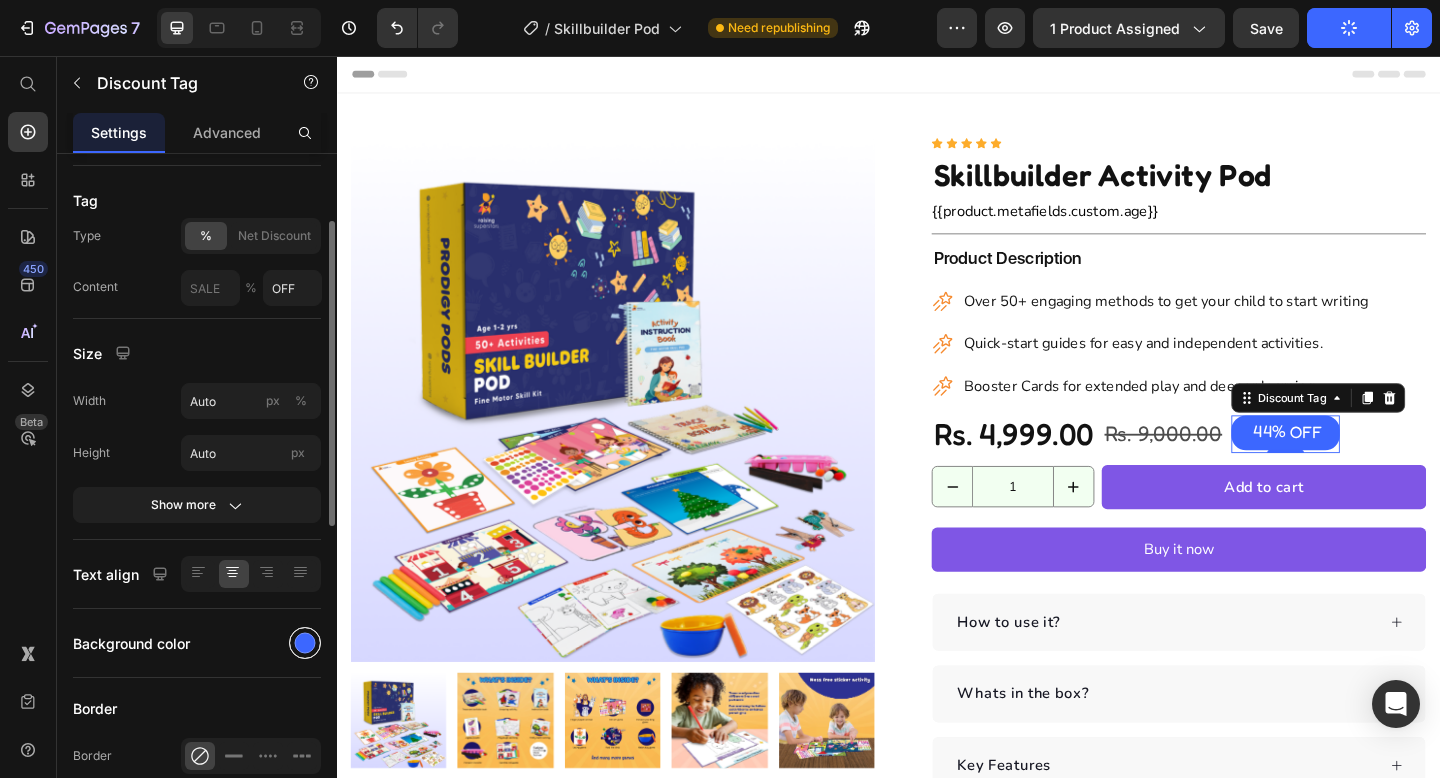 click at bounding box center [305, 643] 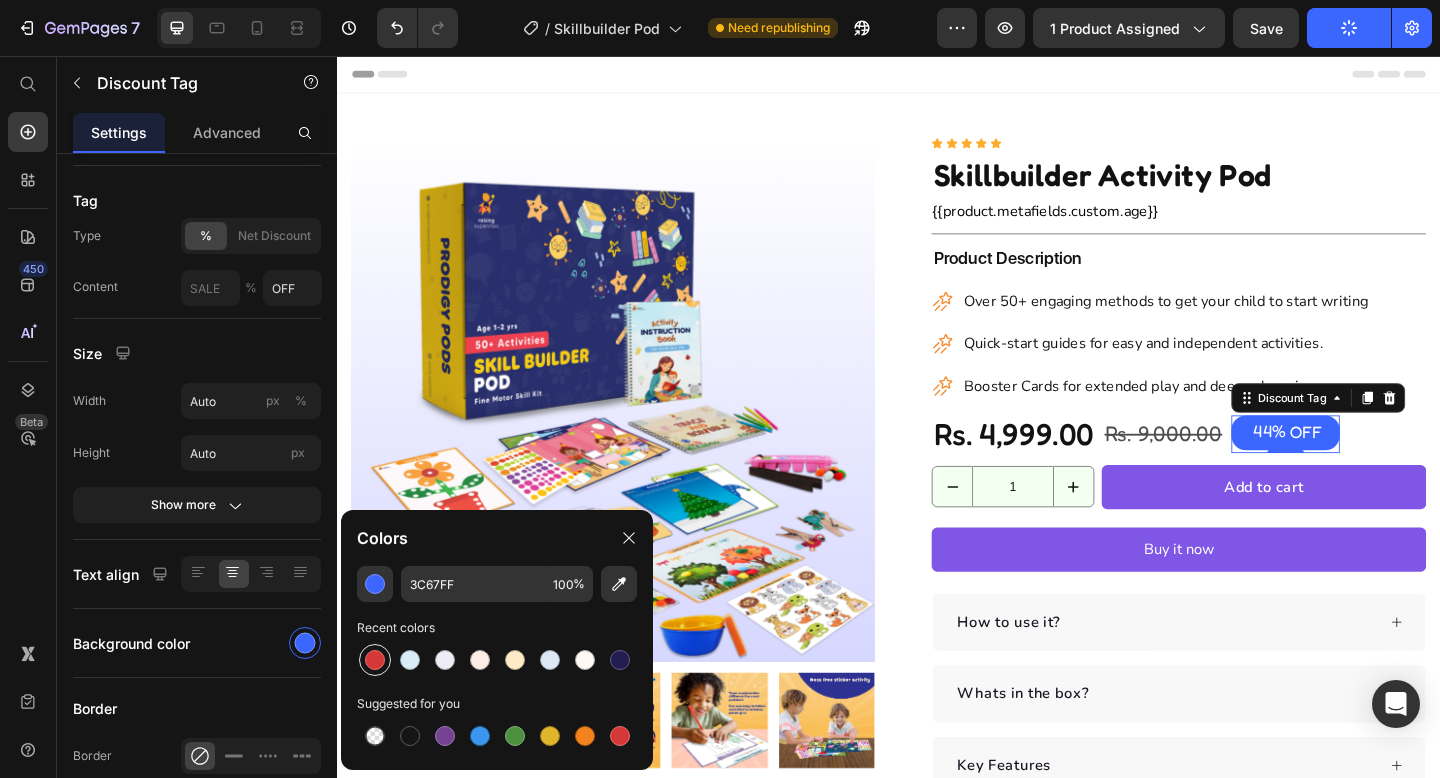 click at bounding box center (375, 660) 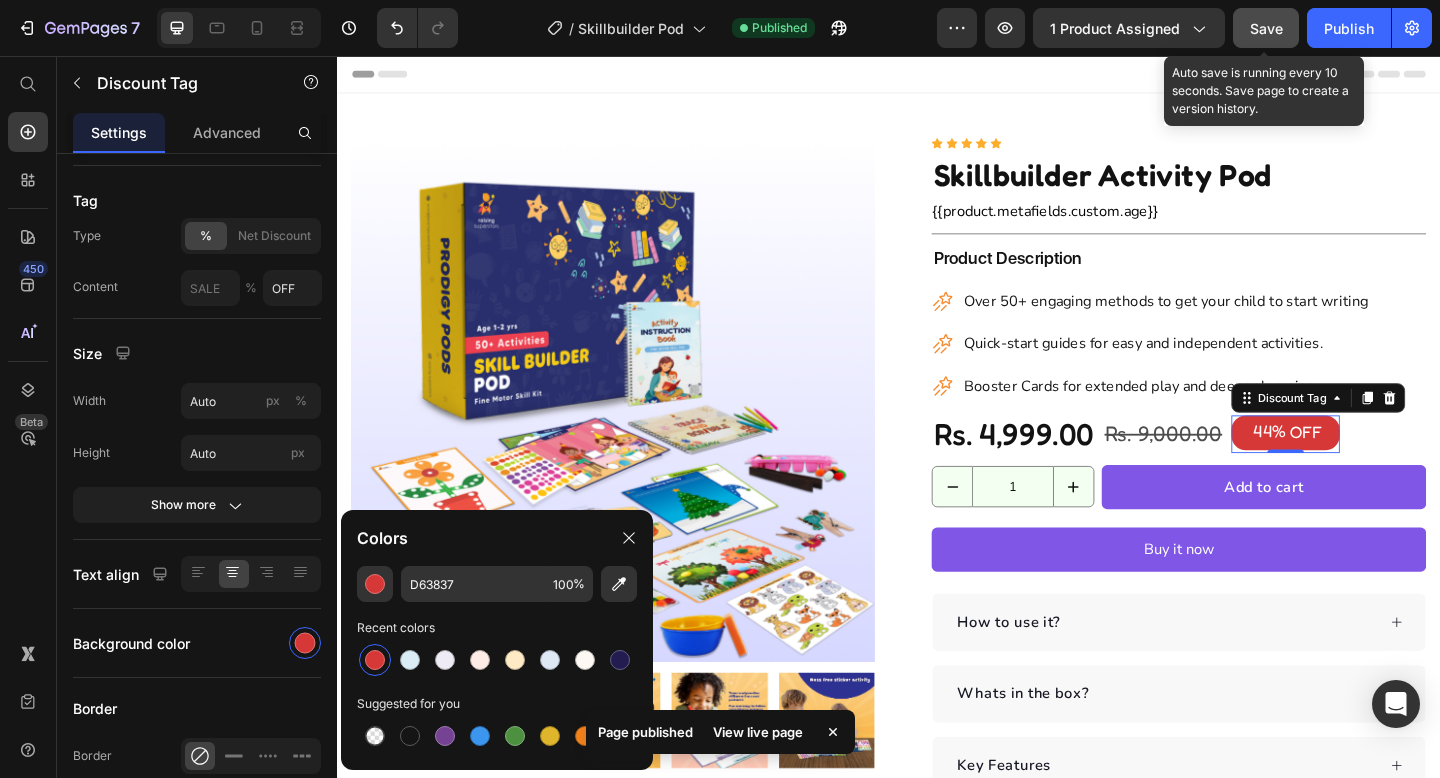 click on "Save" at bounding box center (1266, 28) 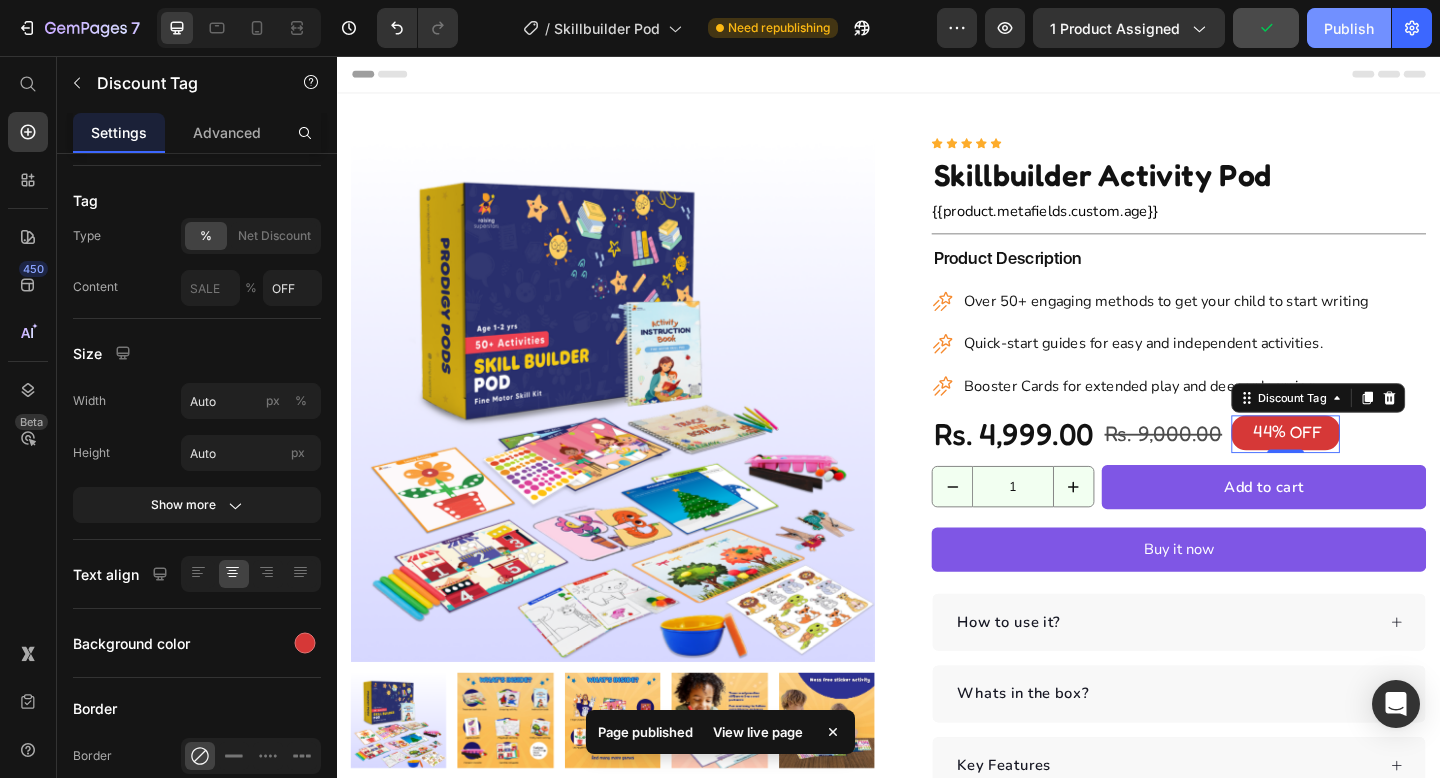 click on "Publish" at bounding box center (1349, 28) 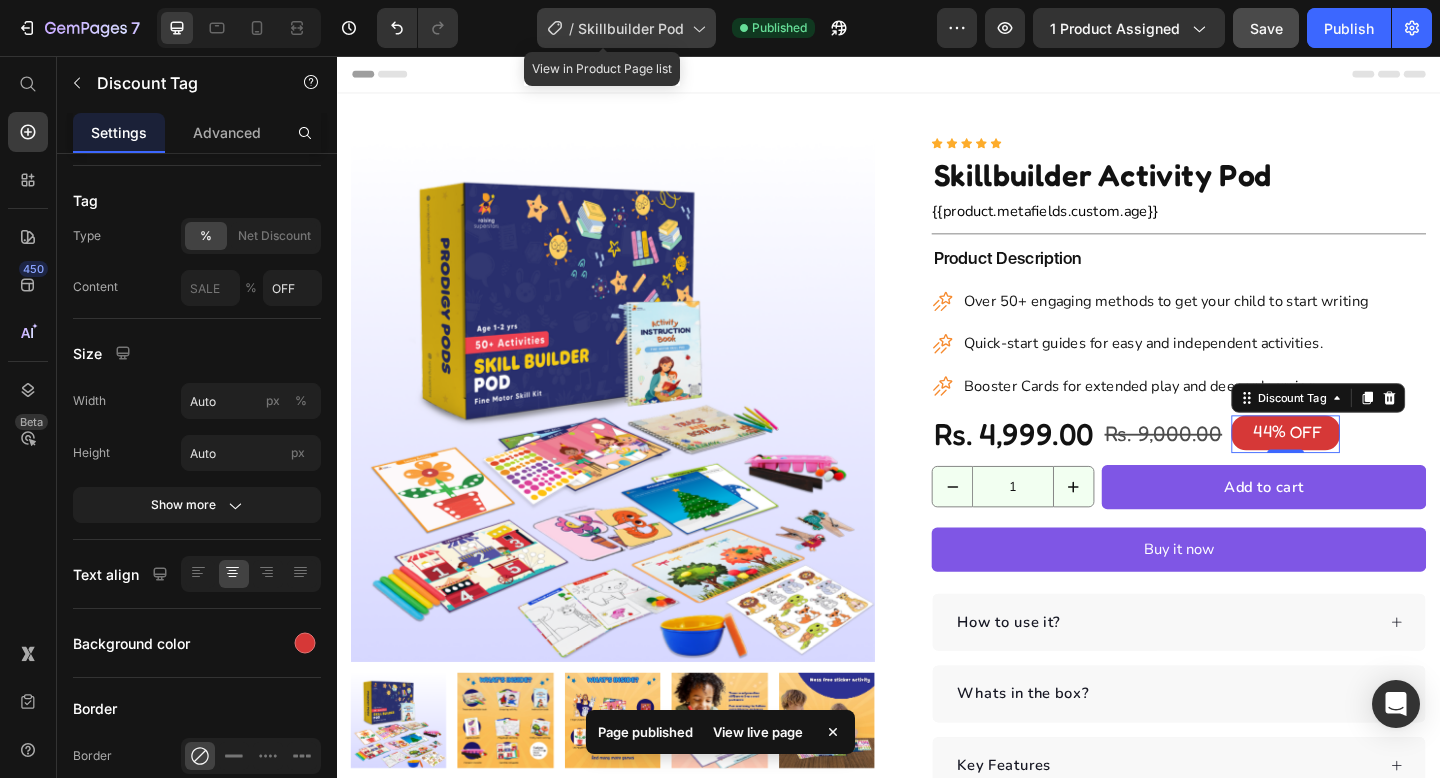 click on "Skillbuilder Pod" at bounding box center (631, 28) 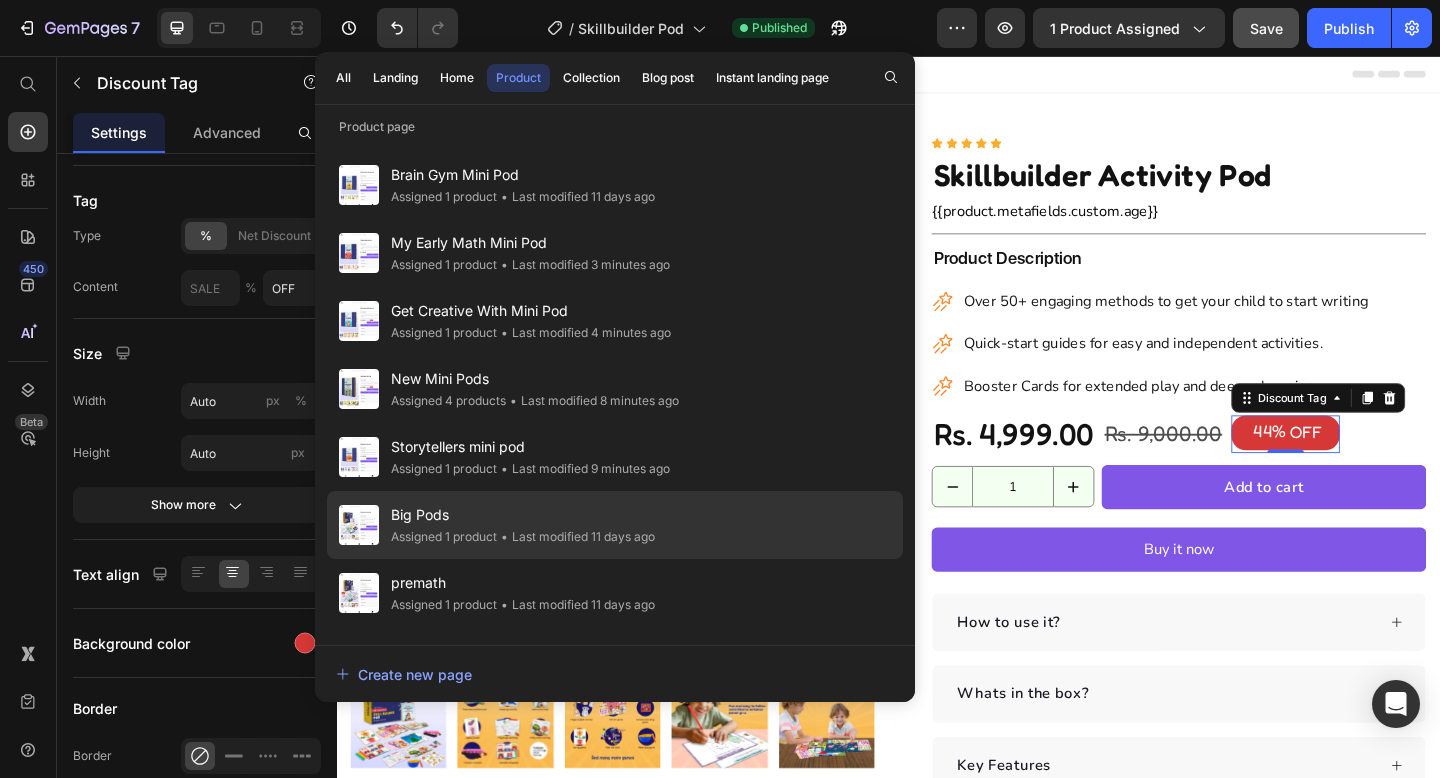 click on "Big Pods Assigned 1 product • Last modified 11 days ago" 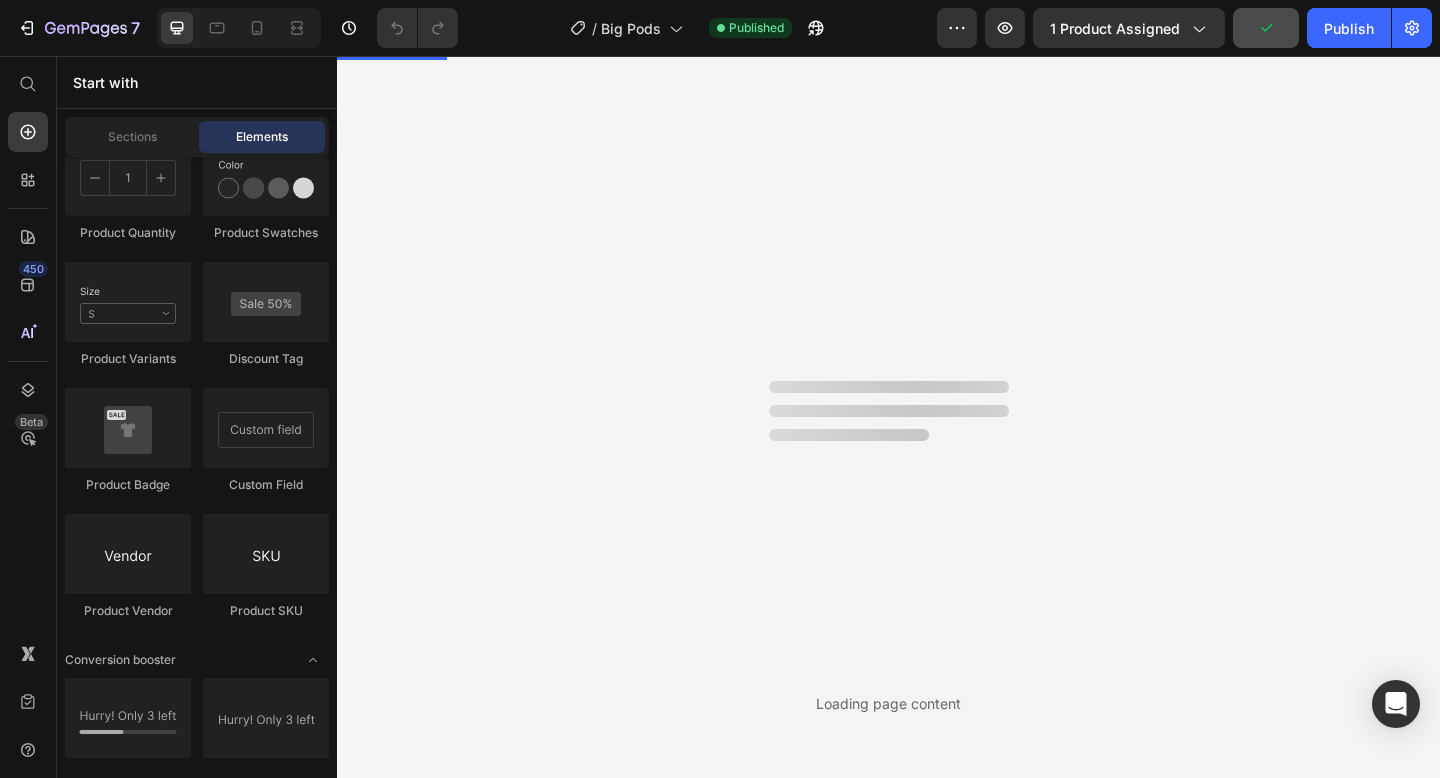 scroll, scrollTop: 0, scrollLeft: 0, axis: both 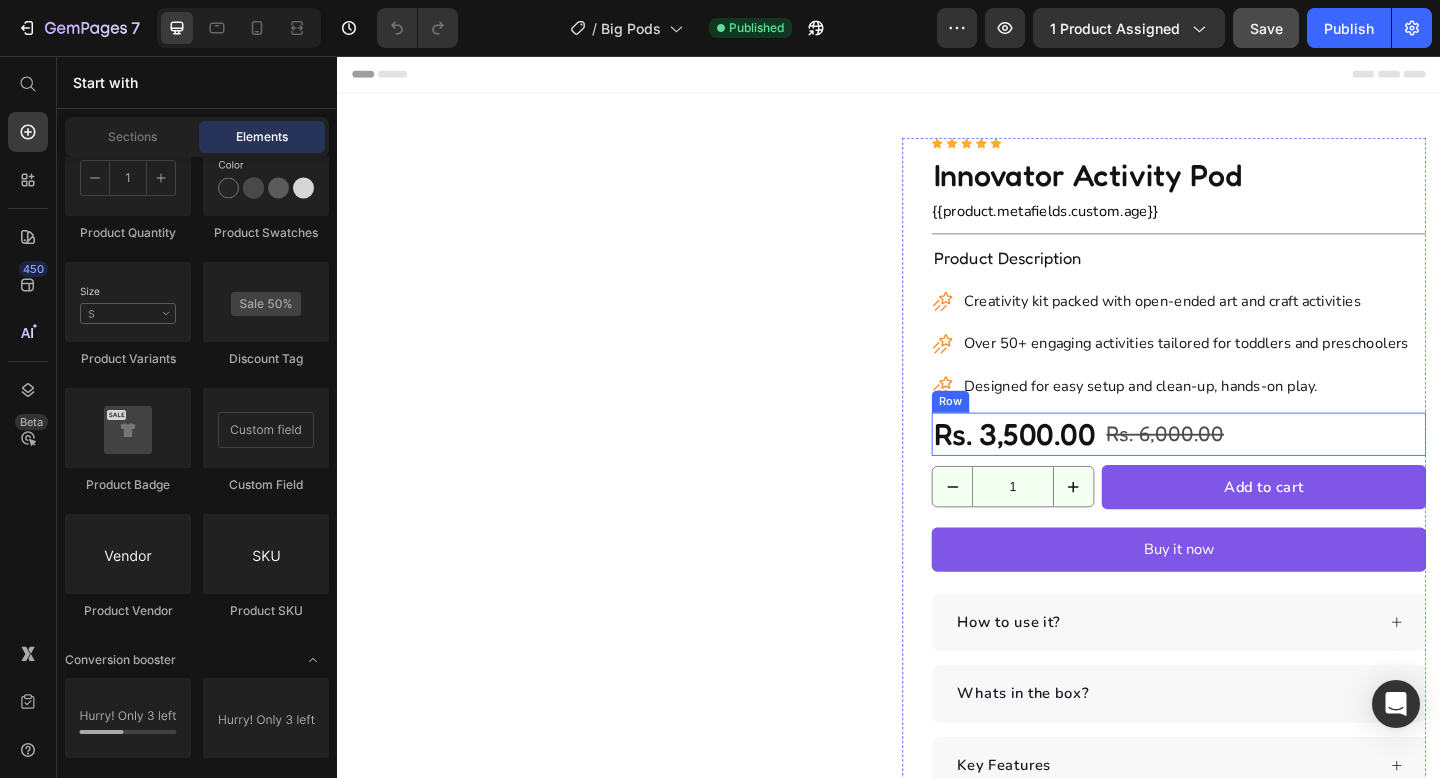 click on "Rs. 3,500.00 Product Price Rs. 6,000.00 Product Price Row" at bounding box center [1253, 467] 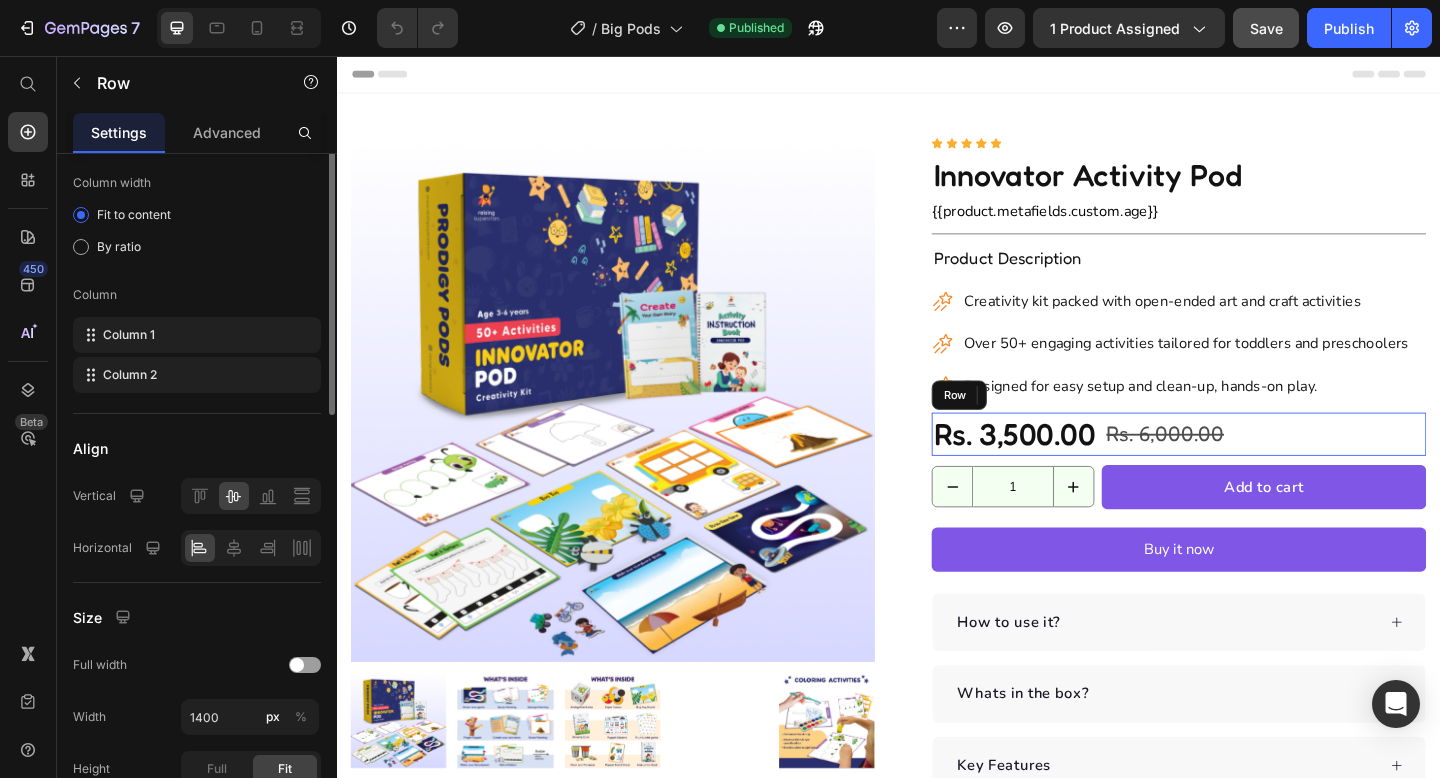 scroll, scrollTop: 0, scrollLeft: 0, axis: both 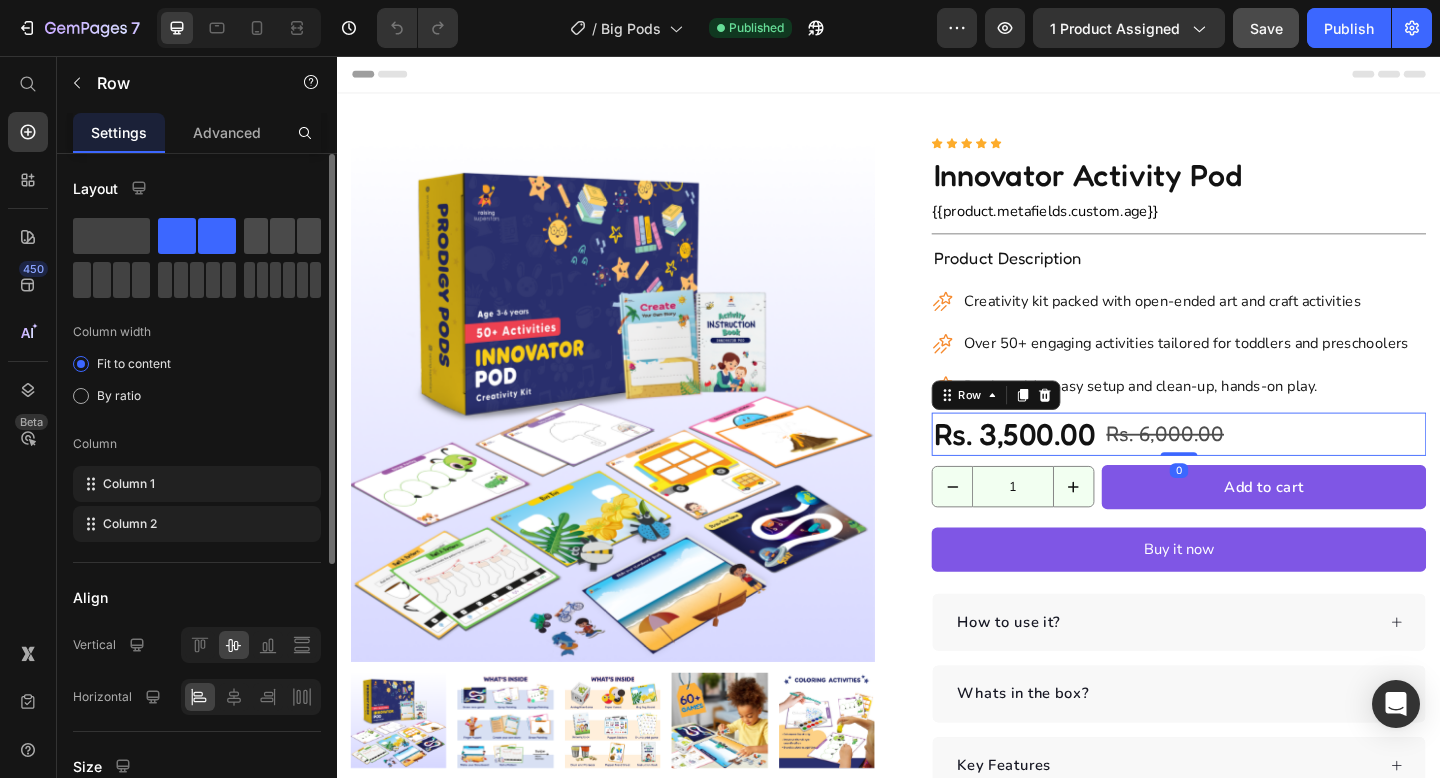 click 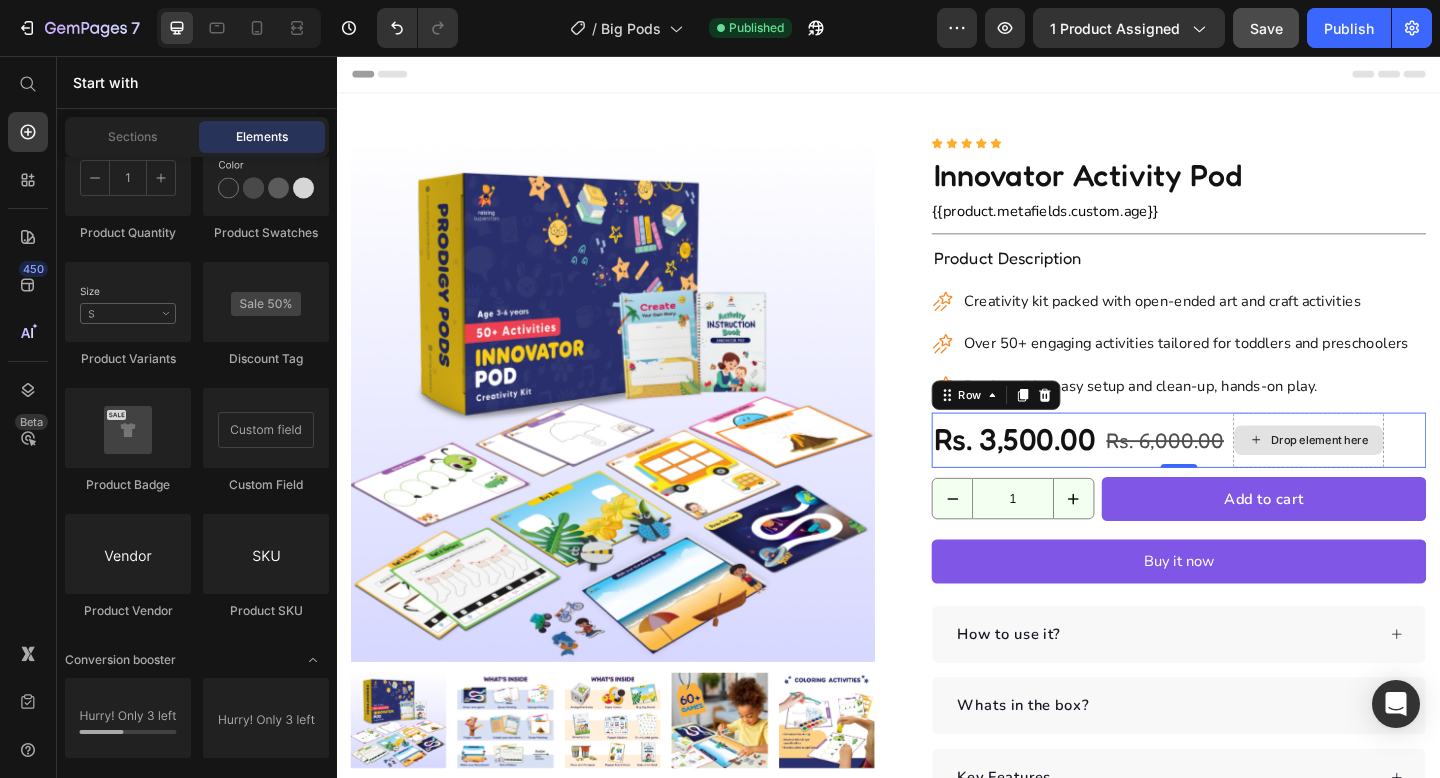 click on "Drop element here" at bounding box center [1394, 474] 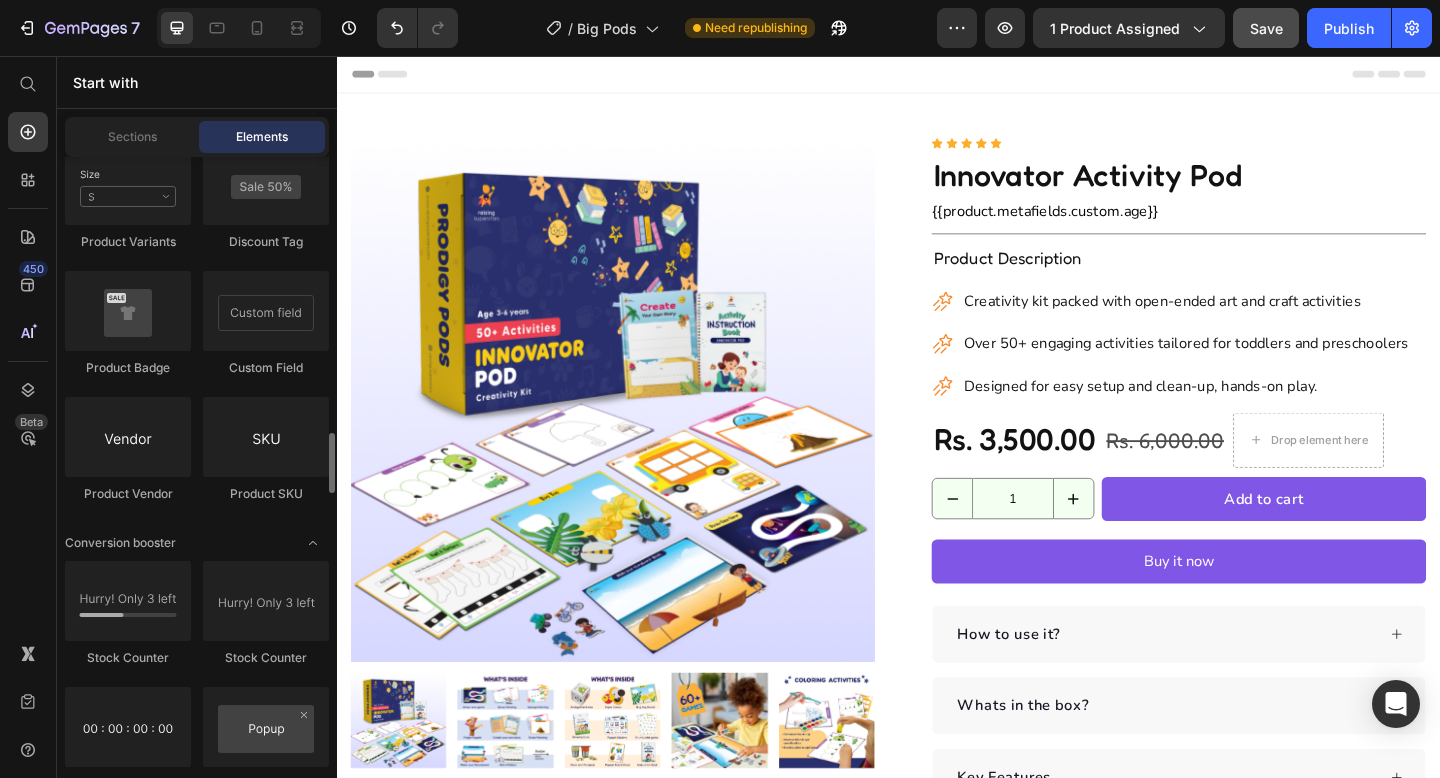 scroll, scrollTop: 3649, scrollLeft: 0, axis: vertical 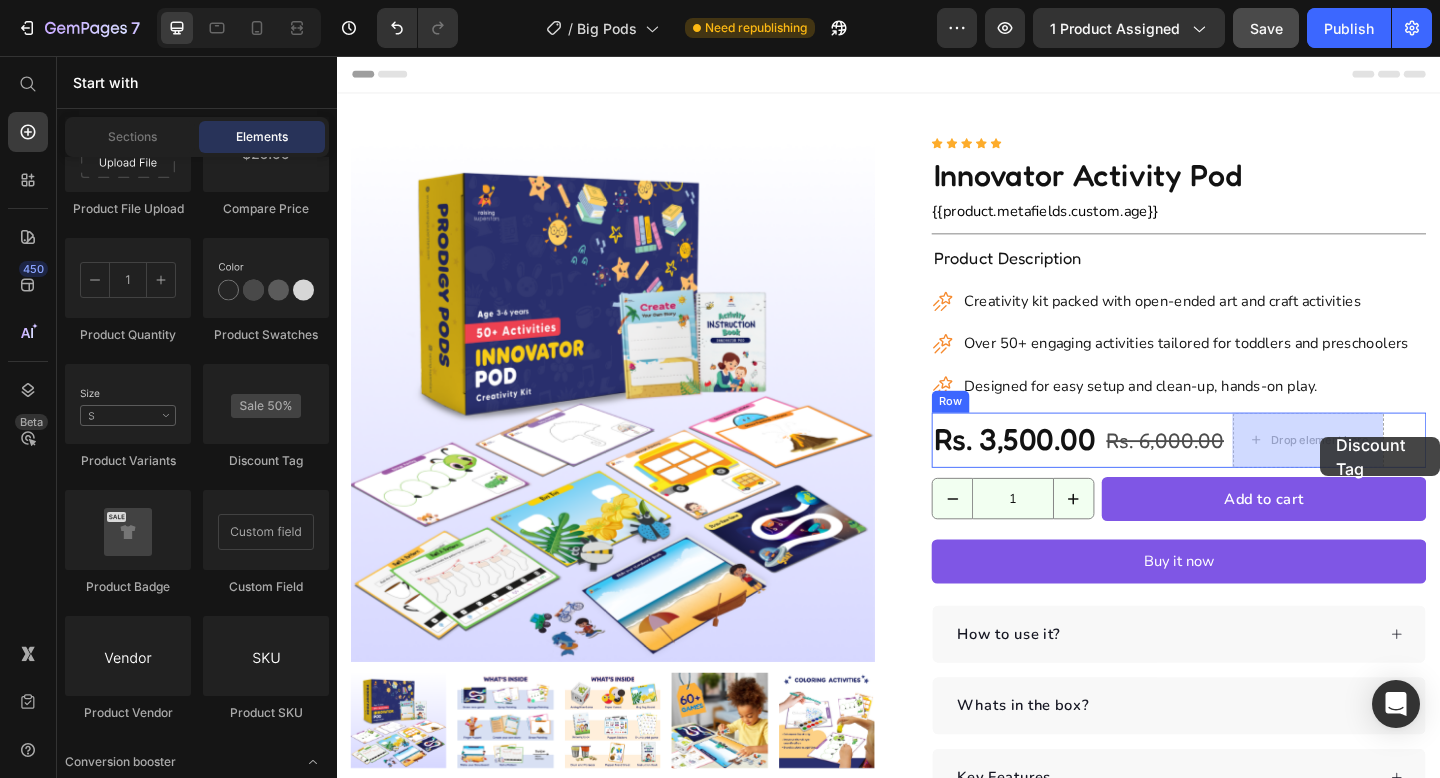 drag, startPoint x: 598, startPoint y: 479, endPoint x: 1406, endPoint y: 471, distance: 808.0396 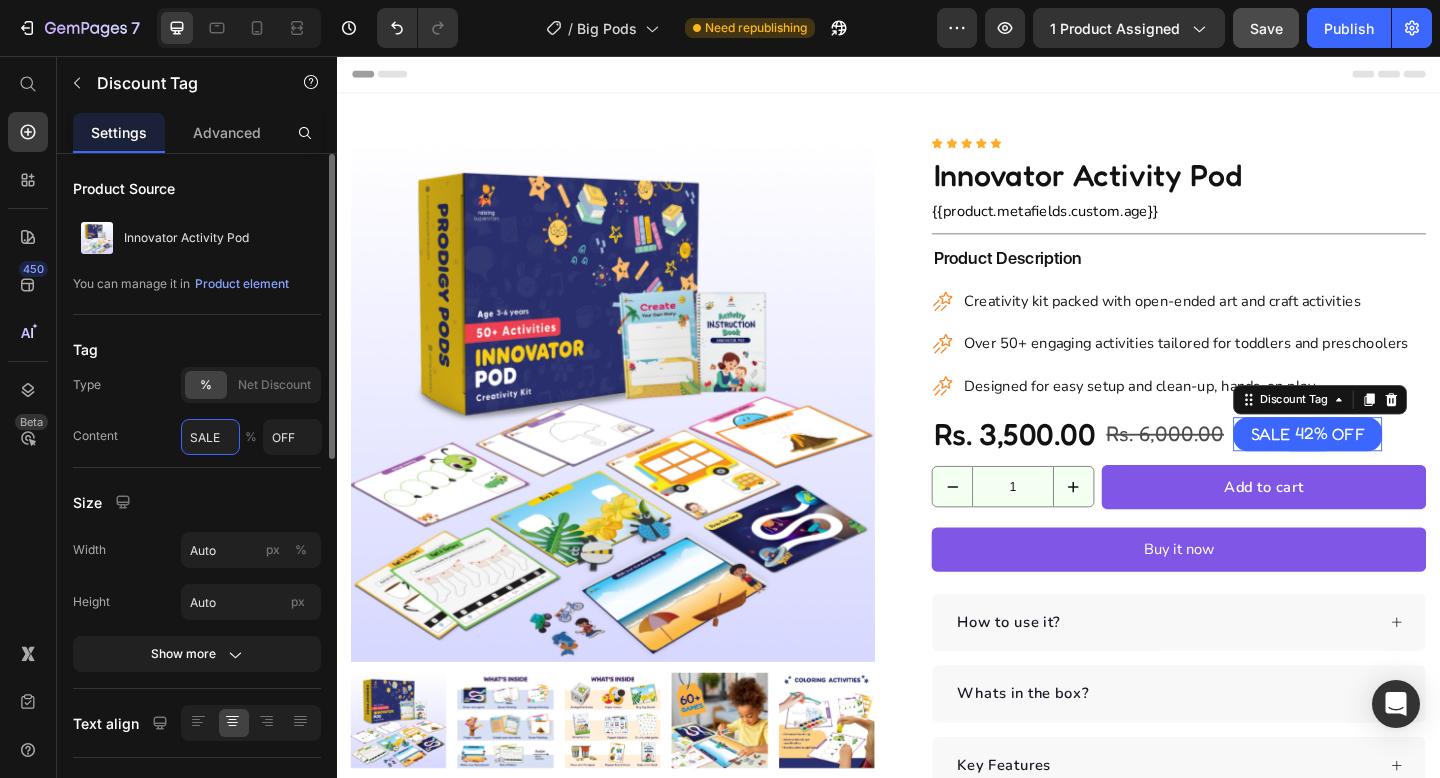 click on "SALE" at bounding box center (210, 437) 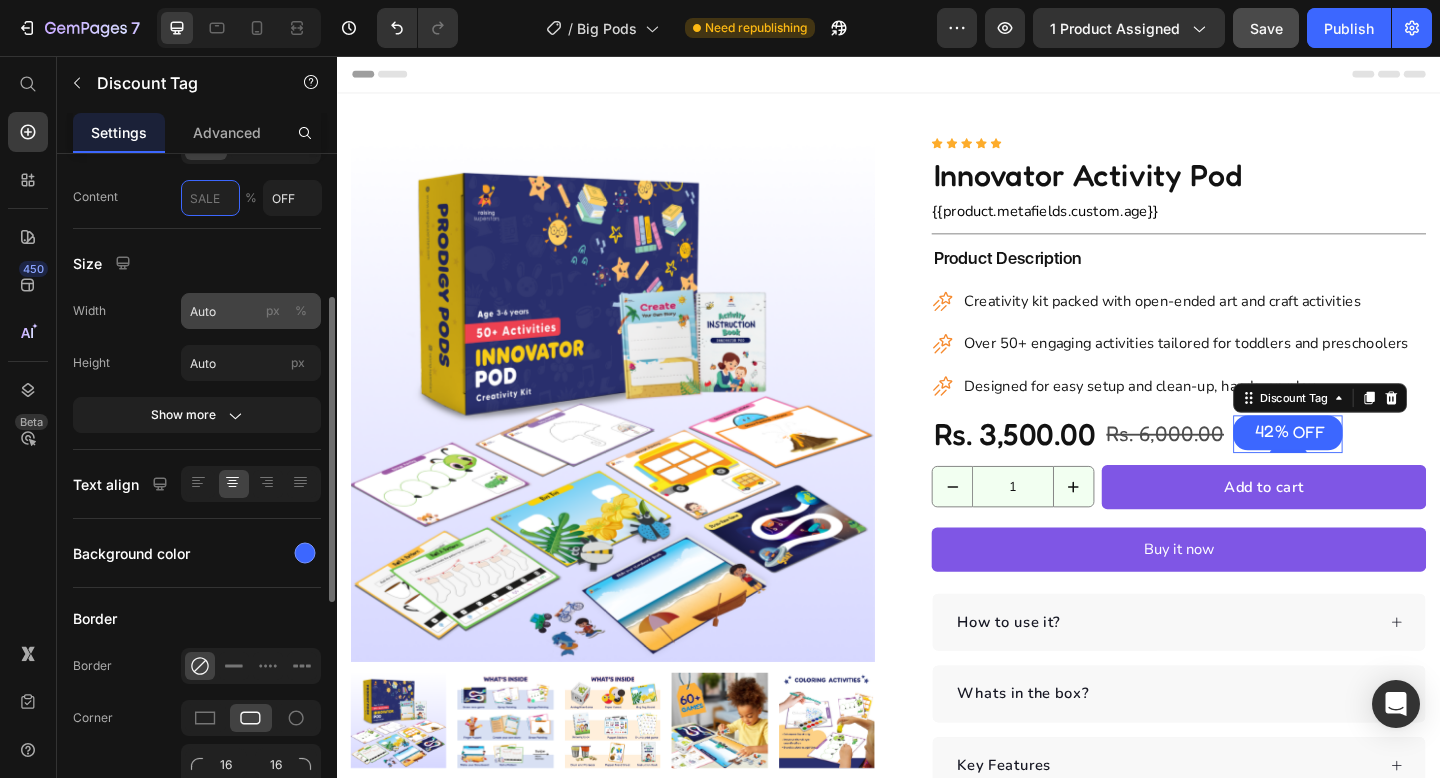 scroll, scrollTop: 264, scrollLeft: 0, axis: vertical 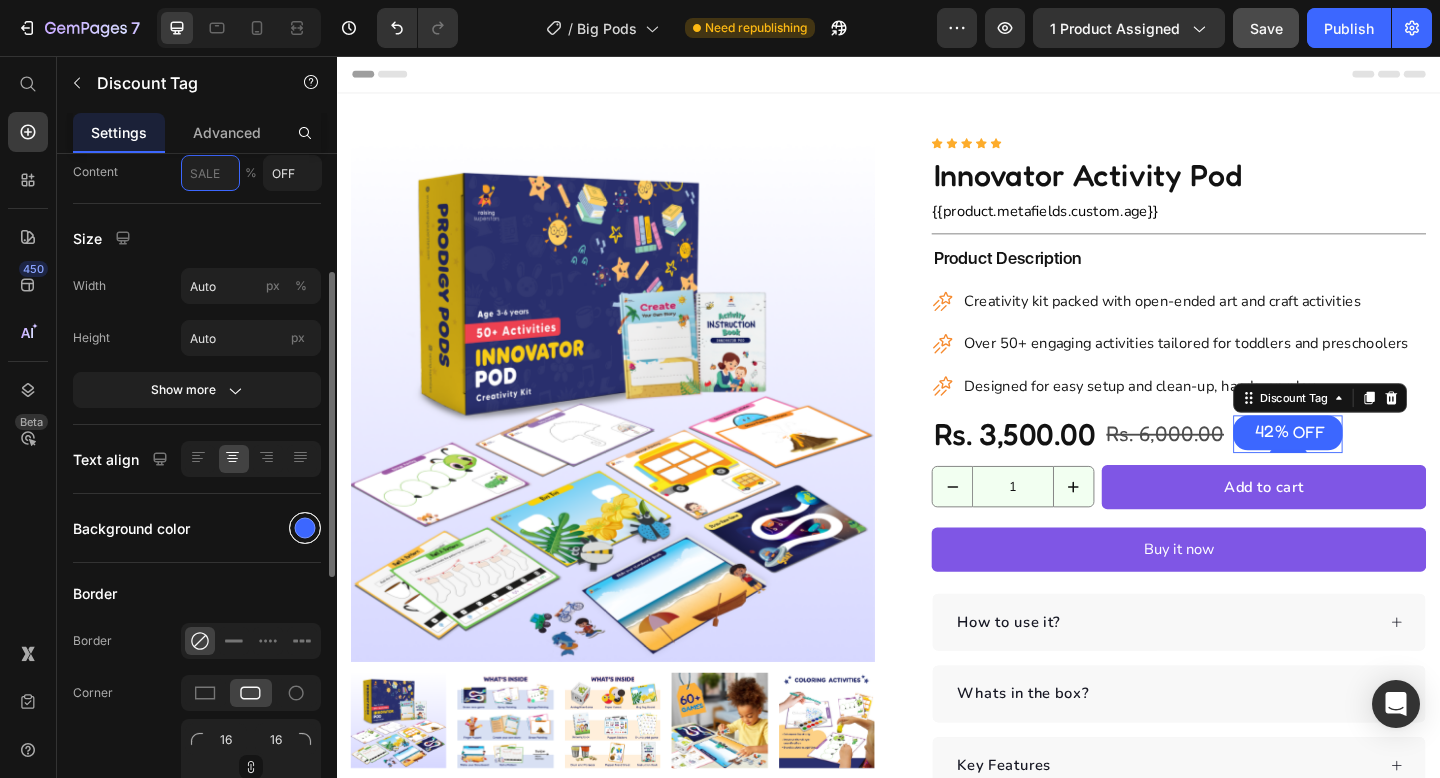 type 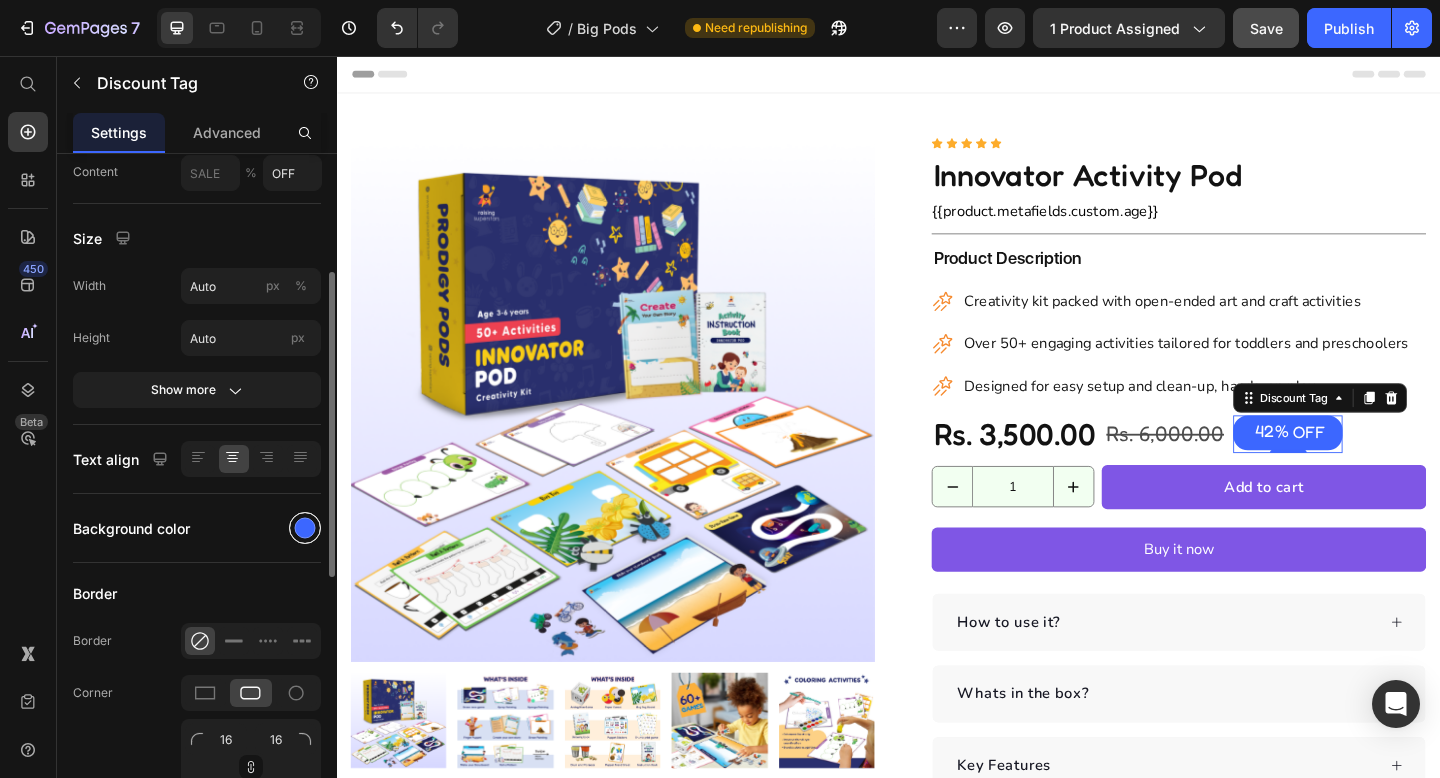 click at bounding box center (305, 528) 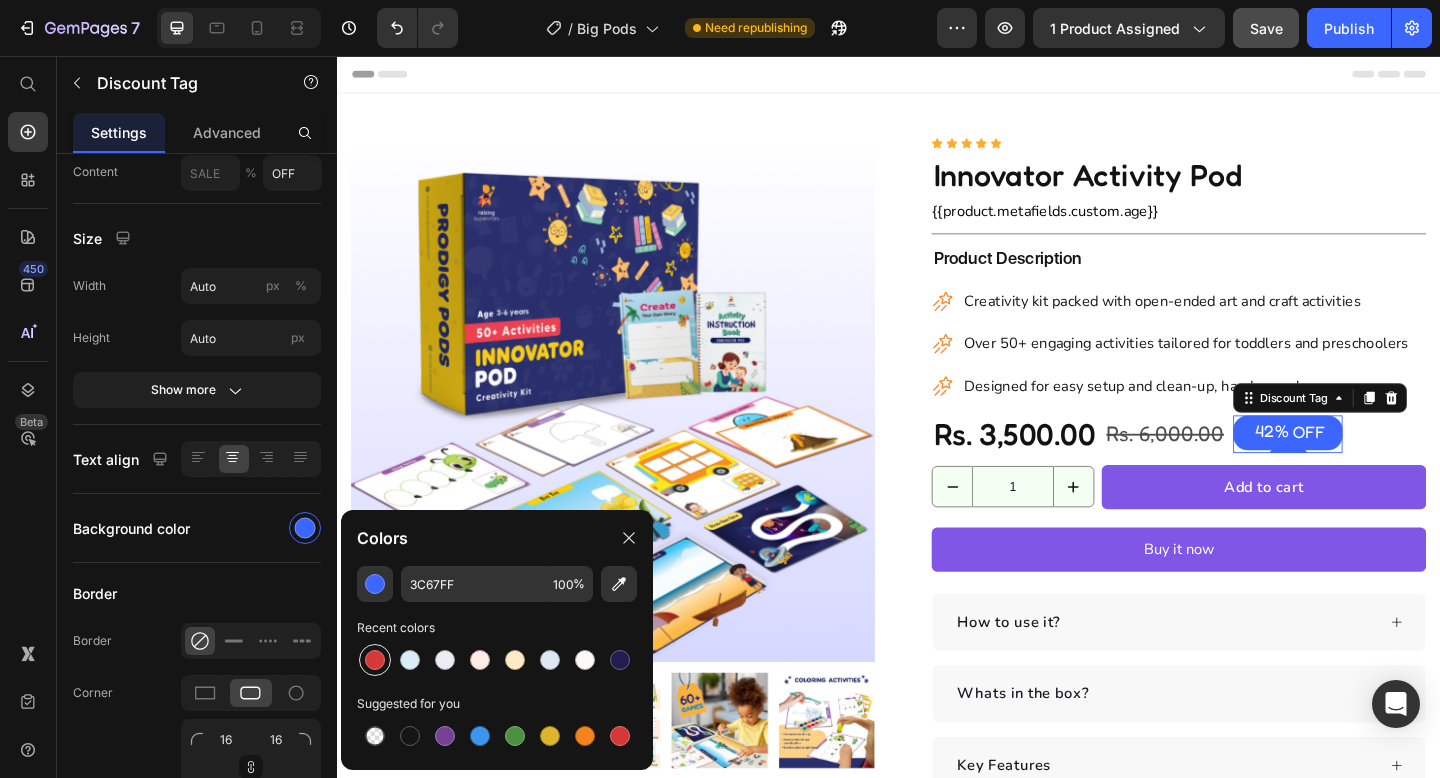 click at bounding box center (375, 660) 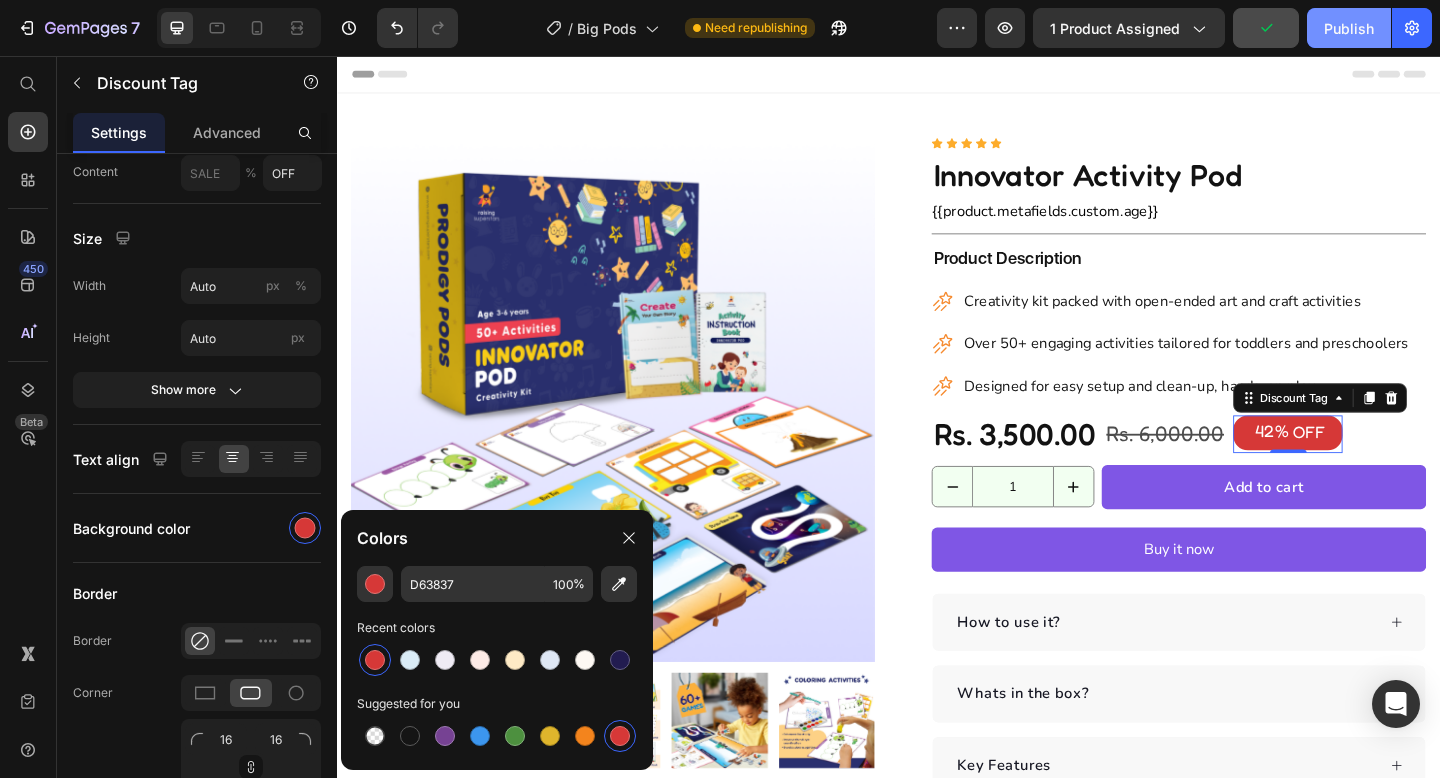 click on "Publish" at bounding box center (1349, 28) 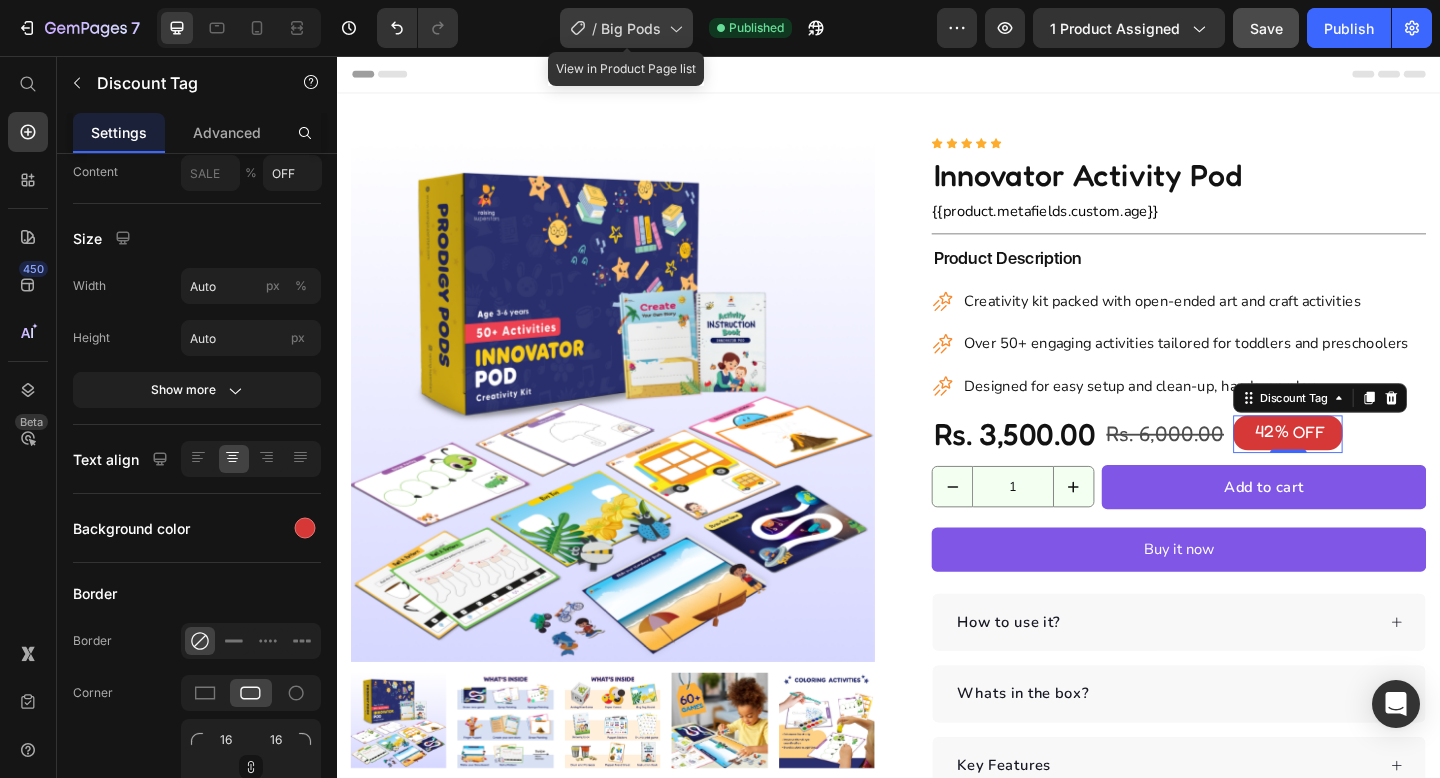 click on "Big Pods" at bounding box center [631, 28] 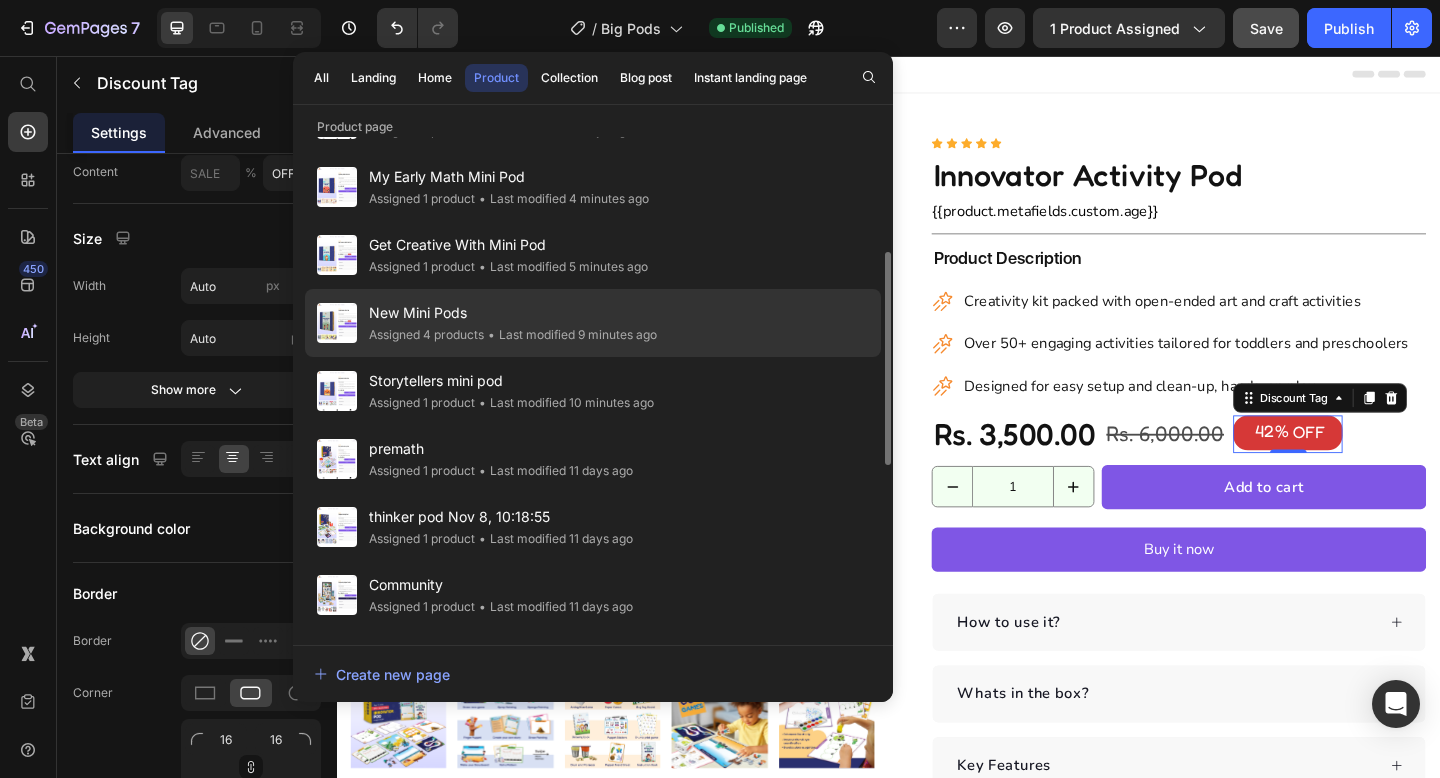 scroll, scrollTop: 272, scrollLeft: 0, axis: vertical 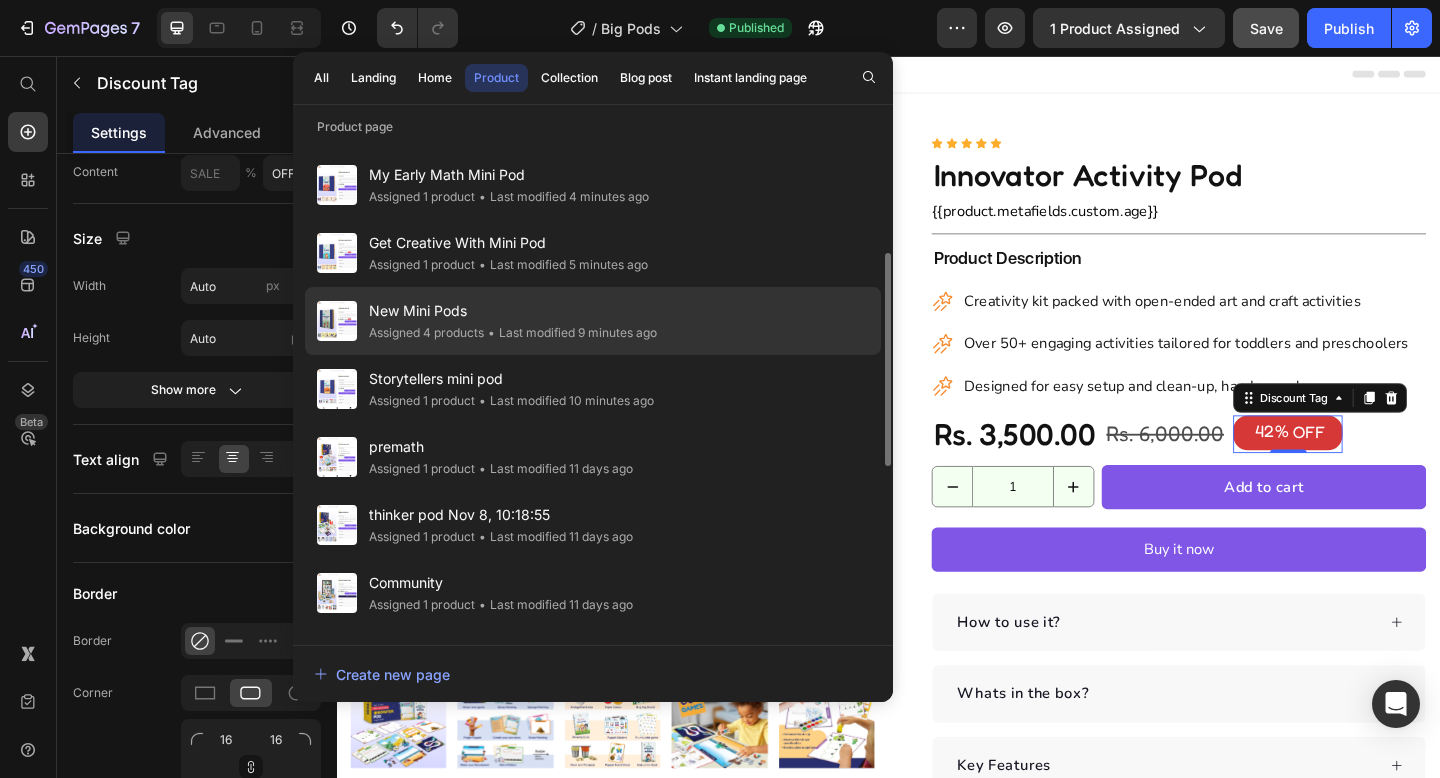 click on "premath Assigned 1 product • Last modified 11 days ago" 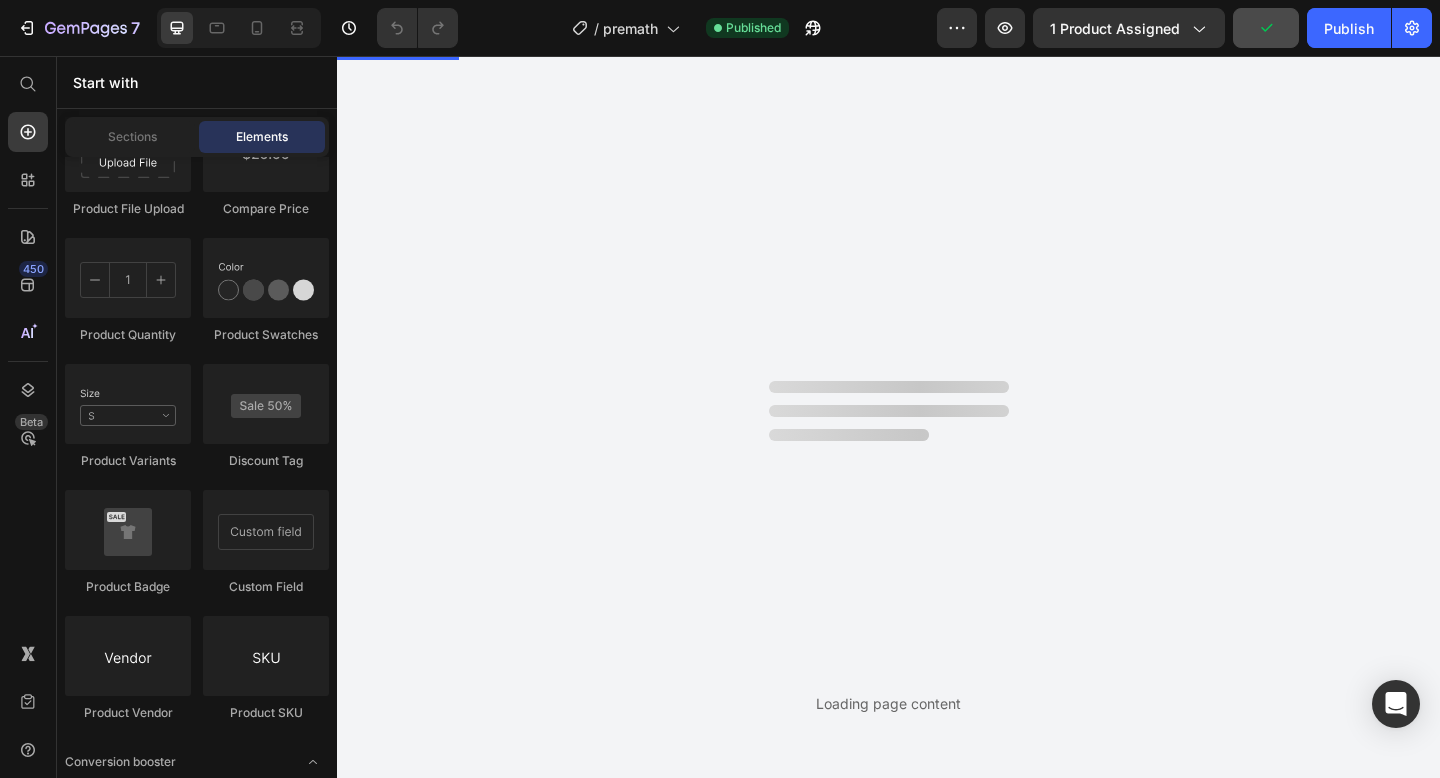 scroll, scrollTop: 0, scrollLeft: 0, axis: both 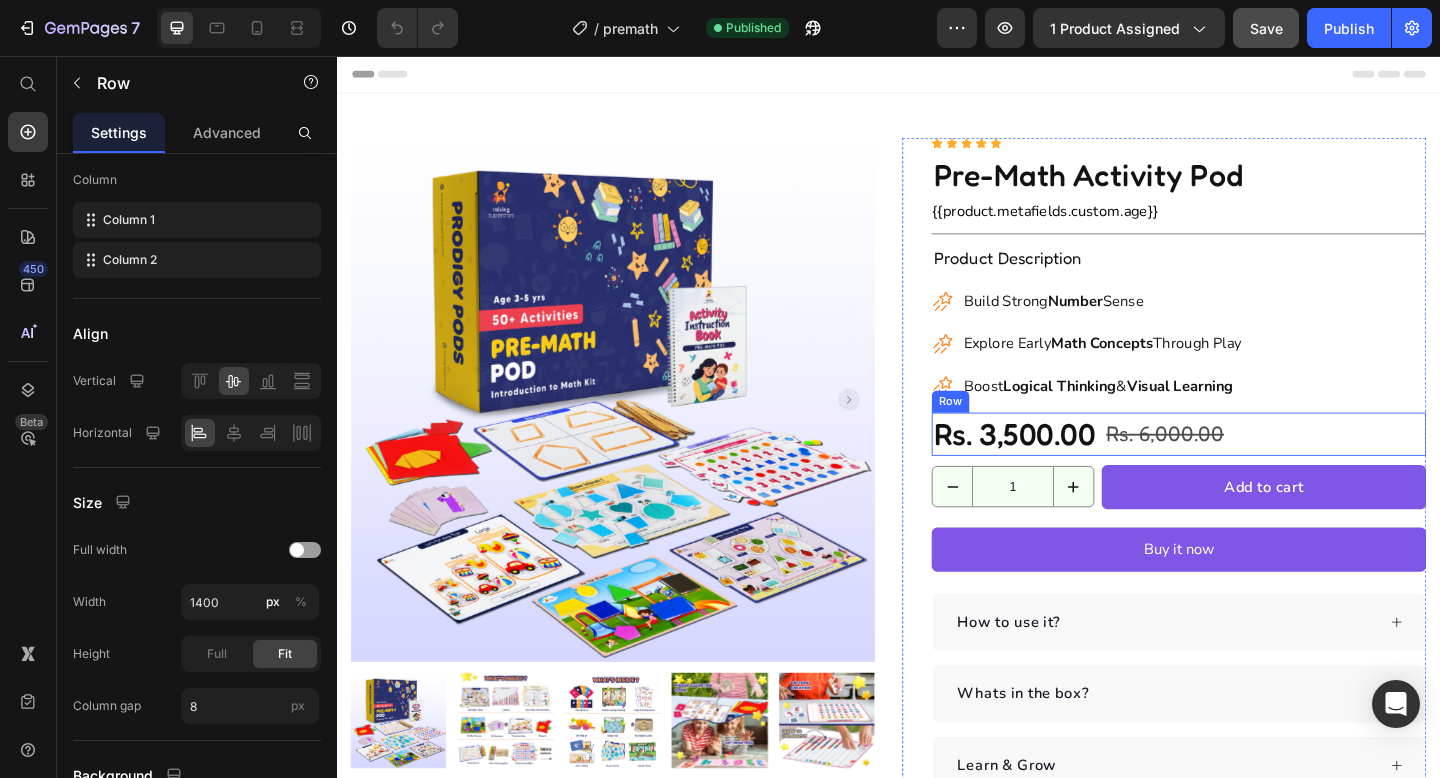 click on "Rs. 3,500.00 Product Price Rs. 6,000.00 Product Price Row" at bounding box center [1253, 467] 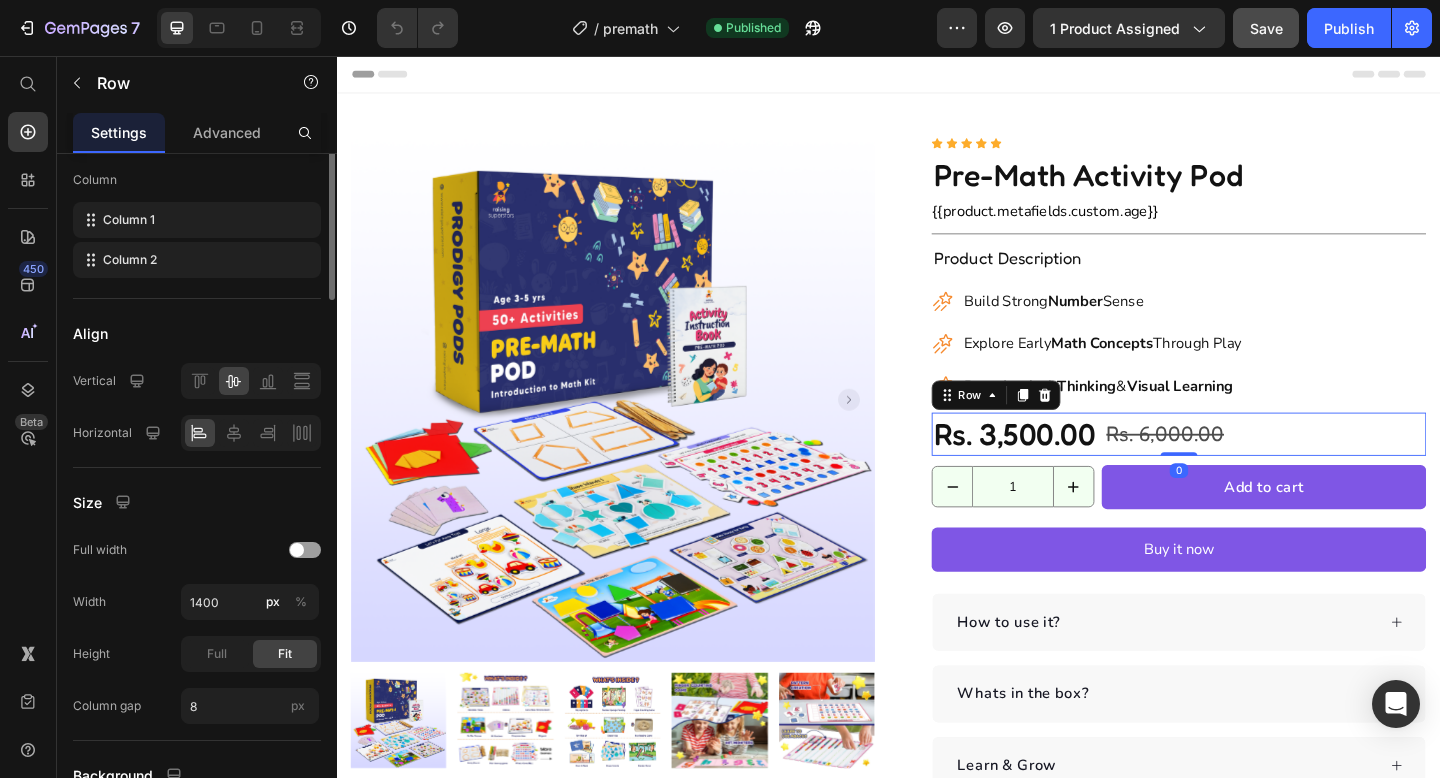 scroll, scrollTop: 0, scrollLeft: 0, axis: both 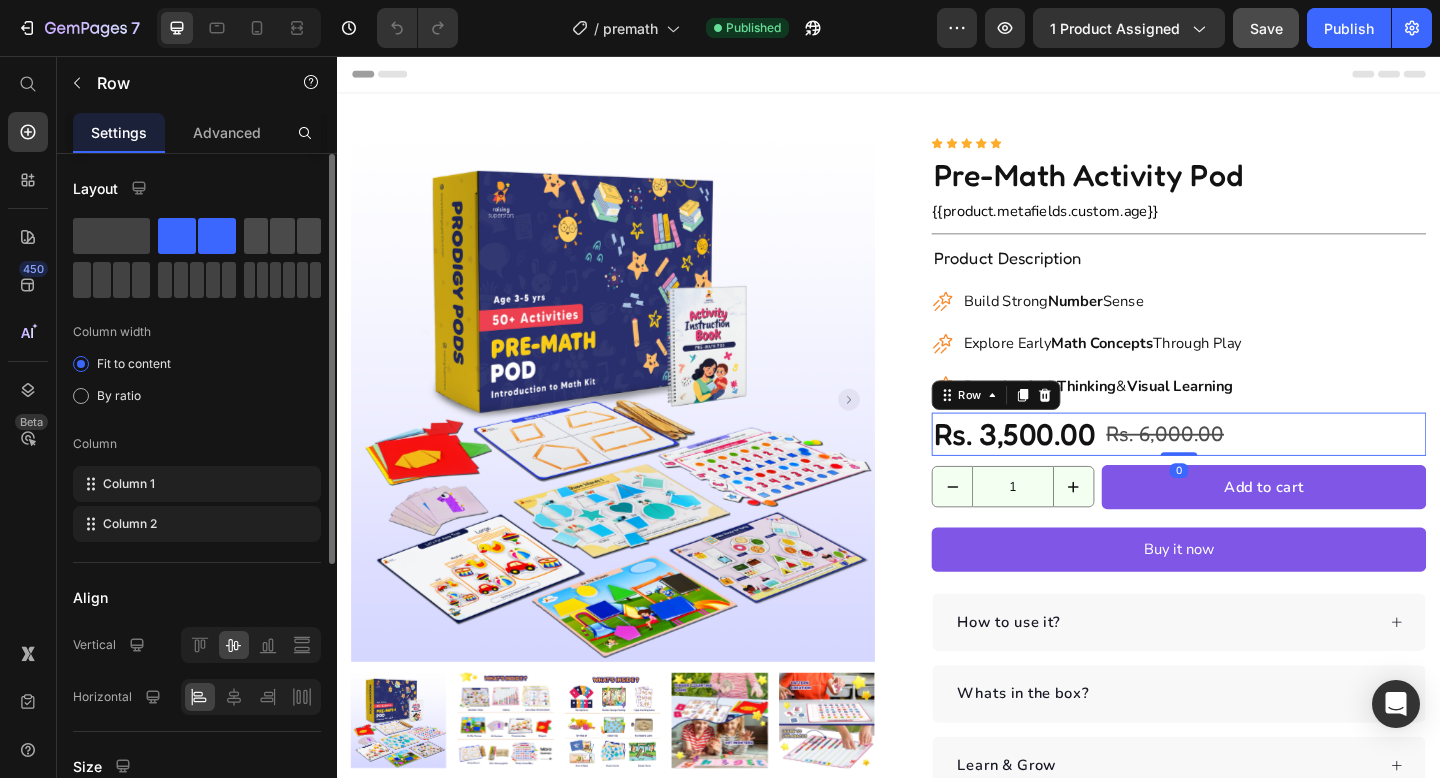 click 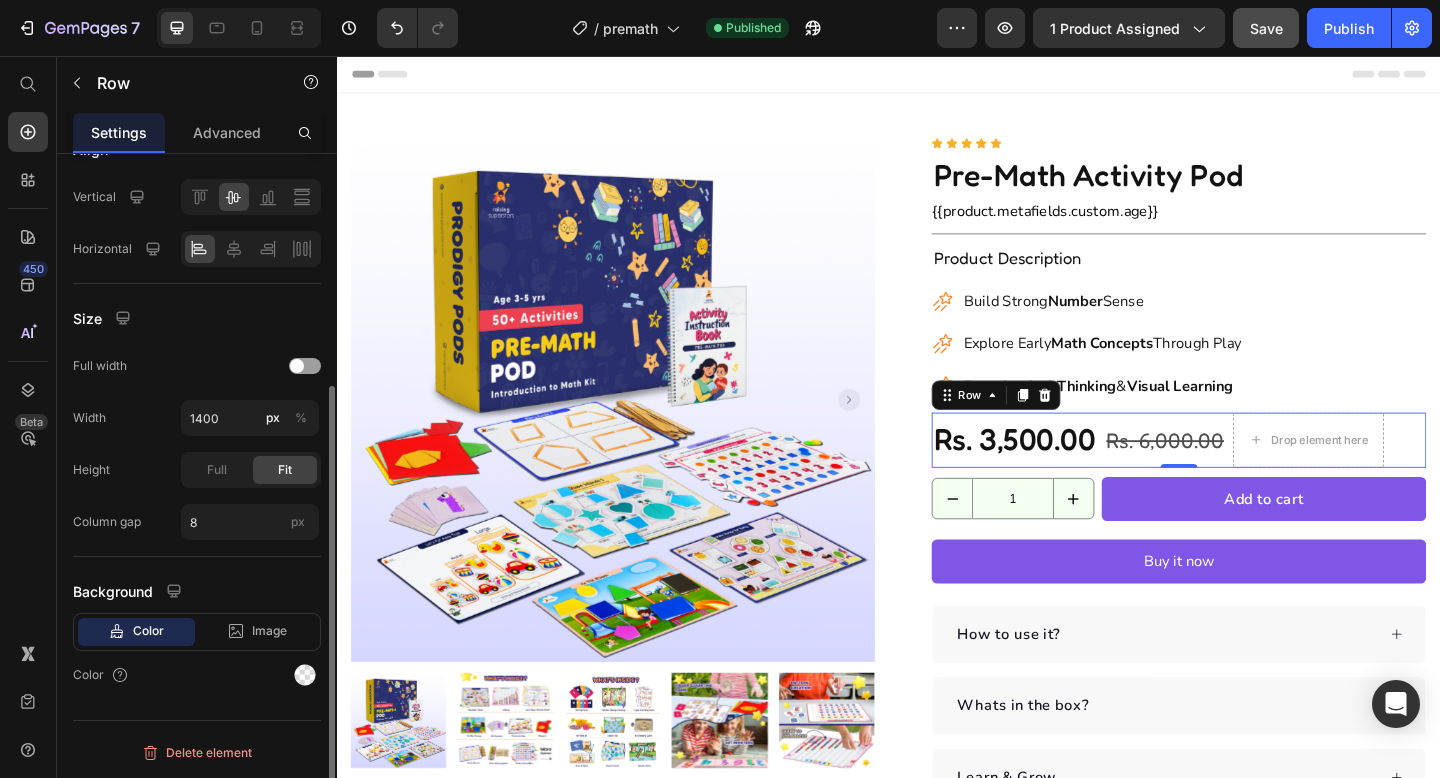 scroll, scrollTop: 0, scrollLeft: 0, axis: both 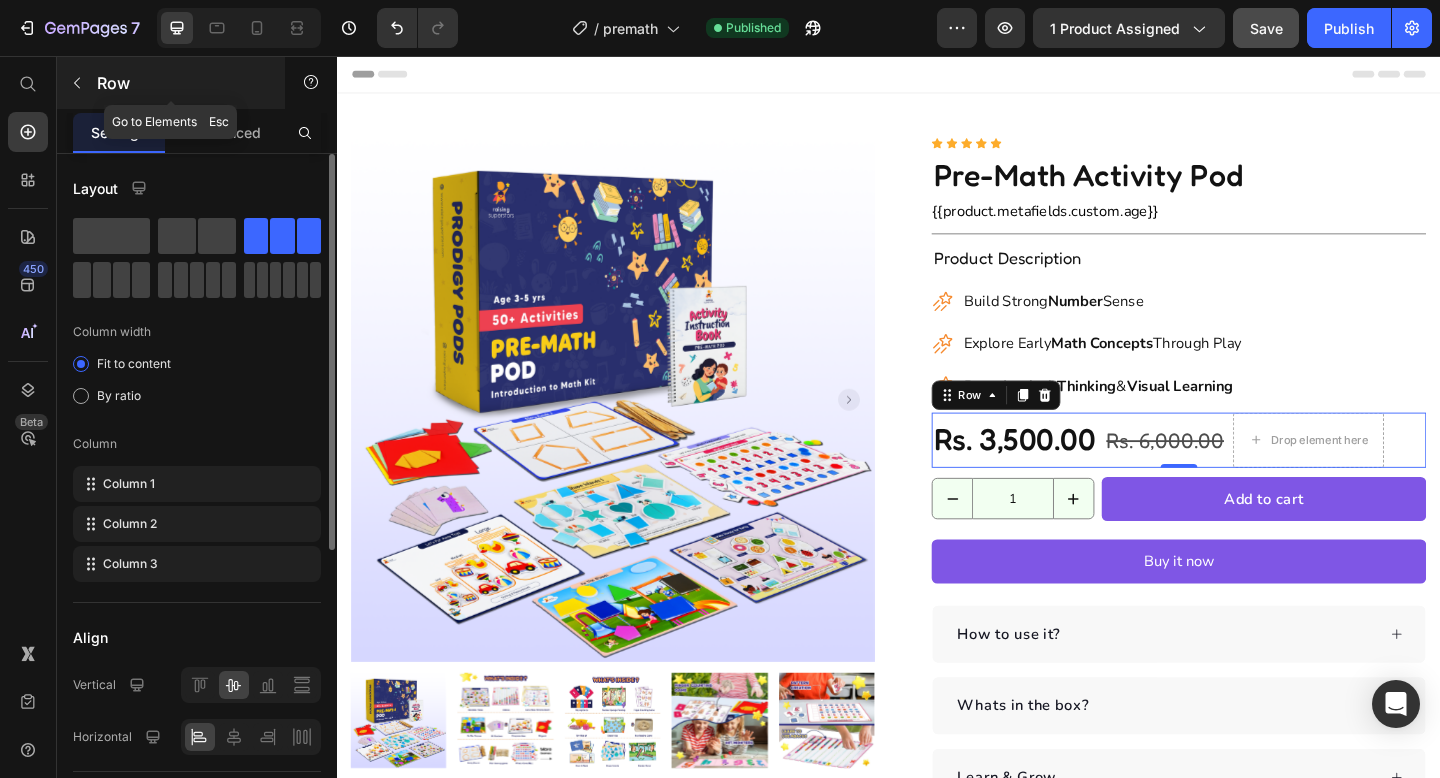 click on "Row" at bounding box center [171, 83] 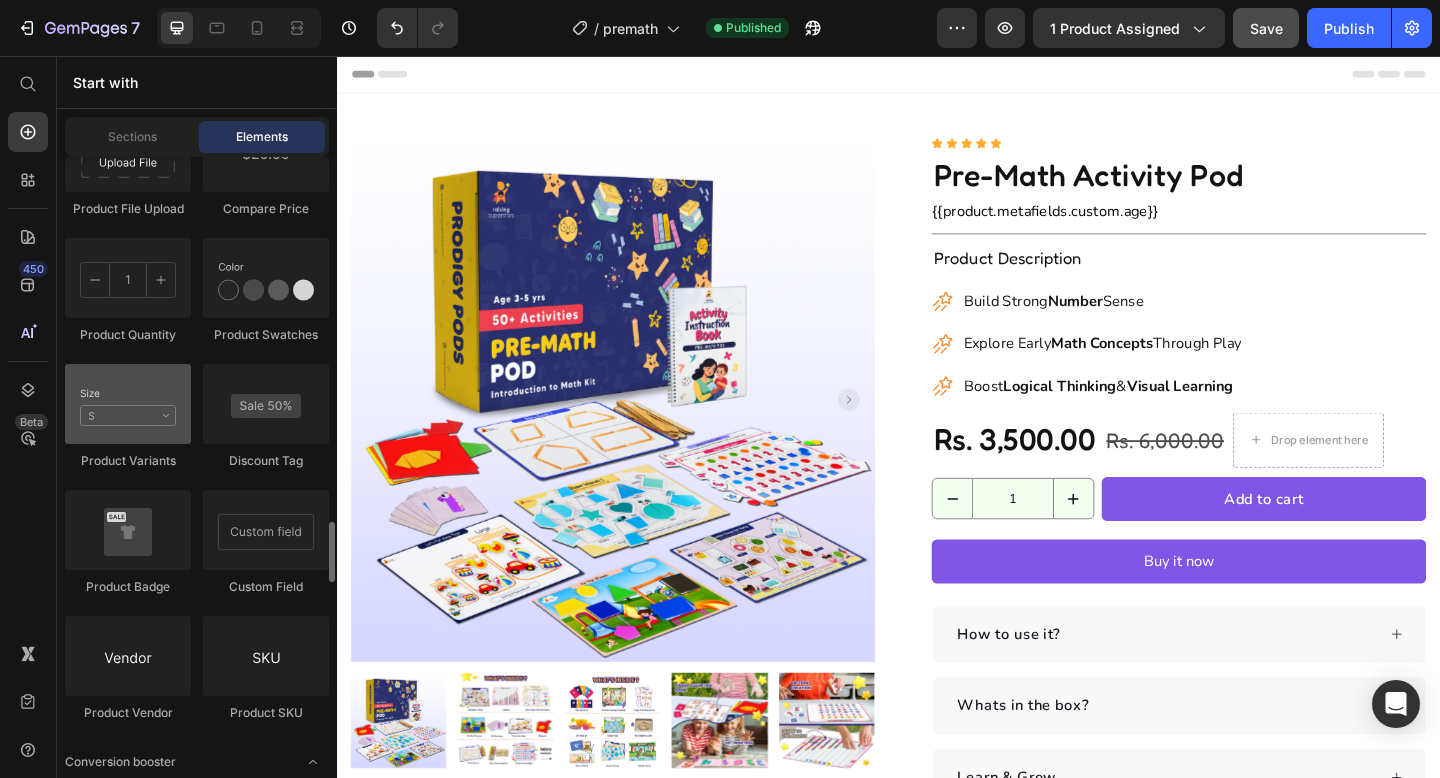 scroll, scrollTop: 3687, scrollLeft: 0, axis: vertical 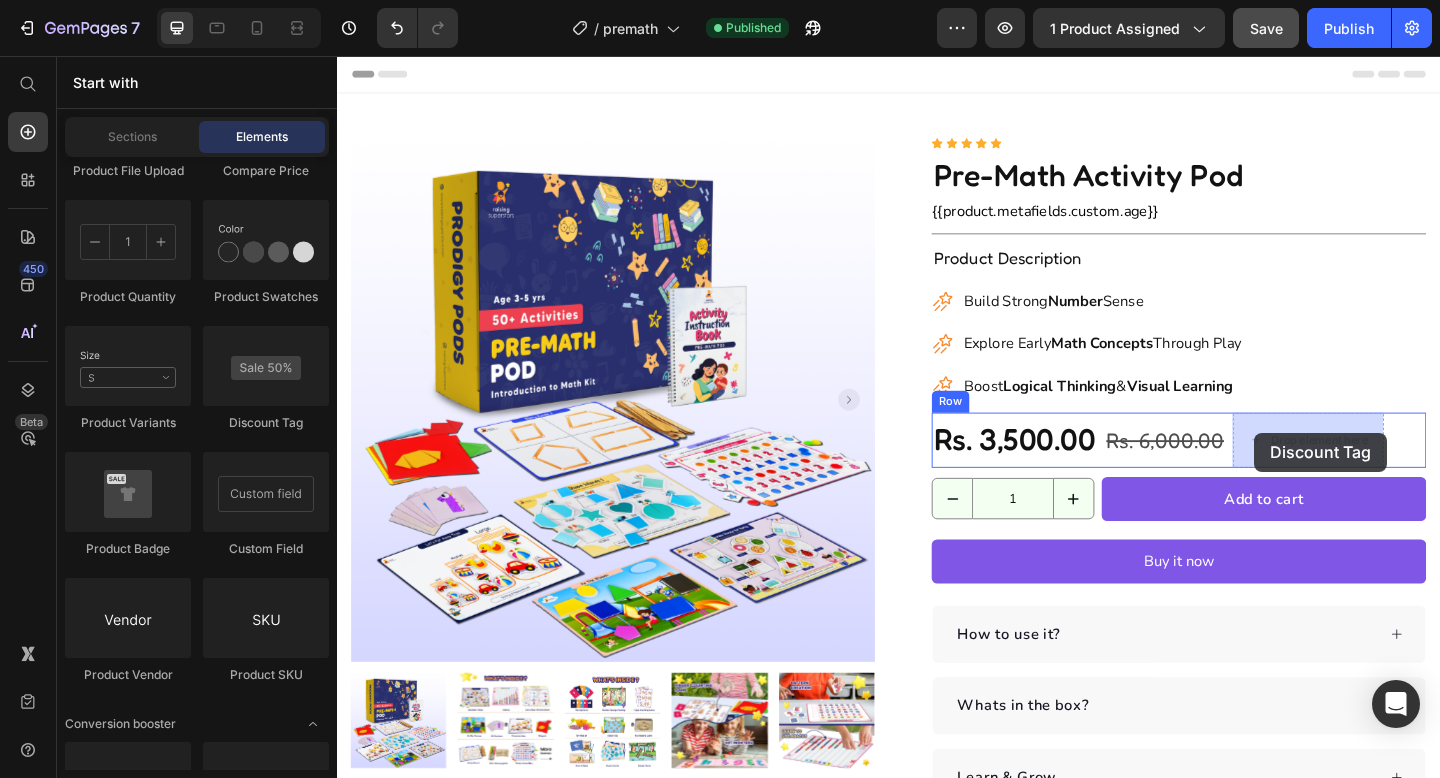 drag, startPoint x: 559, startPoint y: 438, endPoint x: 1335, endPoint y: 466, distance: 776.505 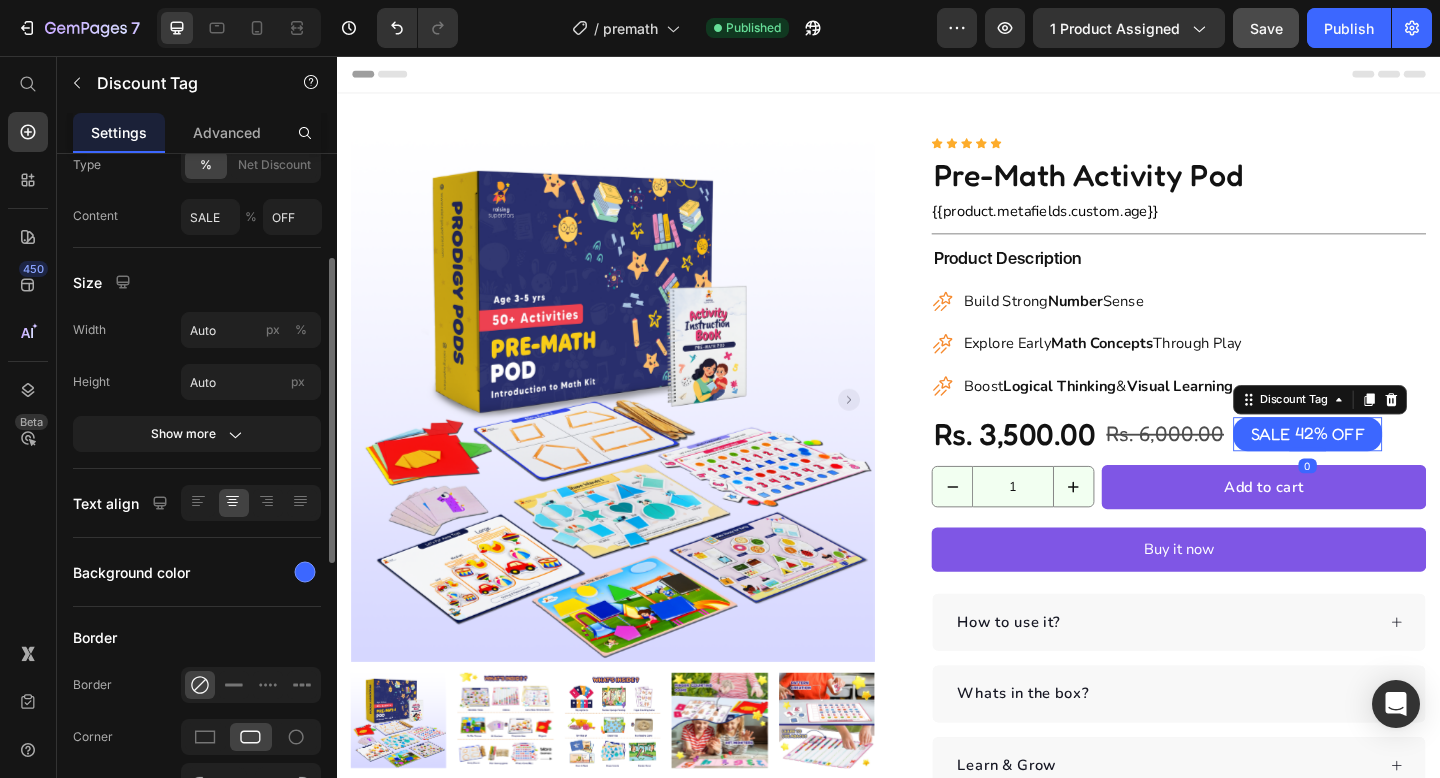scroll, scrollTop: 224, scrollLeft: 0, axis: vertical 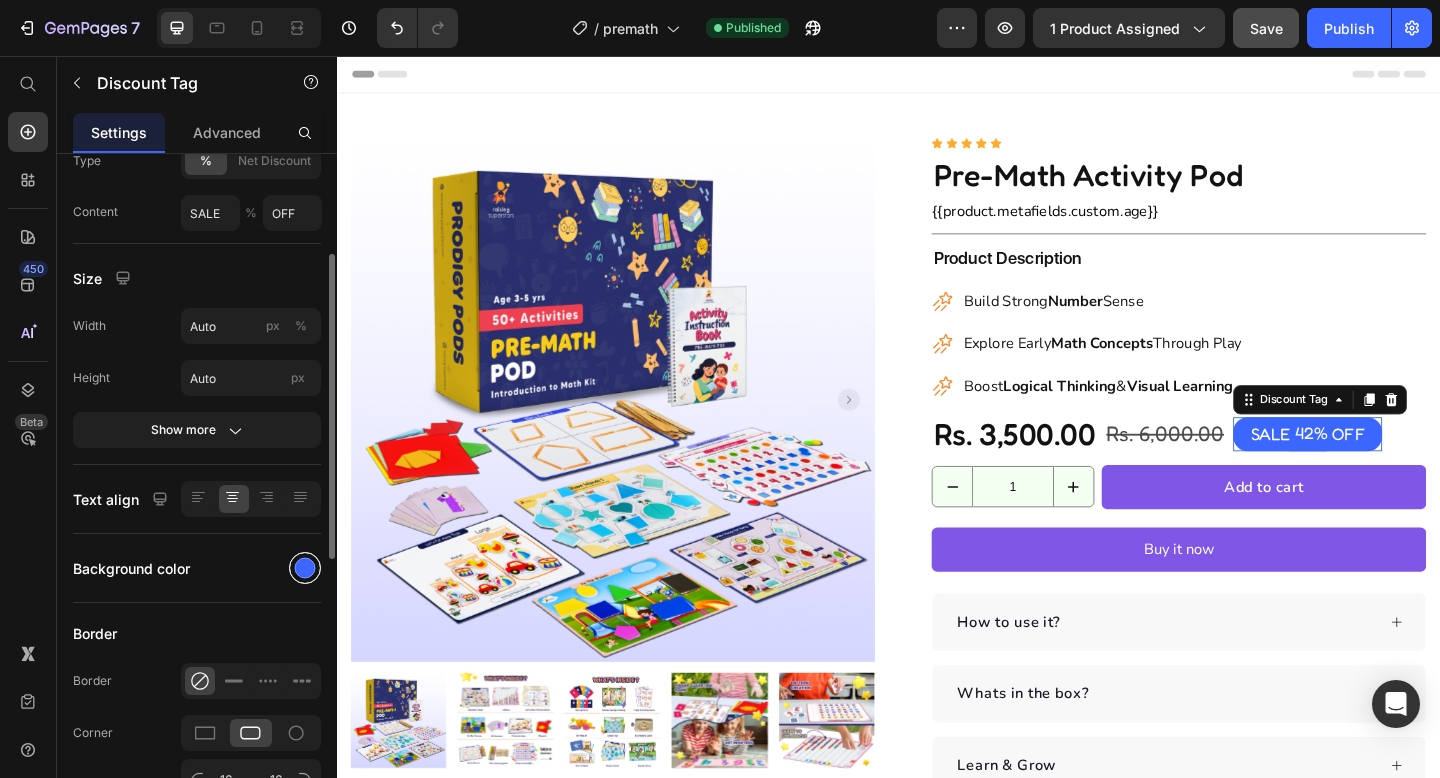 click at bounding box center (305, 568) 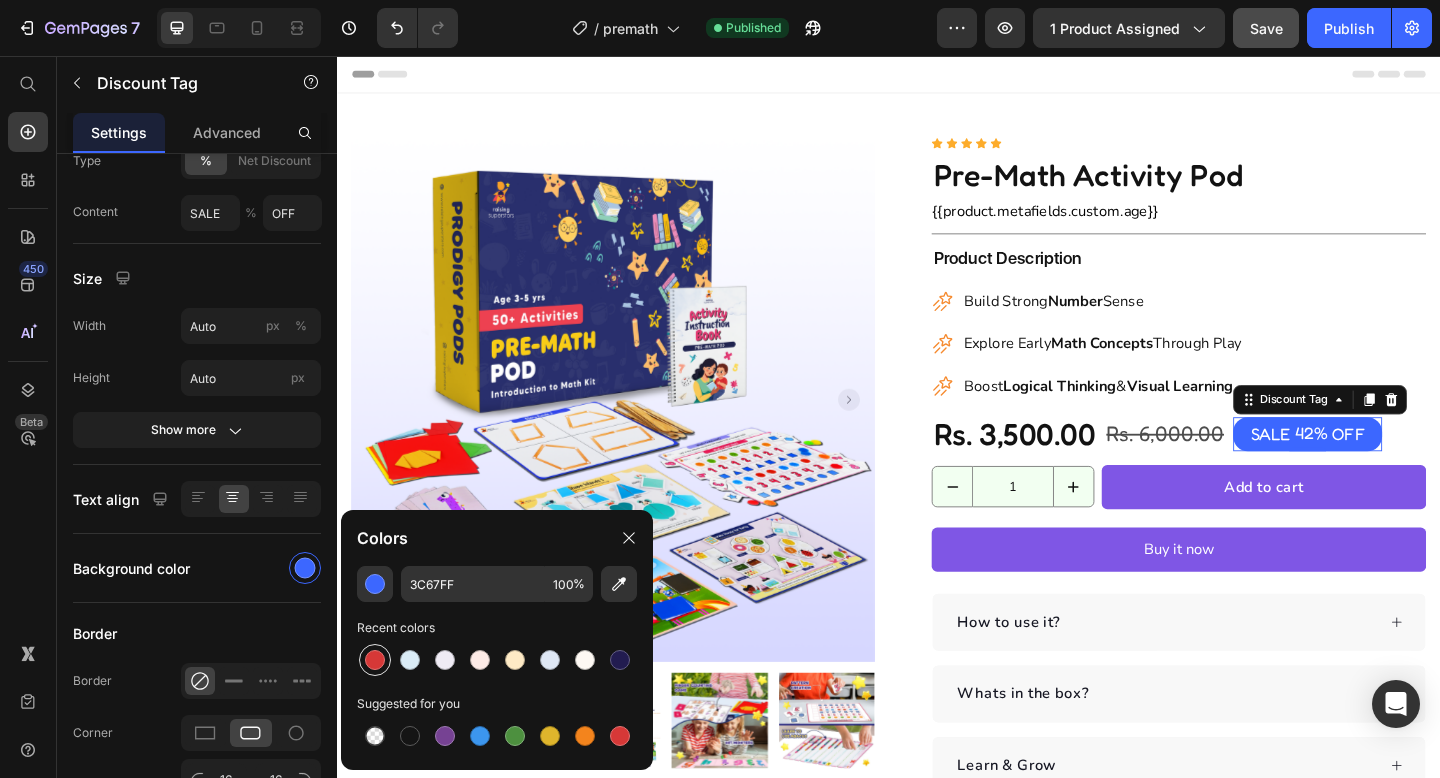 click at bounding box center (375, 660) 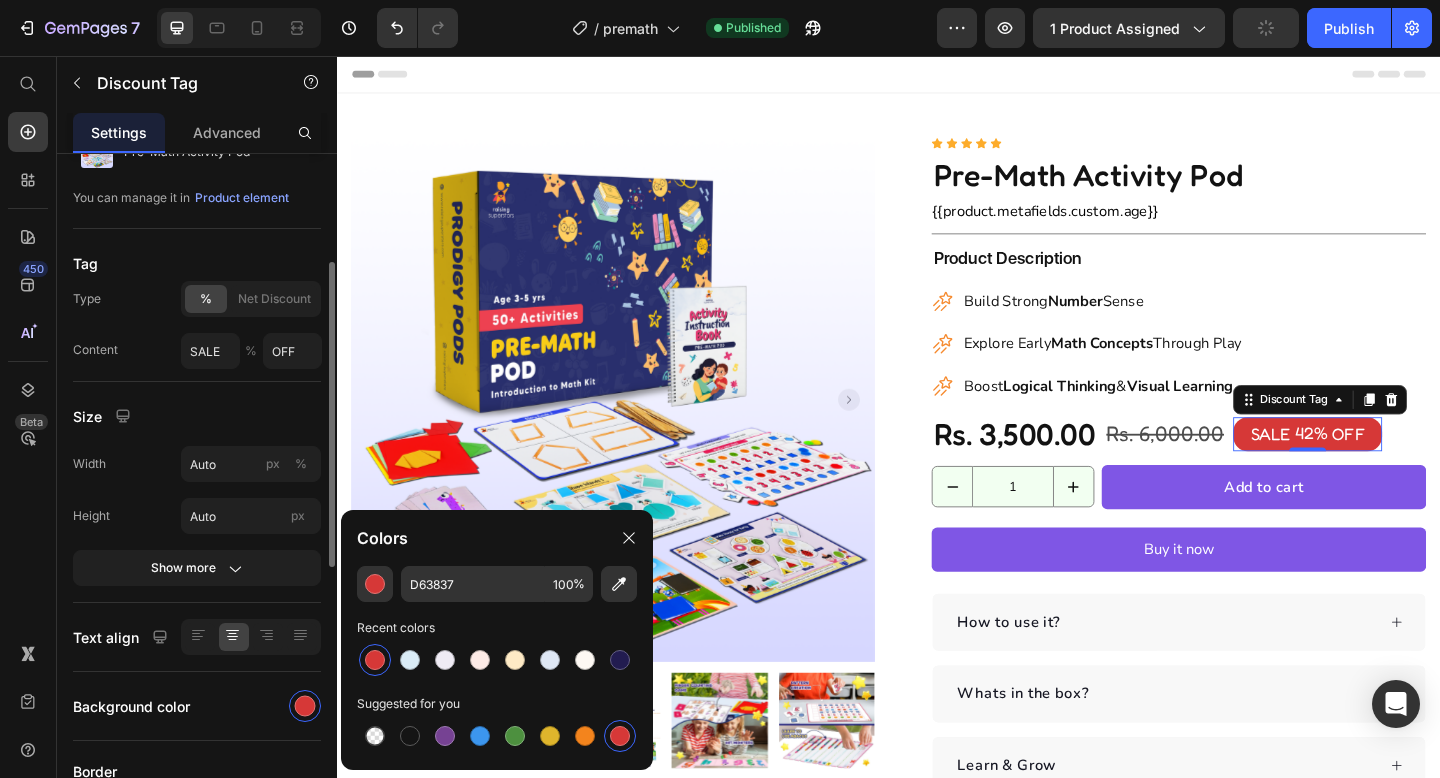 scroll, scrollTop: 0, scrollLeft: 0, axis: both 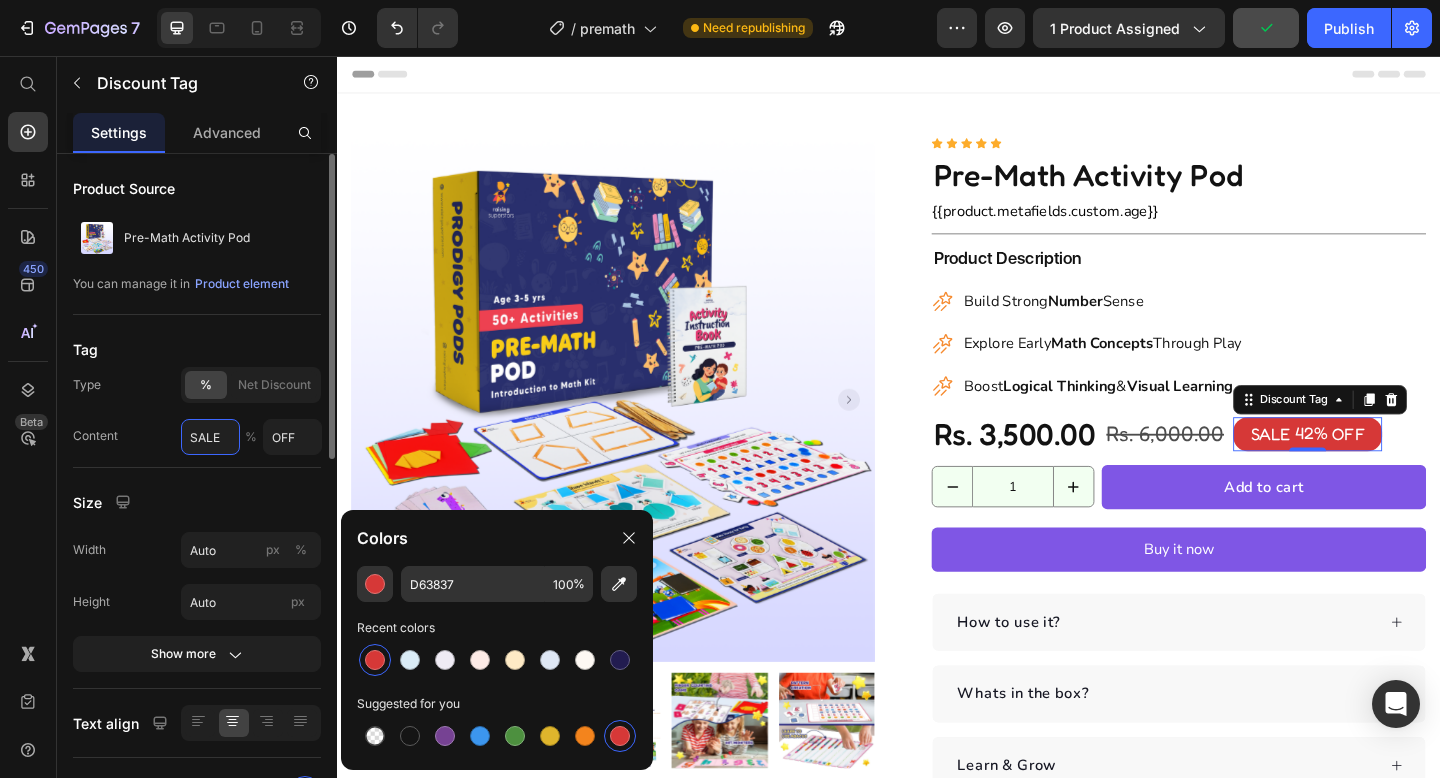 click on "SALE" at bounding box center (210, 437) 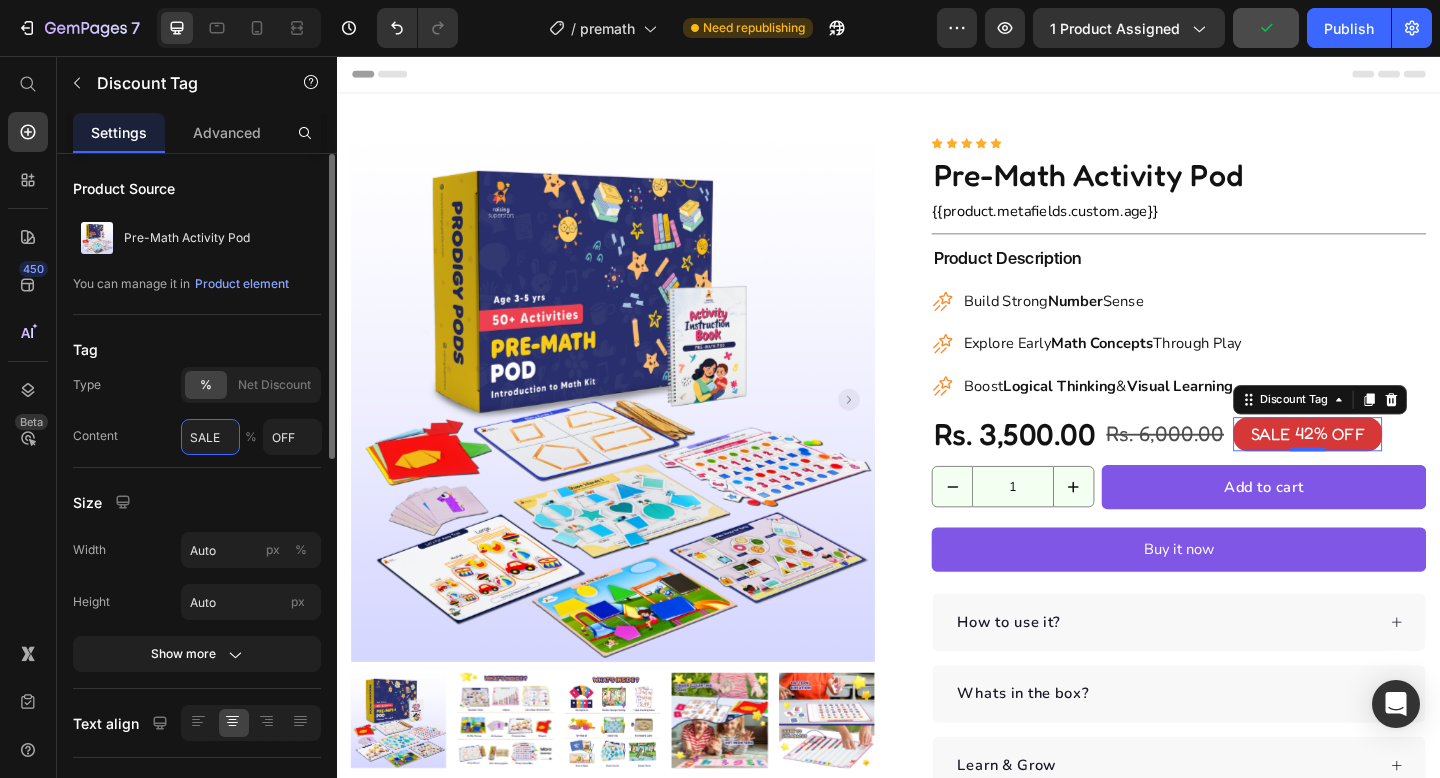 click on "SALE" at bounding box center (210, 437) 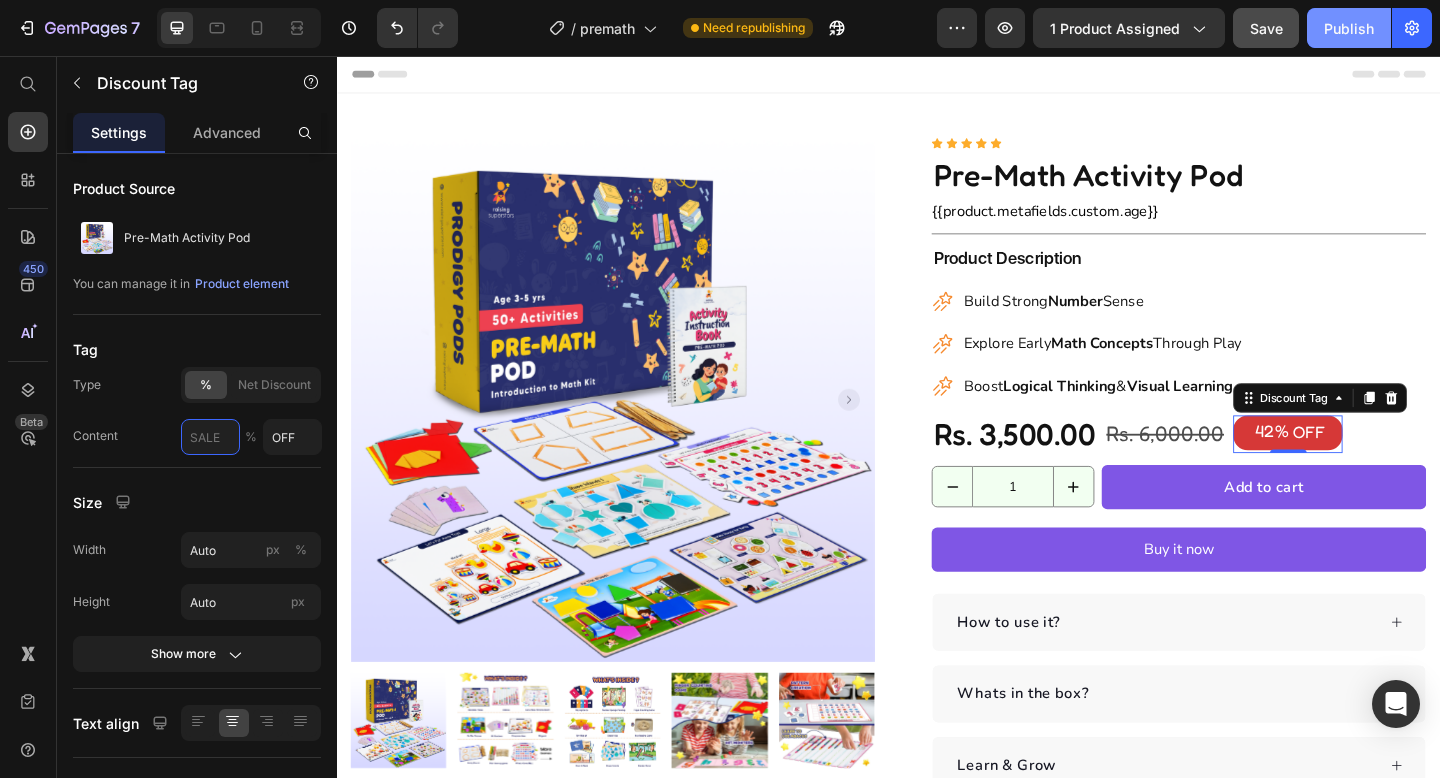type 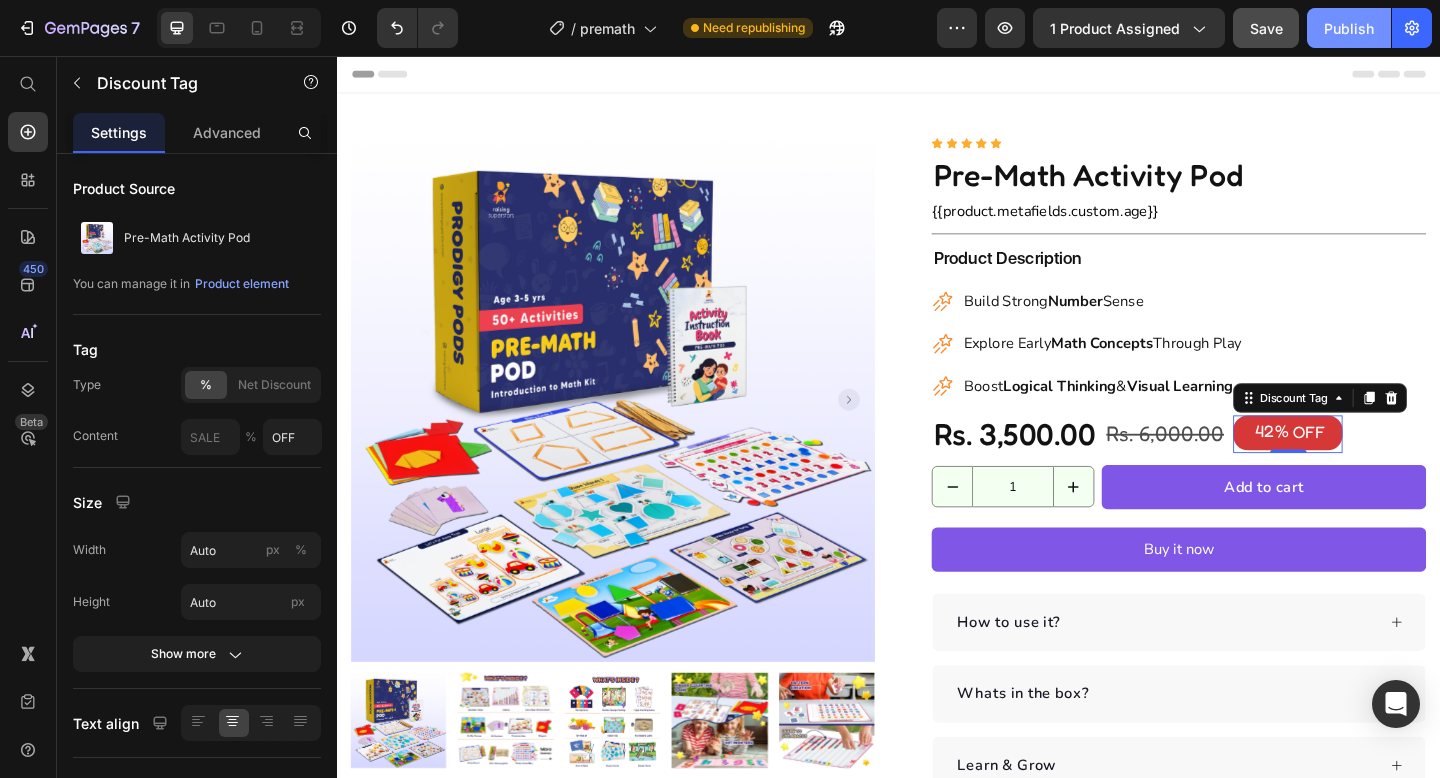 click on "Publish" at bounding box center (1349, 28) 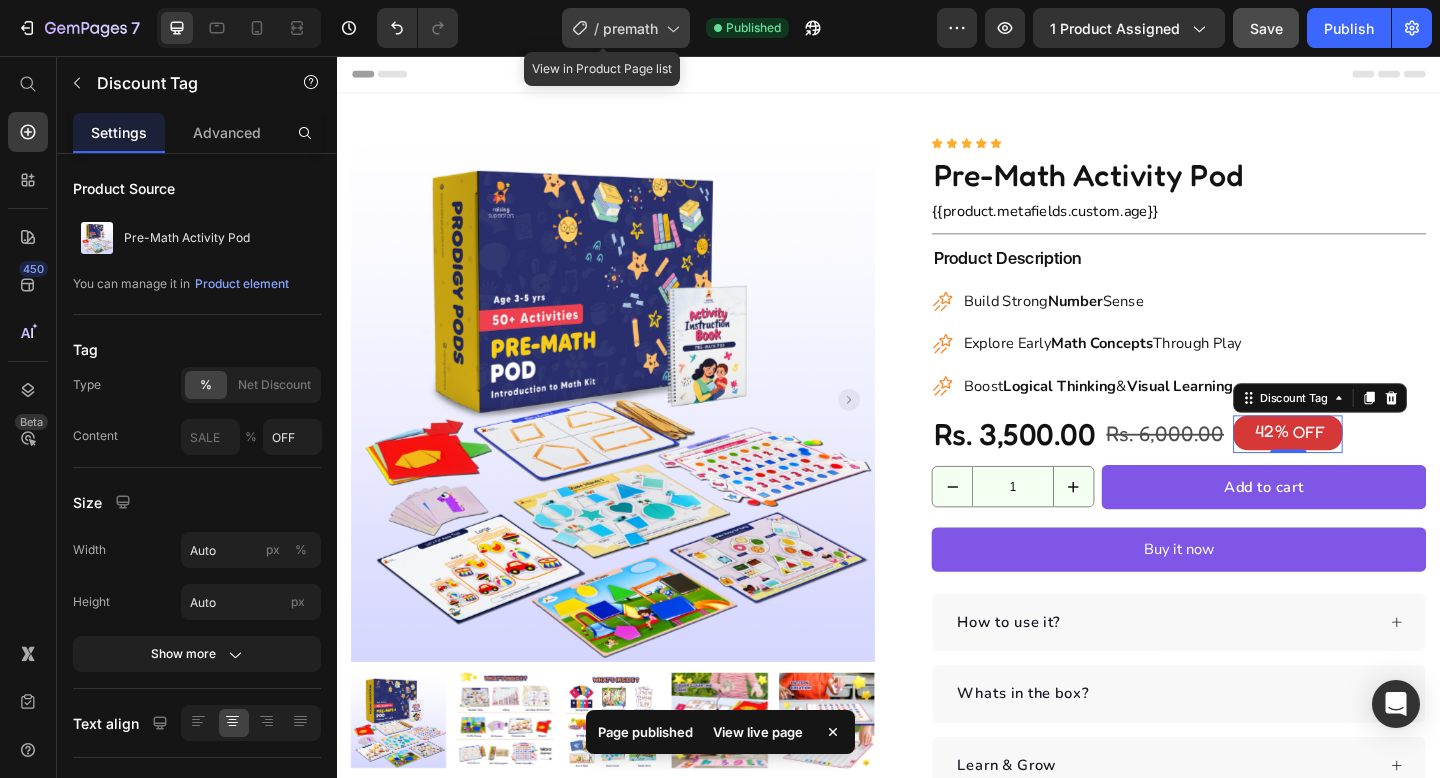 click on "premath" at bounding box center [630, 28] 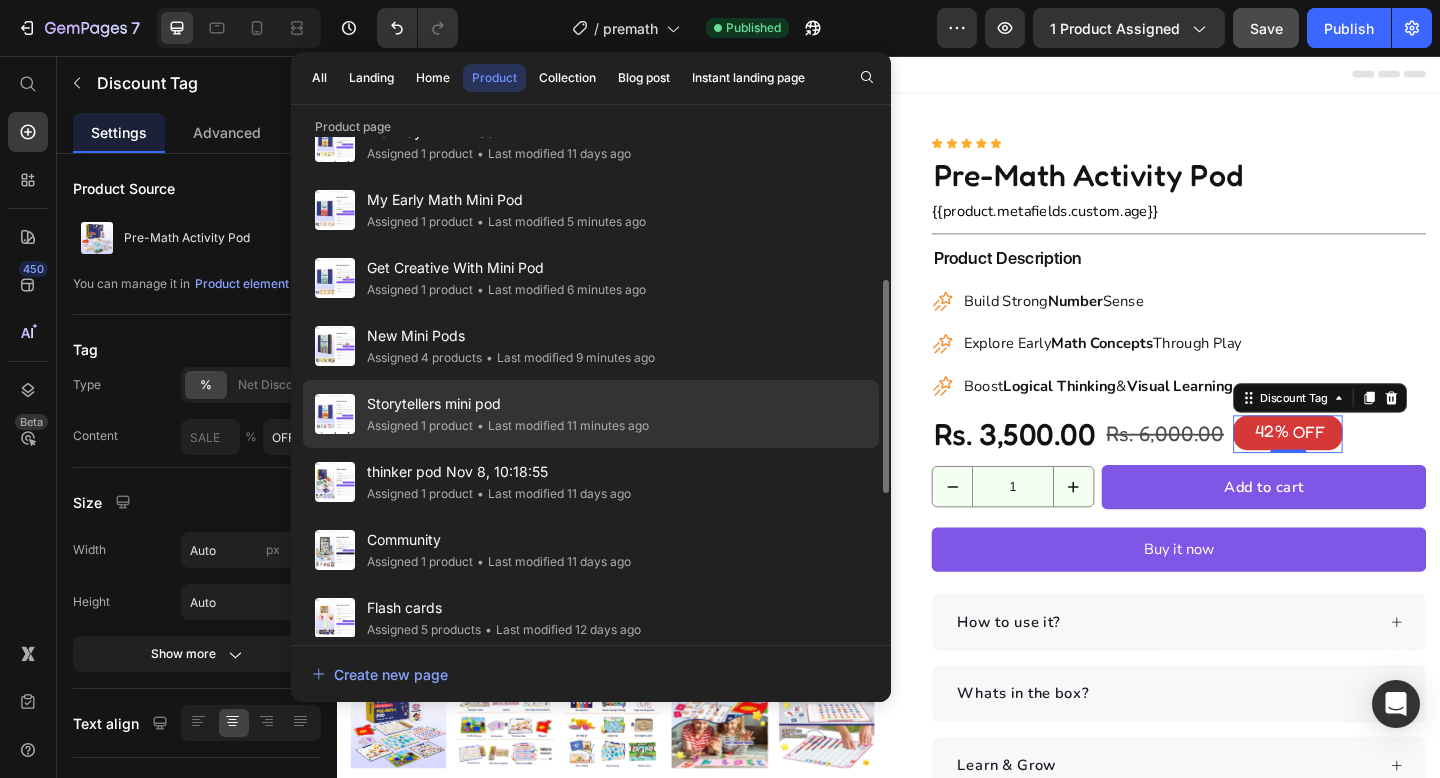 scroll, scrollTop: 321, scrollLeft: 0, axis: vertical 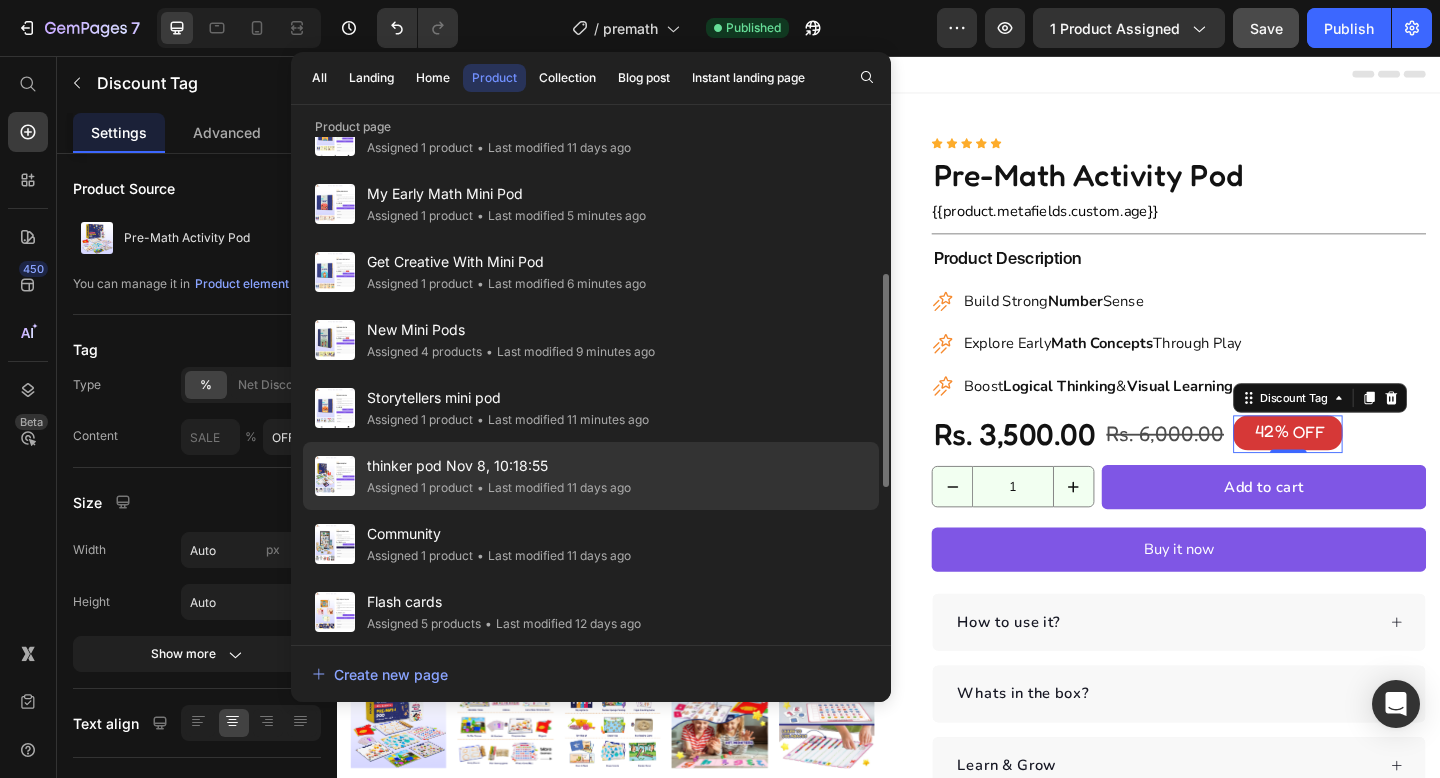click on "thinker pod Nov 8, 10:18:55" at bounding box center (499, 466) 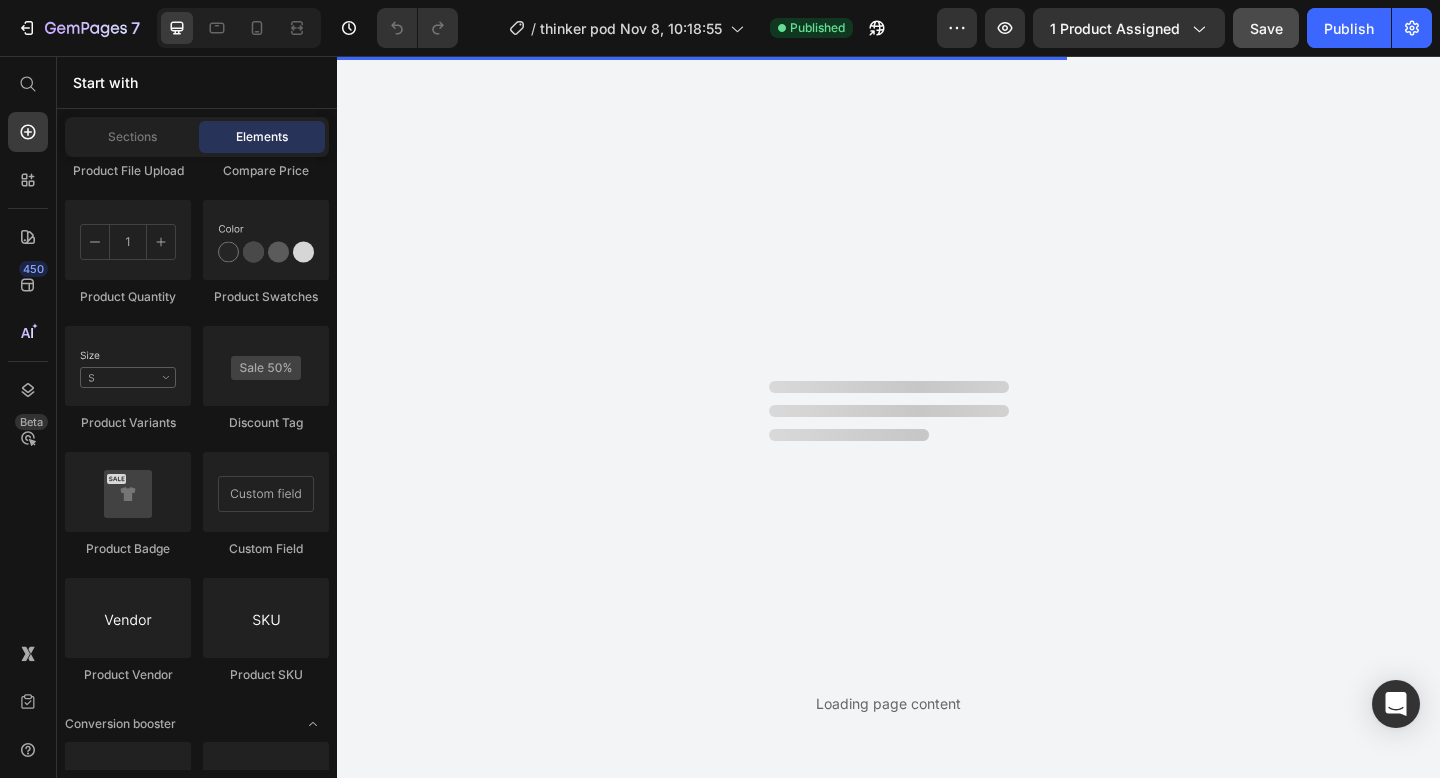 scroll, scrollTop: 0, scrollLeft: 0, axis: both 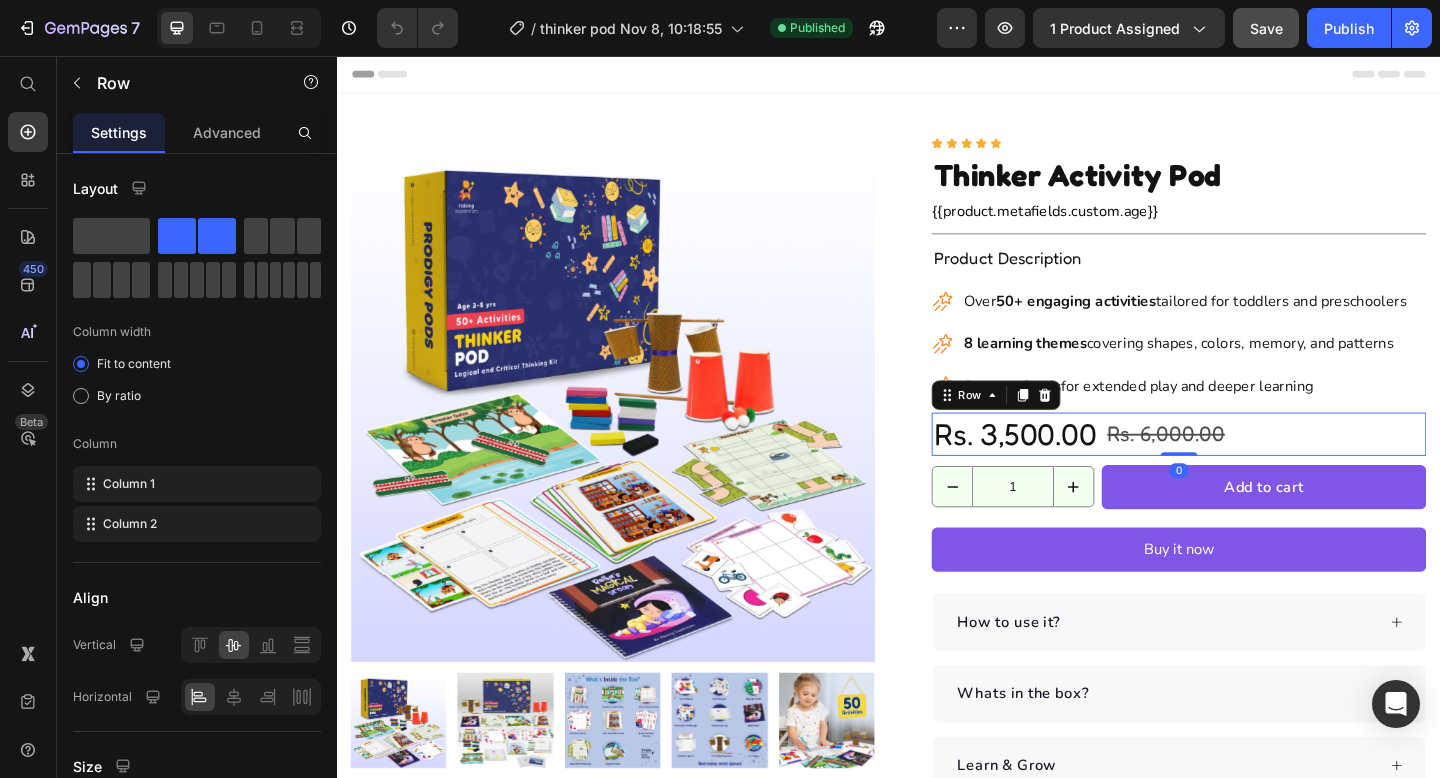click on "Rs. 3,500.00 Product Price Rs. 6,000.00 Product Price Row   0" at bounding box center (1253, 467) 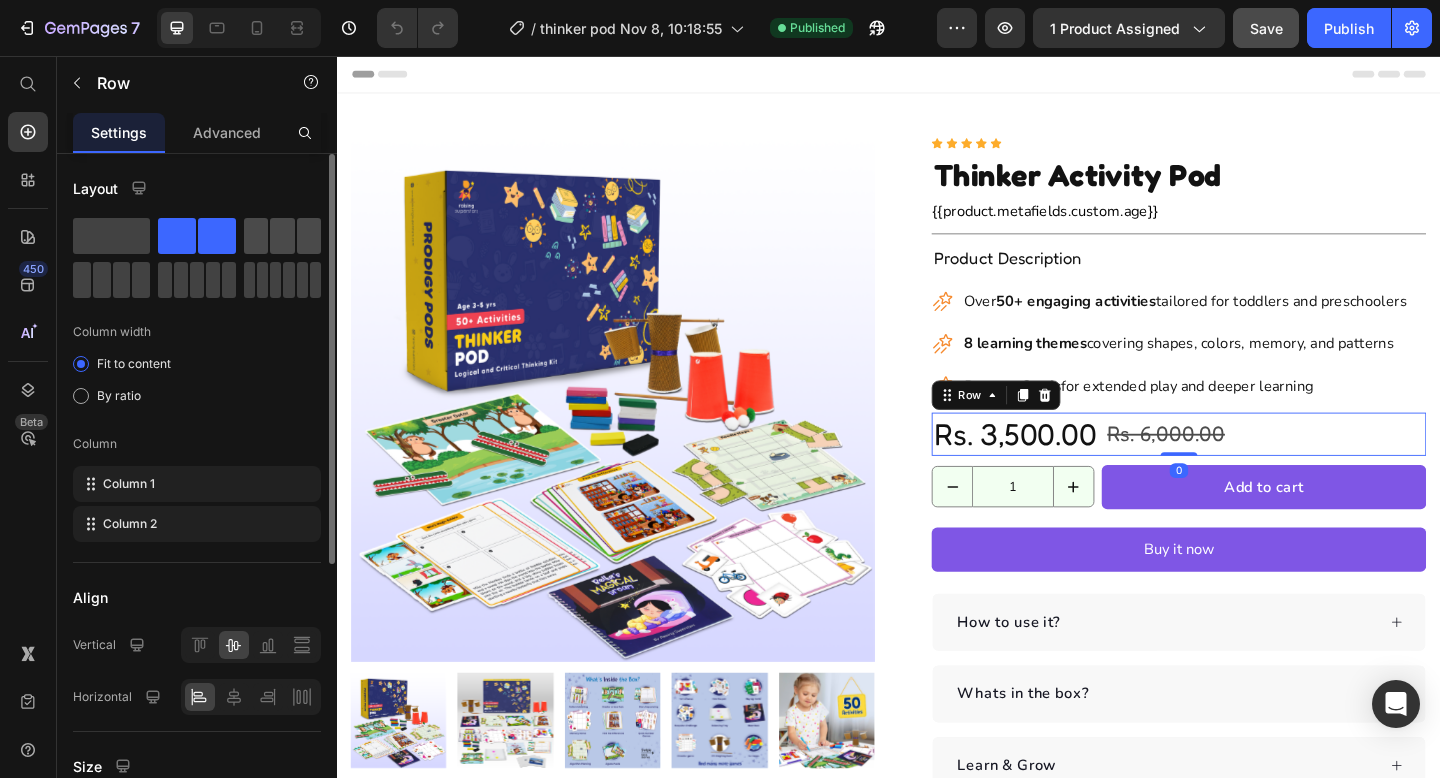 click 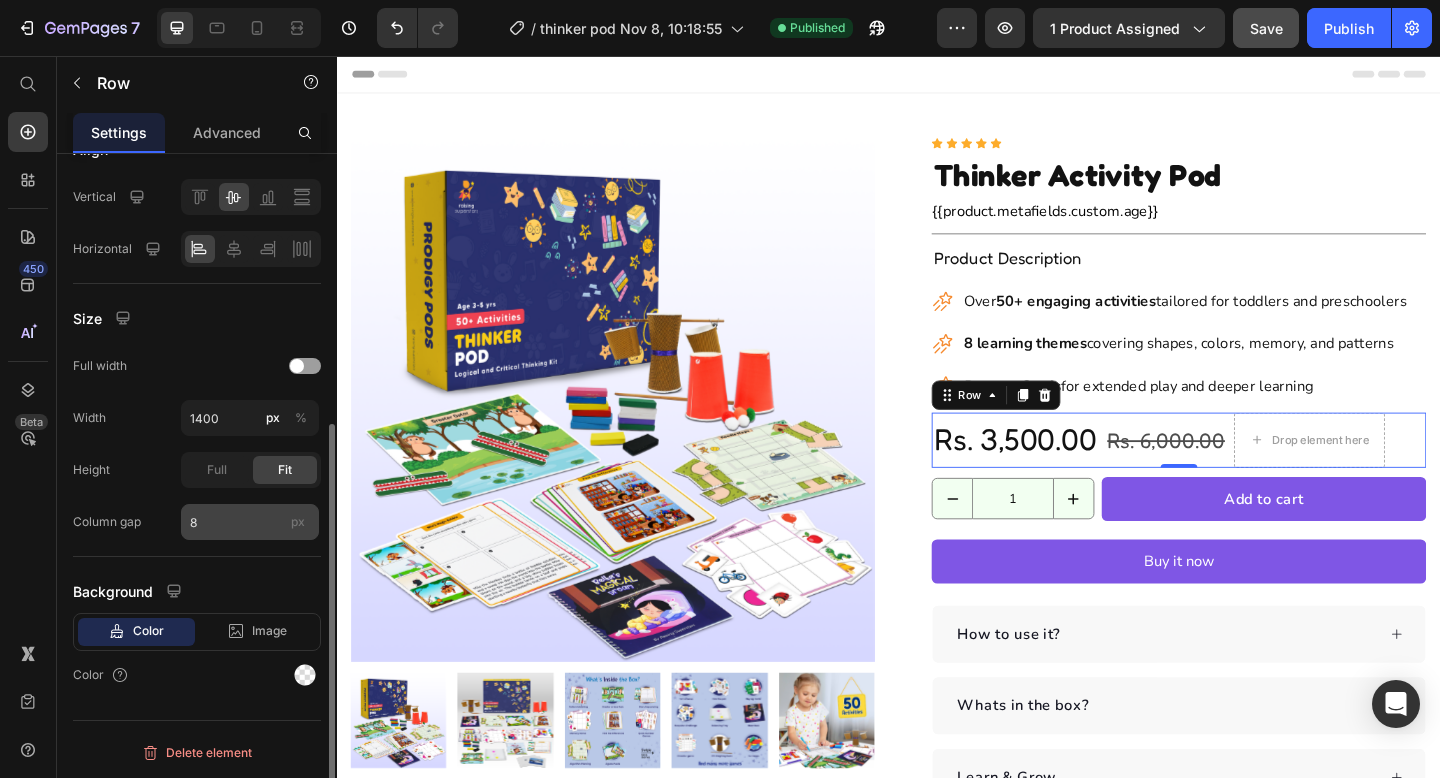 scroll, scrollTop: 0, scrollLeft: 0, axis: both 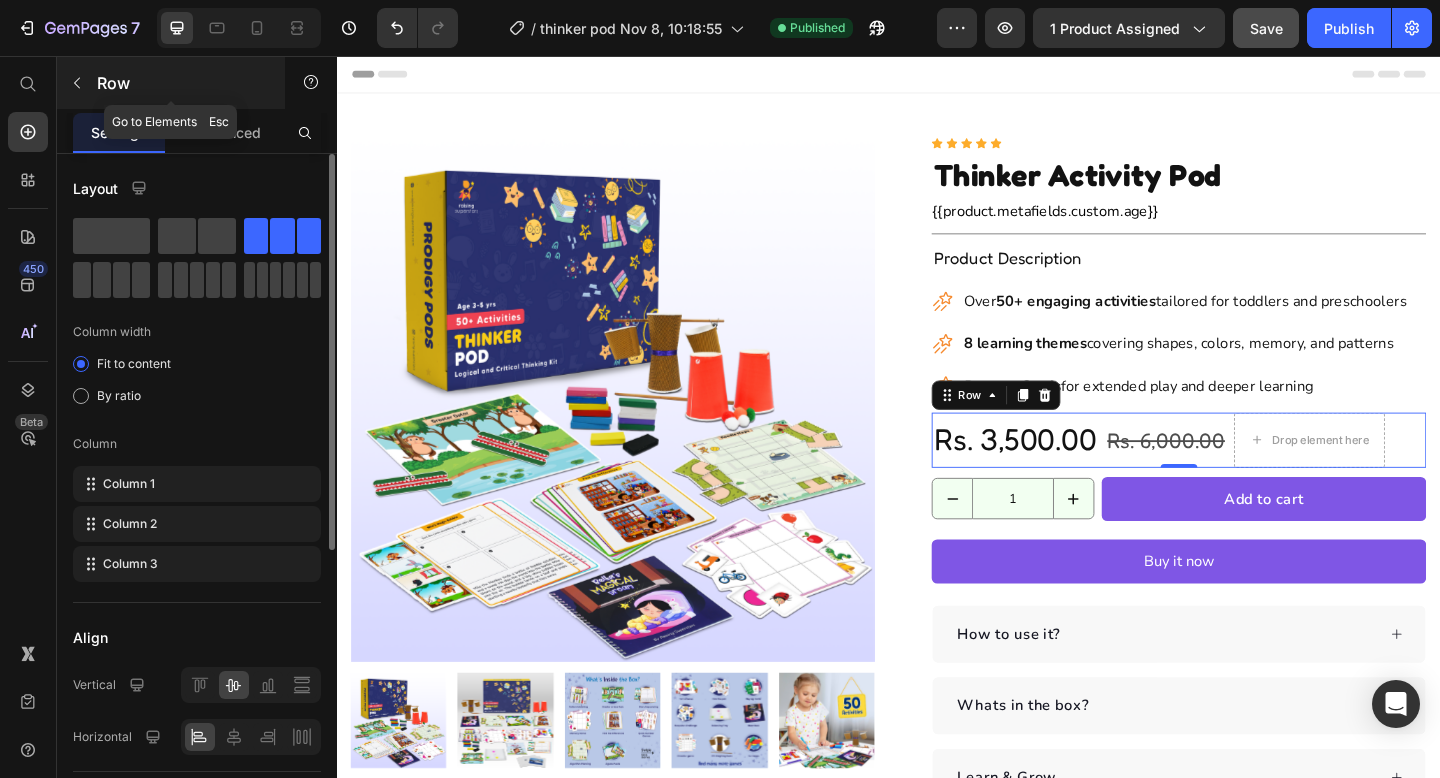 click on "Row" at bounding box center [182, 83] 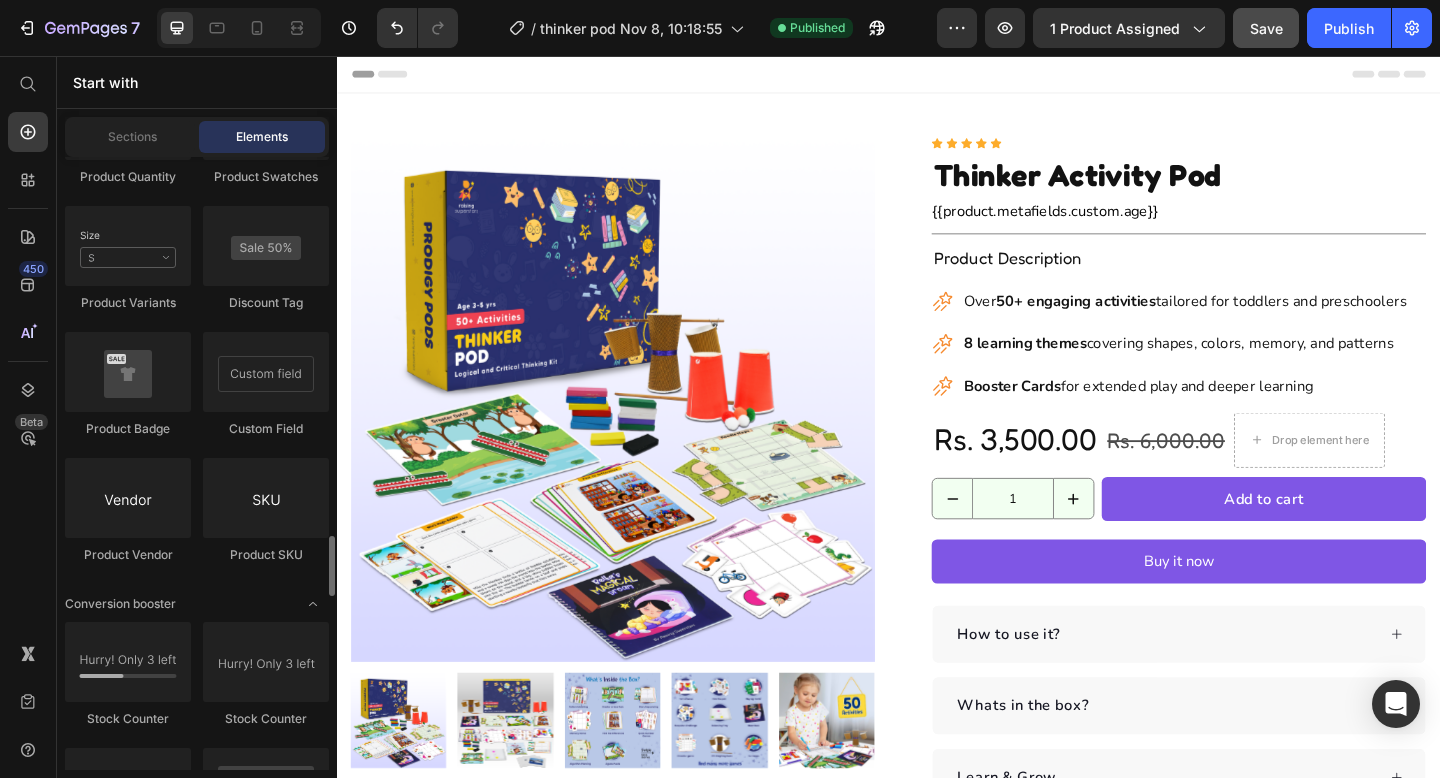 scroll, scrollTop: 3771, scrollLeft: 0, axis: vertical 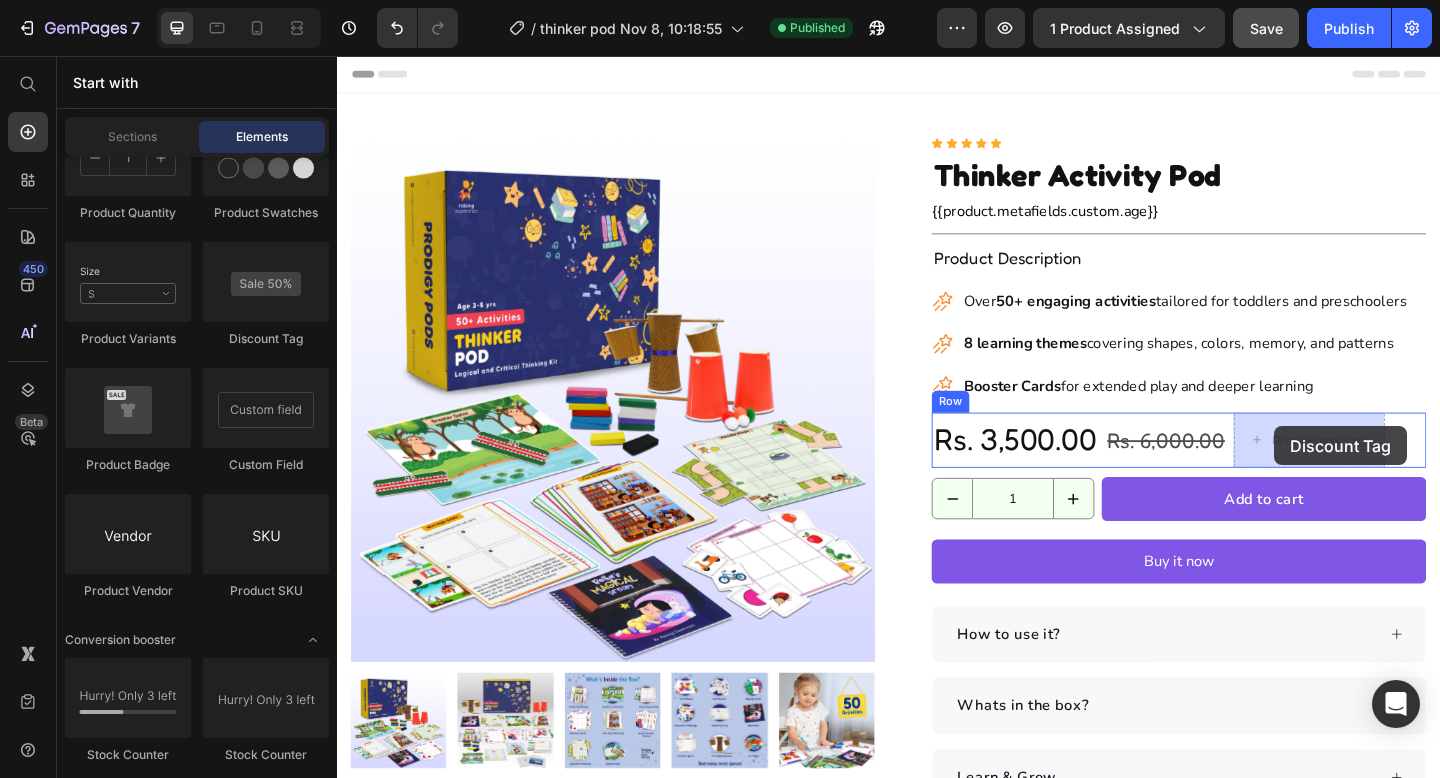 drag, startPoint x: 618, startPoint y: 369, endPoint x: 1356, endPoint y: 459, distance: 743.4675 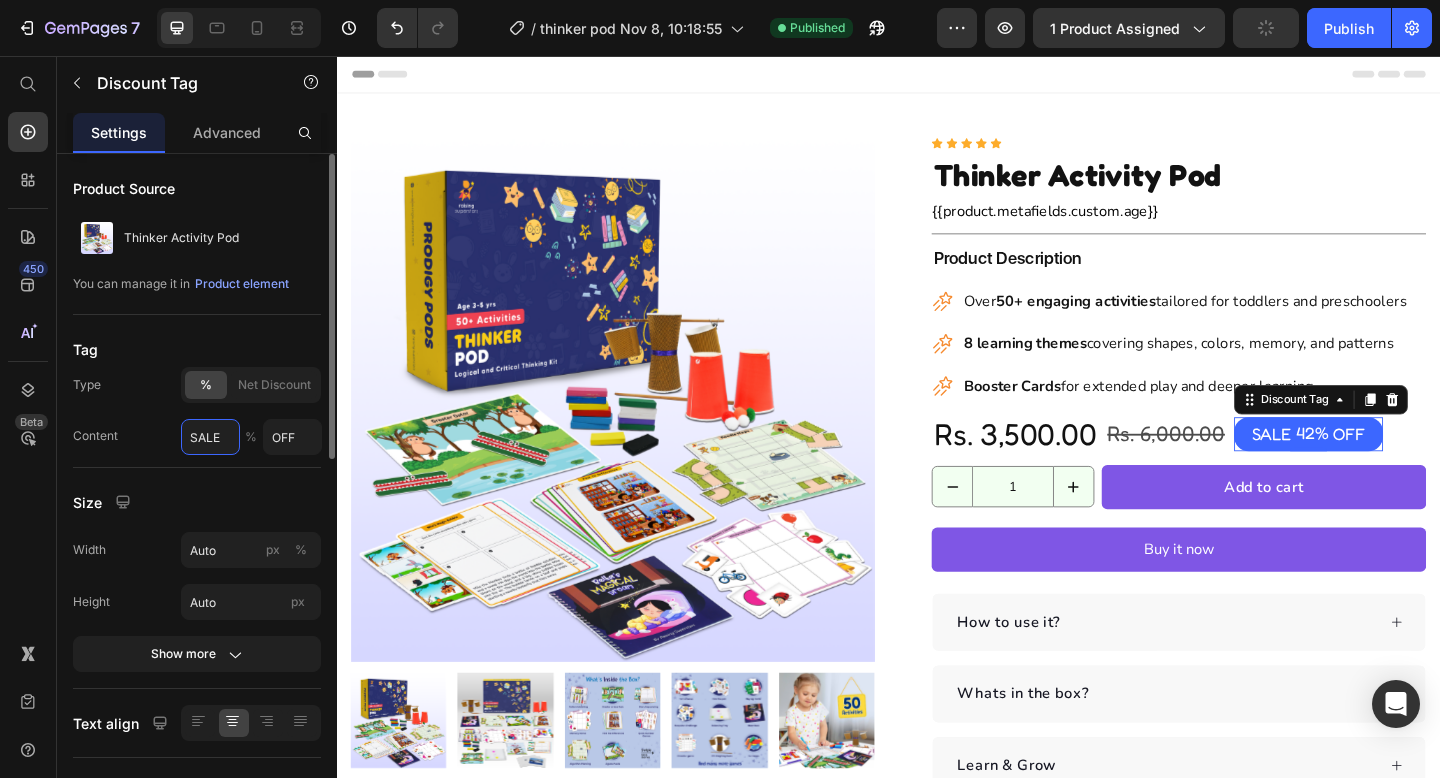 click on "SALE" at bounding box center (210, 437) 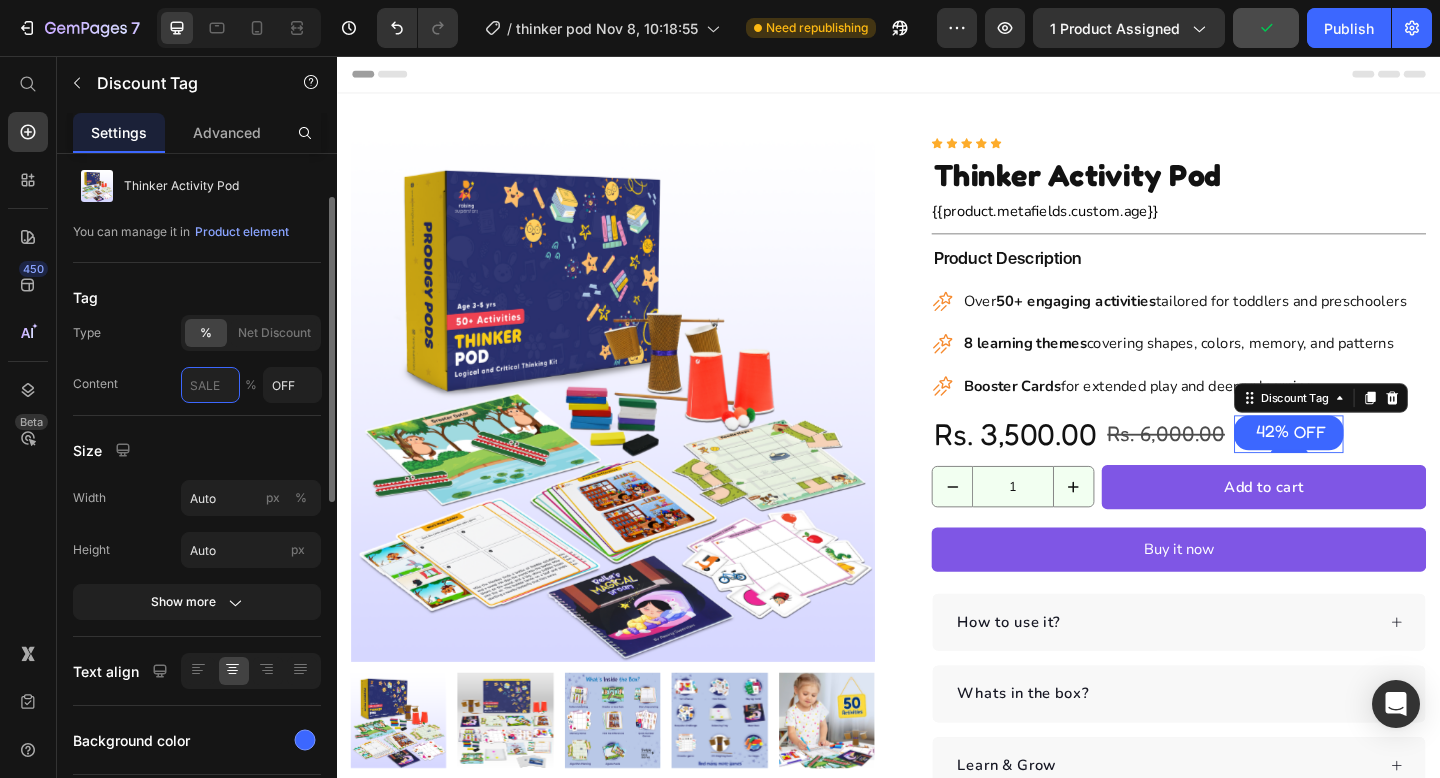 scroll, scrollTop: 66, scrollLeft: 0, axis: vertical 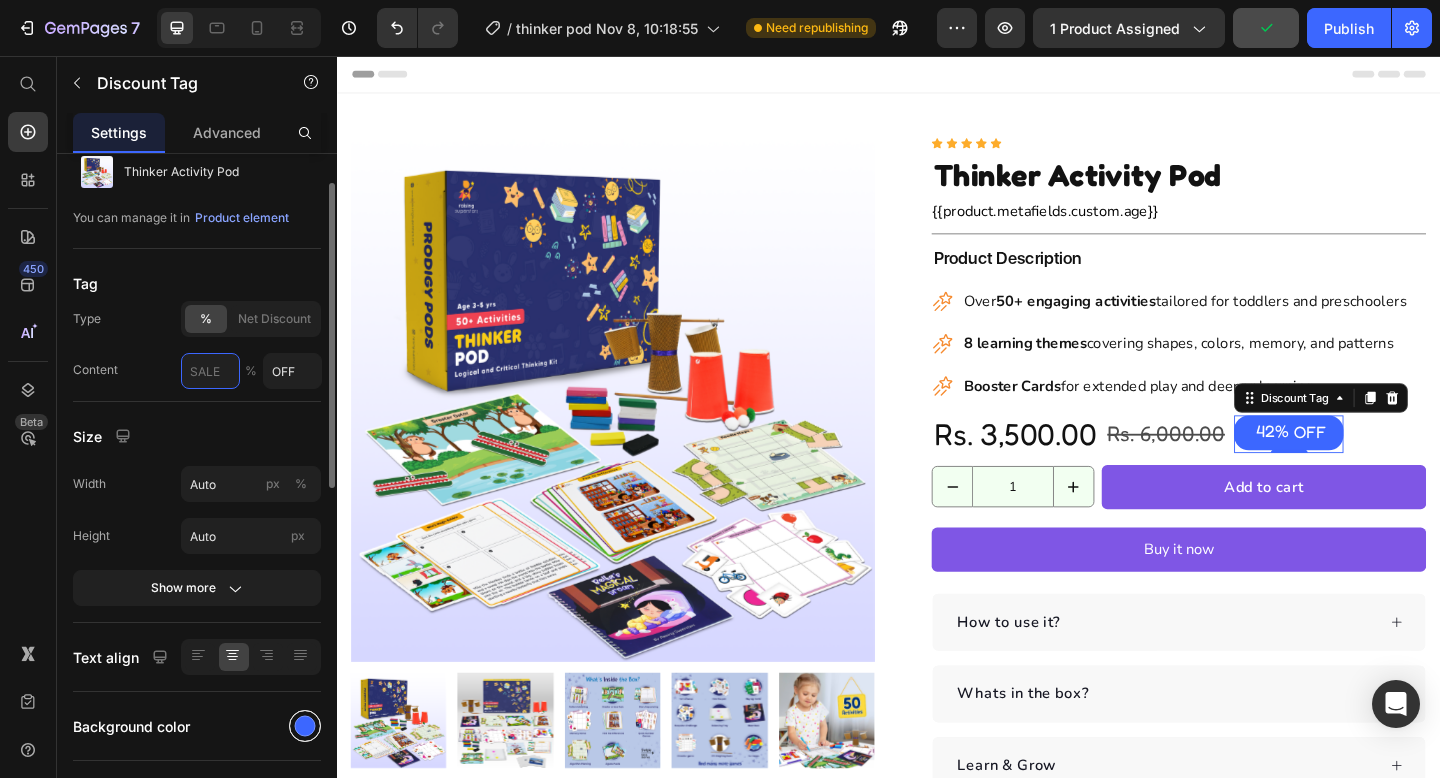 type 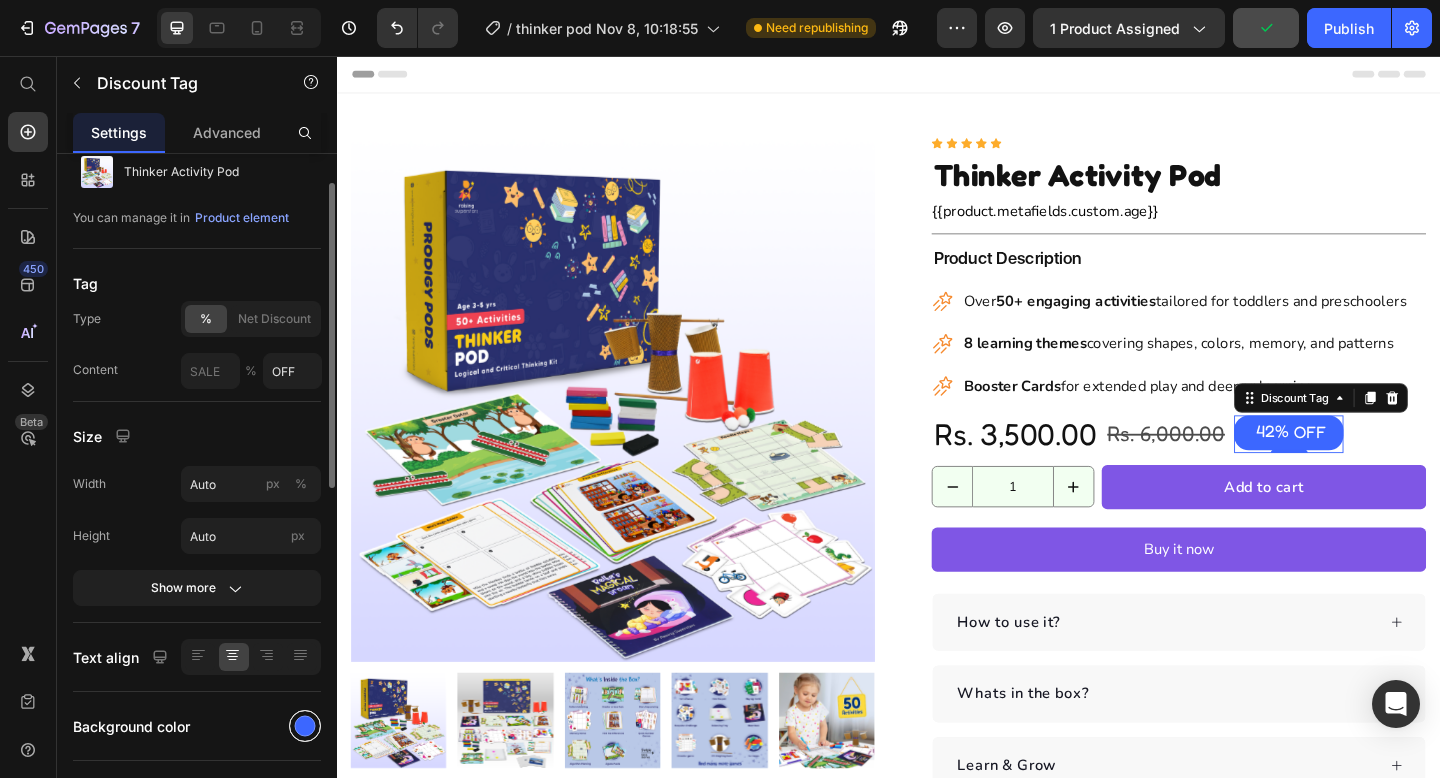 click at bounding box center (305, 726) 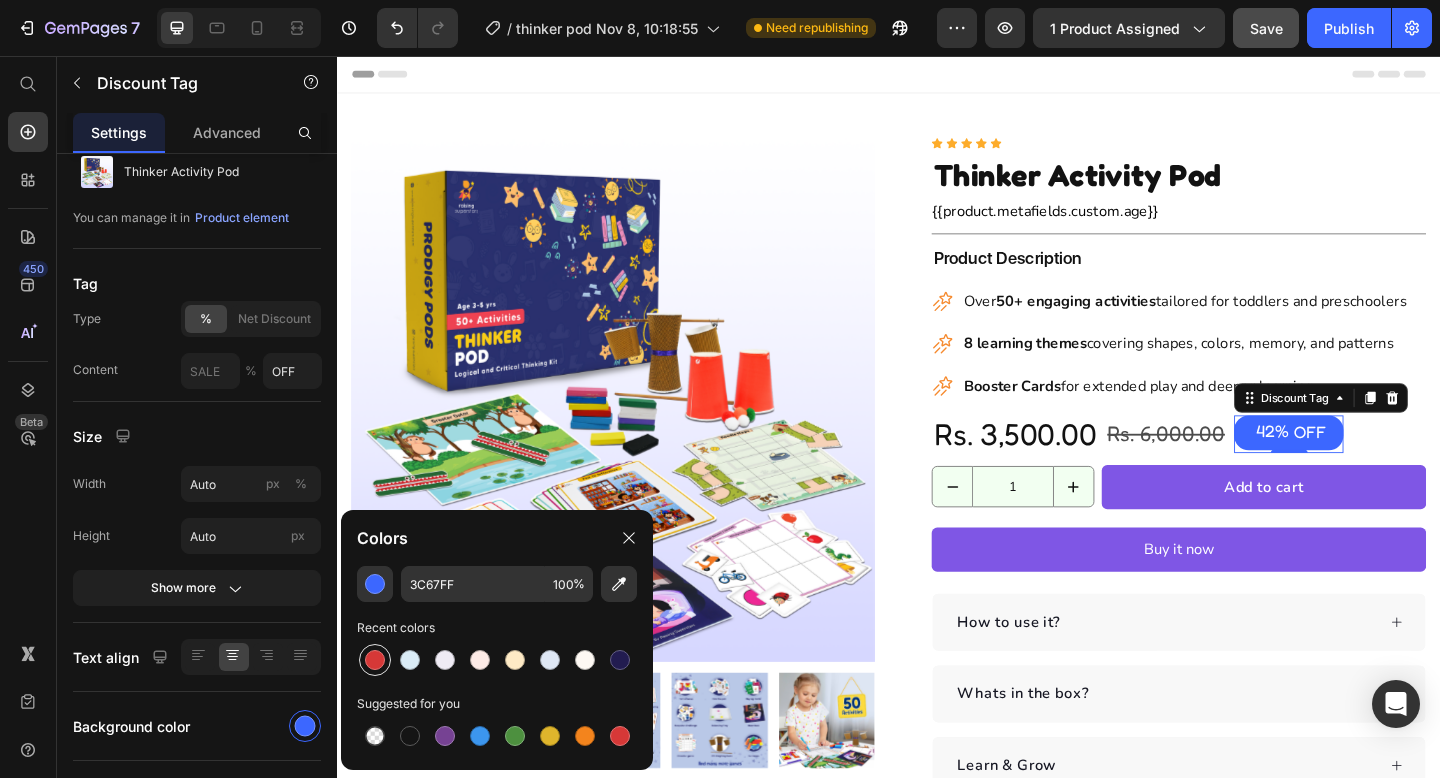 click at bounding box center [375, 660] 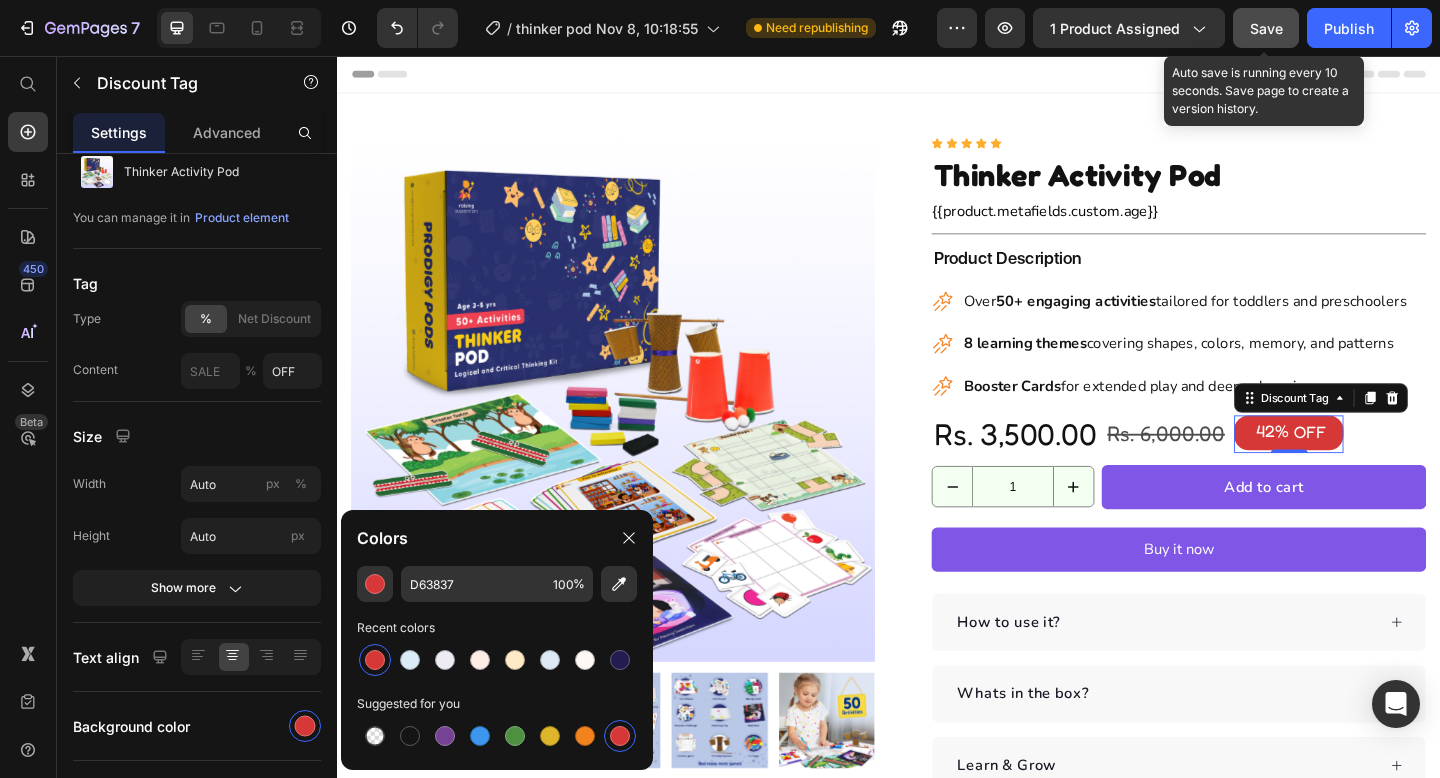 click on "Save" 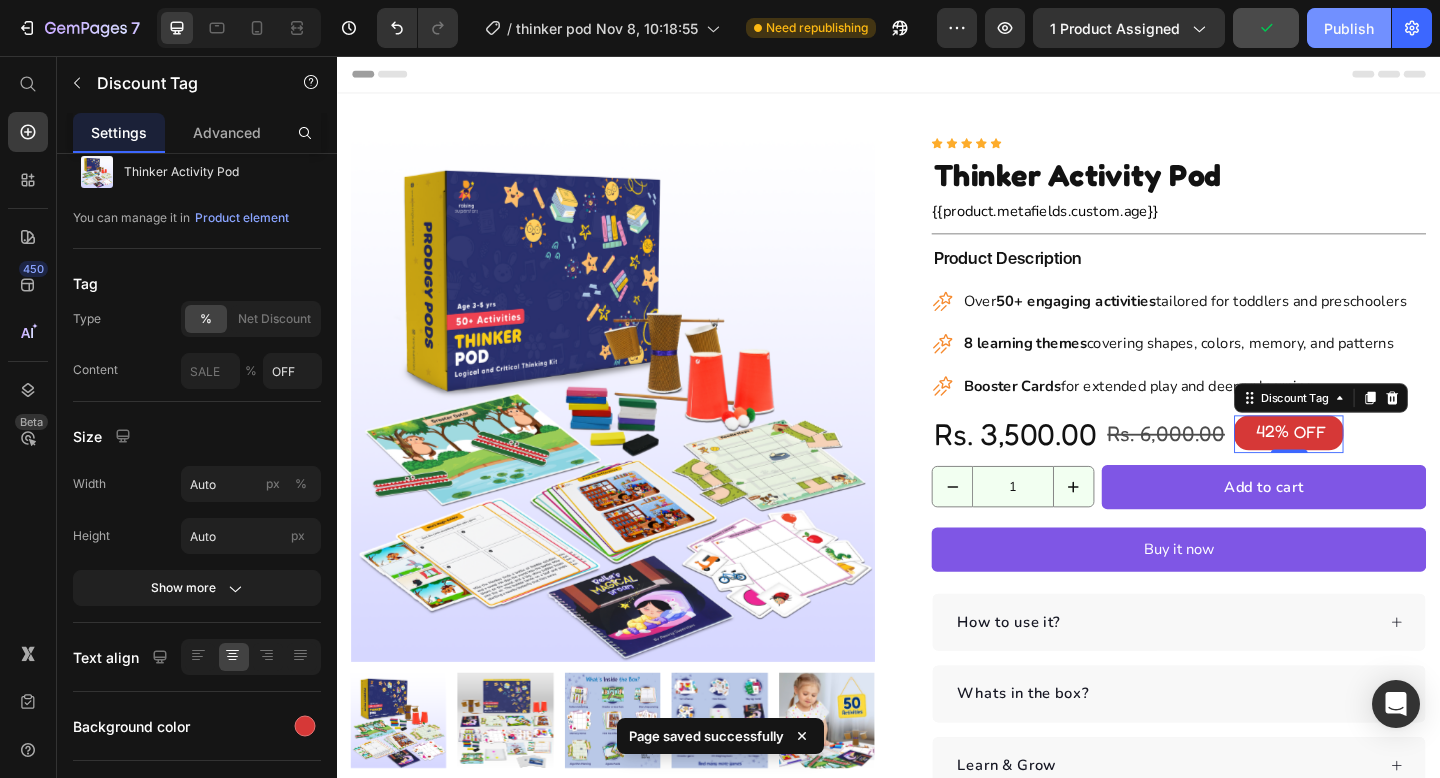 click on "Publish" at bounding box center (1349, 28) 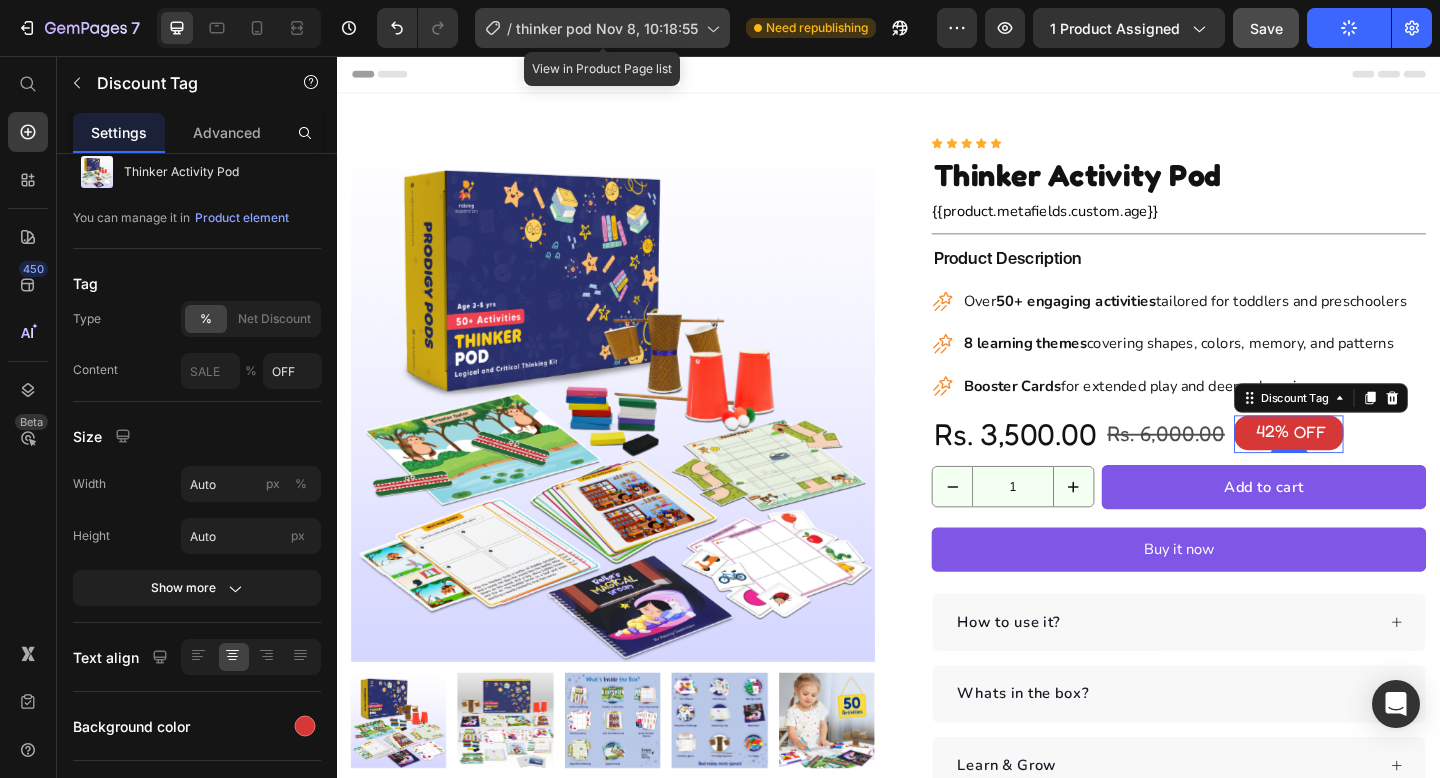 click on "/  thinker pod Nov 8, 10:18:55" 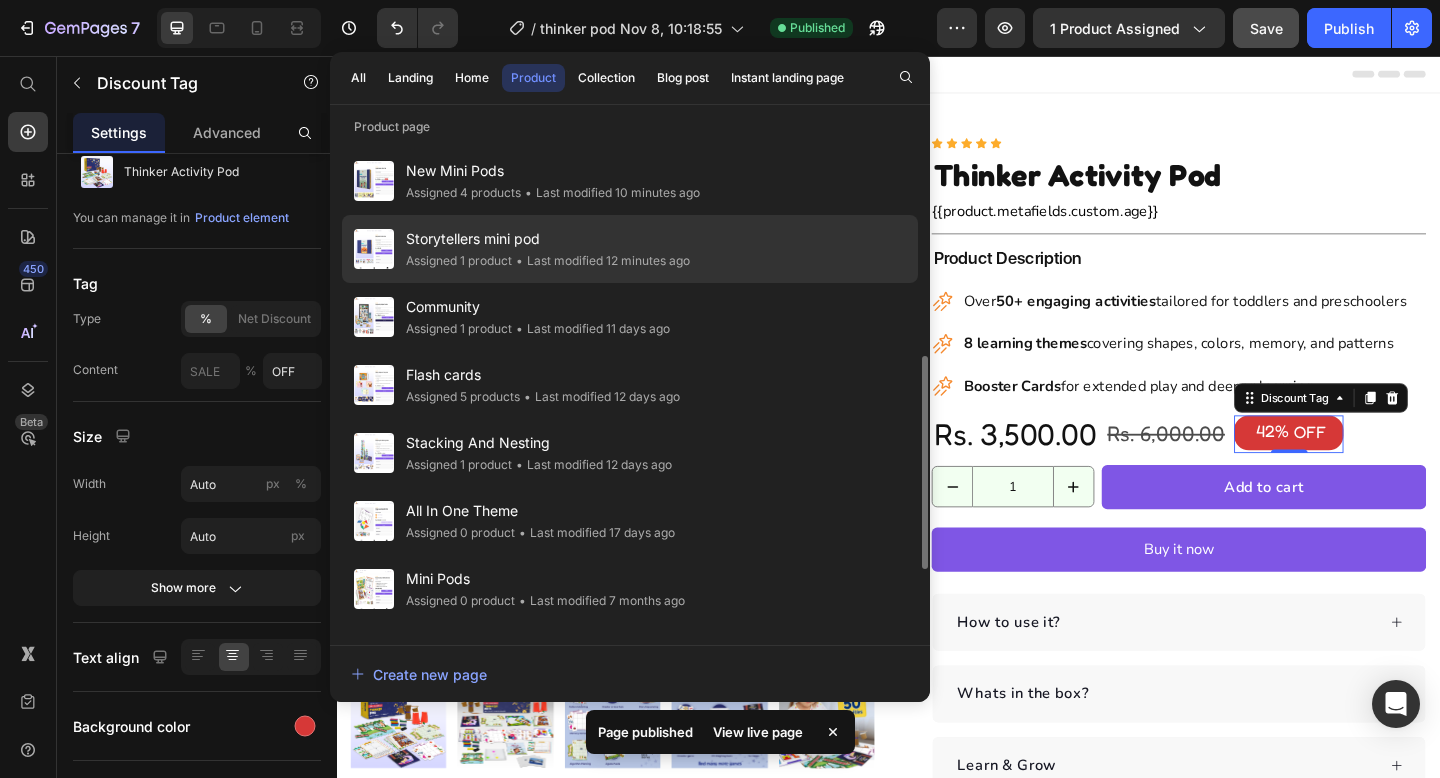 scroll, scrollTop: 529, scrollLeft: 0, axis: vertical 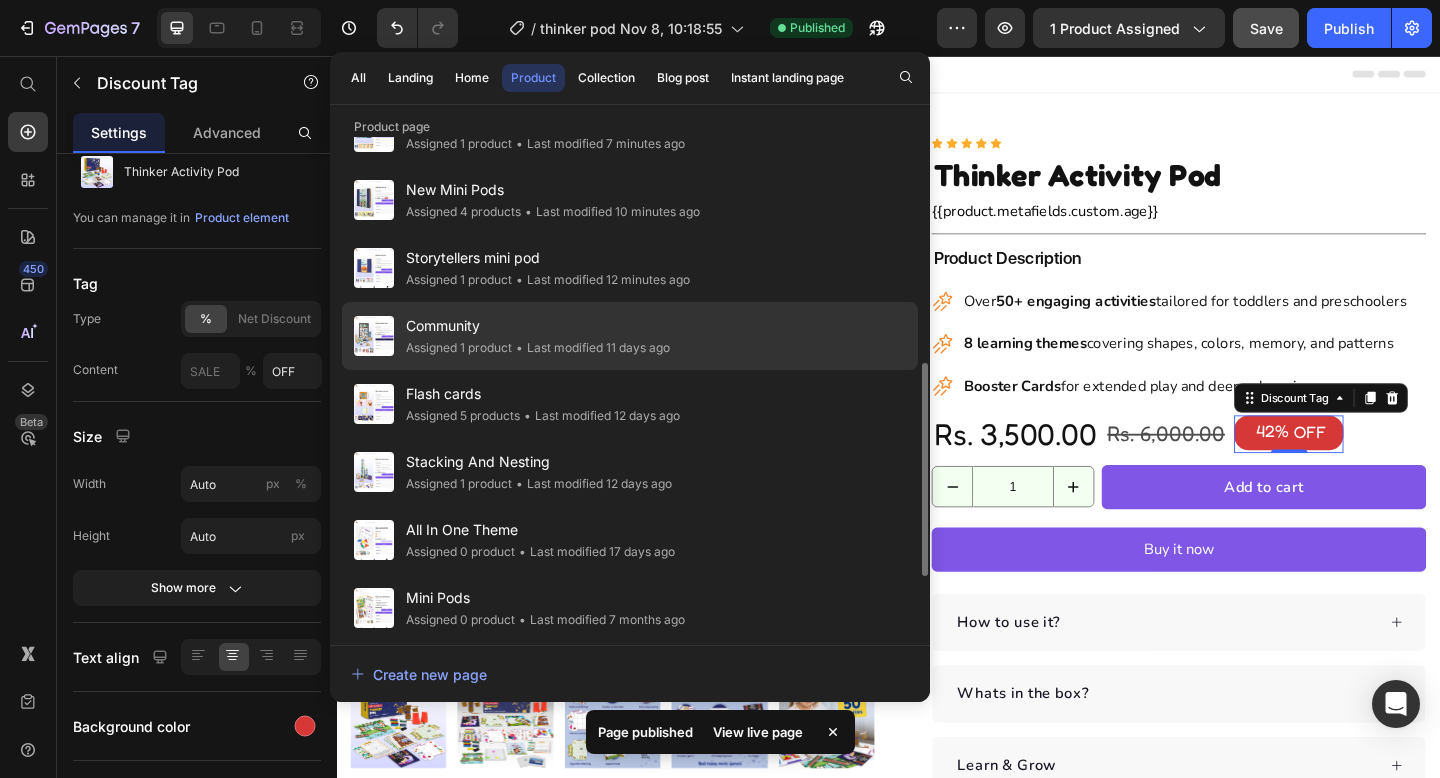 click on "• Last modified 11 days ago" 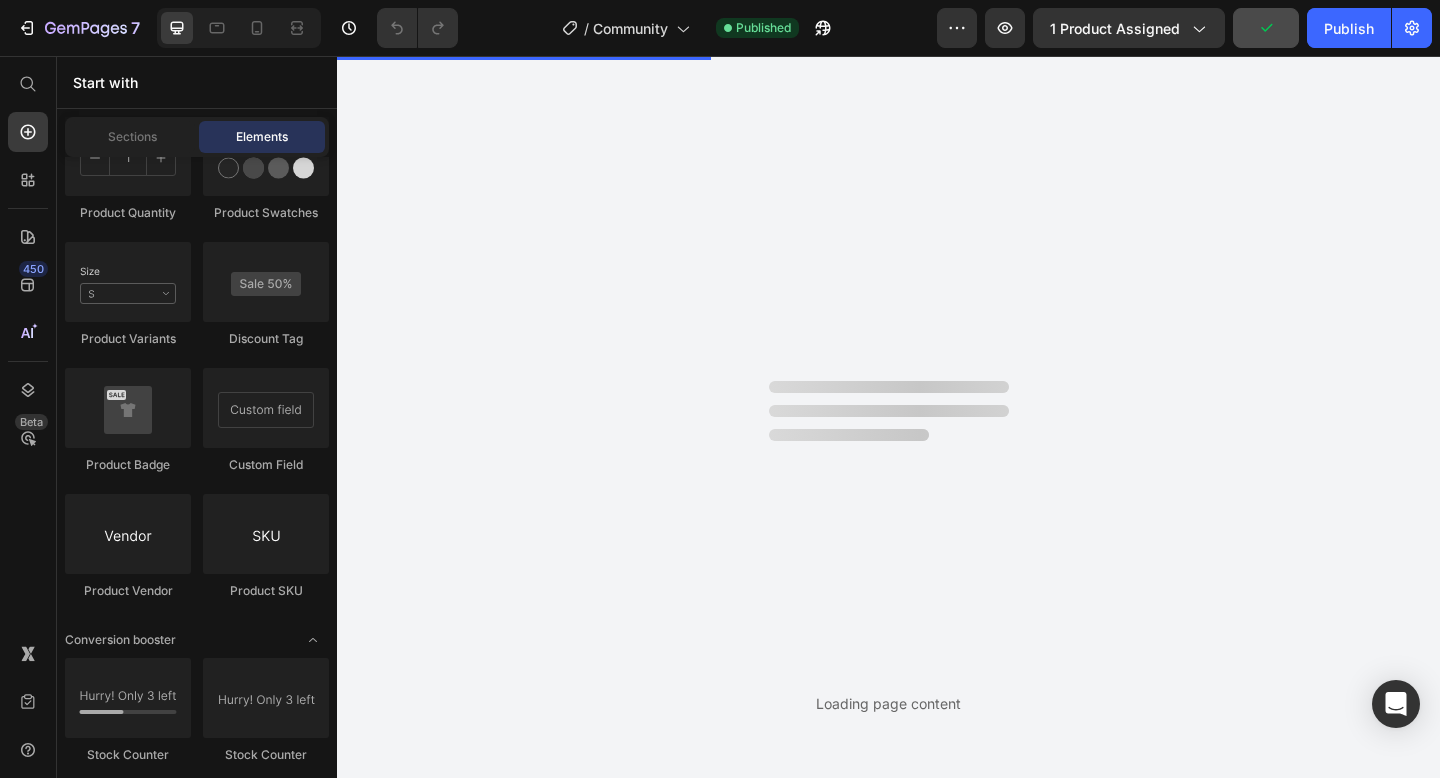 scroll, scrollTop: 0, scrollLeft: 0, axis: both 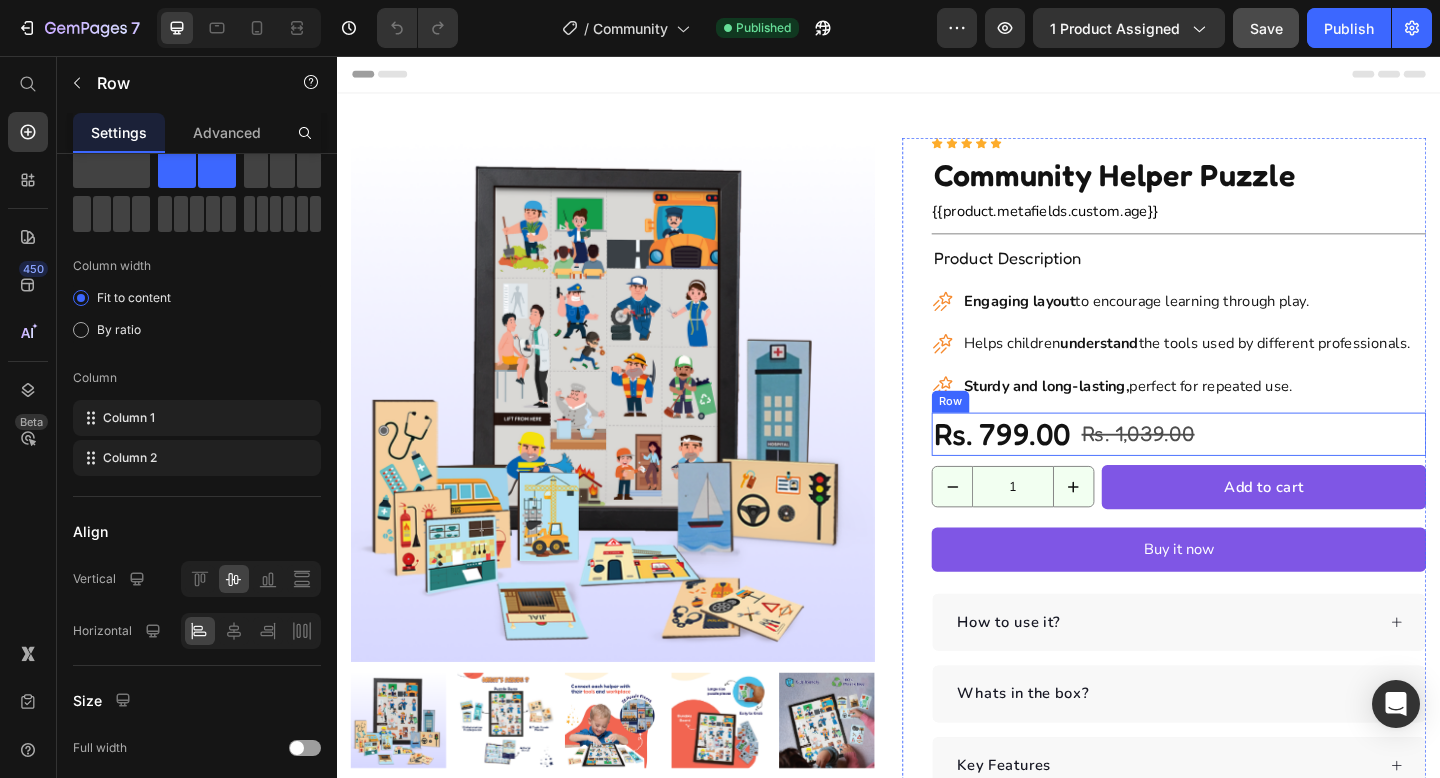click on "Rs. 799.00 Product Price Rs. 1,039.00 Product Price Row" at bounding box center [1253, 467] 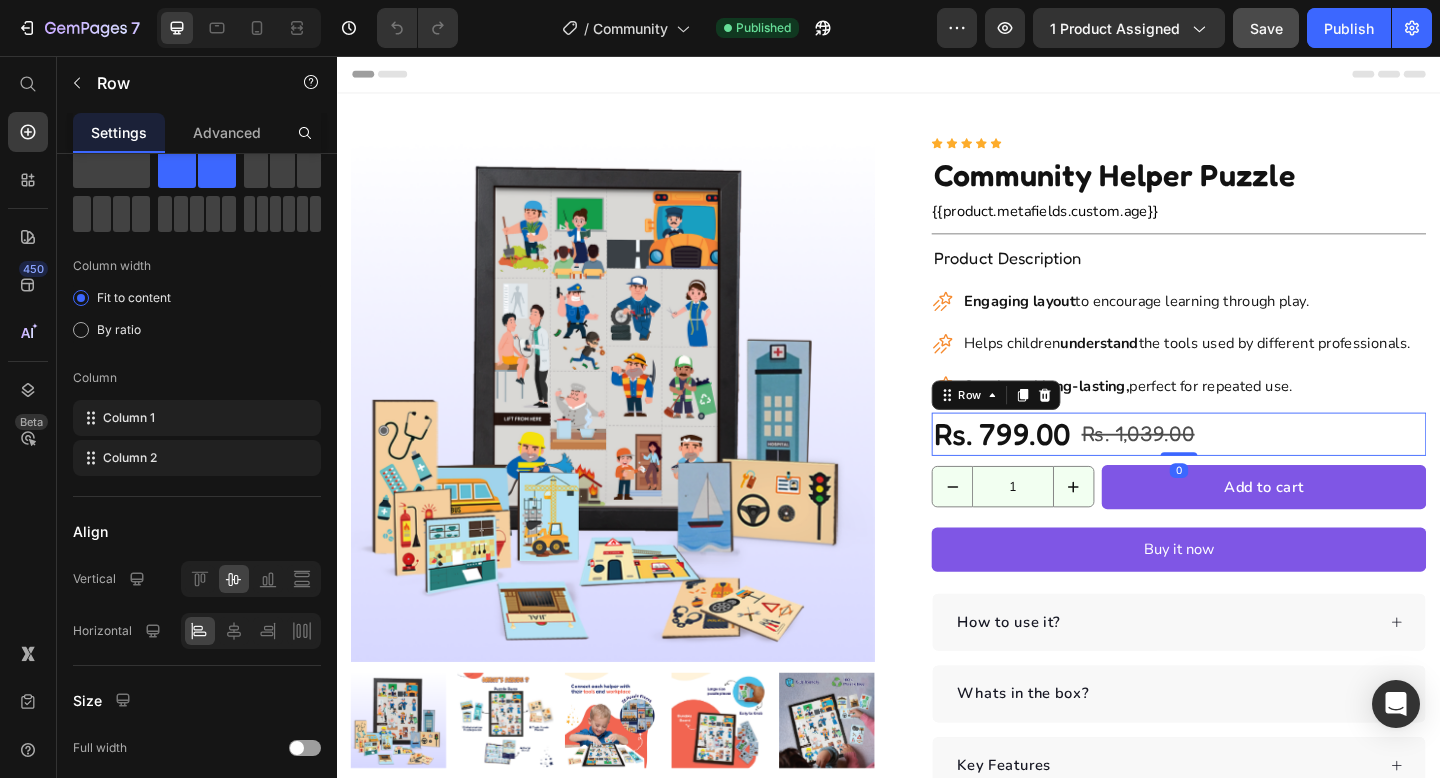 scroll, scrollTop: 0, scrollLeft: 0, axis: both 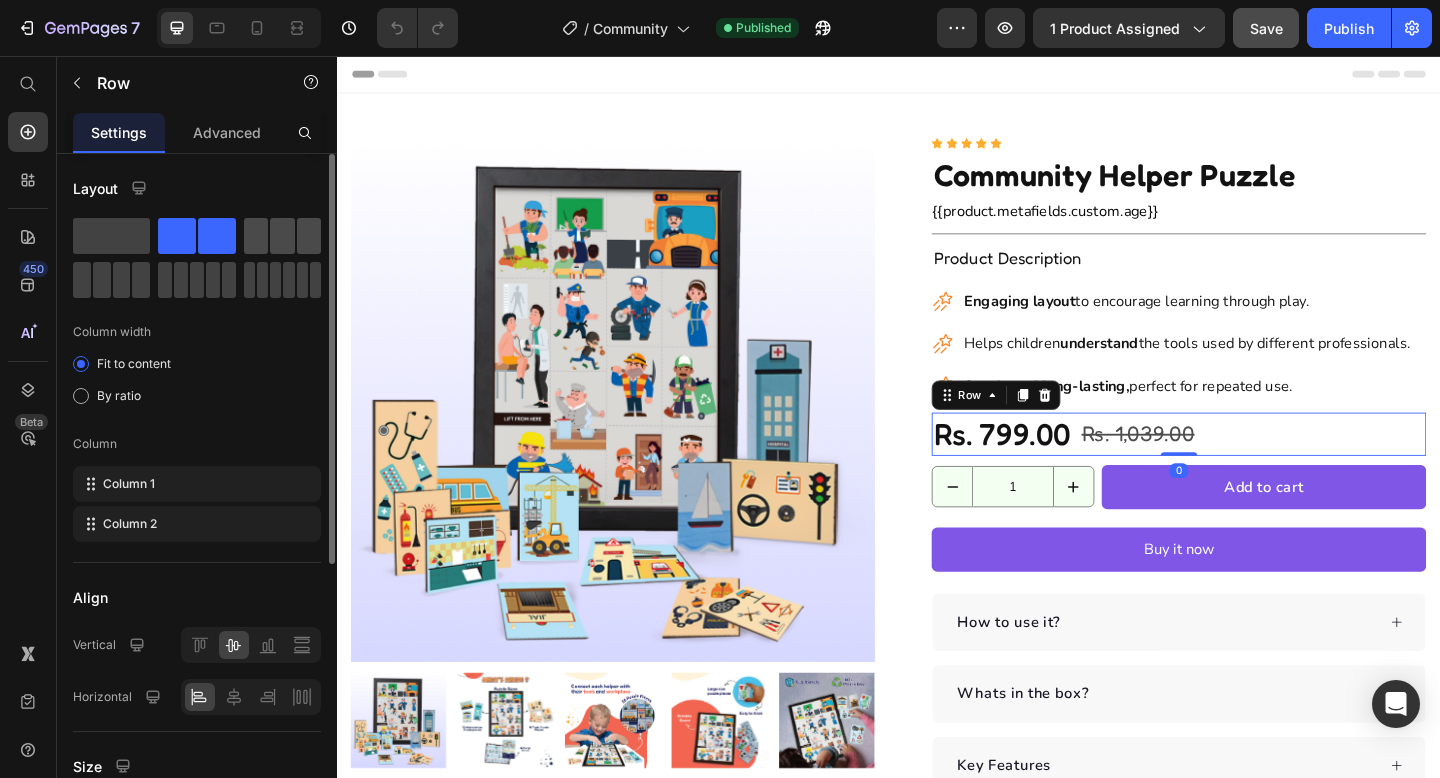 click 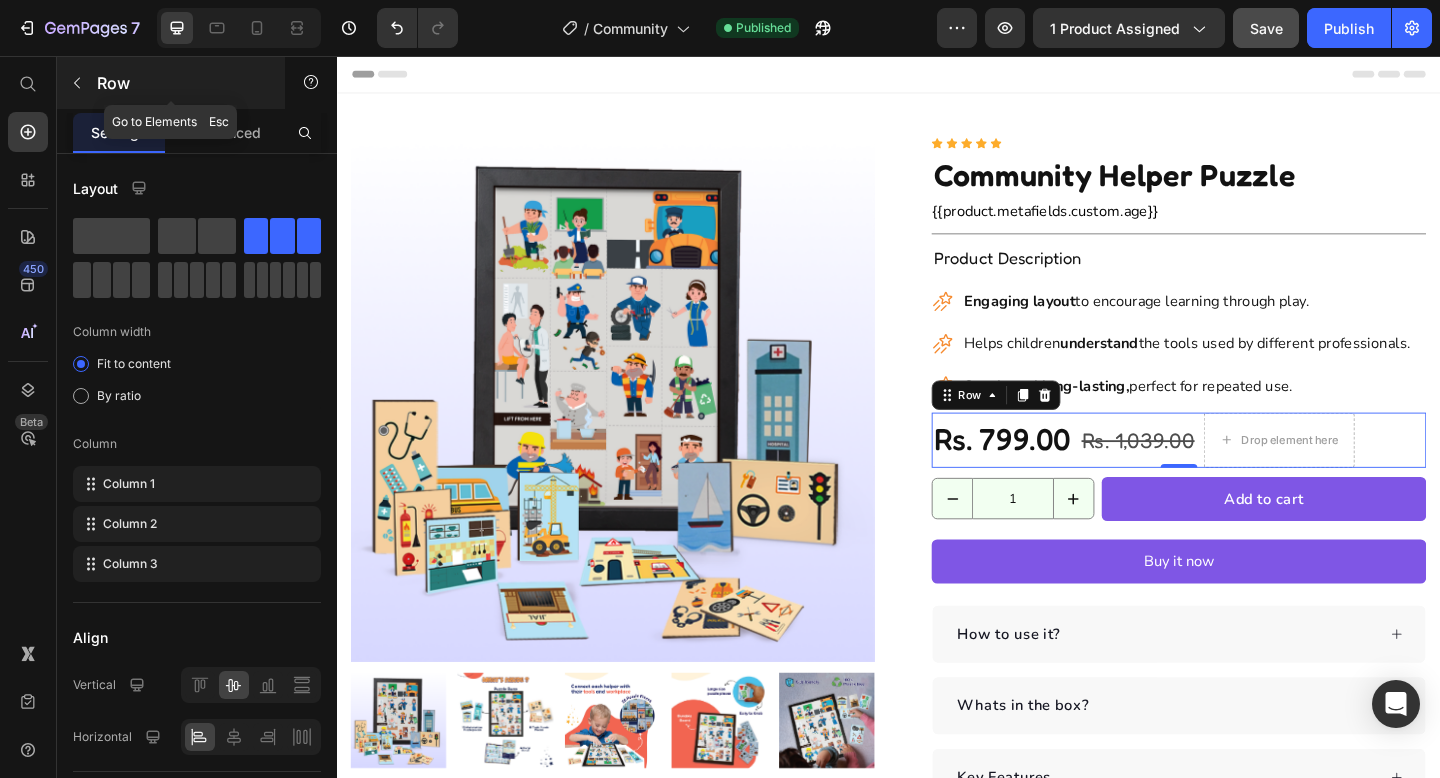 click on "Row" at bounding box center (182, 83) 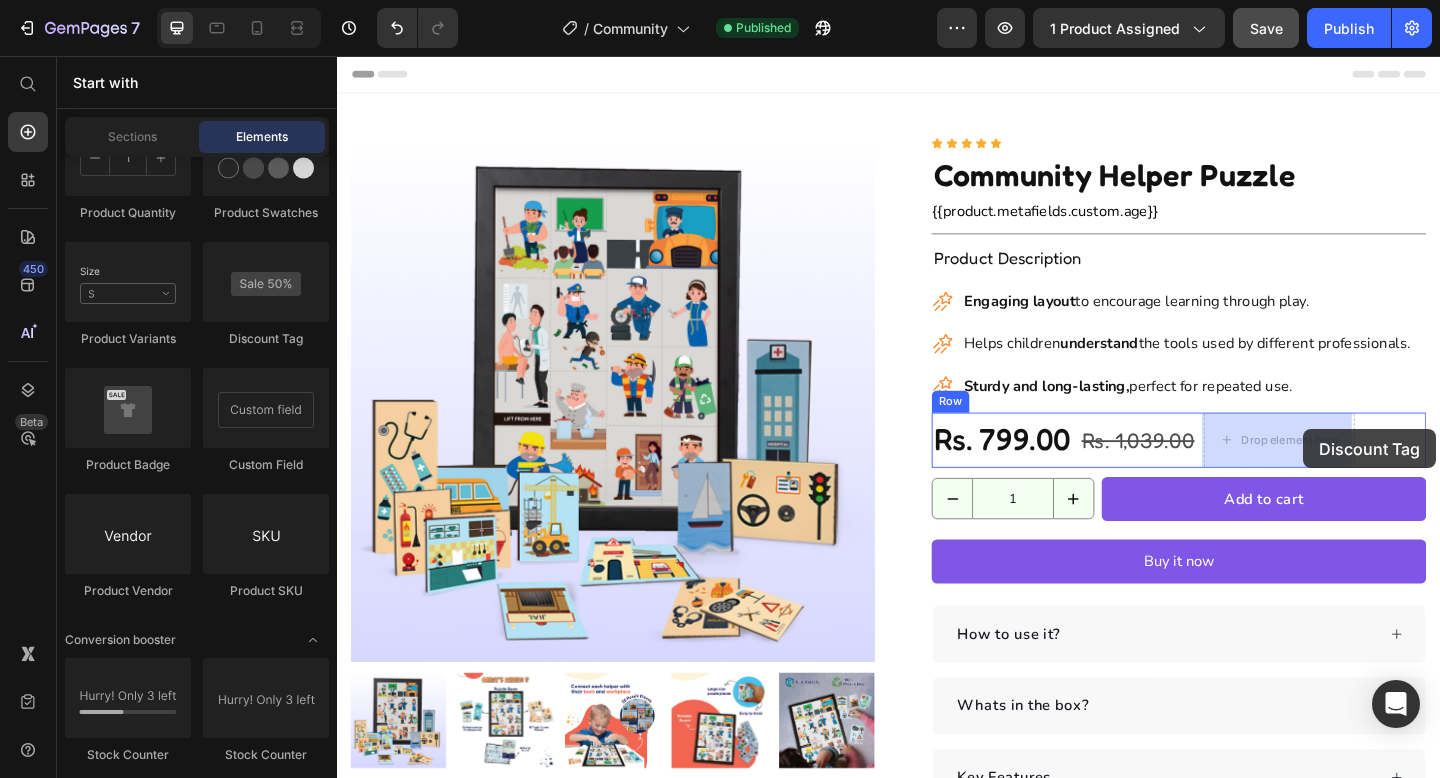 drag, startPoint x: 600, startPoint y: 358, endPoint x: 1388, endPoint y: 462, distance: 794.8333 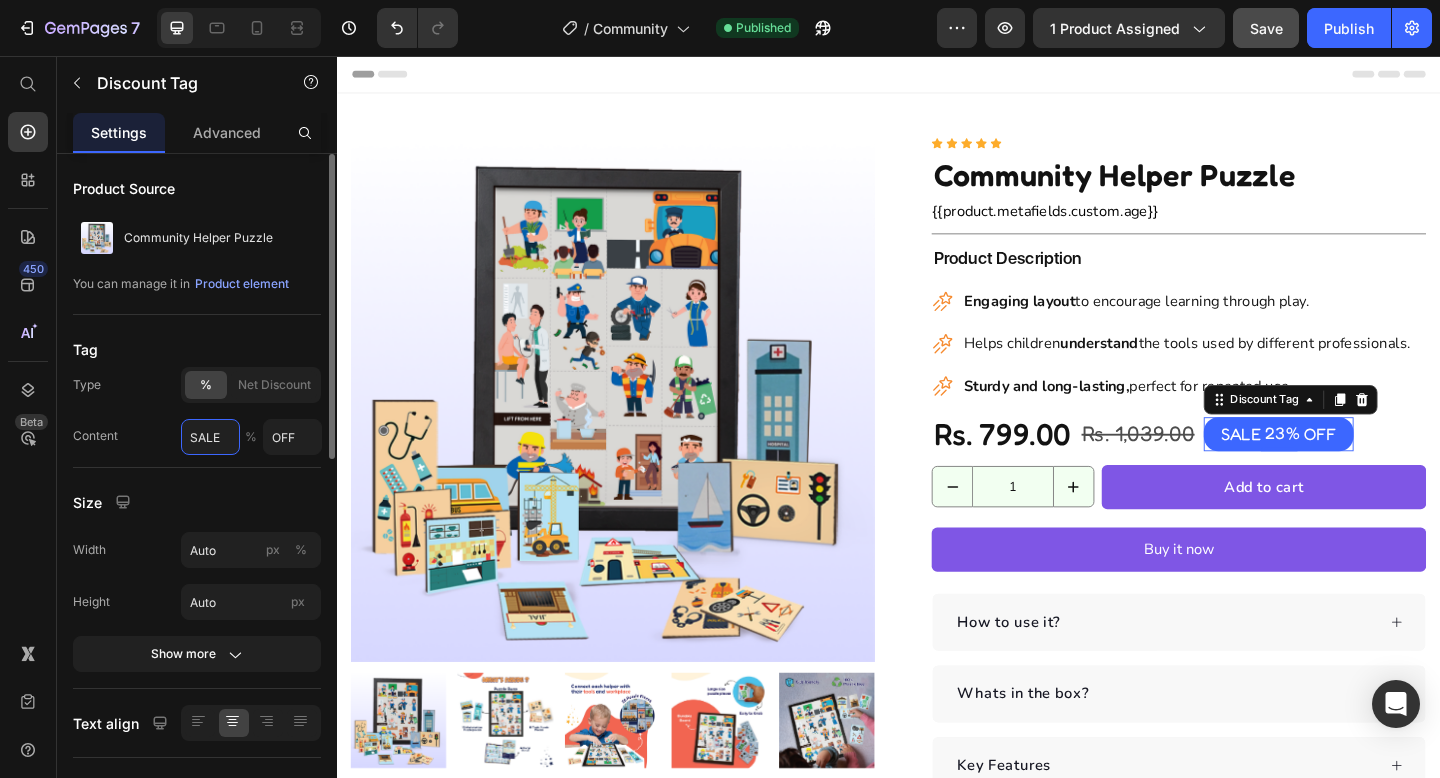 click on "SALE" at bounding box center (210, 437) 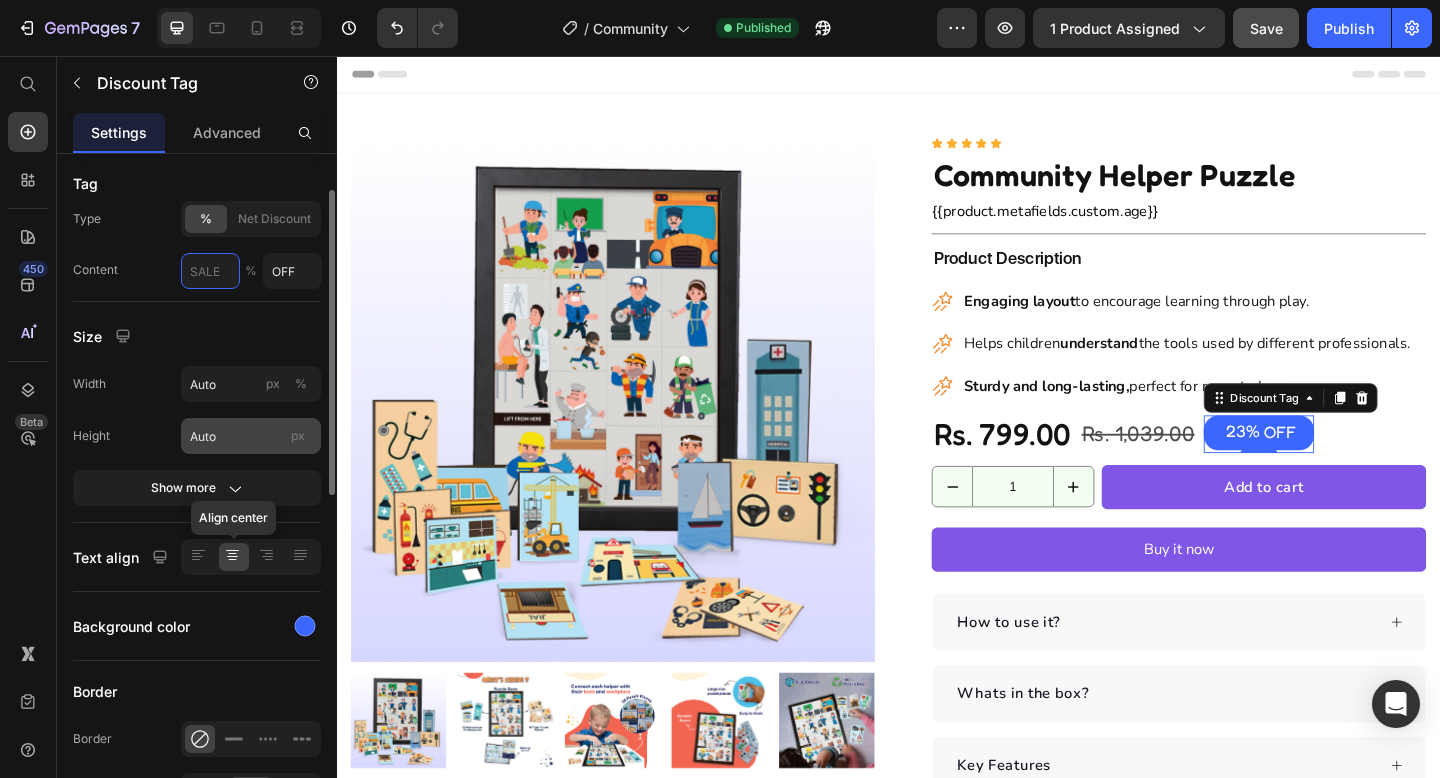 scroll, scrollTop: 218, scrollLeft: 0, axis: vertical 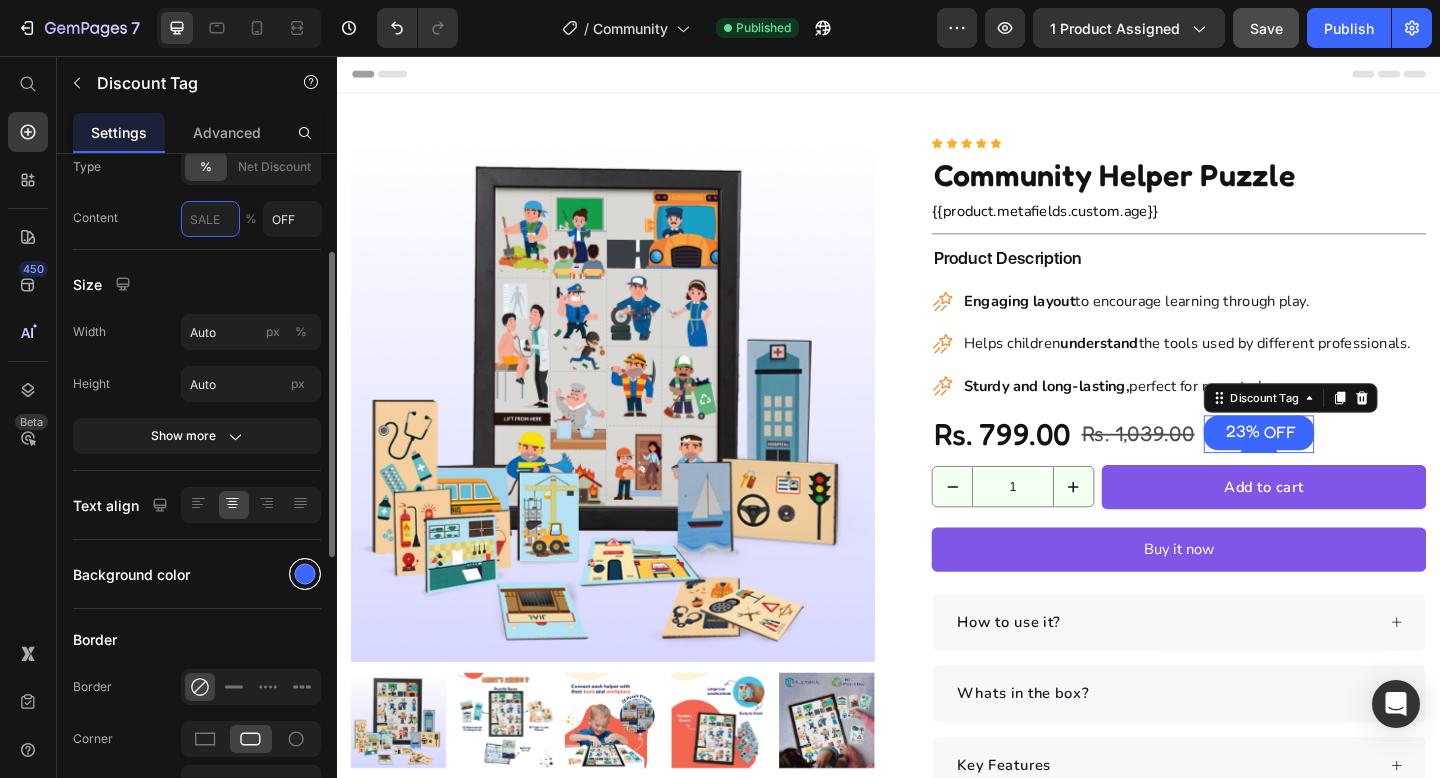 type 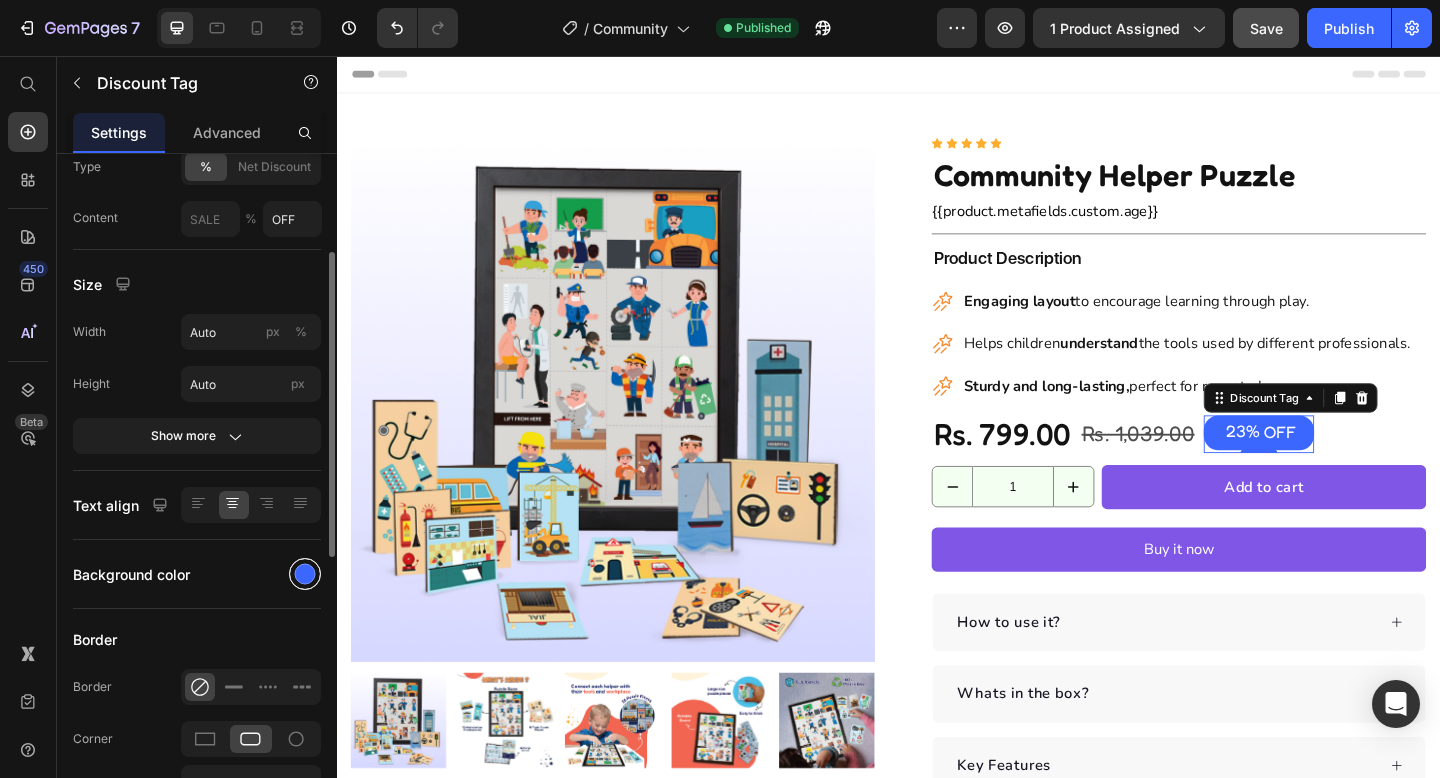 click at bounding box center (305, 574) 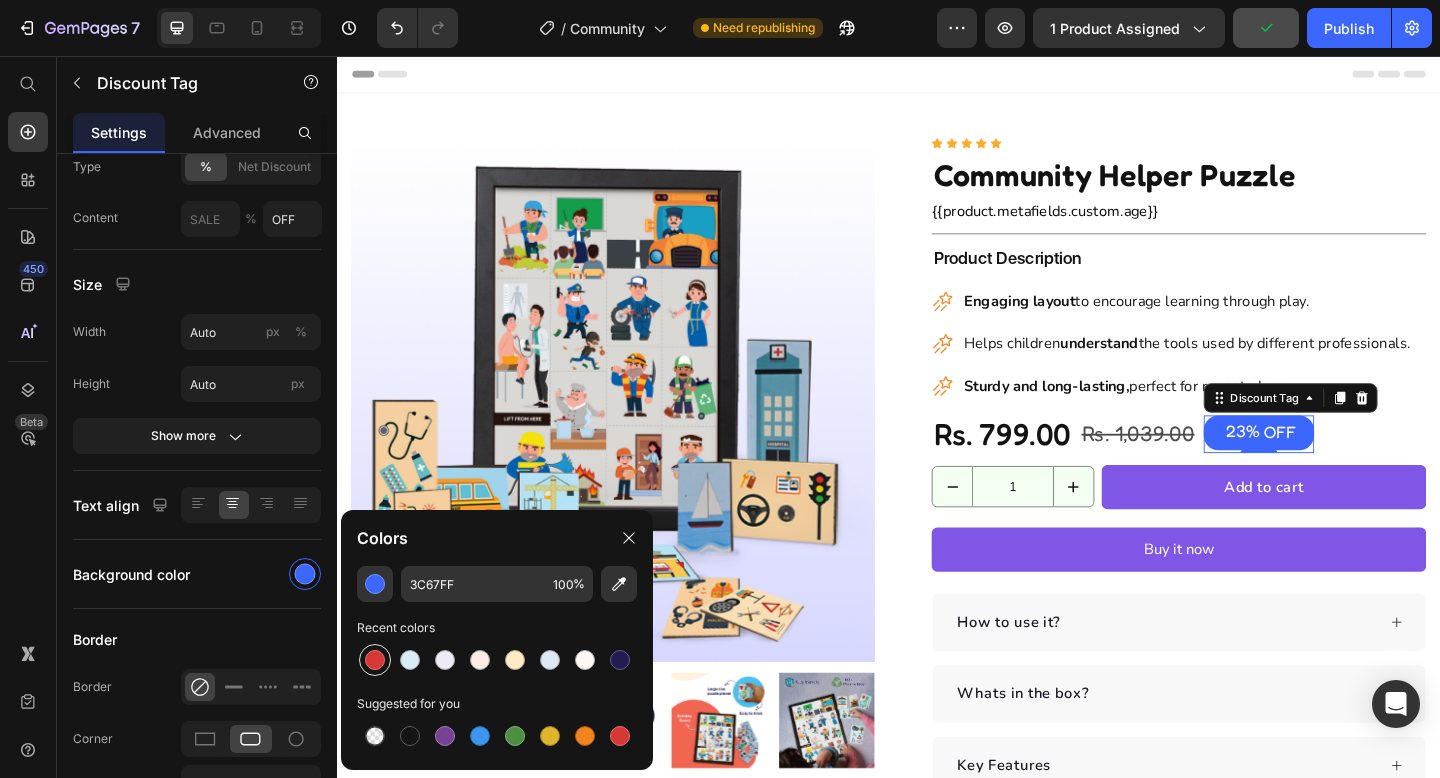 click at bounding box center (375, 660) 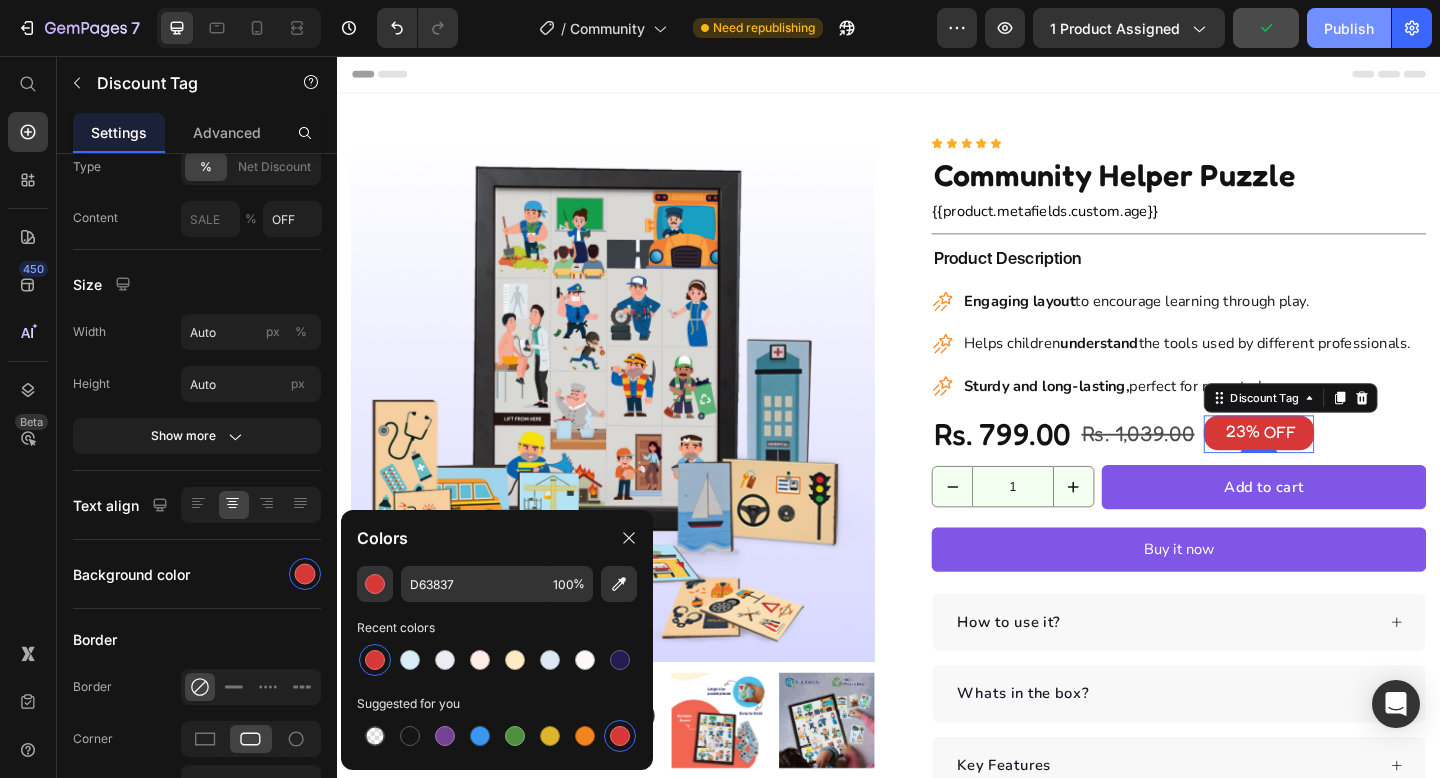 click on "Publish" 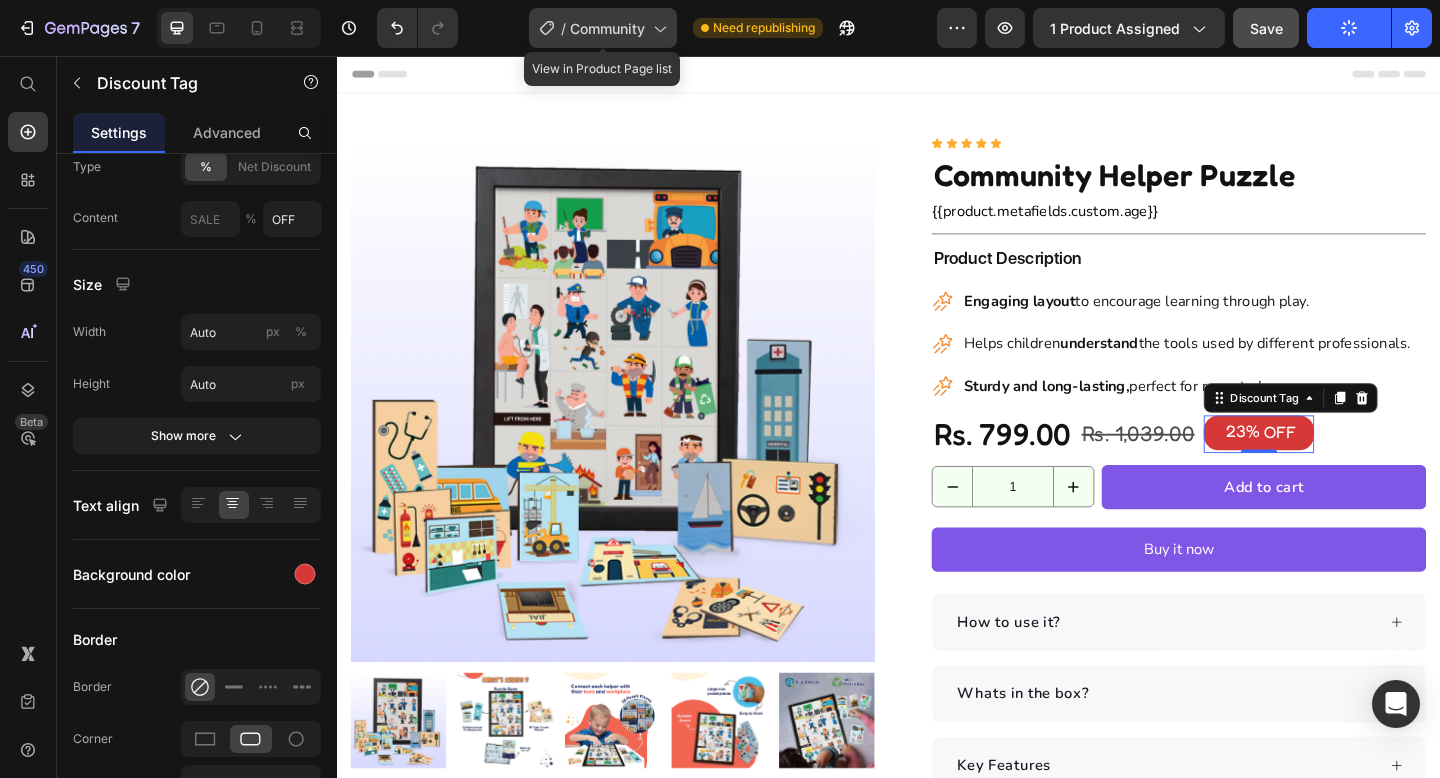 click on "Community" at bounding box center [607, 28] 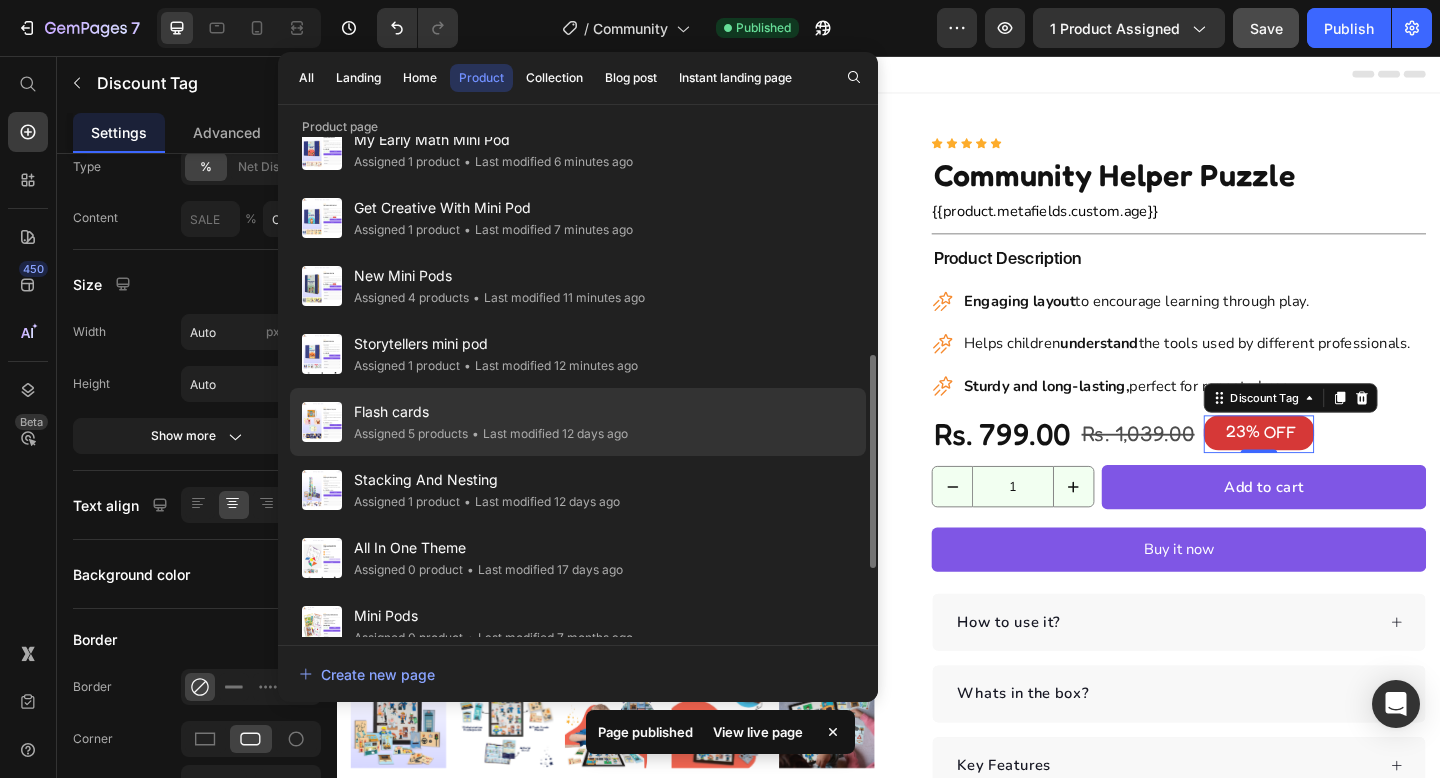 scroll, scrollTop: 508, scrollLeft: 0, axis: vertical 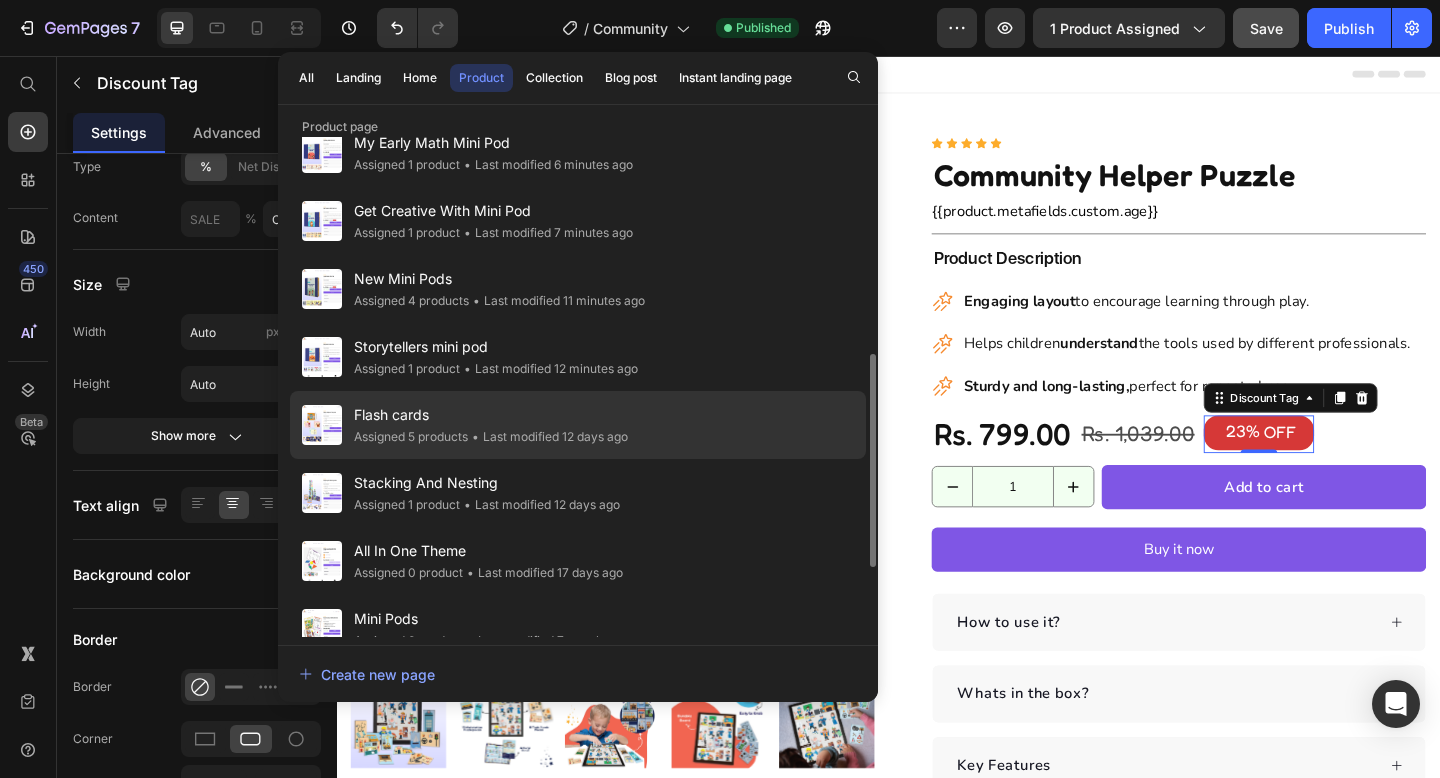 click on "Flash cards" at bounding box center (491, 415) 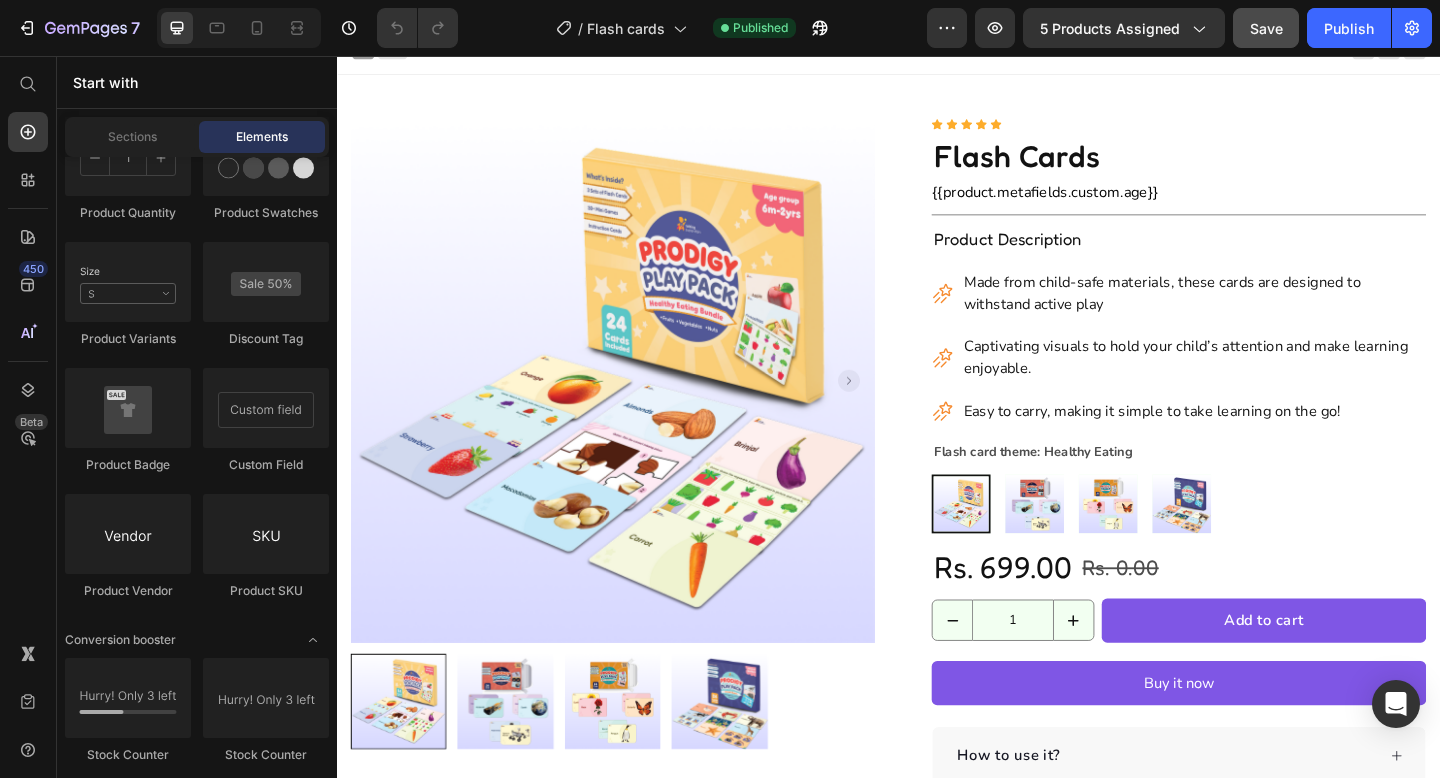 scroll, scrollTop: 0, scrollLeft: 0, axis: both 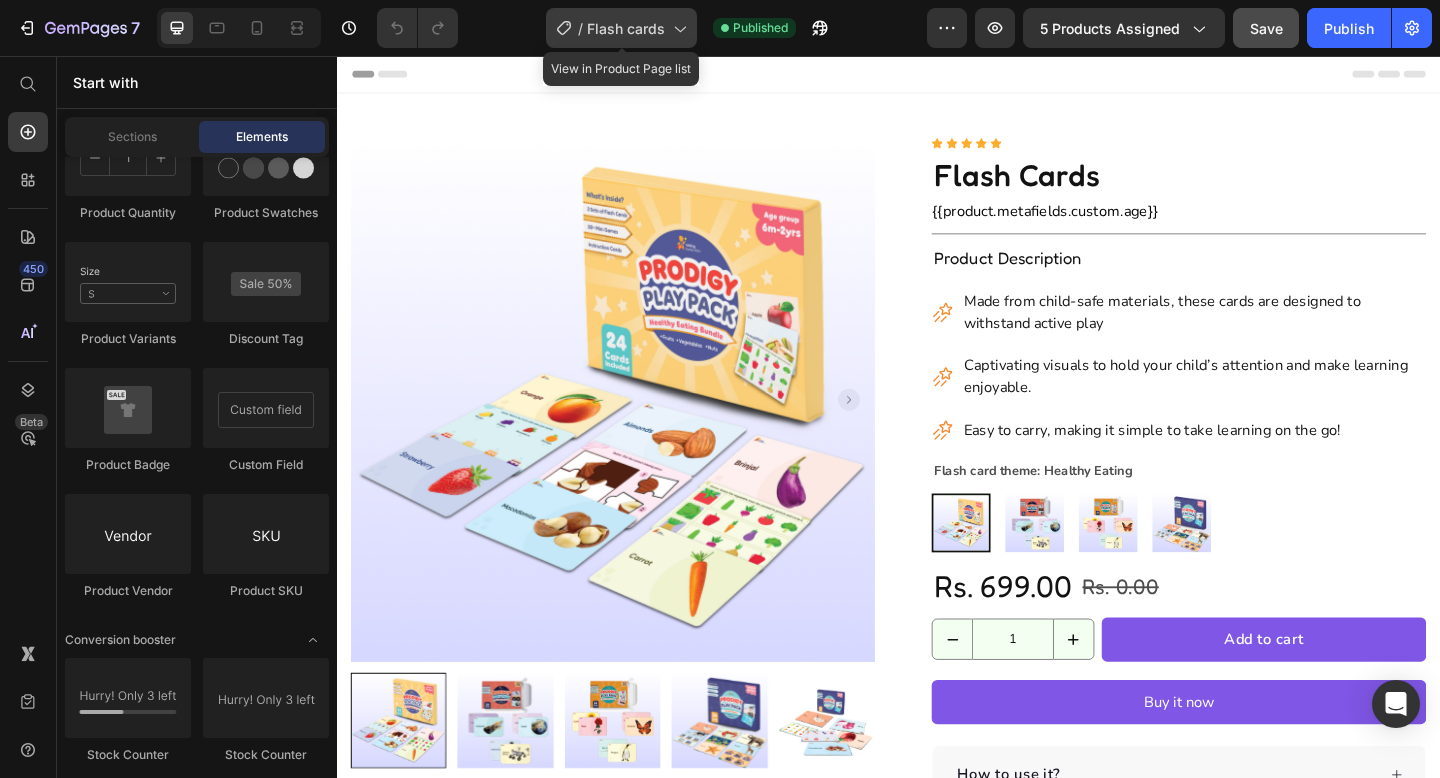 click on "/  Flash cards" 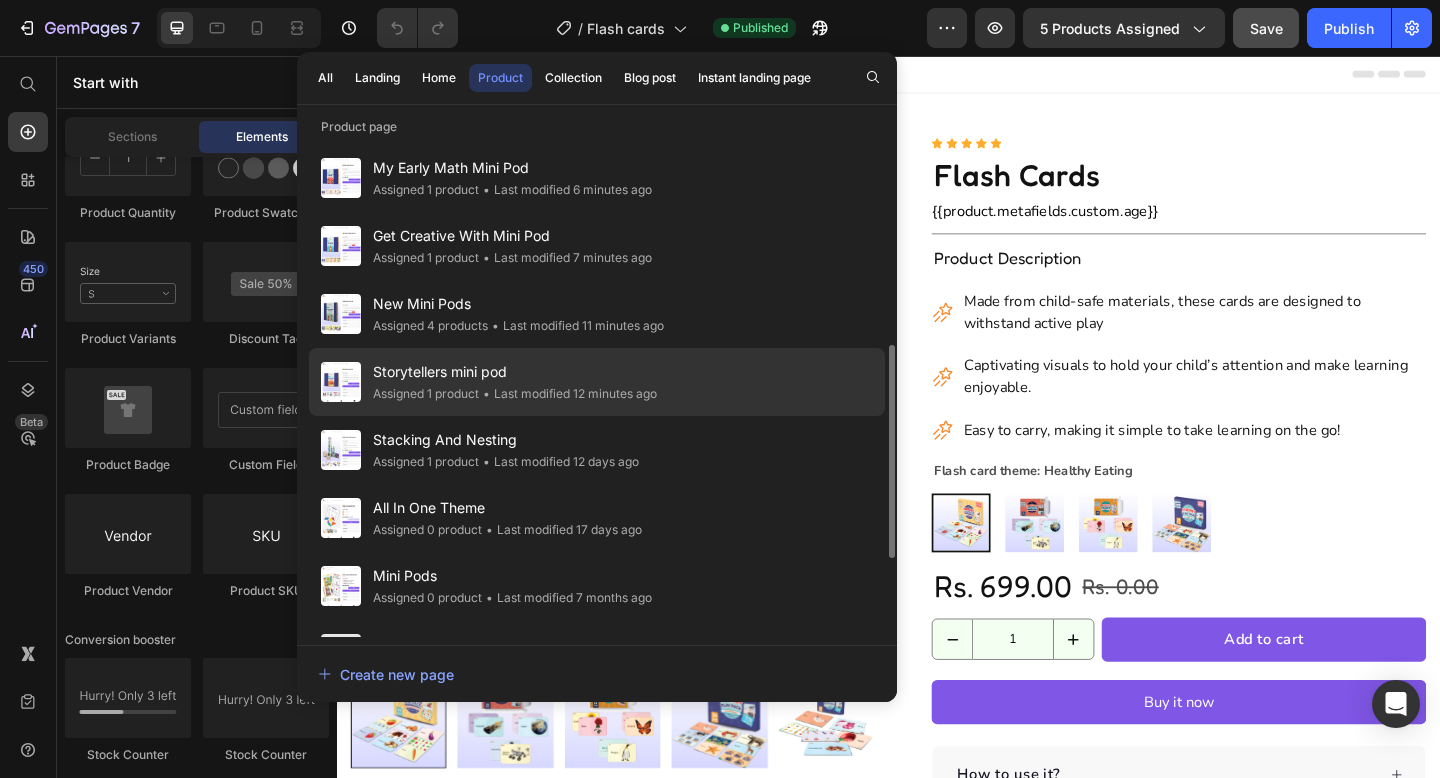 scroll, scrollTop: 553, scrollLeft: 0, axis: vertical 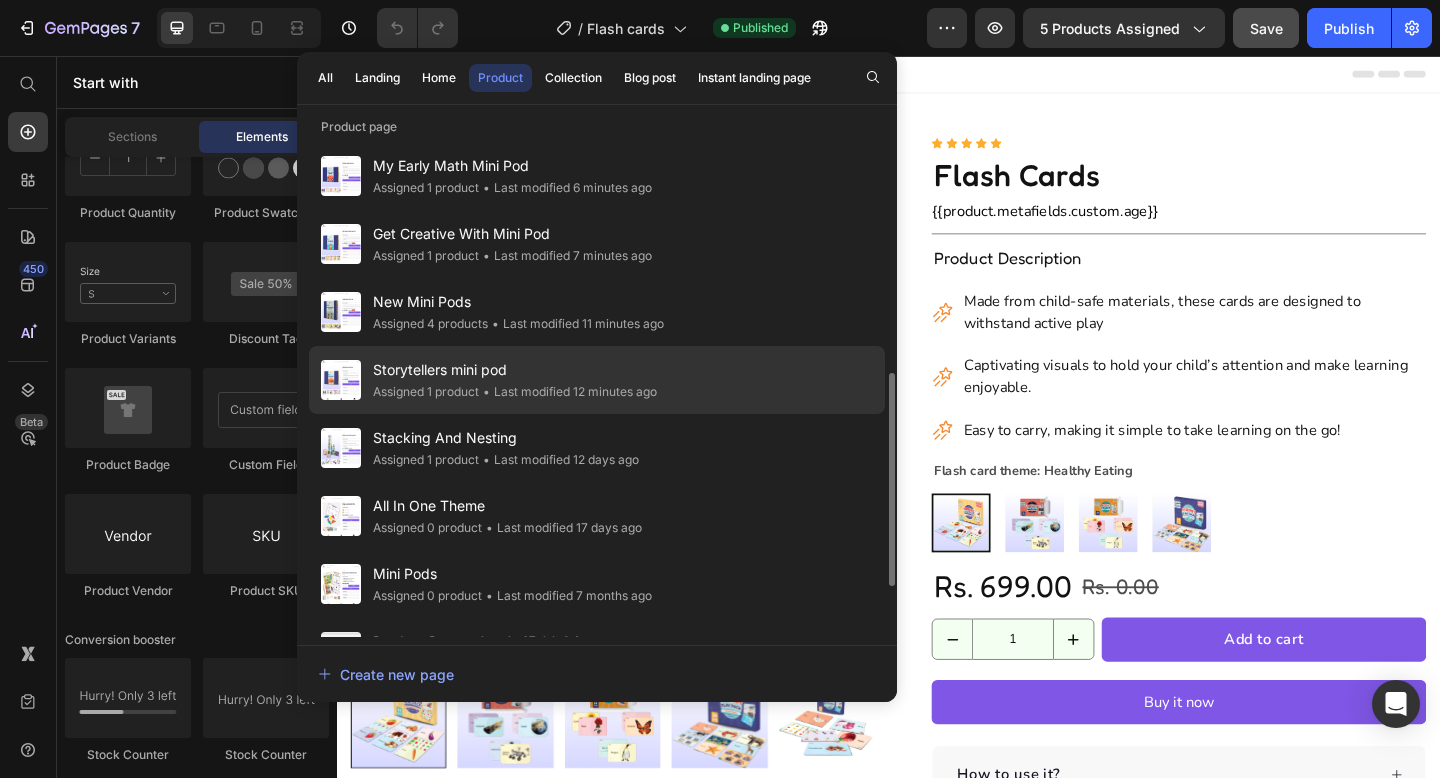 click on "Stacking And Nesting Assigned 1 product • Last modified 12 days ago" 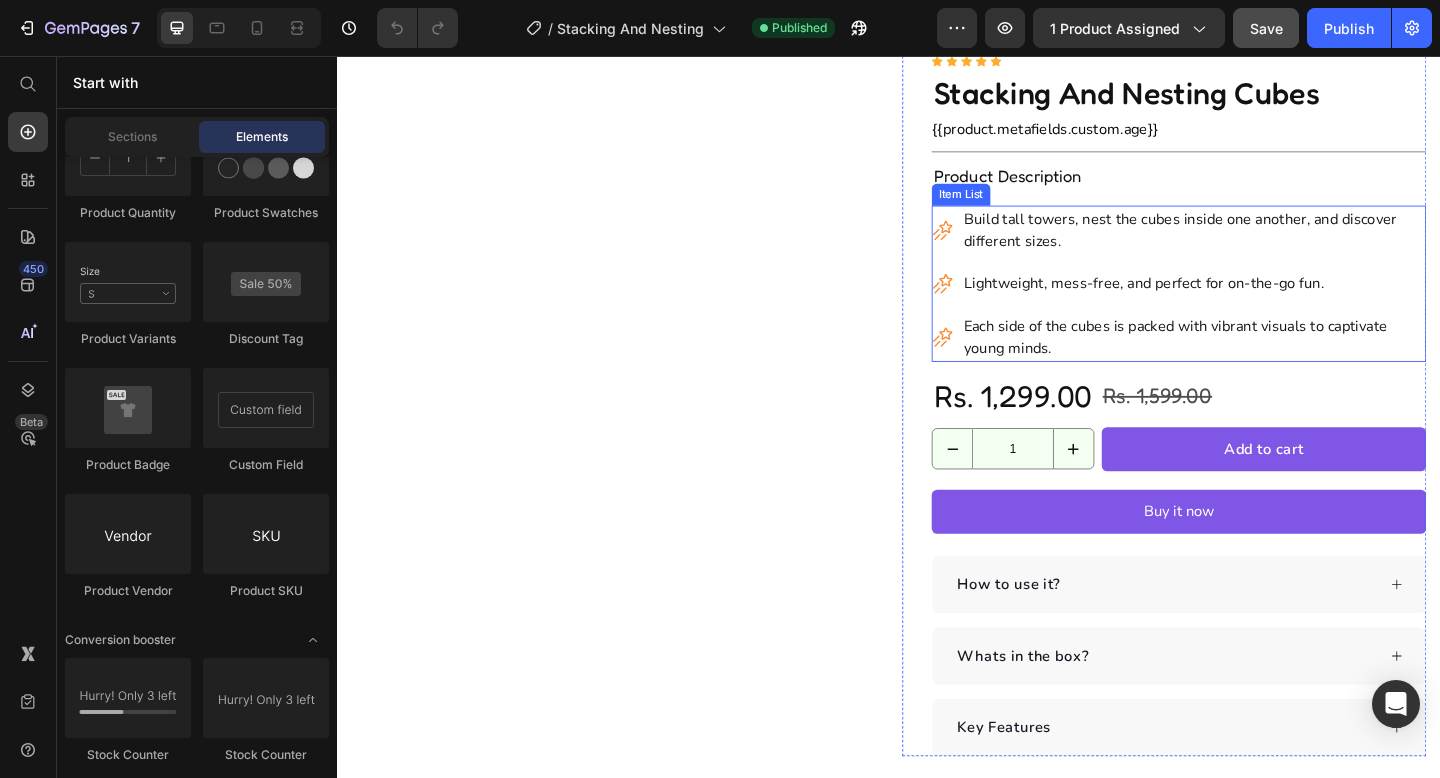 scroll, scrollTop: 91, scrollLeft: 0, axis: vertical 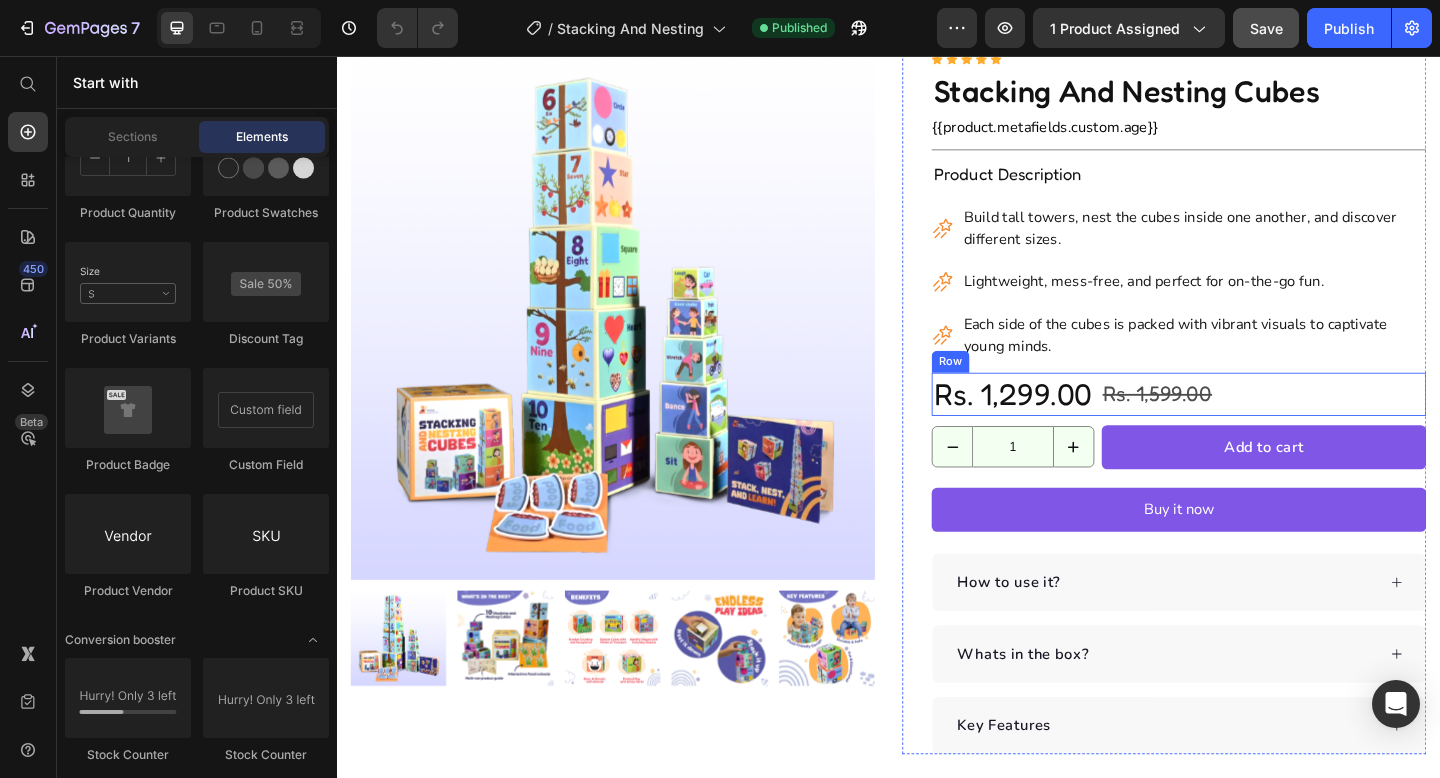 click on "Rs. 1,299.00 Product Price Rs. 1,599.00 Product Price Row" at bounding box center (1253, 424) 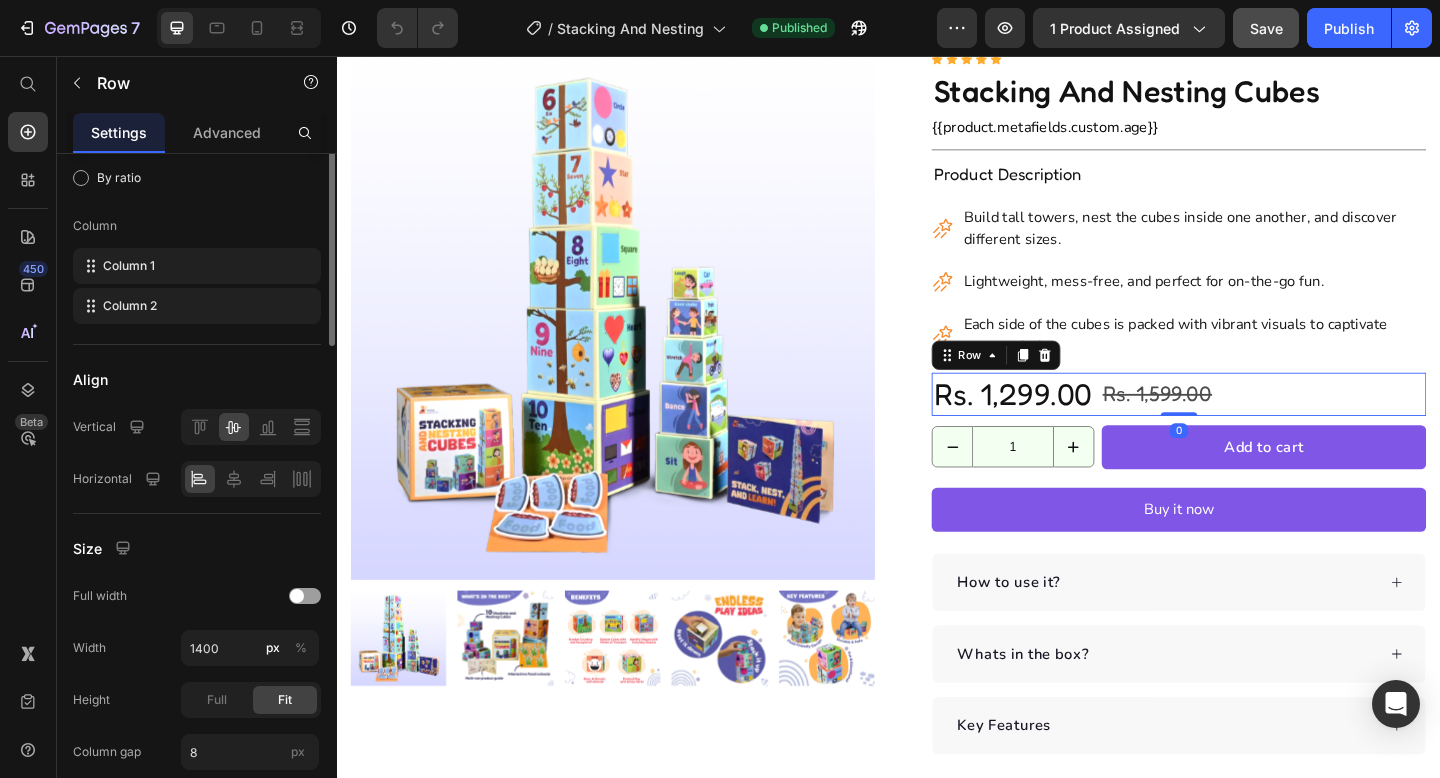 scroll, scrollTop: 0, scrollLeft: 0, axis: both 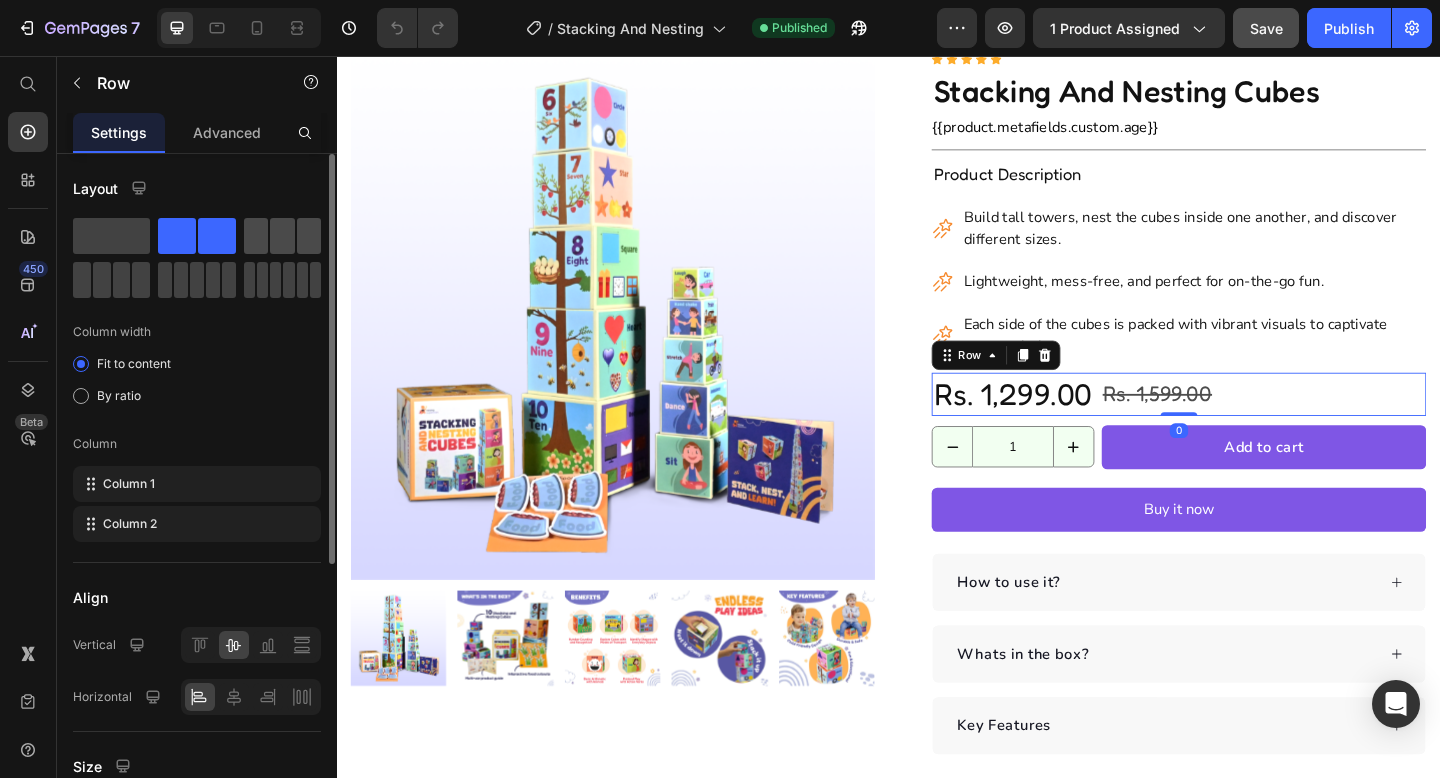 click 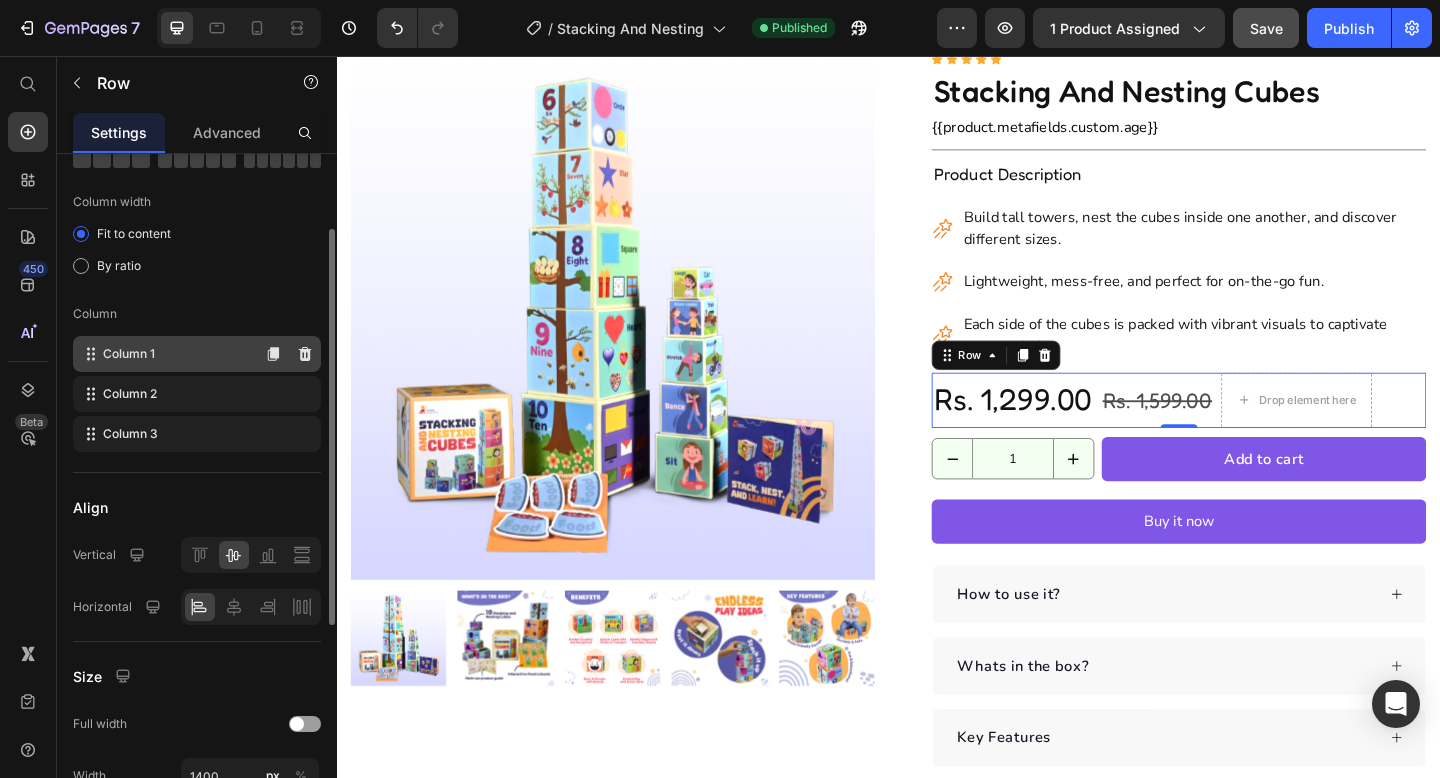 scroll, scrollTop: 488, scrollLeft: 0, axis: vertical 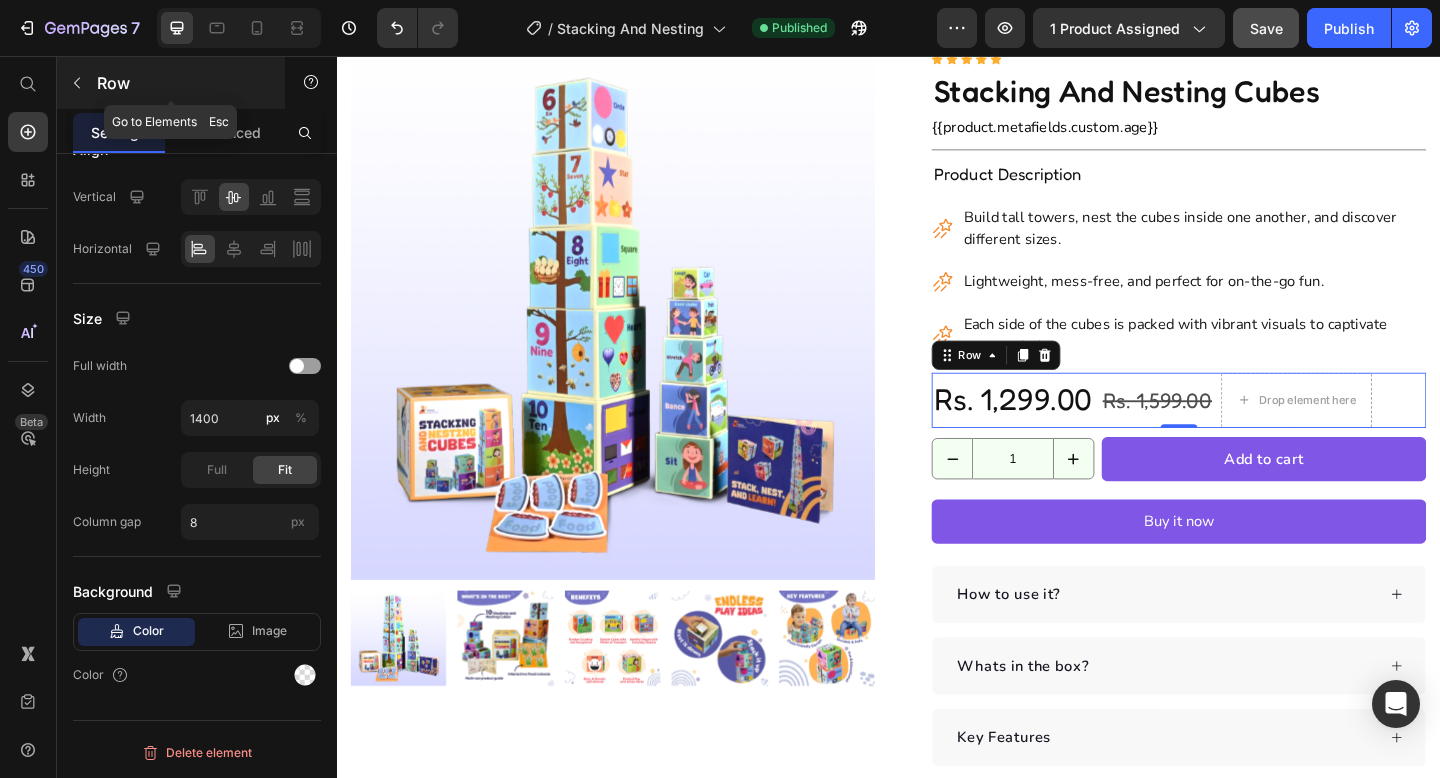 click at bounding box center [77, 83] 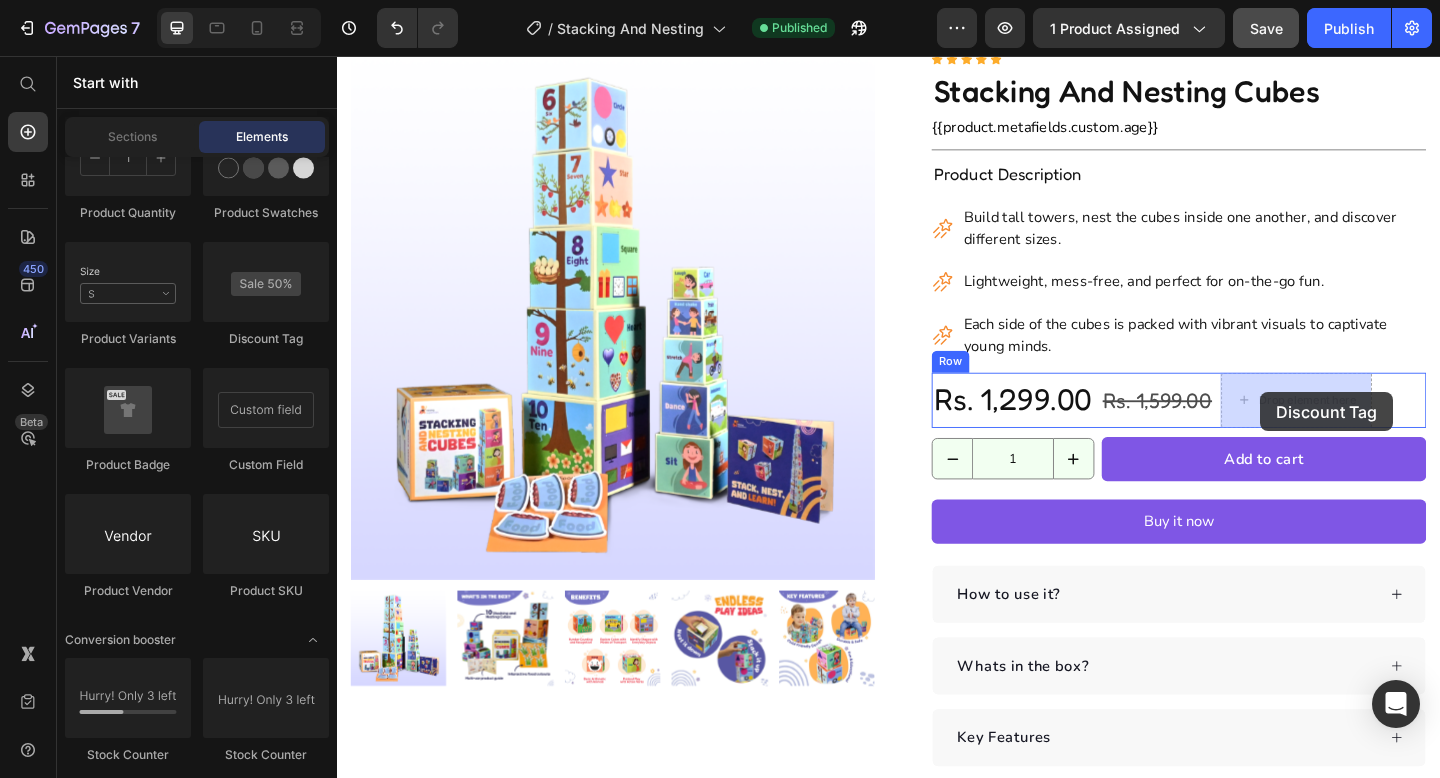 drag, startPoint x: 617, startPoint y: 350, endPoint x: 1341, endPoint y: 422, distance: 727.5713 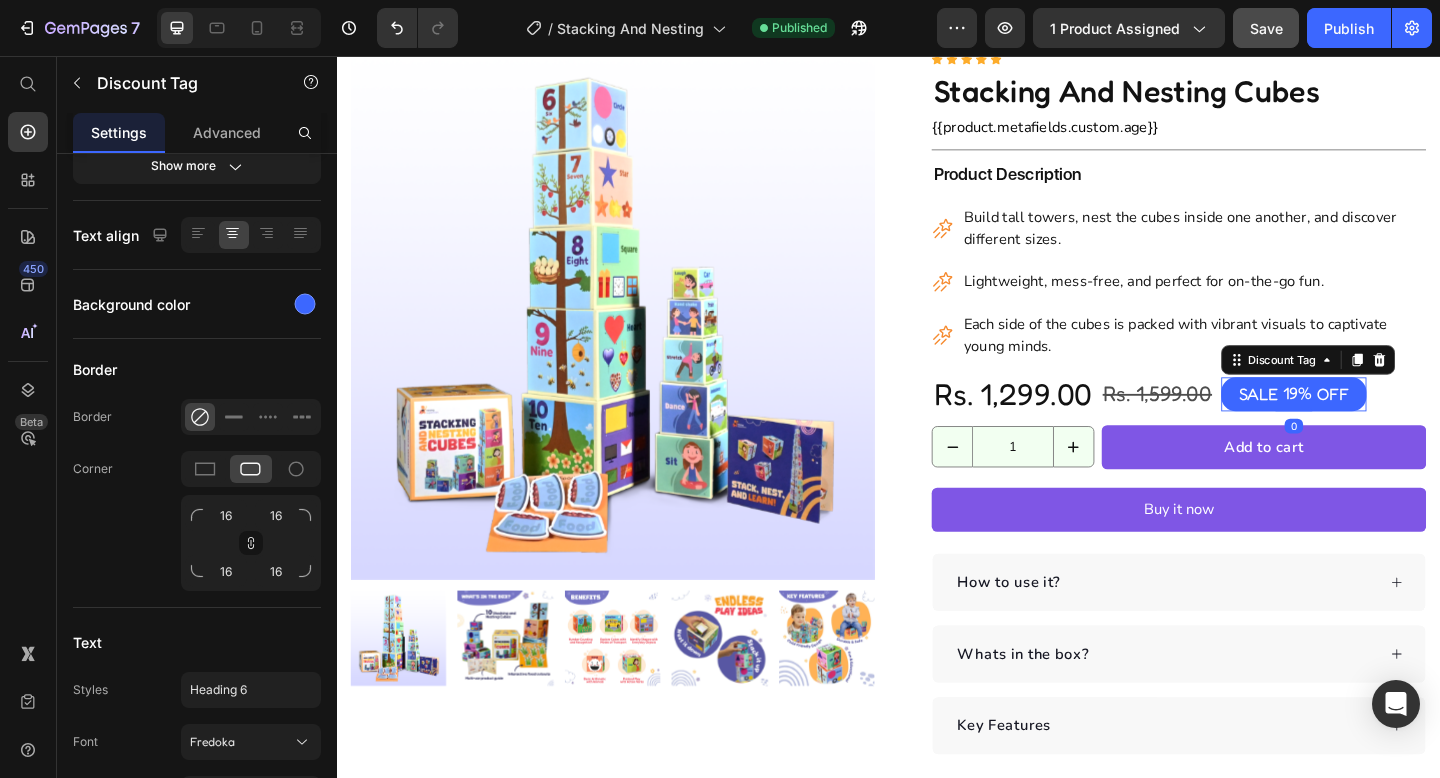 scroll, scrollTop: 0, scrollLeft: 0, axis: both 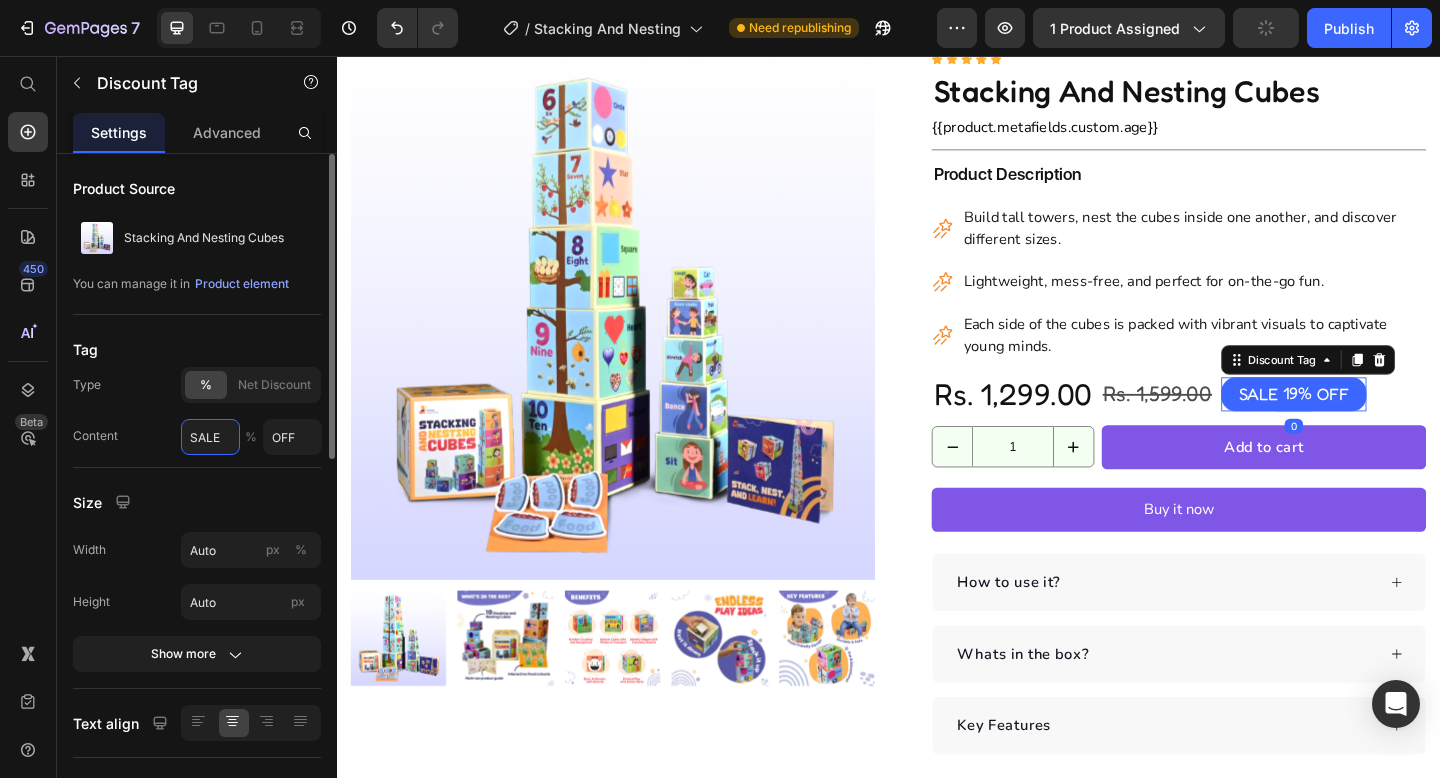 click on "SALE" at bounding box center (210, 437) 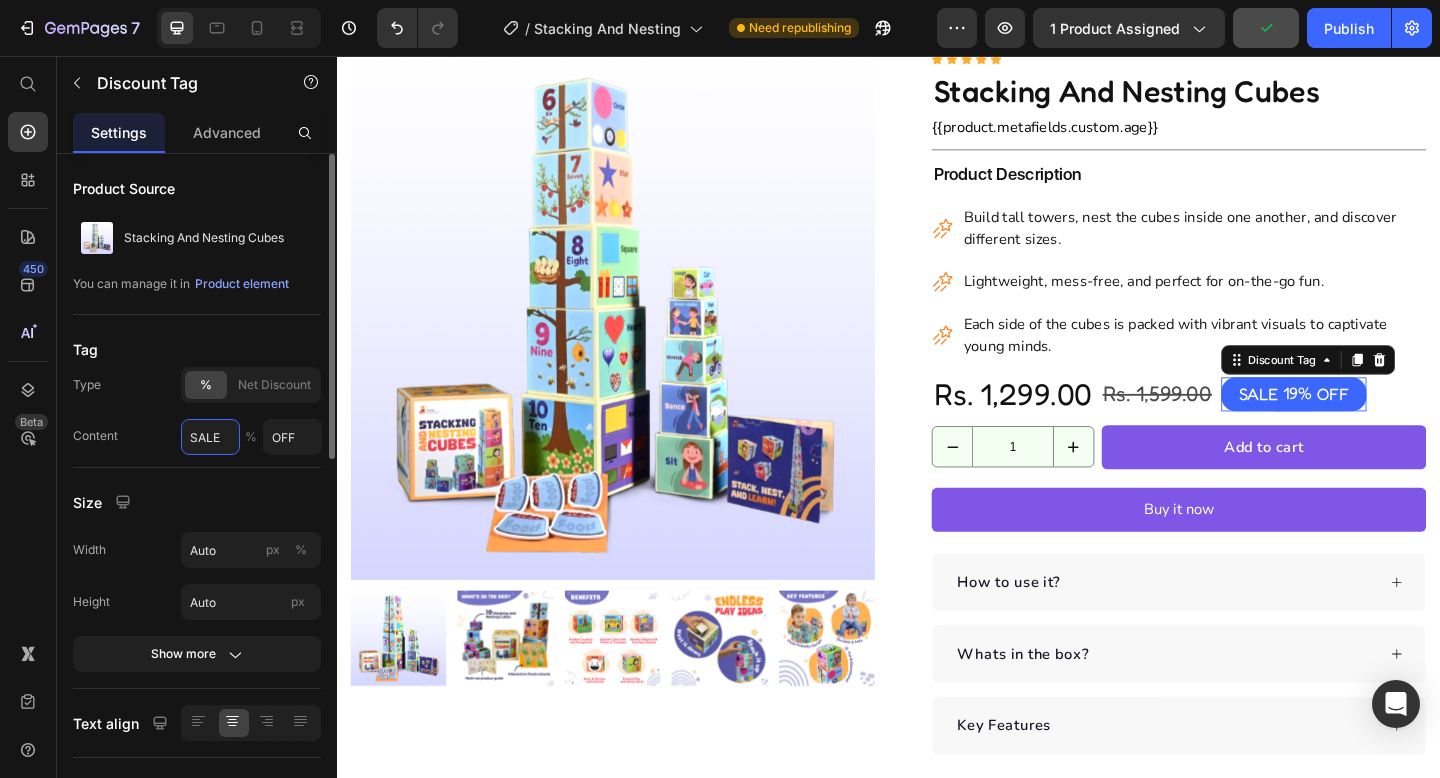 click on "SALE" at bounding box center [210, 437] 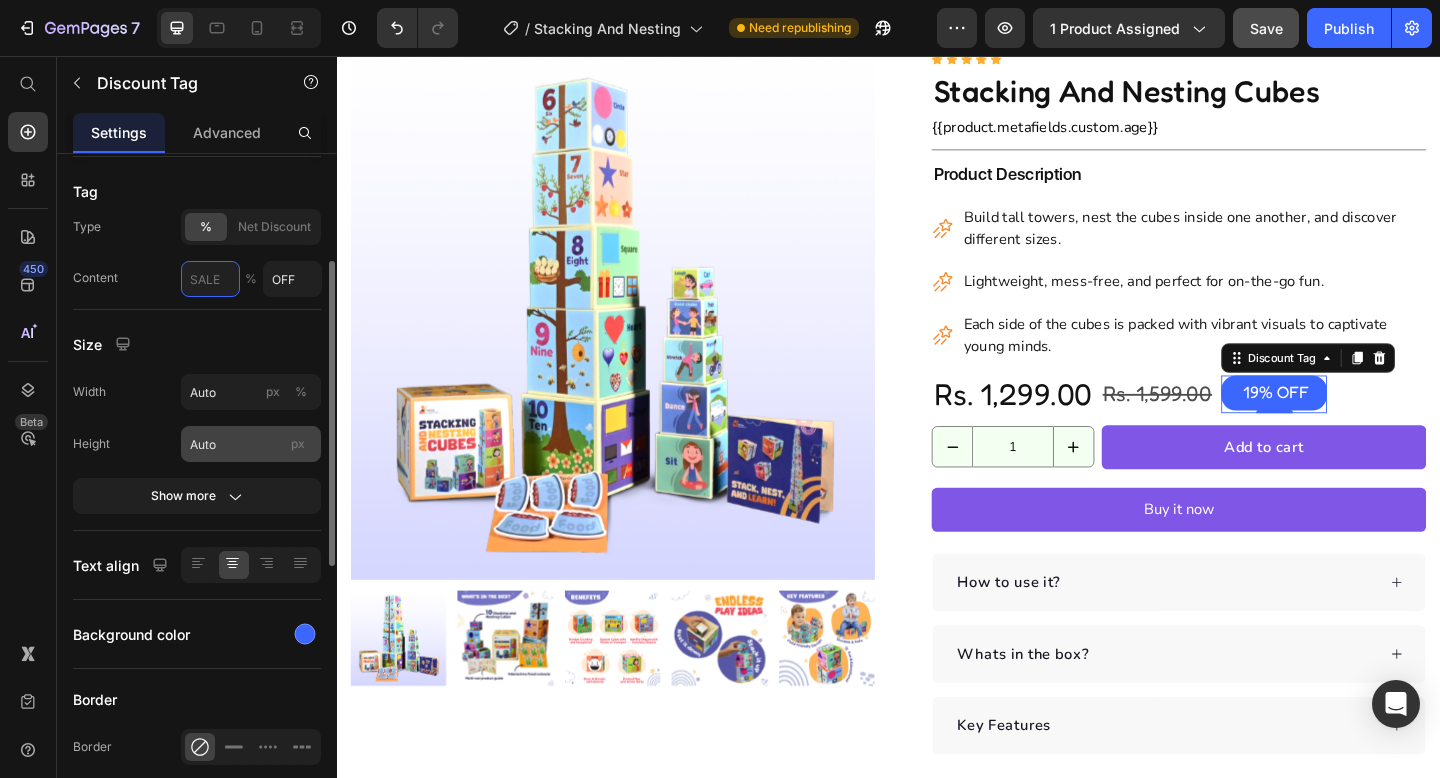 scroll, scrollTop: 230, scrollLeft: 0, axis: vertical 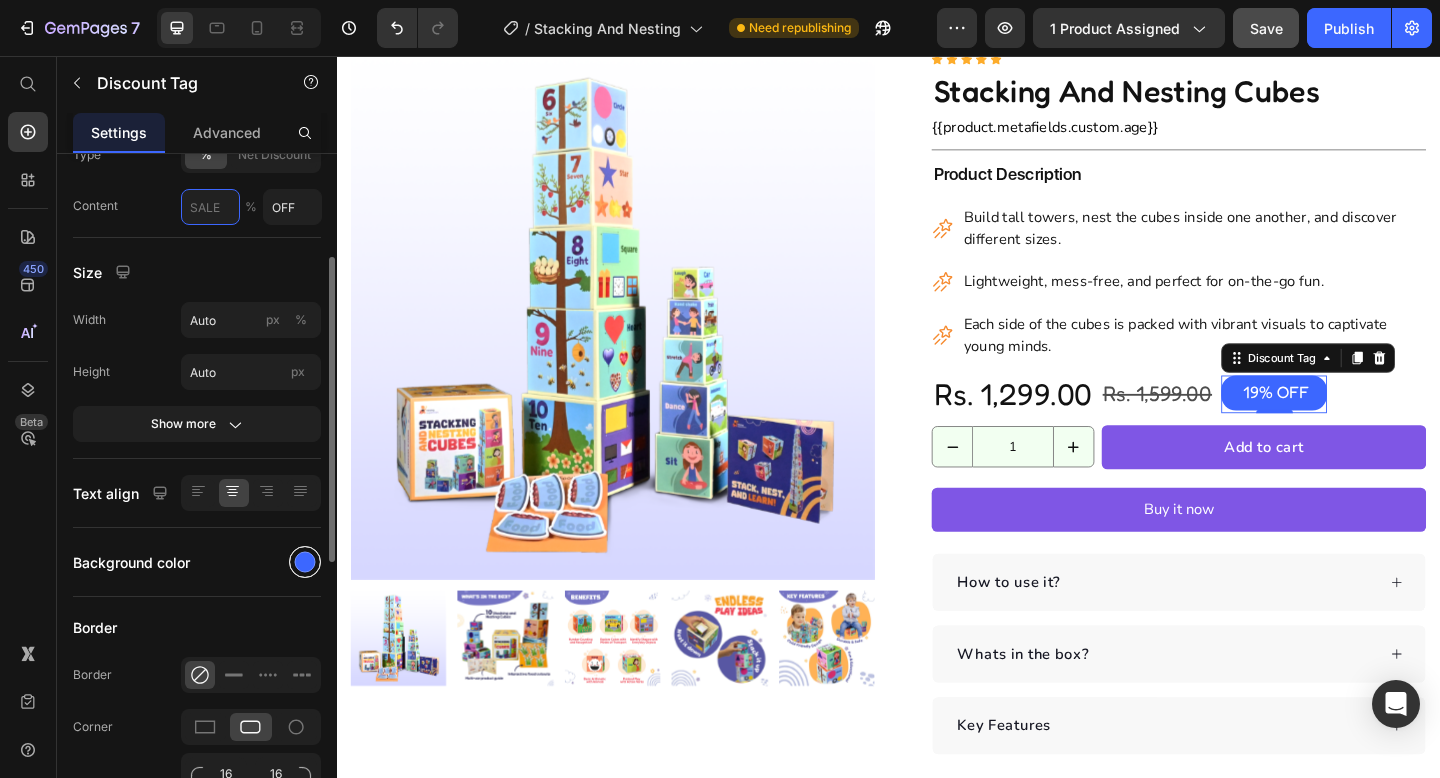 type 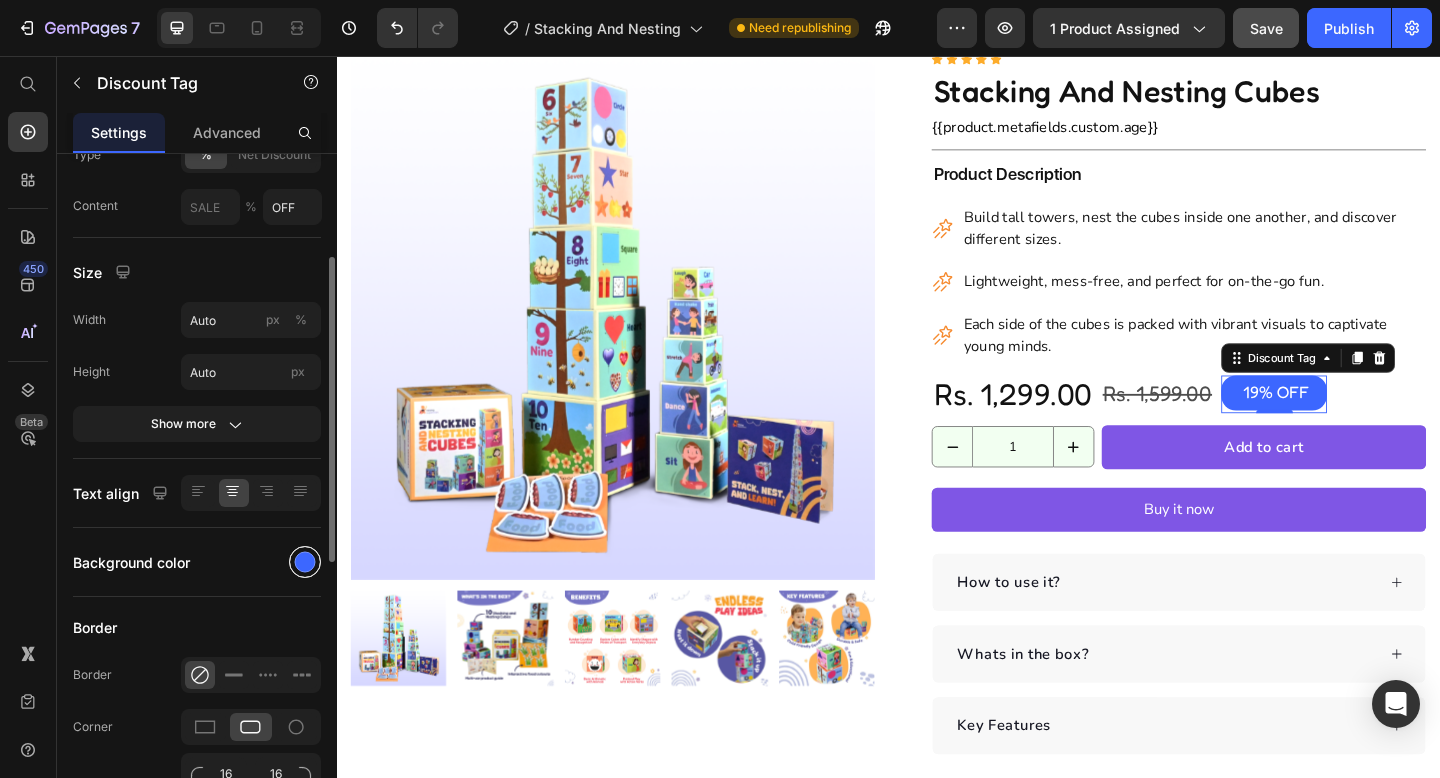 click at bounding box center (305, 562) 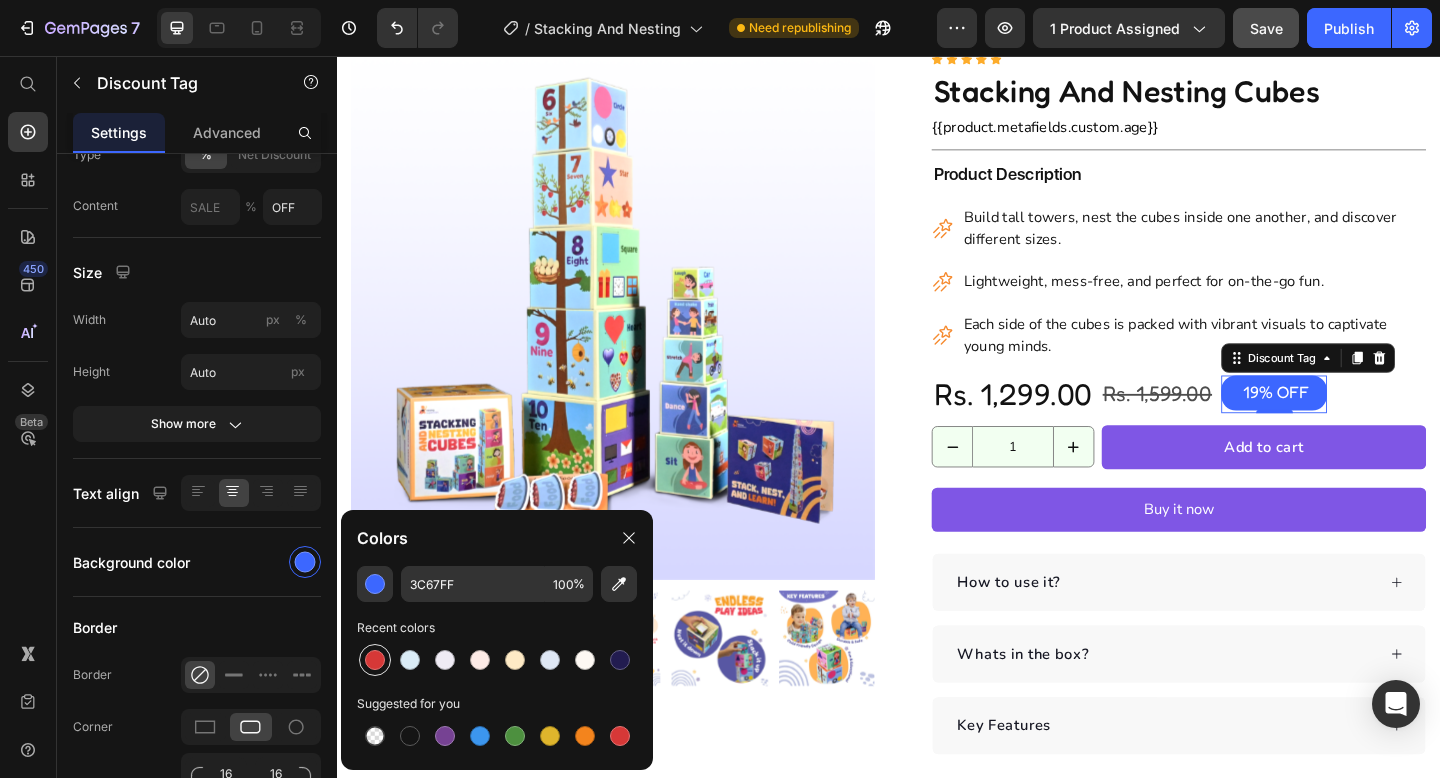 click at bounding box center (375, 660) 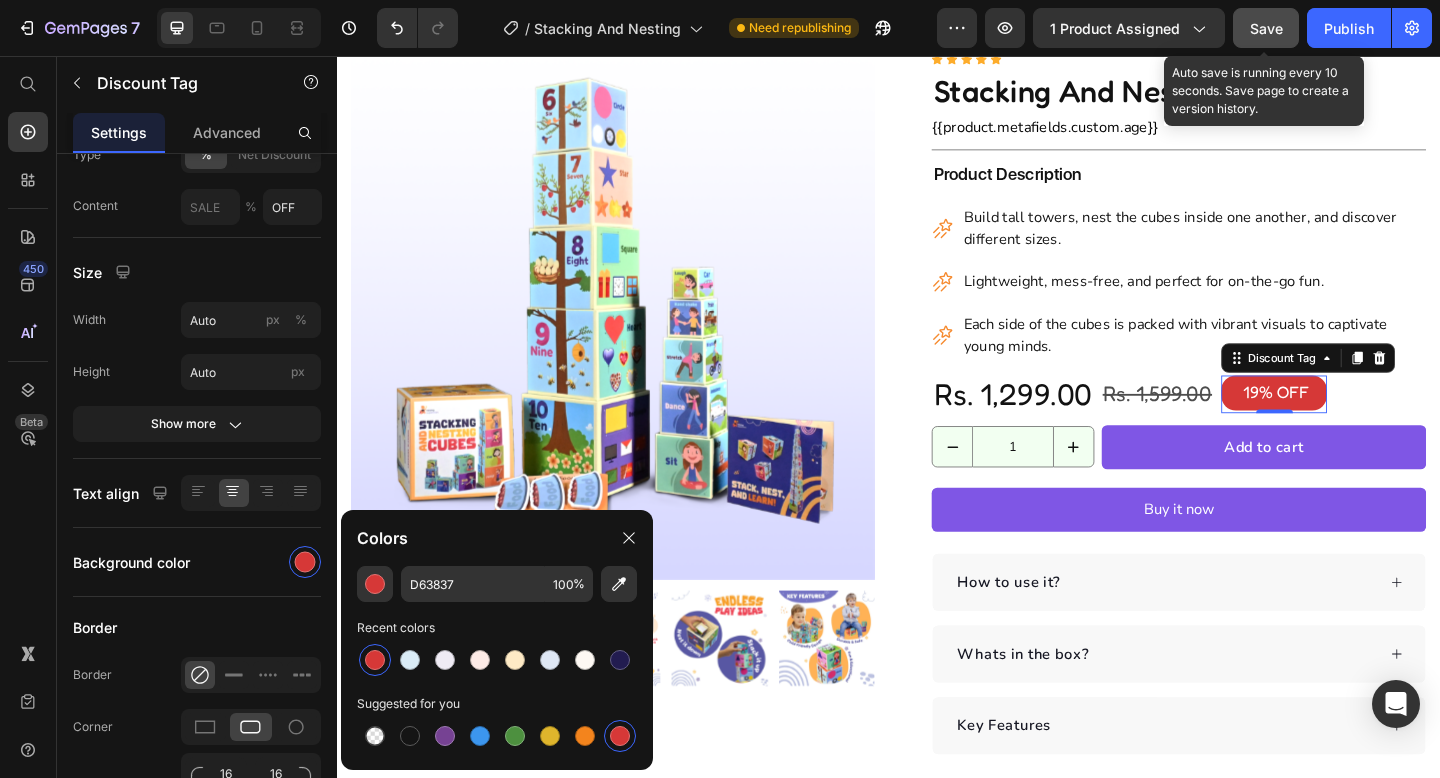 click on "Save" at bounding box center (1266, 28) 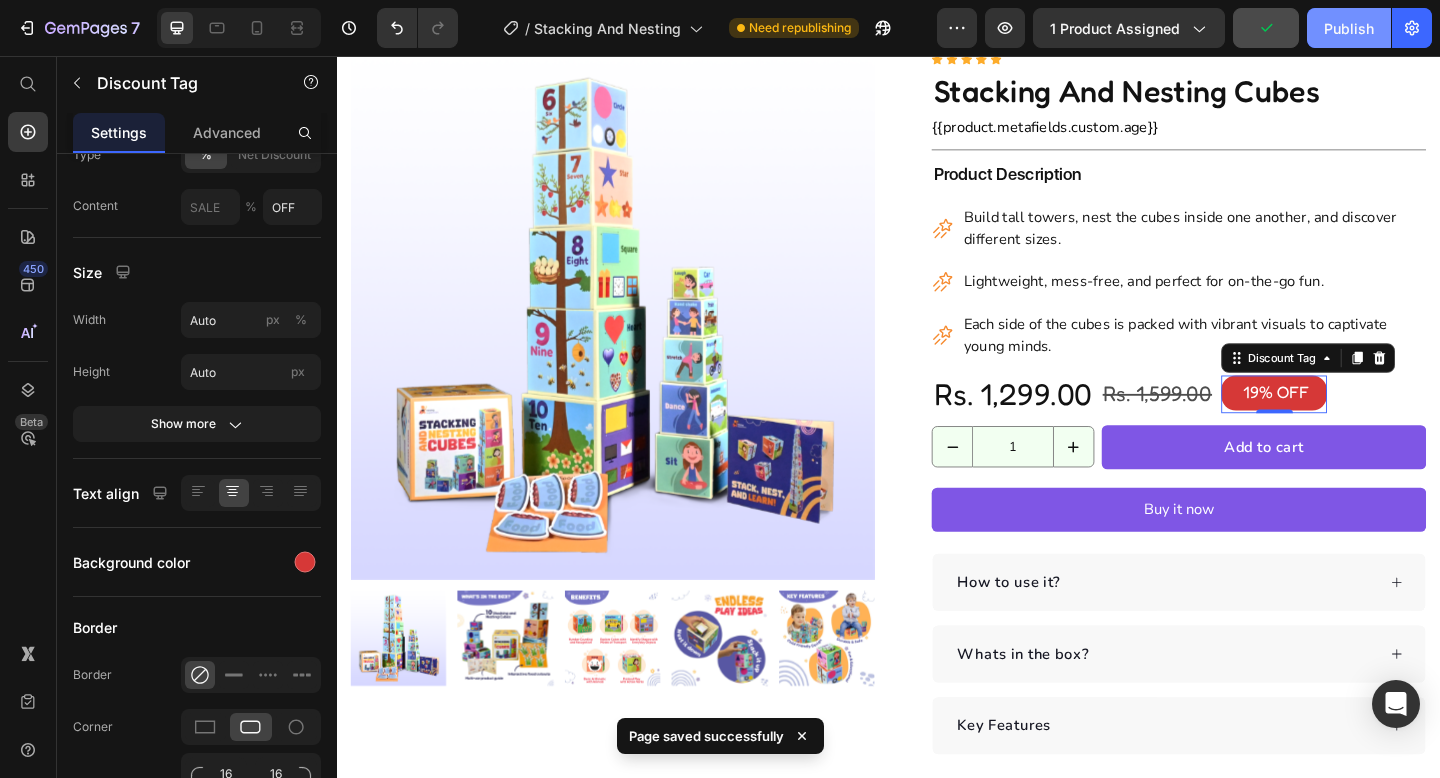 click on "Publish" at bounding box center (1349, 28) 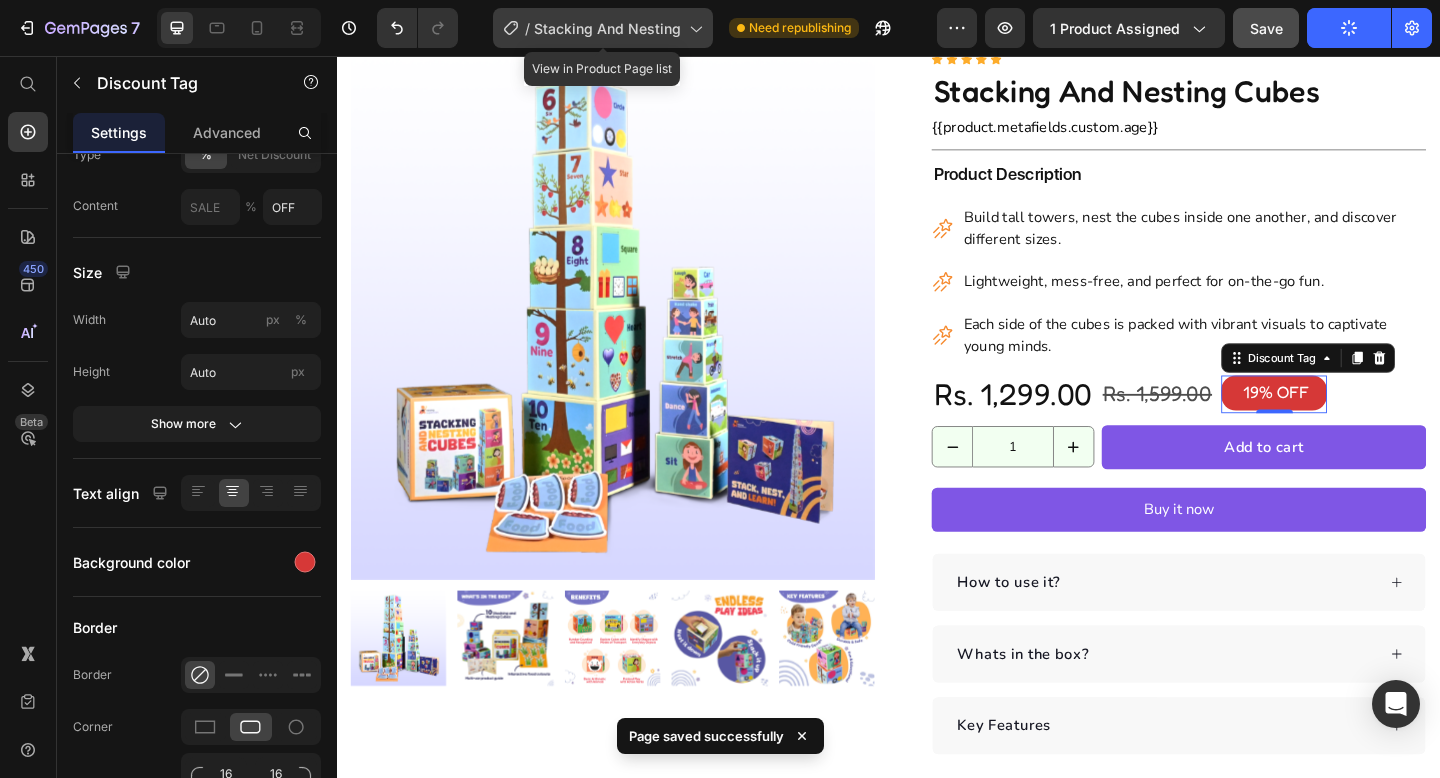 click on "Stacking And Nesting" at bounding box center [607, 28] 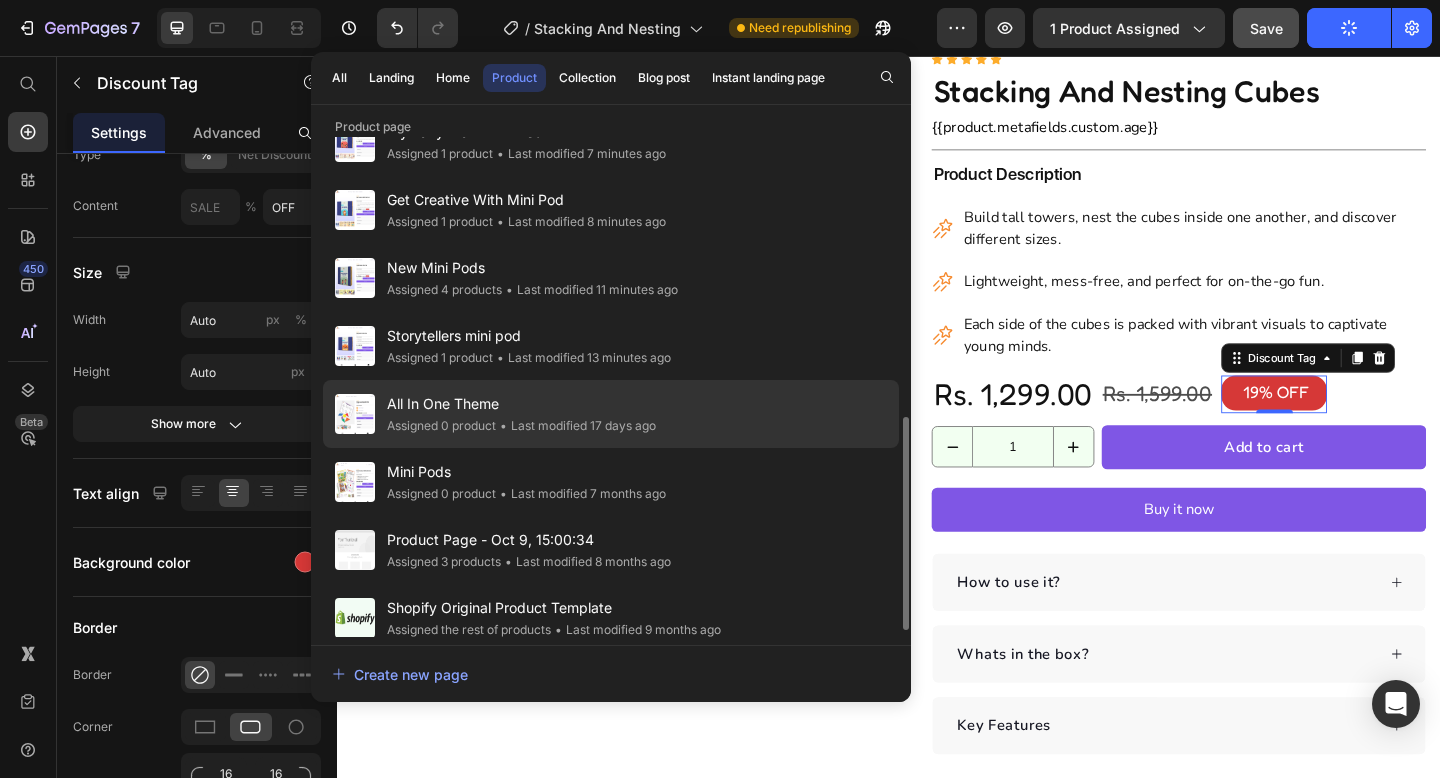 scroll, scrollTop: 670, scrollLeft: 0, axis: vertical 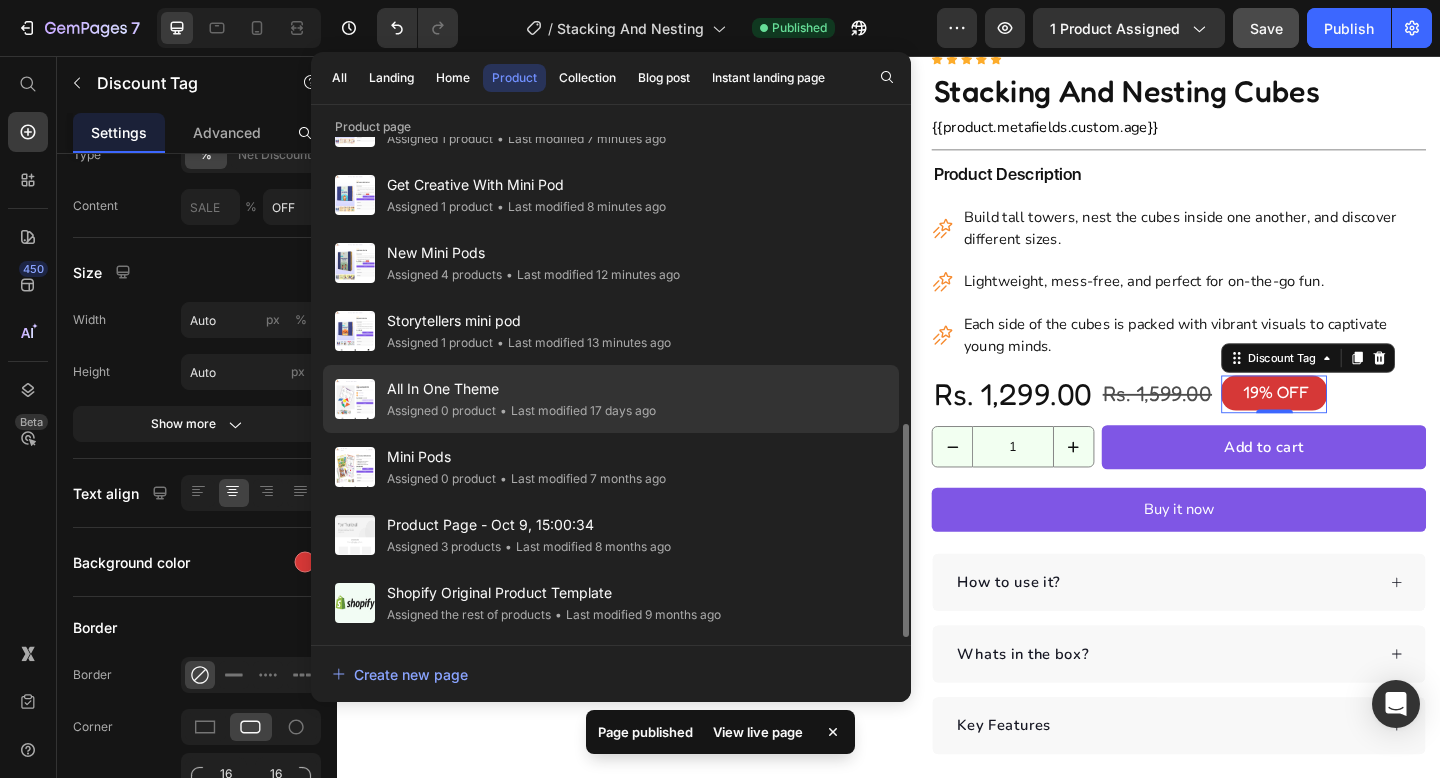 click on "All In One Theme Assigned 0 product • Last modified 17 days ago" 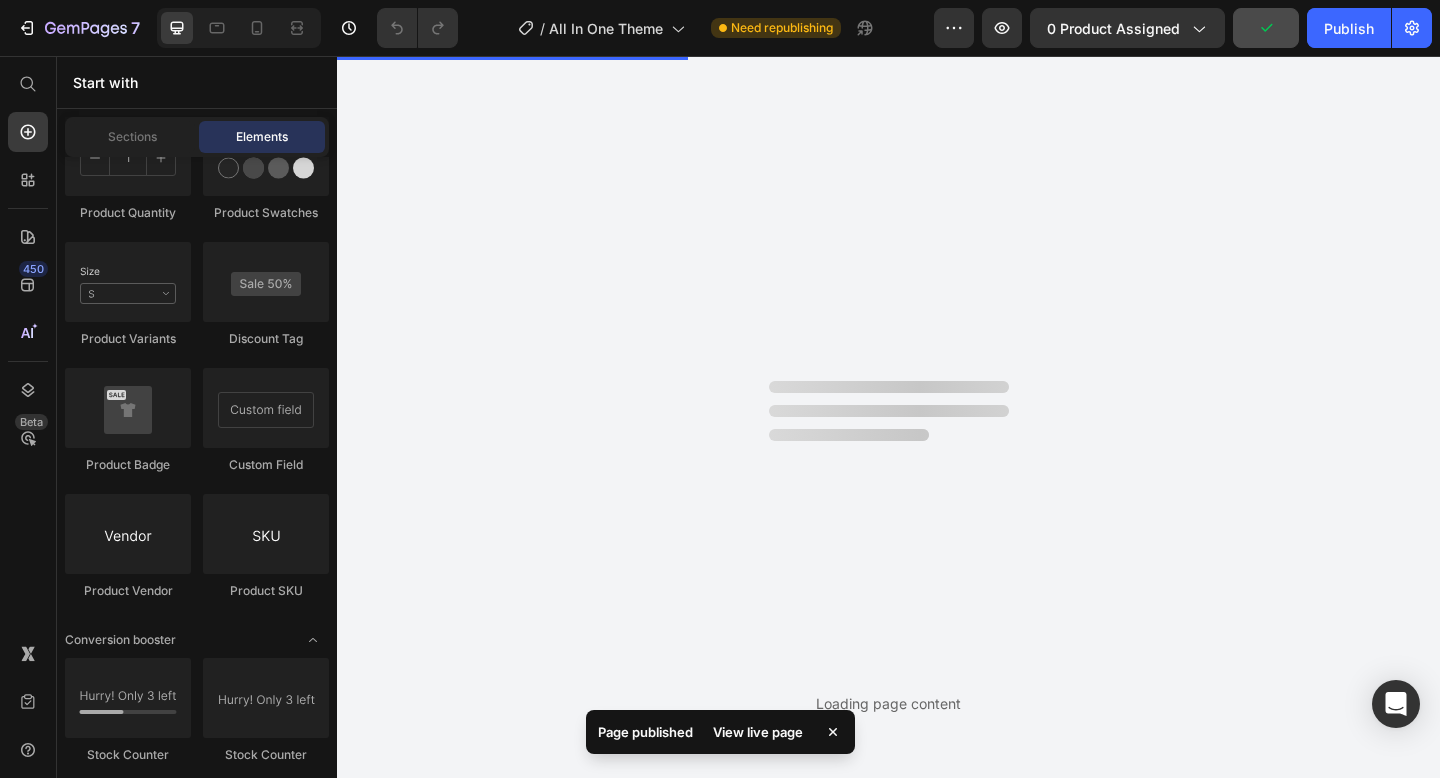 scroll, scrollTop: 0, scrollLeft: 0, axis: both 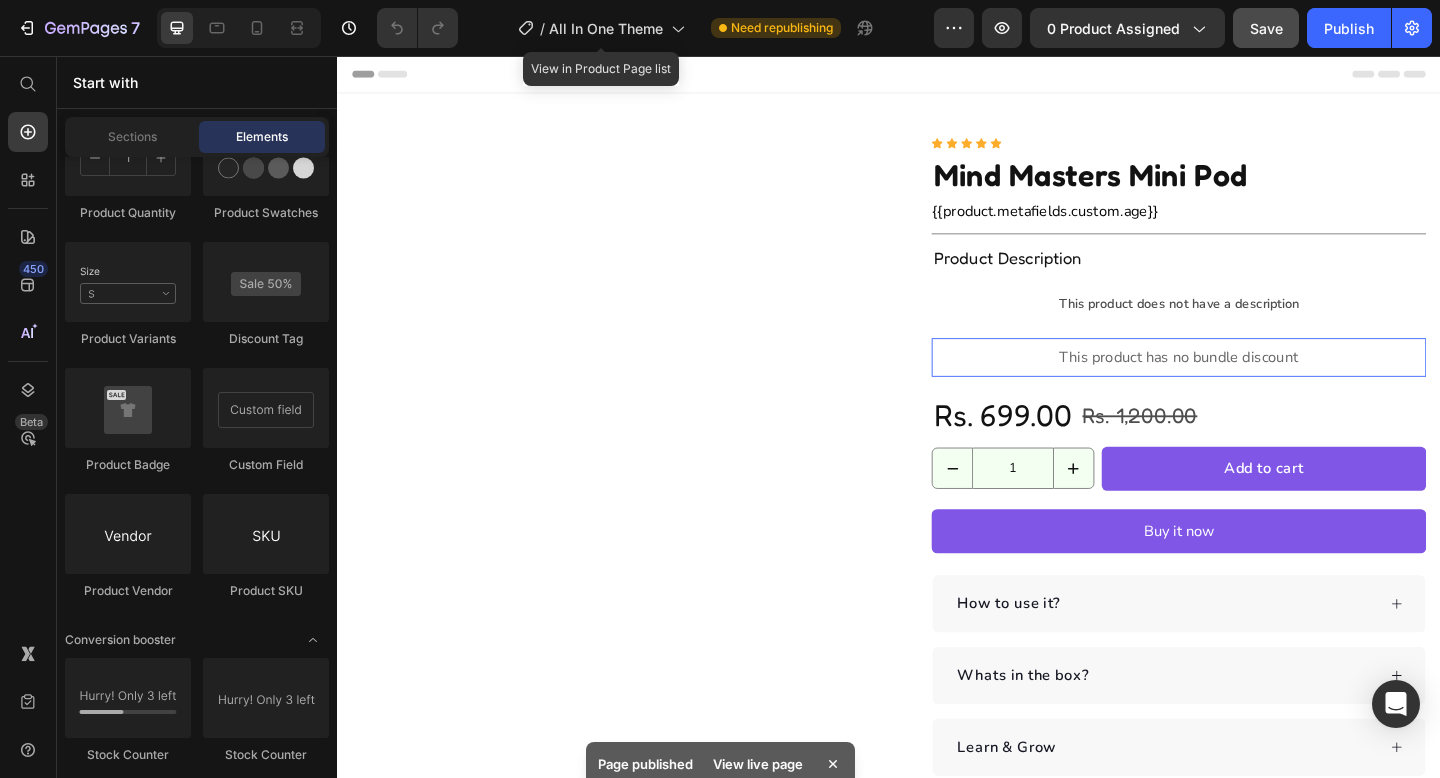 click on "/  All In One Theme" 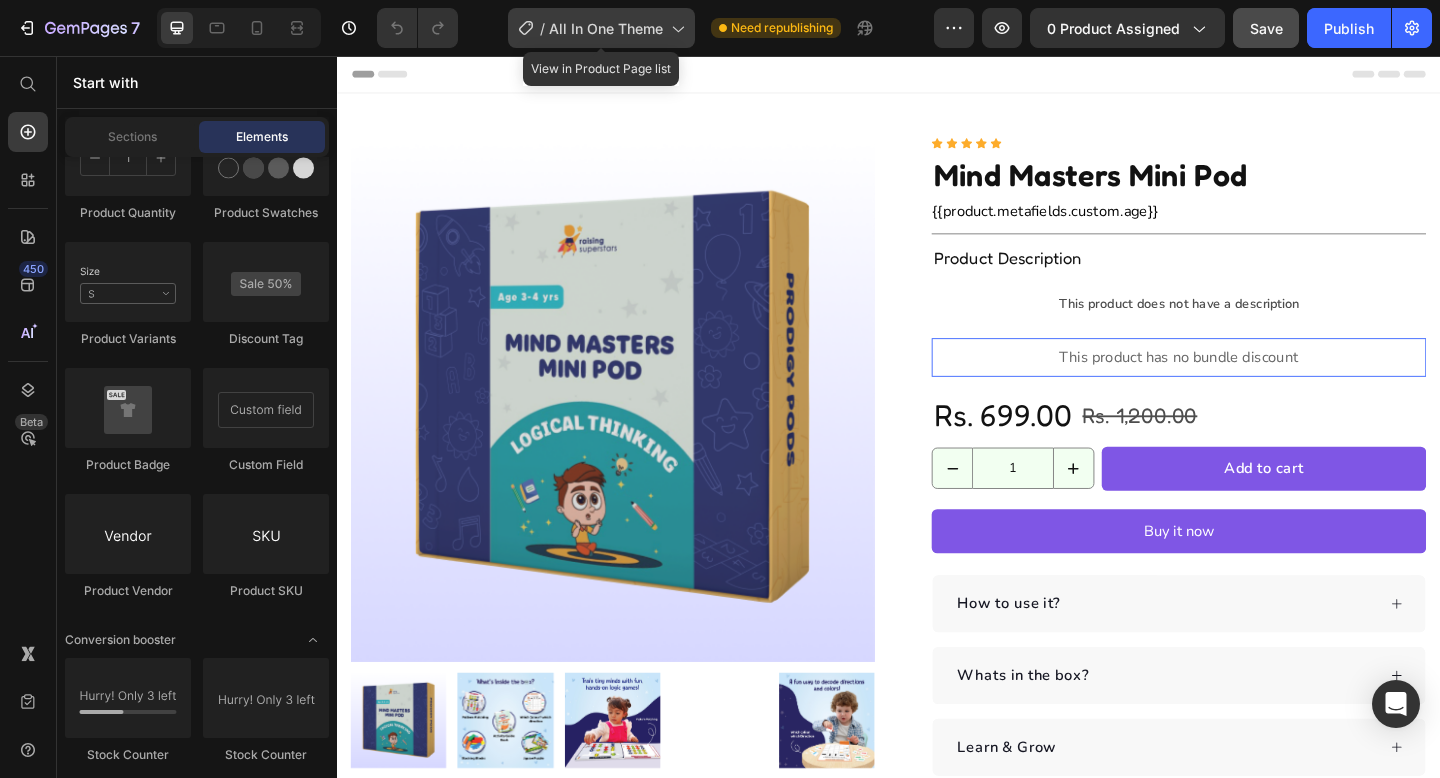 click on "All In One Theme" at bounding box center (606, 28) 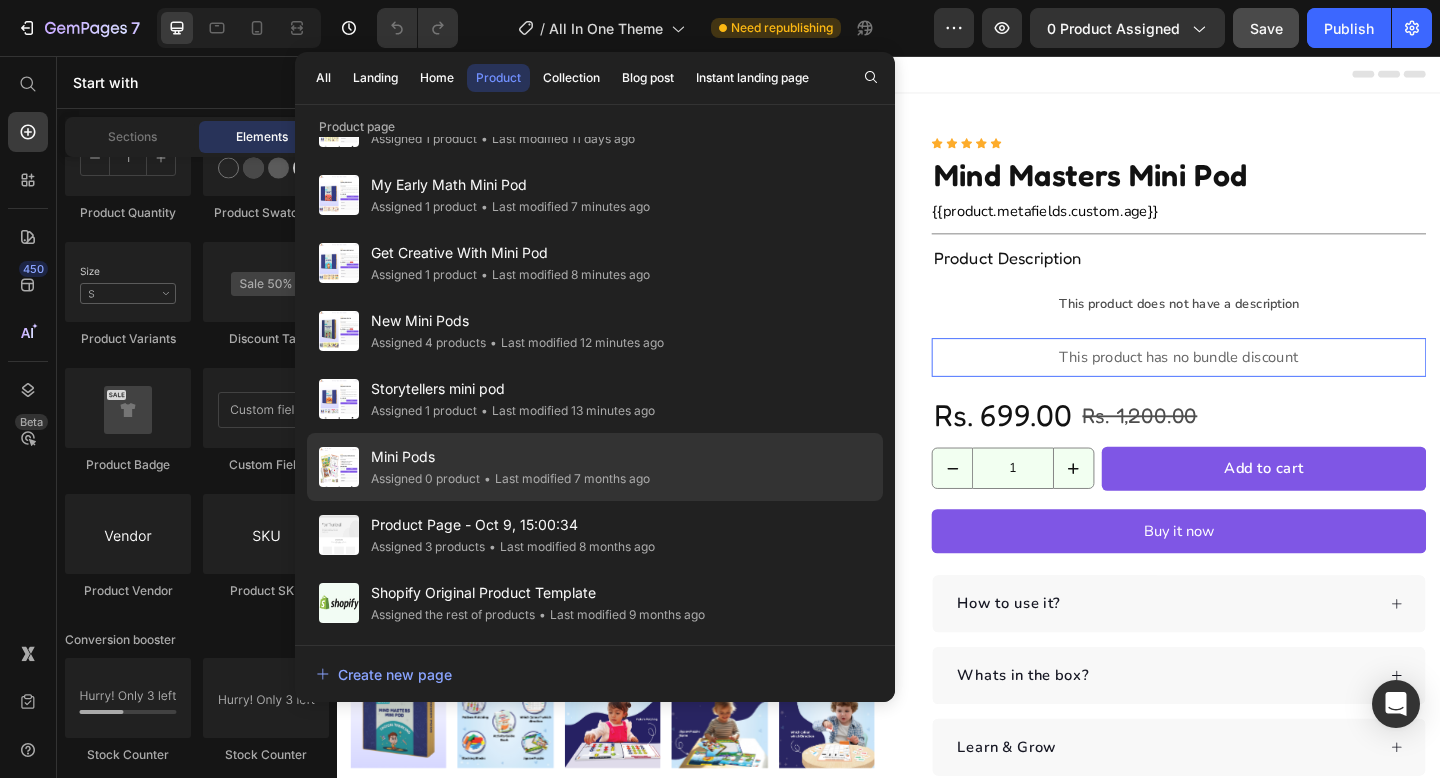 click on "Mini Pods" at bounding box center (510, 457) 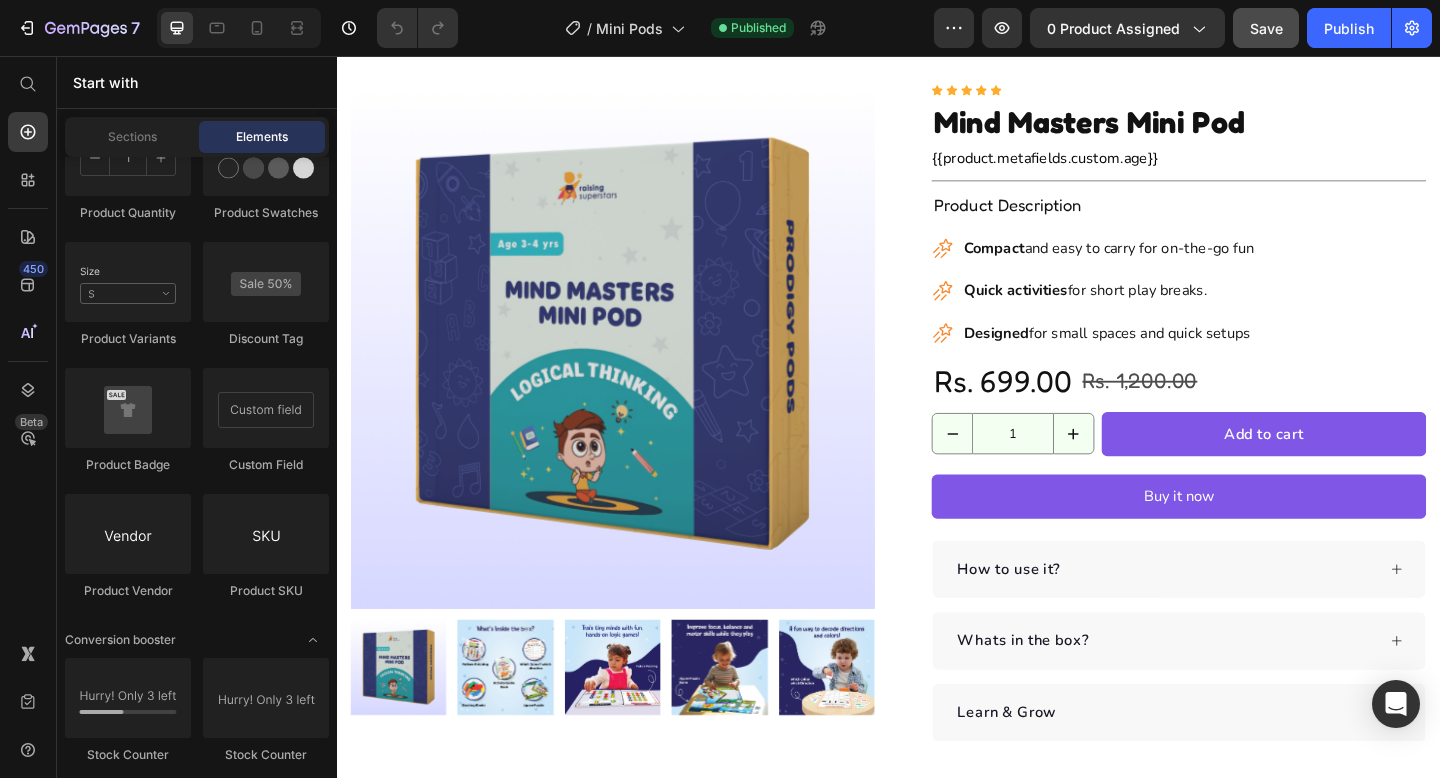 scroll, scrollTop: 33, scrollLeft: 0, axis: vertical 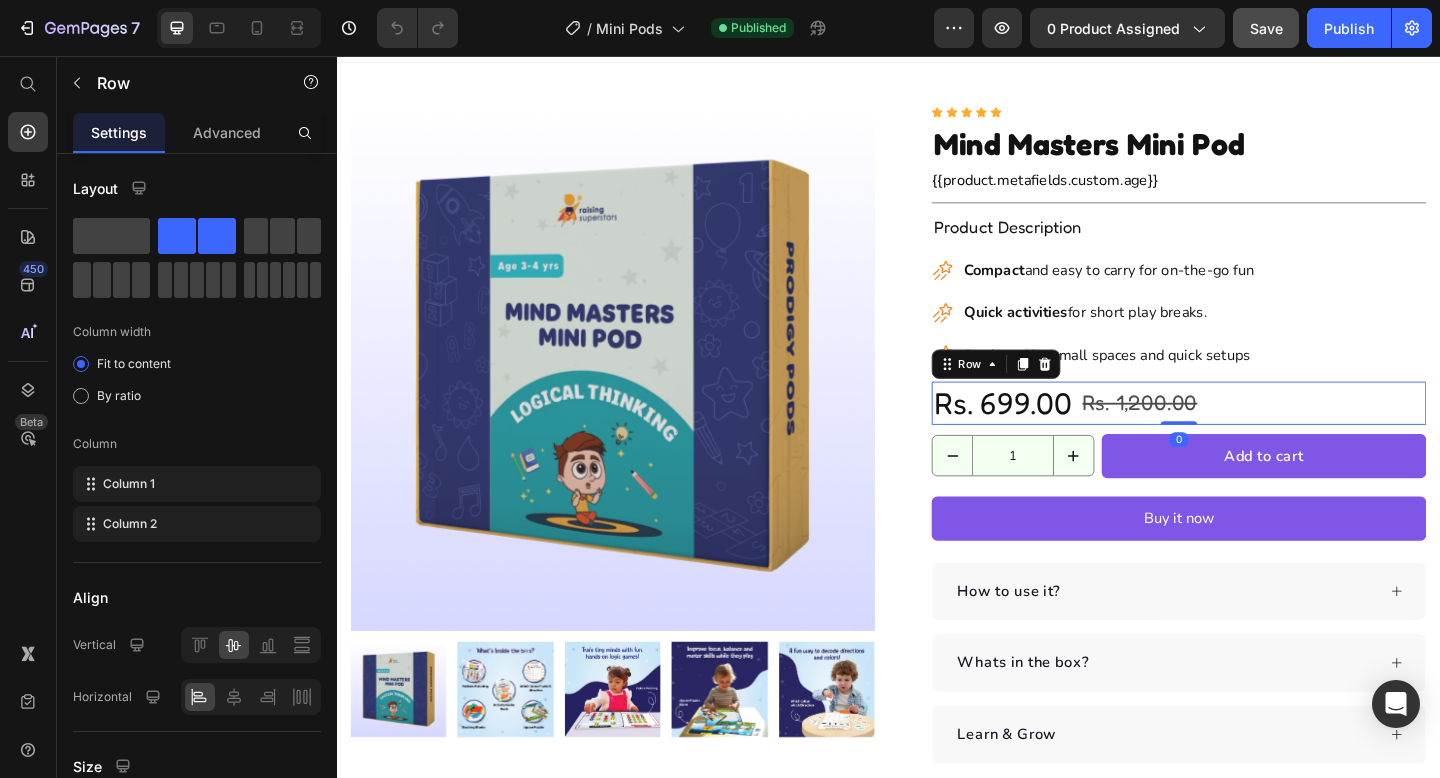 click on "Rs. 699.00 Product Price Rs. 1,200.00 Product Price Row   0" at bounding box center [1253, 434] 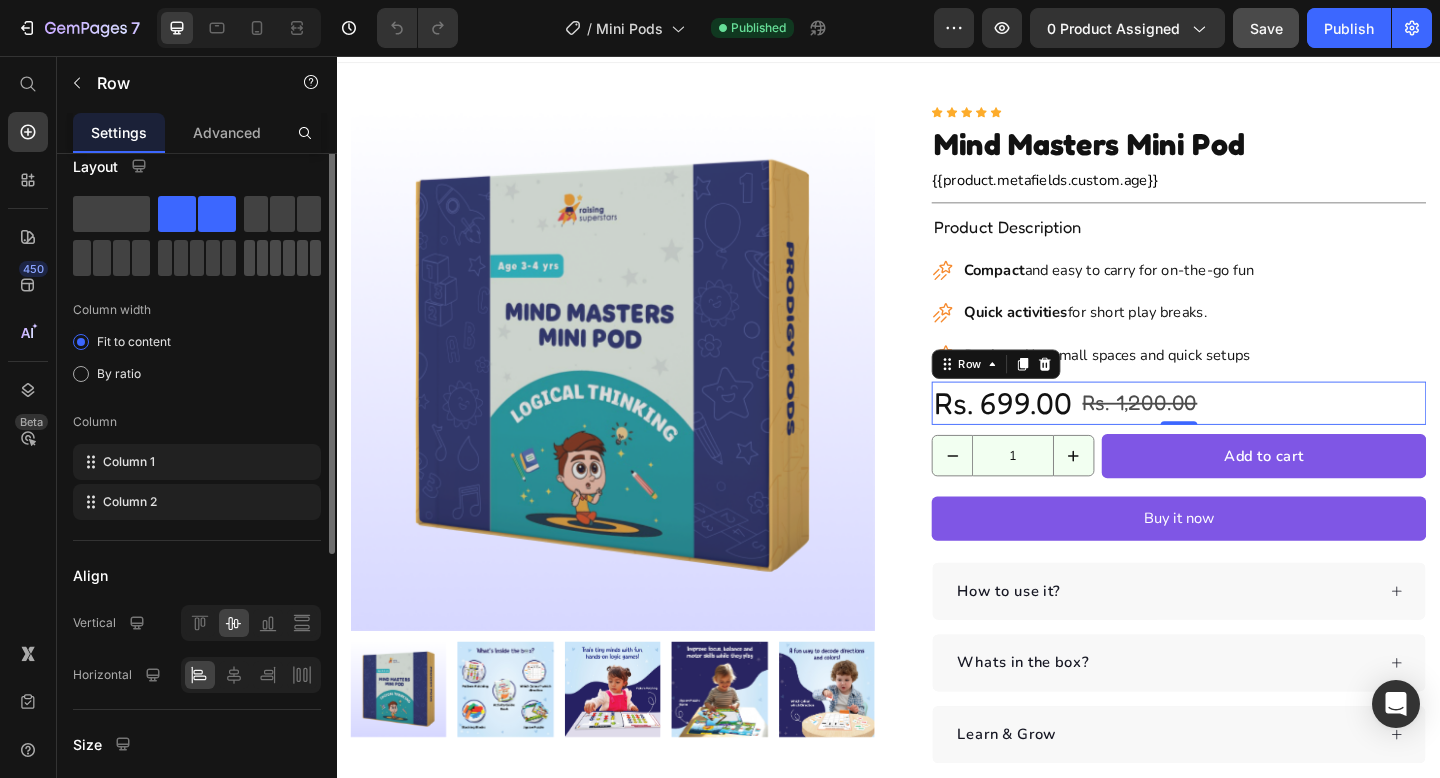 scroll, scrollTop: 8, scrollLeft: 0, axis: vertical 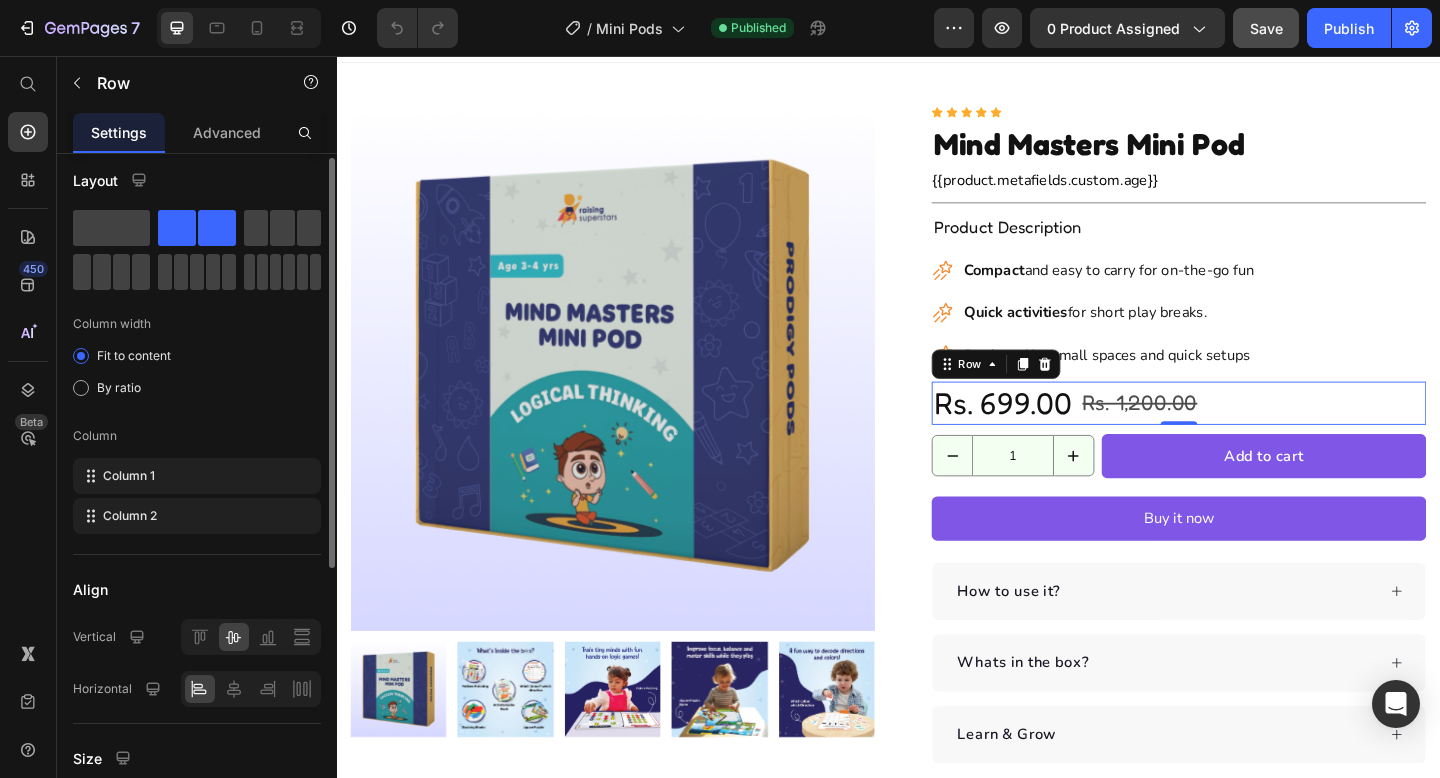 click on "Layout Column width Fit to content By ratio Column Column 1 Column 2" 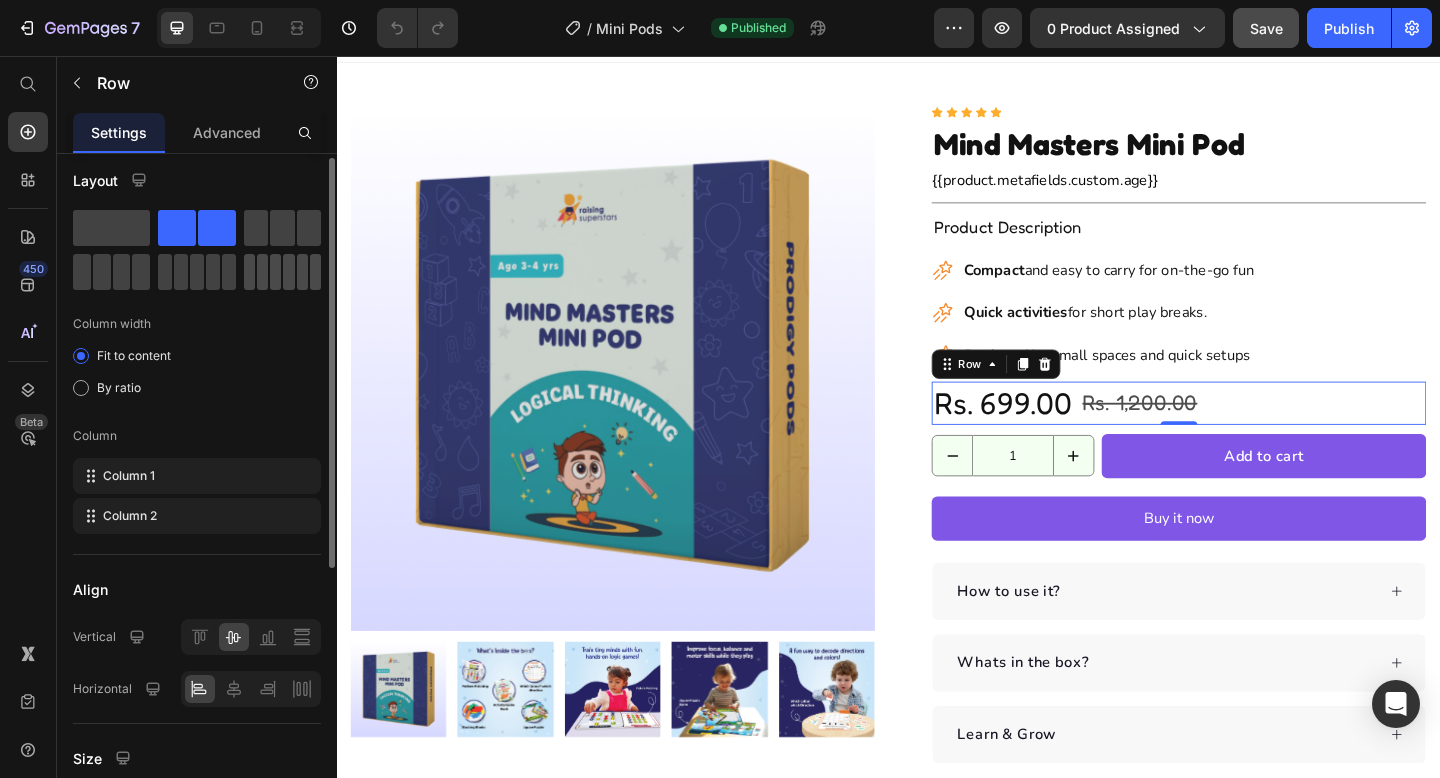 click 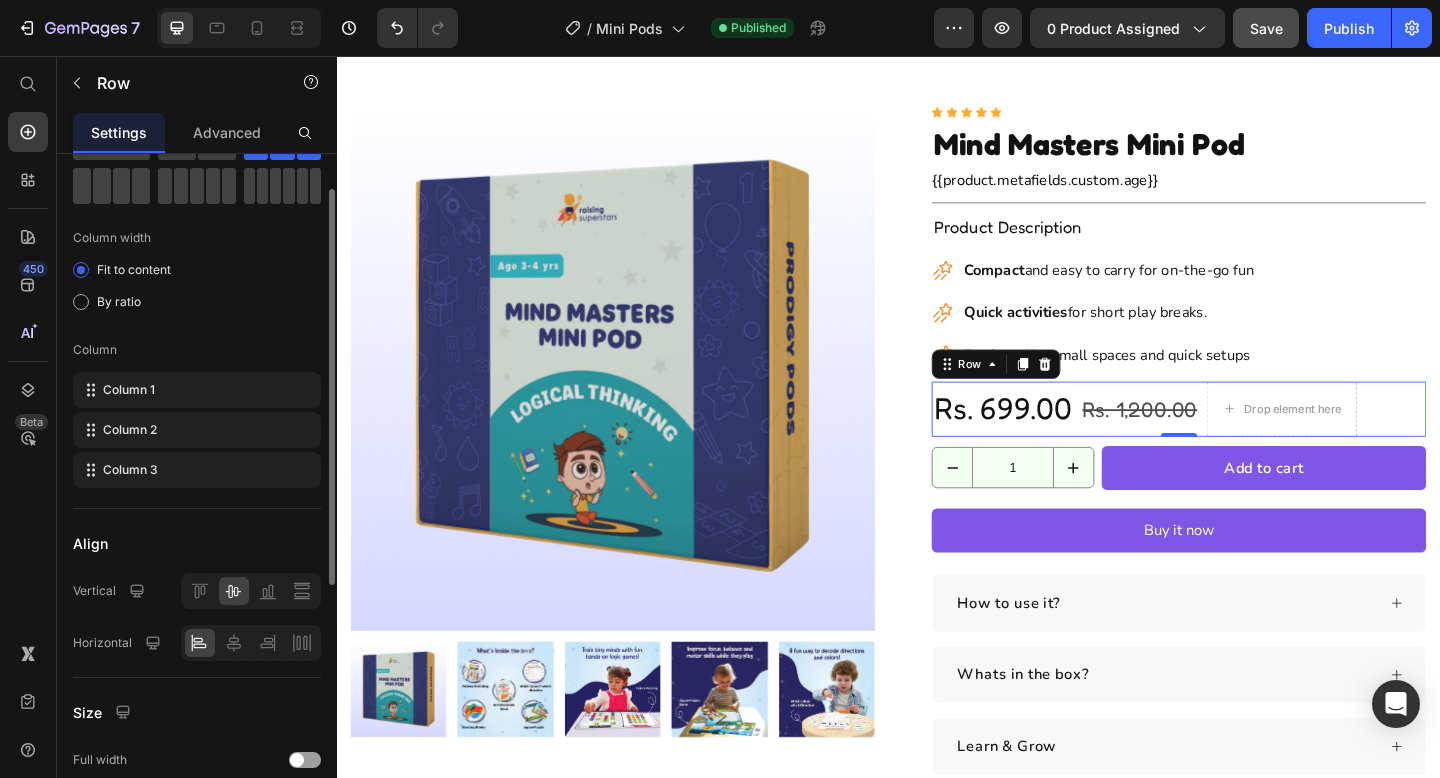 scroll, scrollTop: 0, scrollLeft: 0, axis: both 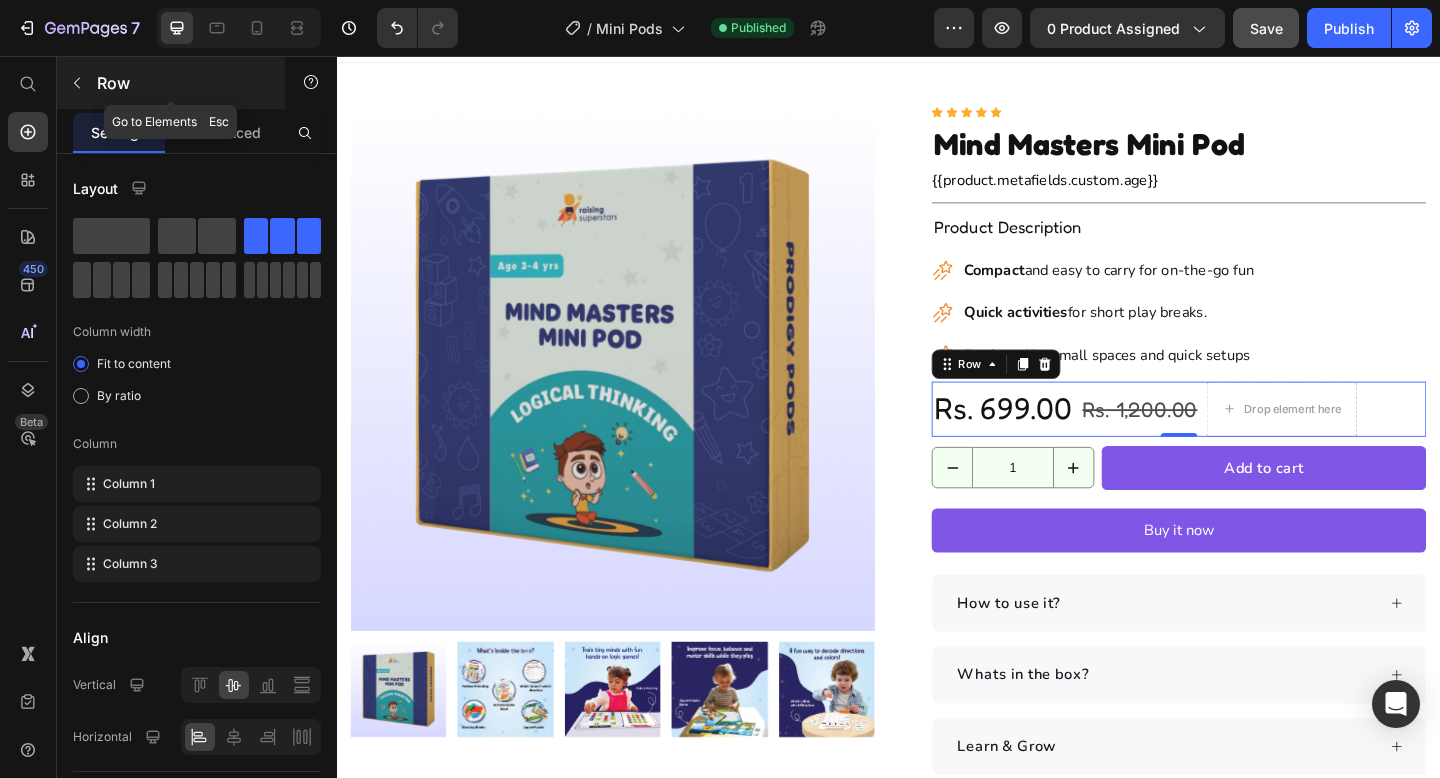 click on "Row" at bounding box center (182, 83) 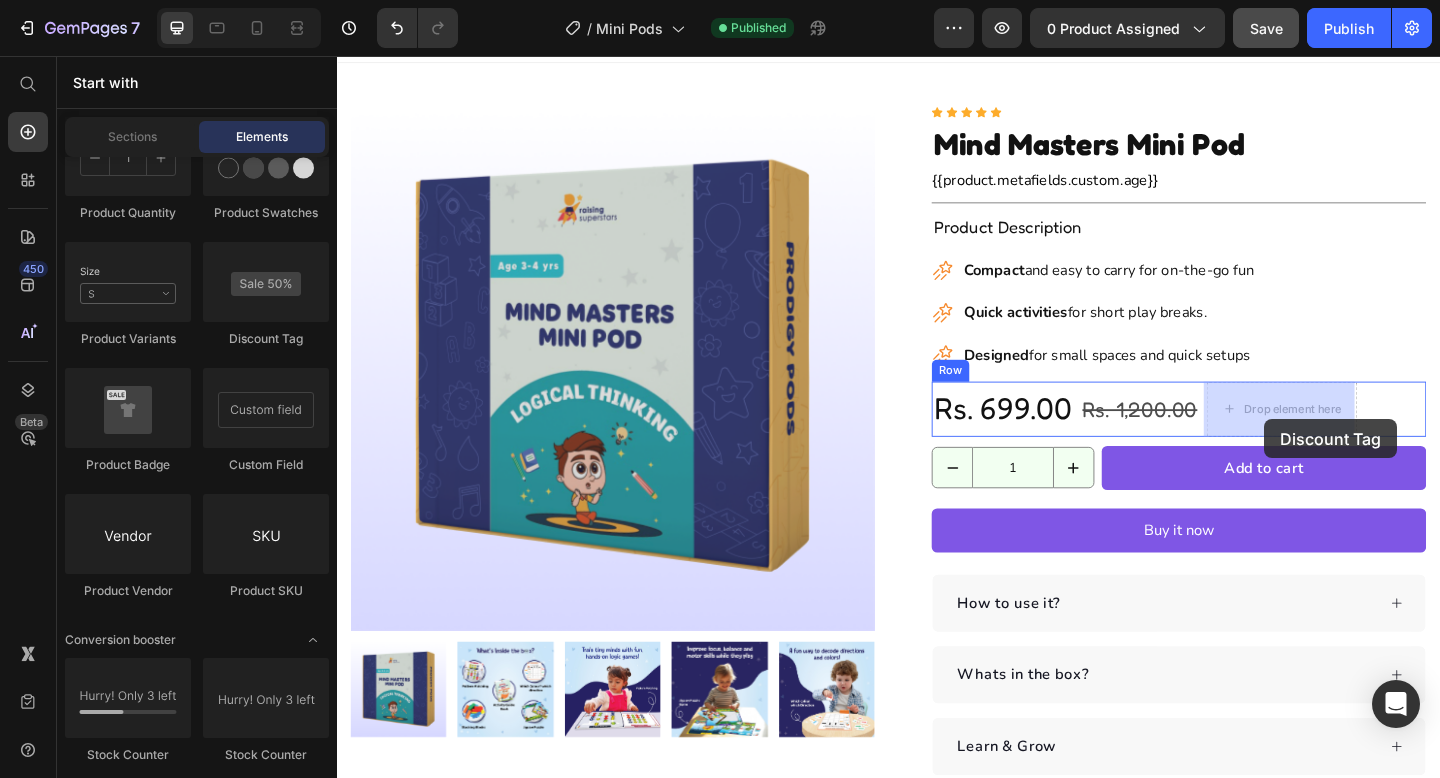 drag, startPoint x: 576, startPoint y: 338, endPoint x: 1346, endPoint y: 451, distance: 778.2474 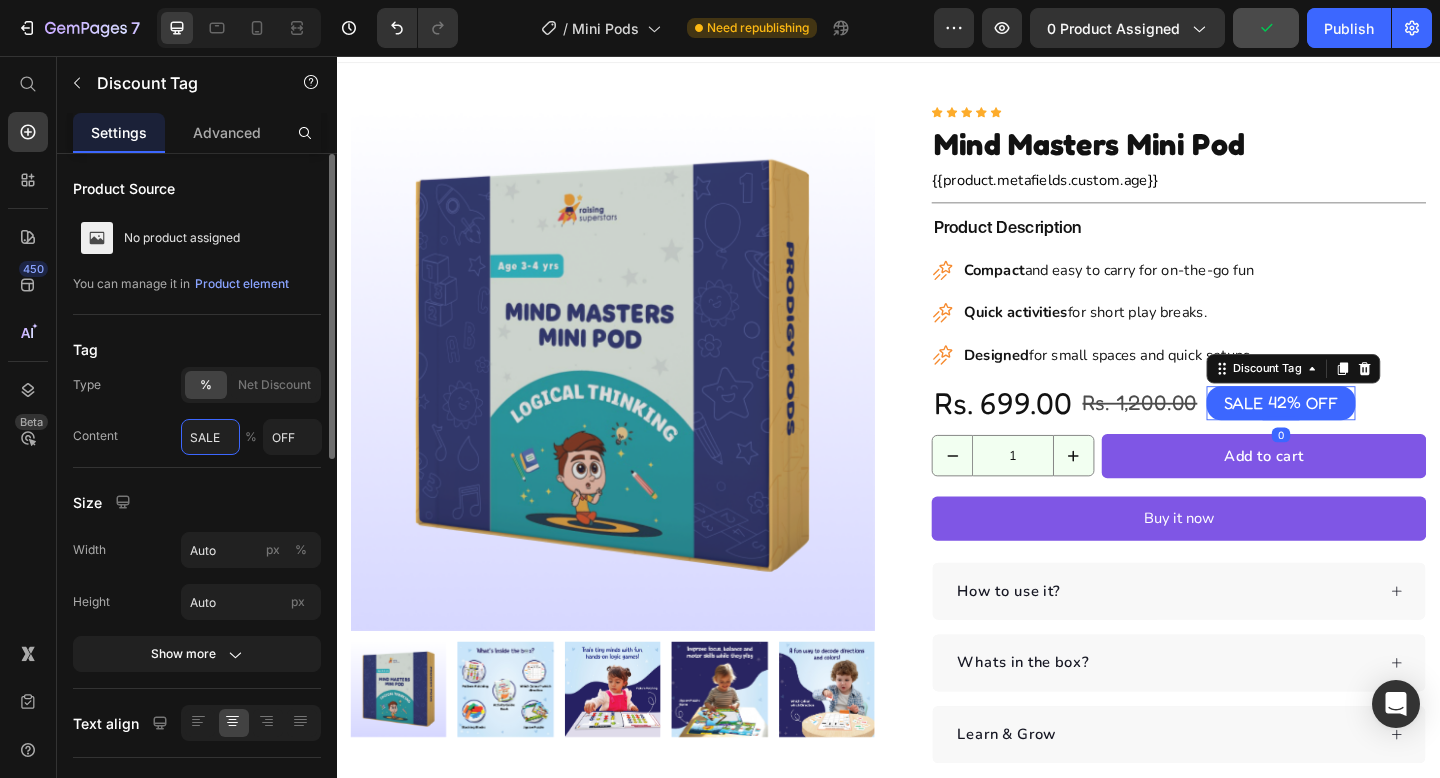 click on "SALE" at bounding box center (210, 437) 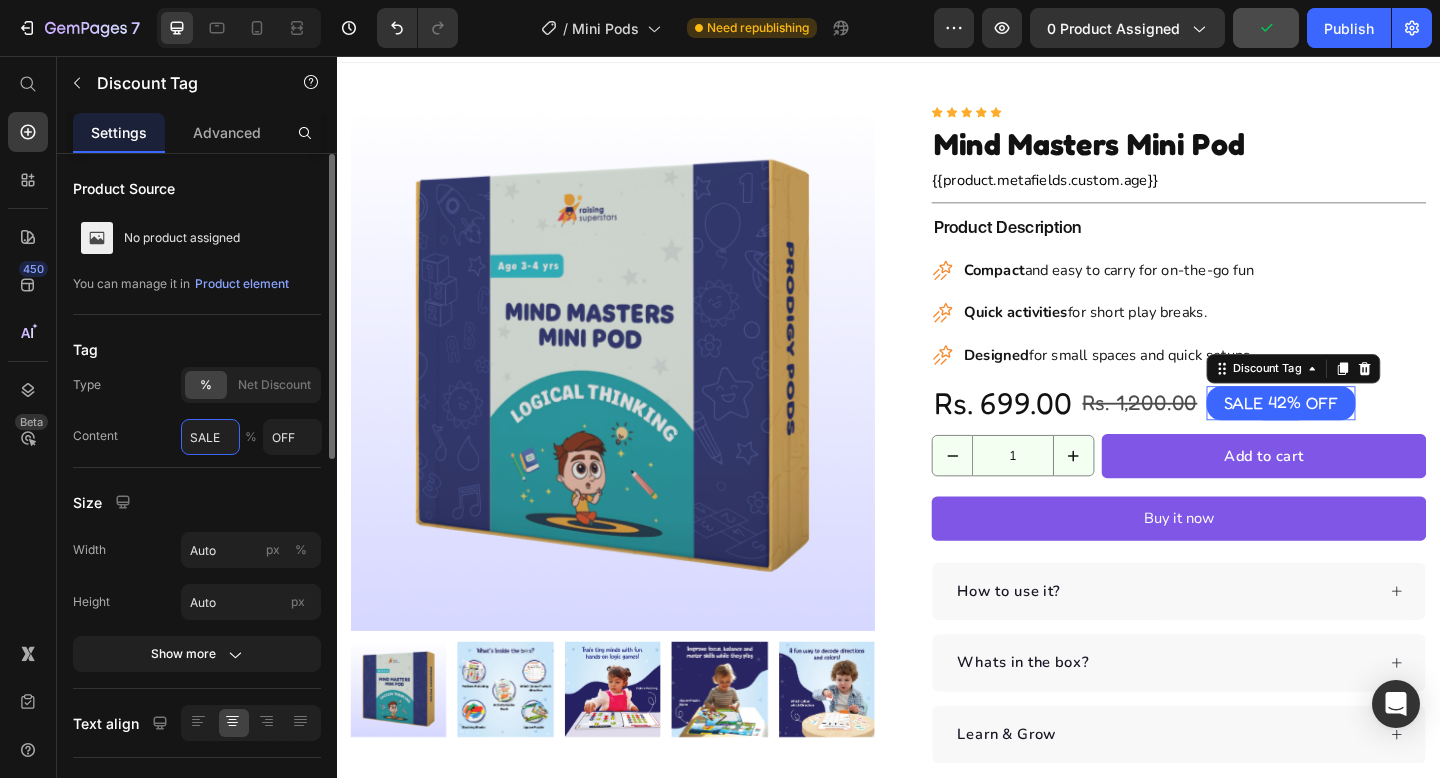 click on "SALE" at bounding box center [210, 437] 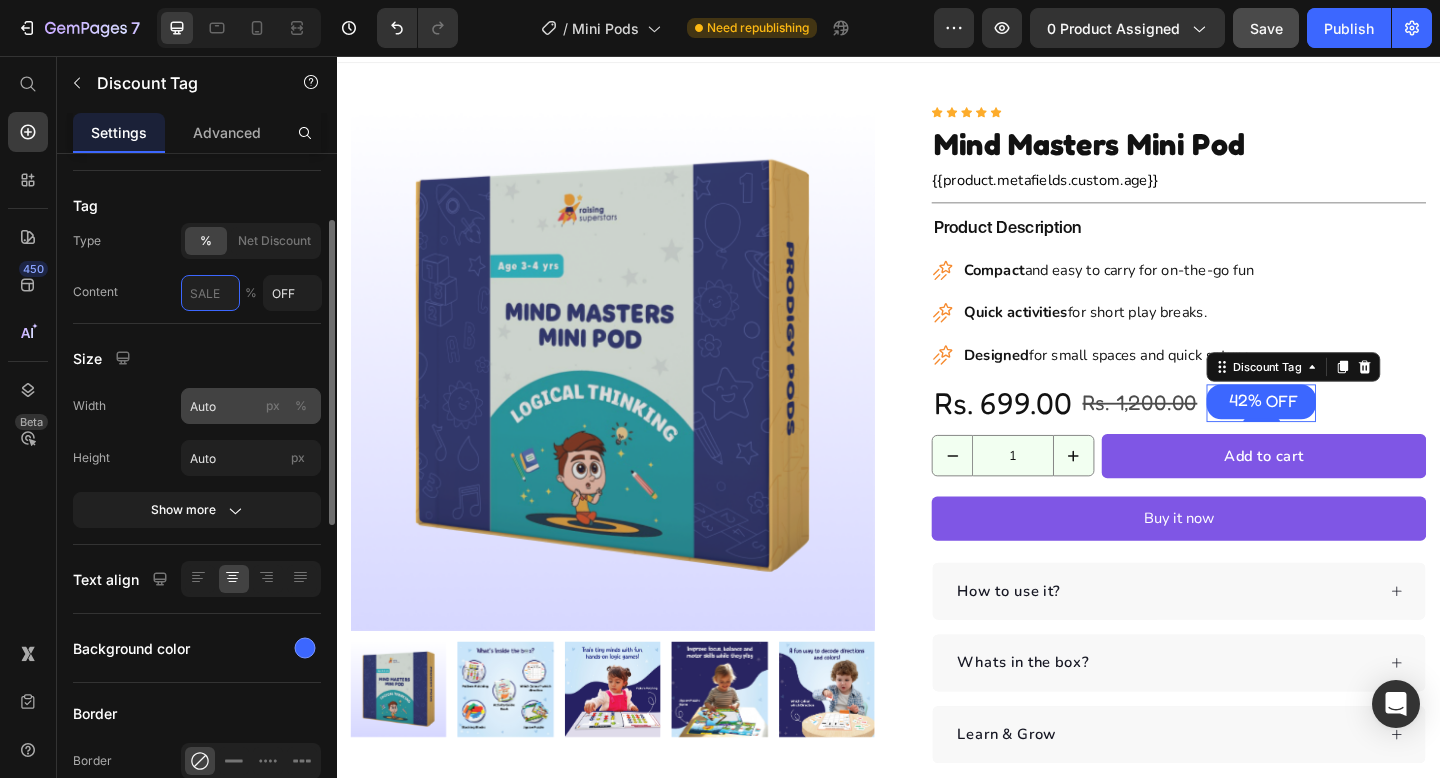 scroll, scrollTop: 145, scrollLeft: 0, axis: vertical 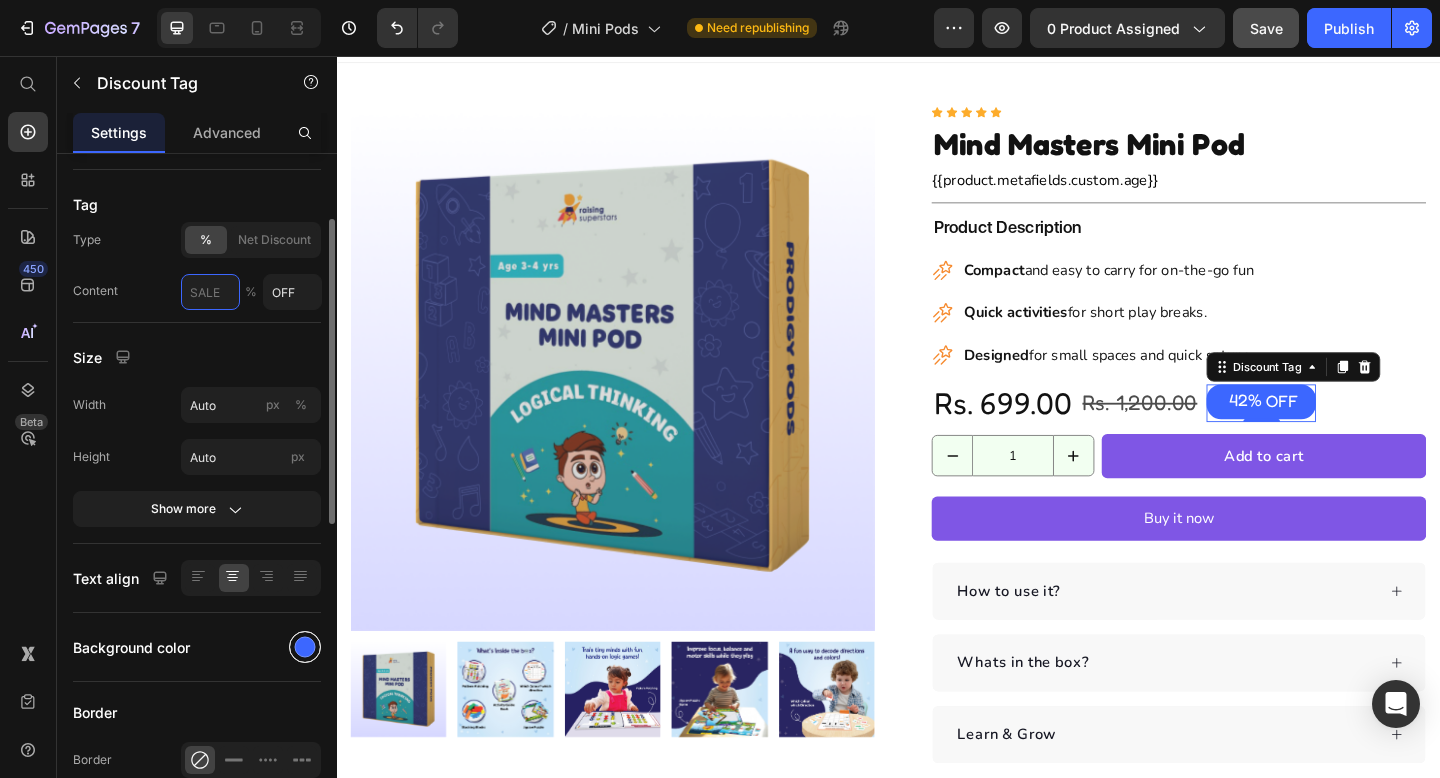 type 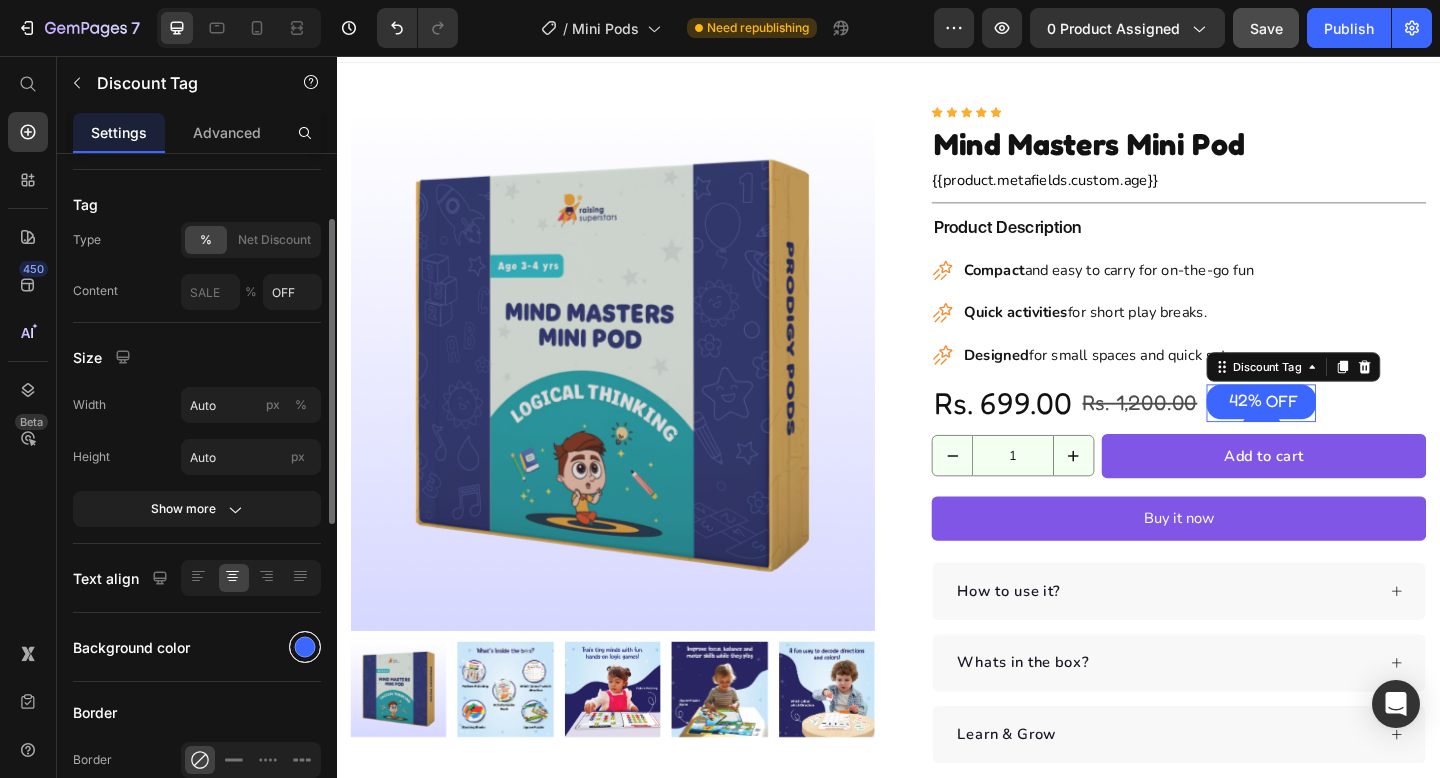 click at bounding box center (305, 647) 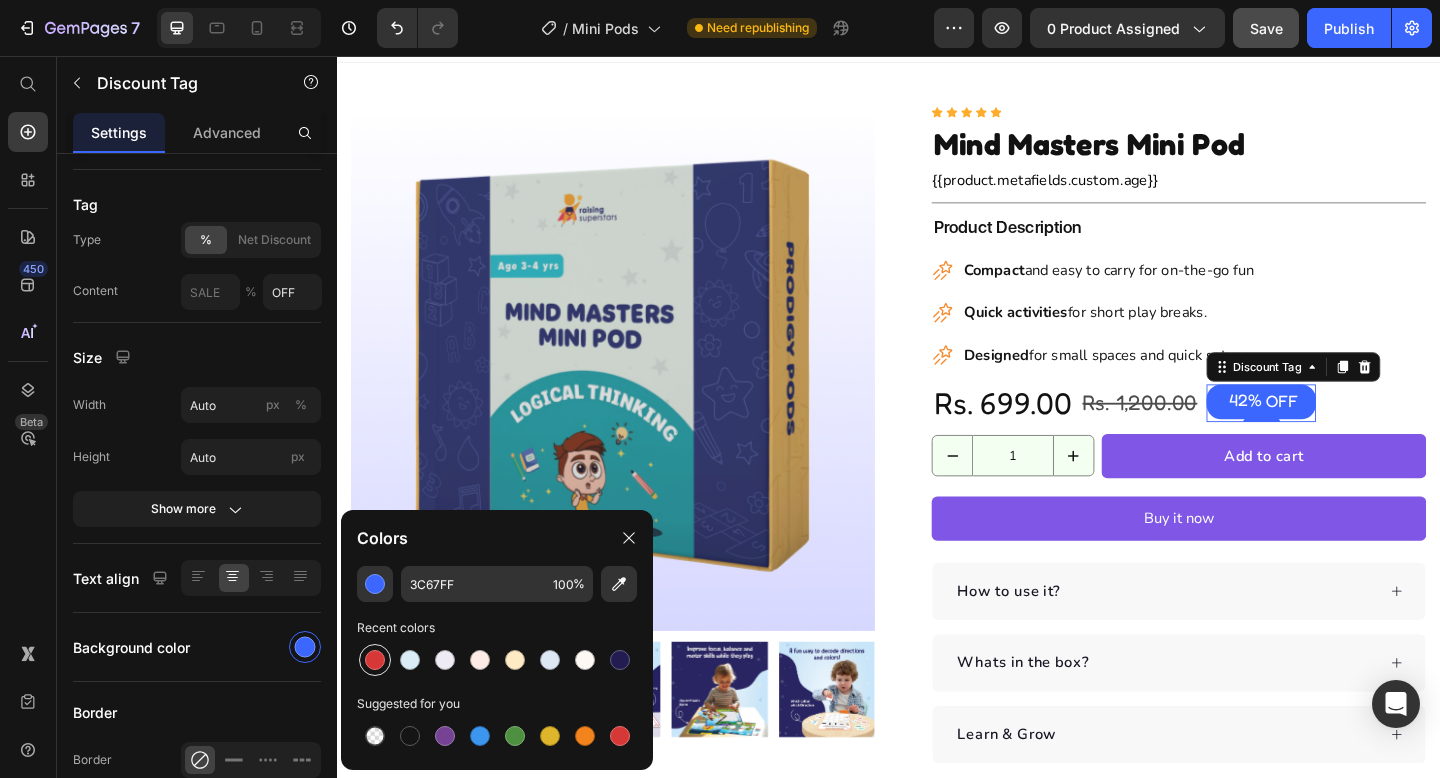 click at bounding box center (375, 660) 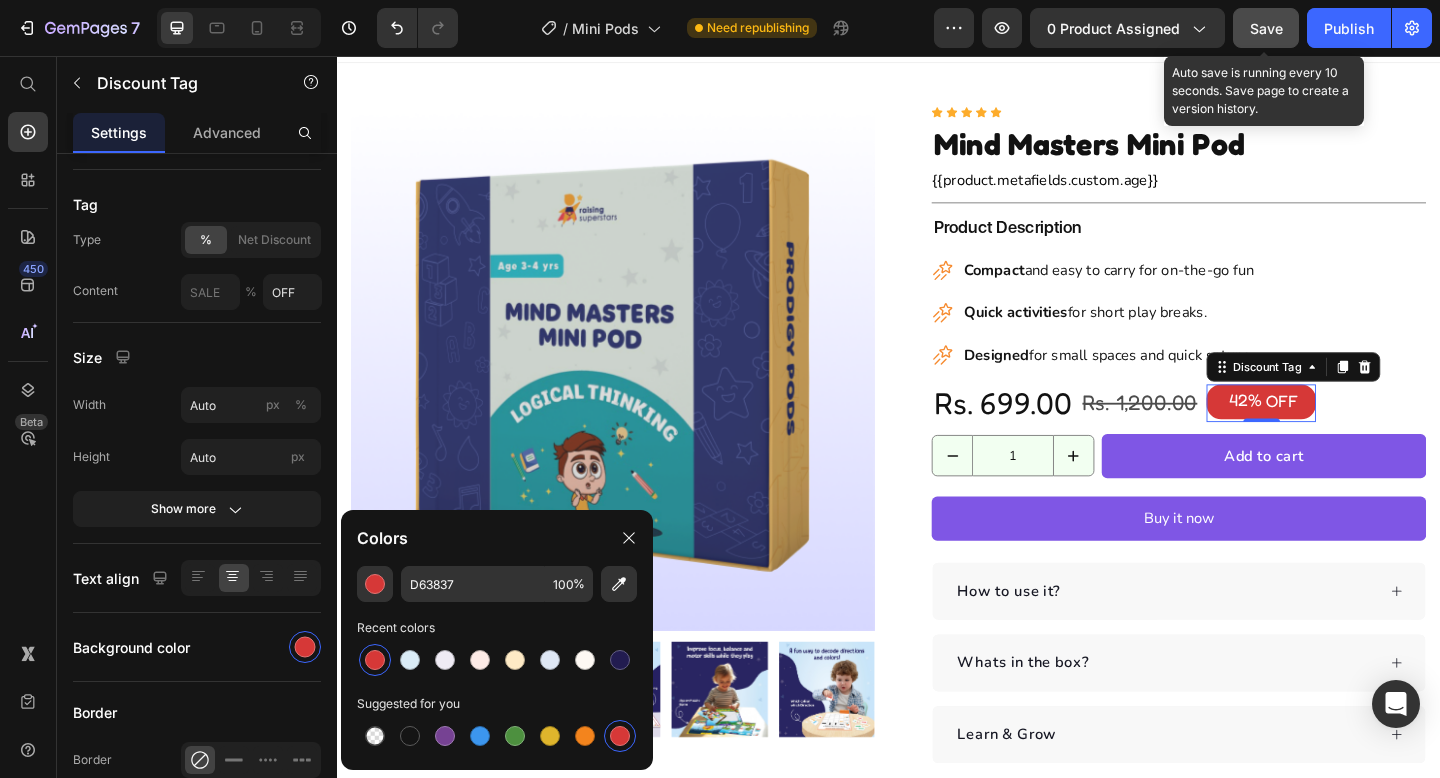 click on "Save" 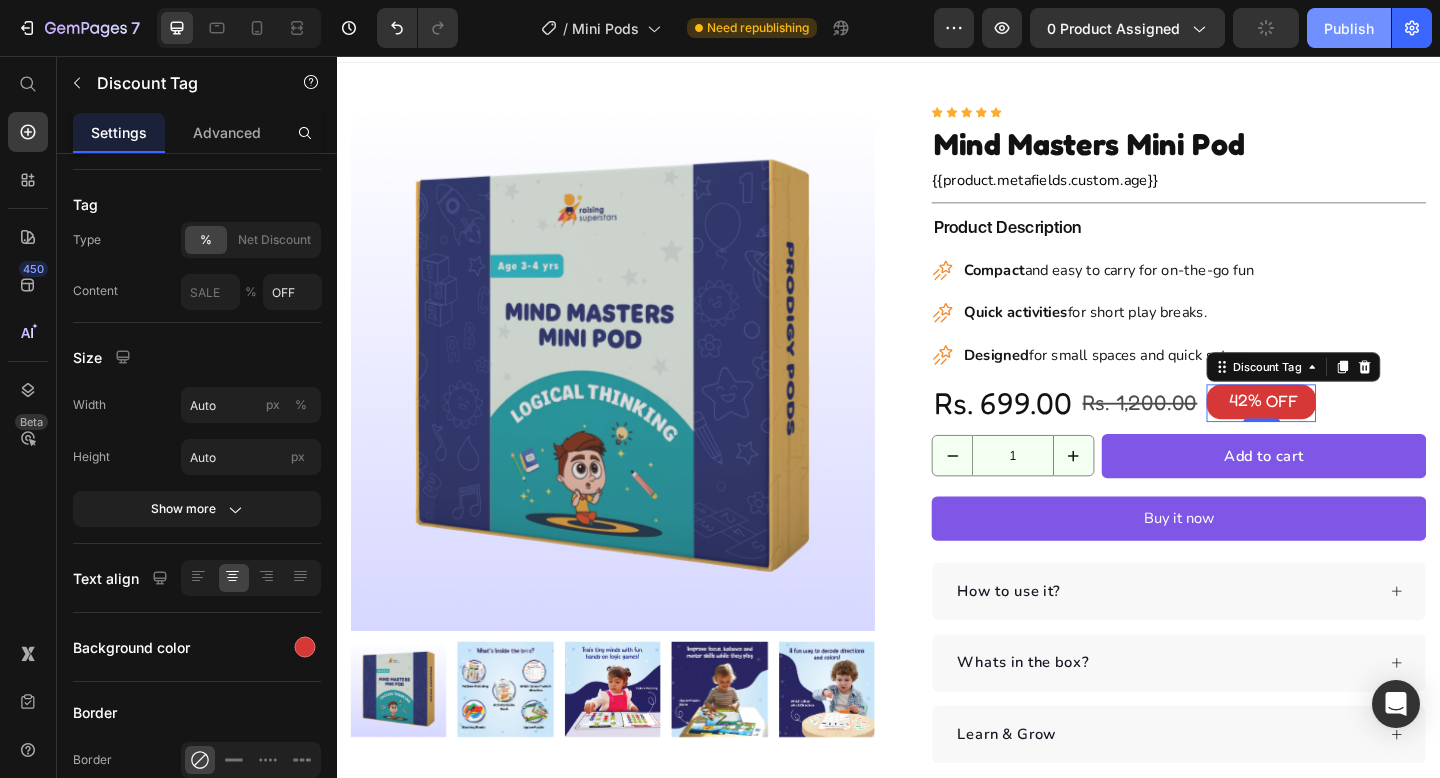 click on "Publish" at bounding box center (1349, 28) 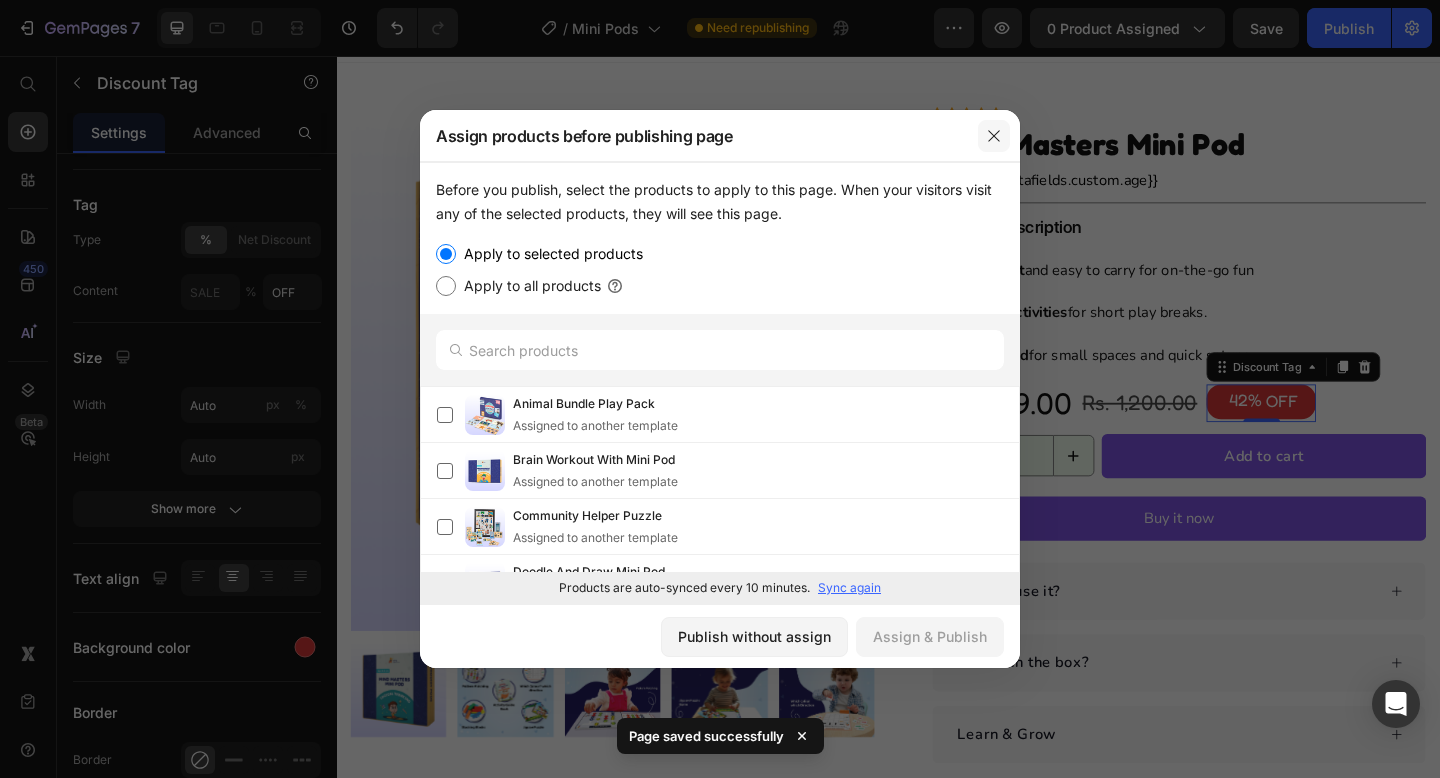 click at bounding box center (994, 136) 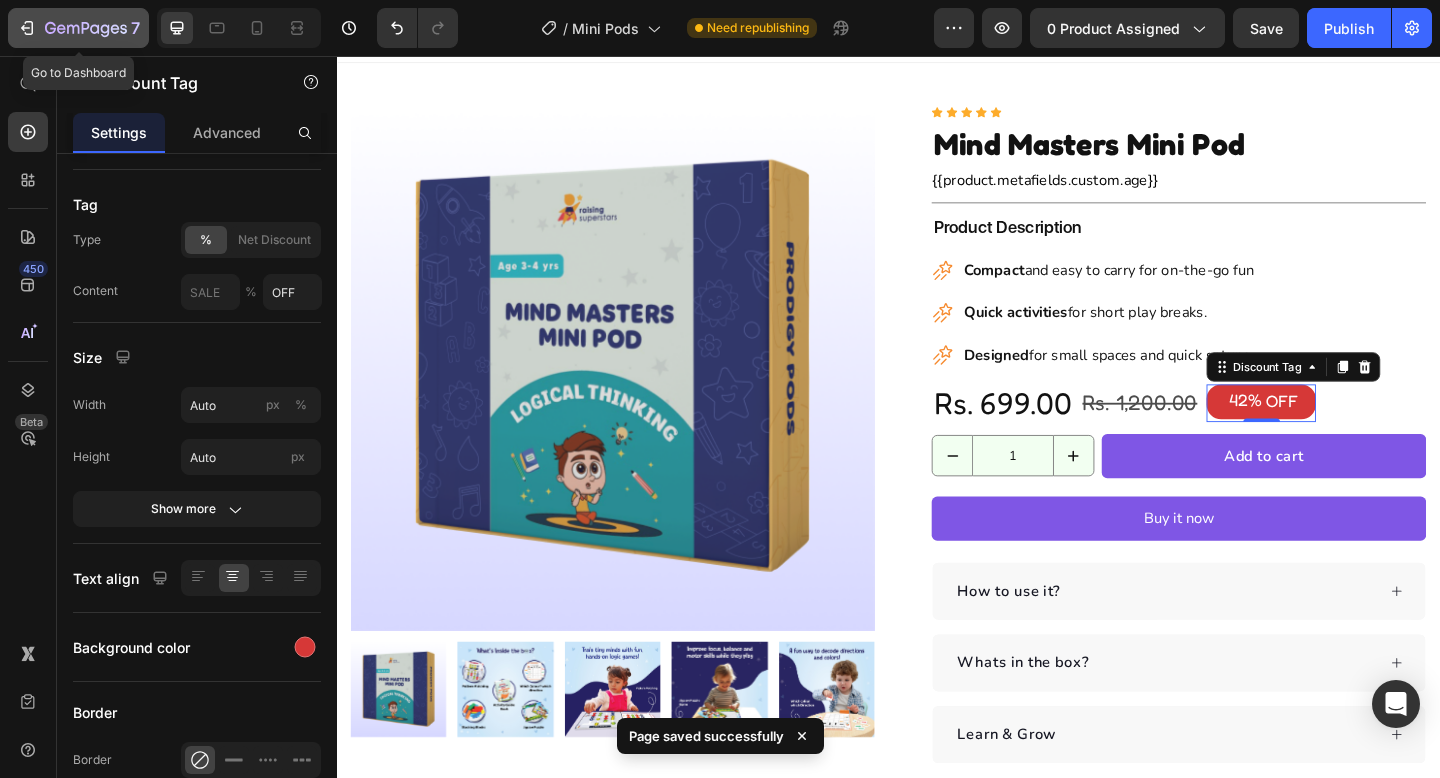 click 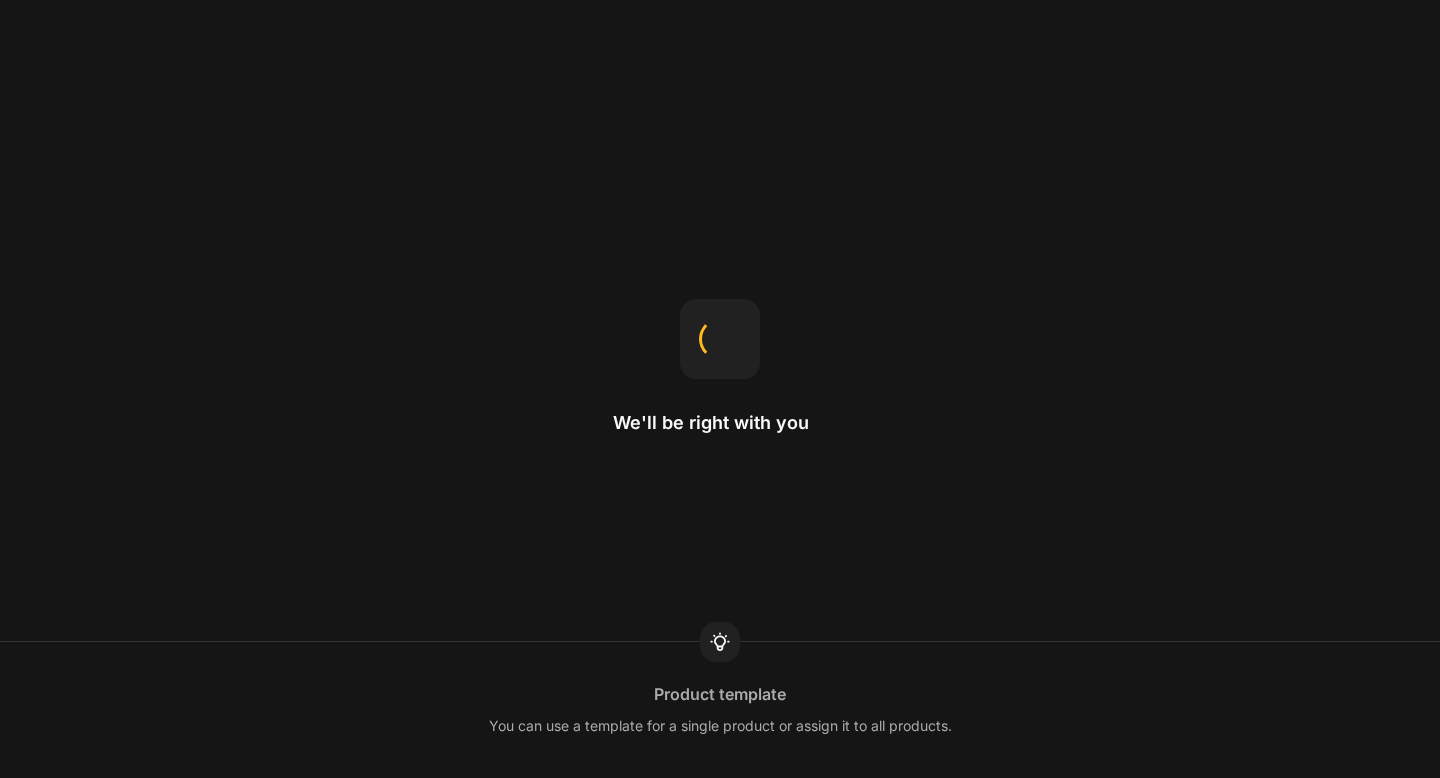 scroll, scrollTop: 0, scrollLeft: 0, axis: both 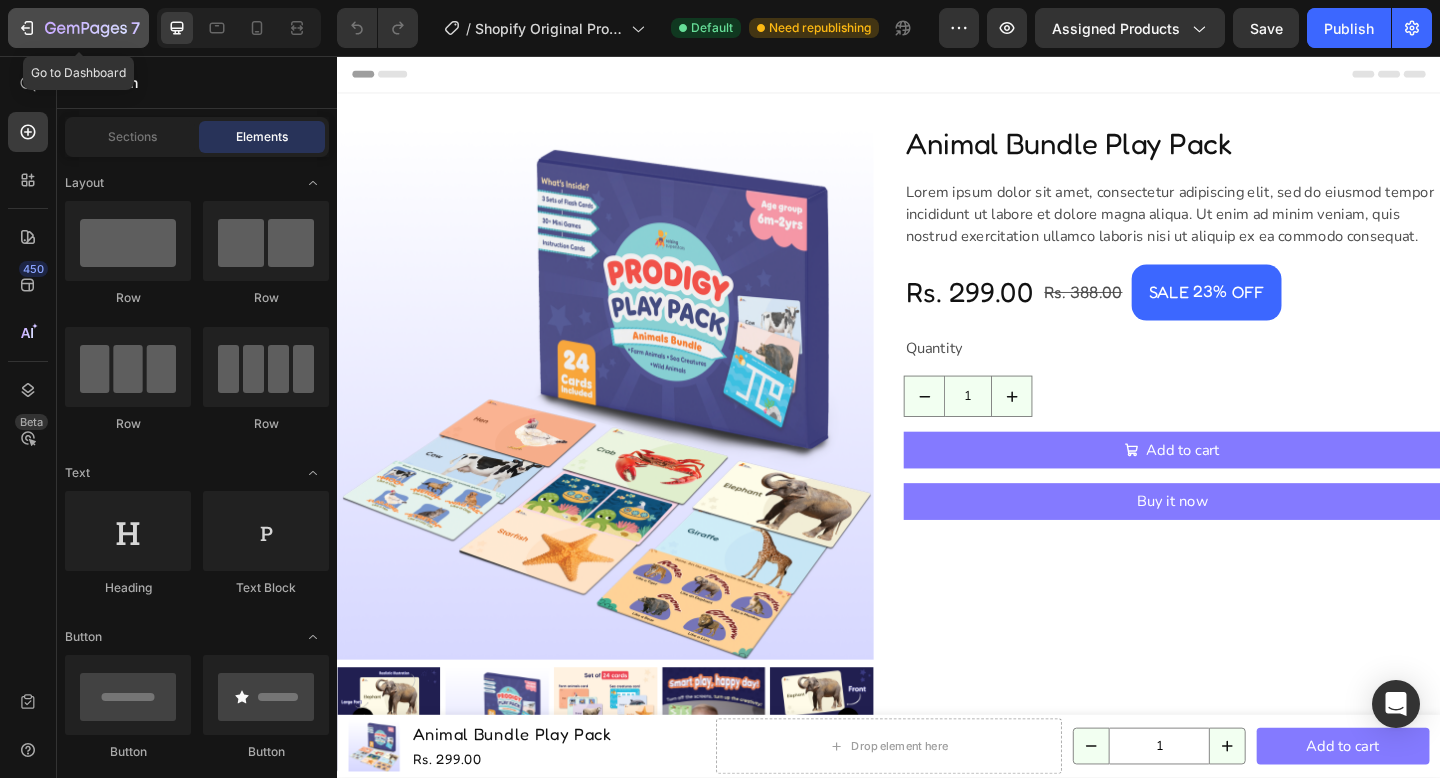 click 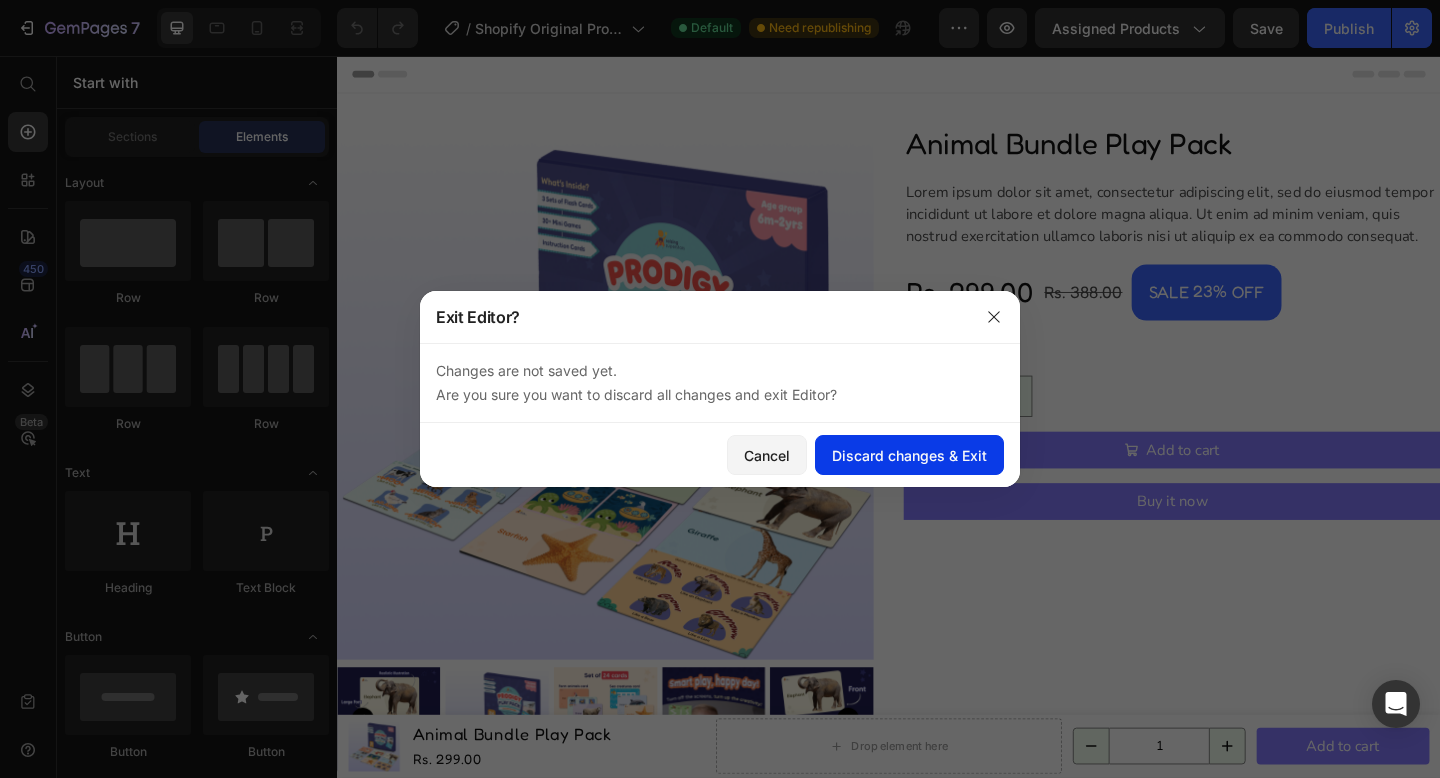 click on "Discard changes & Exit" 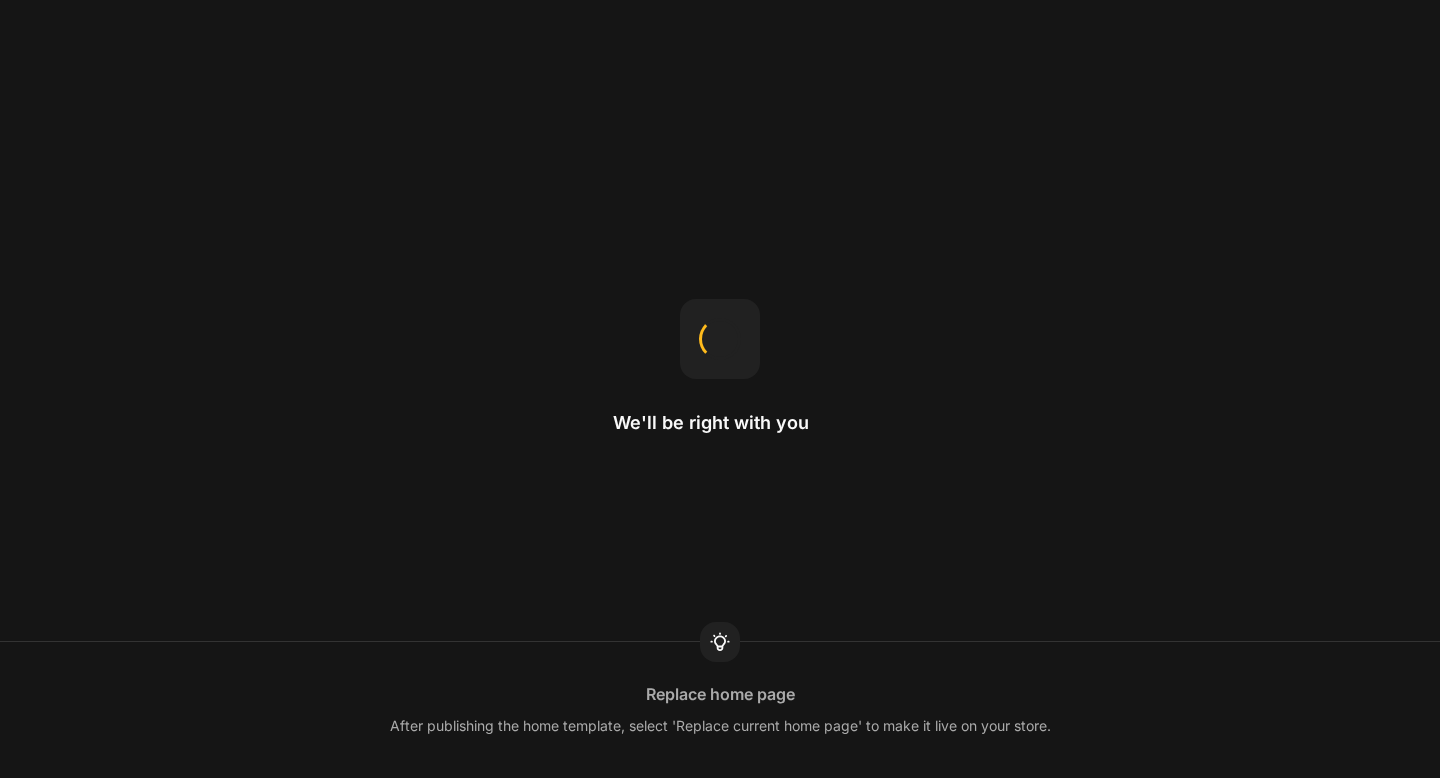 scroll, scrollTop: 0, scrollLeft: 0, axis: both 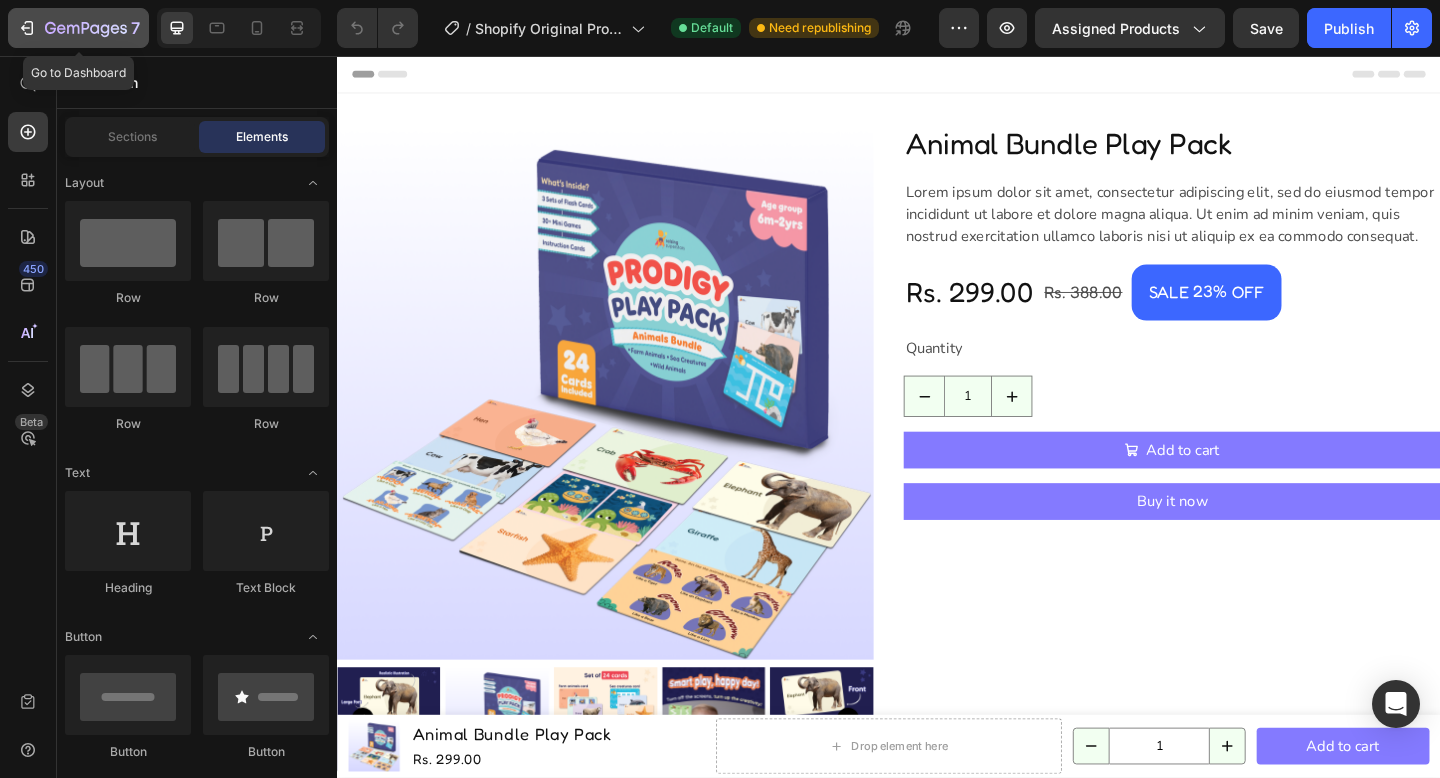 click 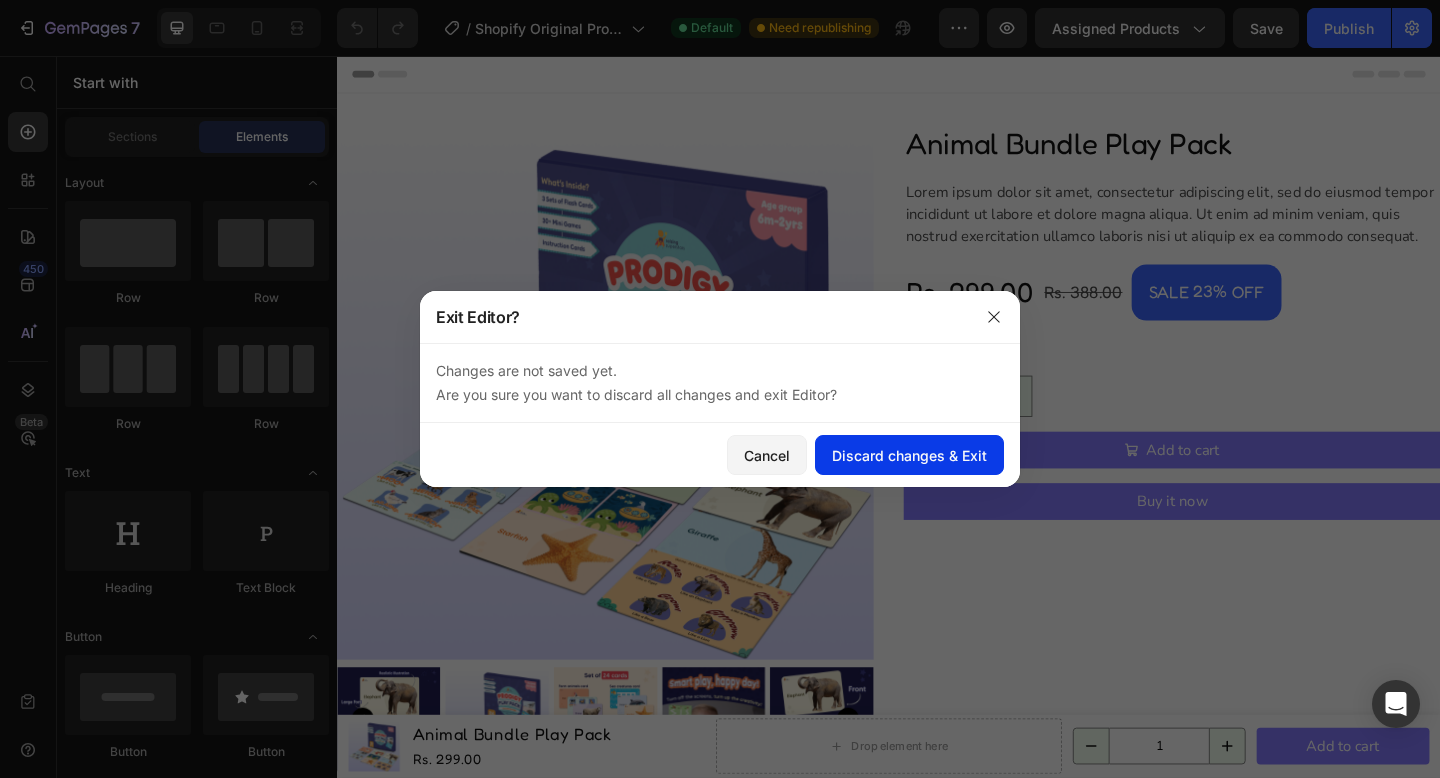 click on "Discard changes & Exit" 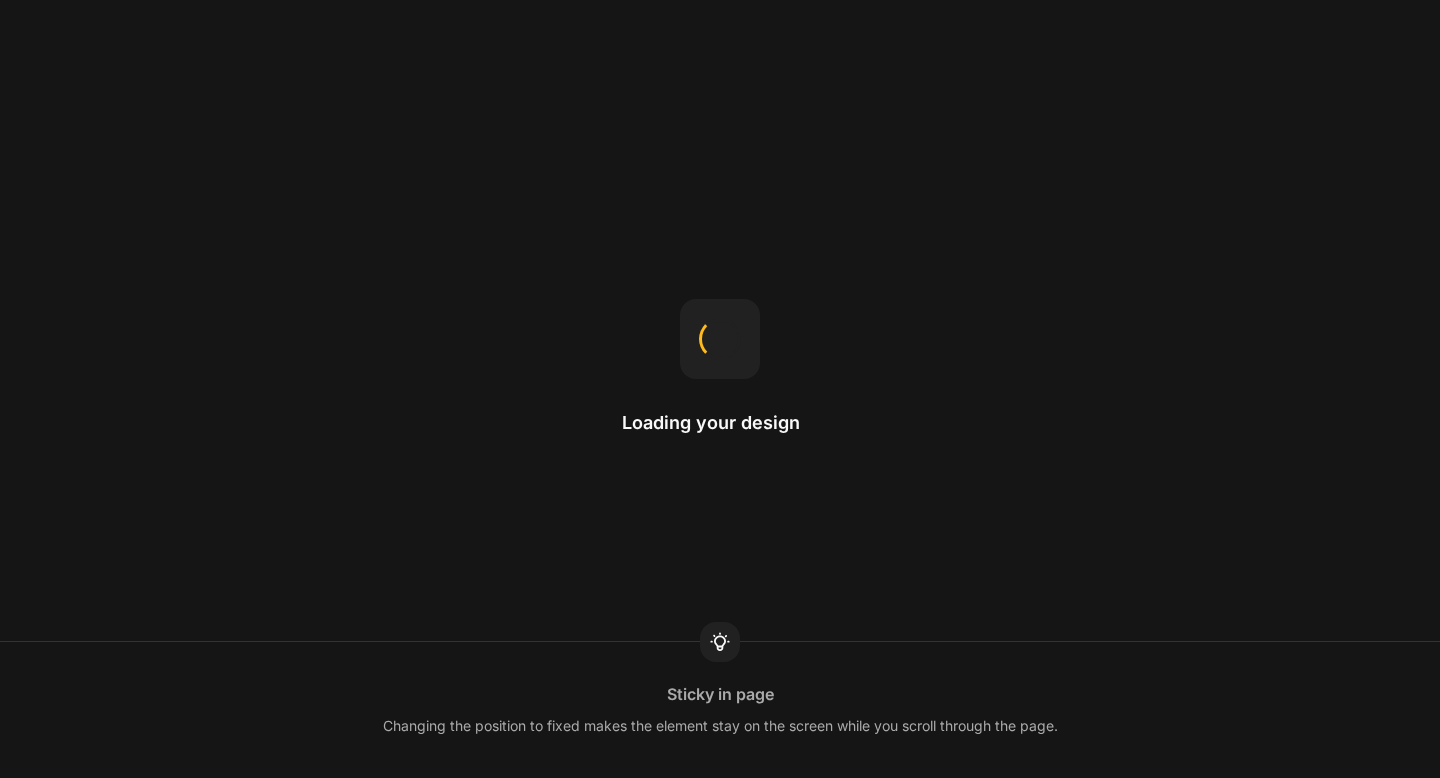 scroll, scrollTop: 0, scrollLeft: 0, axis: both 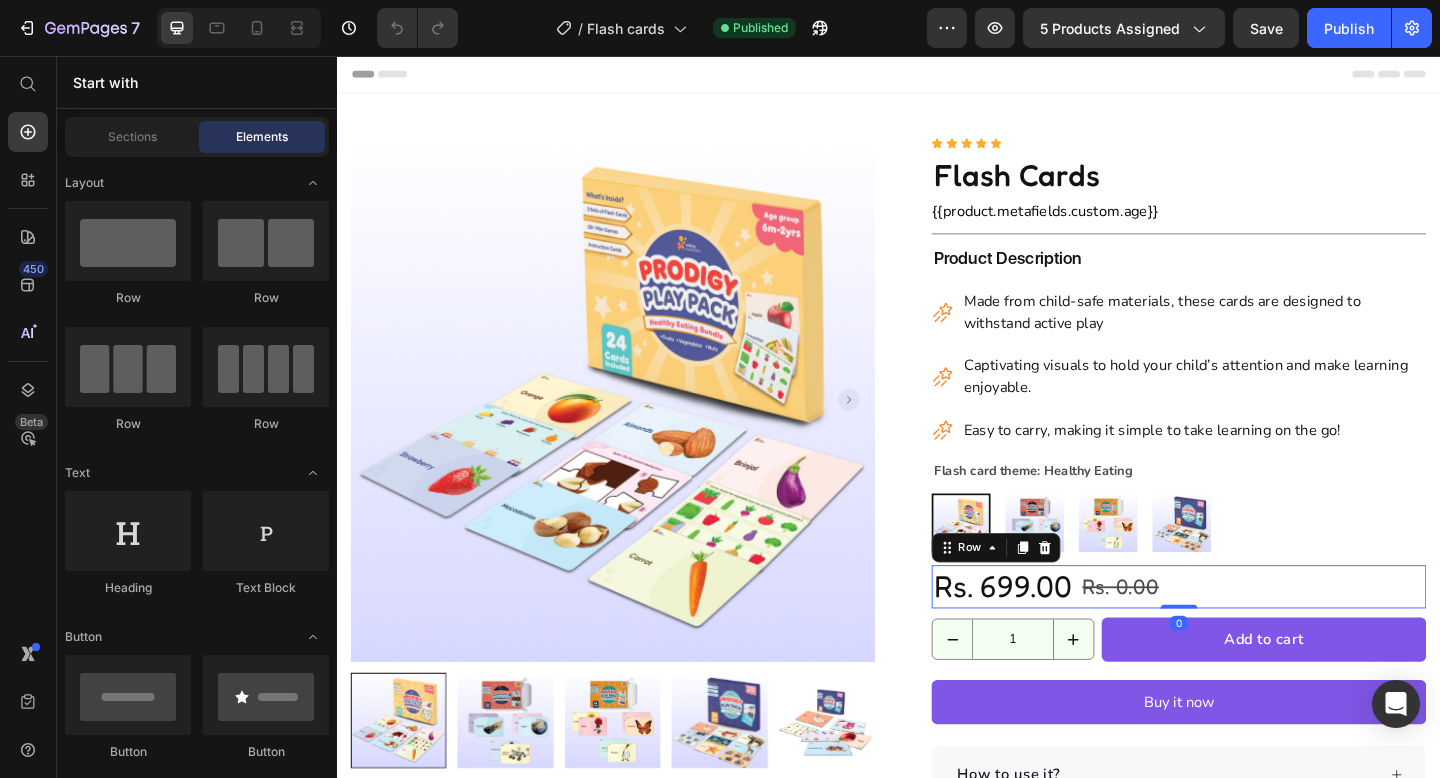 click on "Rs. 699.00 Product Price Rs. 0.00 Product Price Row   0" at bounding box center [1253, 633] 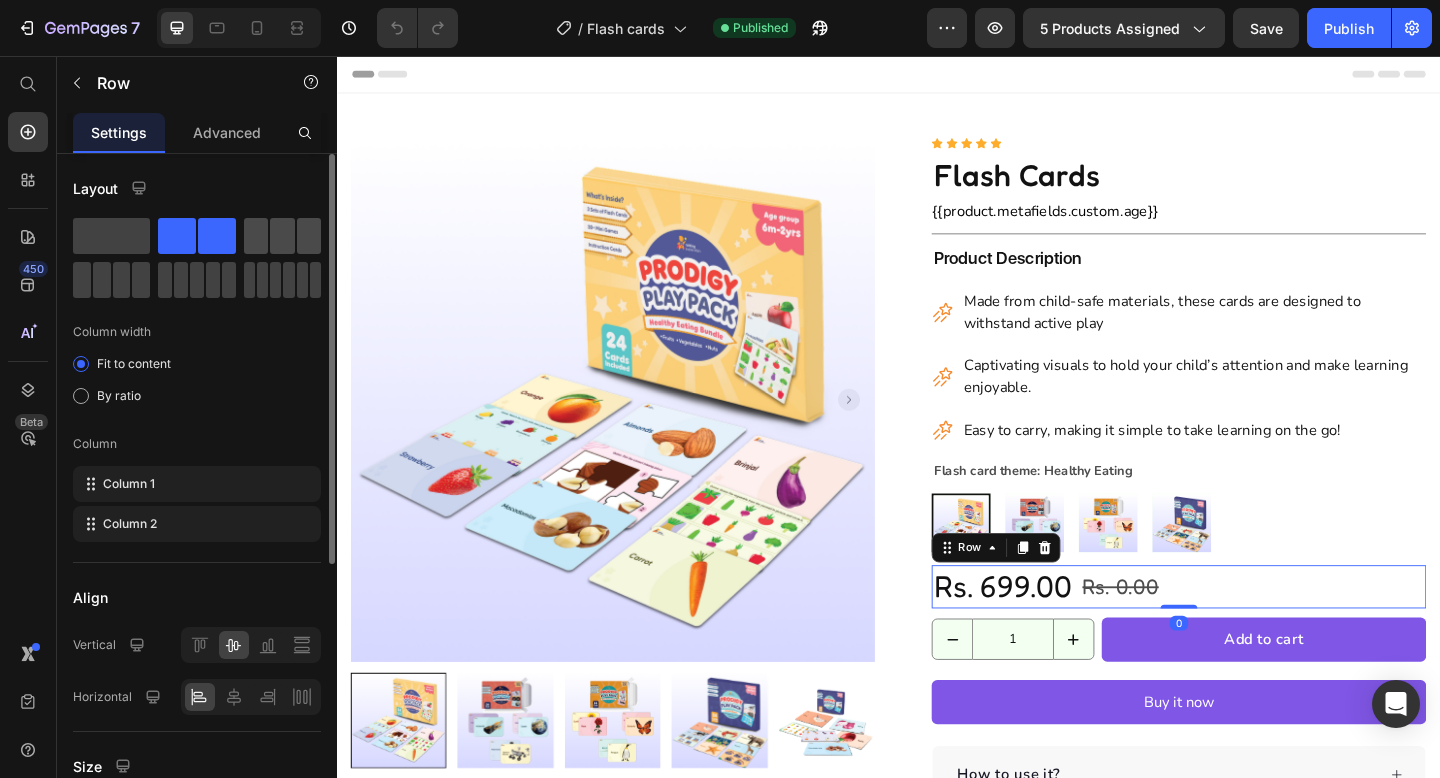 click 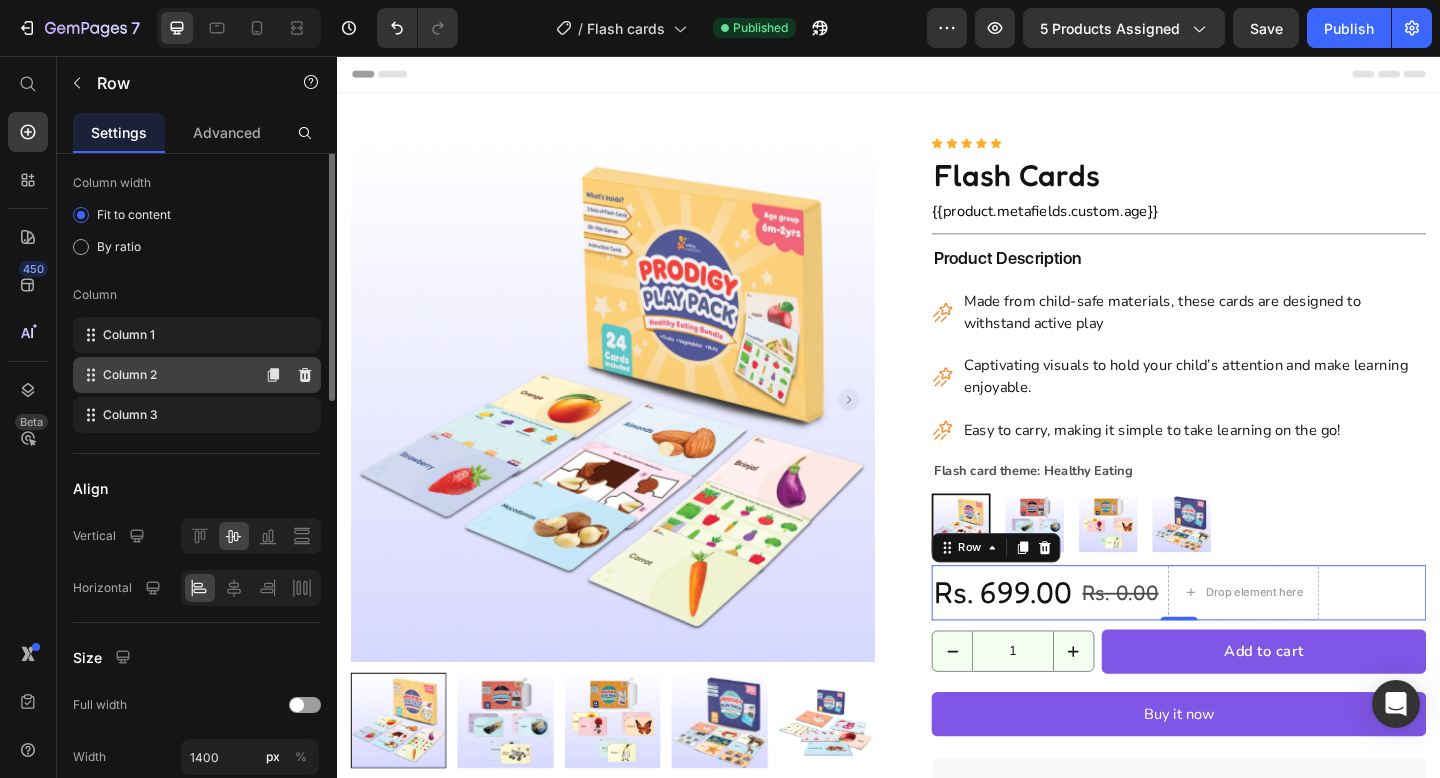 scroll, scrollTop: 0, scrollLeft: 0, axis: both 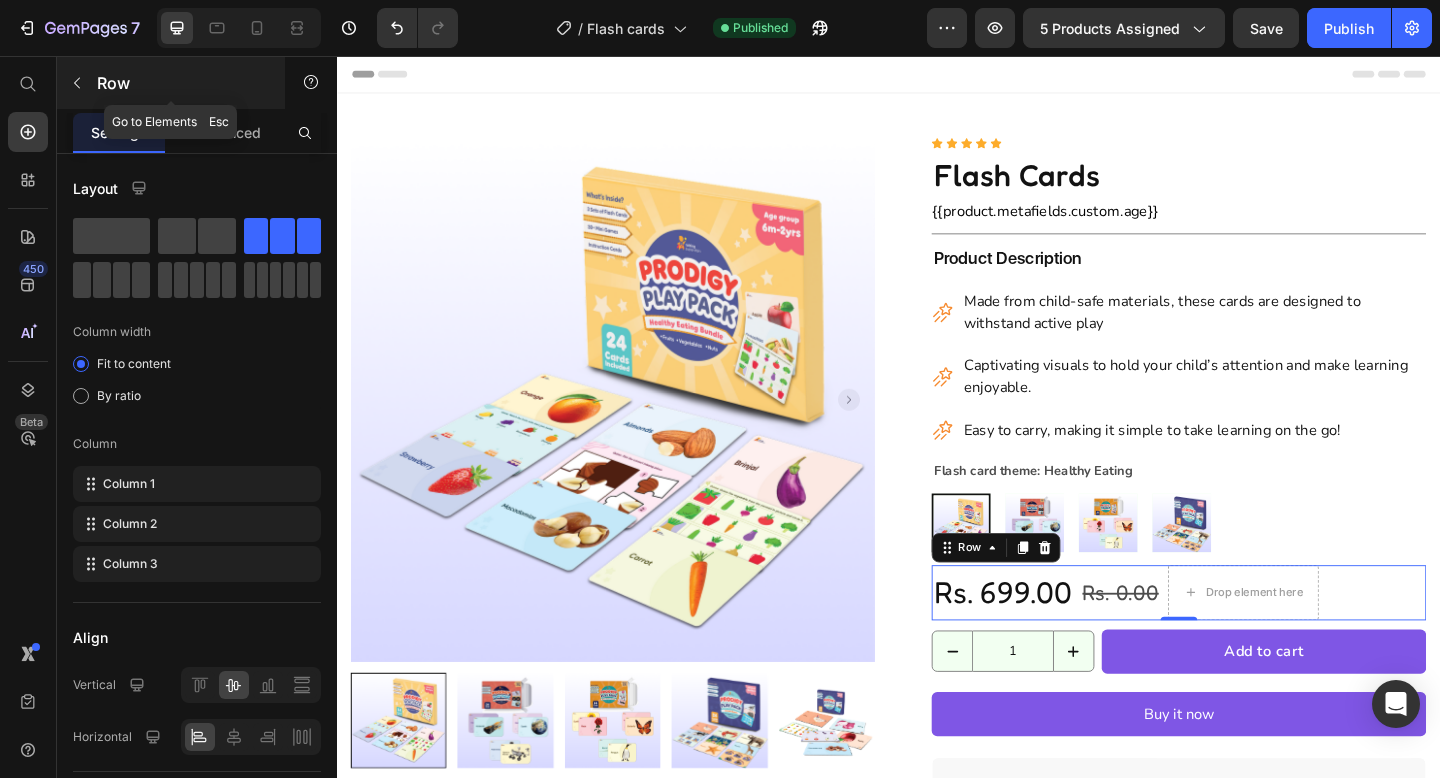 click on "Row" at bounding box center [171, 83] 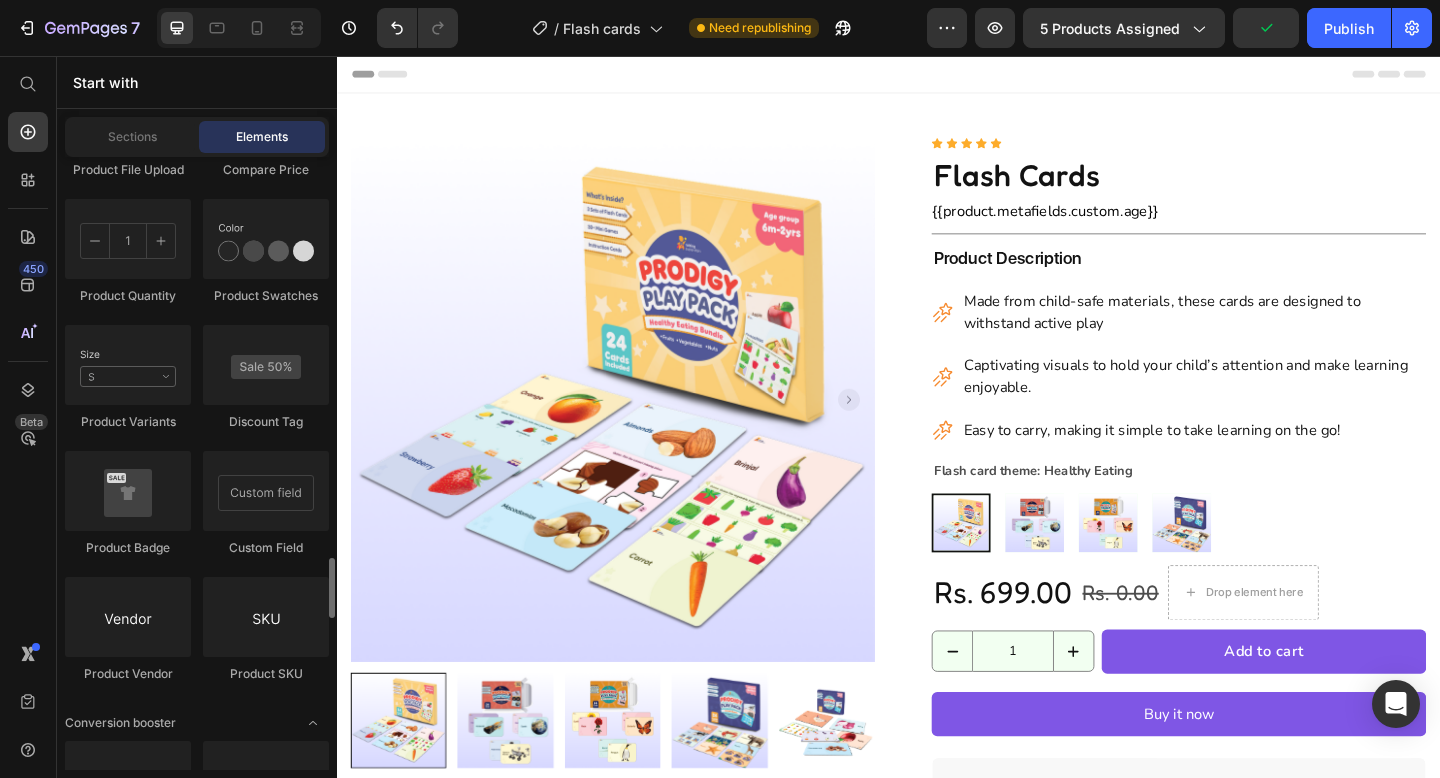 scroll, scrollTop: 3749, scrollLeft: 0, axis: vertical 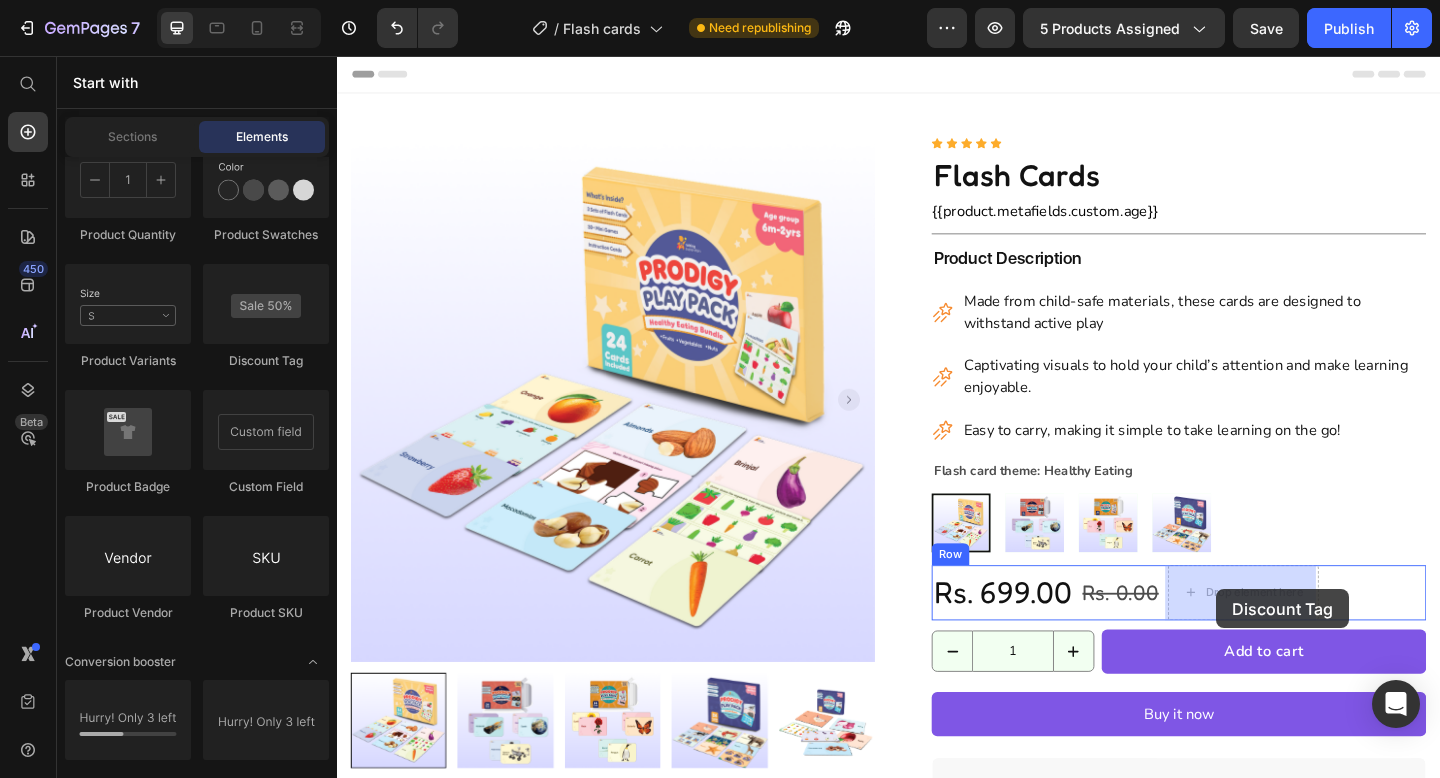 drag, startPoint x: 605, startPoint y: 375, endPoint x: 1293, endPoint y: 635, distance: 735.48895 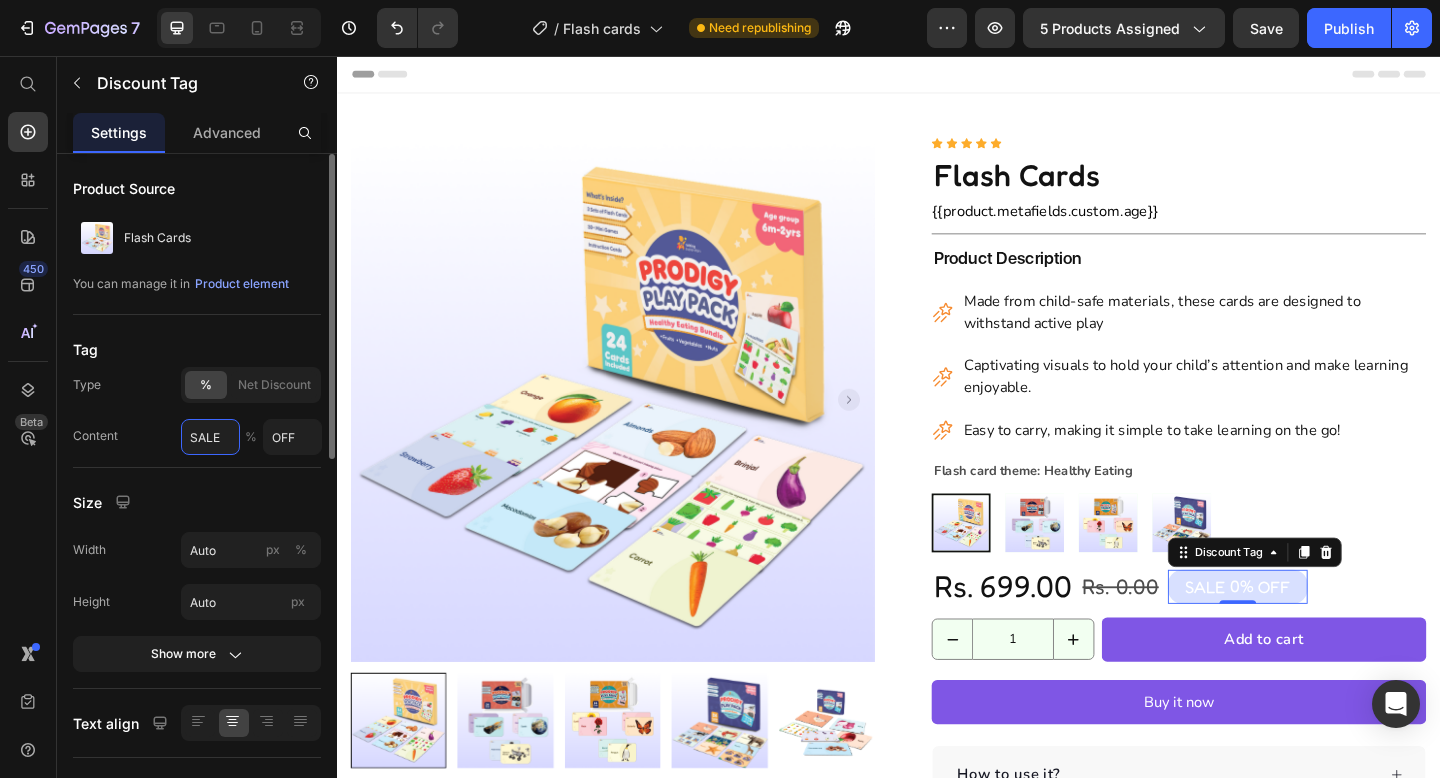 click on "SALE" at bounding box center [210, 437] 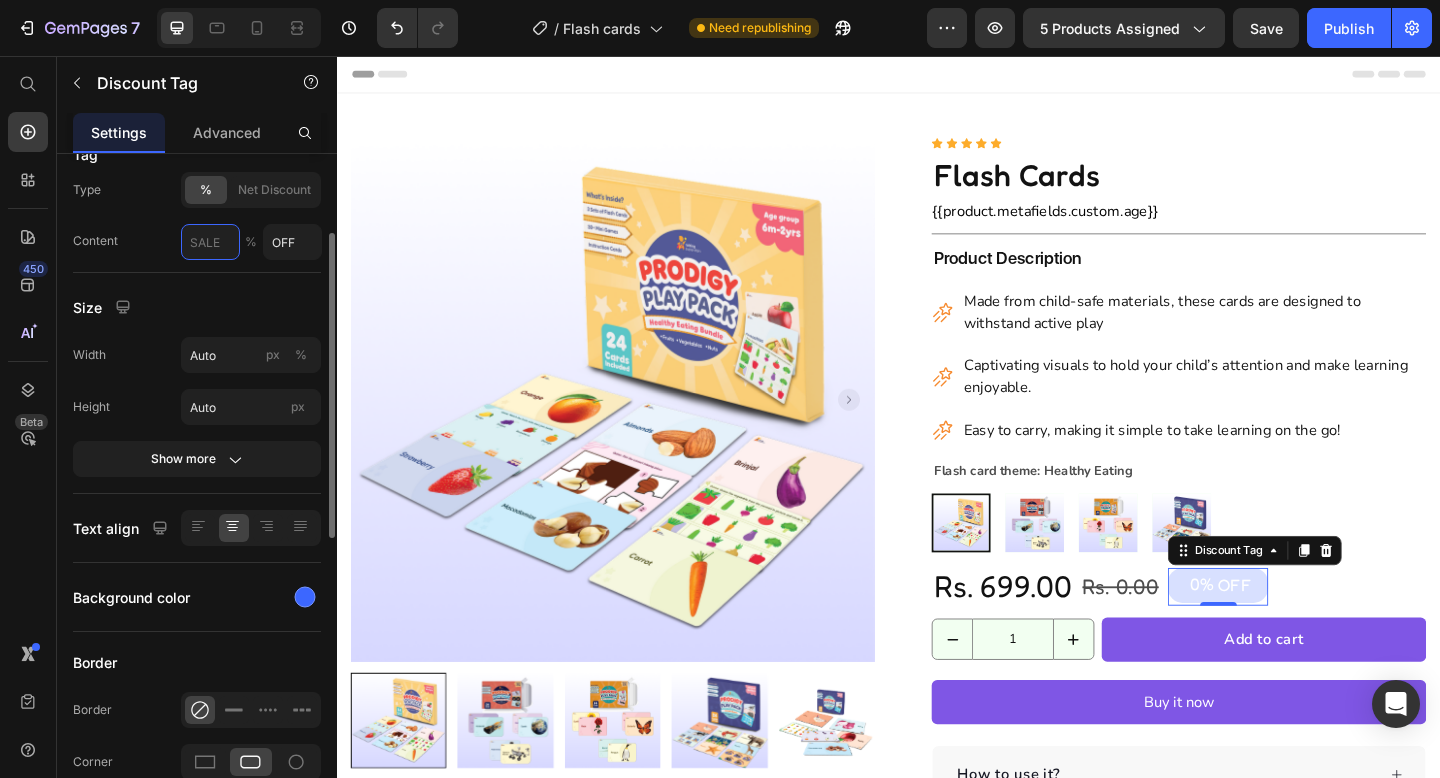 scroll, scrollTop: 201, scrollLeft: 0, axis: vertical 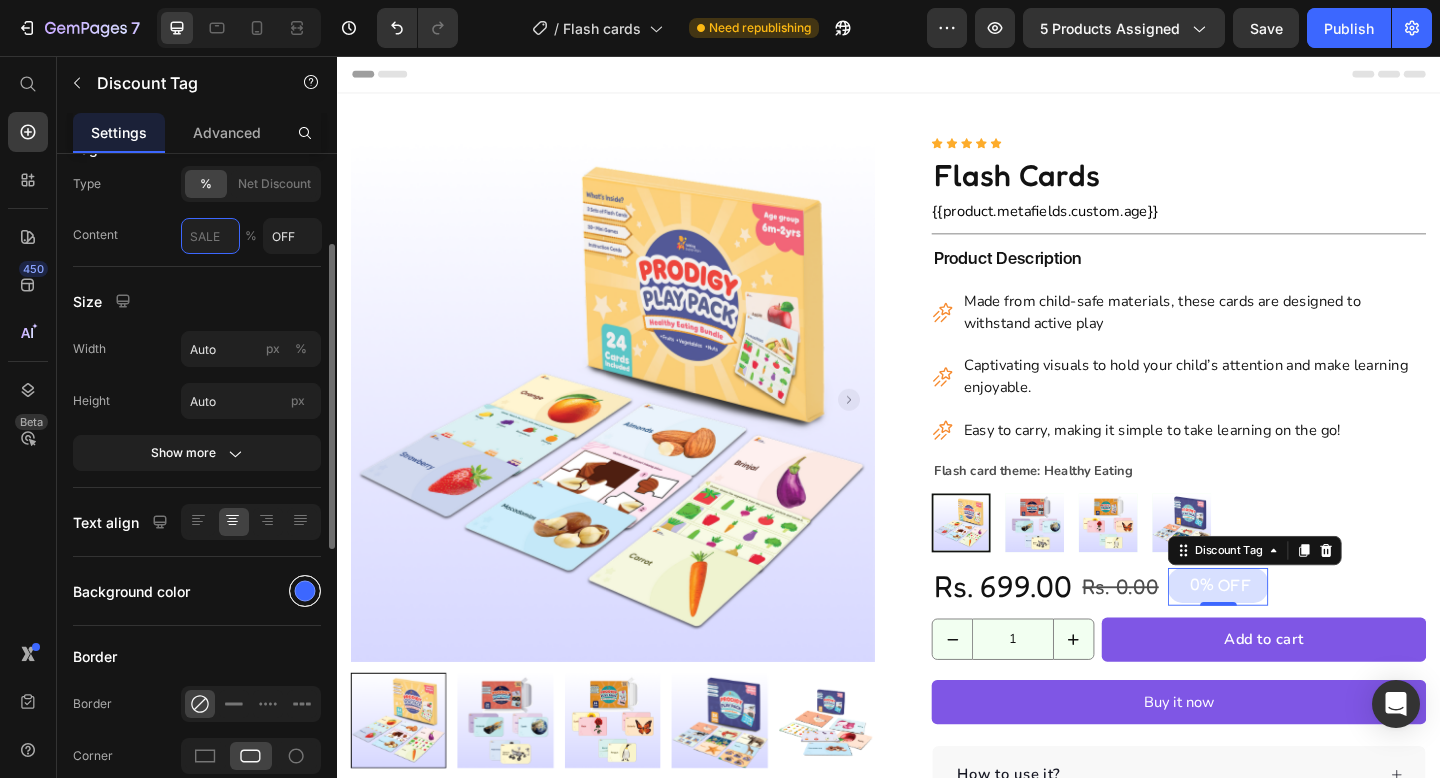 type 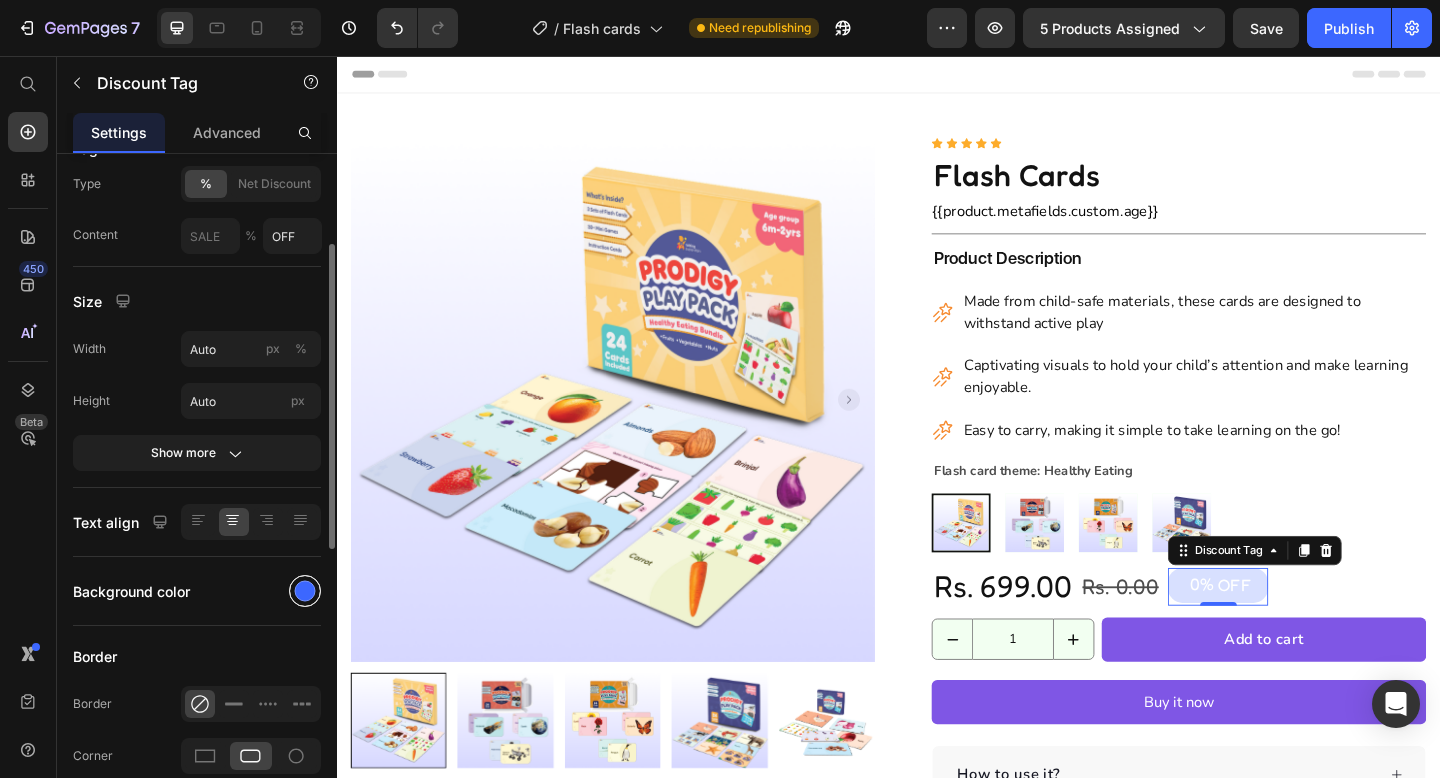 click at bounding box center (305, 591) 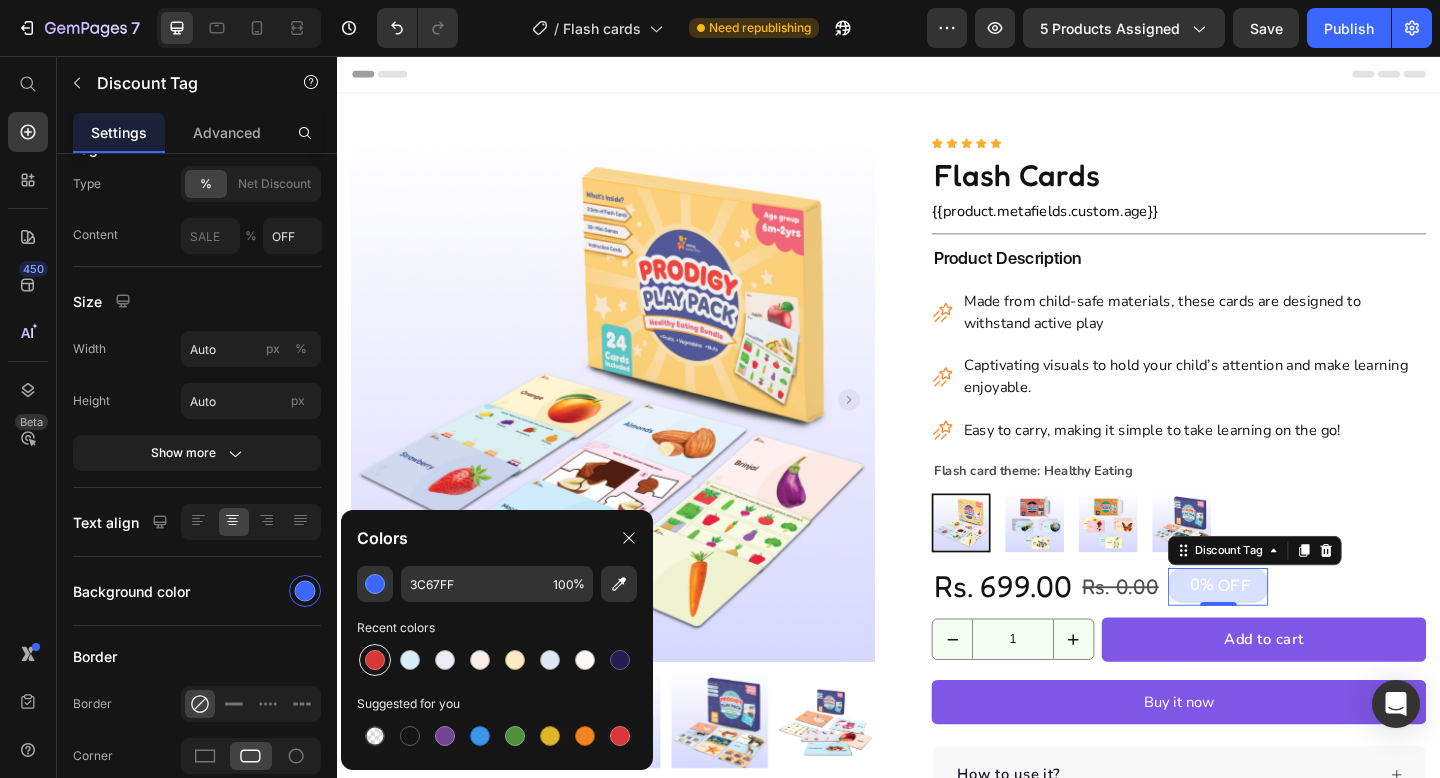 click at bounding box center (375, 660) 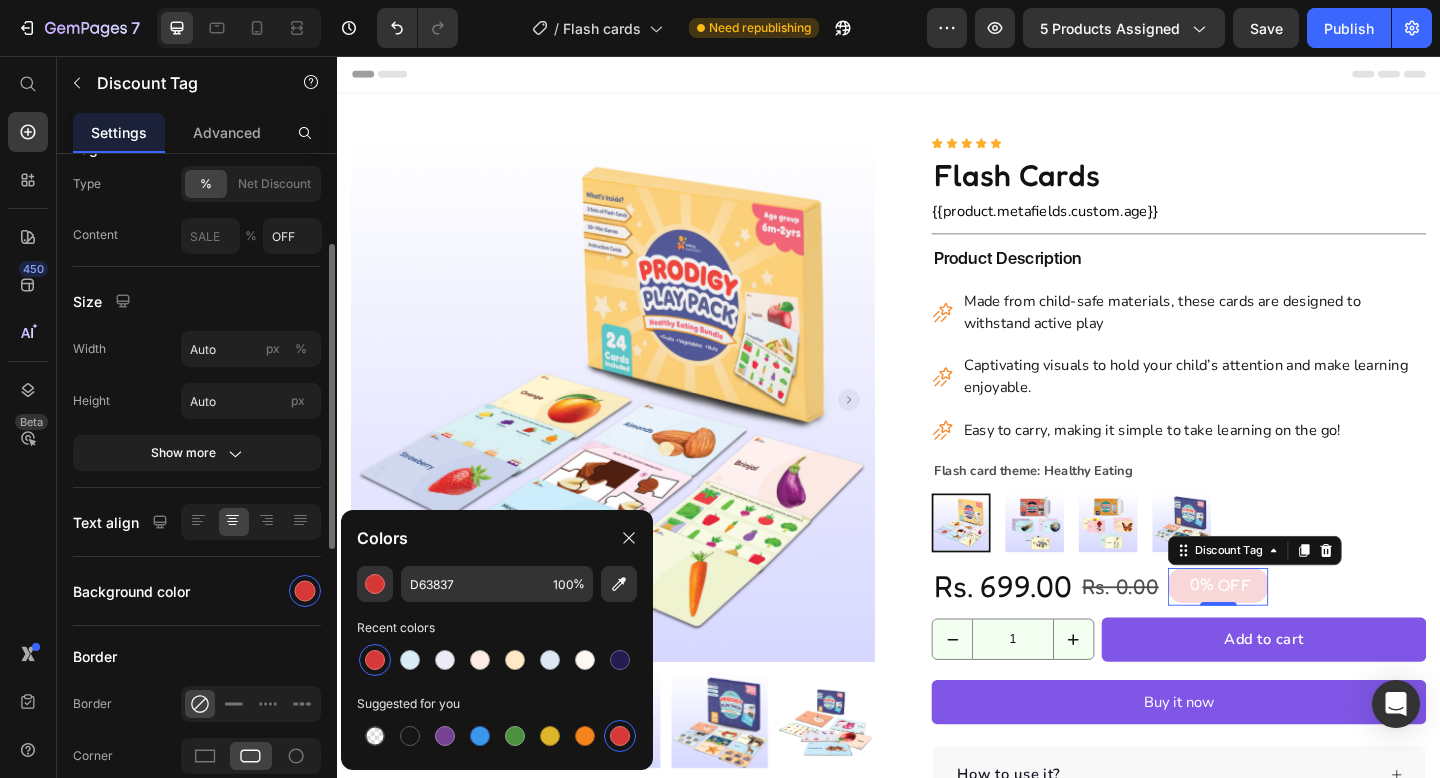 click on "Product Source Flash Cards  You can manage it in   Product element  Tag Type % Net Discount Content % OFF Size Width Auto px % Height Auto px Show more Text align Background color Border Border Corner 16 16 16 16 Text Styles Heading 6 Font Fredoka Size 18 Color Show more Align" at bounding box center (197, 662) 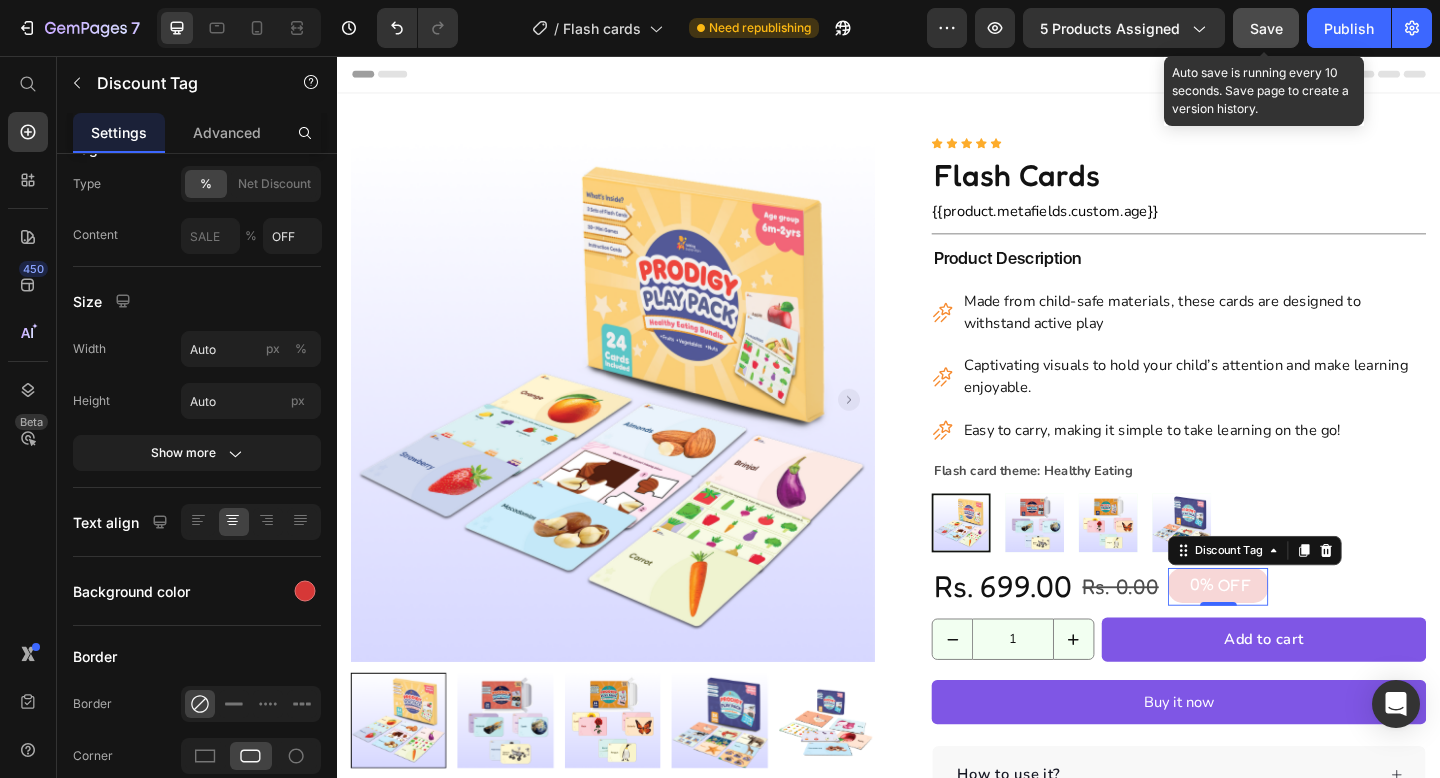 click on "Save" 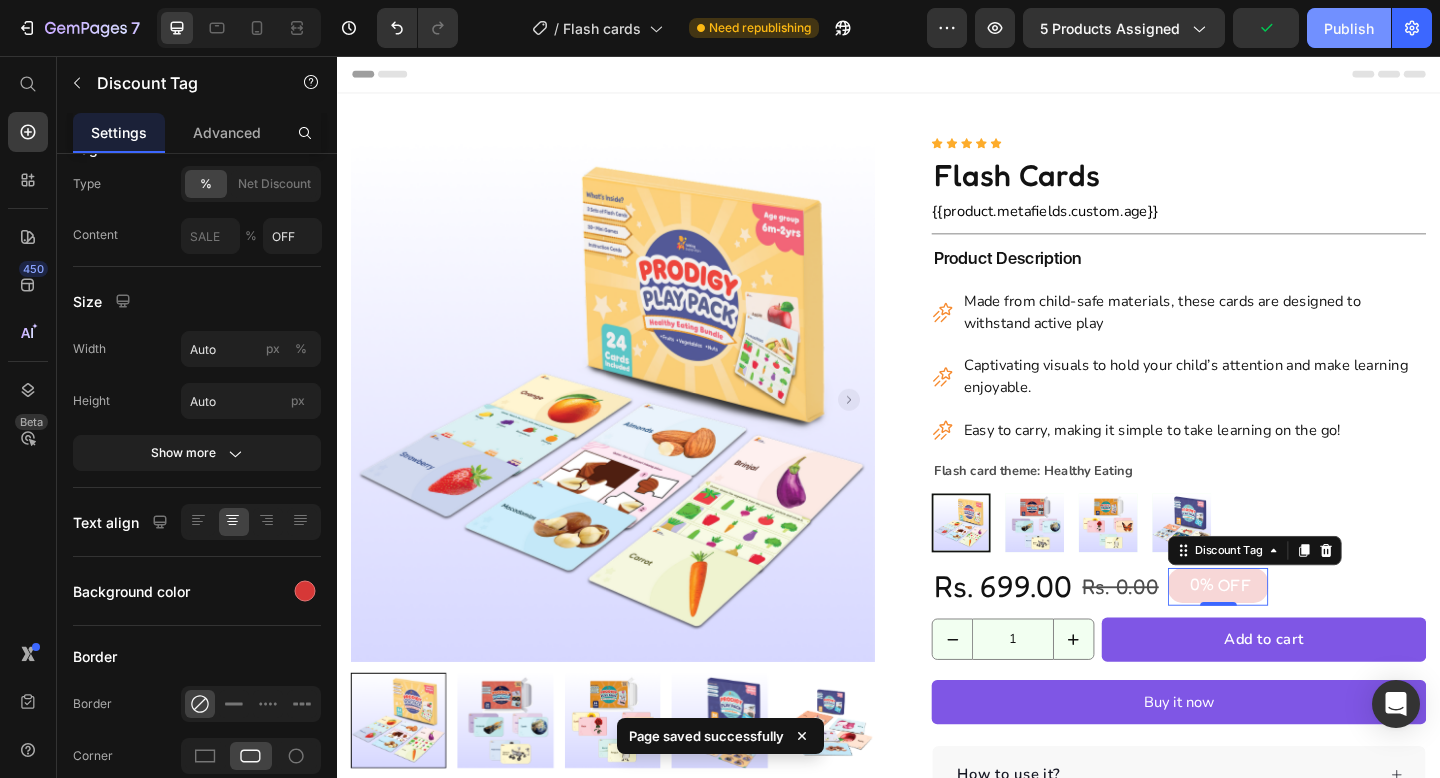 click on "Publish" at bounding box center [1349, 28] 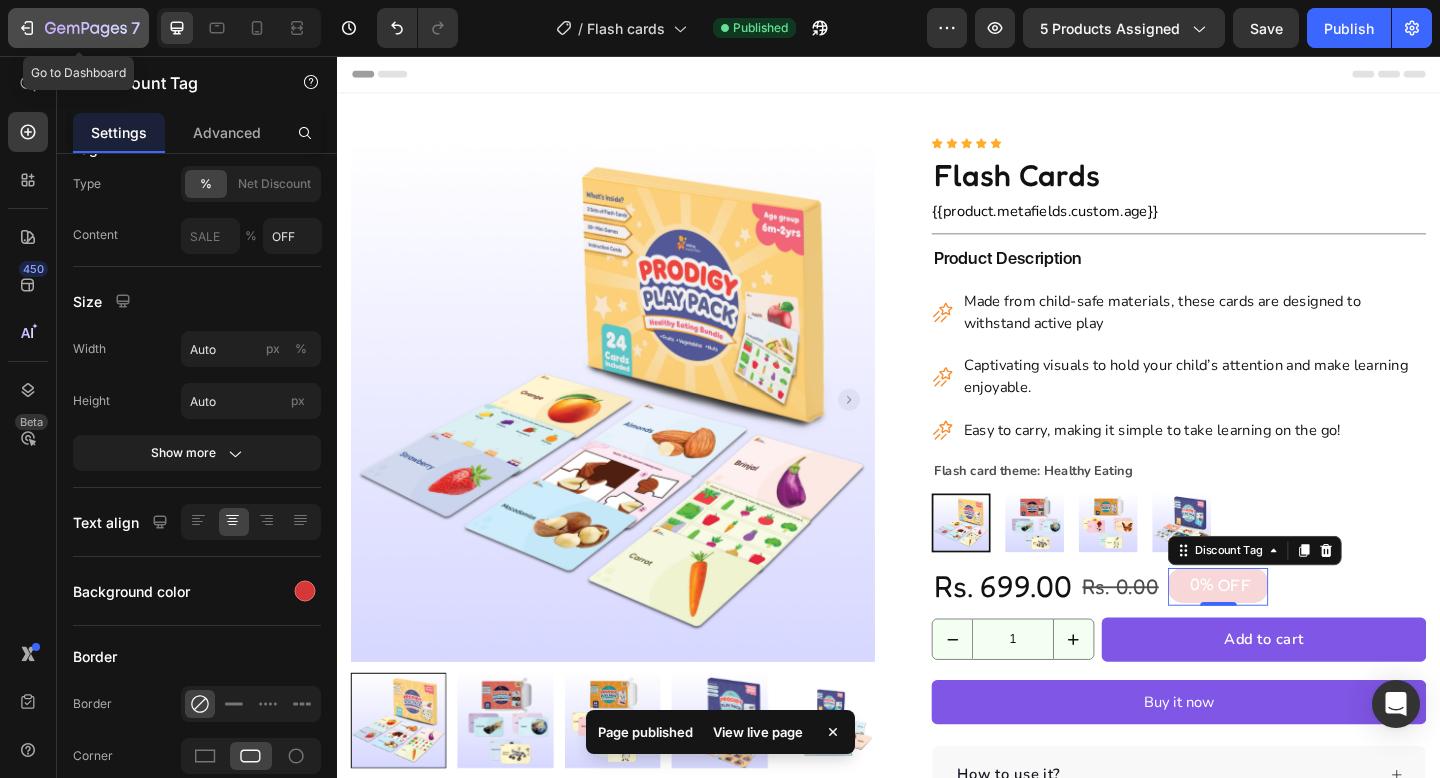 click on "7" 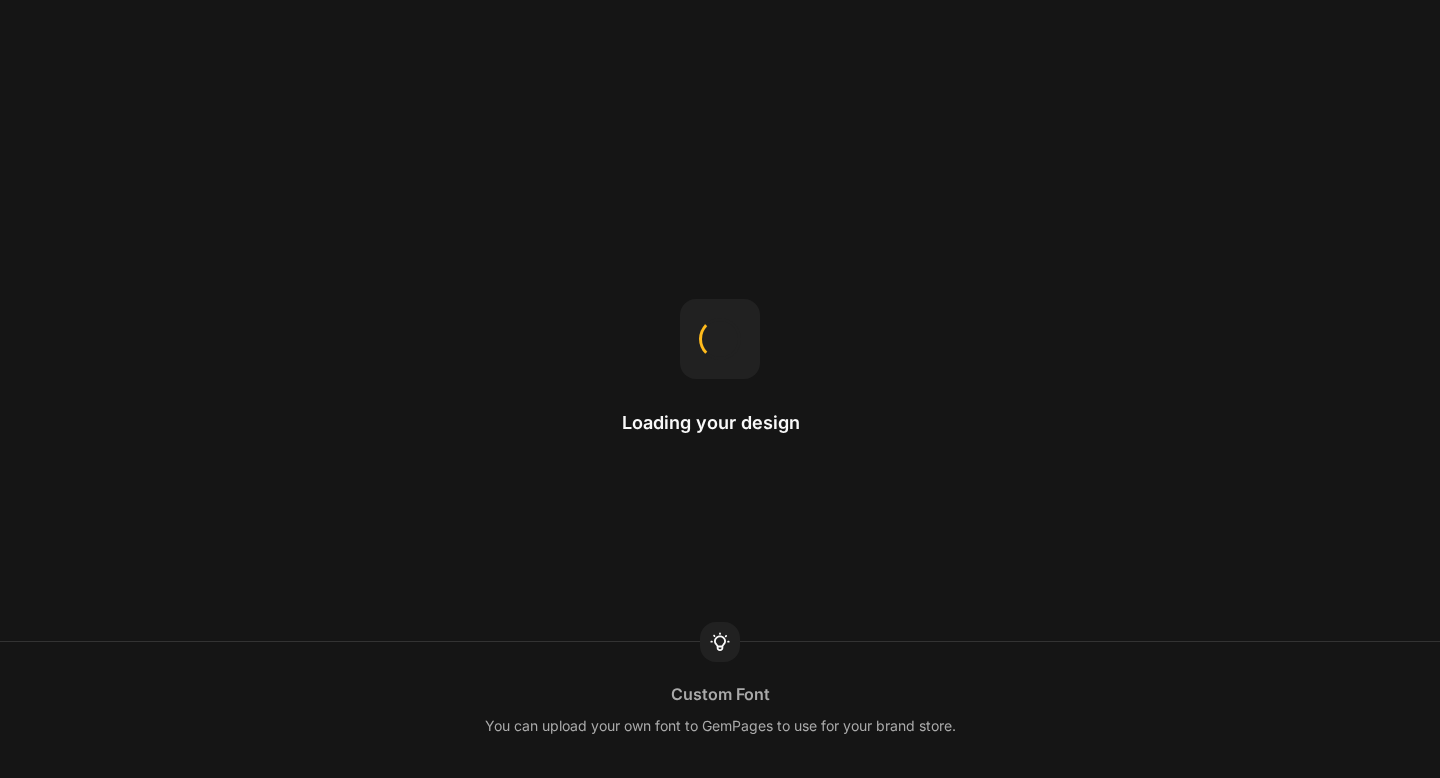 scroll, scrollTop: 0, scrollLeft: 0, axis: both 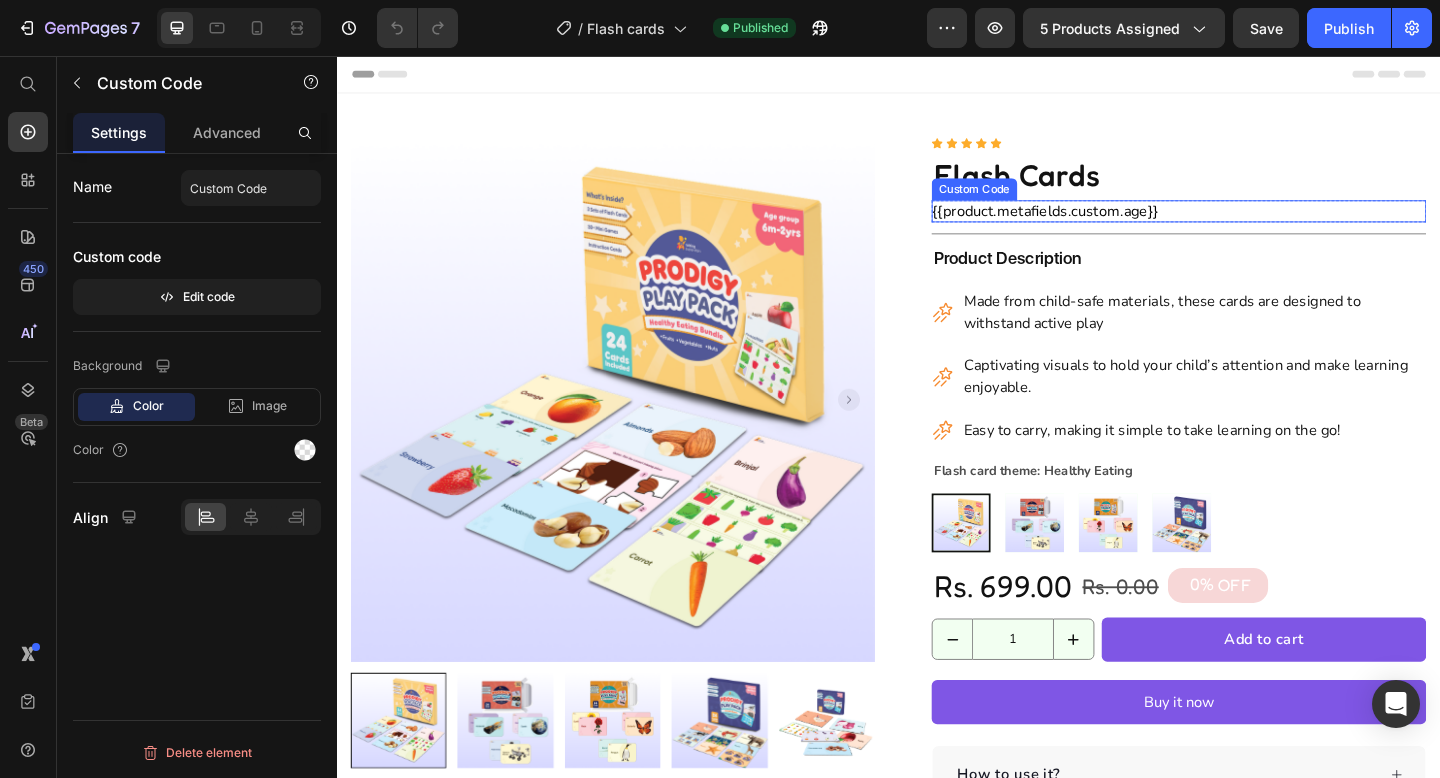 click on "{{product.metafields.custom.age}}" at bounding box center (1253, 225) 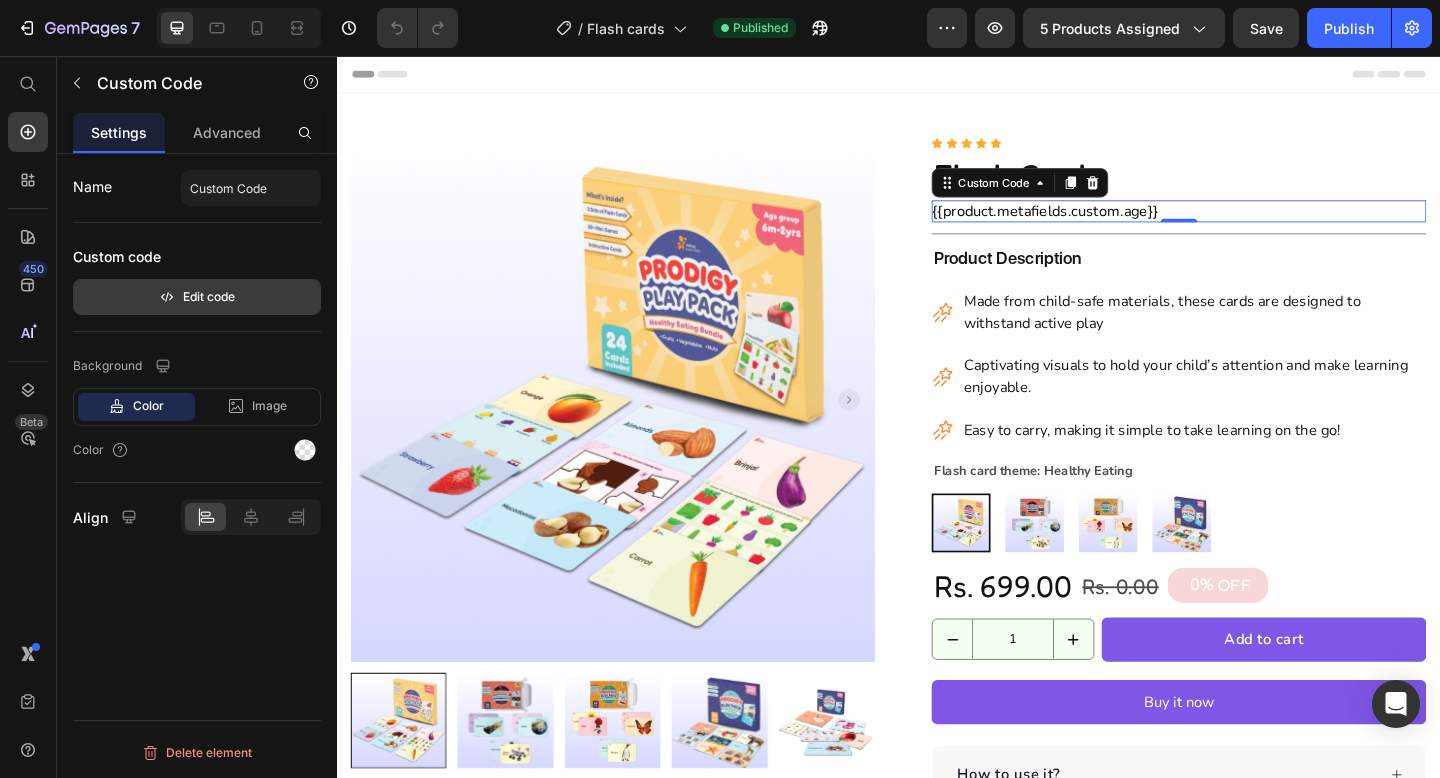 click on "Edit code" at bounding box center [197, 297] 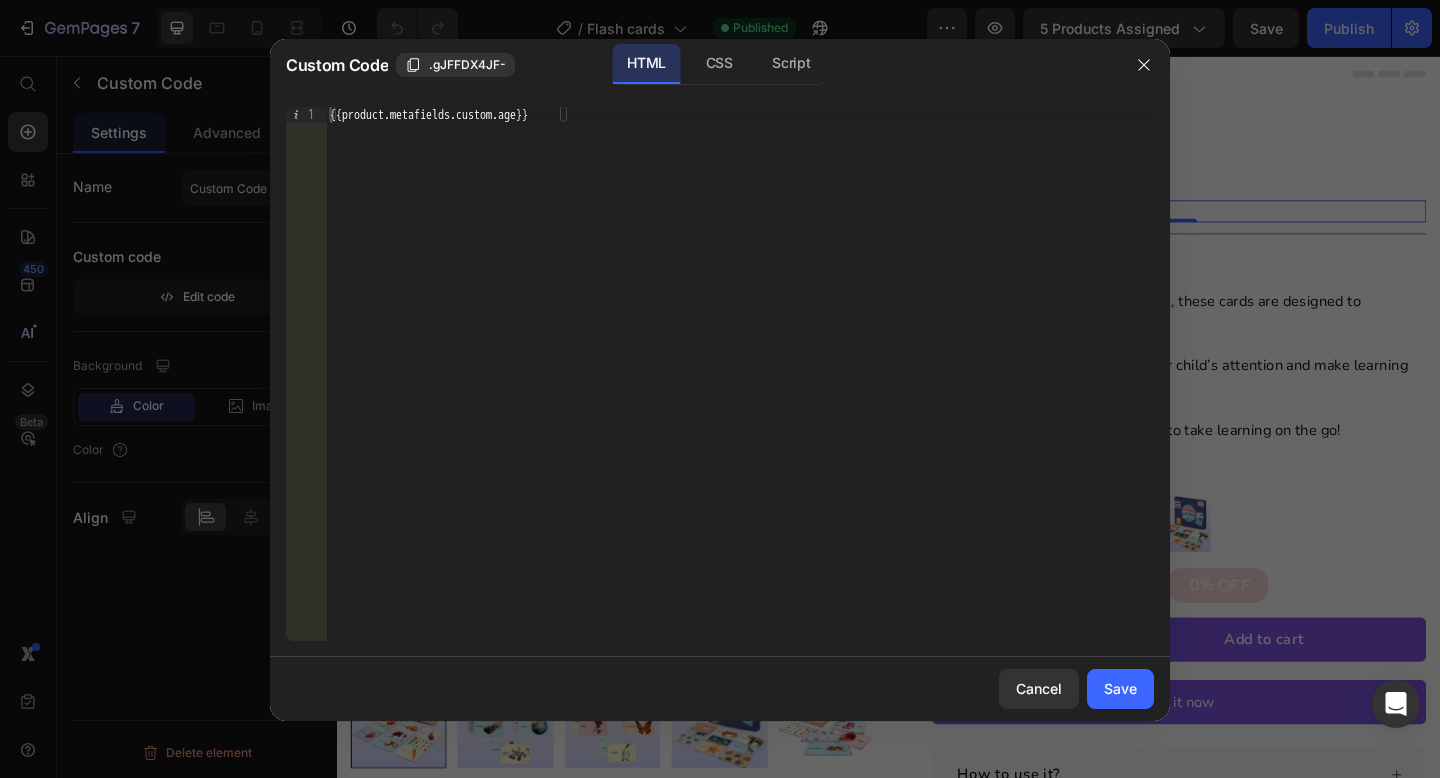 type 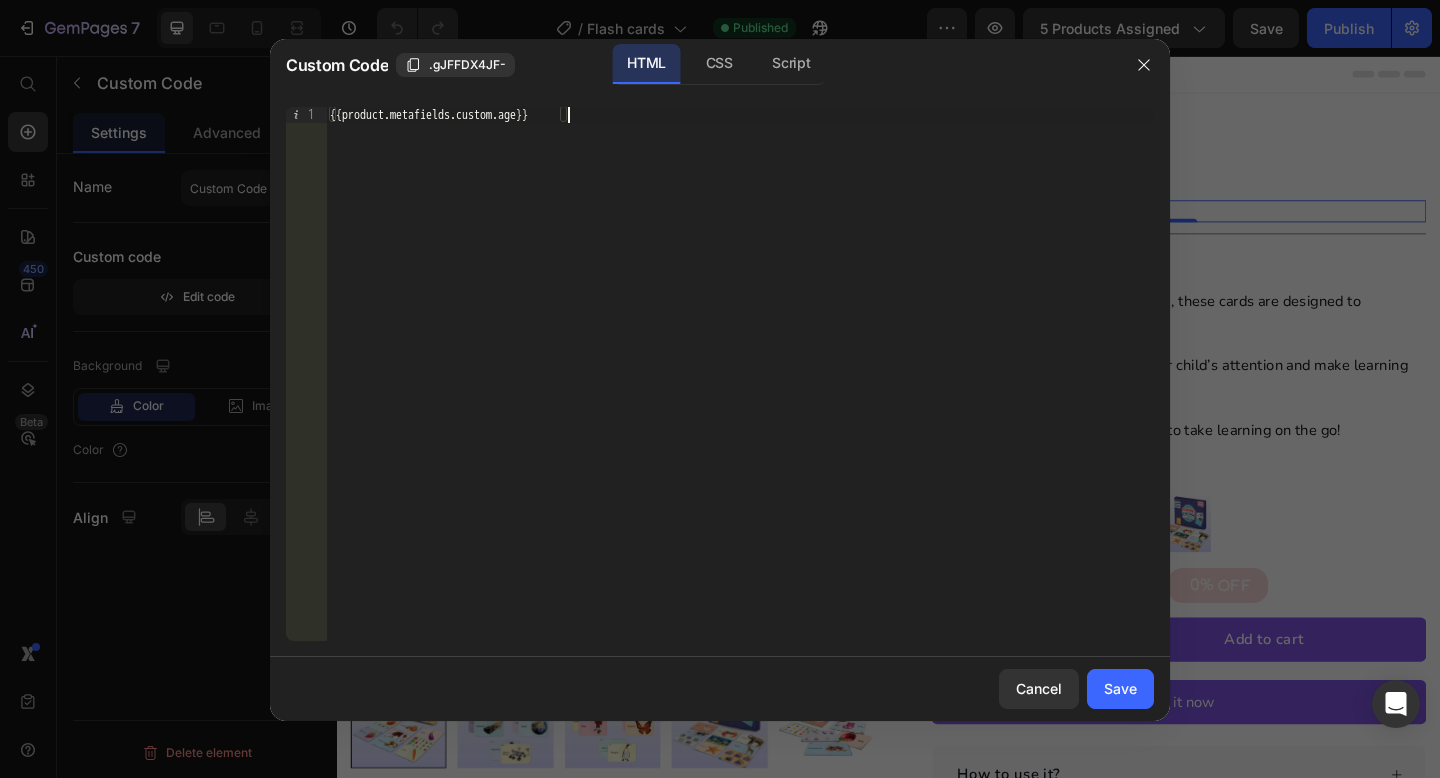 click on "{{product.metafields.custom.age}}" at bounding box center [740, 390] 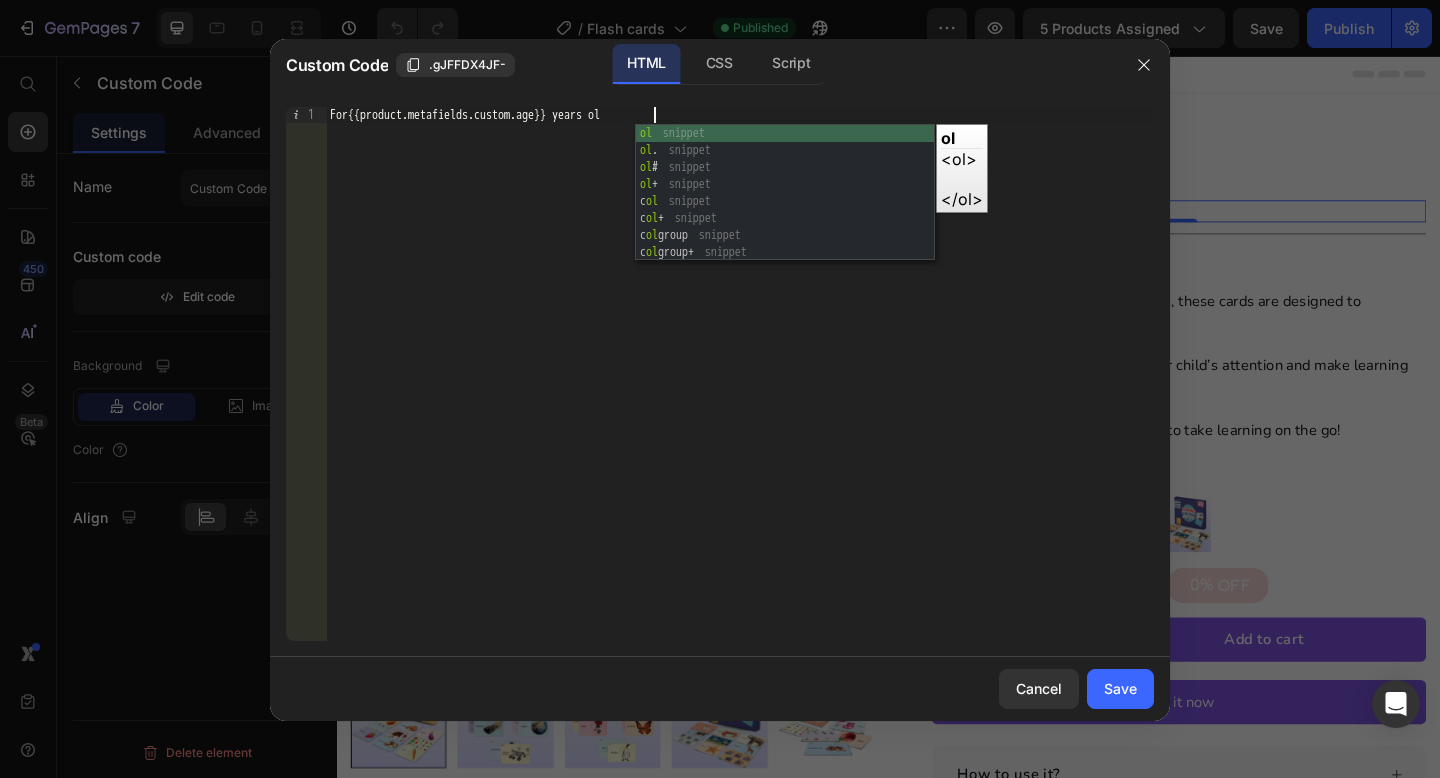 scroll, scrollTop: 0, scrollLeft: 26, axis: horizontal 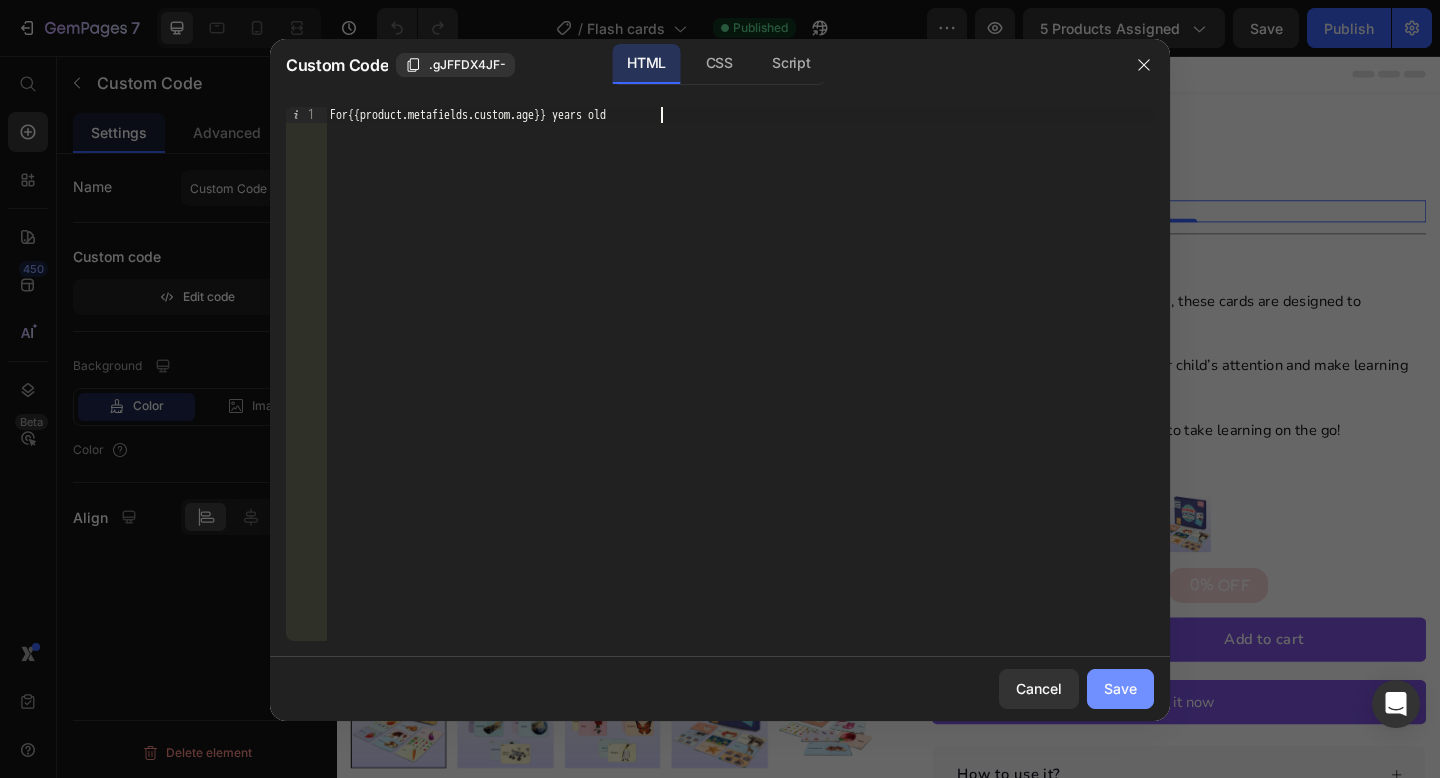 type on "For{{product.metafields.custom.age}} years old" 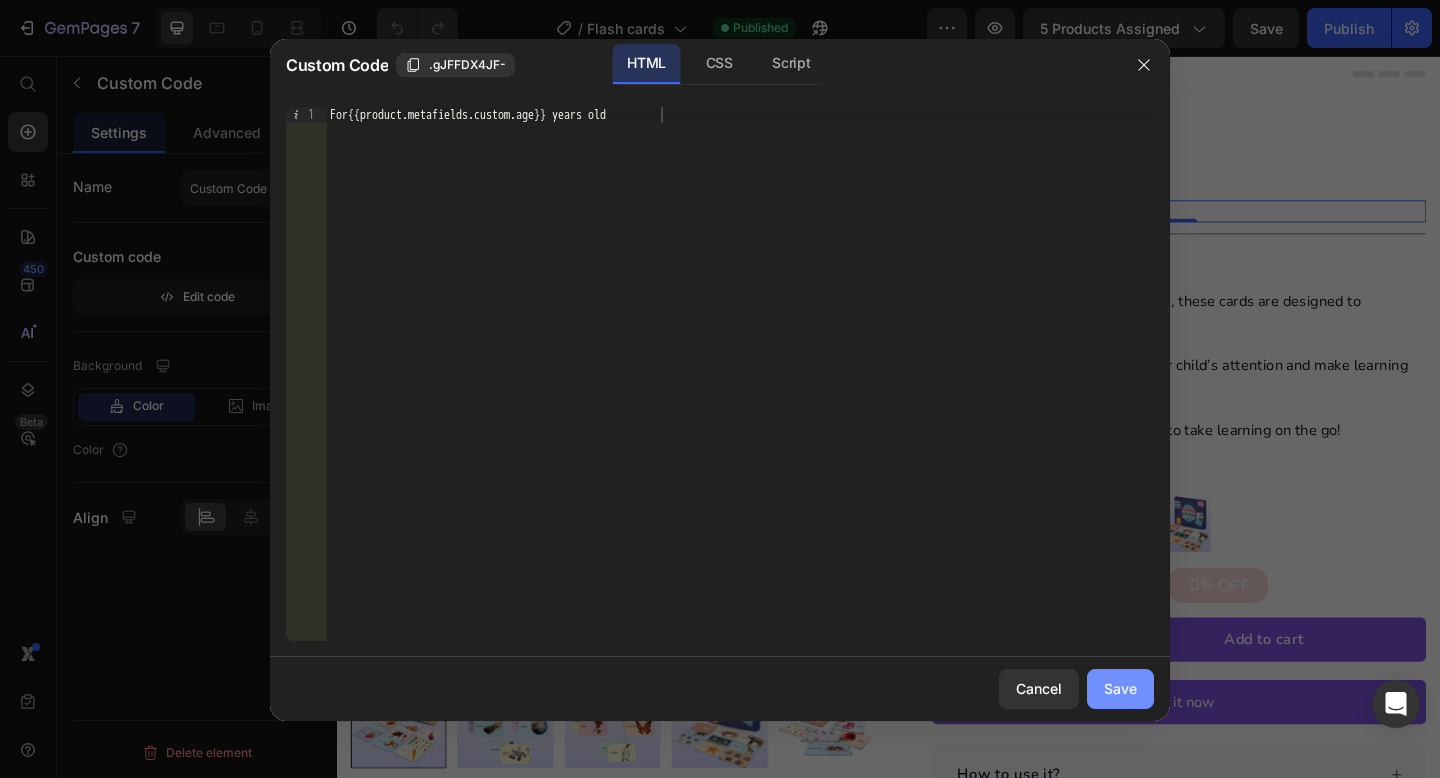 click on "Save" 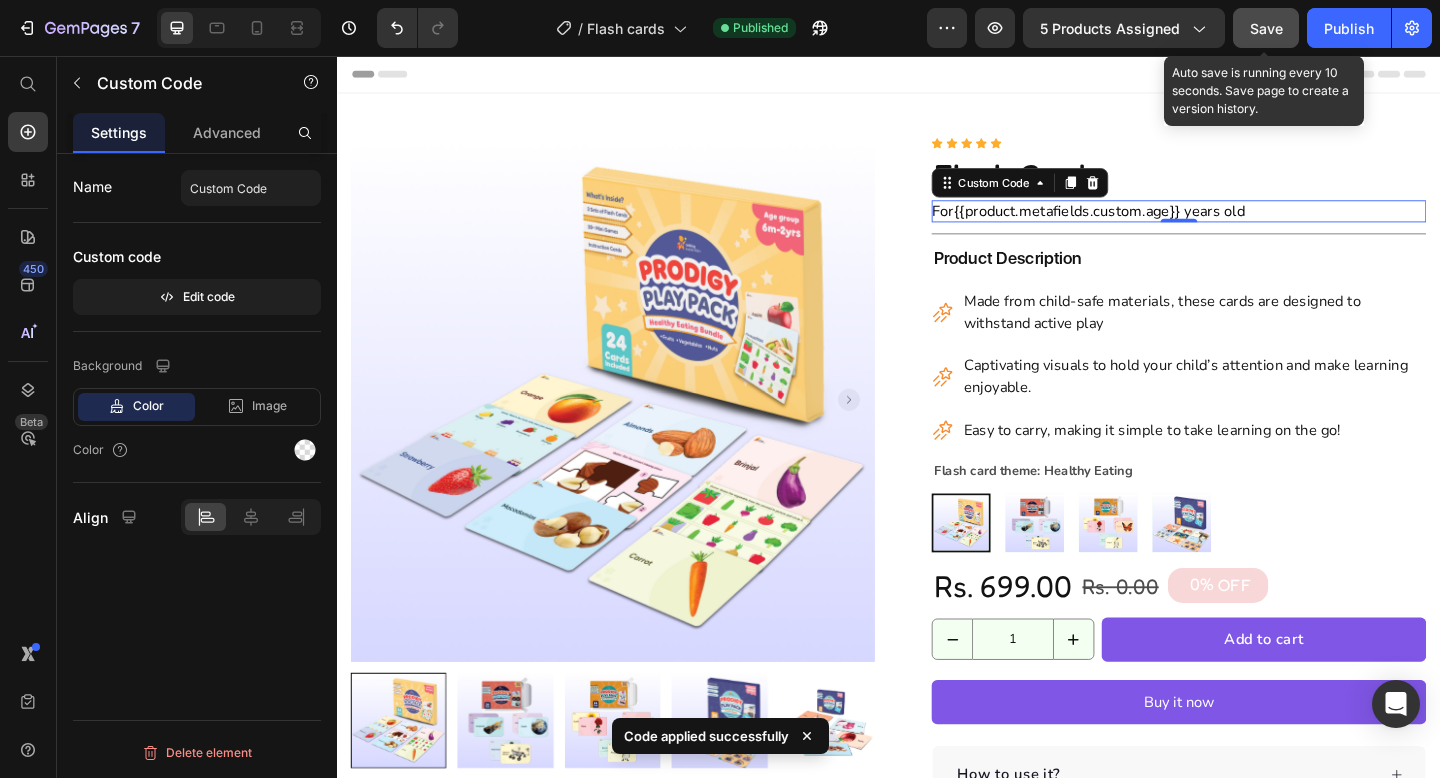 click on "Save" 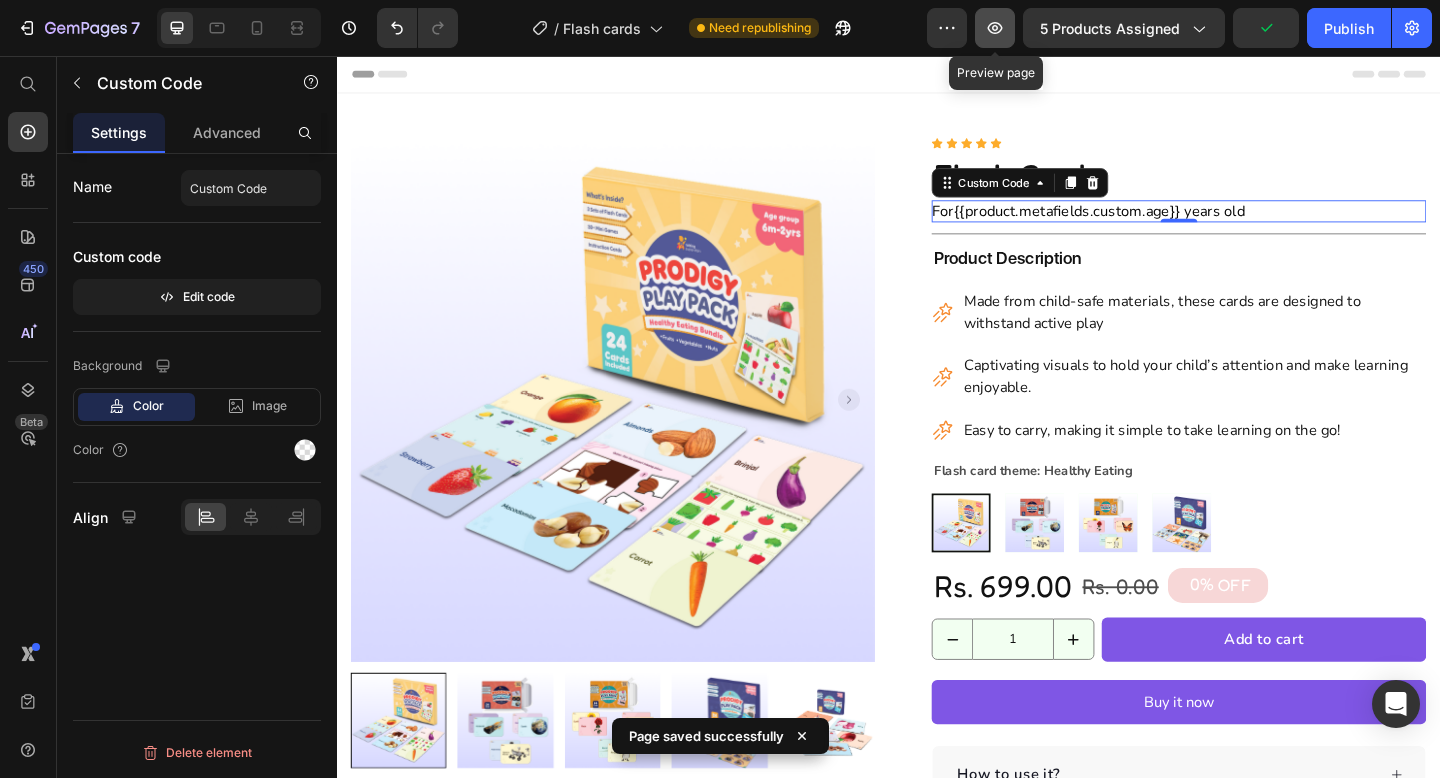 click 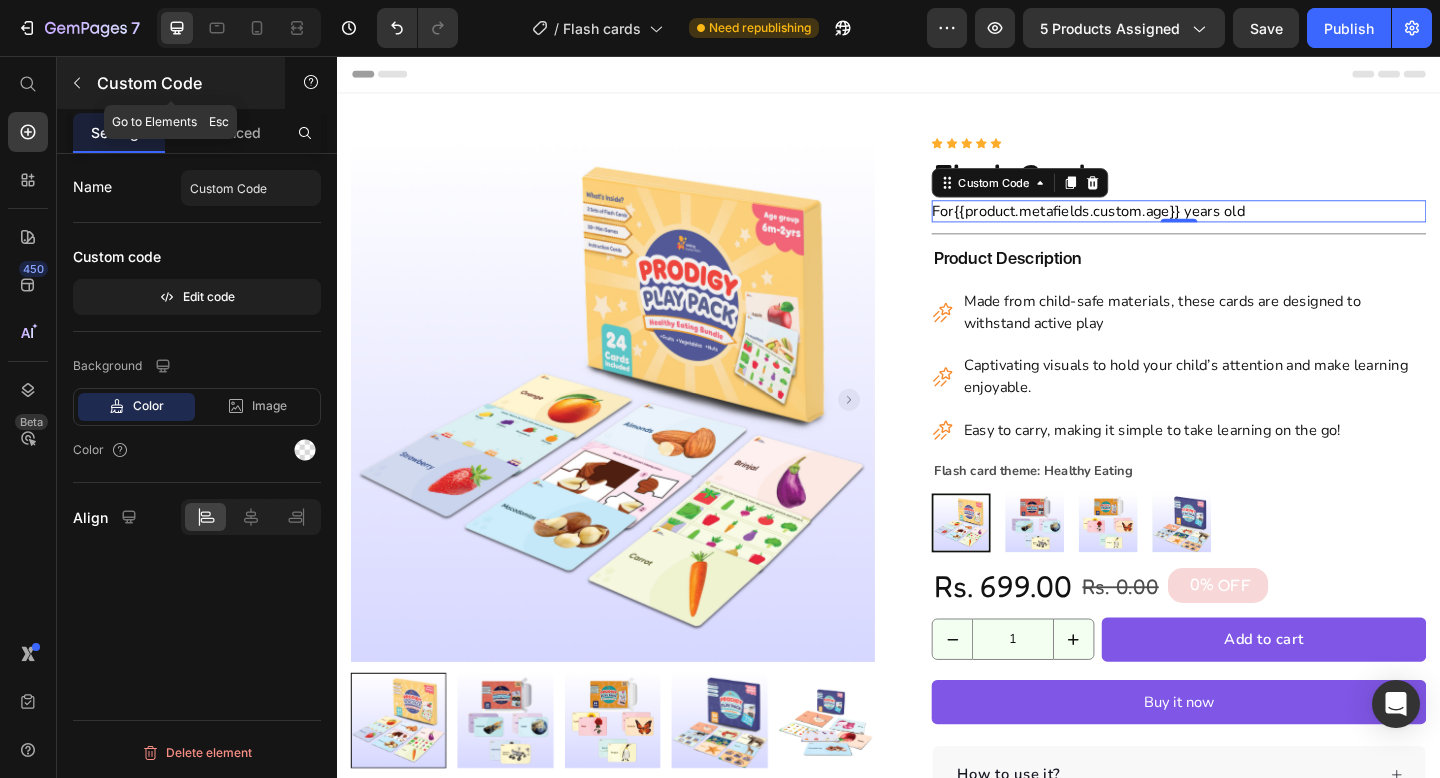 click on "Custom Code" at bounding box center [182, 83] 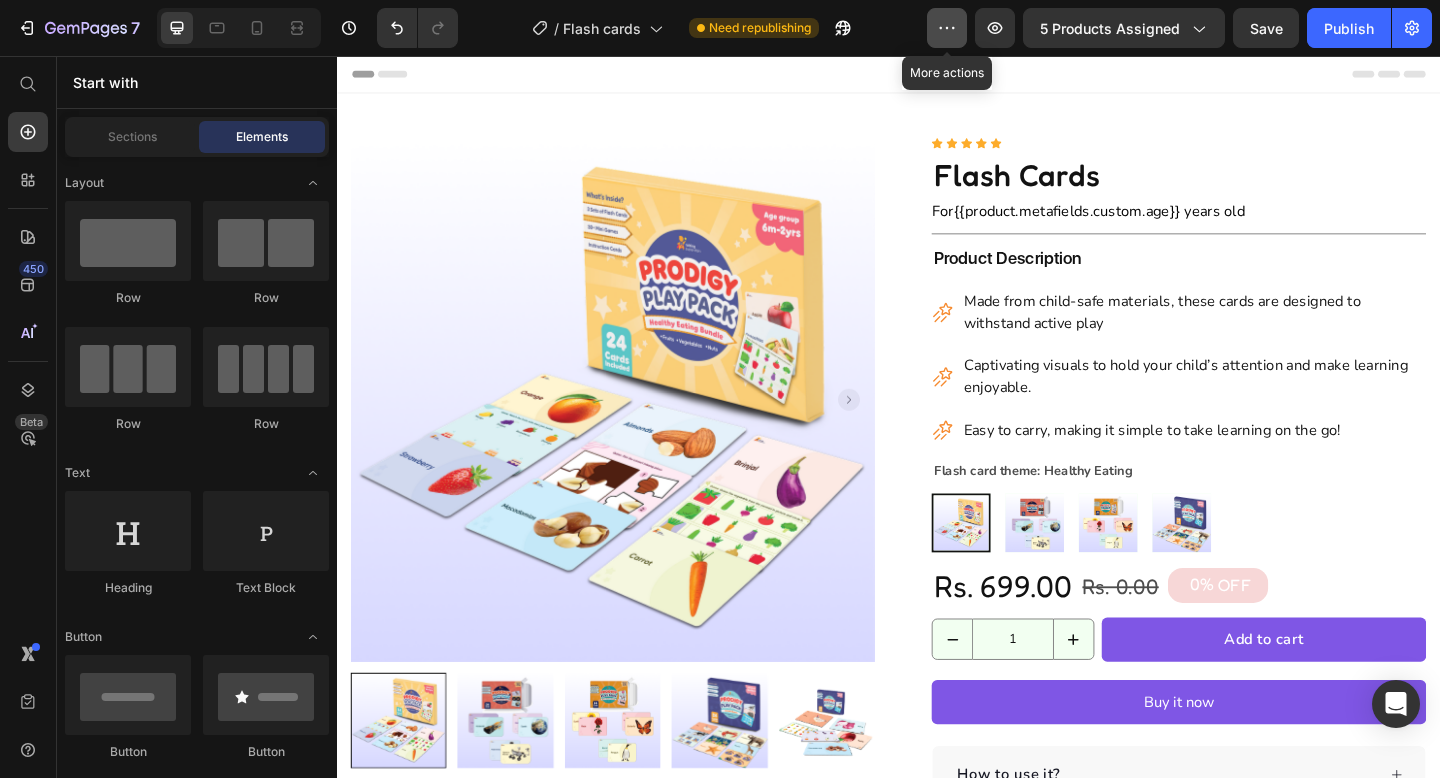 click 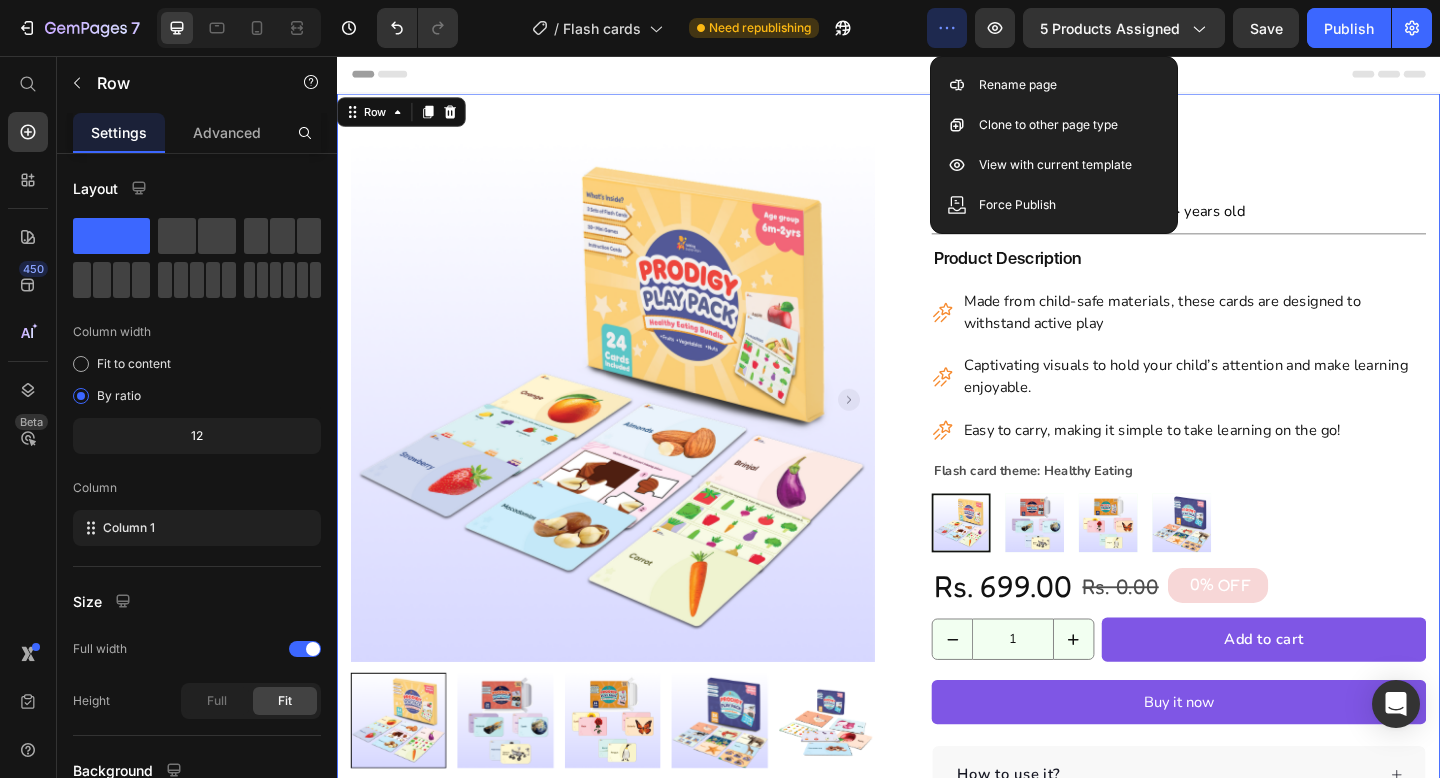 click on "Product Images Row Icon Icon Icon Icon Icon Icon List Hoz Row Flash Cards Product Title For{{product.metafields.custom.age}} years old Custom Code Row                Title Line Product Description Heading
Made from child-safe materials, these cards are designed to withstand active play
Captivating visuals to hold your child’s attention and make learning enjoyable.
Easy to carry, making it simple to take learning on the go! Item List Flash card theme: Healthy Eating Healthy Eating Healthy Eating Space Exploration Space Exploration Nature Explorer Nature Explorer Animal Bundle Animal Bundle Product Variants & Swatches Rs. 699.00 Product Price Rs. 0.00 Product Price 0% OFF Discount Tag Row 1 Product Quantity Add to cart Product Cart Button Row Buy it now Dynamic Checkout
How to use it?
Whats in the box?
Key Features Accordion Row Product Row   0" at bounding box center [937, 601] 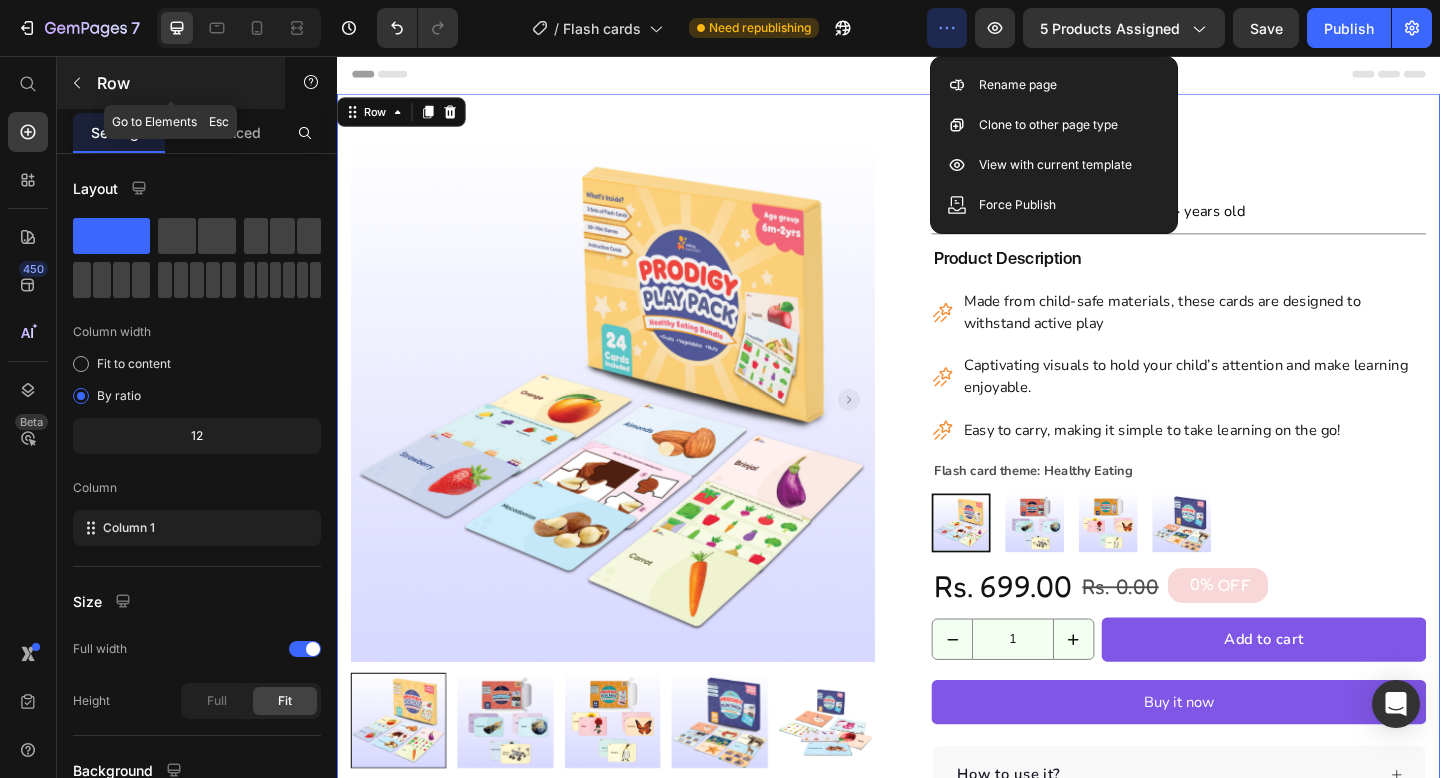click on "Row" at bounding box center [182, 83] 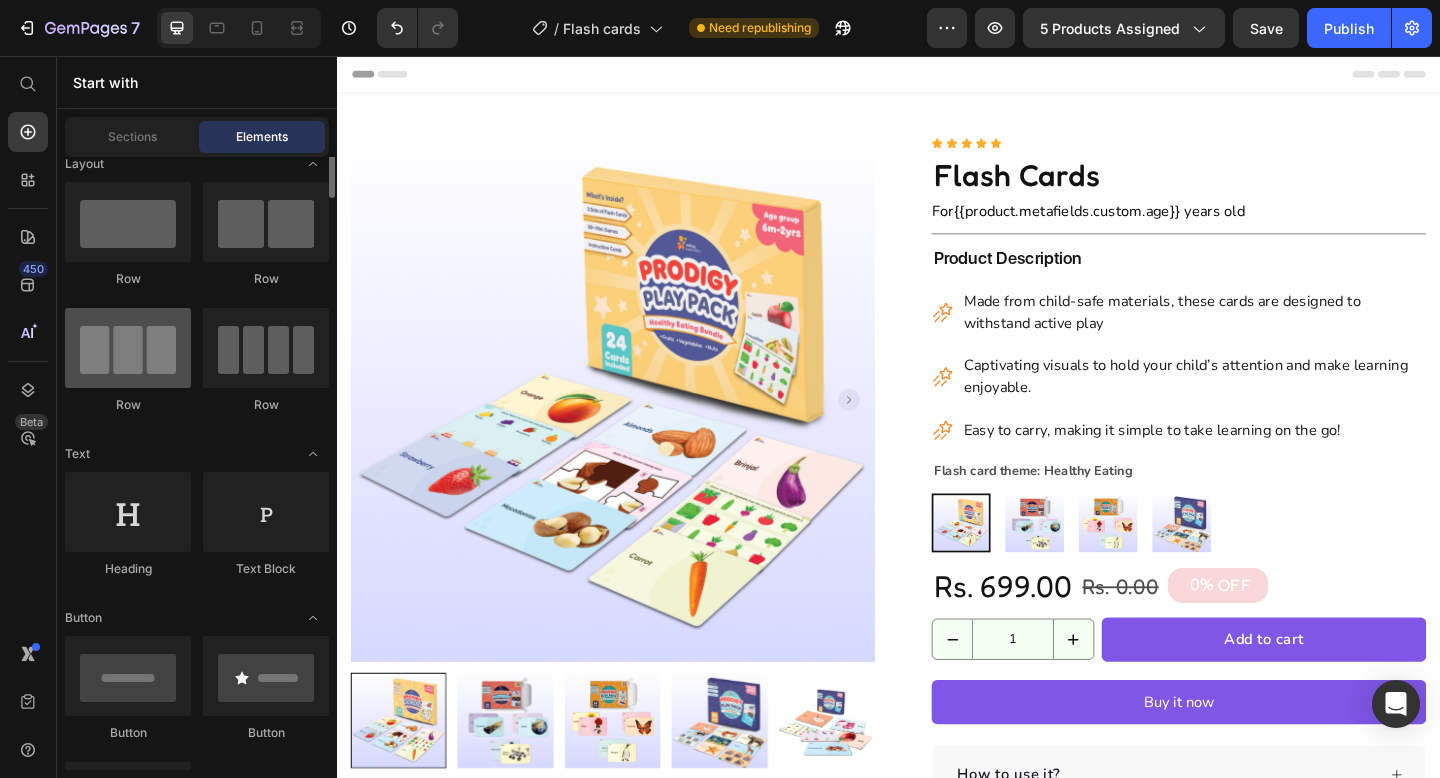 scroll, scrollTop: 0, scrollLeft: 0, axis: both 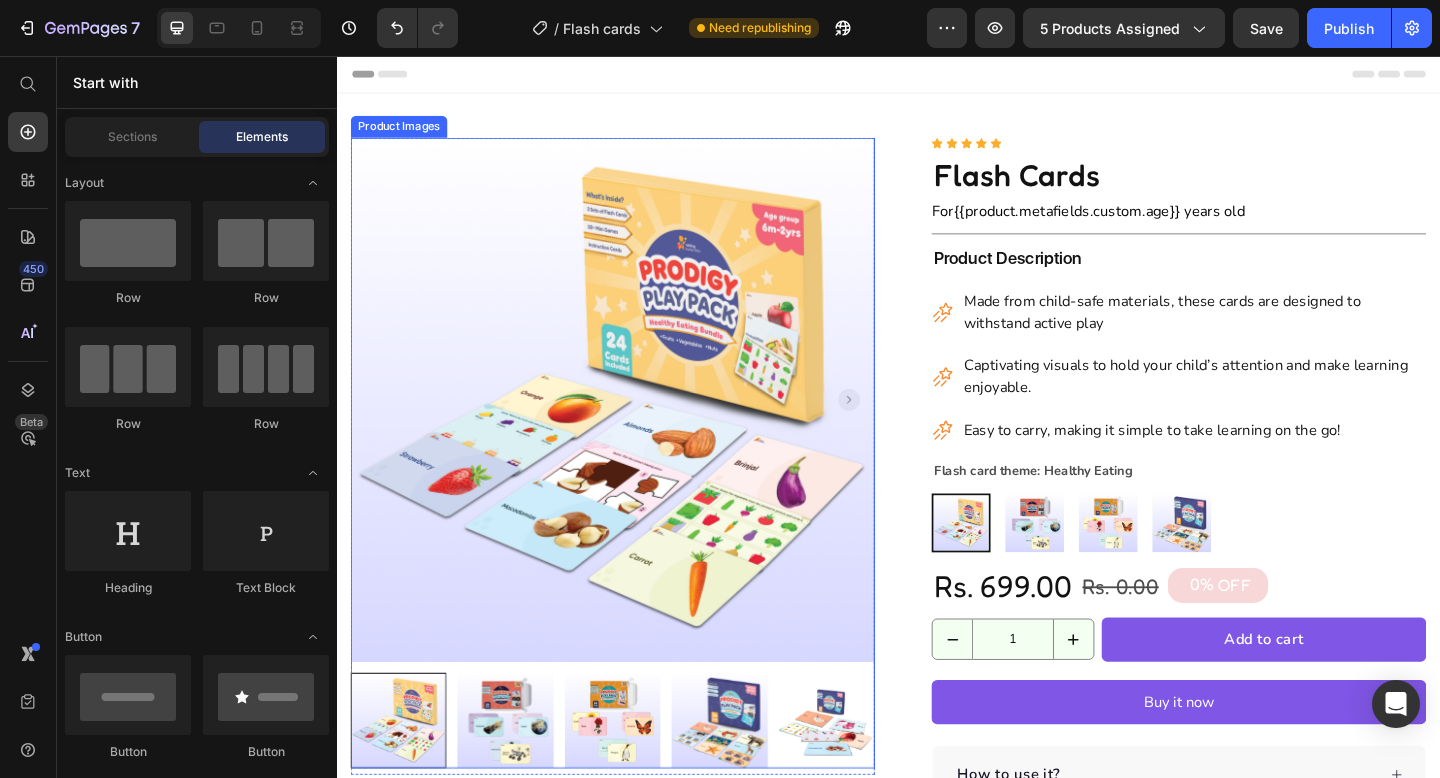 click at bounding box center (637, 430) 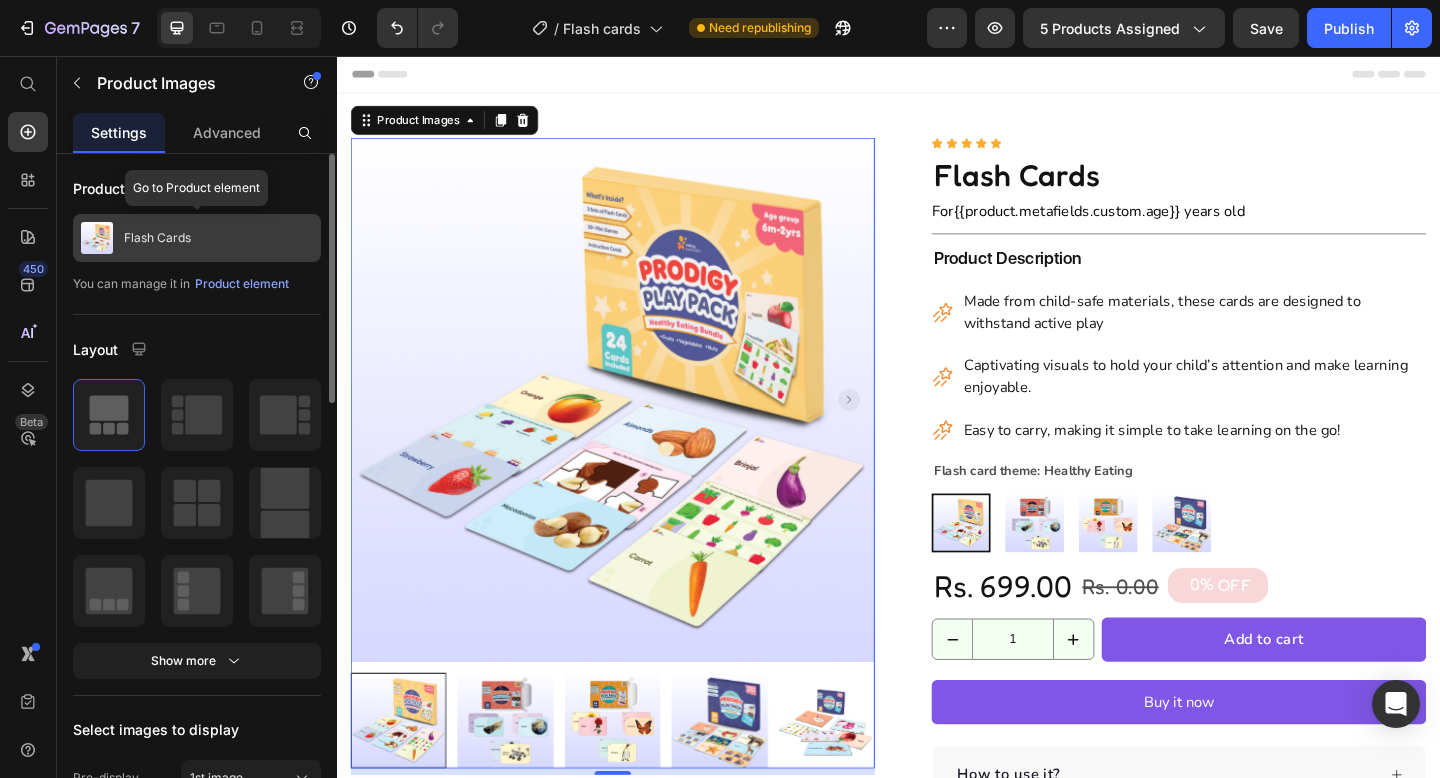 click on "Flash Cards" at bounding box center [197, 238] 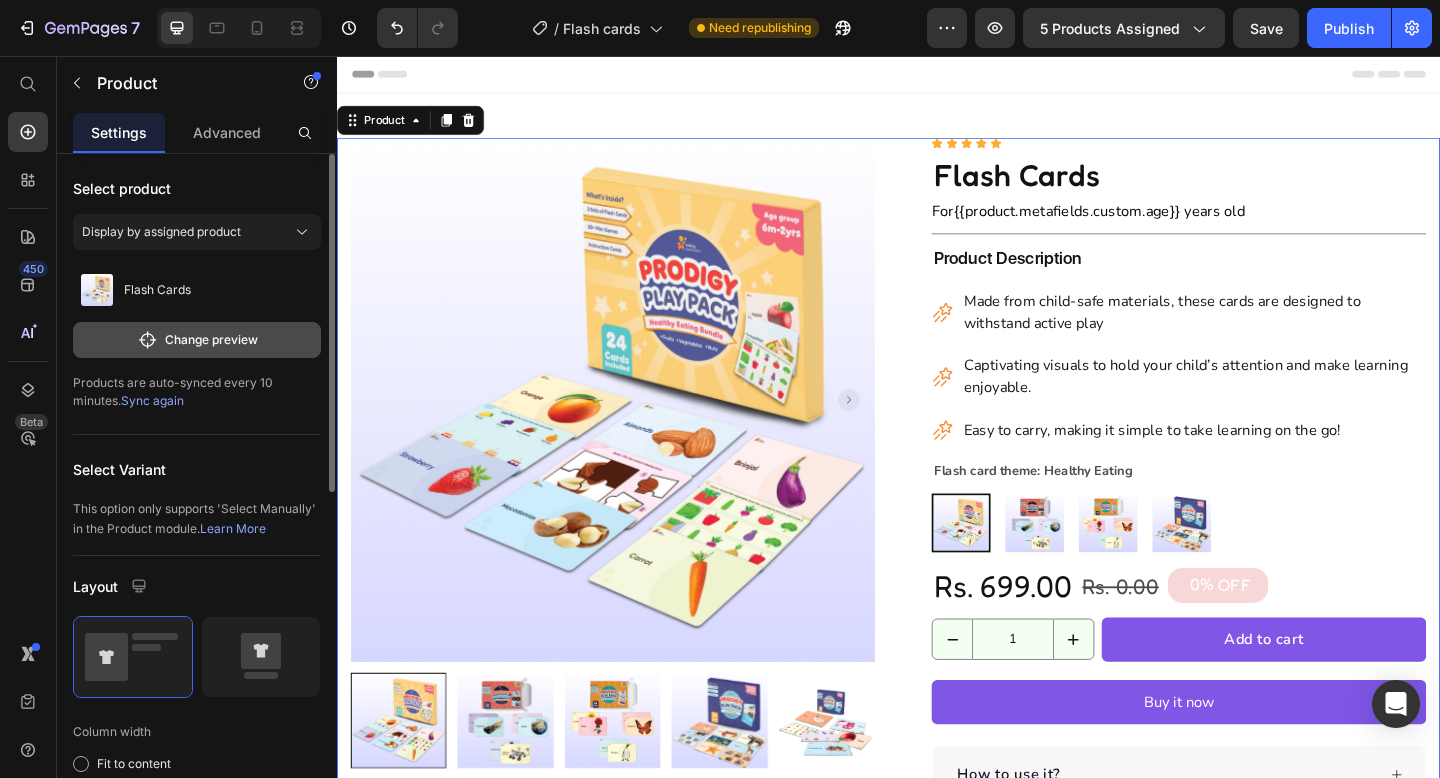 click on "Change preview" 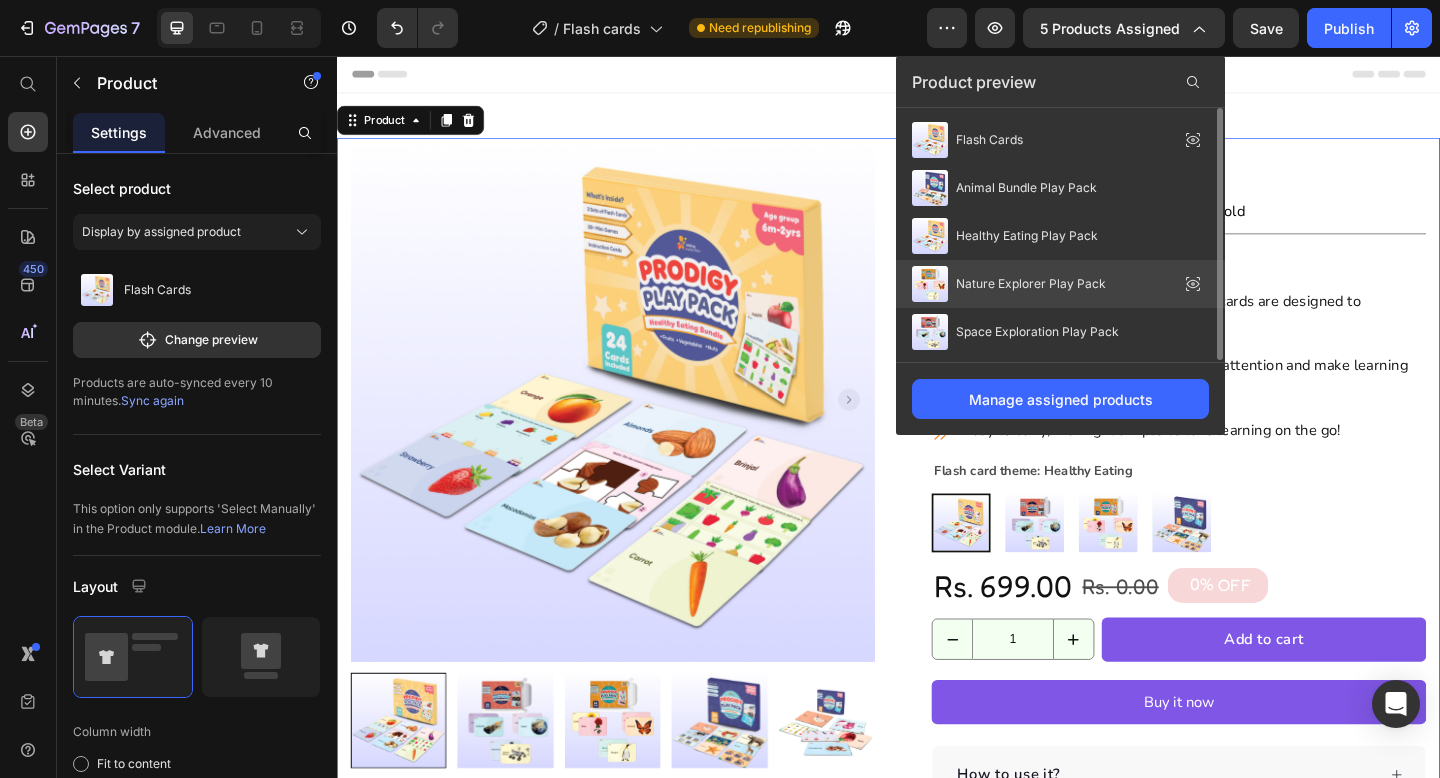 click on "Nature Explorer Play Pack" at bounding box center [1031, 284] 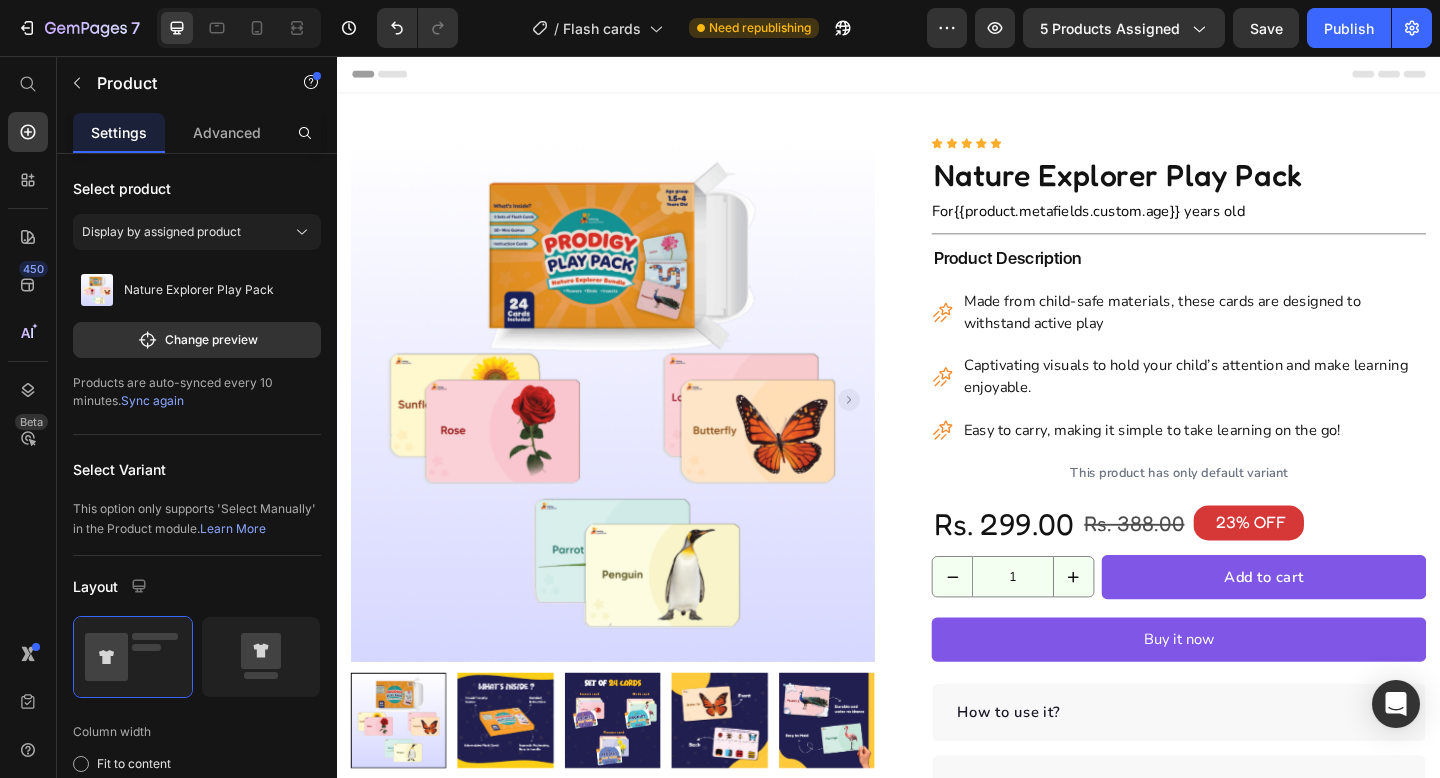 click on "7  Version history  /  Flash cards Need republishing Preview 5 products assigned  Save   Publish" 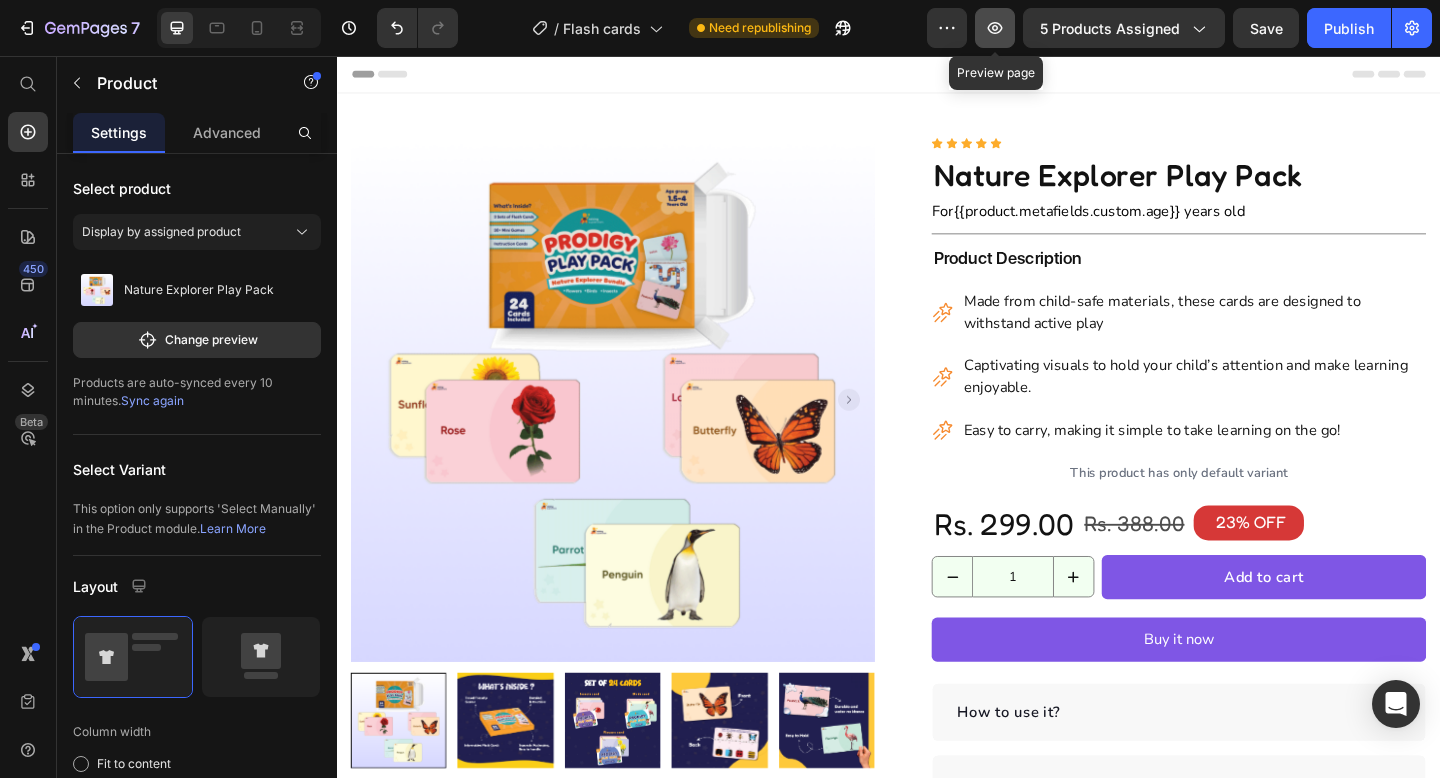 click 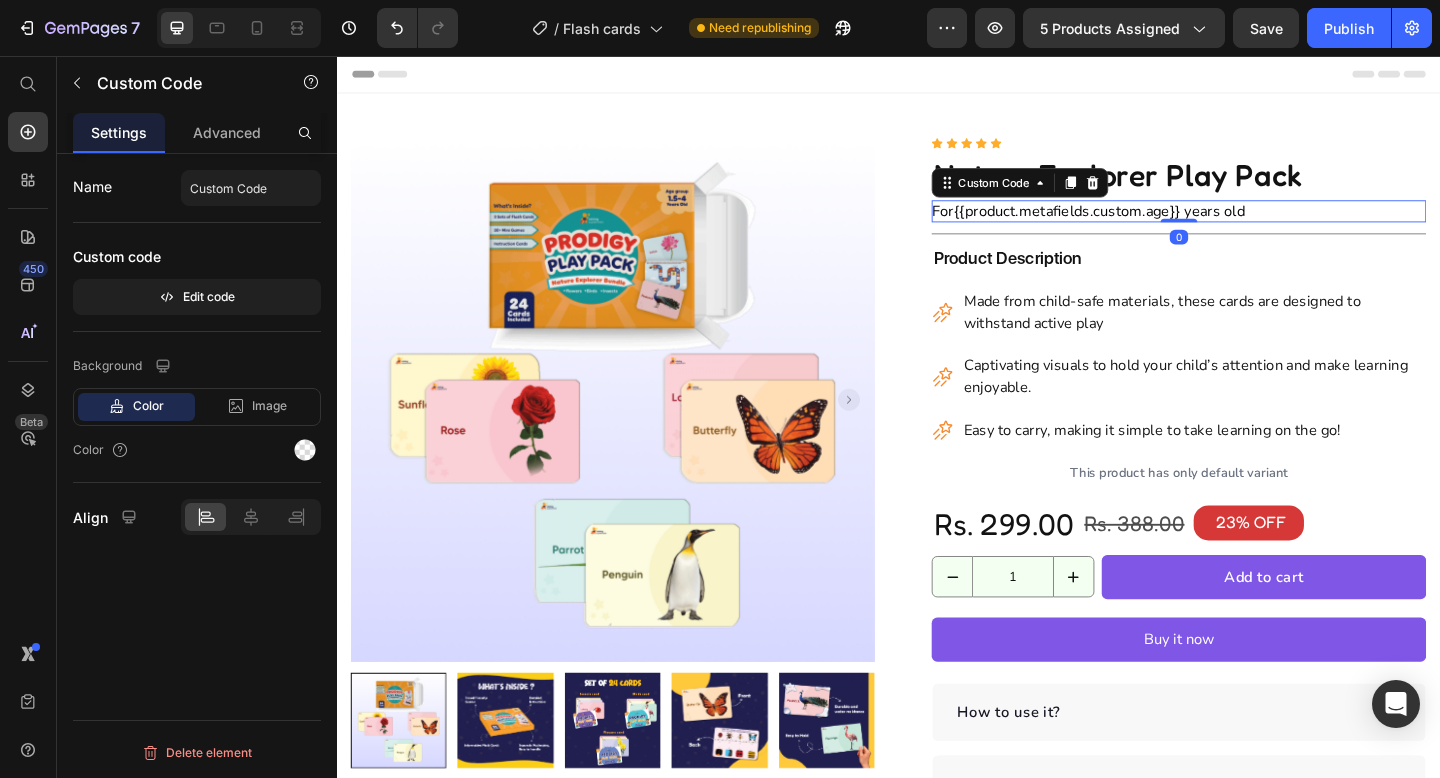 click on "For{{product.metafields.custom.age}} years old" at bounding box center (1253, 225) 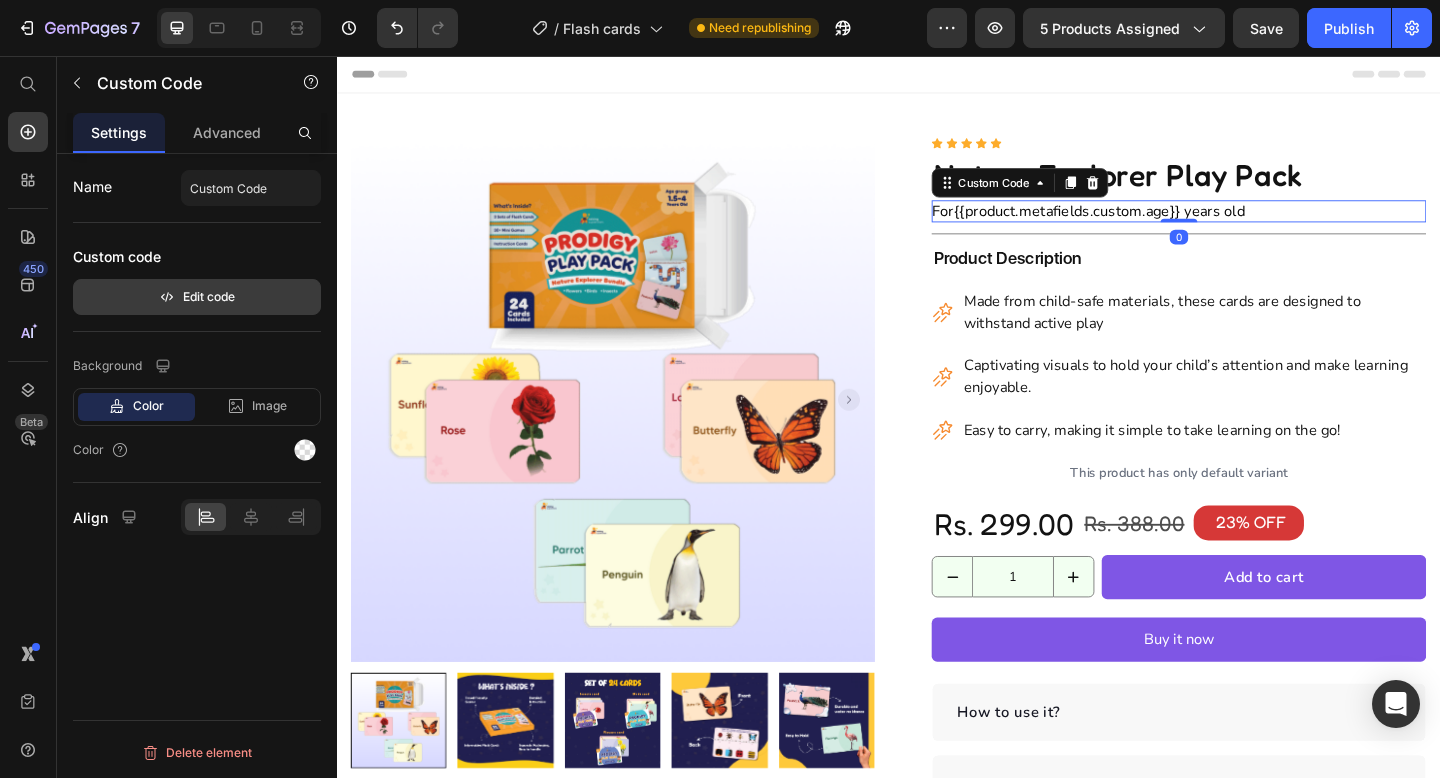 click on "Edit code" at bounding box center (197, 297) 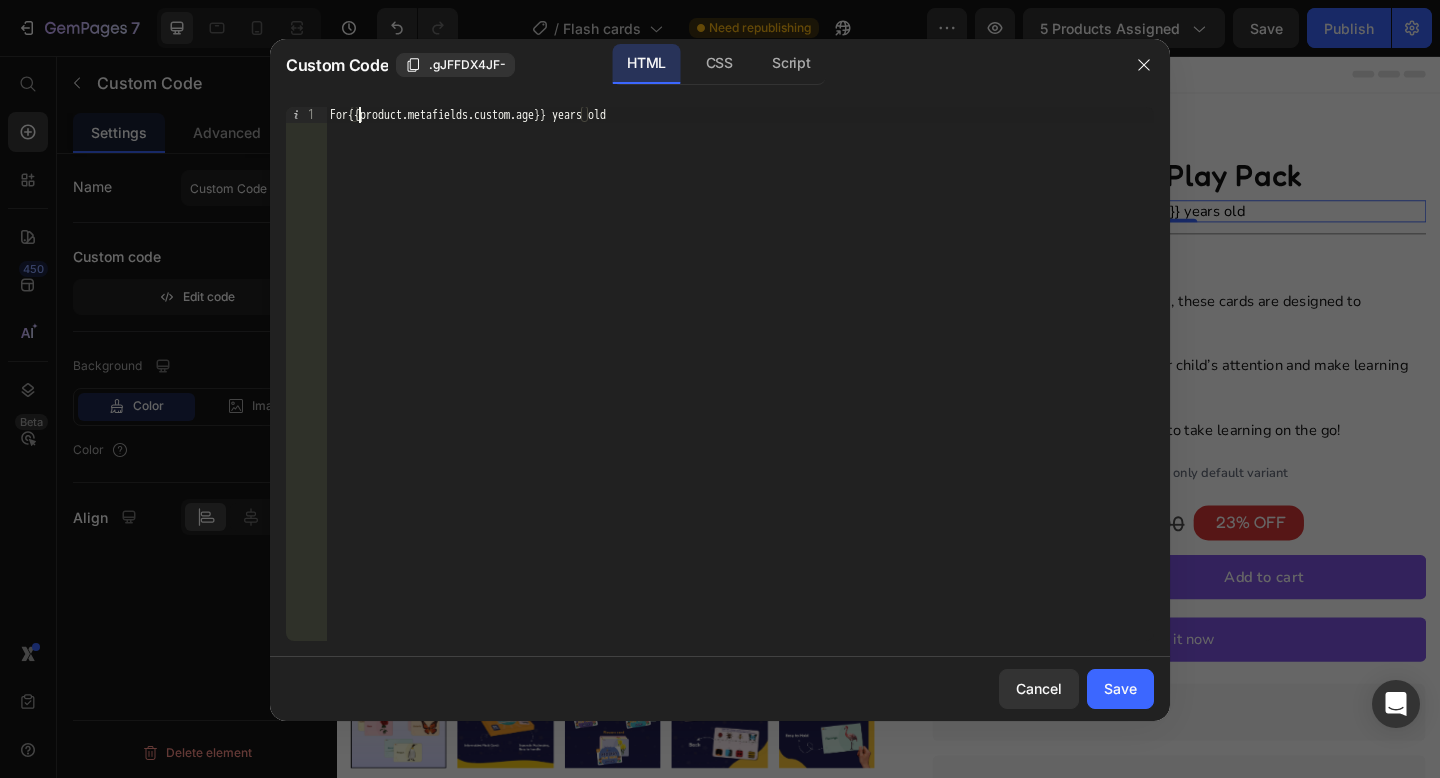 click on "For{{product.metafields.custom.age}} years old" at bounding box center [740, 390] 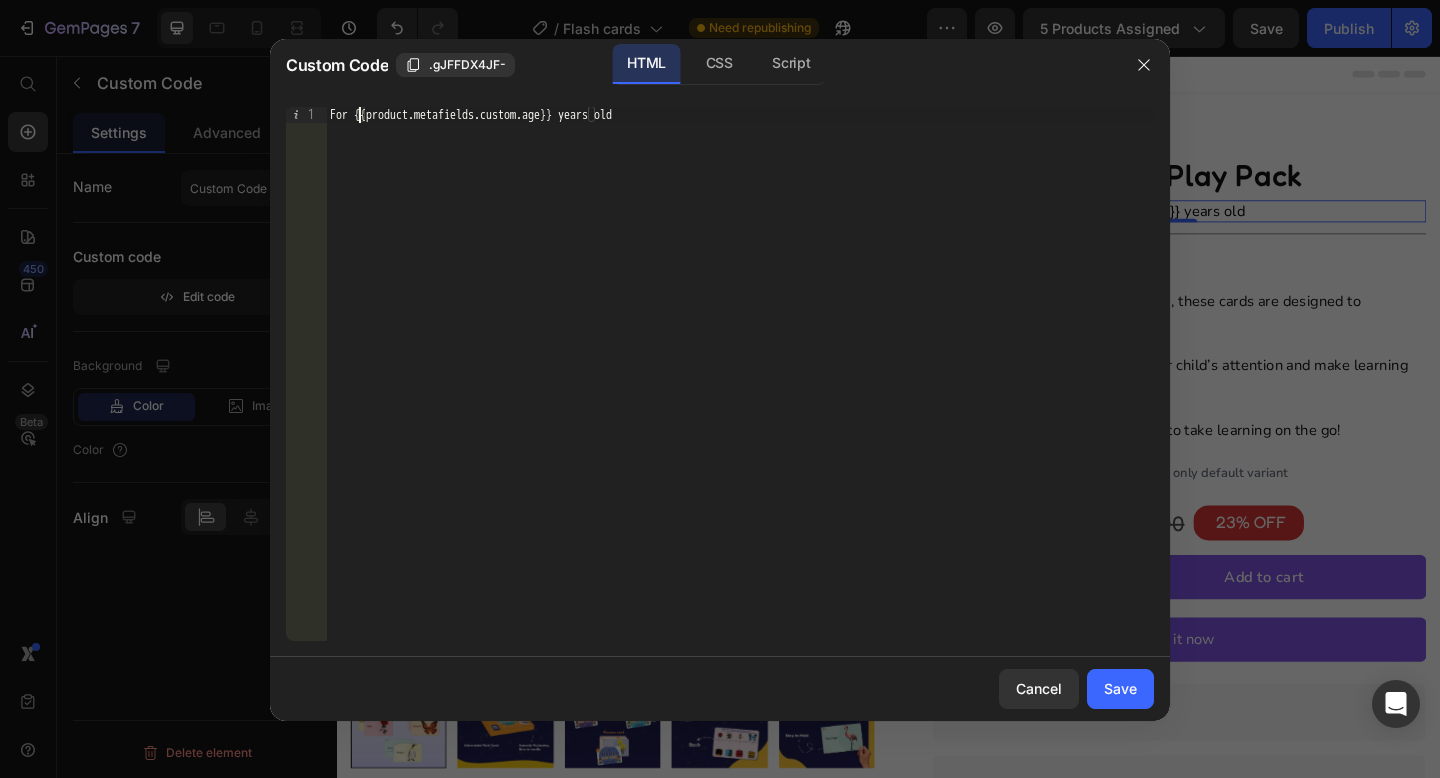 scroll, scrollTop: 0, scrollLeft: 2, axis: horizontal 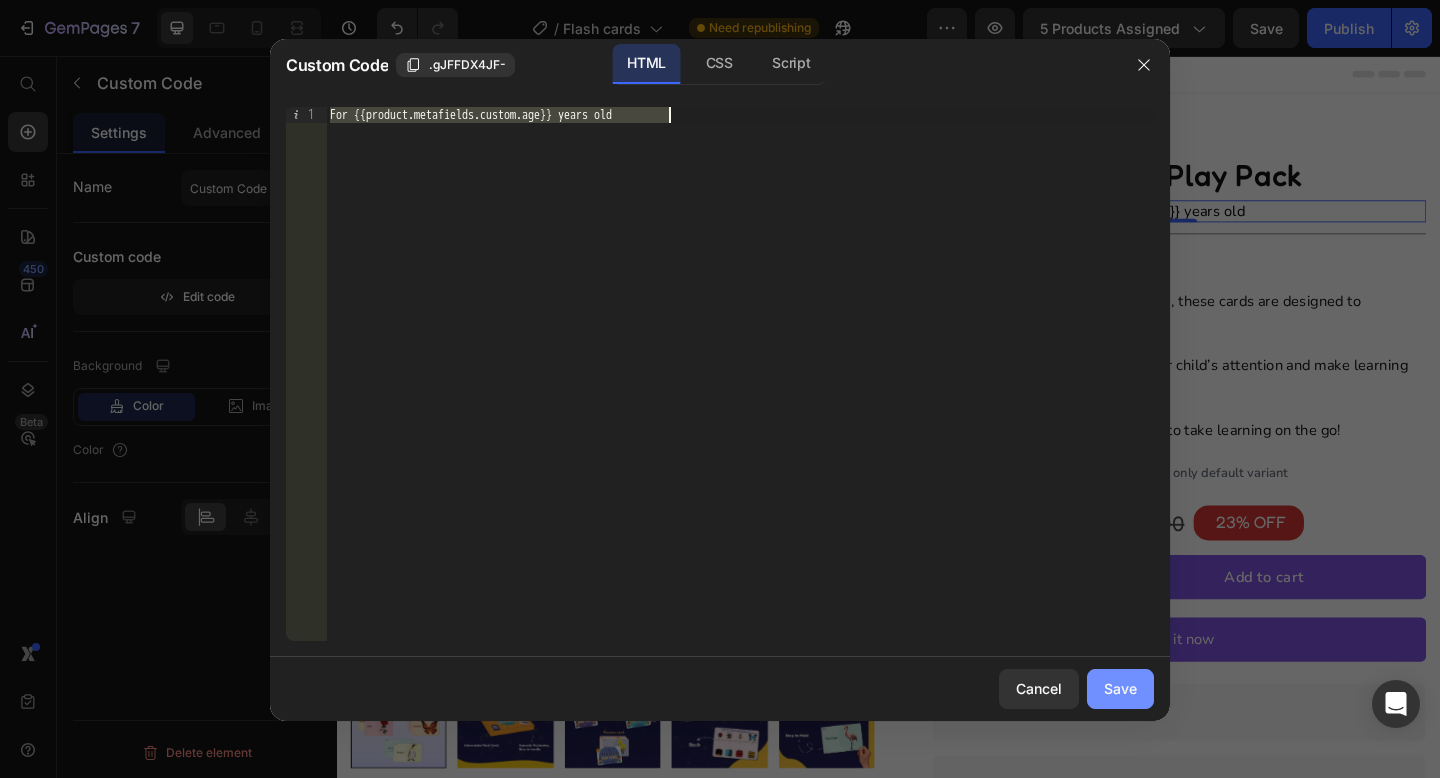 type on "For {{product.metafields.custom.age}} years old" 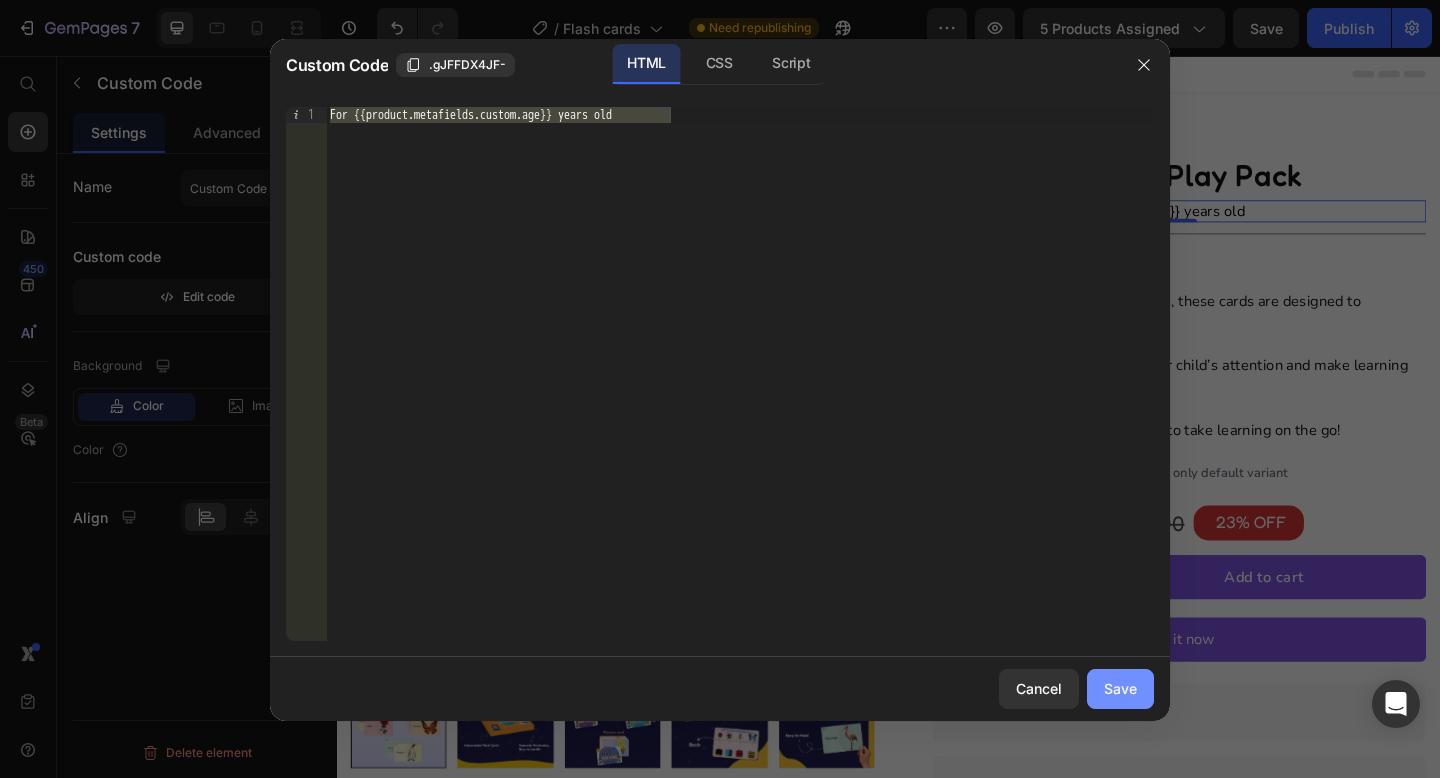 click on "Save" 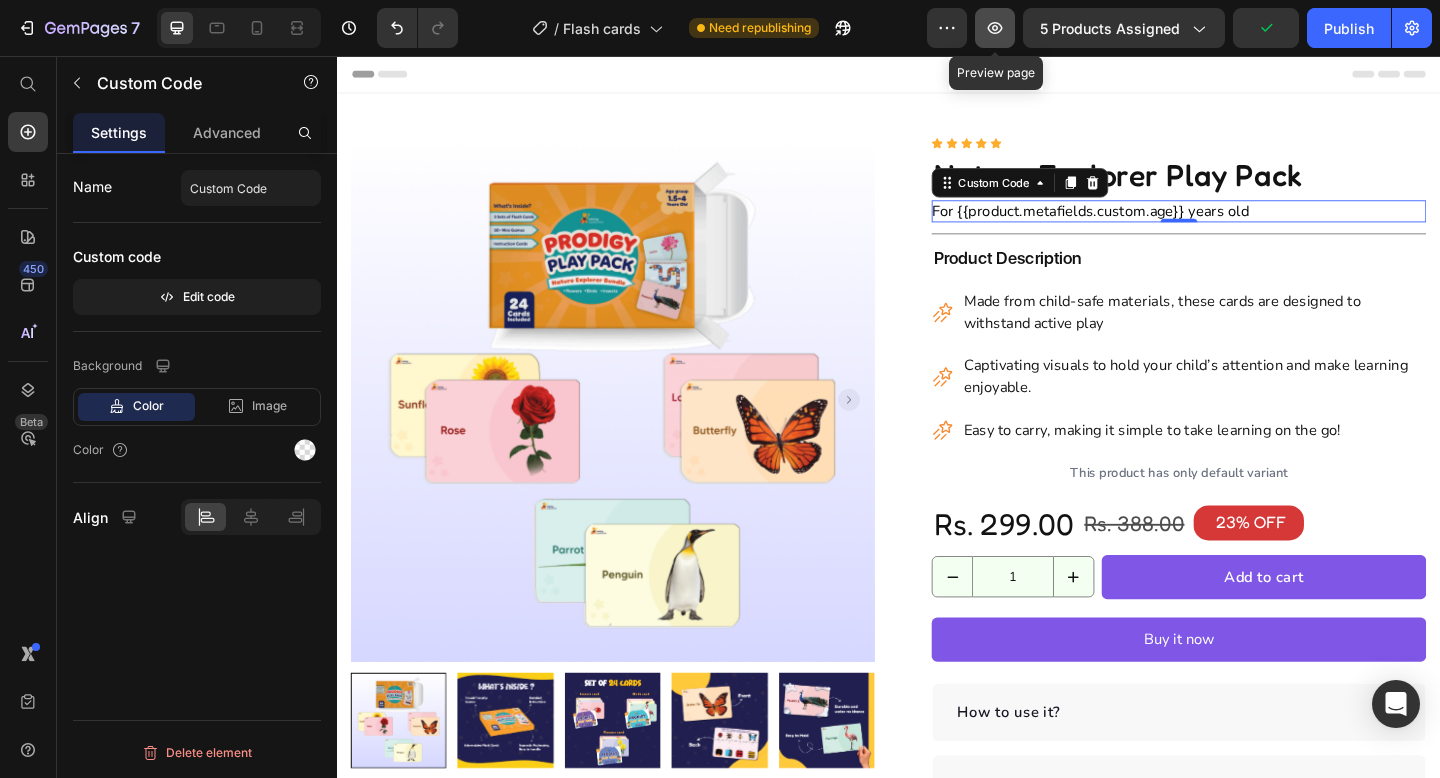 click 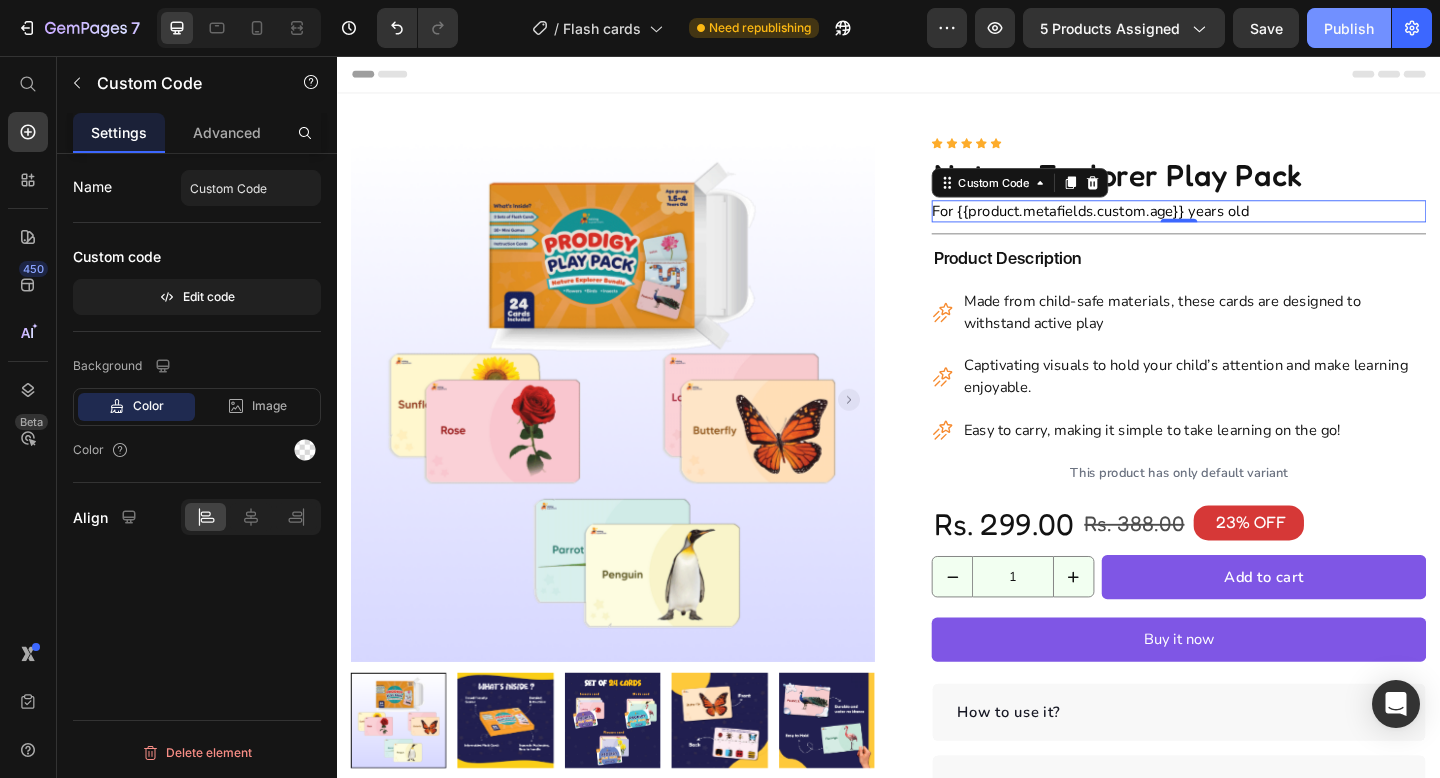click on "Publish" 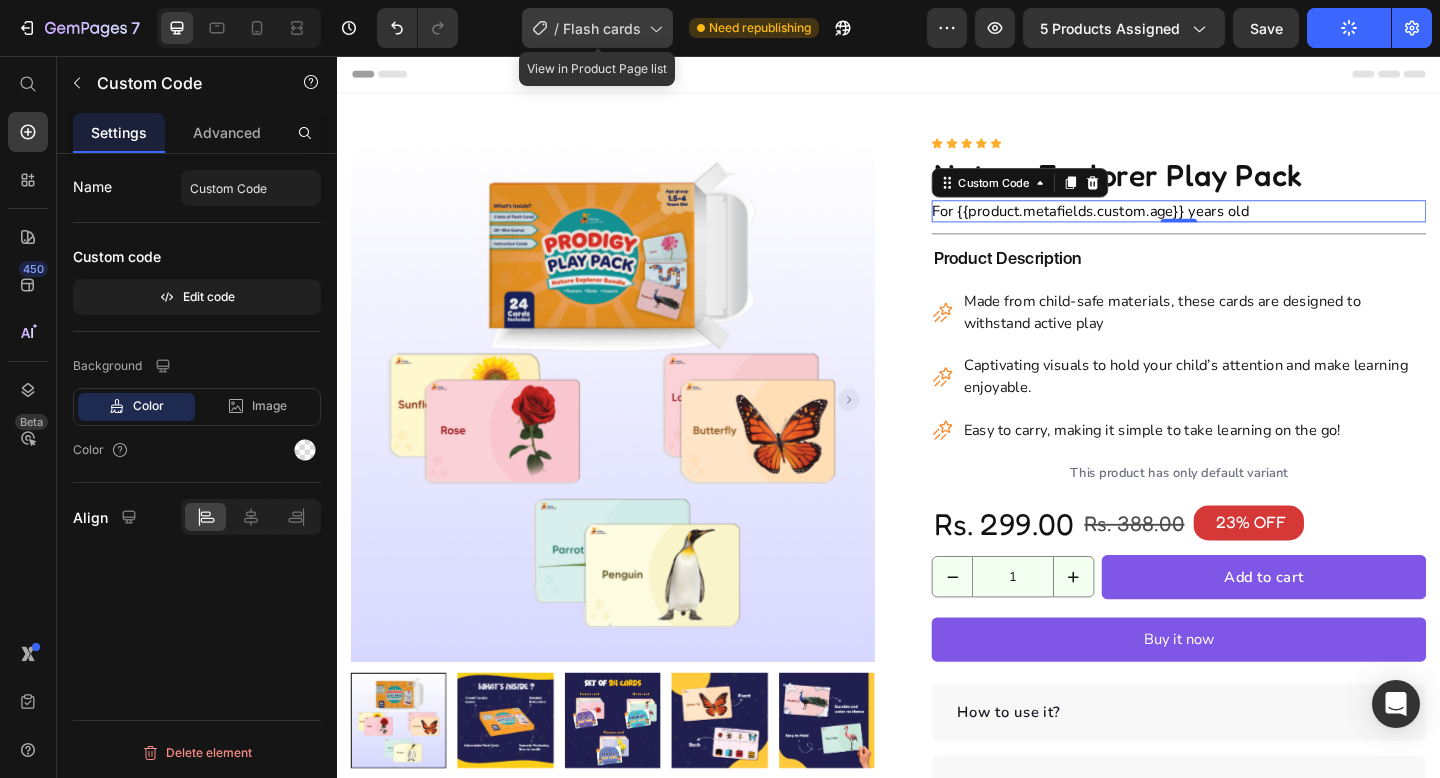 click on "Flash cards" at bounding box center [602, 28] 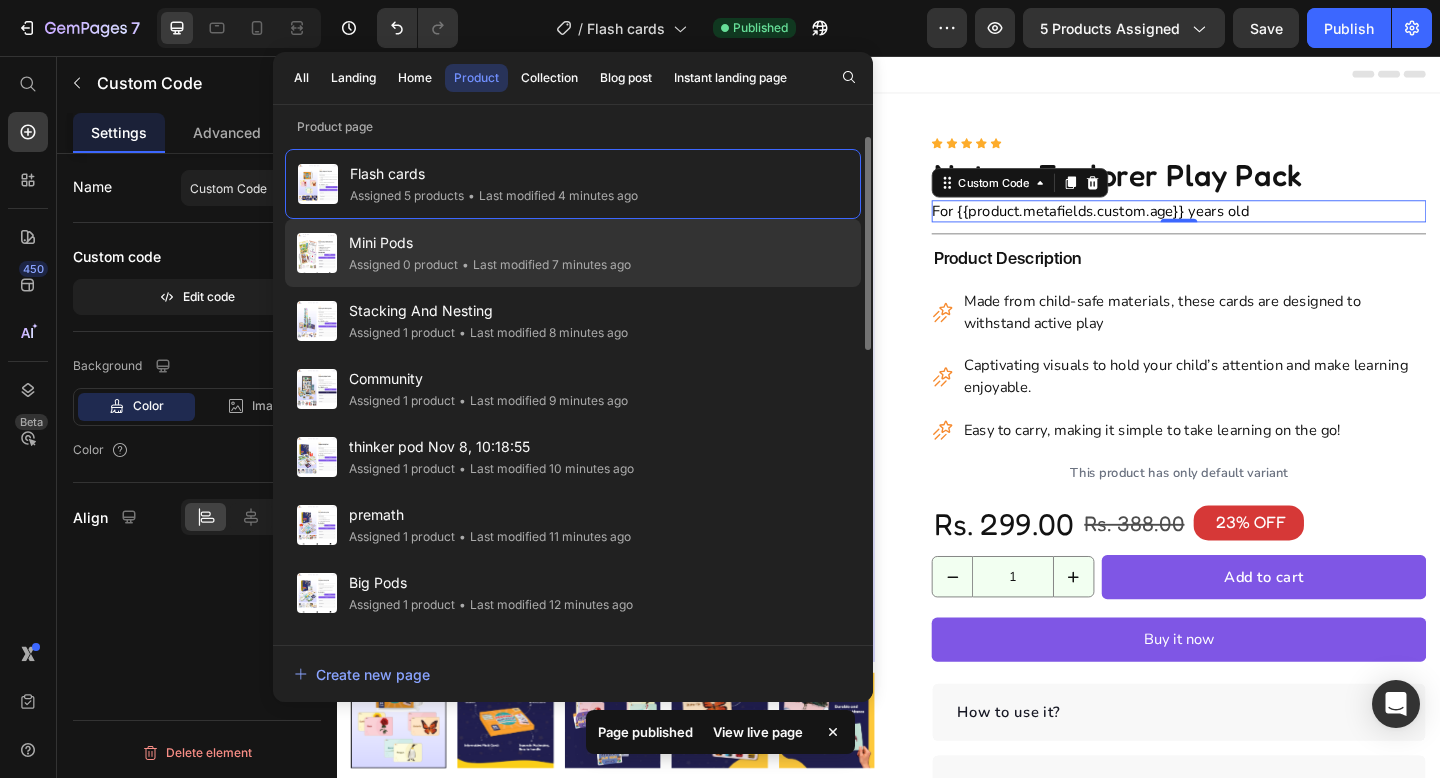 click on "Mini Pods" at bounding box center [490, 243] 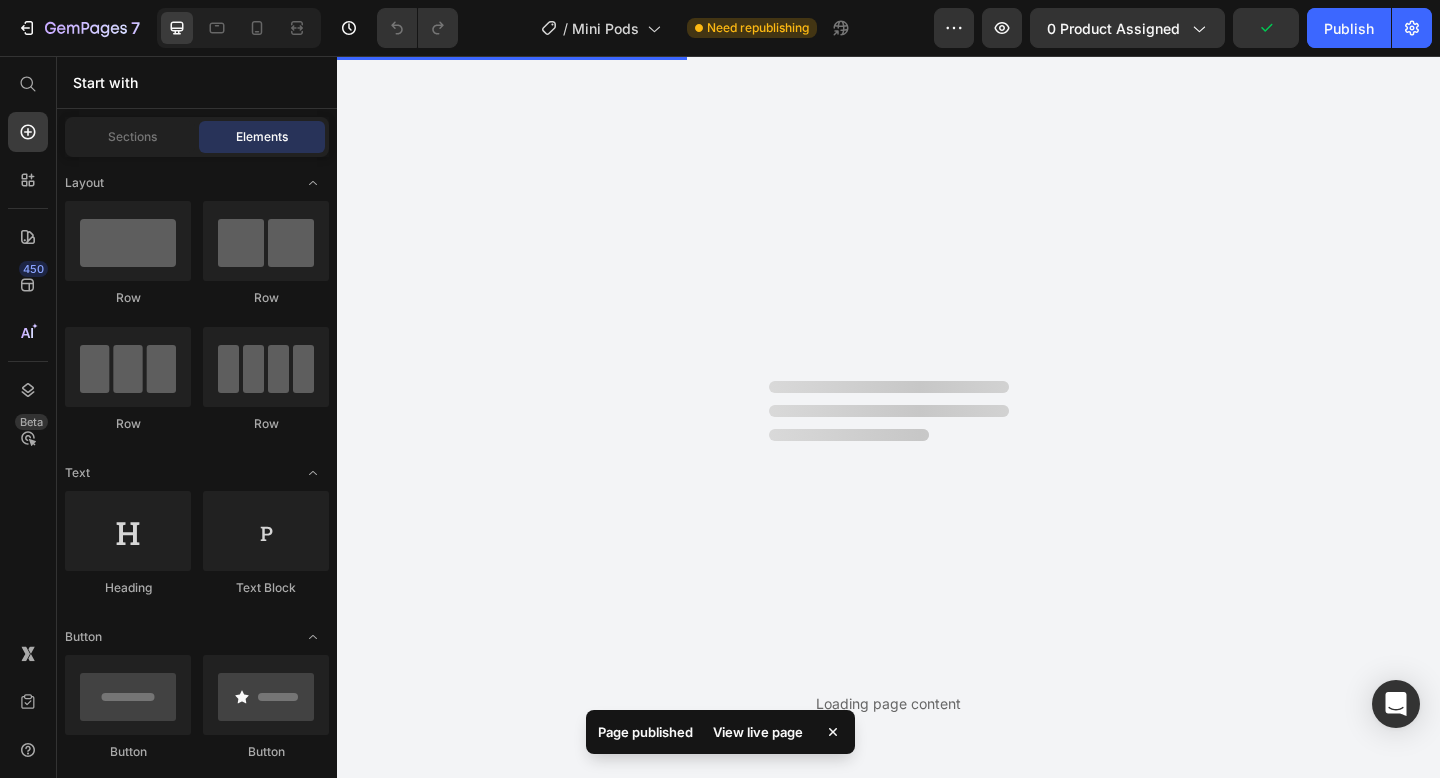 scroll, scrollTop: 0, scrollLeft: 0, axis: both 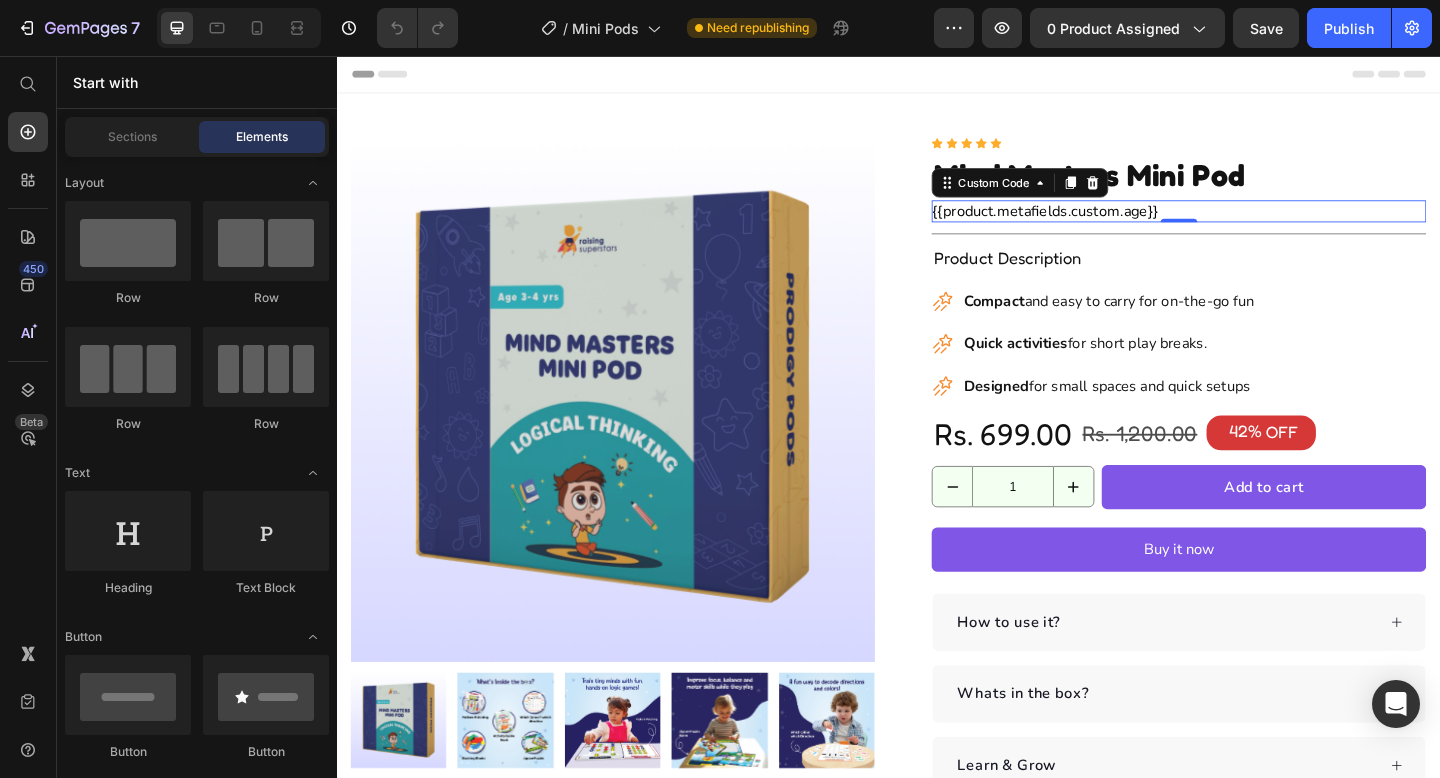 click on "{{product.metafields.custom.age}}" at bounding box center [1253, 225] 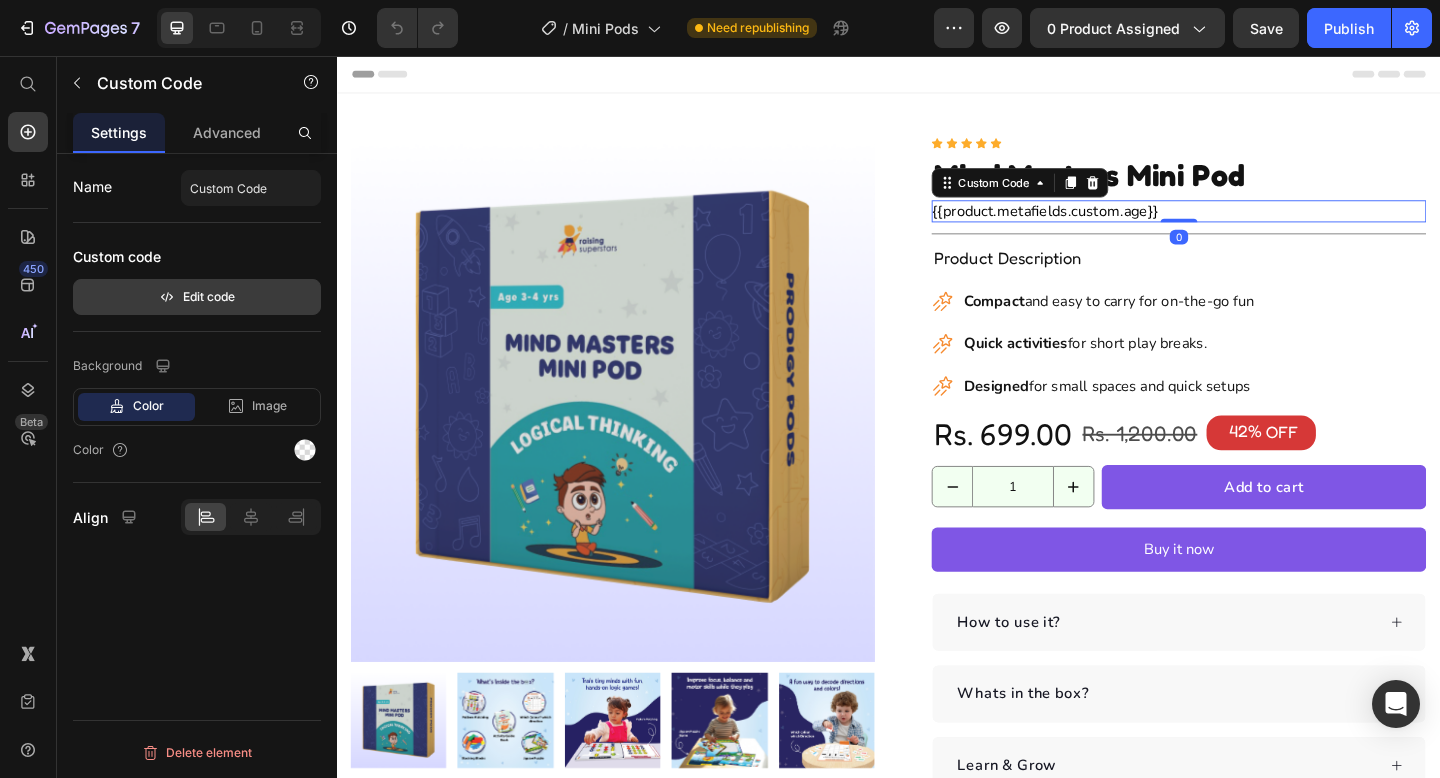click on "Edit code" at bounding box center [197, 297] 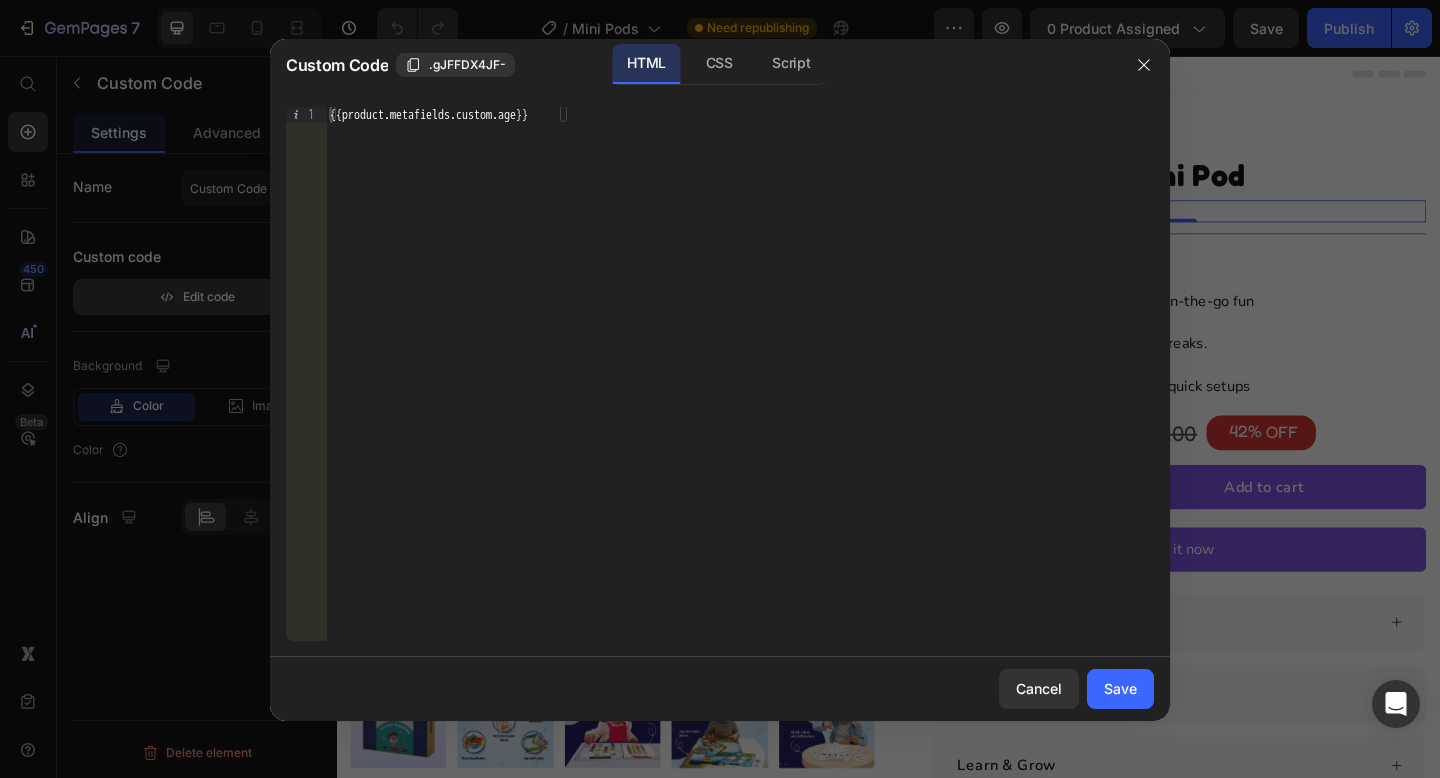 type 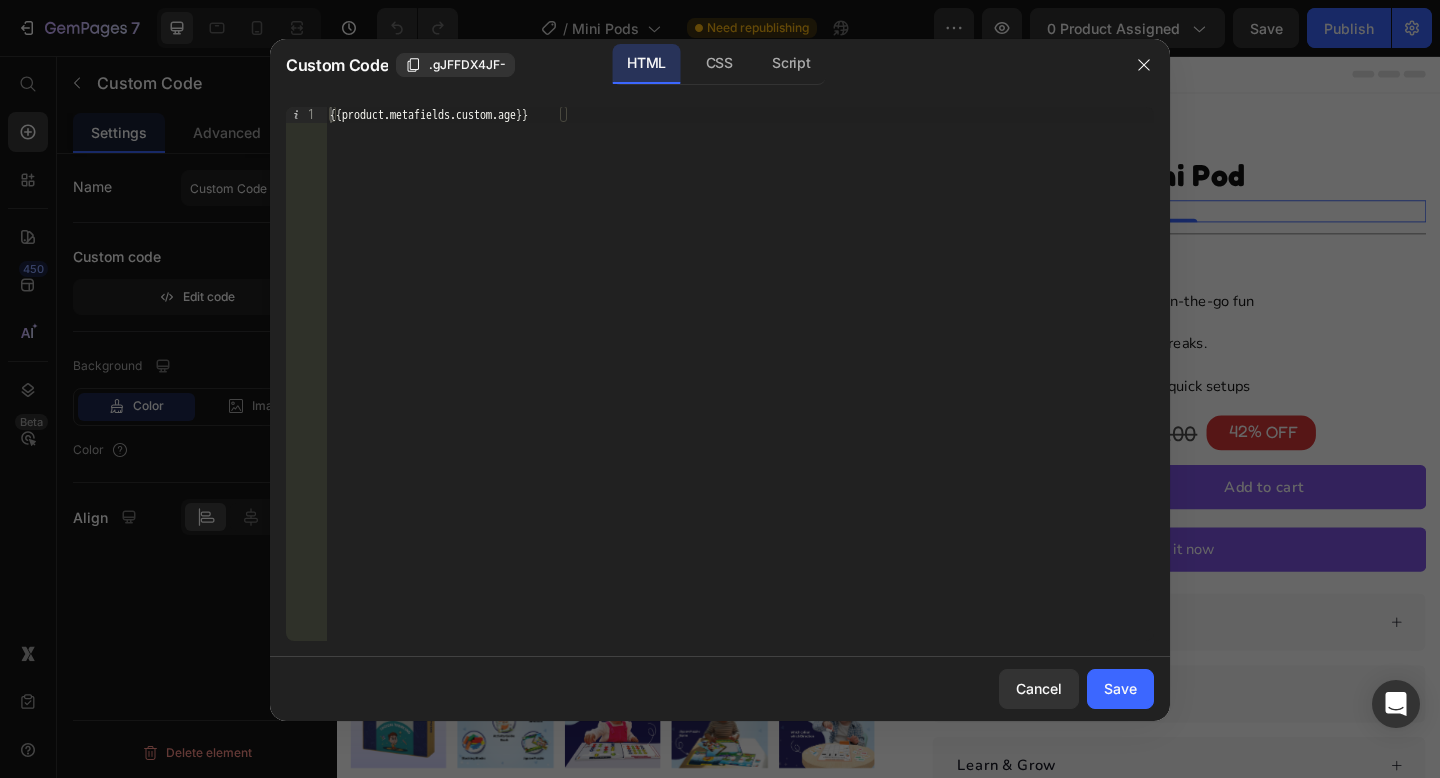 click on "{{product.metafields.custom.age}}" at bounding box center (740, 390) 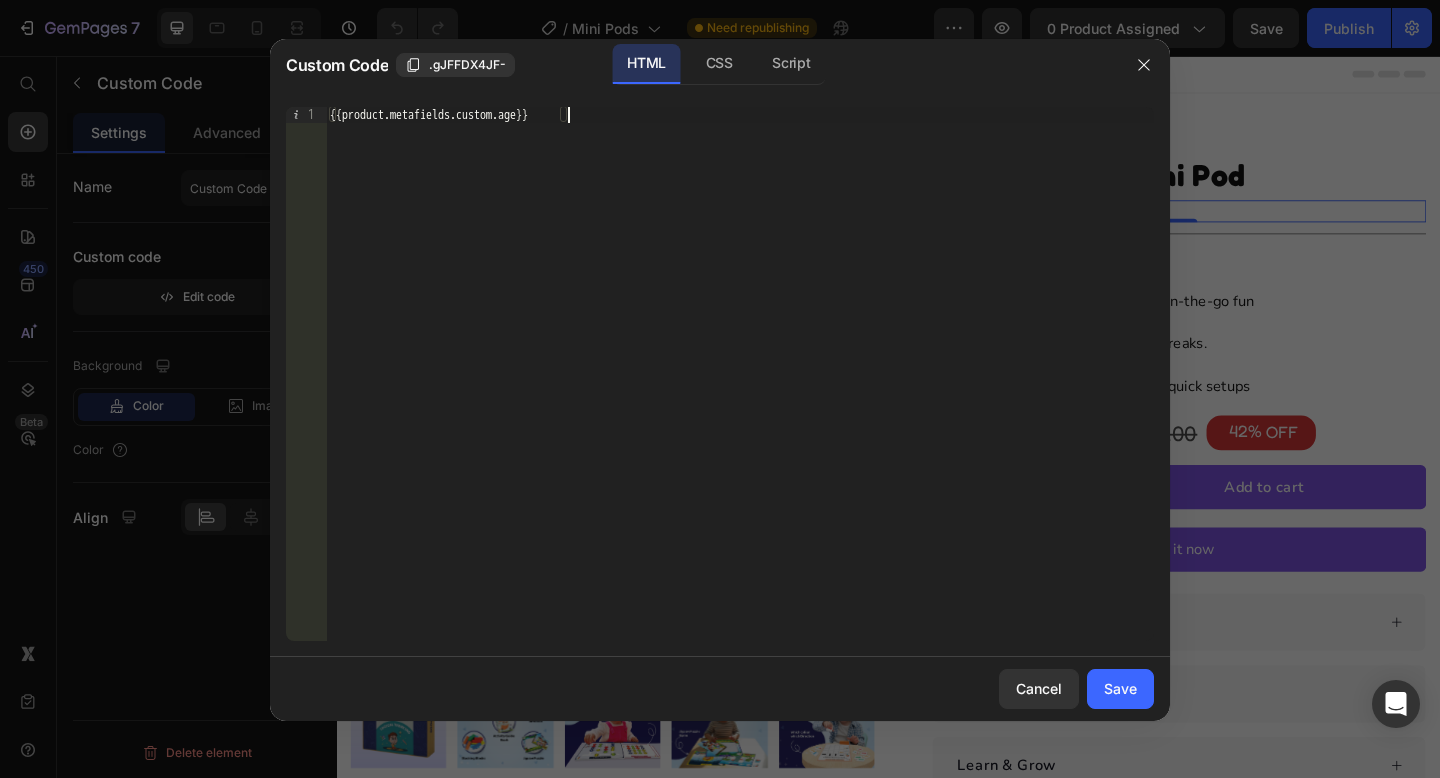 click on "{{product.metafields.custom.age}}" at bounding box center [740, 390] 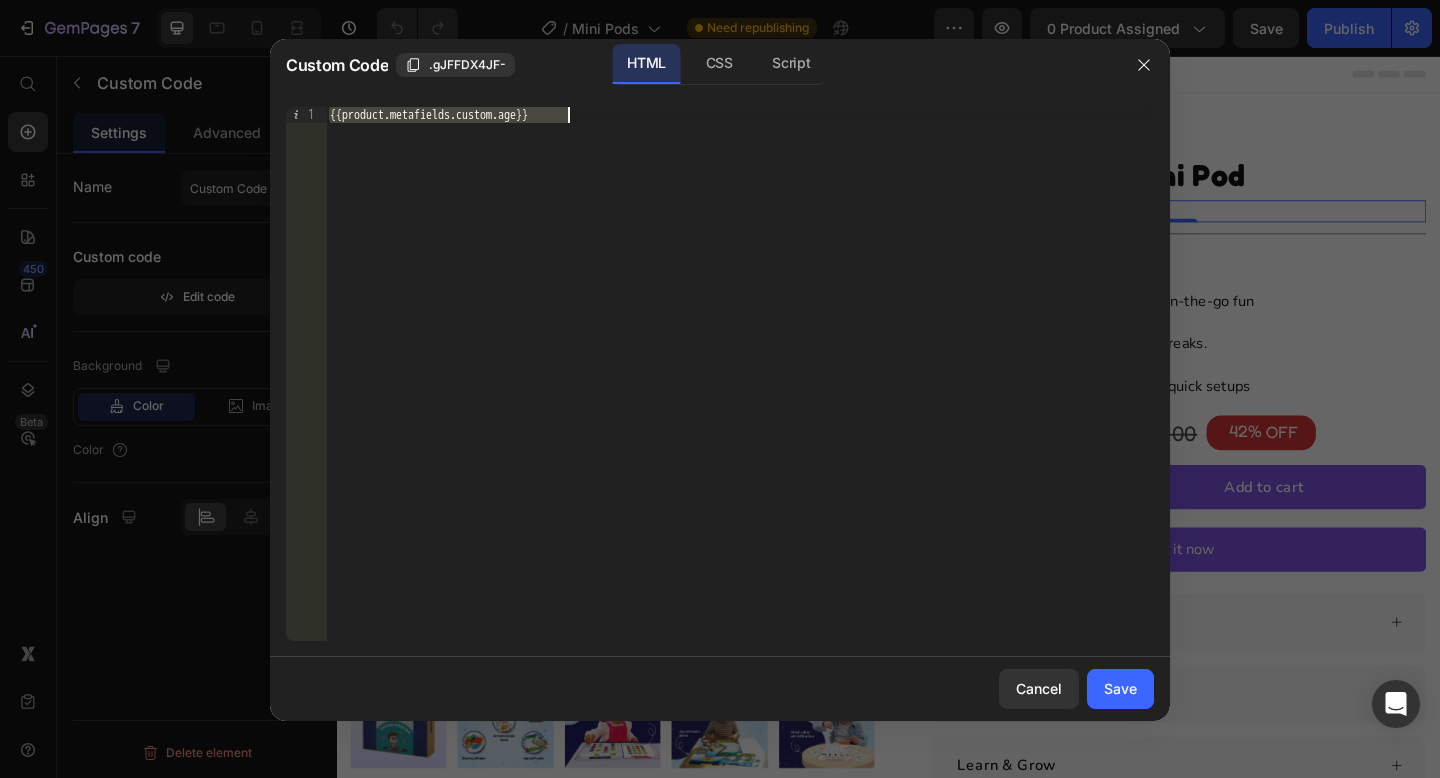 paste on "For {{product.metafields.custom.age}} years old" 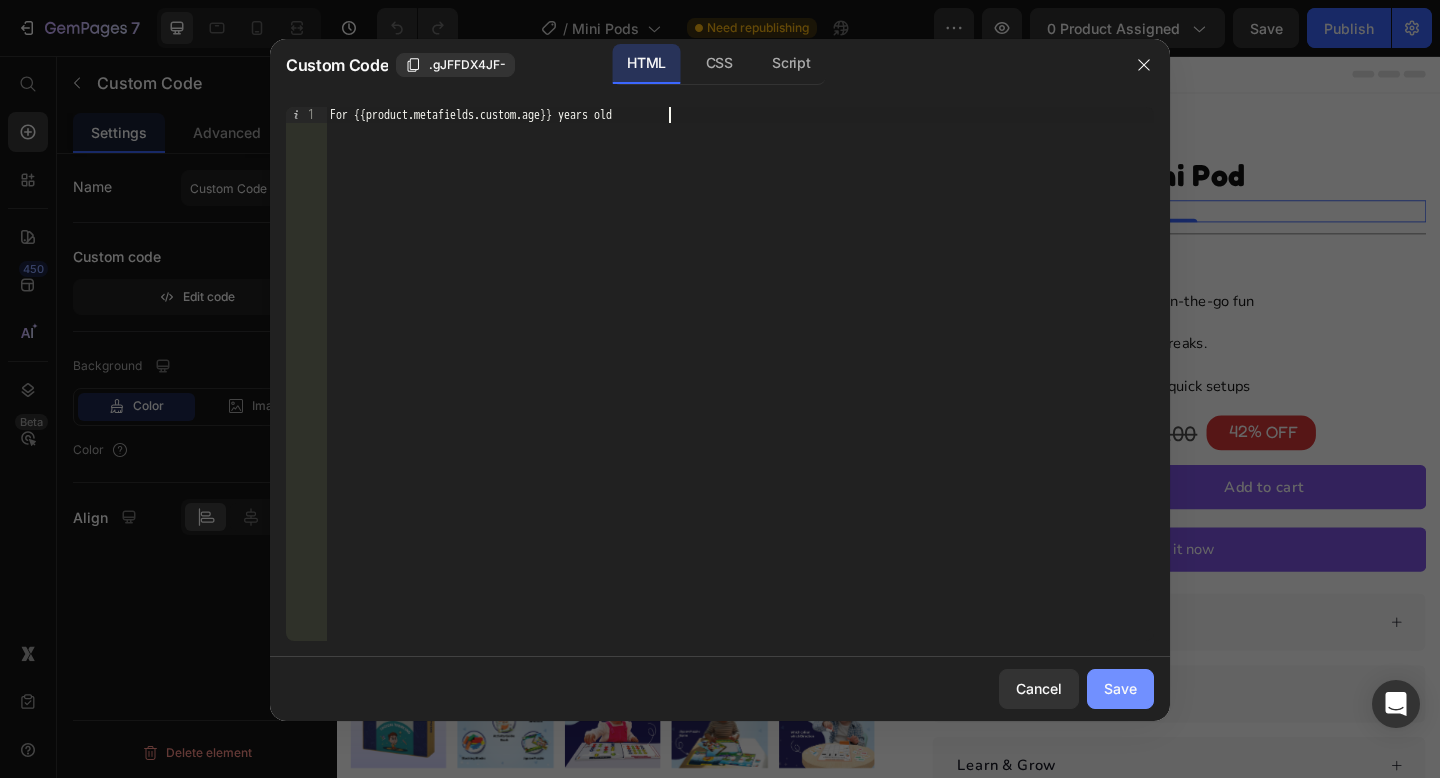 click on "Save" 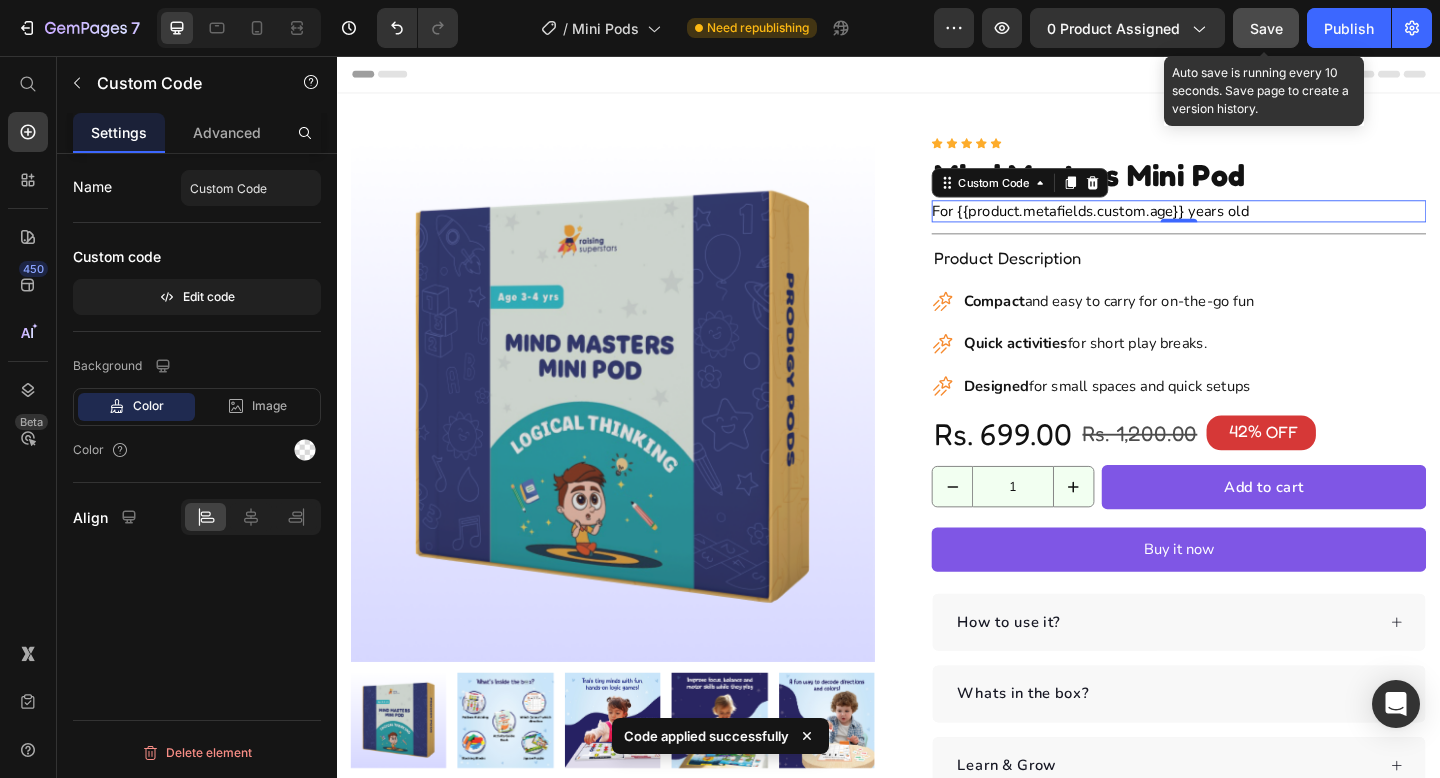 click on "Save" at bounding box center (1266, 28) 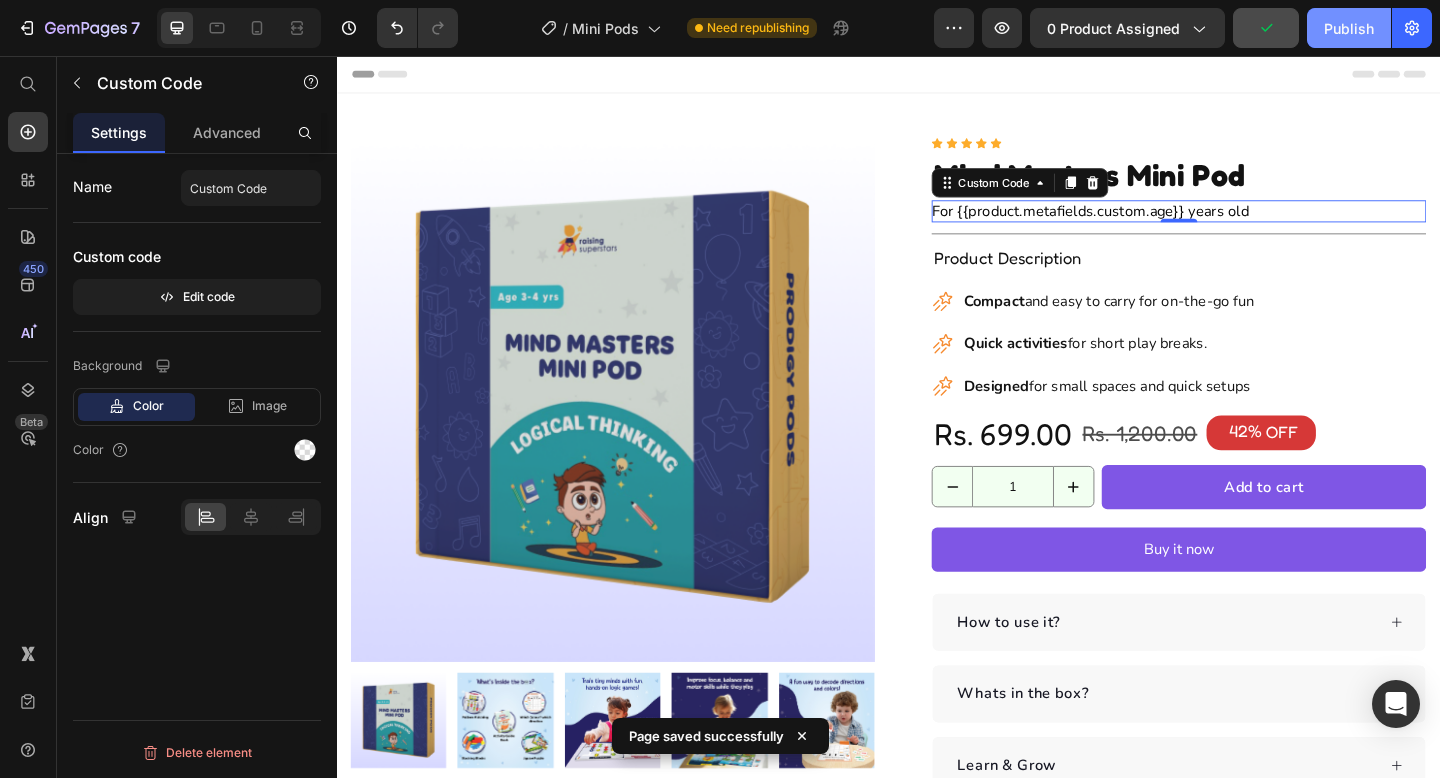 click on "Publish" at bounding box center (1349, 28) 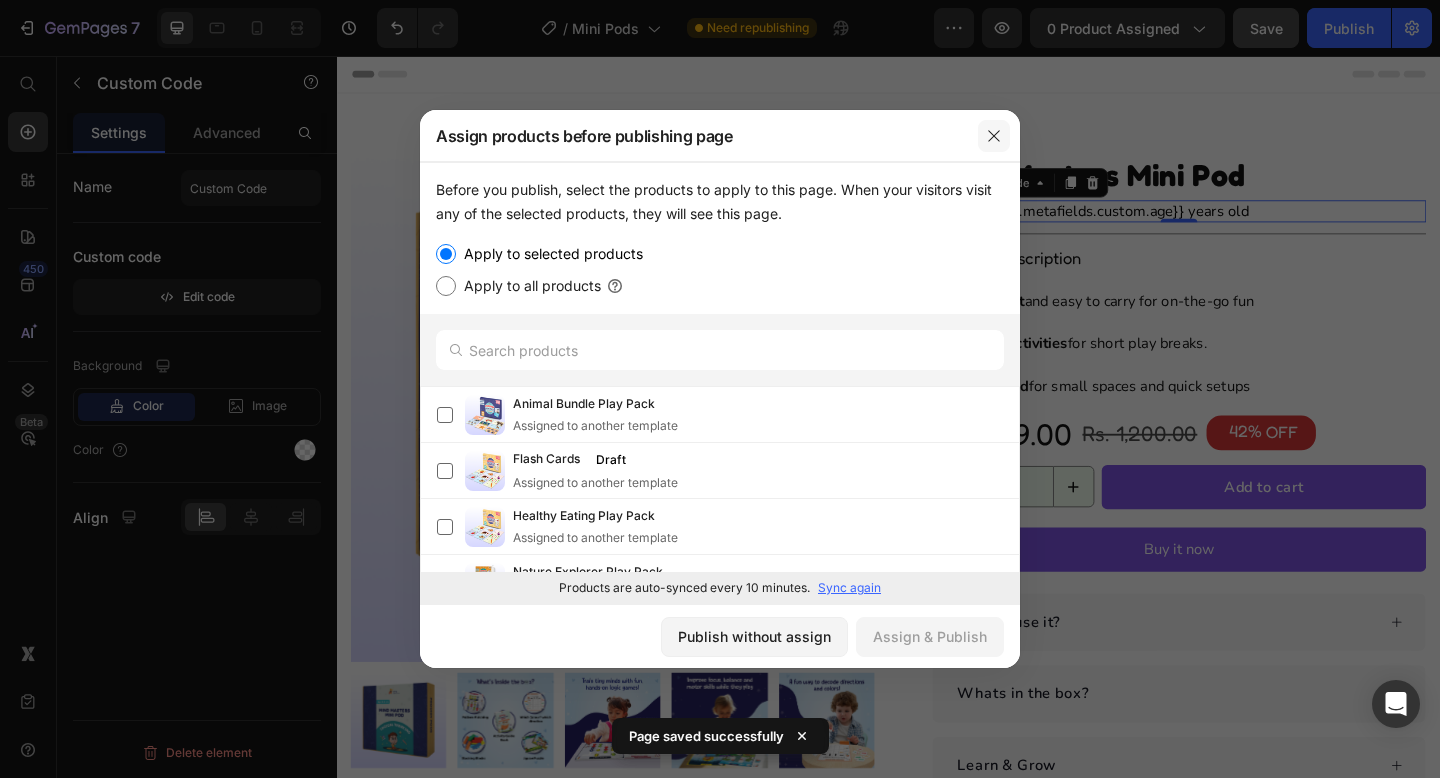 click 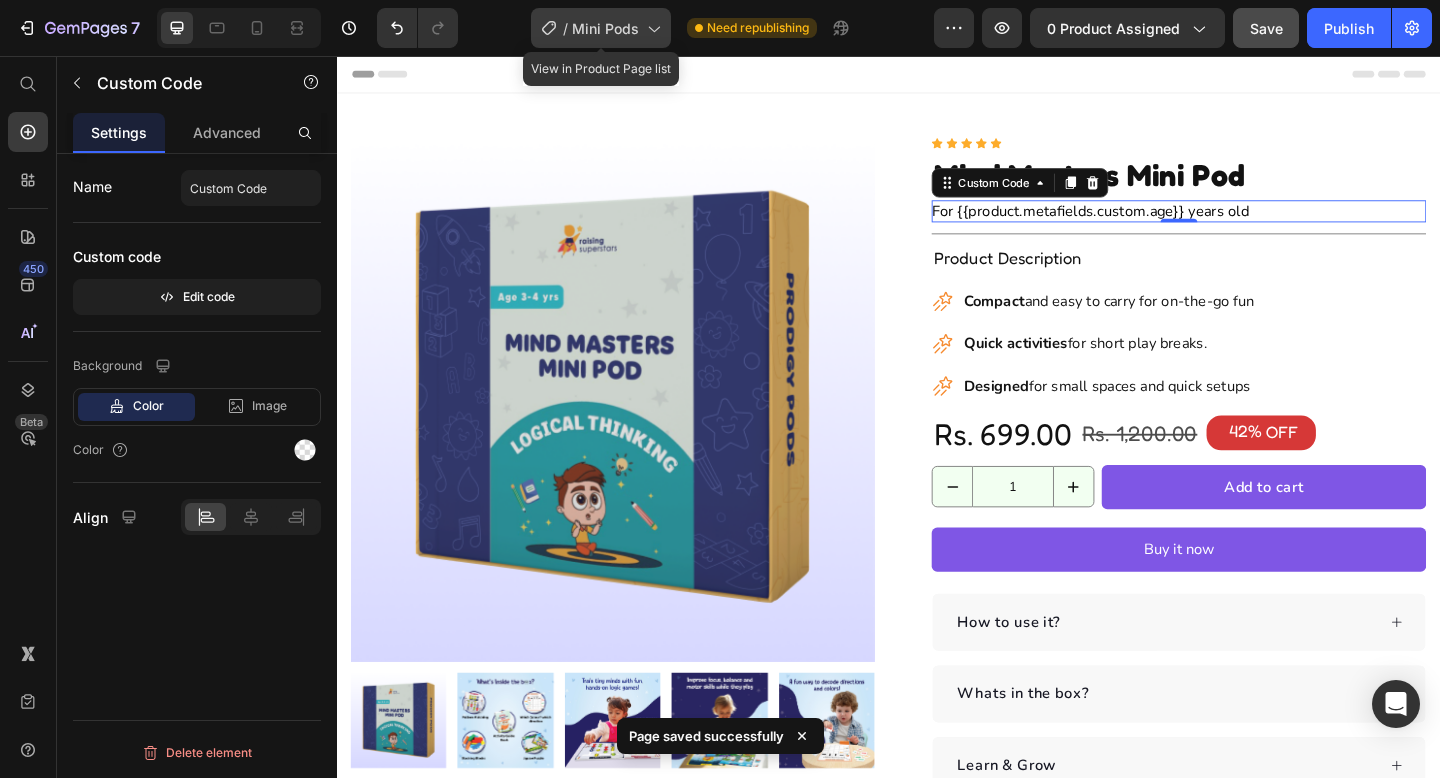 click on "/" at bounding box center [565, 28] 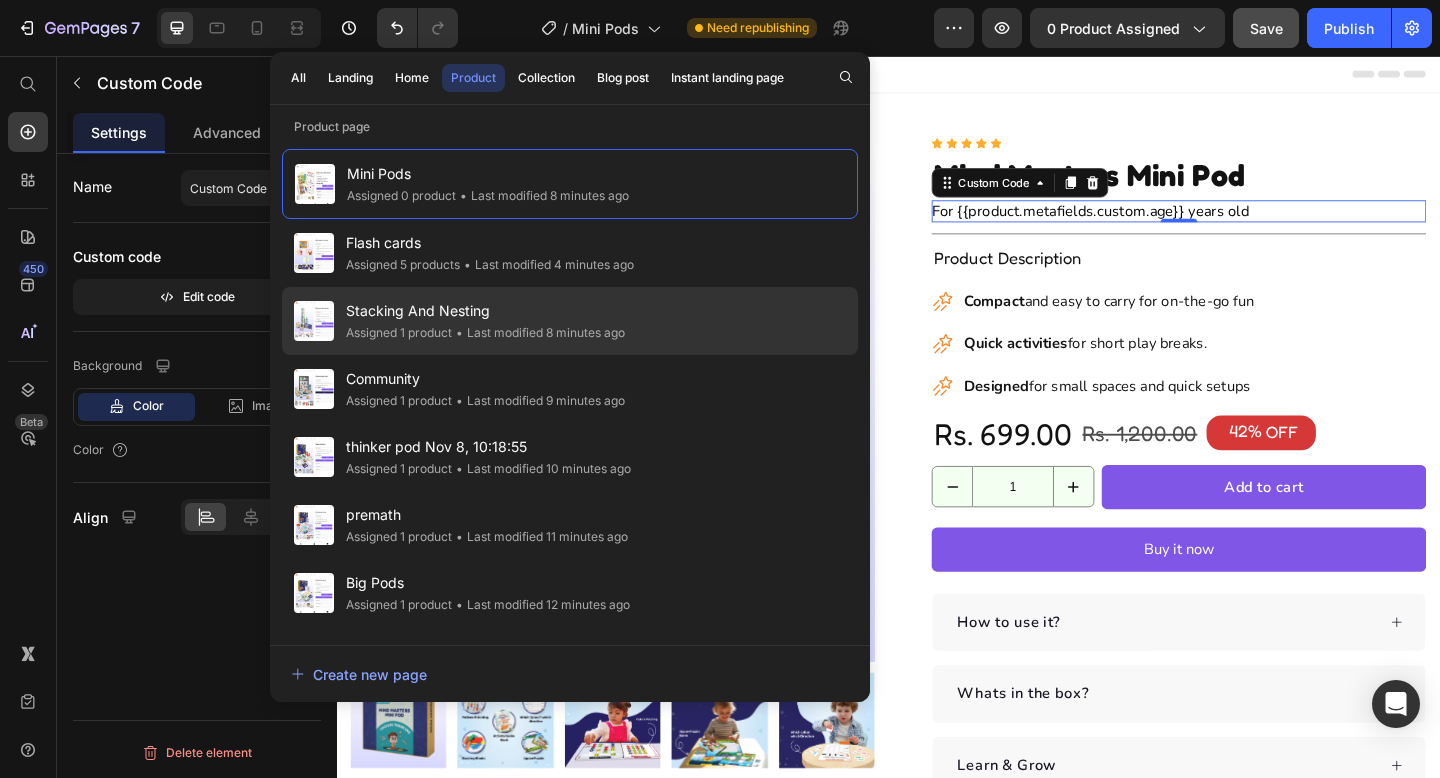 click on "• Last modified 8 minutes ago" 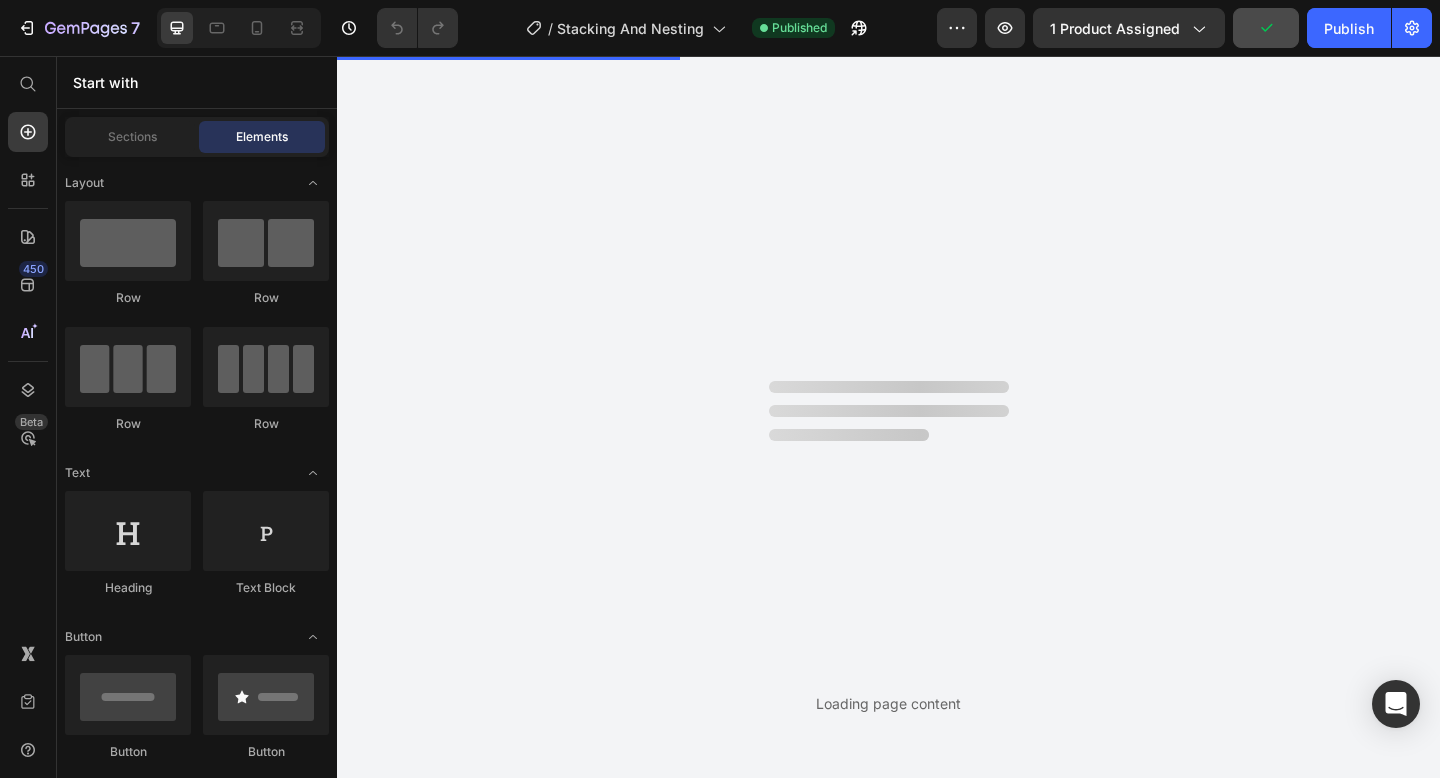 scroll, scrollTop: 0, scrollLeft: 0, axis: both 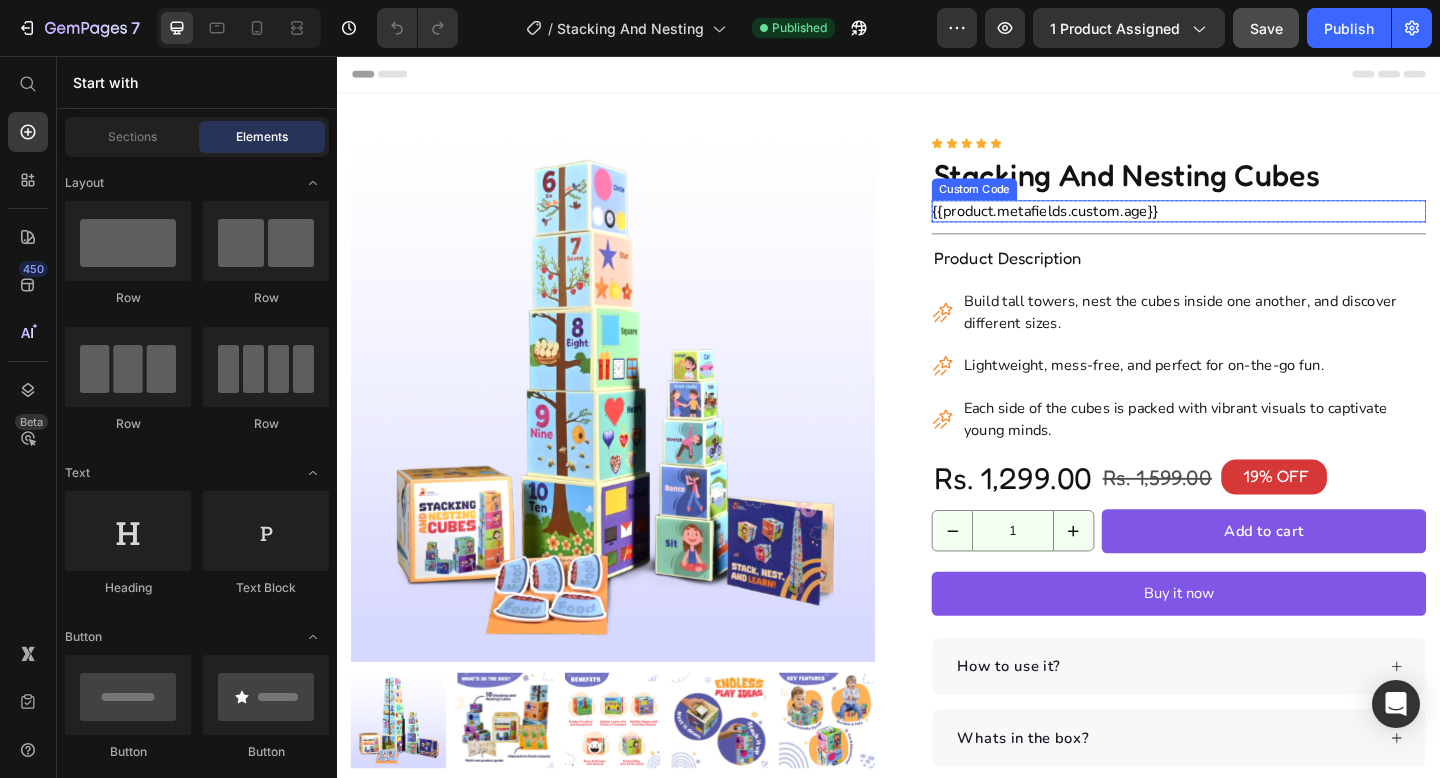 click on "{{product.metafields.custom.age}}" at bounding box center (1253, 225) 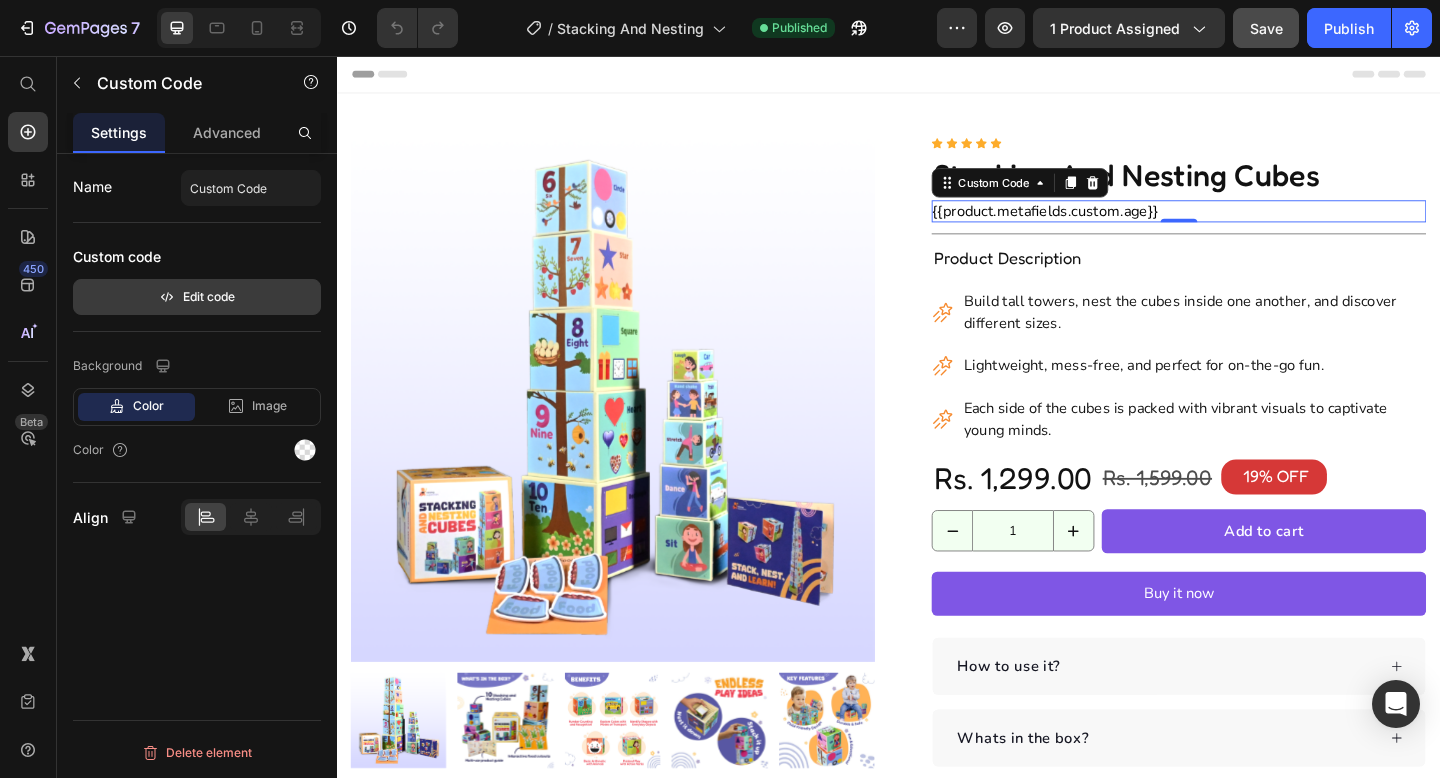click on "Edit code" at bounding box center [197, 297] 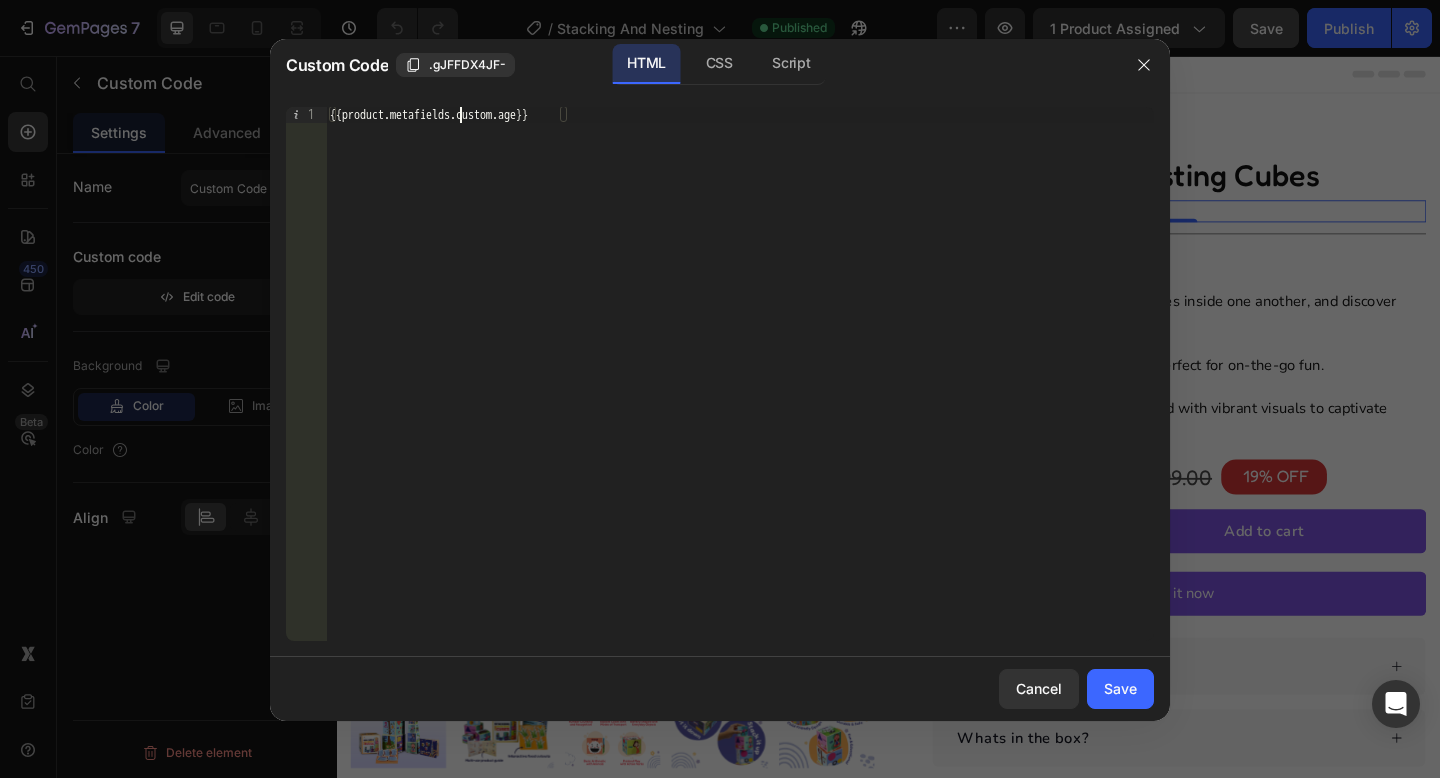 click on "{{product.metafields.custom.age}}" at bounding box center [740, 390] 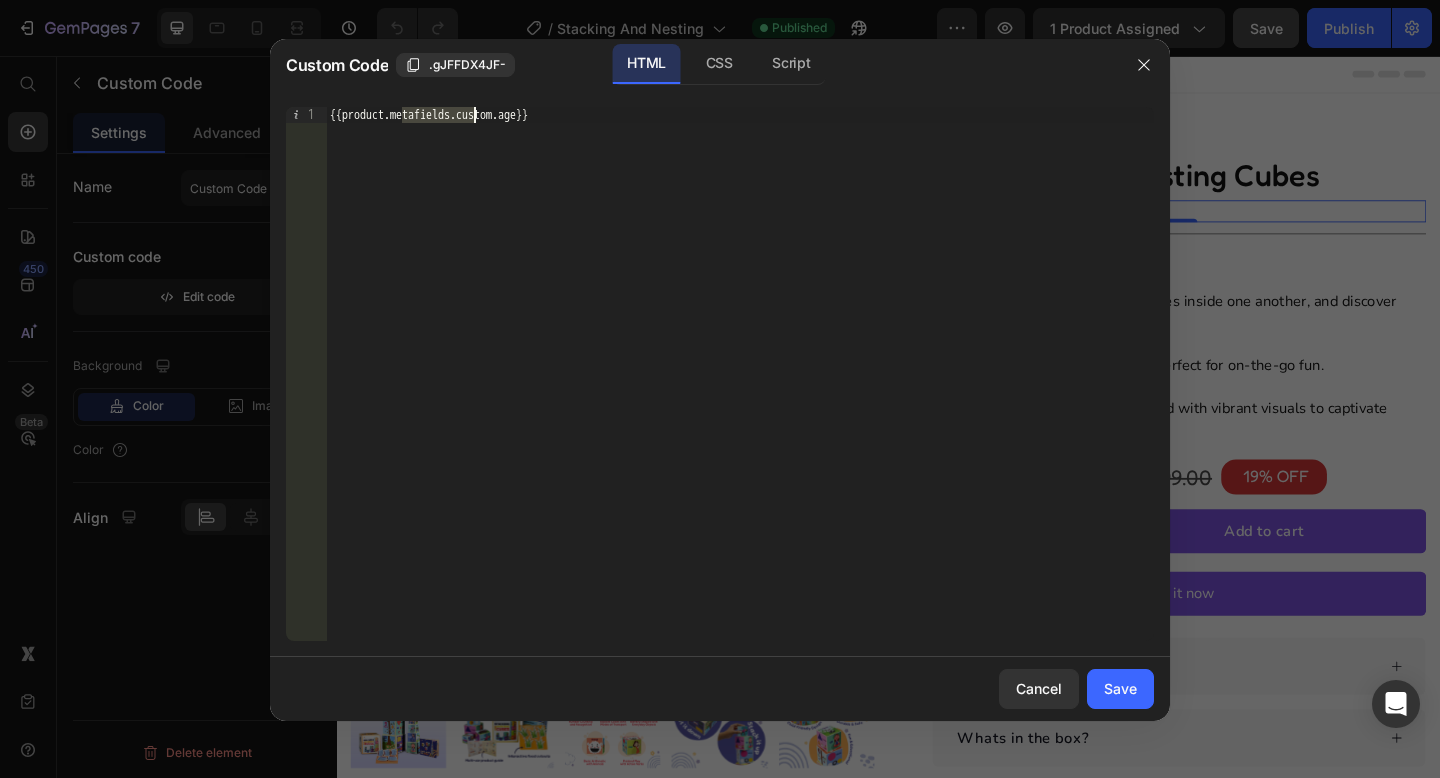 click on "{{product.metafields.custom.age}}" at bounding box center (740, 390) 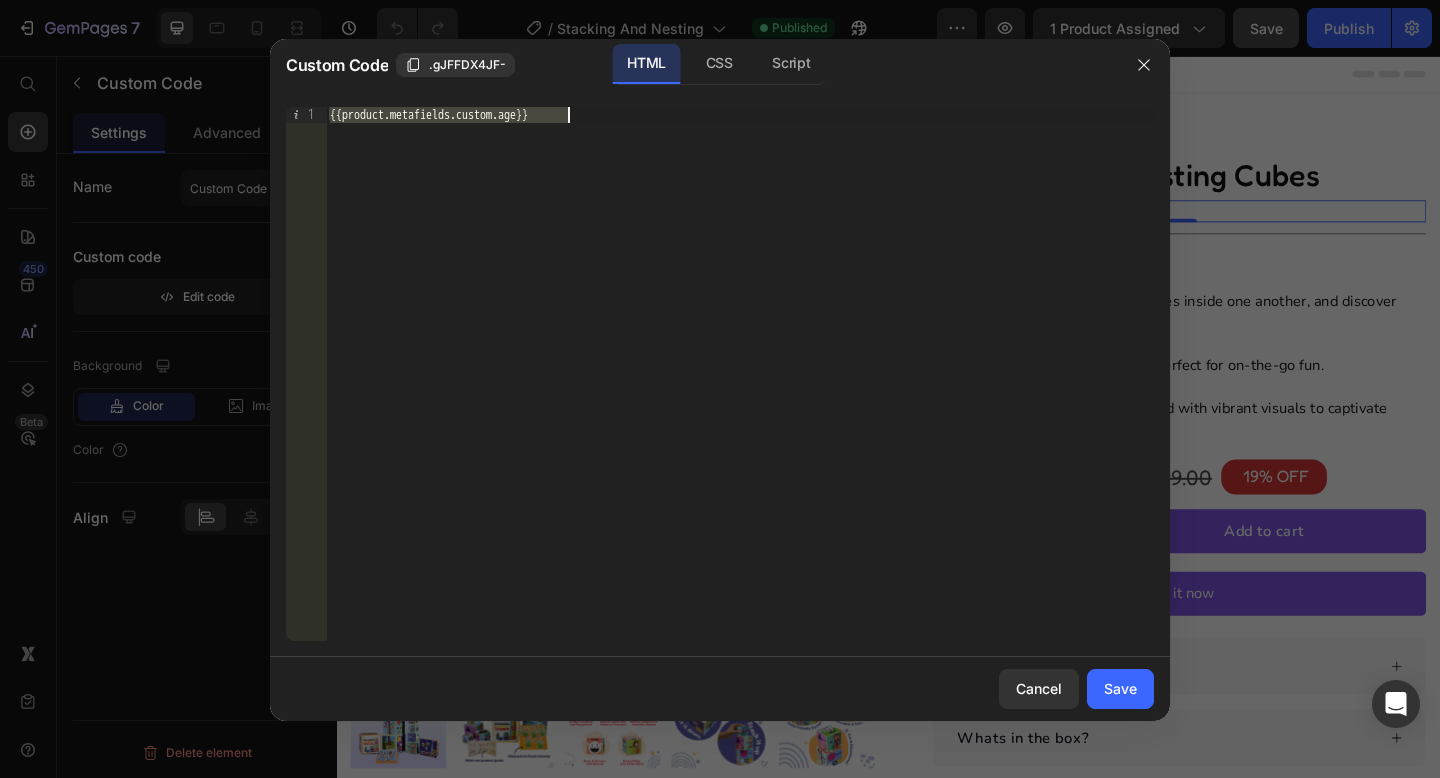 paste on "For {{product.metafields.custom.age}} years old" 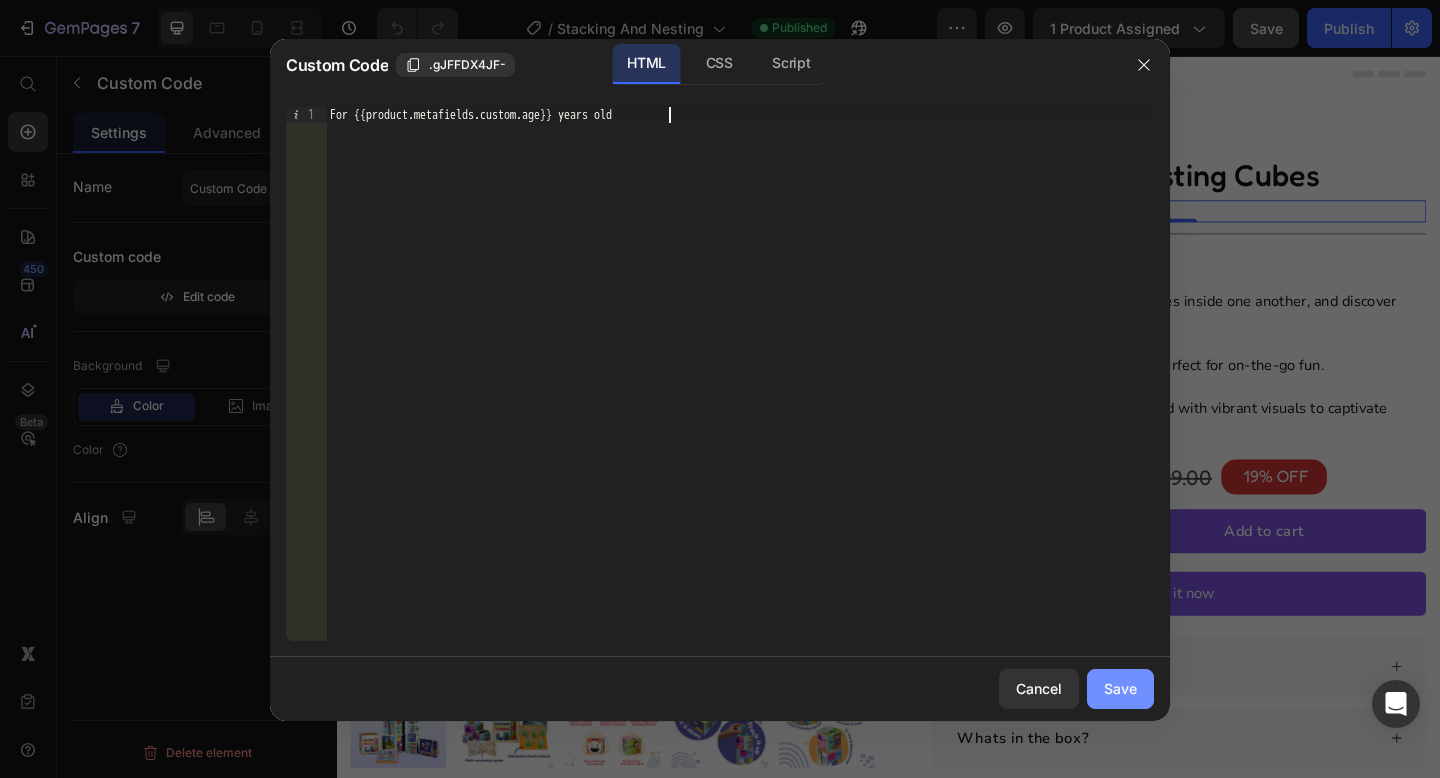 click on "Save" at bounding box center (1120, 688) 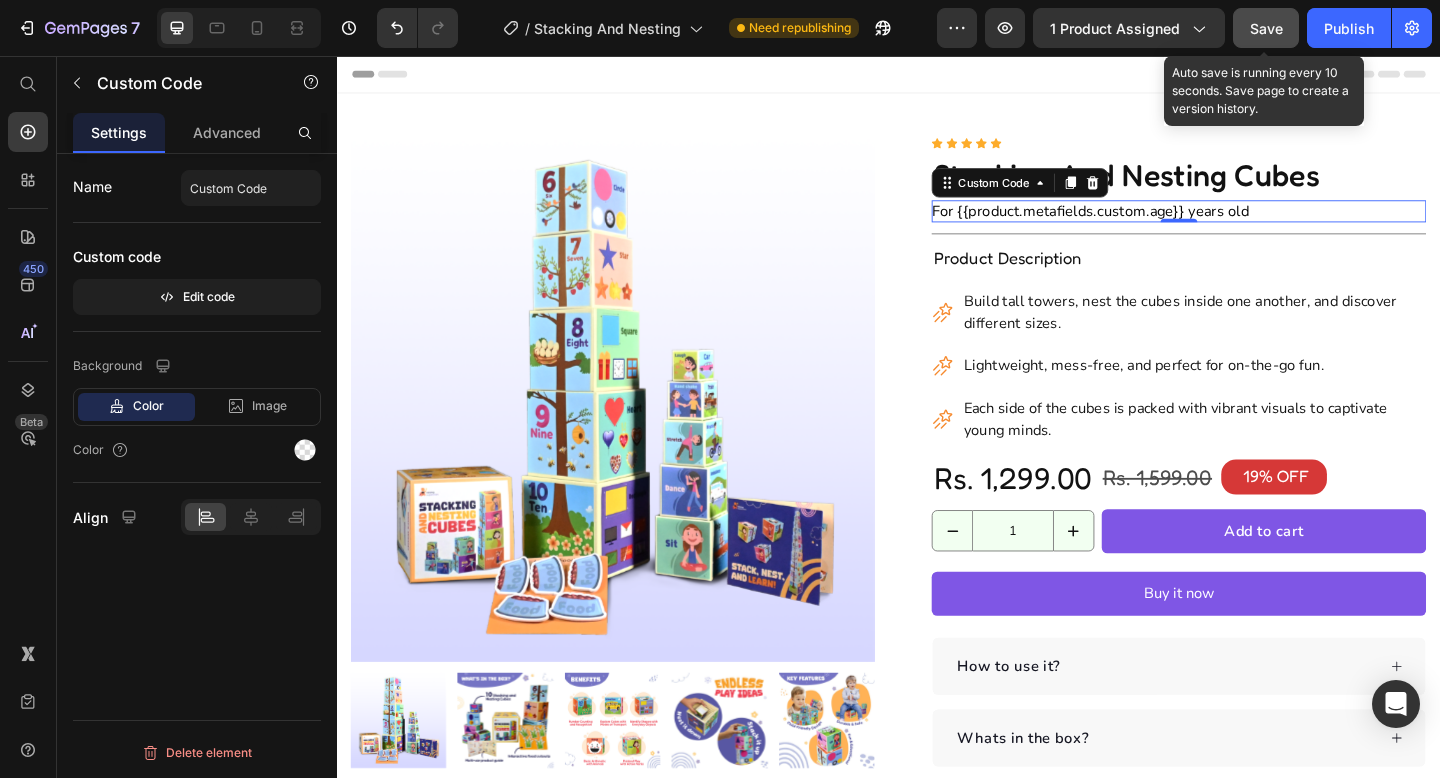 click on "Save" 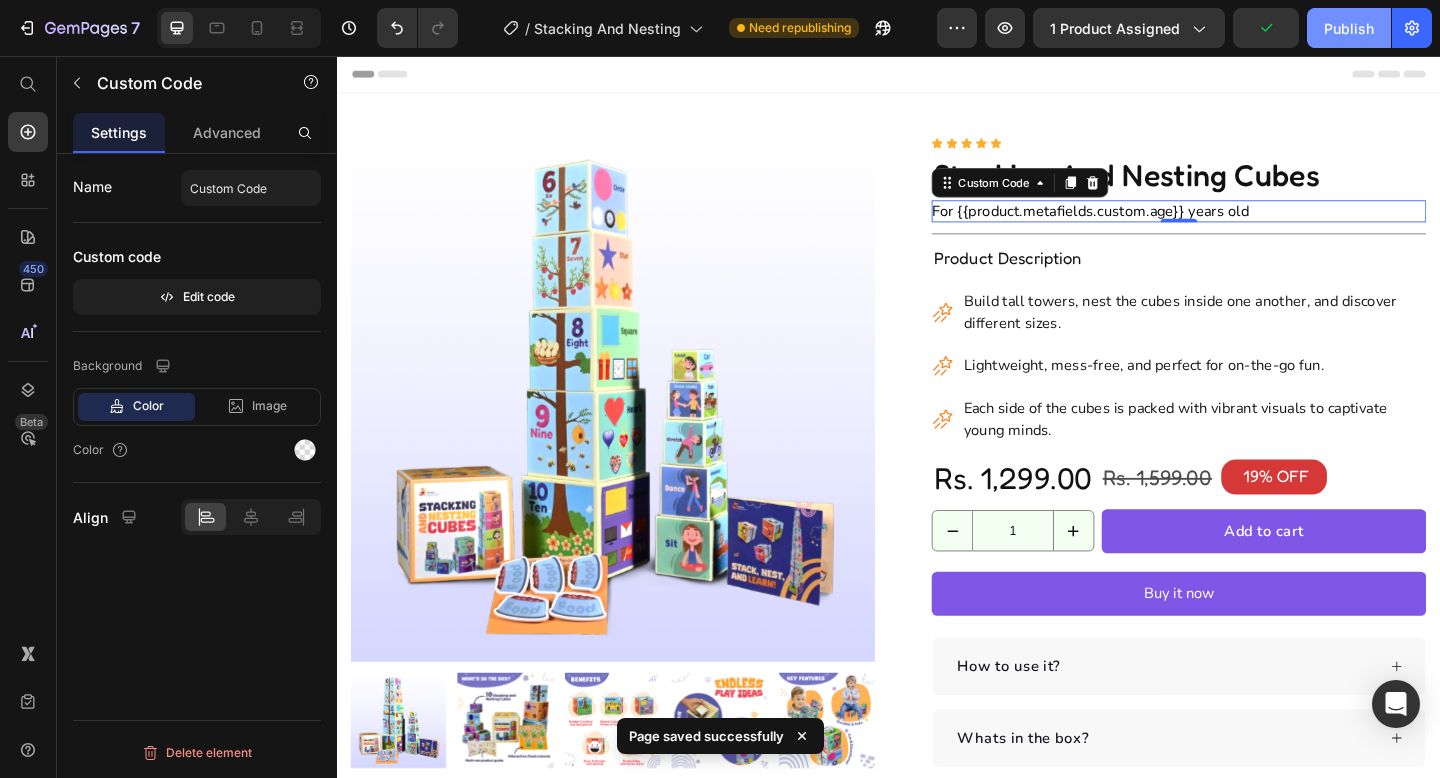 click on "Publish" at bounding box center (1349, 28) 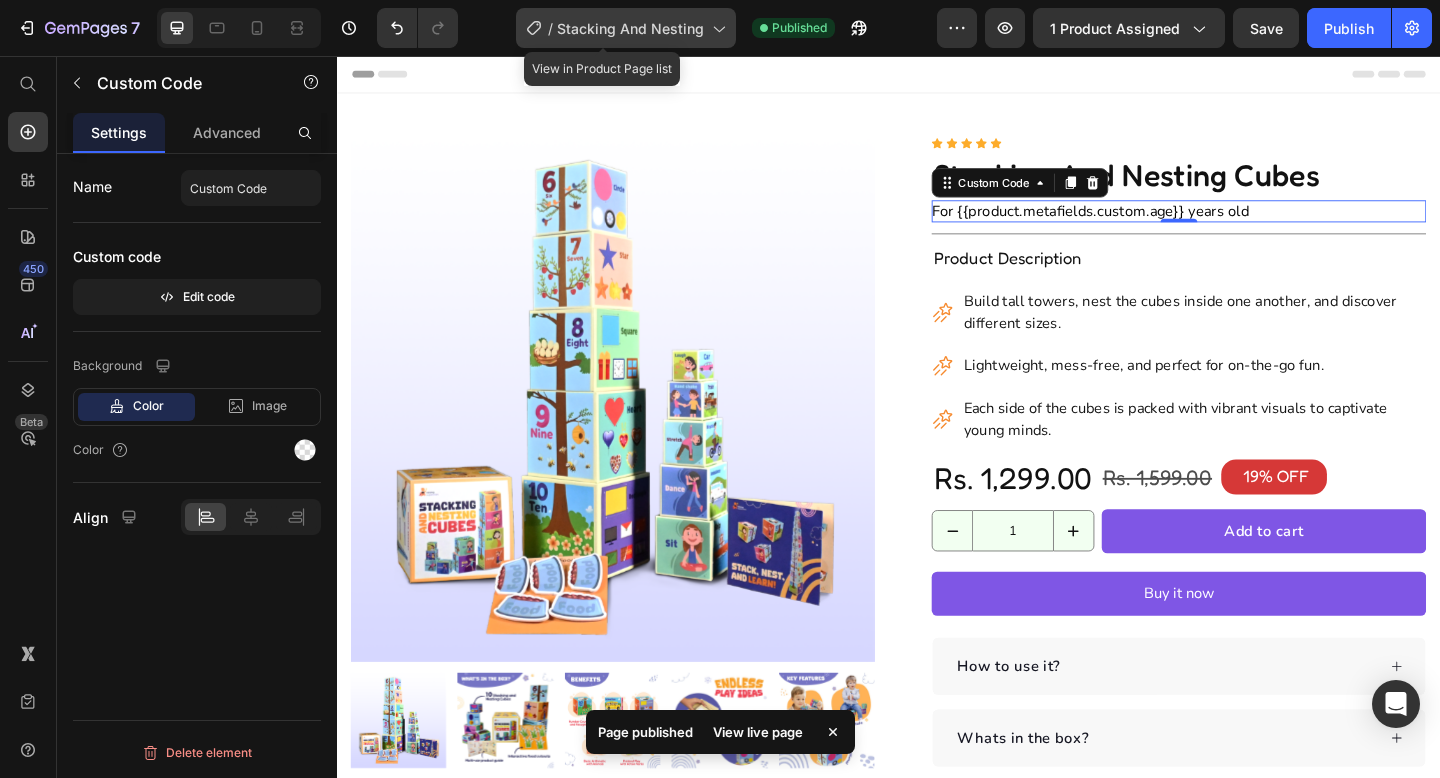 click on "Stacking And Nesting" at bounding box center (630, 28) 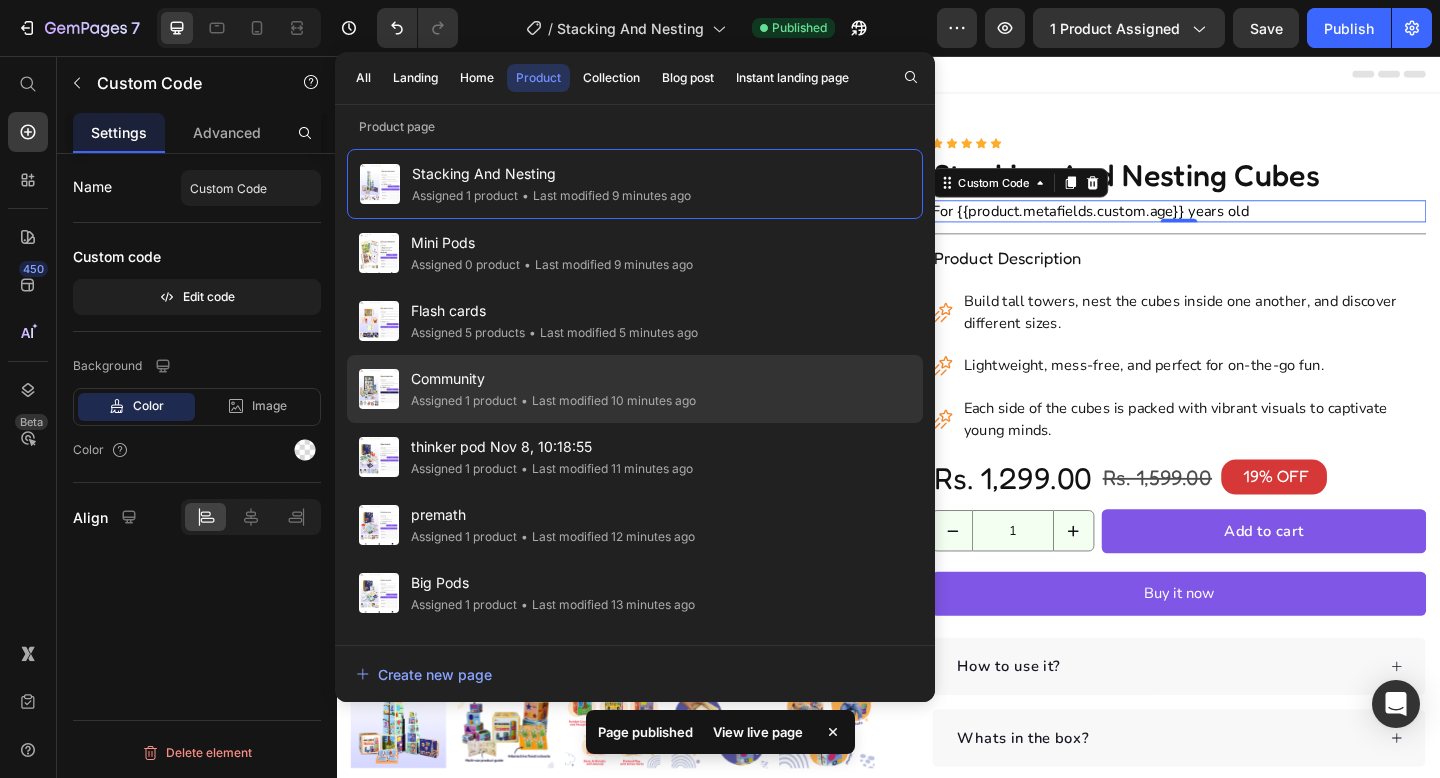 click on "Community" at bounding box center [553, 379] 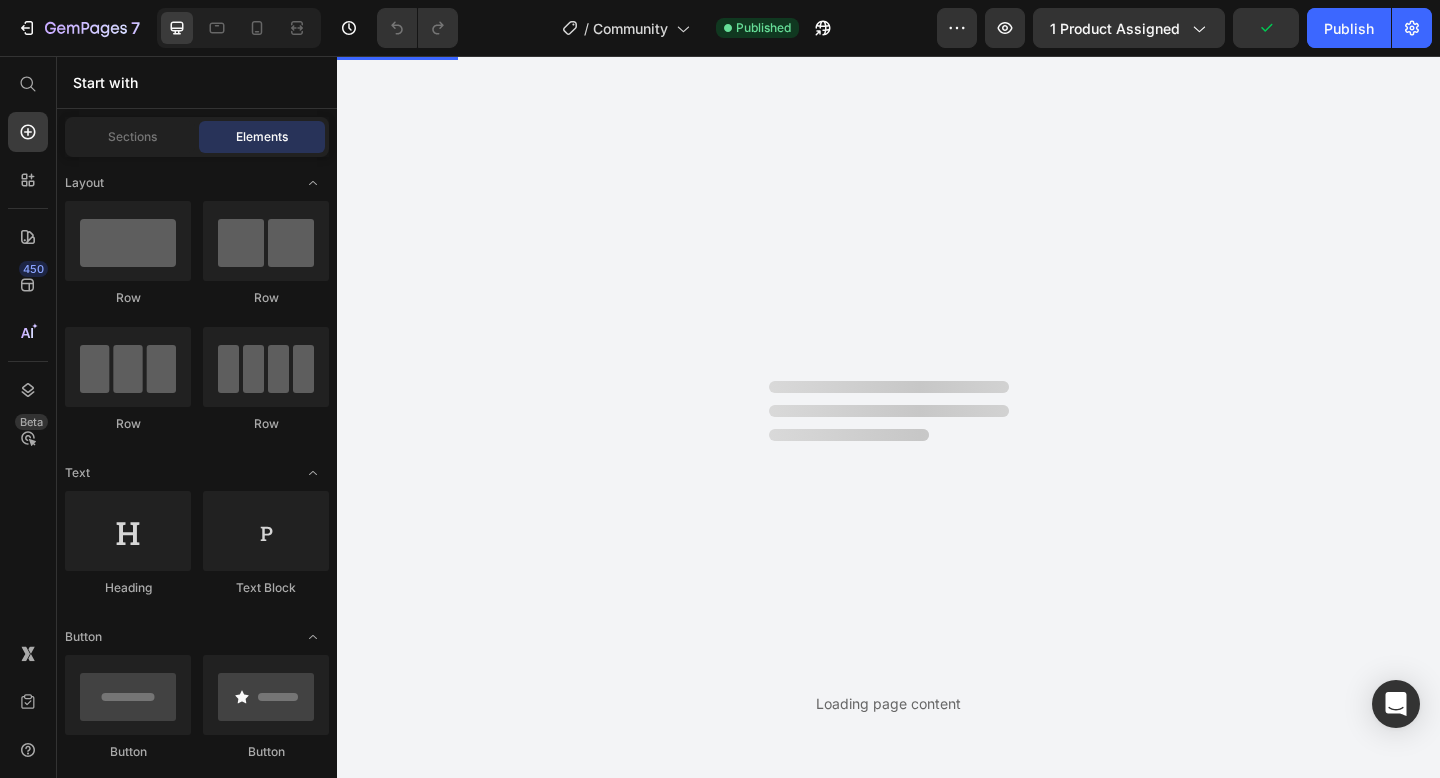scroll, scrollTop: 0, scrollLeft: 0, axis: both 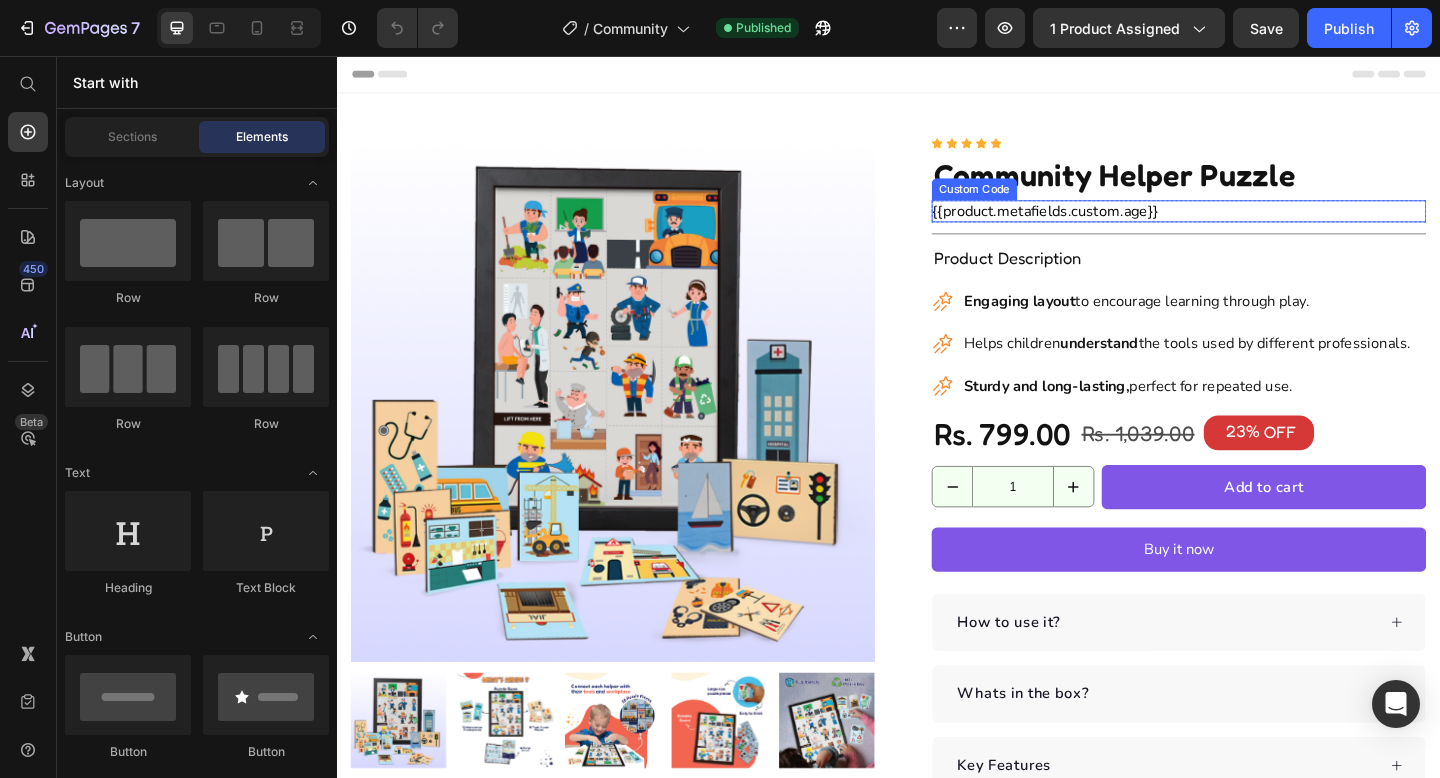 click on "{{product.metafields.custom.age}}" at bounding box center [1253, 225] 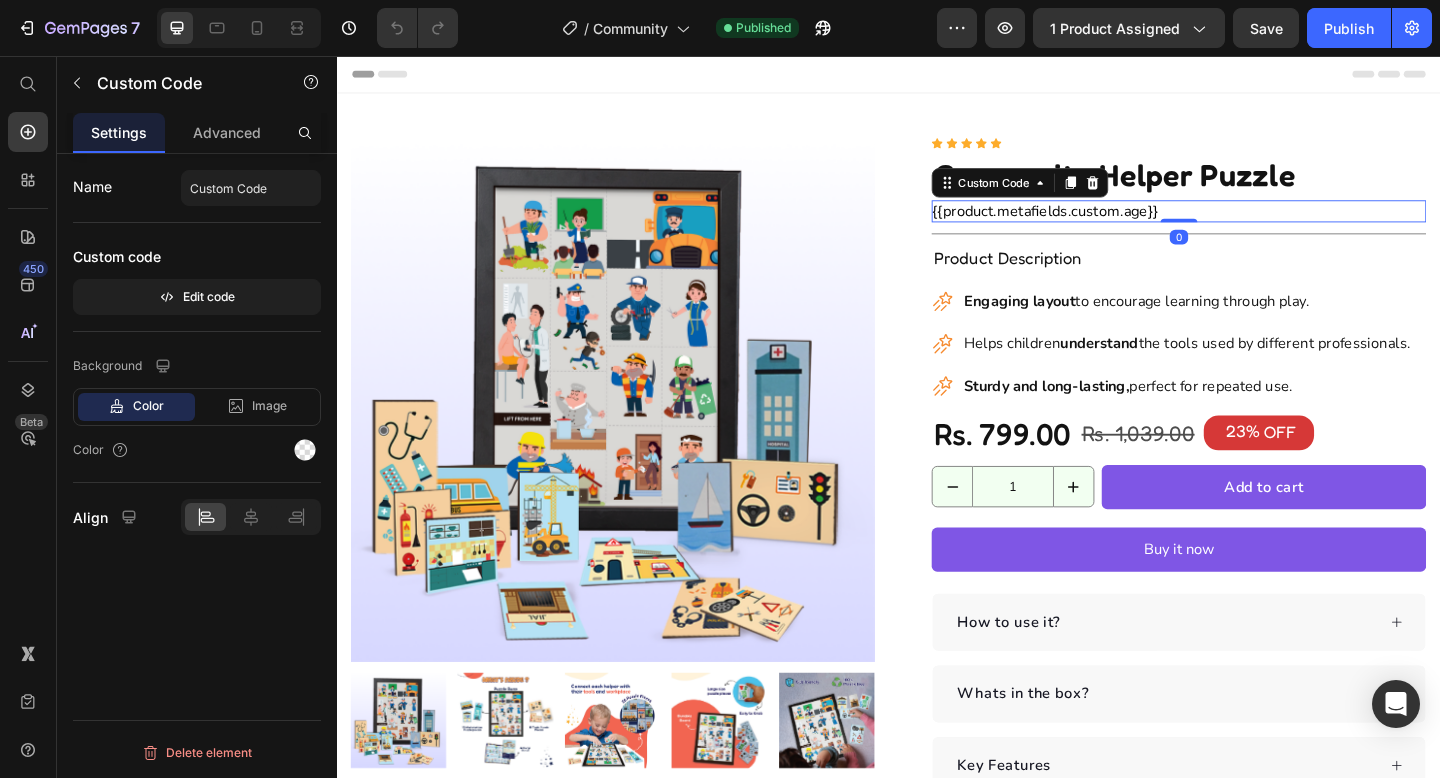 click on "{{product.metafields.custom.age}}" at bounding box center [1253, 225] 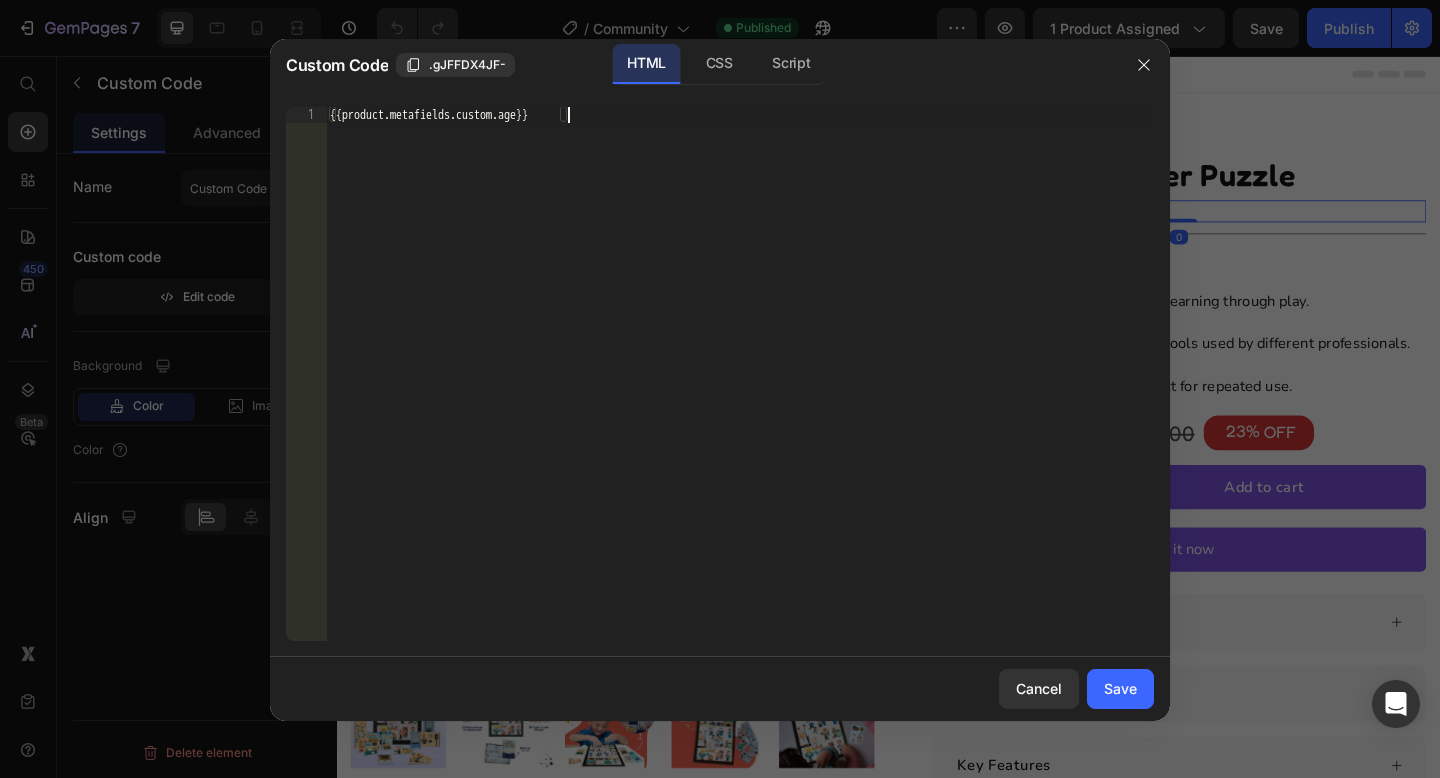 click on "{{product.metafields.custom.age}}" at bounding box center [740, 390] 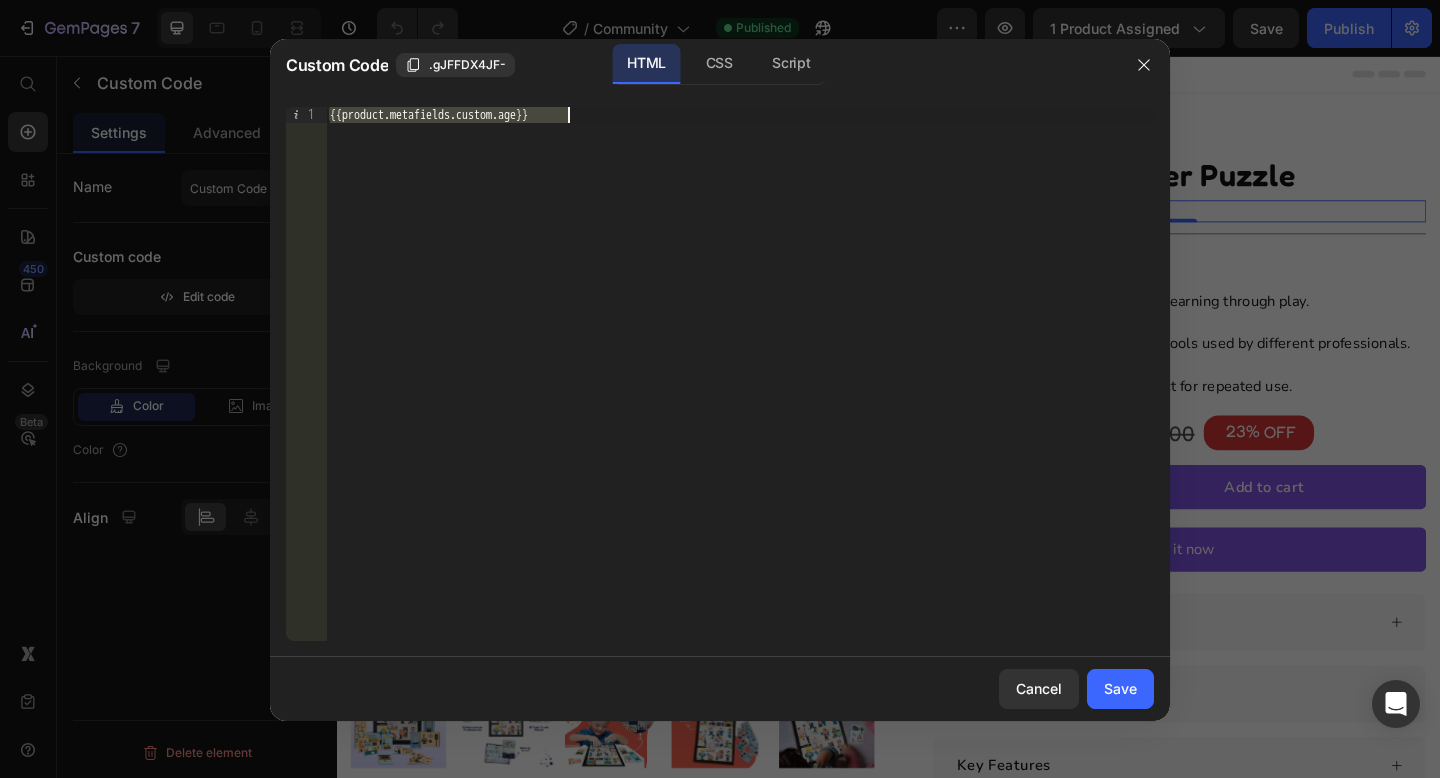 type on "For {{product.metafields.custom.age}} years old" 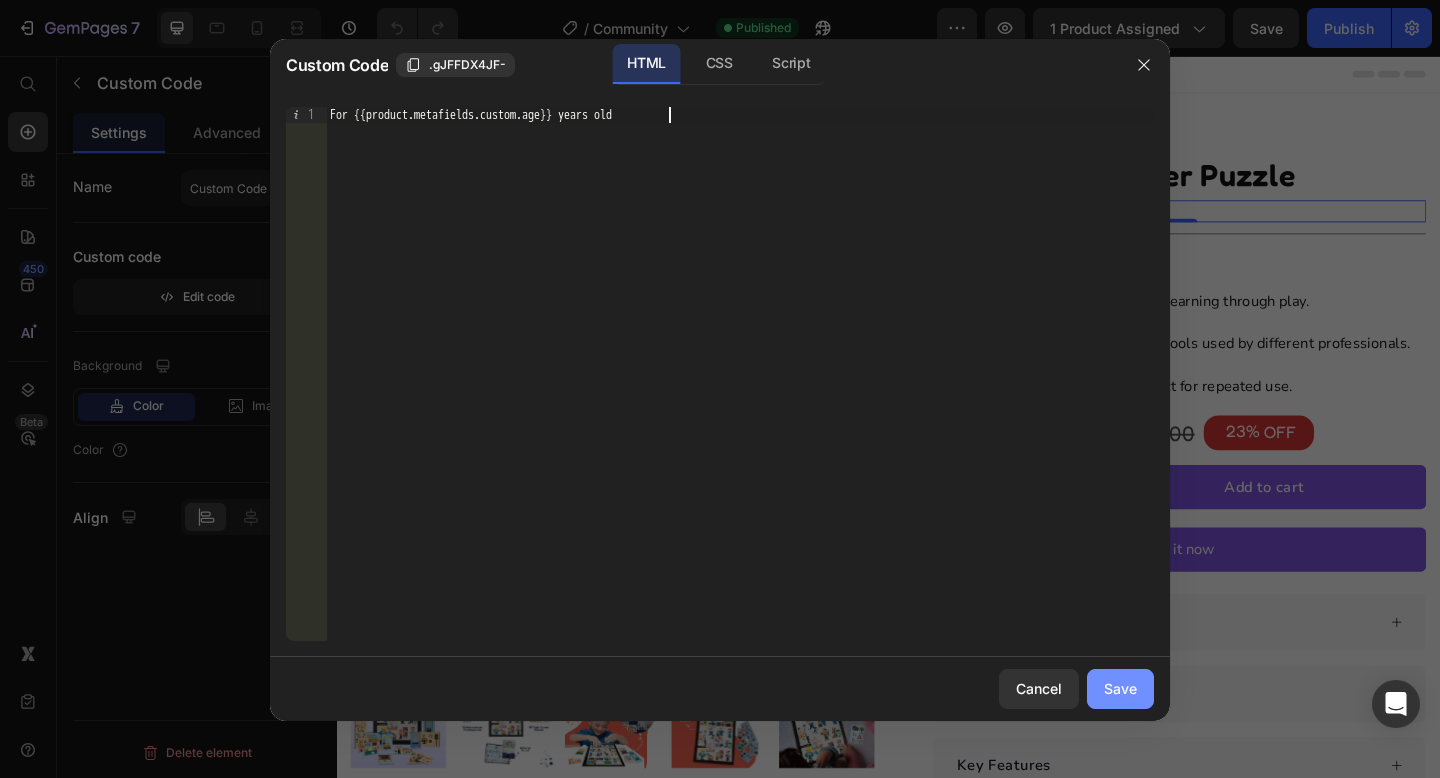 click on "Save" 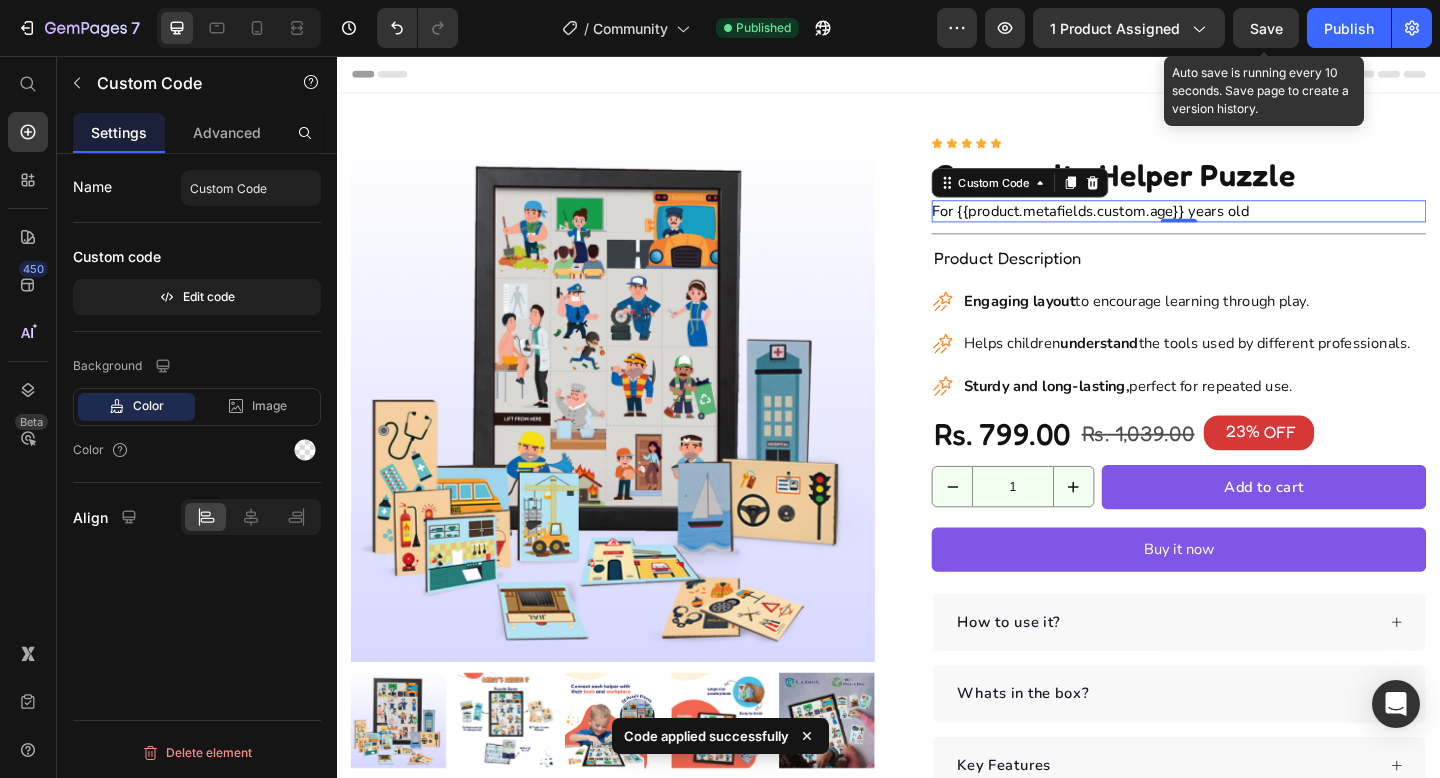 click on "Save" at bounding box center (1266, 28) 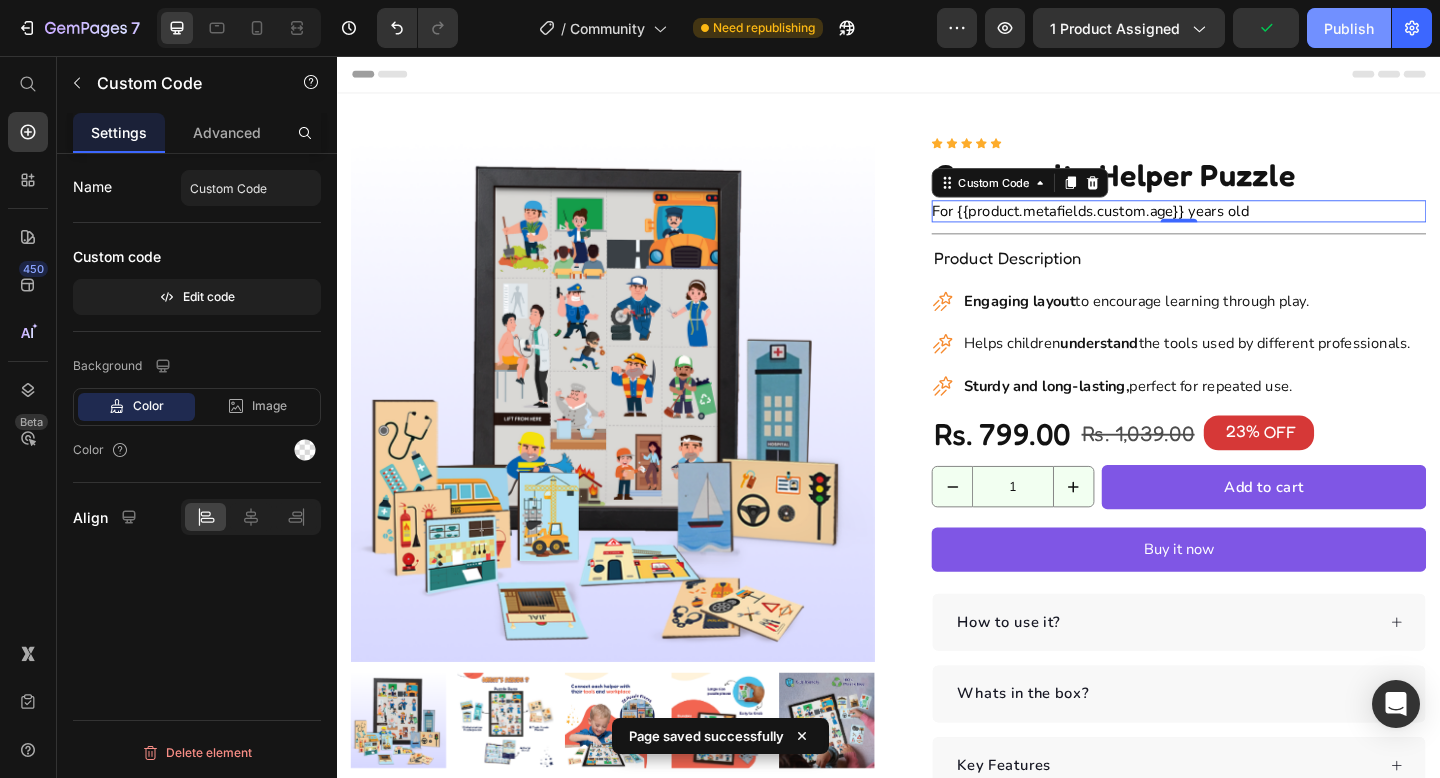 click on "Publish" at bounding box center [1349, 28] 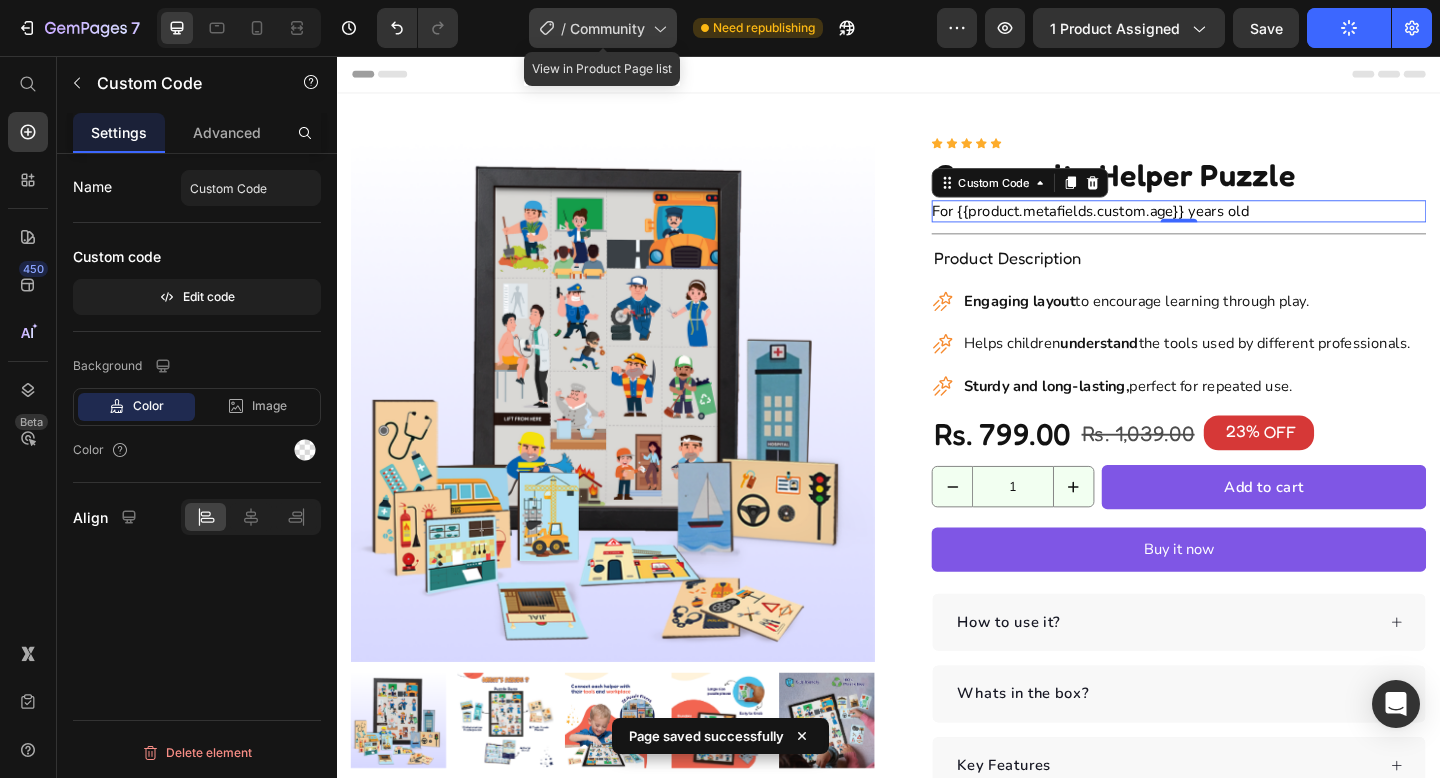 click 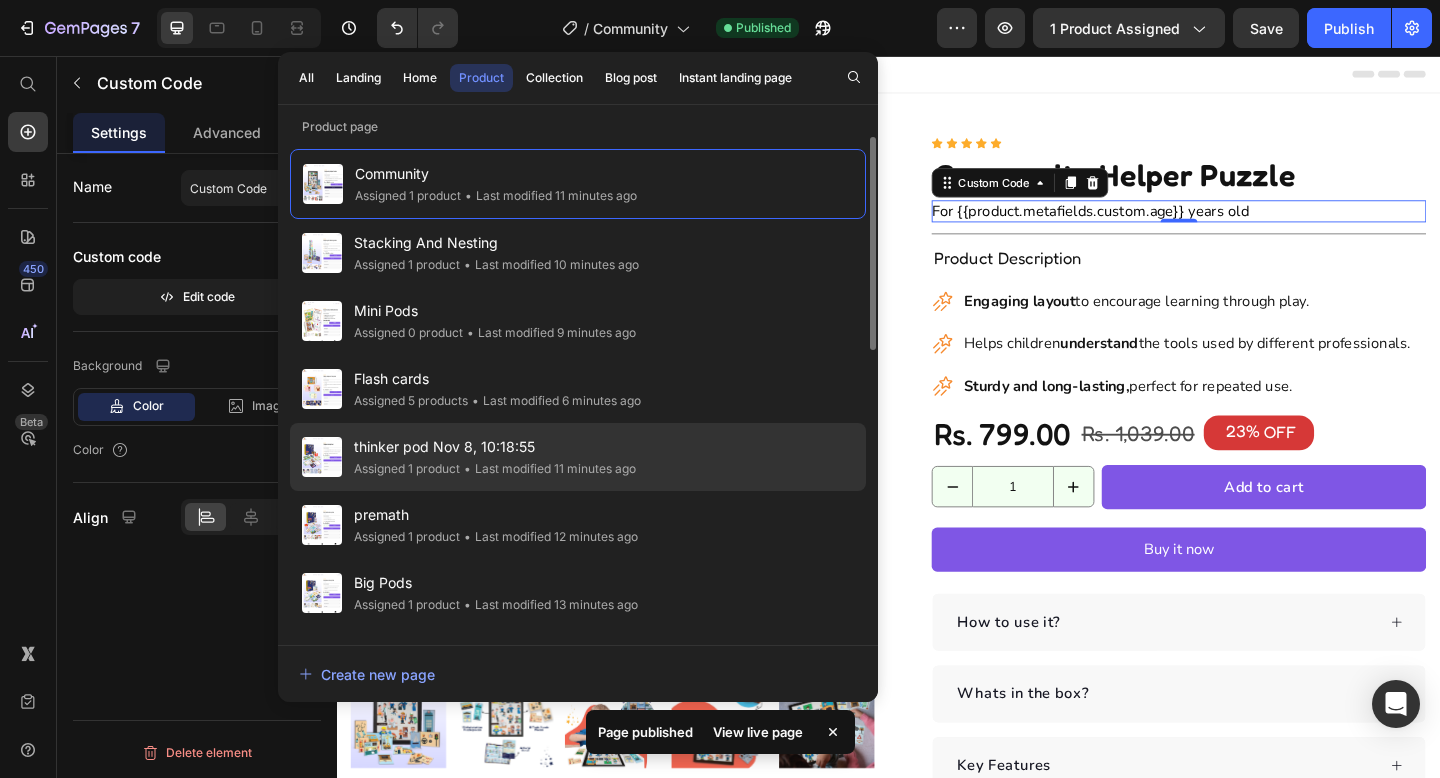 click on "thinker pod Nov 8, 10:18:55" at bounding box center [495, 447] 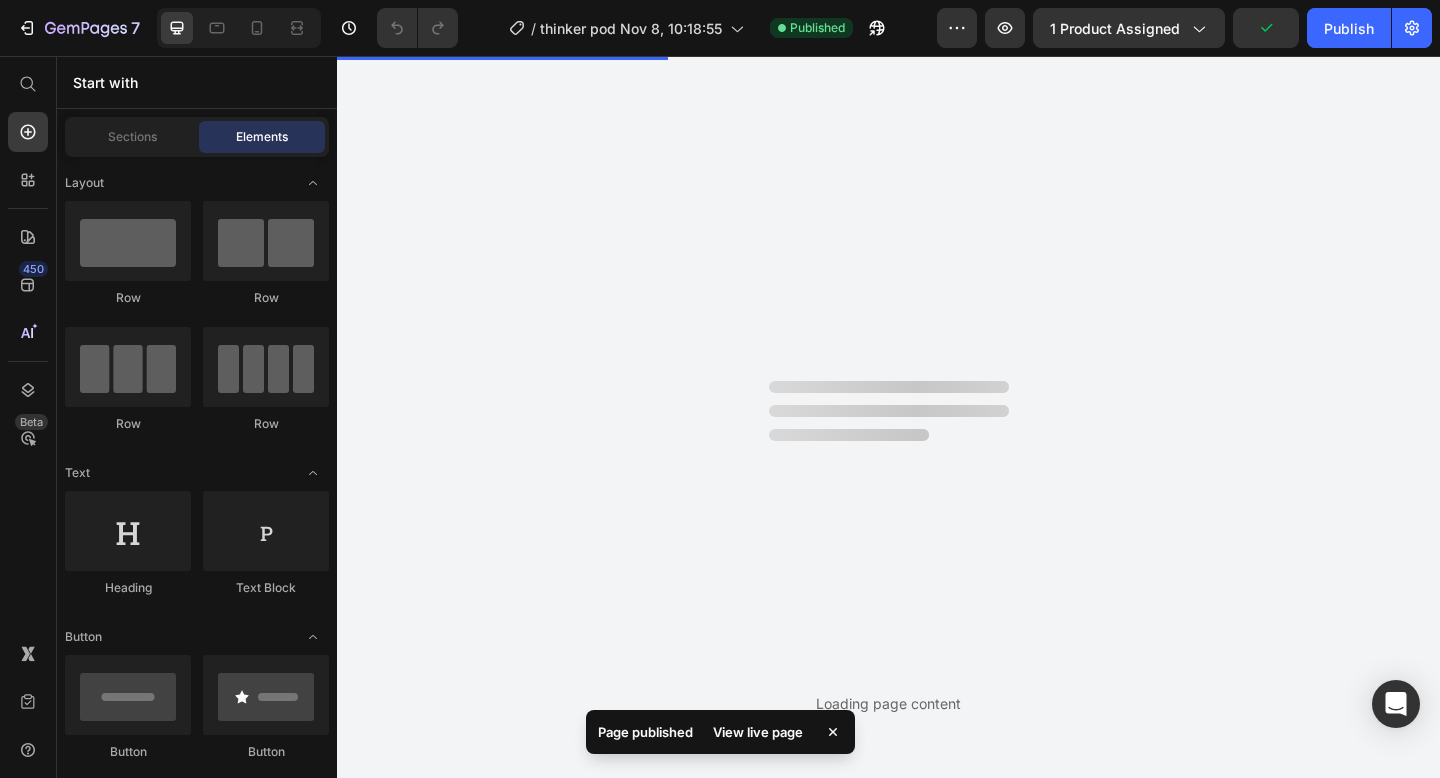 scroll, scrollTop: 0, scrollLeft: 0, axis: both 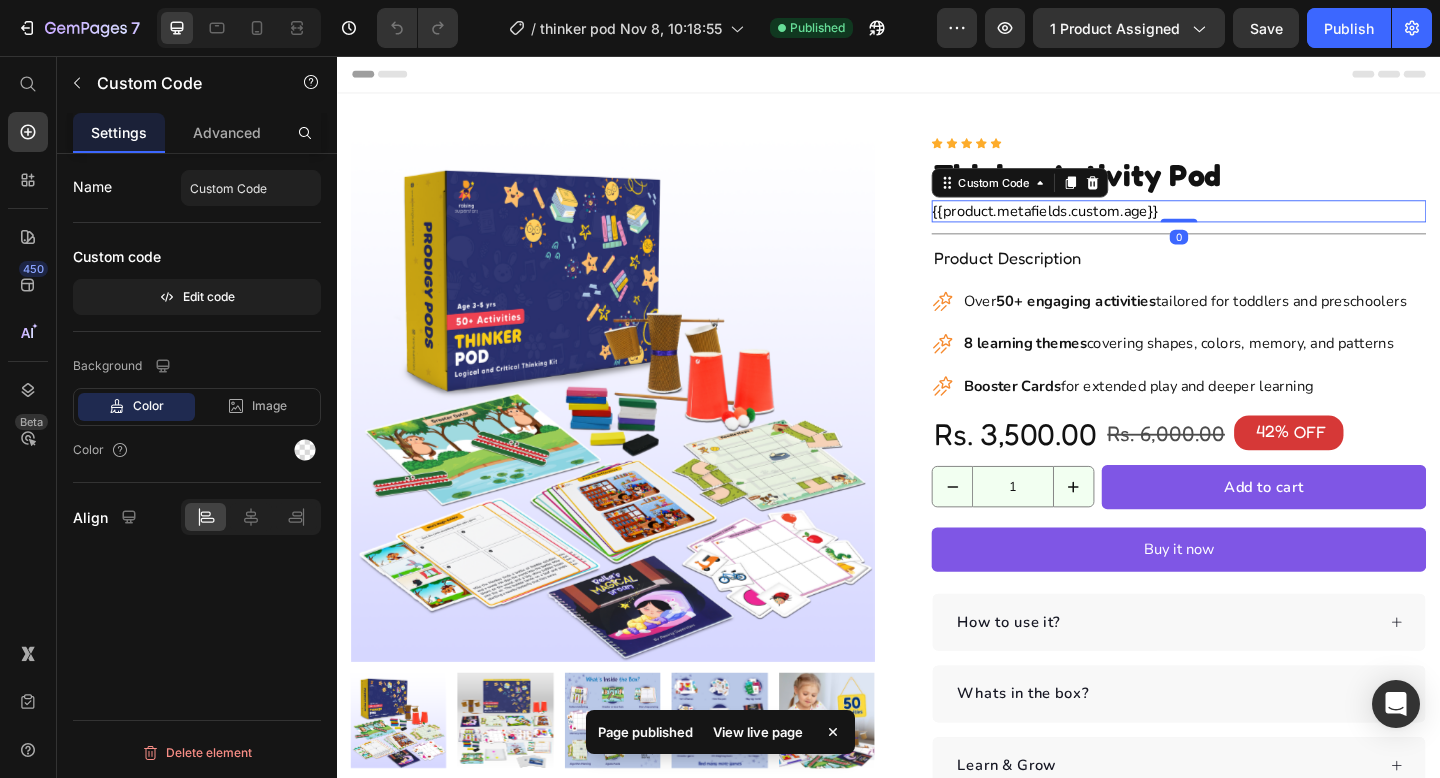 click on "{{product.metafields.custom.age}}" at bounding box center (1253, 225) 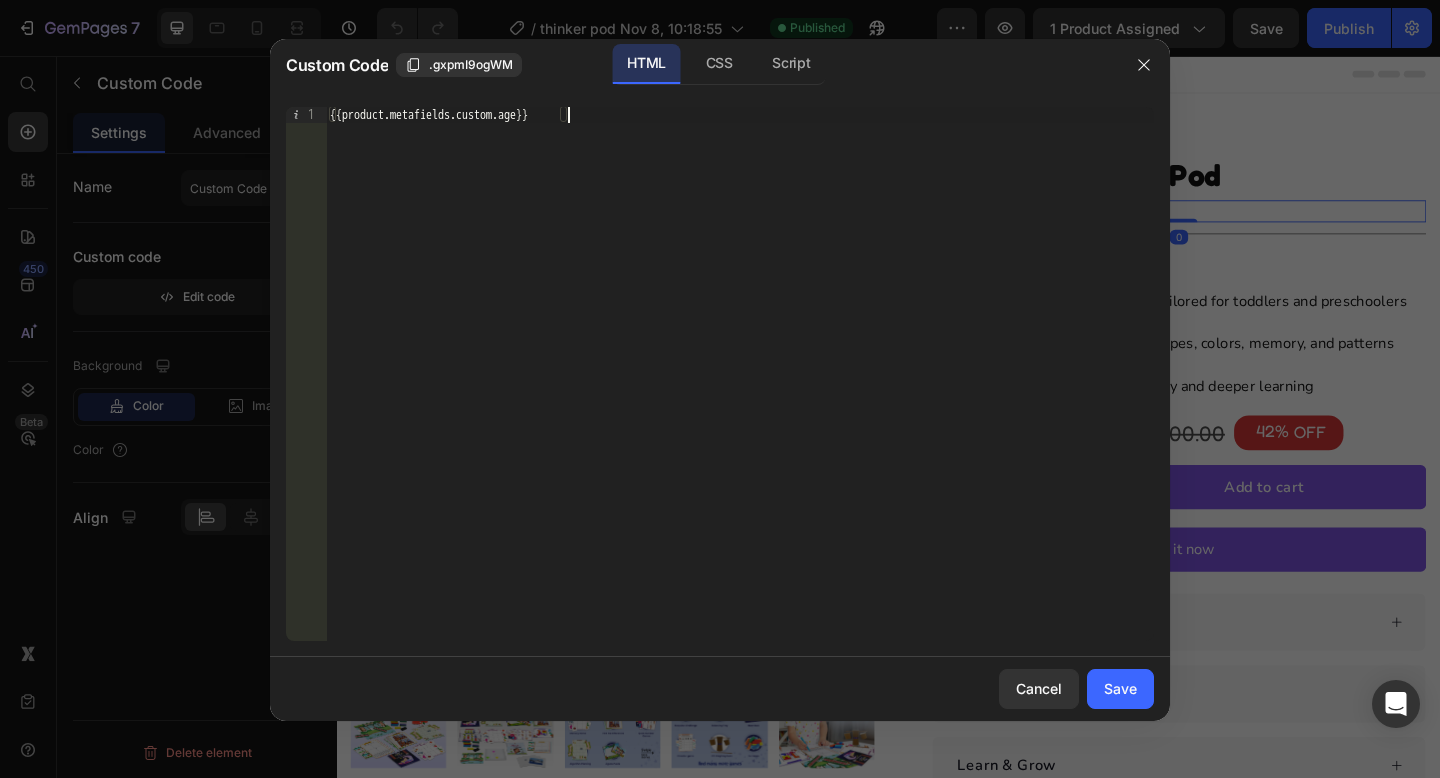click on "{{product.metafields.custom.age}}" at bounding box center (740, 390) 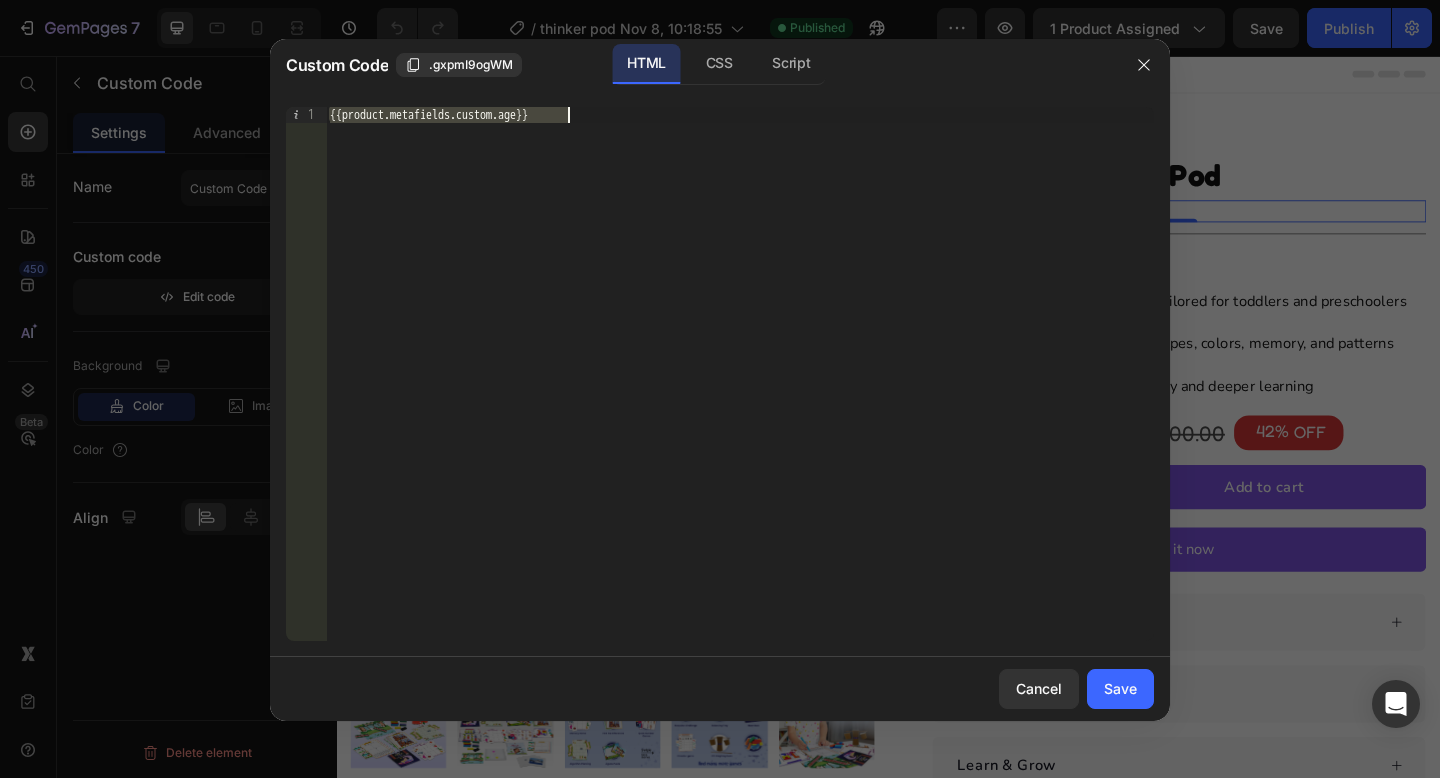 click on "{{product.metafields.custom.age}}" at bounding box center [740, 390] 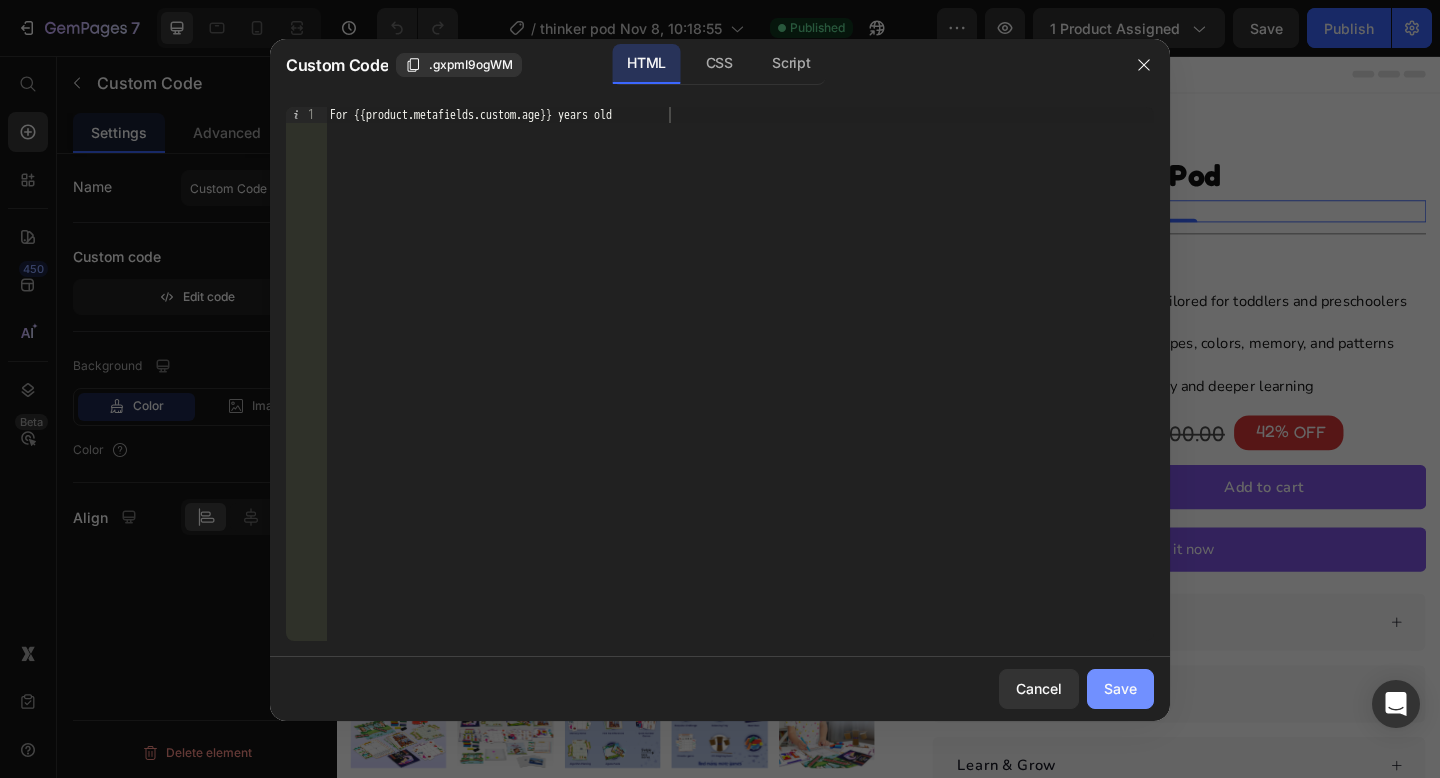 click on "Save" at bounding box center [1120, 688] 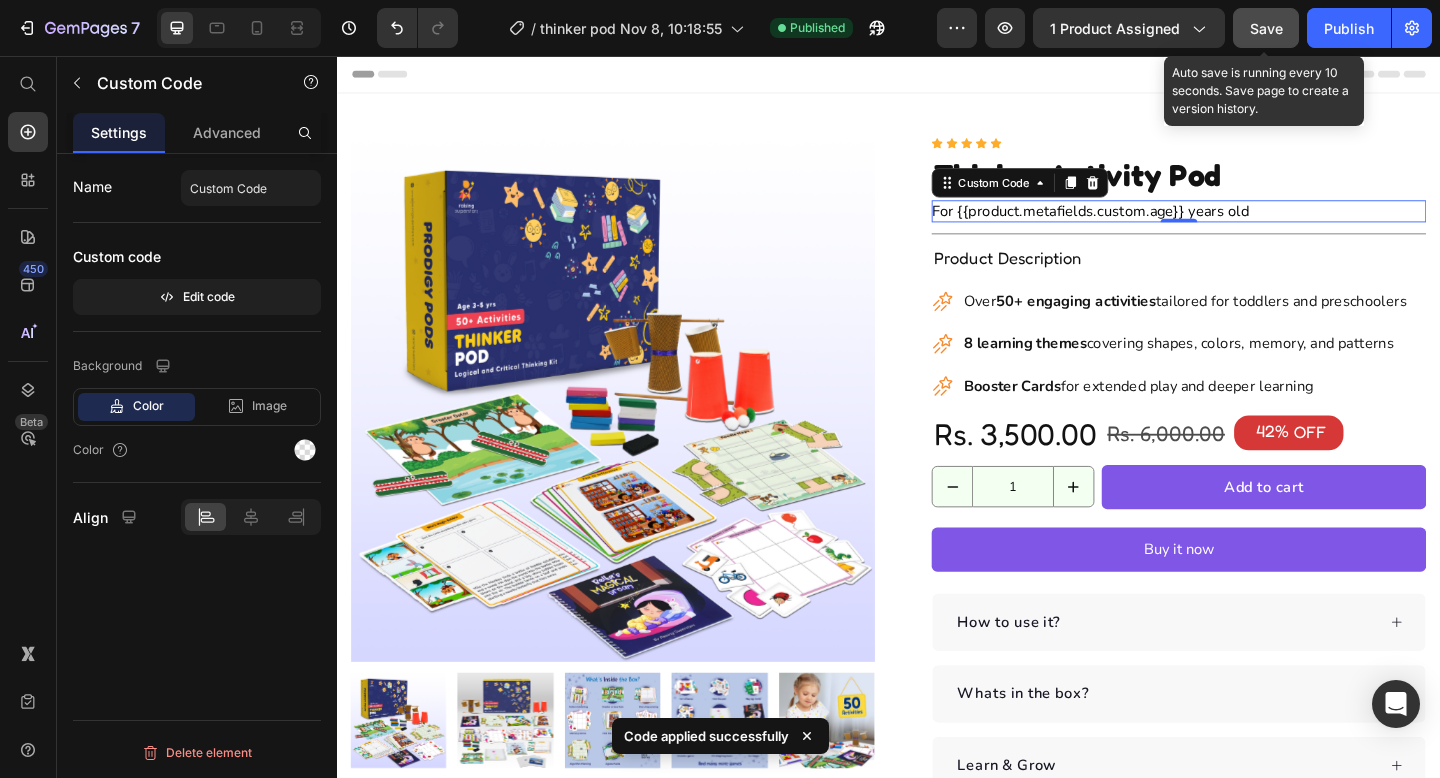 click on "Save" 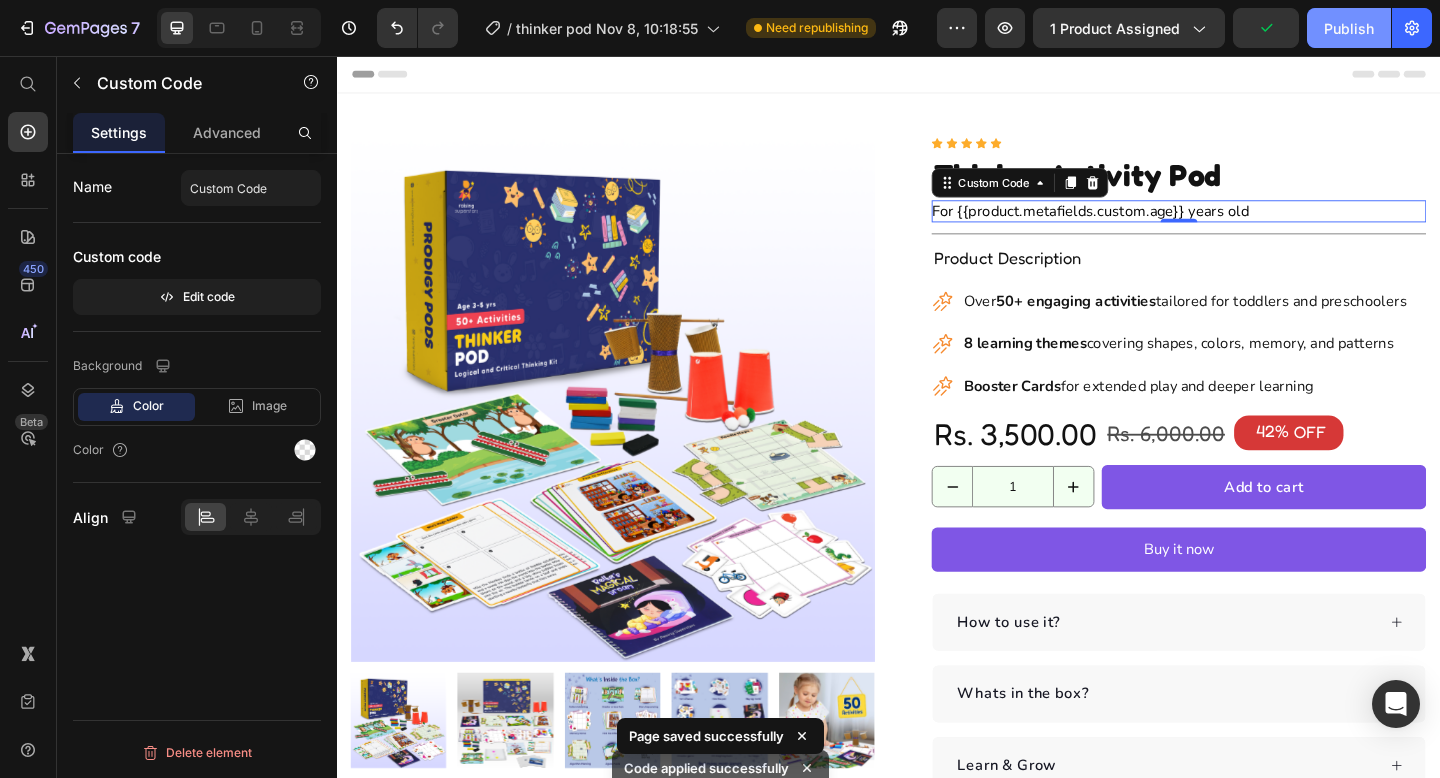 click on "Publish" at bounding box center [1349, 28] 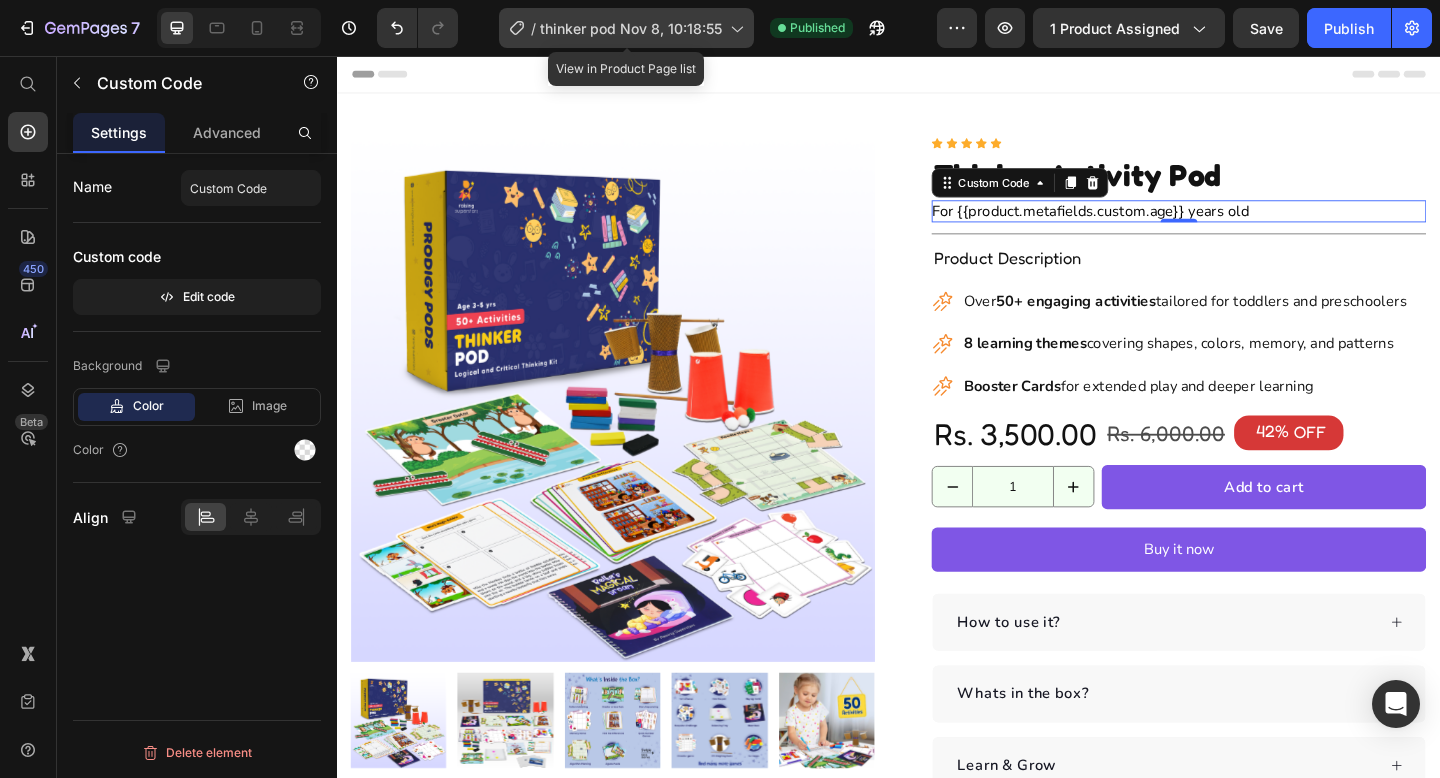click on "thinker pod Nov 8, 10:18:55" at bounding box center [631, 28] 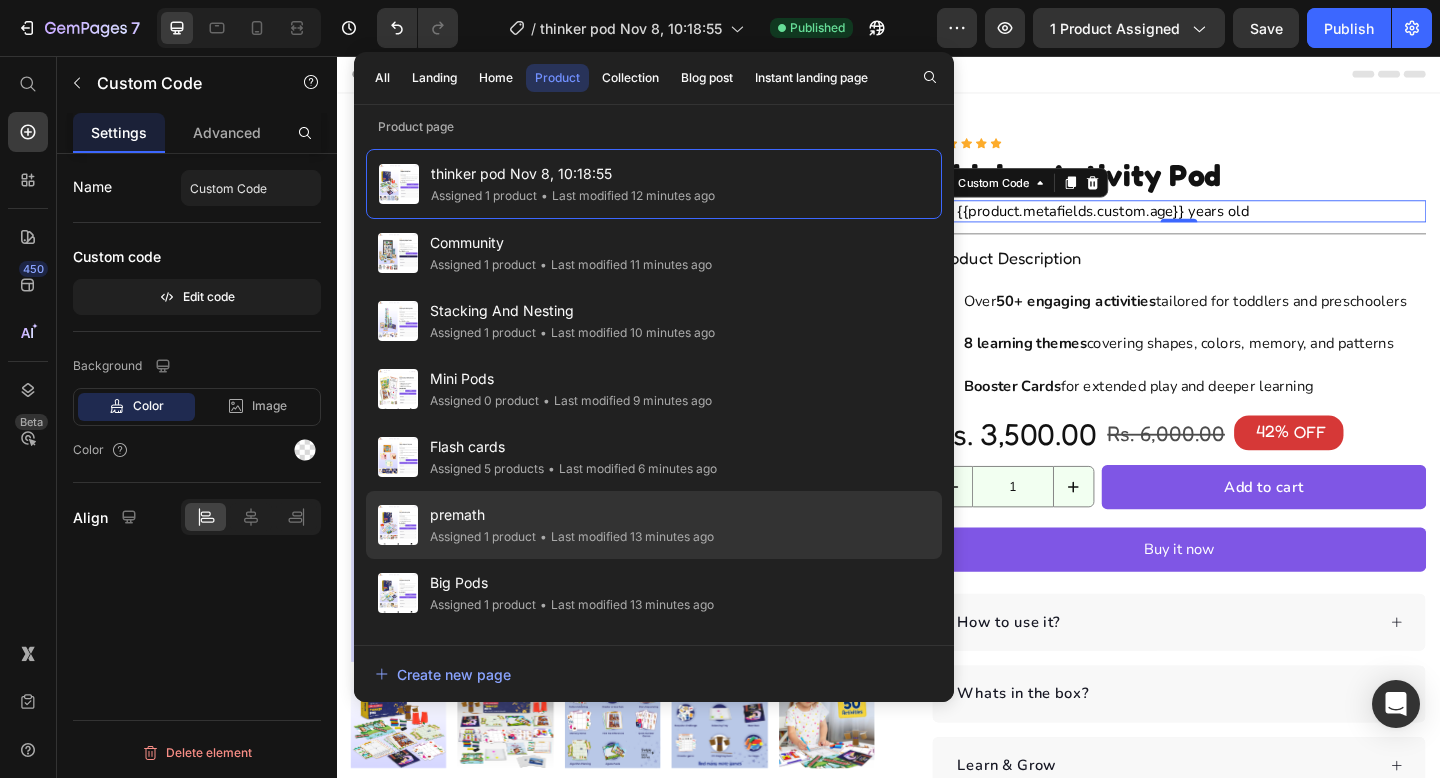 click on "premath" at bounding box center (572, 515) 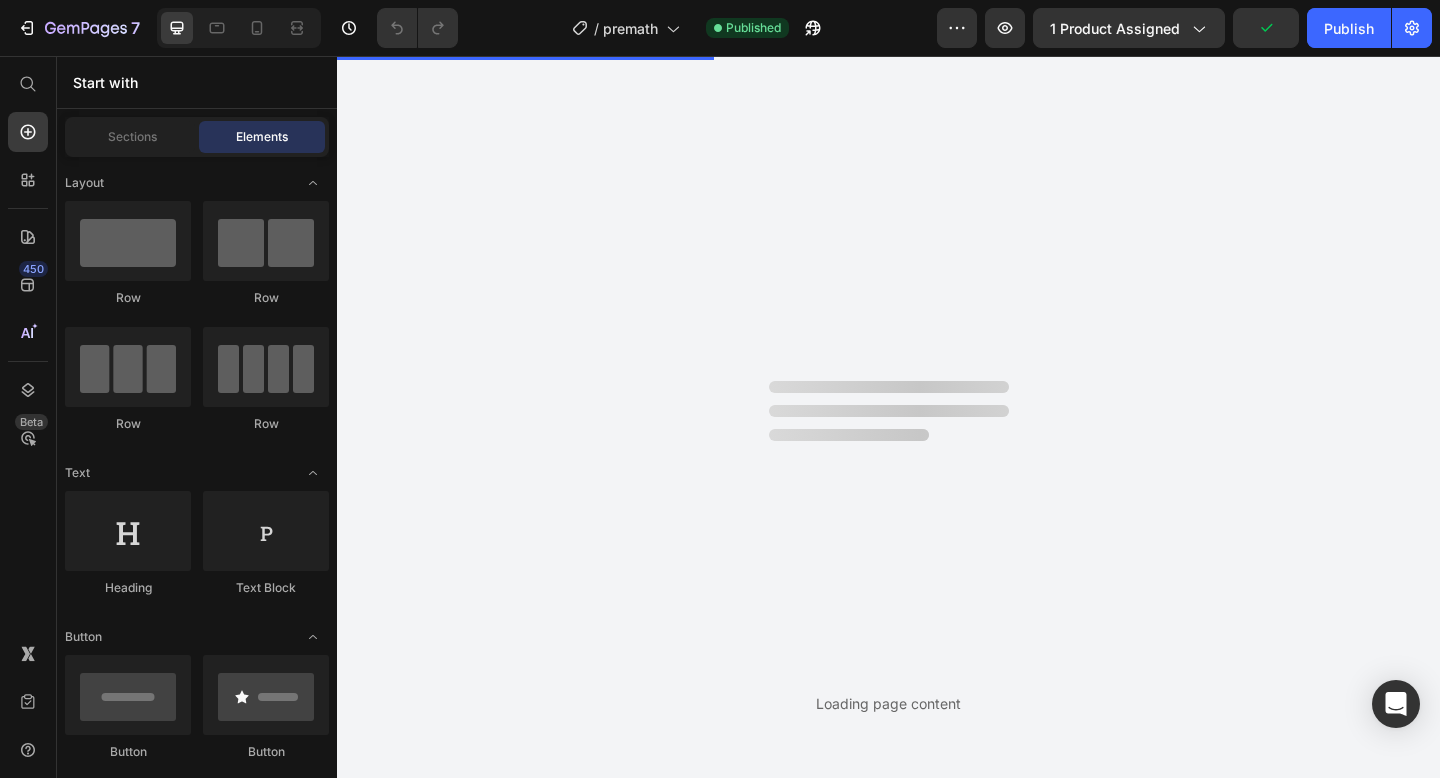scroll, scrollTop: 0, scrollLeft: 0, axis: both 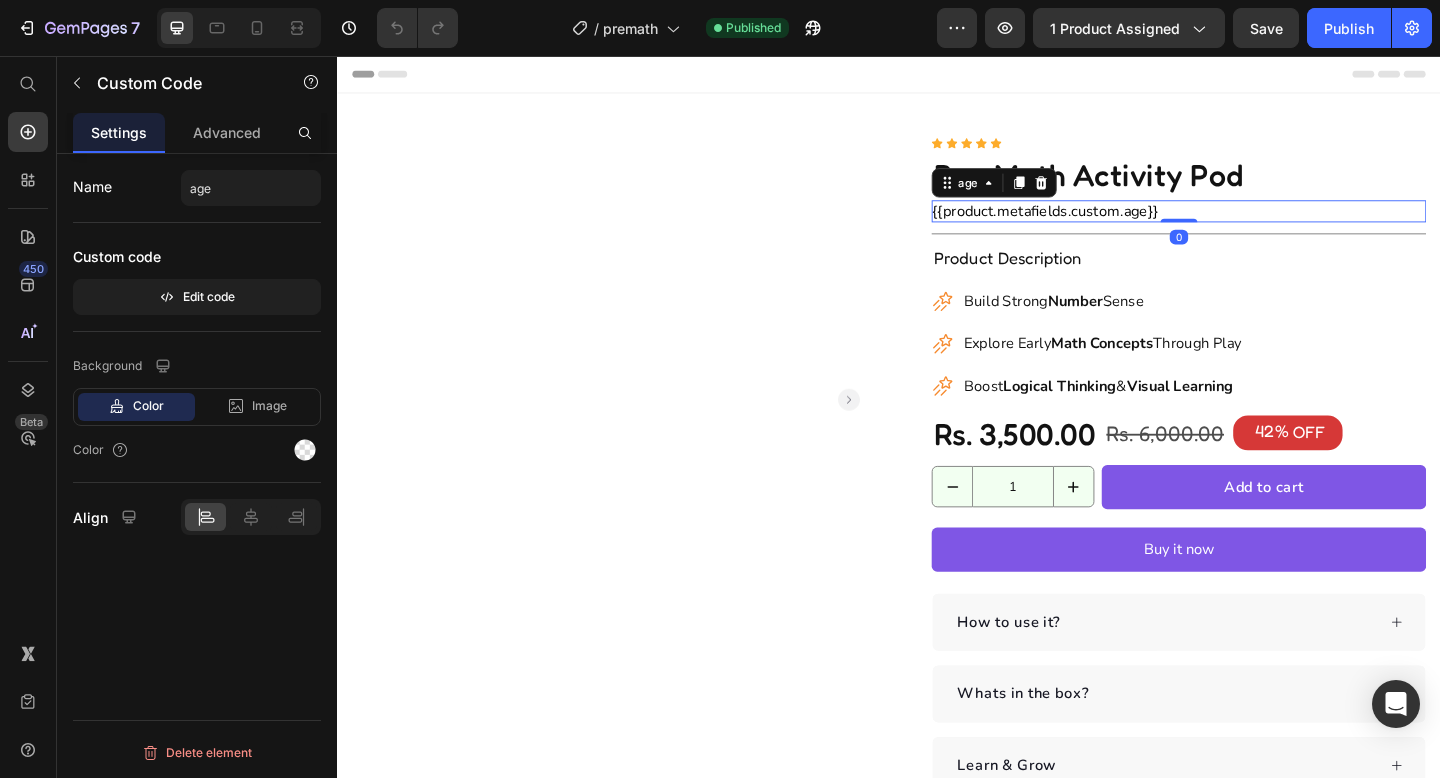 click on "{{product.metafields.custom.age}}" at bounding box center (1253, 225) 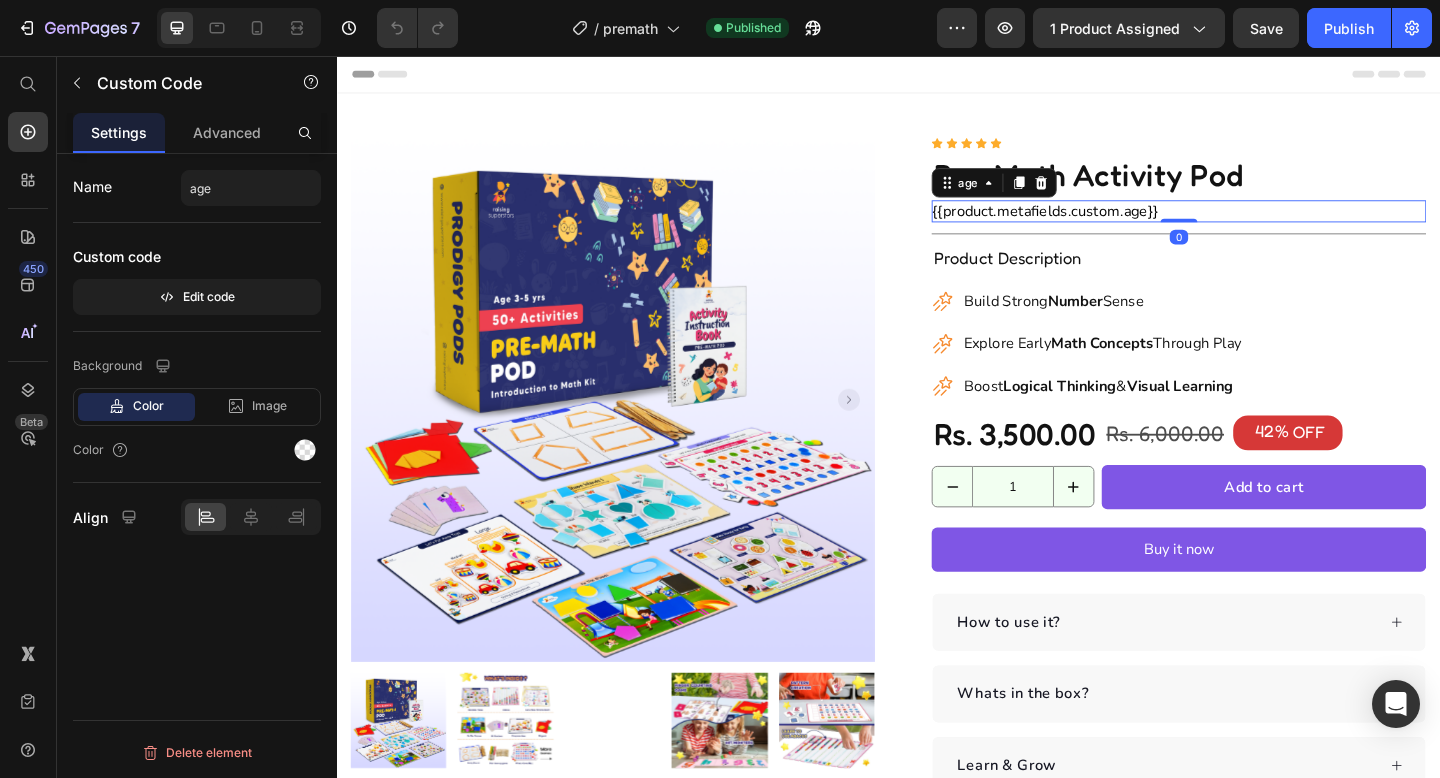 click on "{{product.metafields.custom.age}}" at bounding box center (1253, 225) 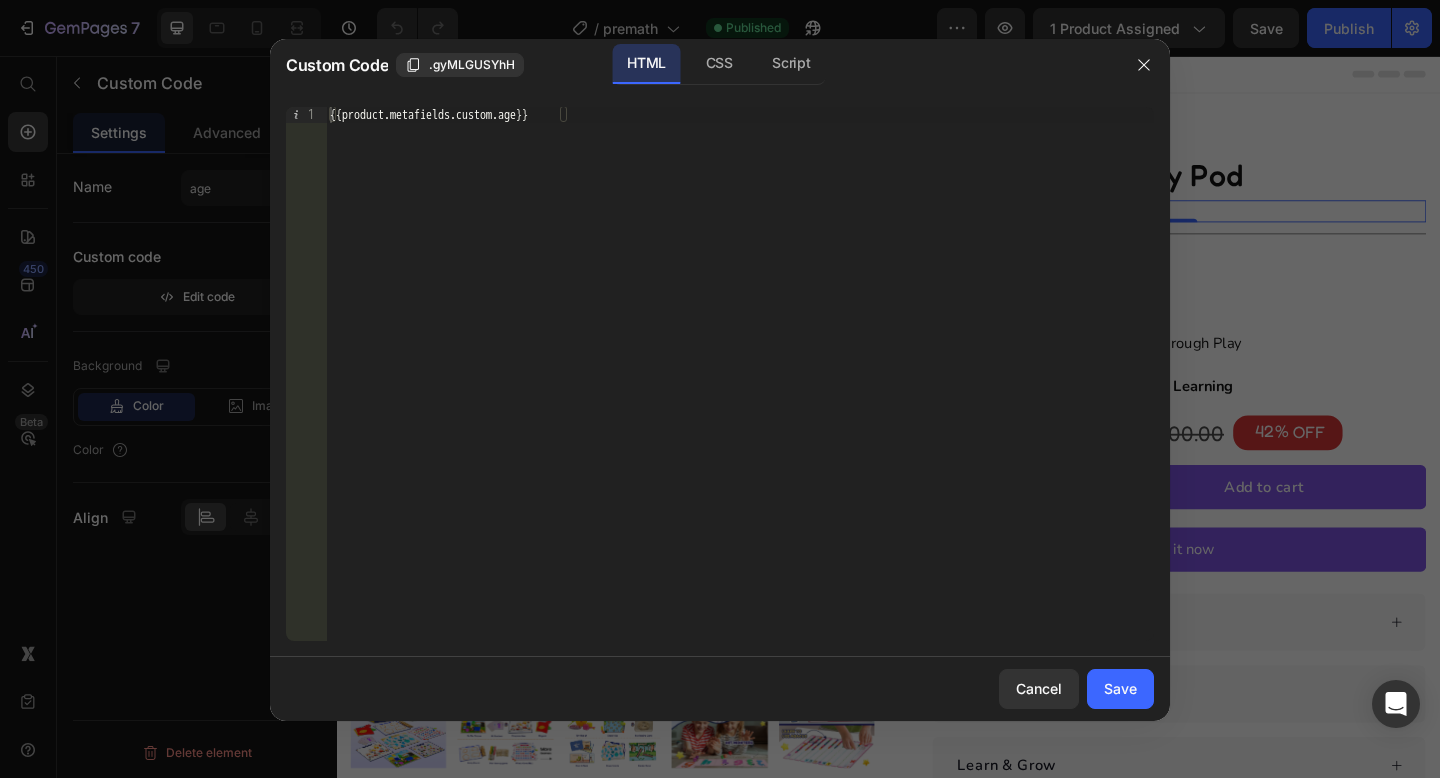 click on "{{product.metafields.custom.age}}" at bounding box center (740, 390) 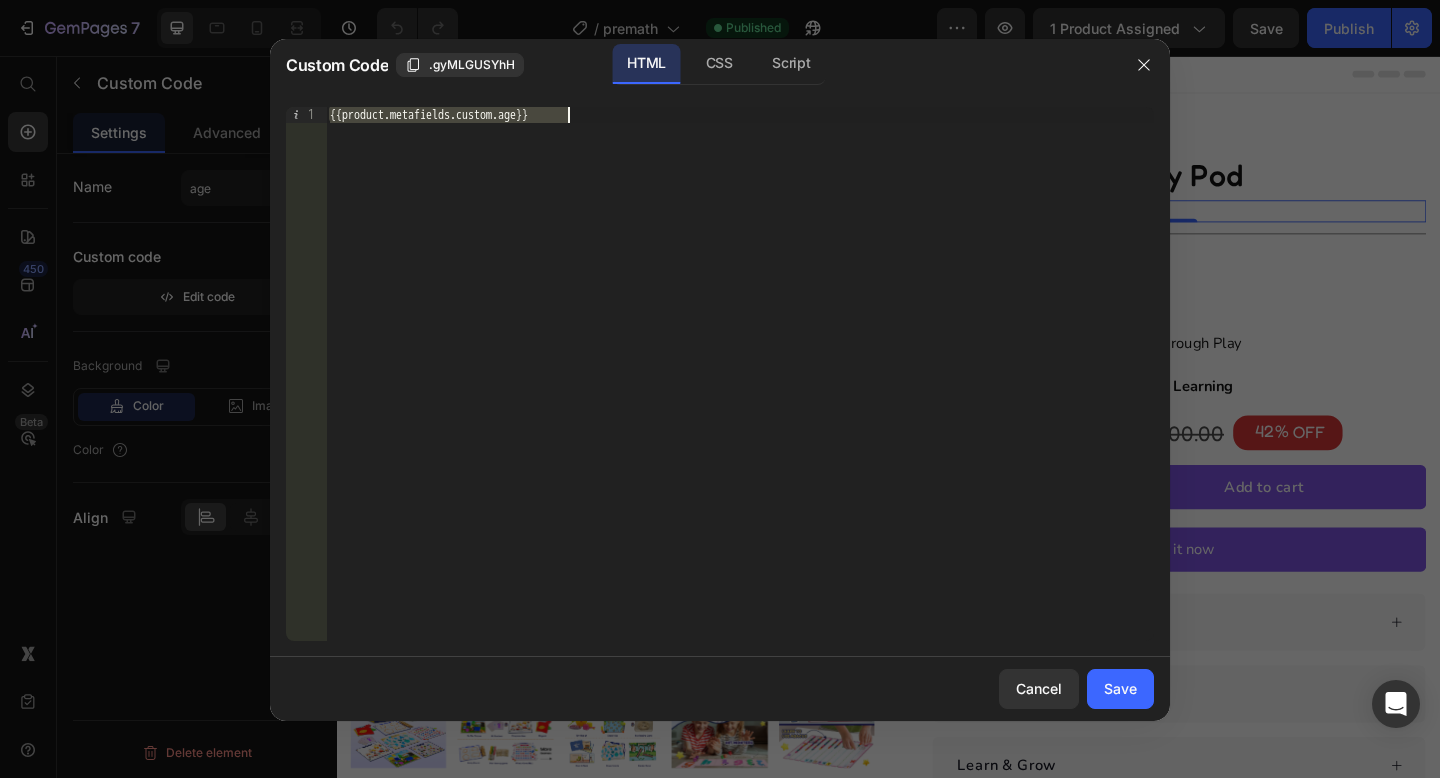click on "{{product.metafields.custom.age}}" at bounding box center (740, 390) 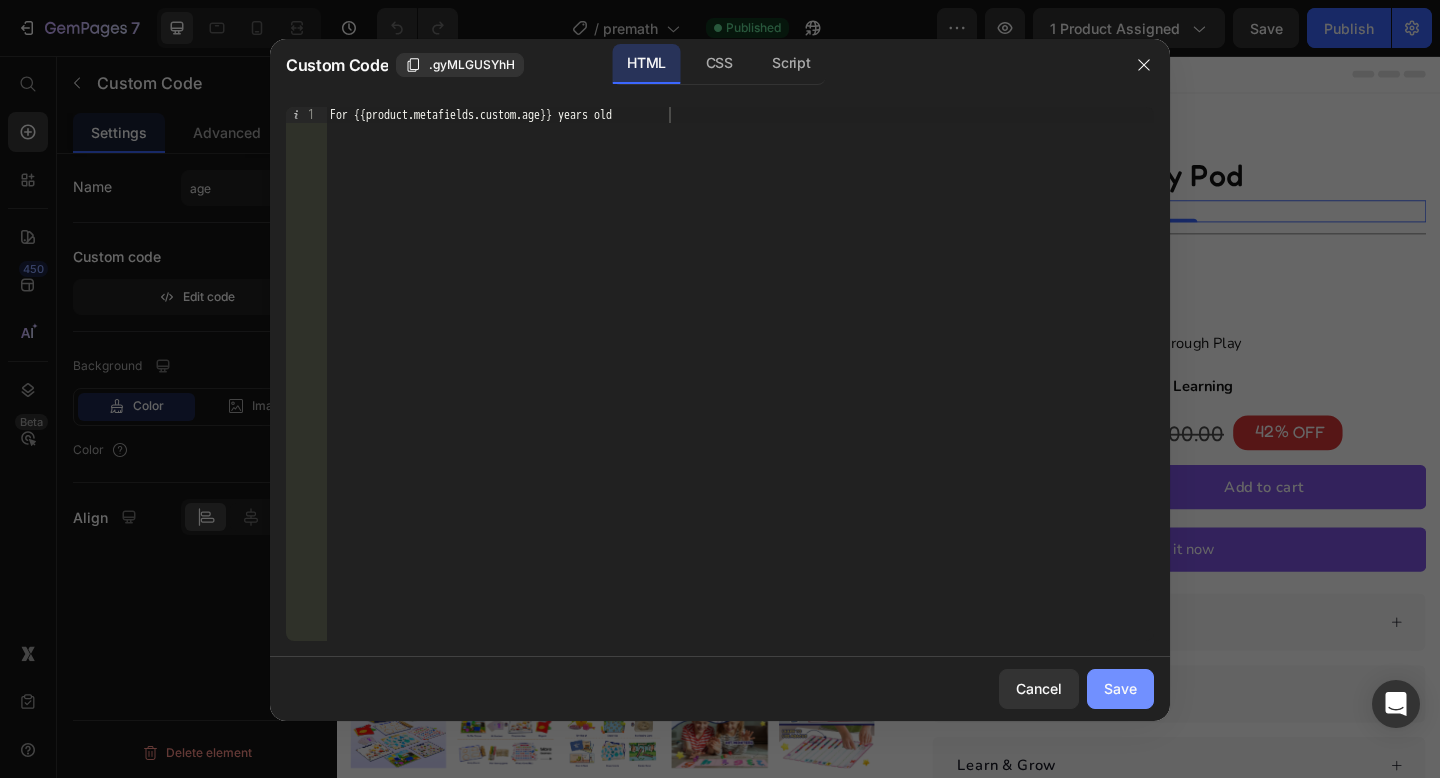 click on "Save" 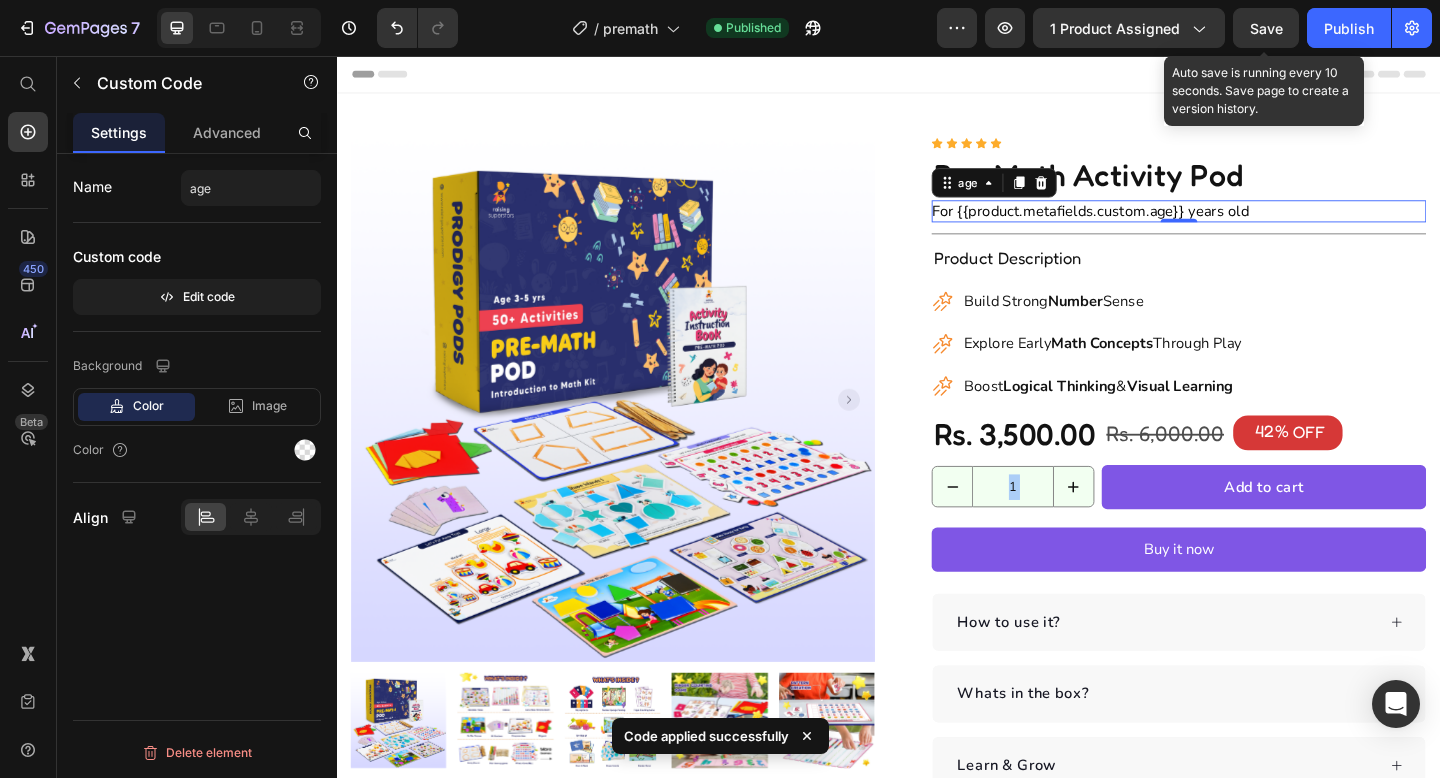click on "Save" at bounding box center (1266, 28) 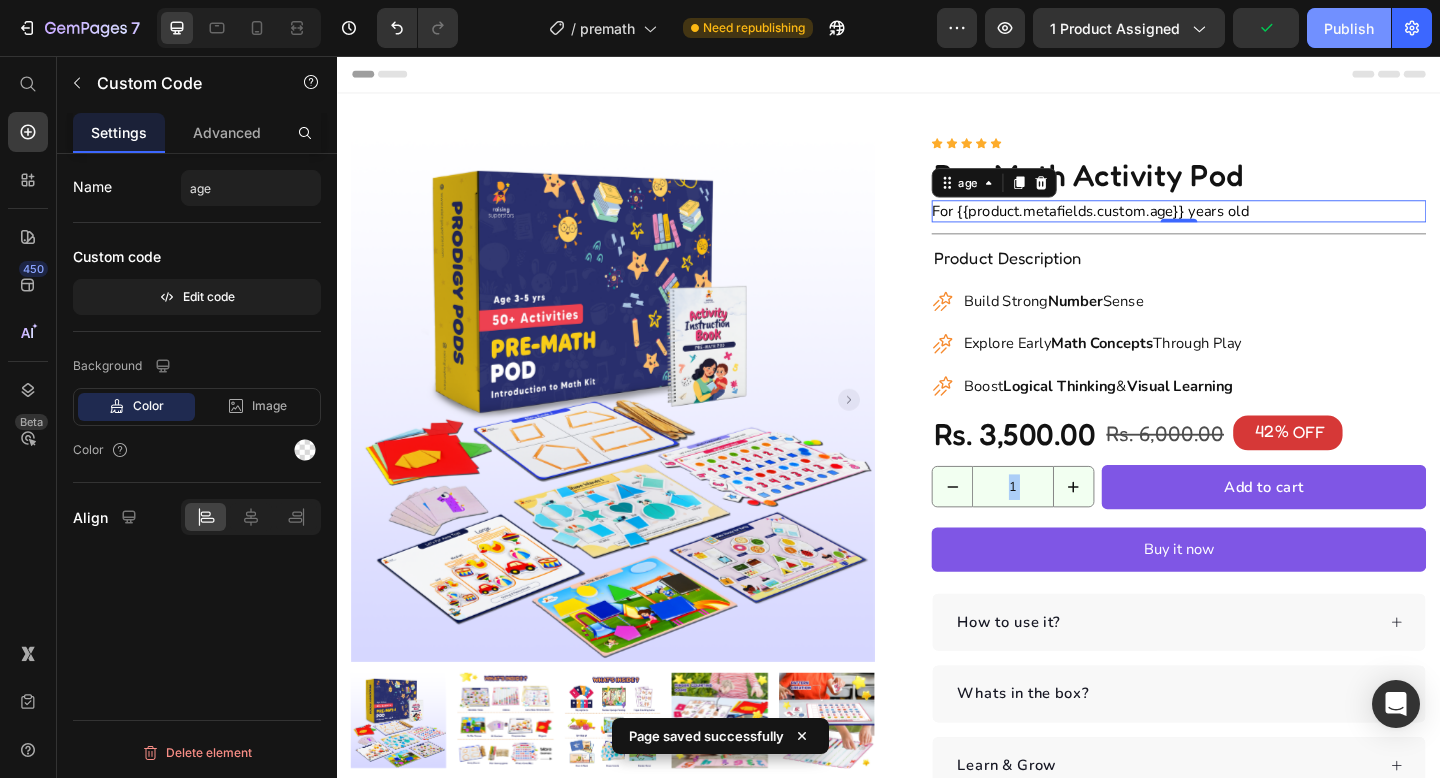 click on "Publish" at bounding box center (1349, 28) 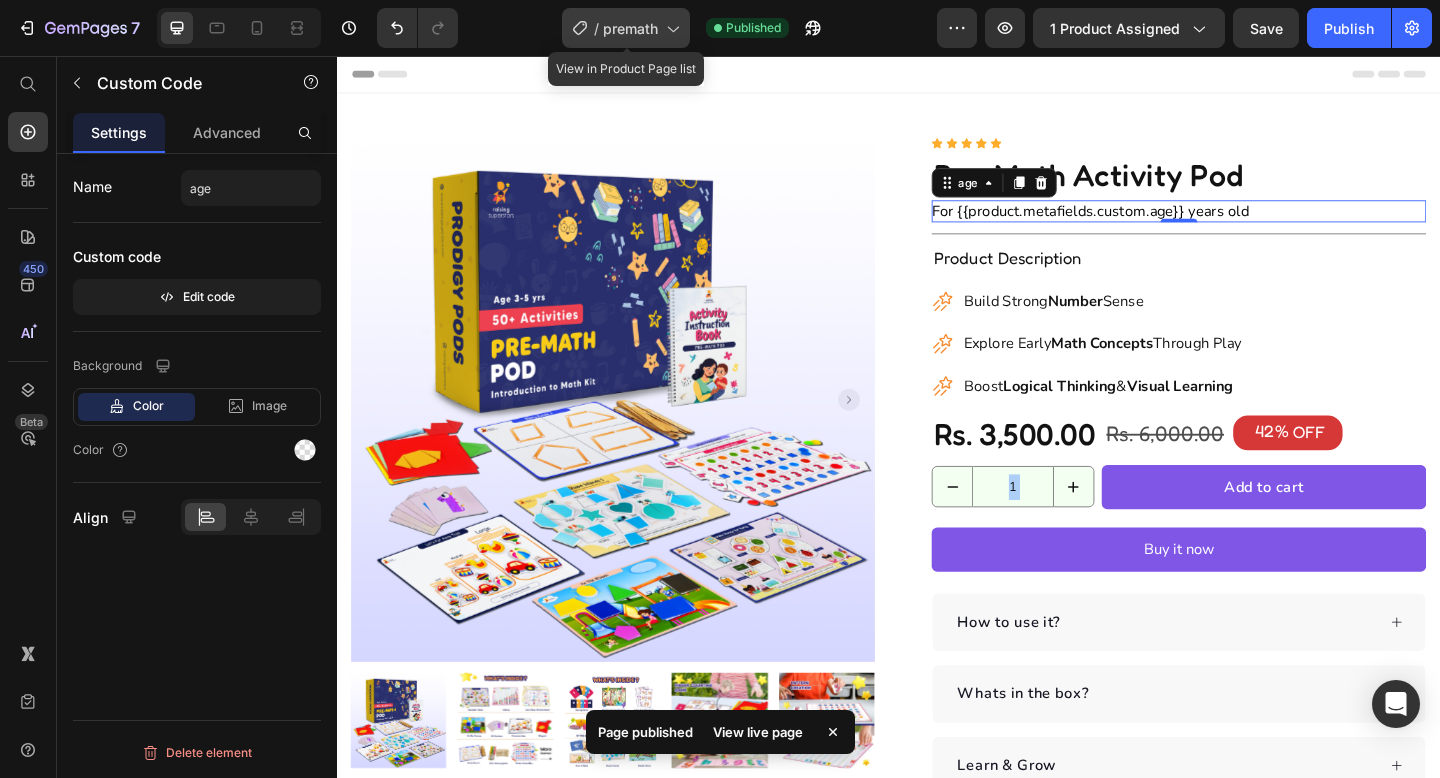 click on "/  premath" 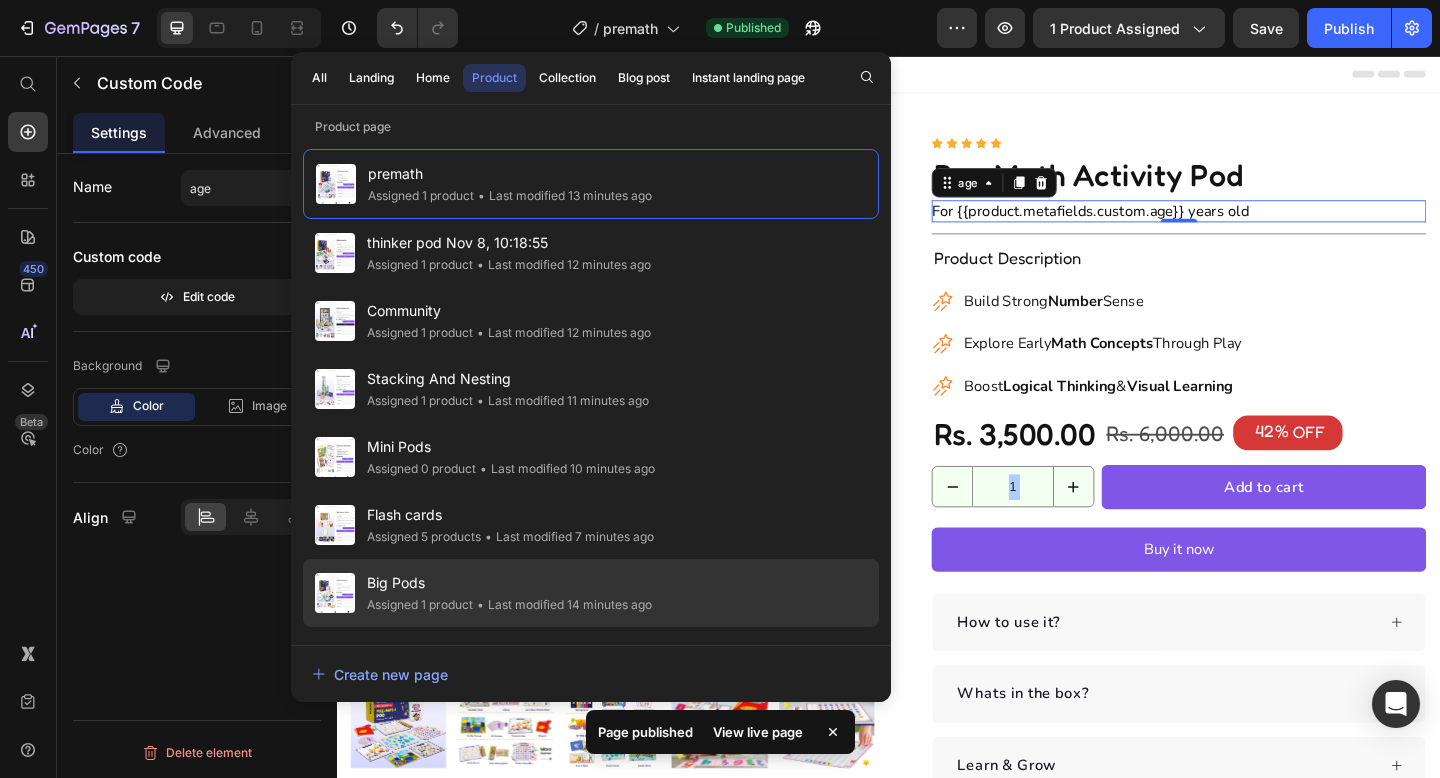 click on "Big Pods" at bounding box center (509, 583) 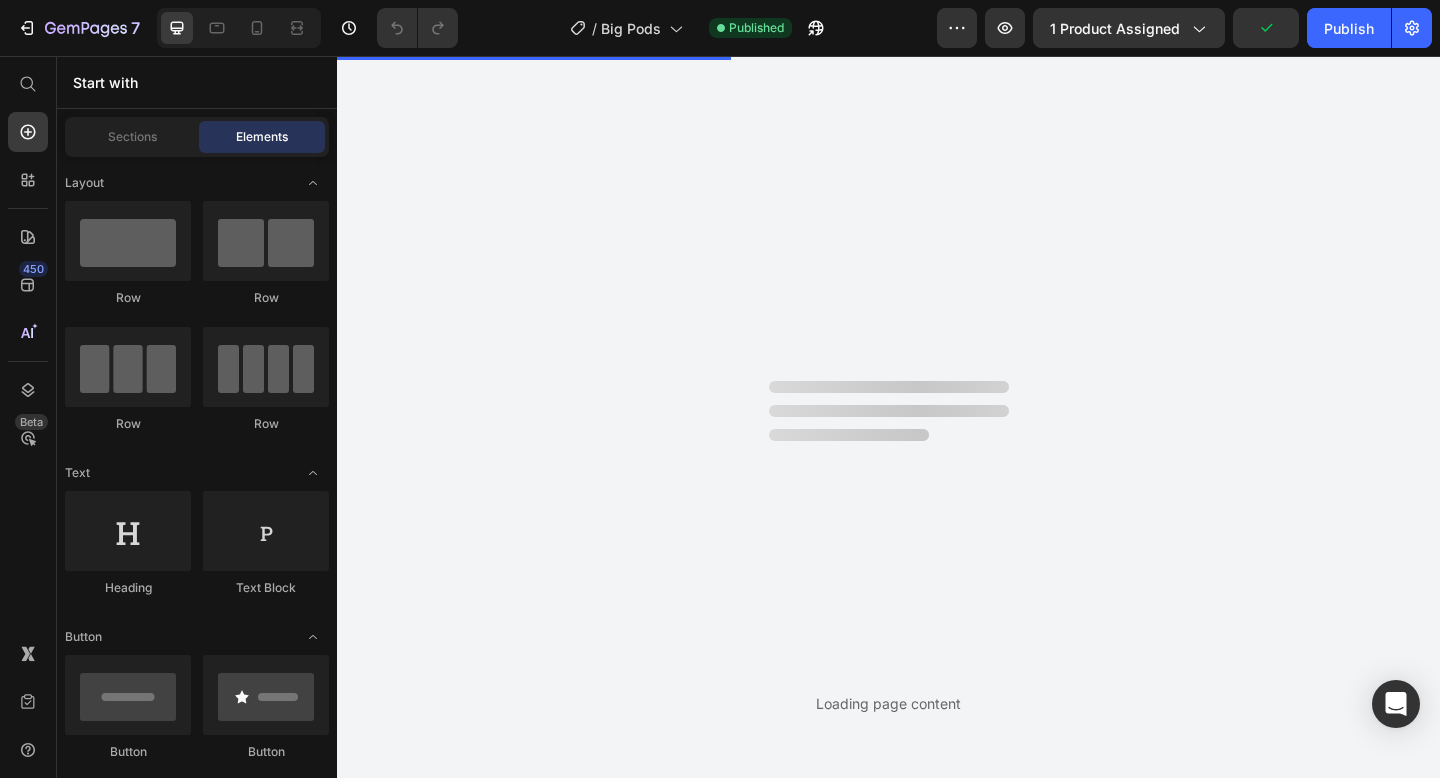 scroll, scrollTop: 0, scrollLeft: 0, axis: both 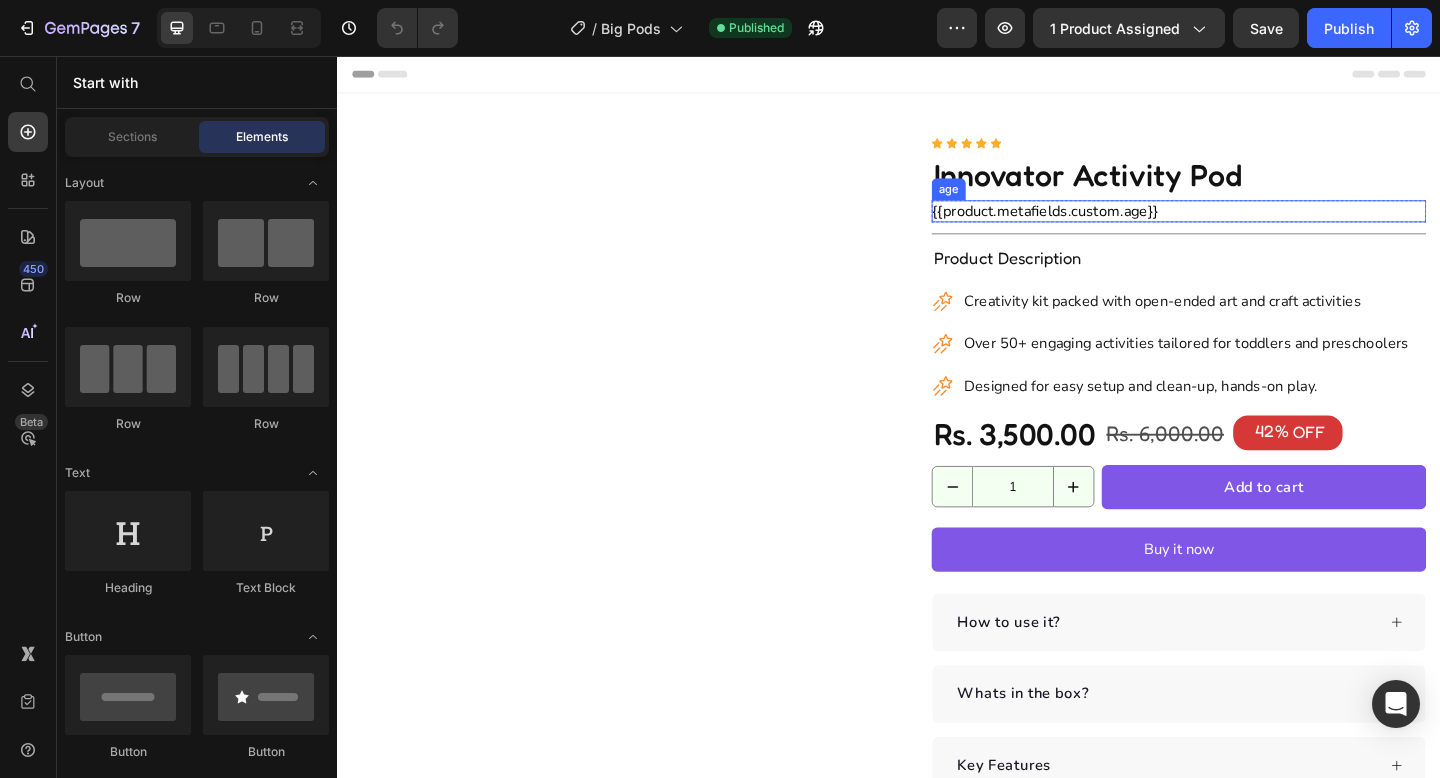 click on "{{product.metafields.custom.age}}" at bounding box center (1253, 225) 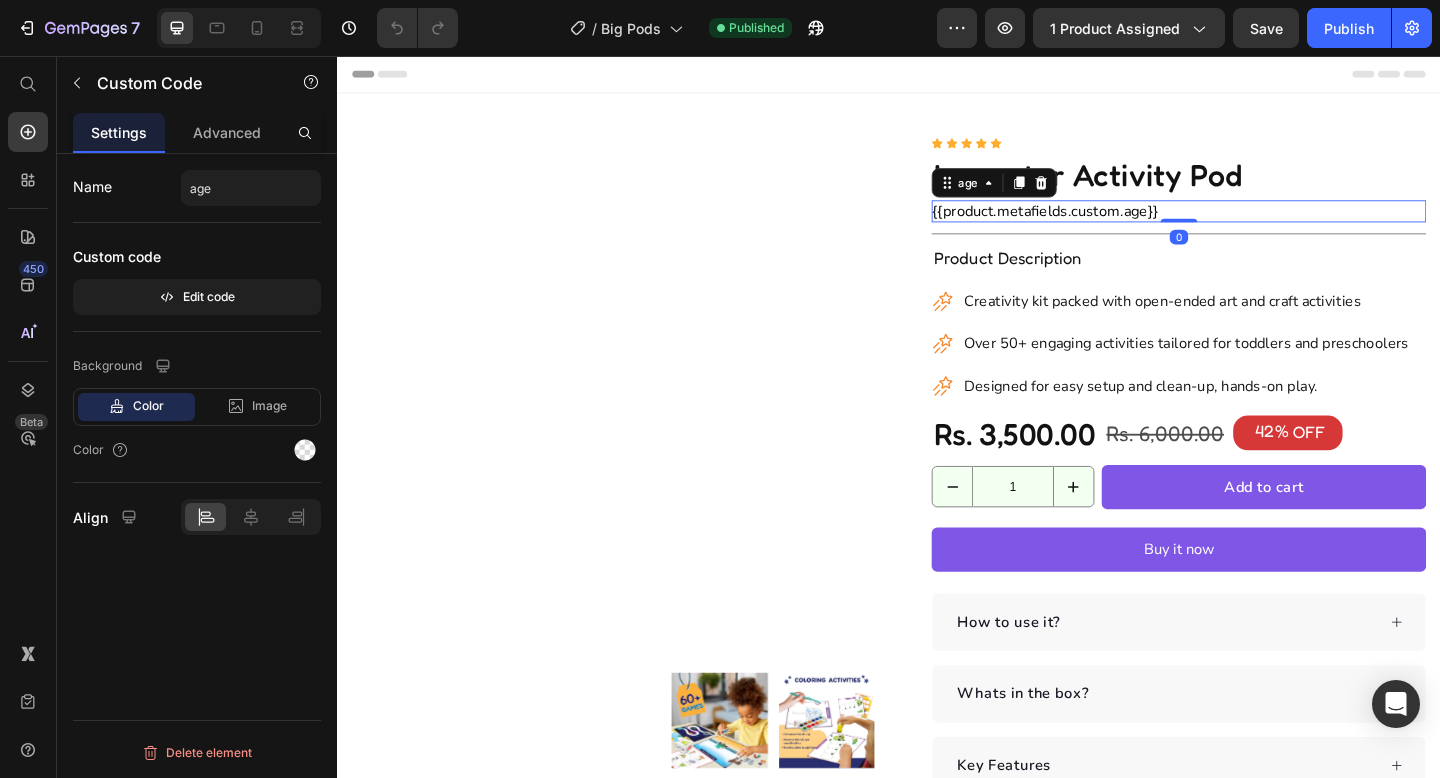 click on "{{product.metafields.custom.age}}" at bounding box center (1253, 225) 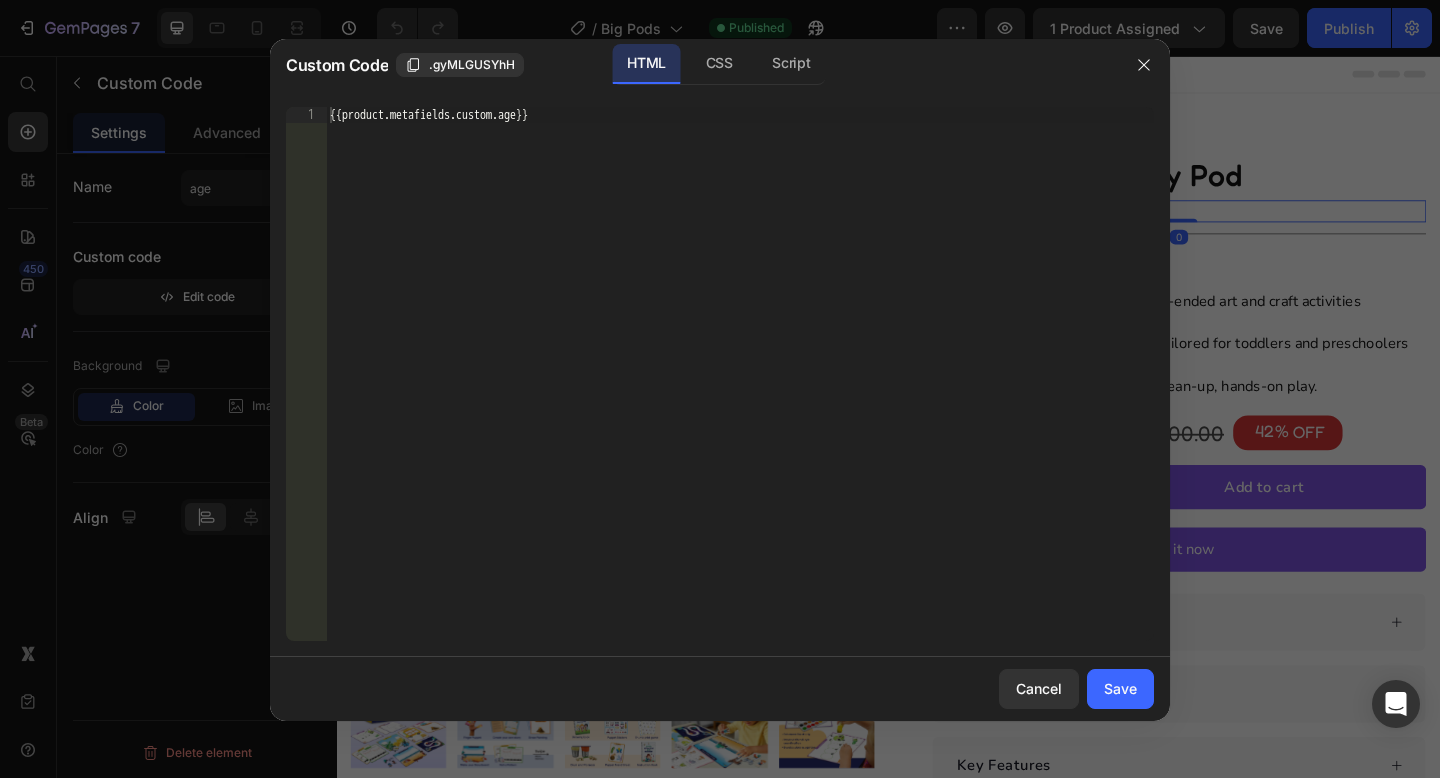 click on "{{product.metafields.custom.age}}" at bounding box center (740, 390) 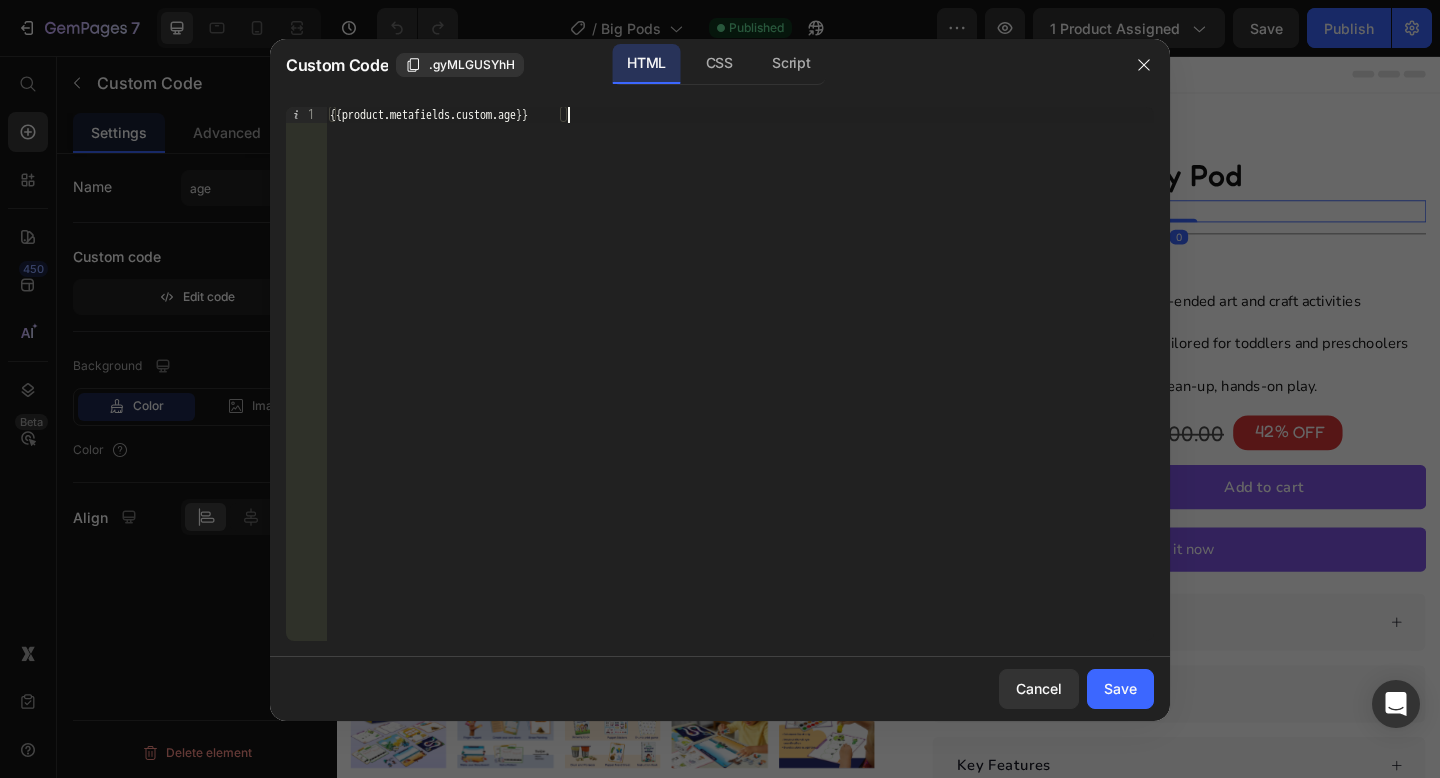 click on "{{product.metafields.custom.age}}" at bounding box center [740, 390] 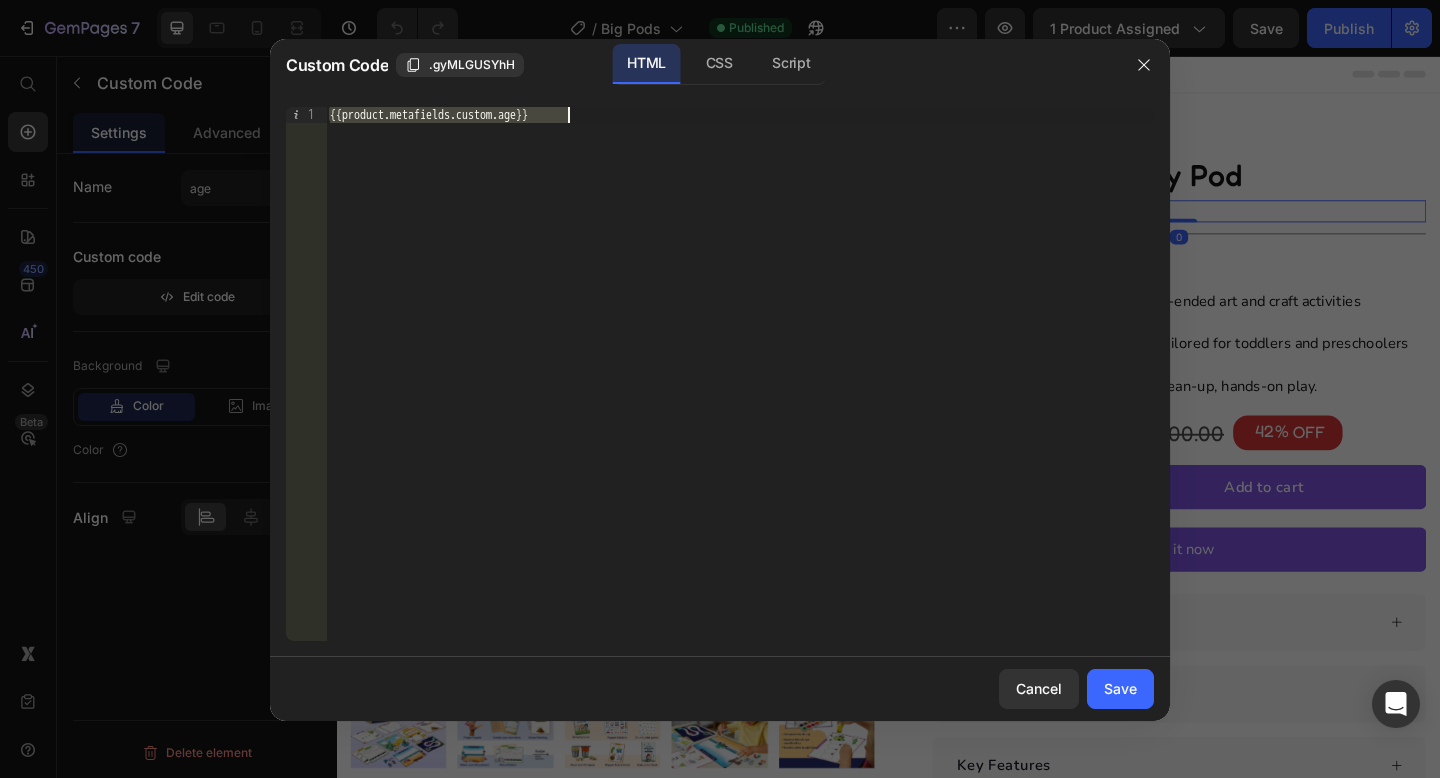click on "{{product.metafields.custom.age}}" at bounding box center [740, 390] 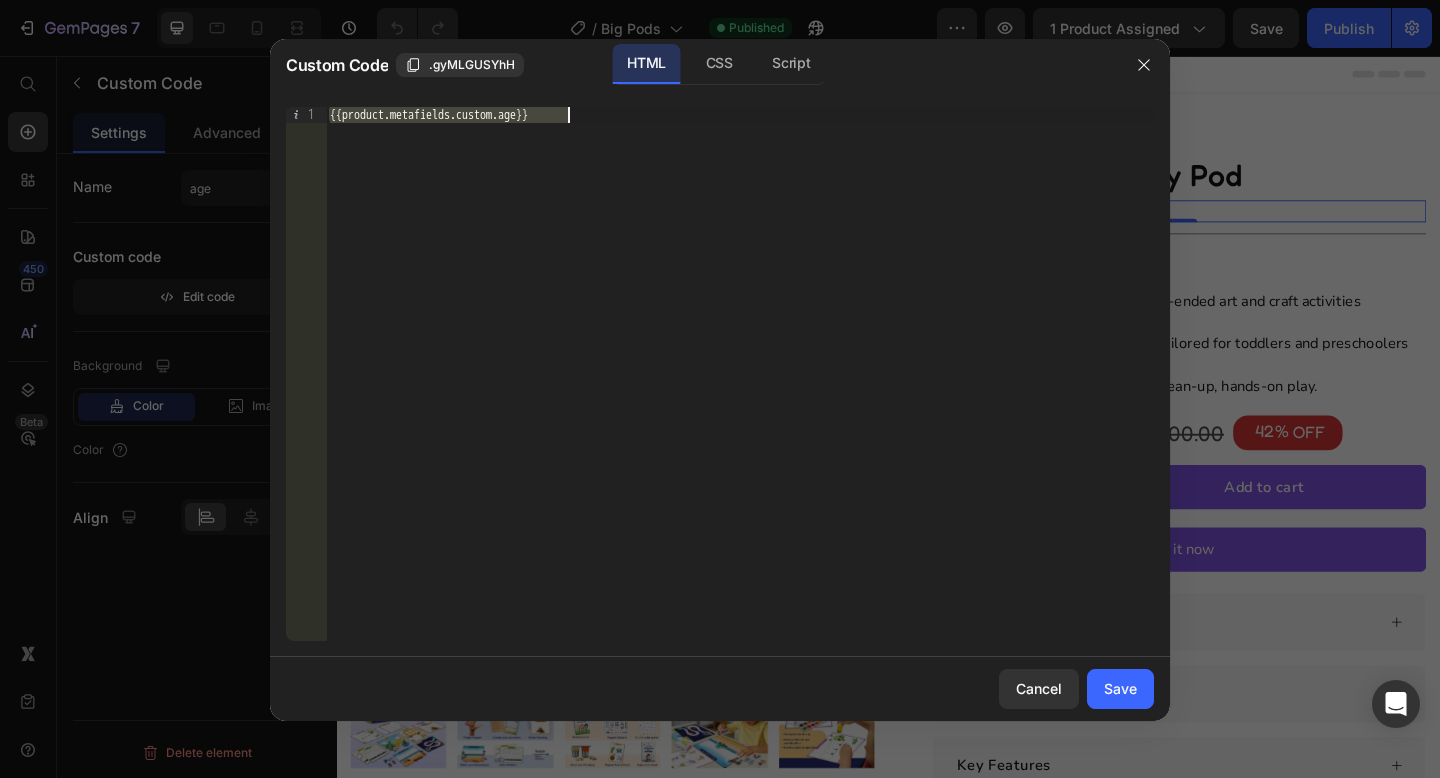 click on "{{product.metafields.custom.age}}" at bounding box center [740, 390] 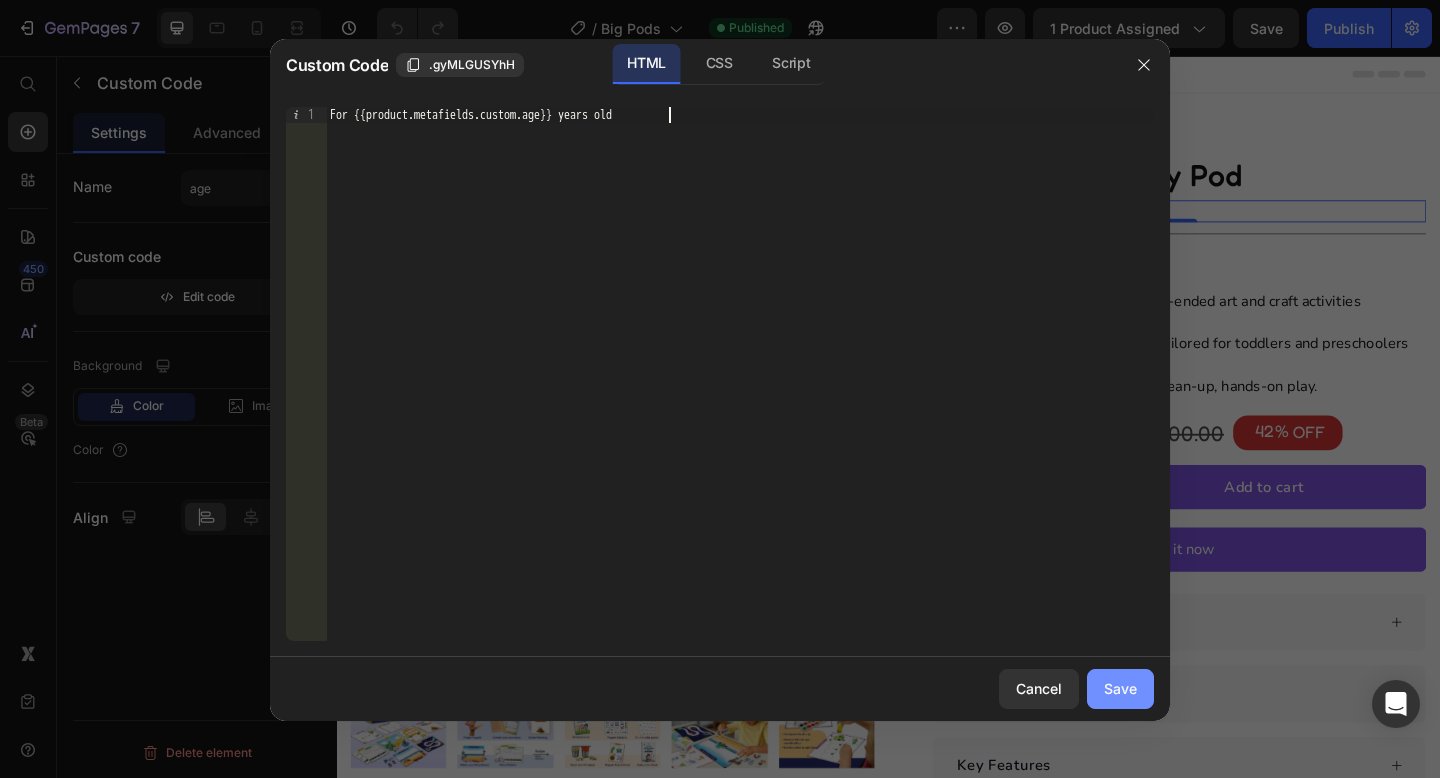 click on "Save" at bounding box center (1120, 688) 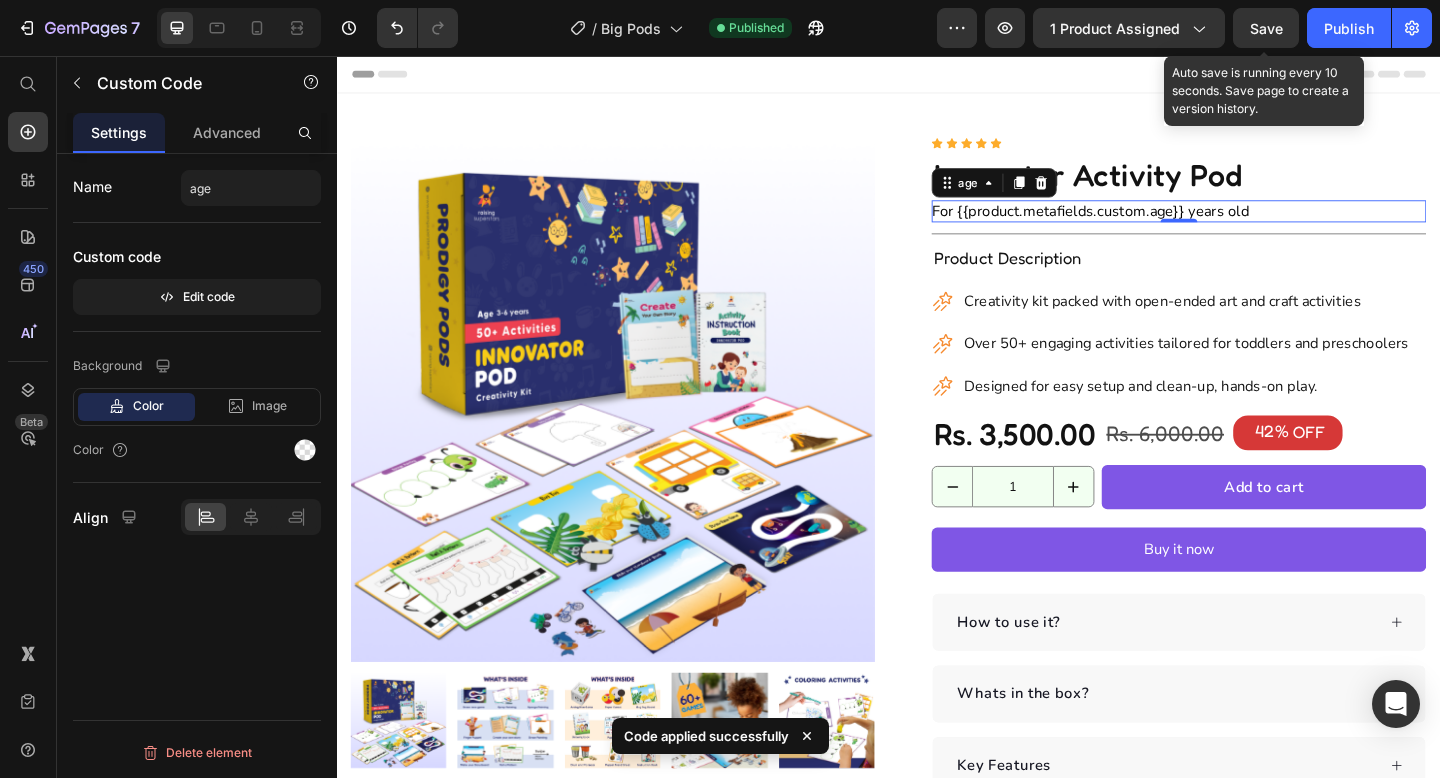 click on "Save" at bounding box center (1266, 28) 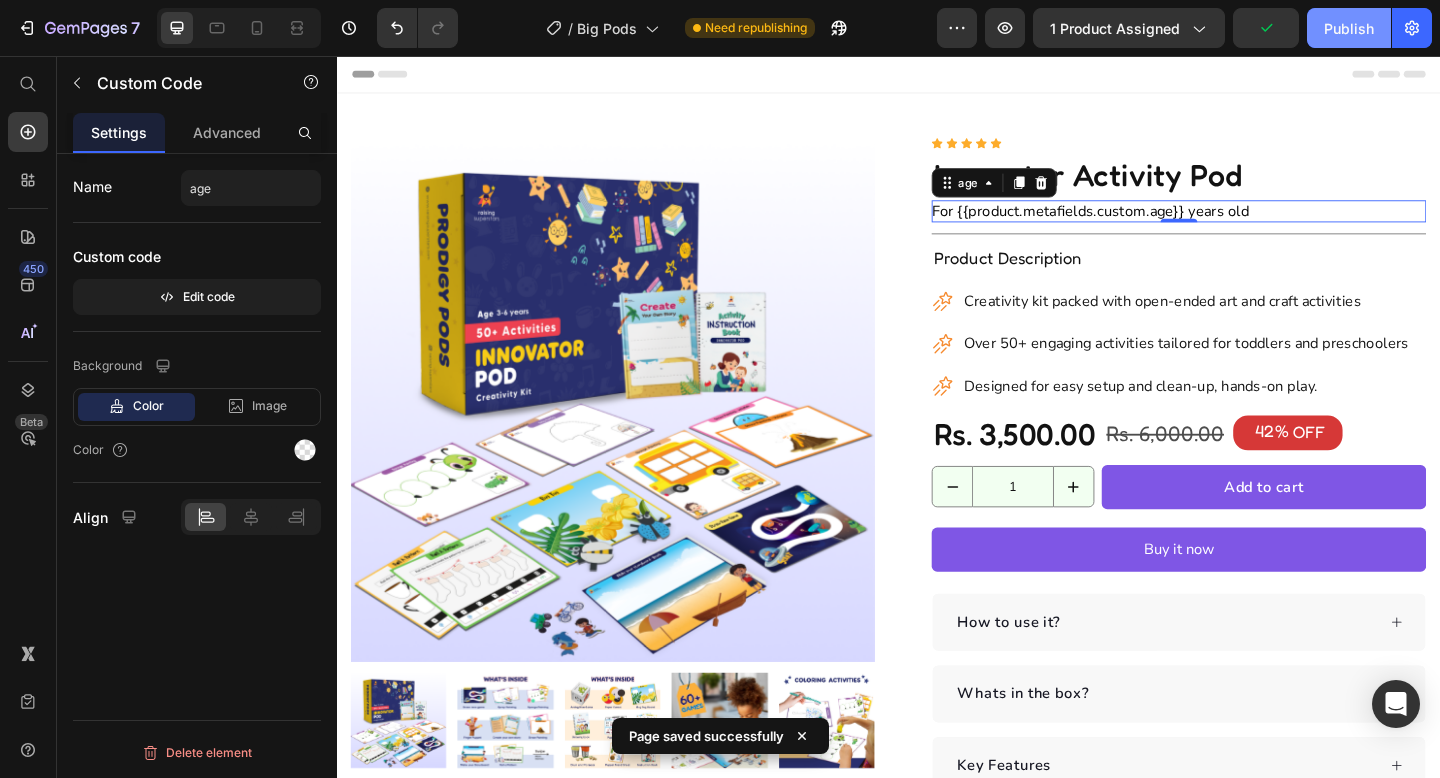 click on "Publish" at bounding box center [1349, 28] 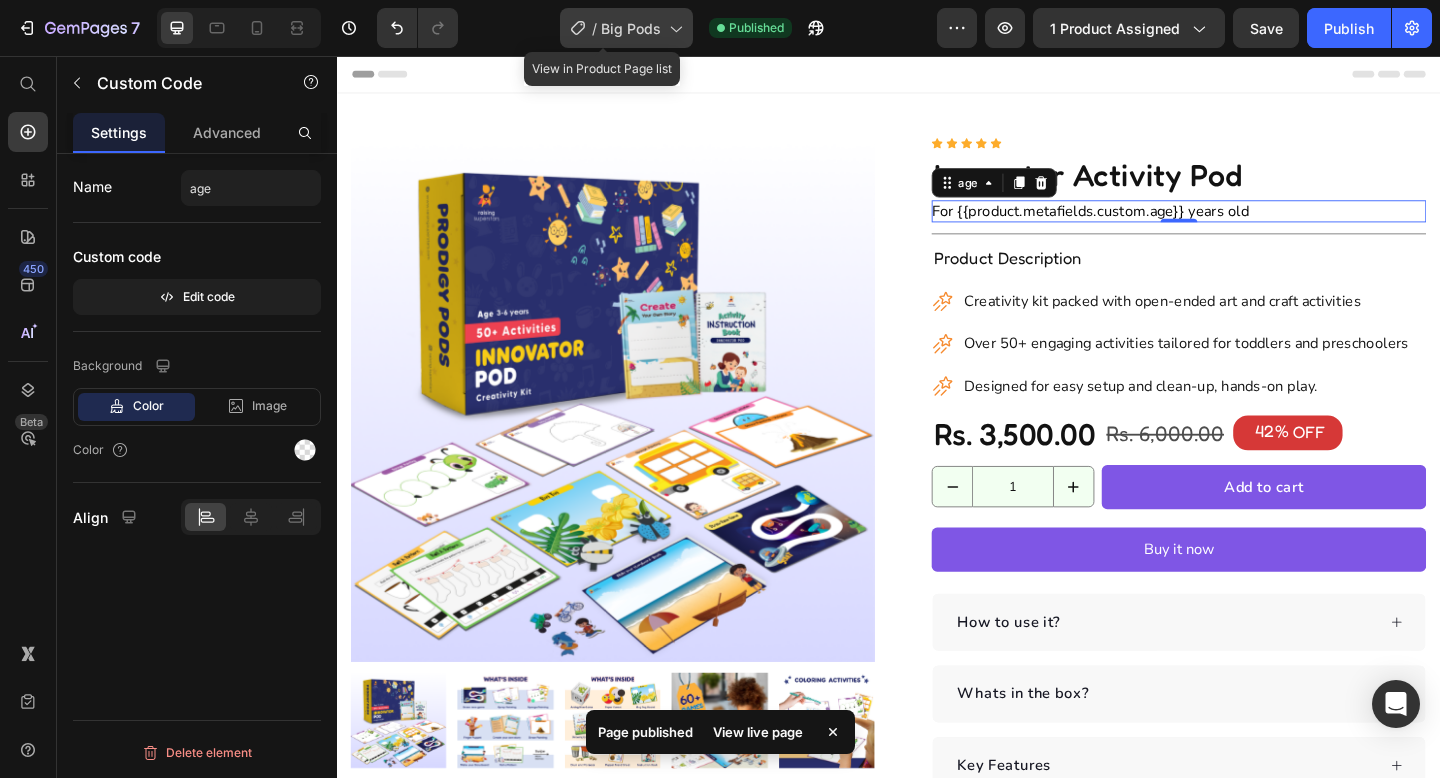 click on "/  Big Pods" 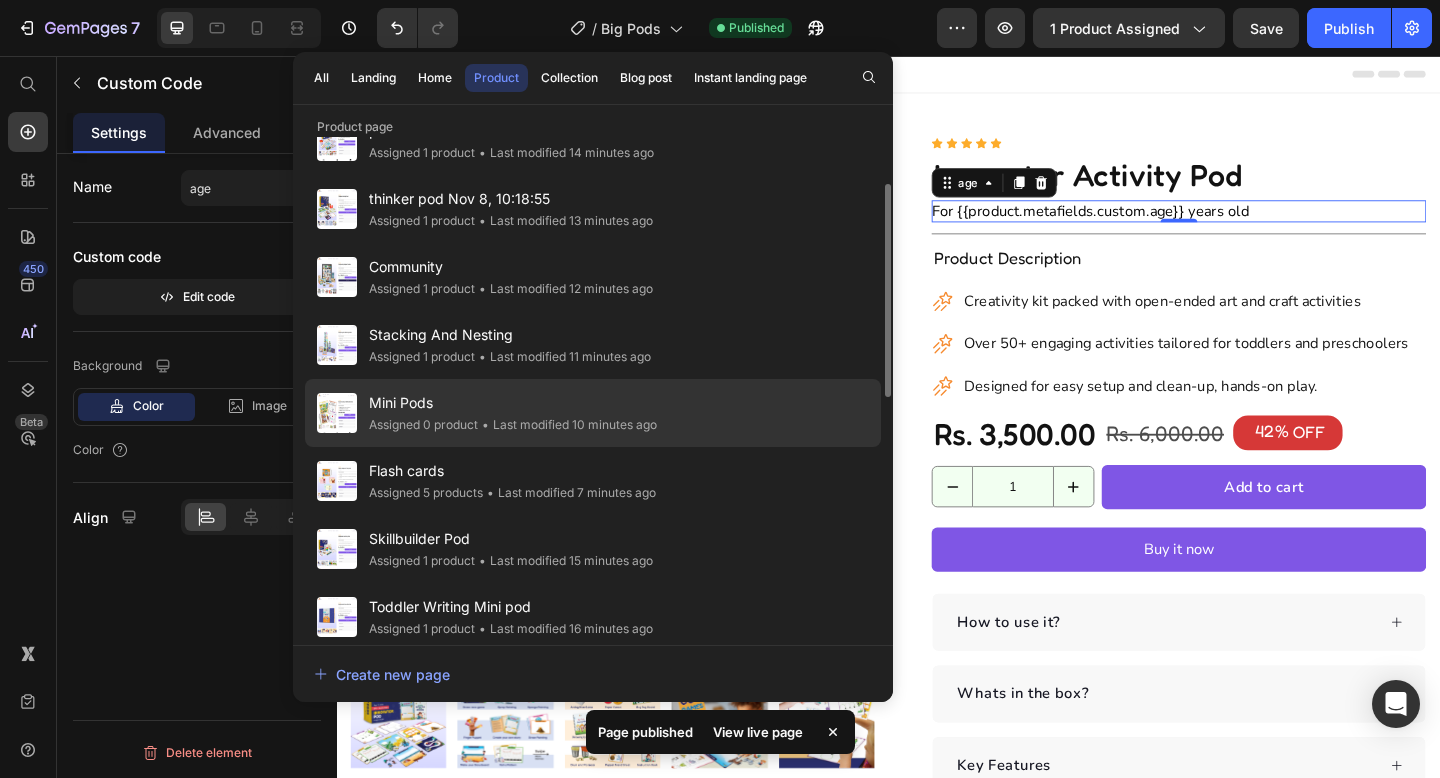scroll, scrollTop: 135, scrollLeft: 0, axis: vertical 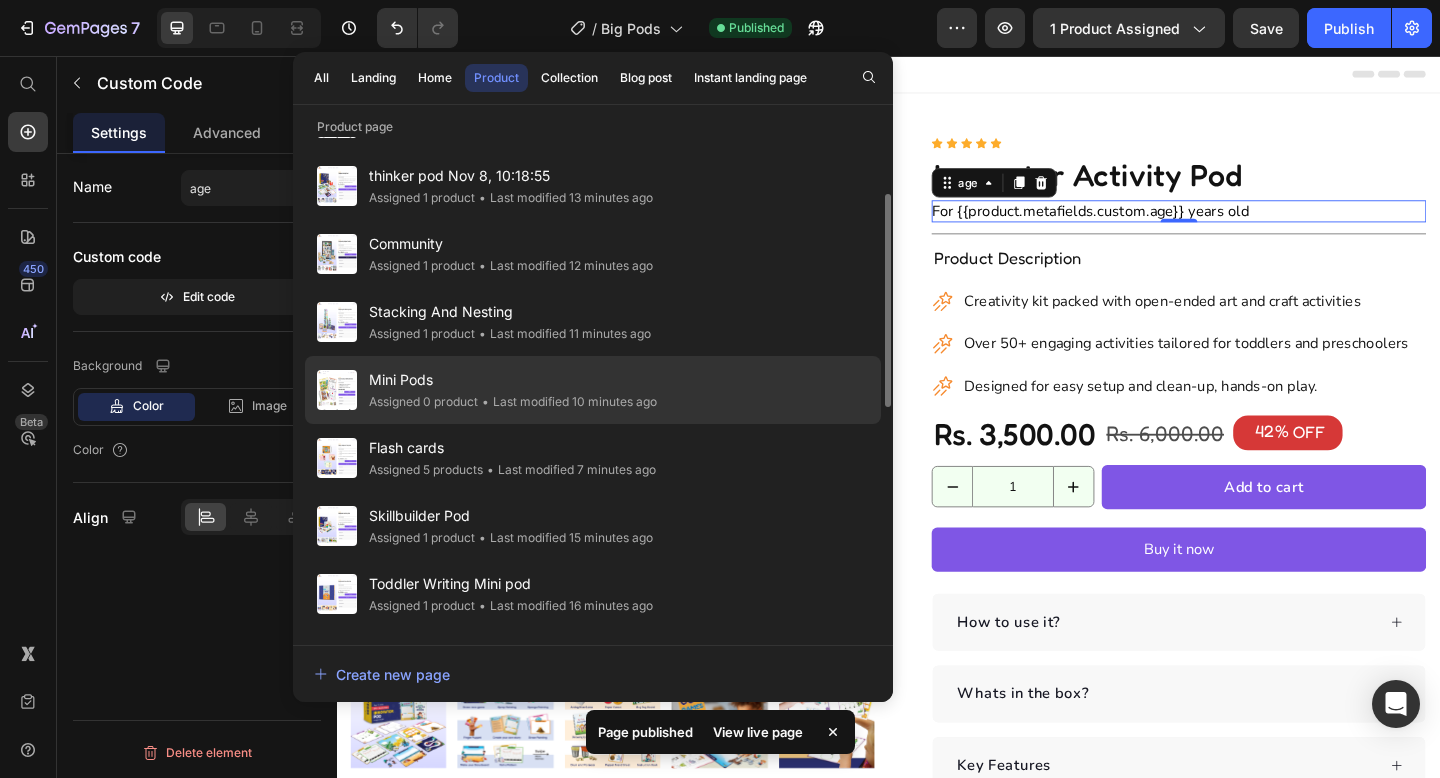 click on "• Last modified 15 minutes ago" 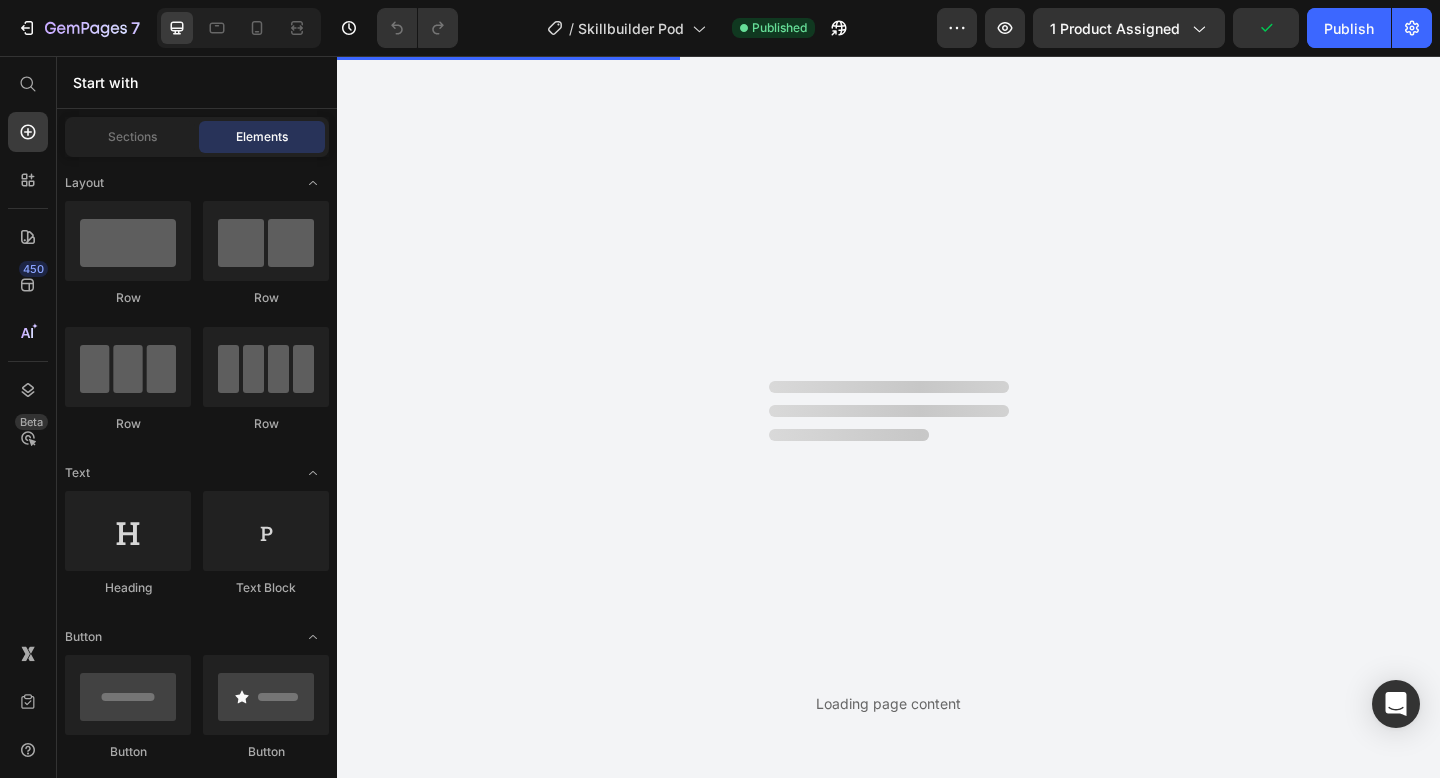 scroll, scrollTop: 0, scrollLeft: 0, axis: both 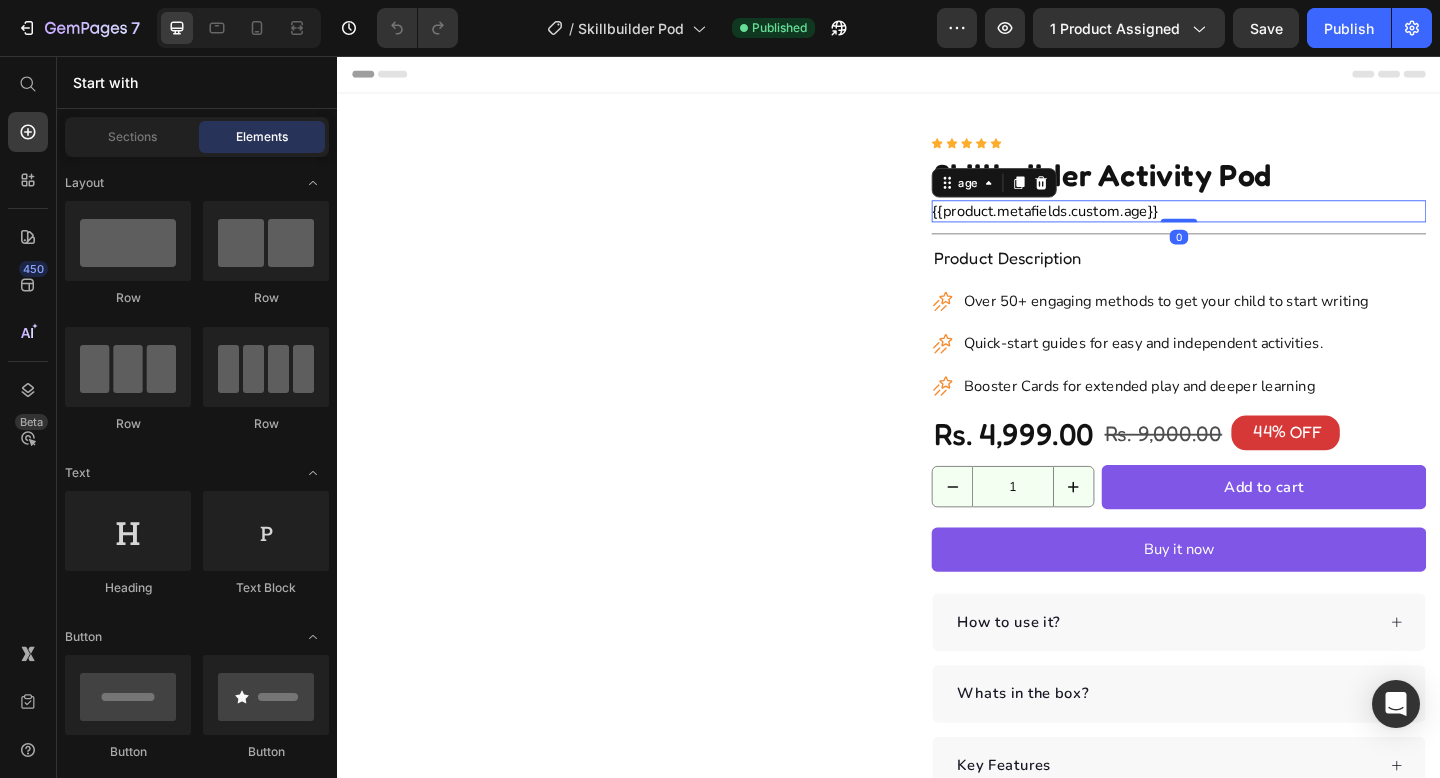 click on "{{product.metafields.custom.age}}" at bounding box center (1253, 225) 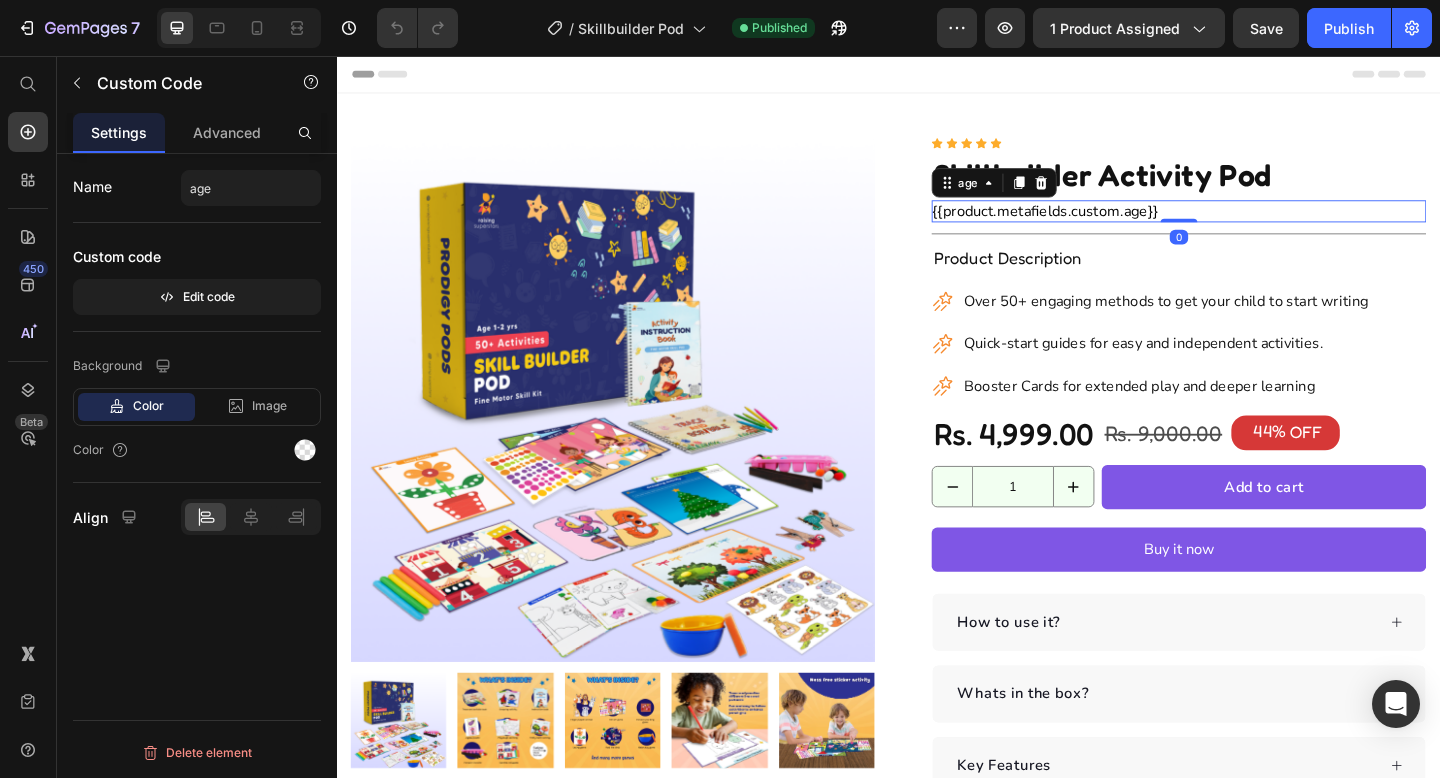 click on "{{product.metafields.custom.age}}" at bounding box center (1253, 225) 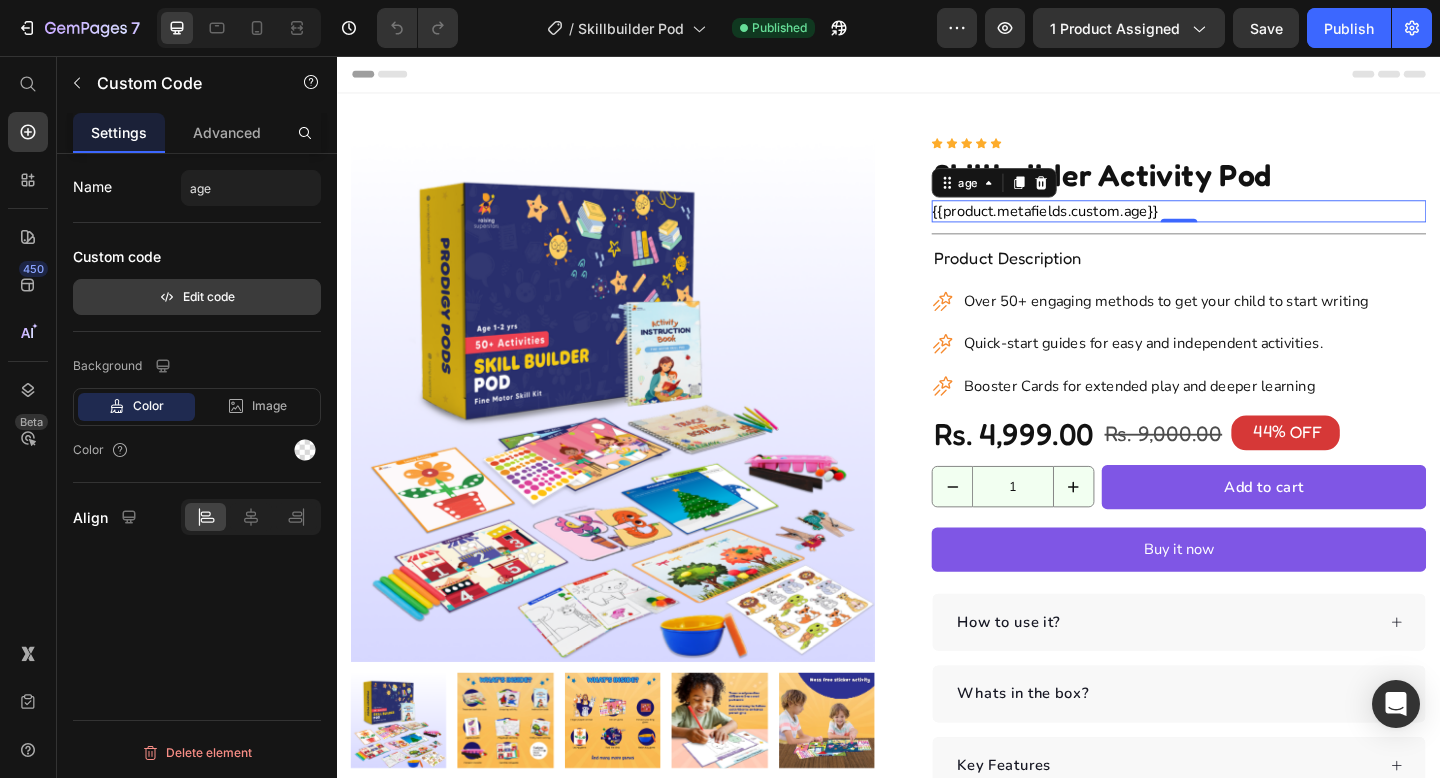 click on "Edit code" at bounding box center [197, 297] 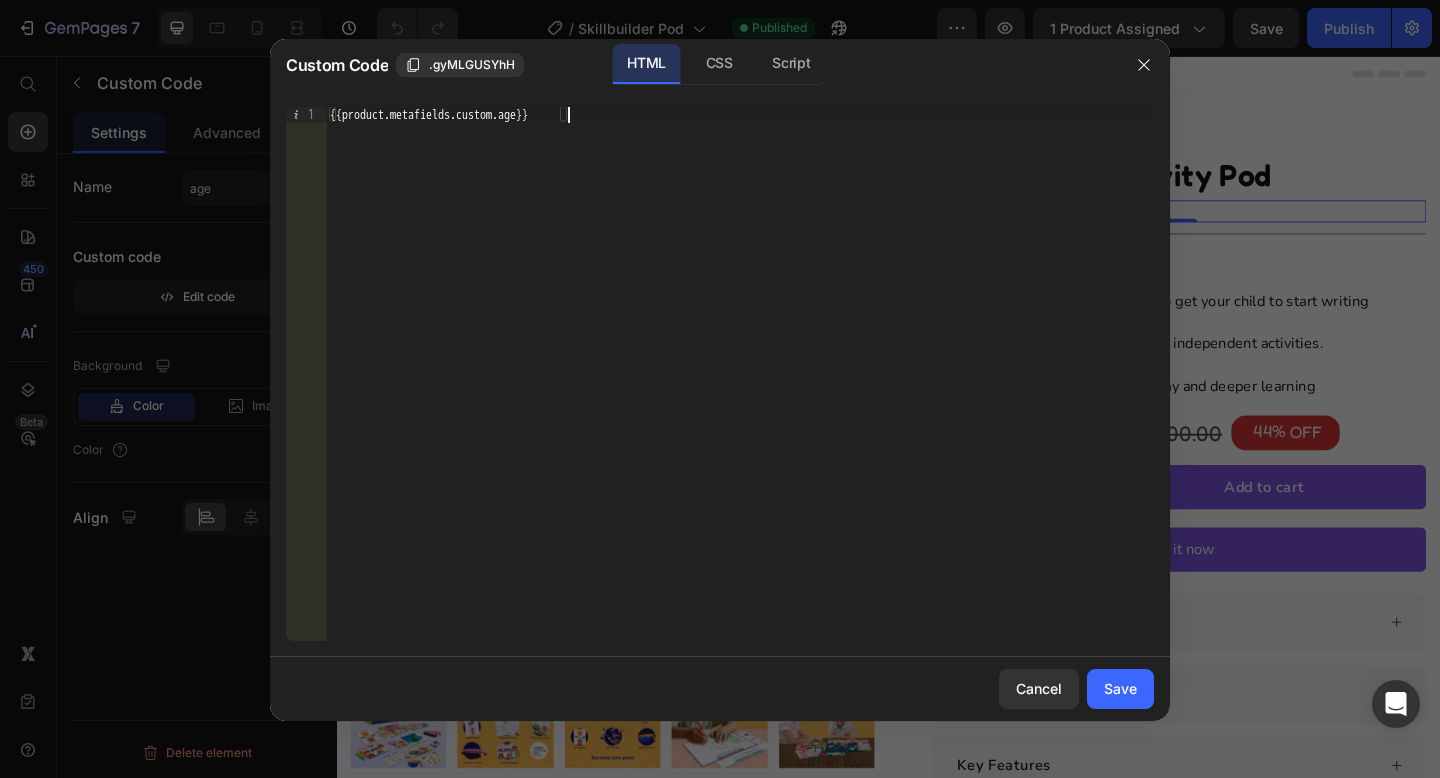 click on "{{product.metafields.custom.age}}" at bounding box center (740, 390) 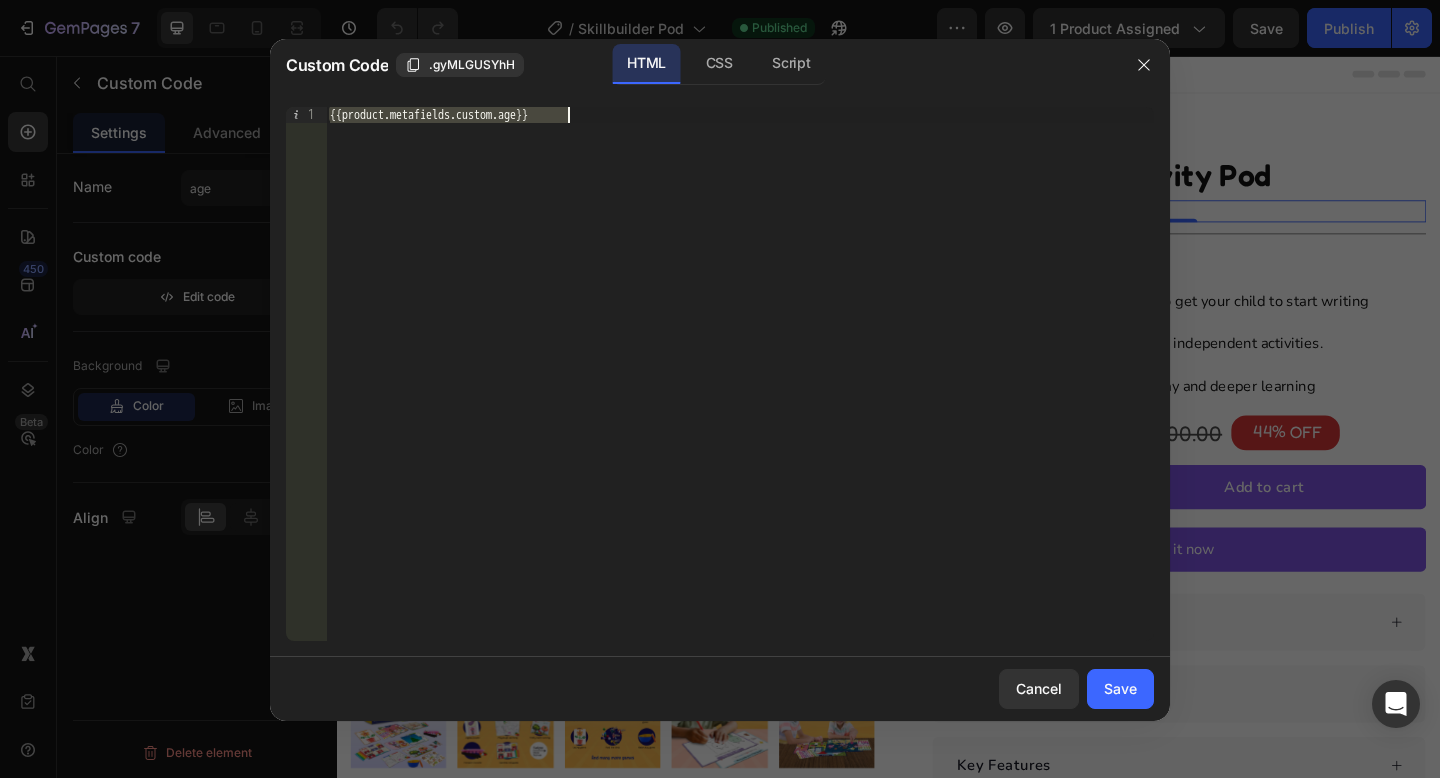 click on "{{product.metafields.custom.age}}" at bounding box center (740, 390) 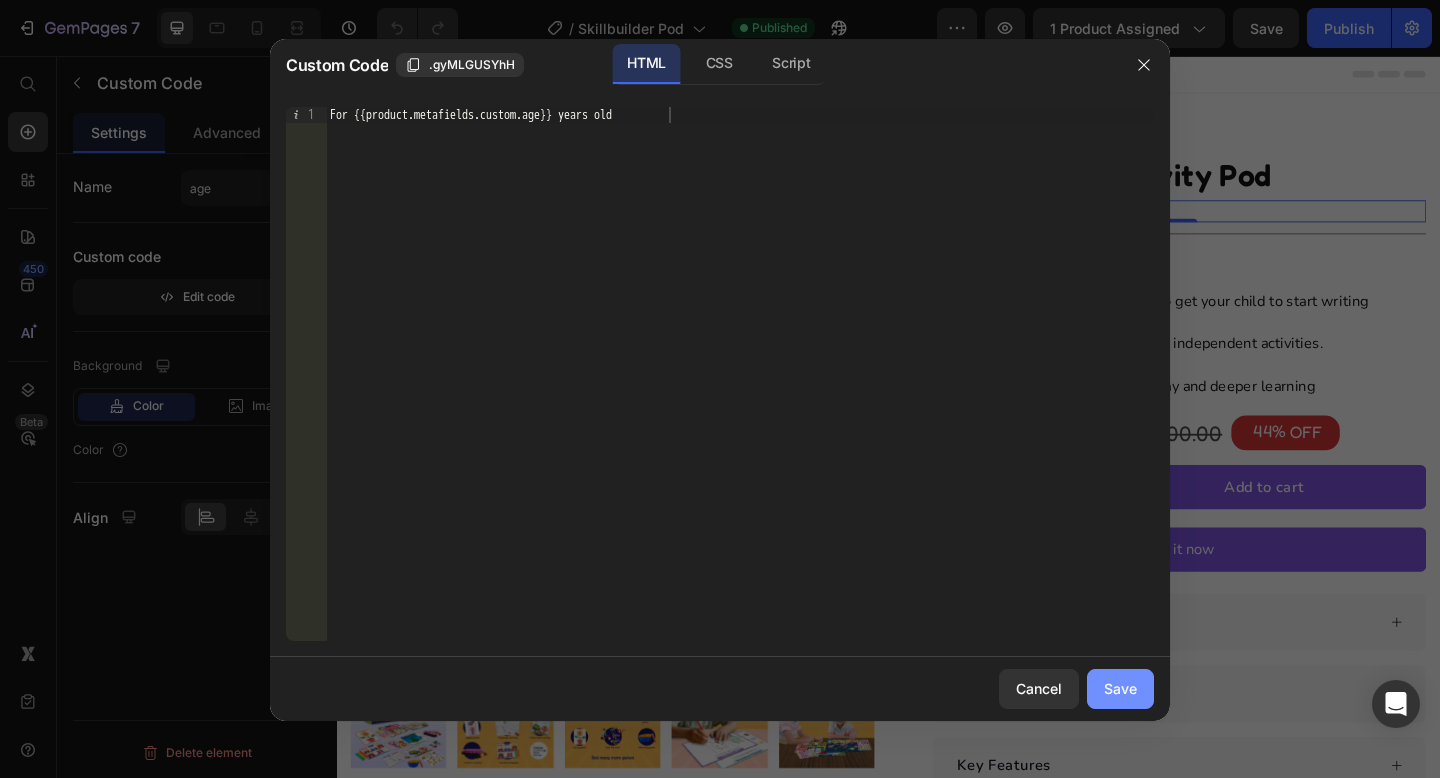 click on "Save" 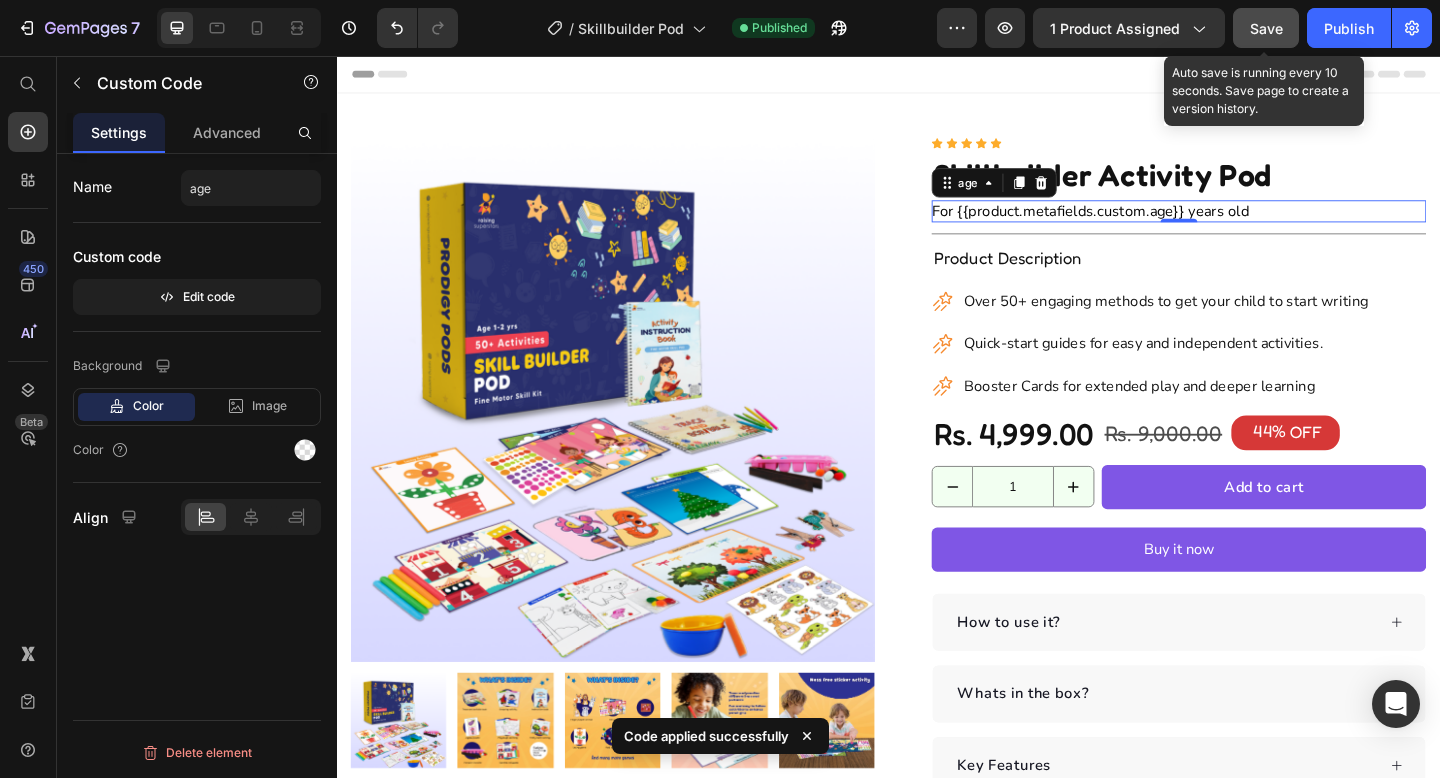 click on "Save" 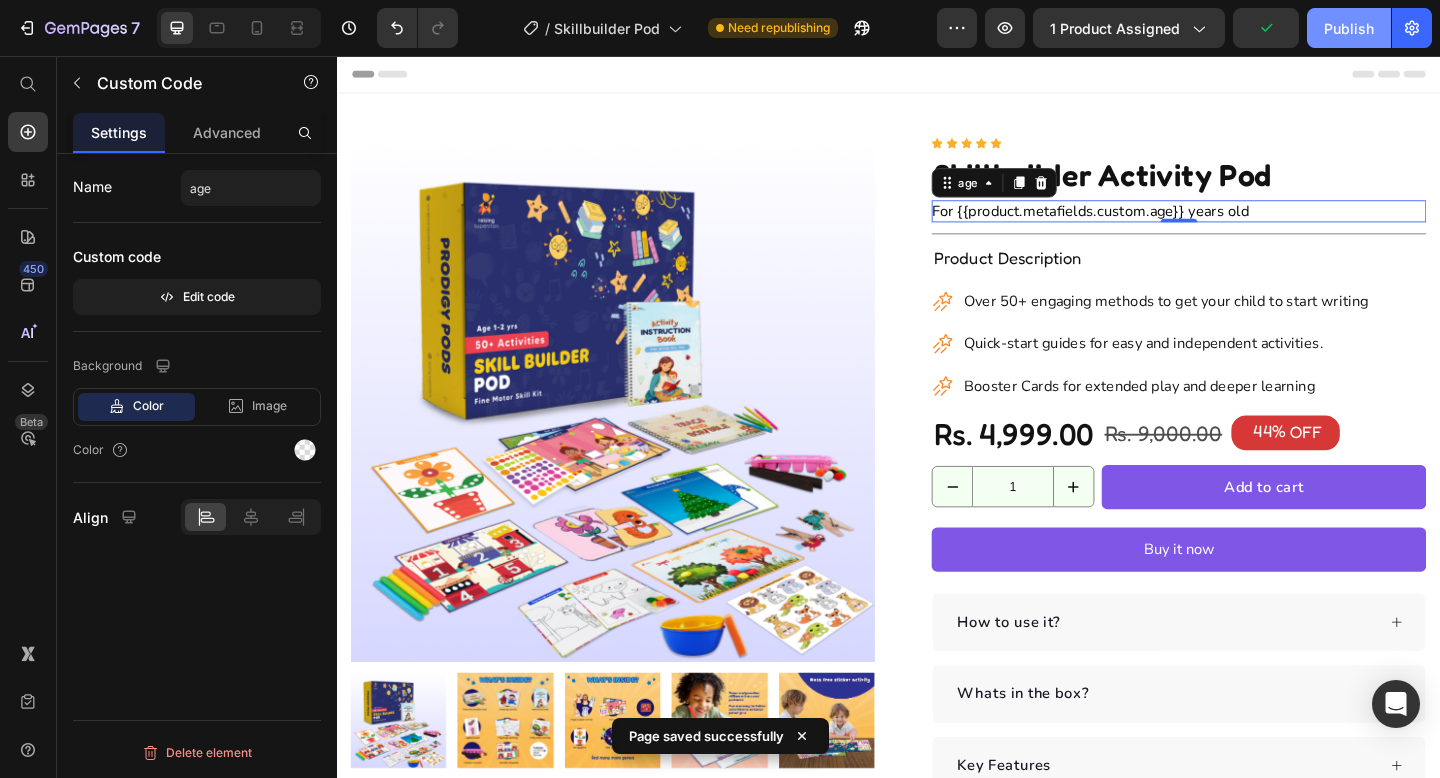 click on "Publish" at bounding box center (1349, 28) 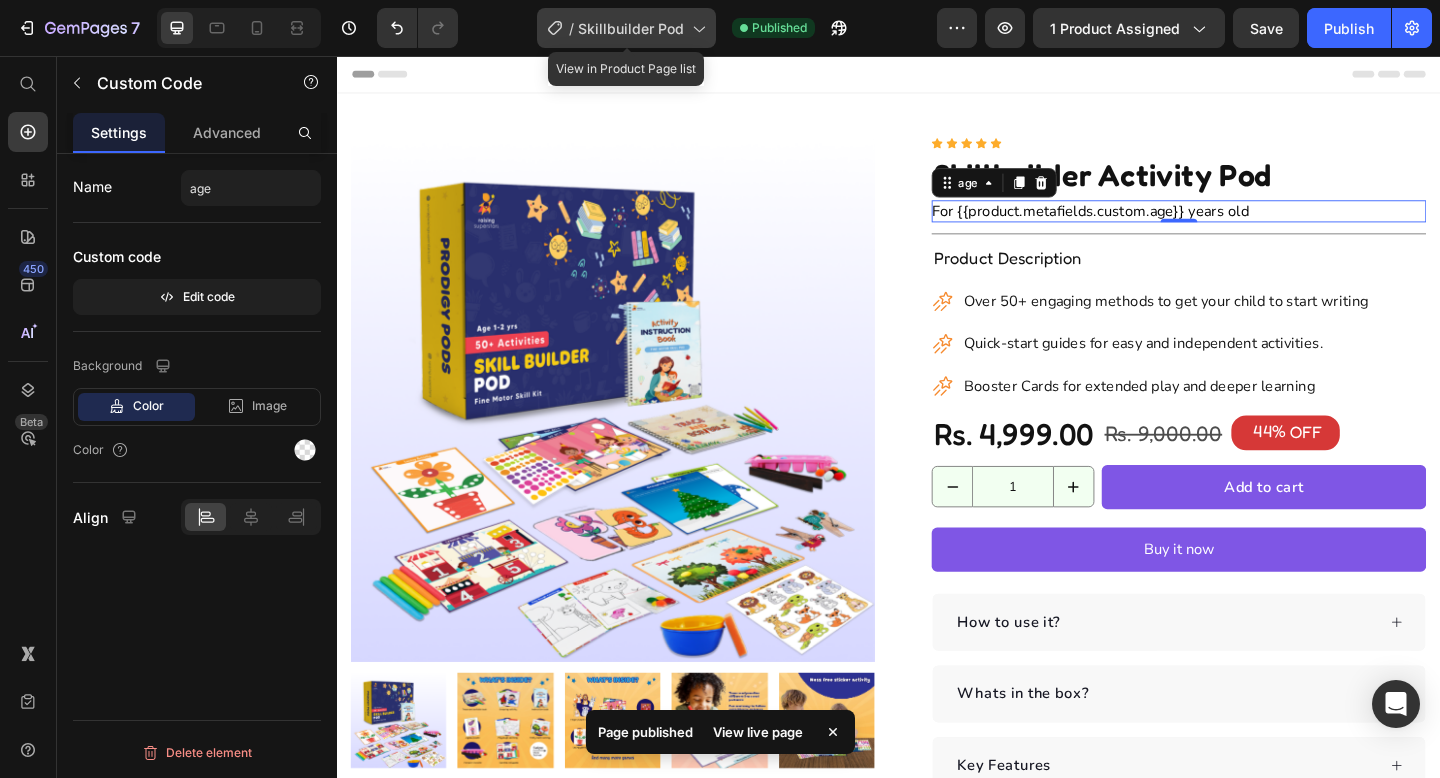 click 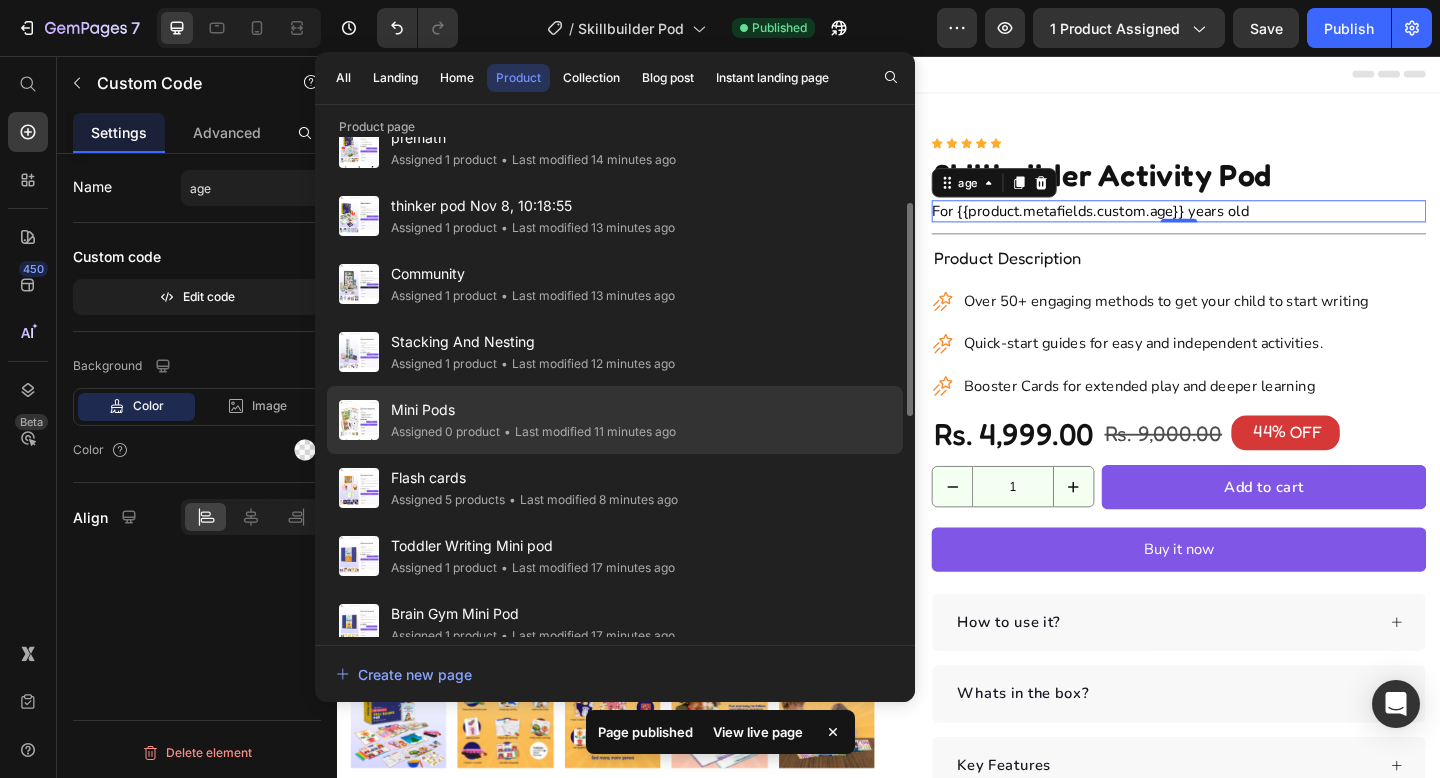 scroll, scrollTop: 177, scrollLeft: 0, axis: vertical 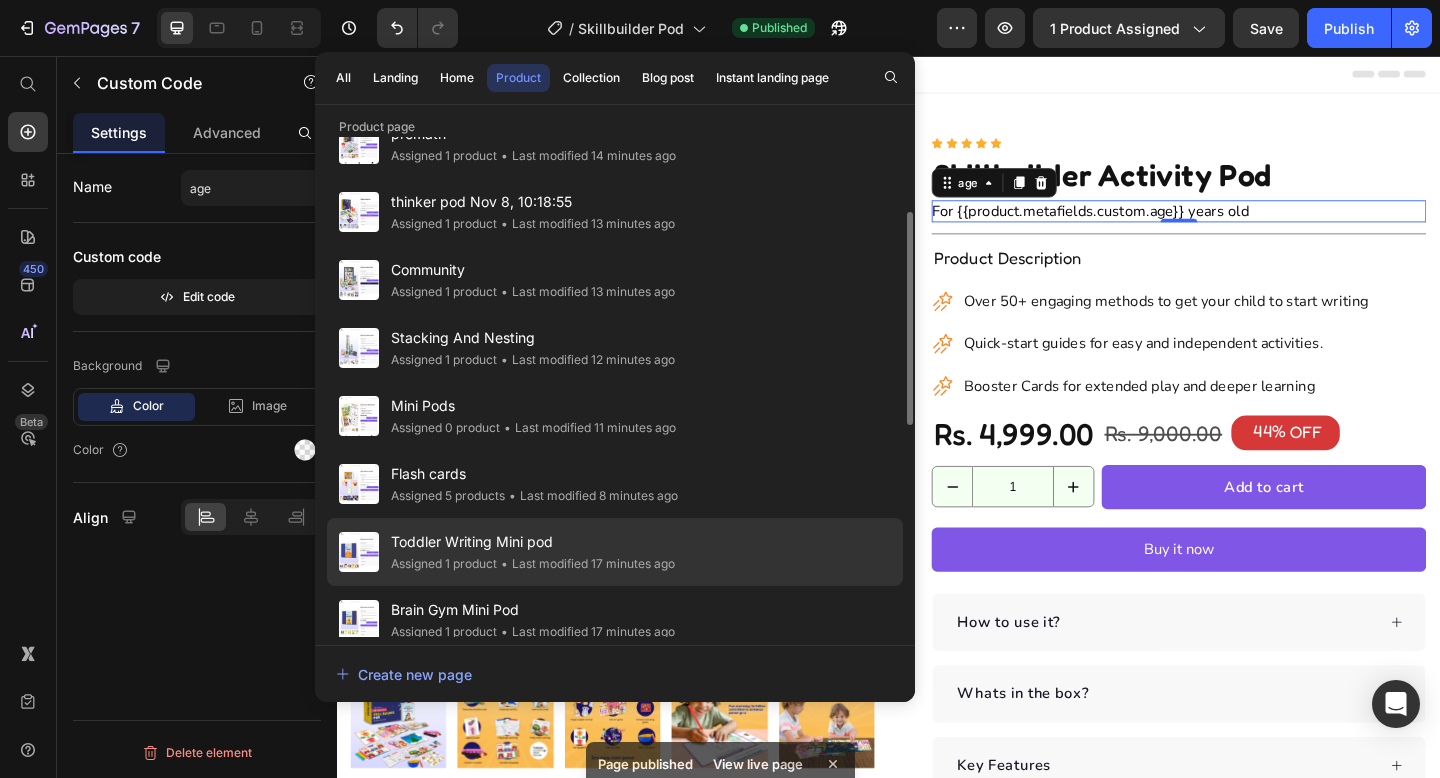 click on "Toddler Writing Mini pod Assigned 1 product • Last modified 17 minutes ago" 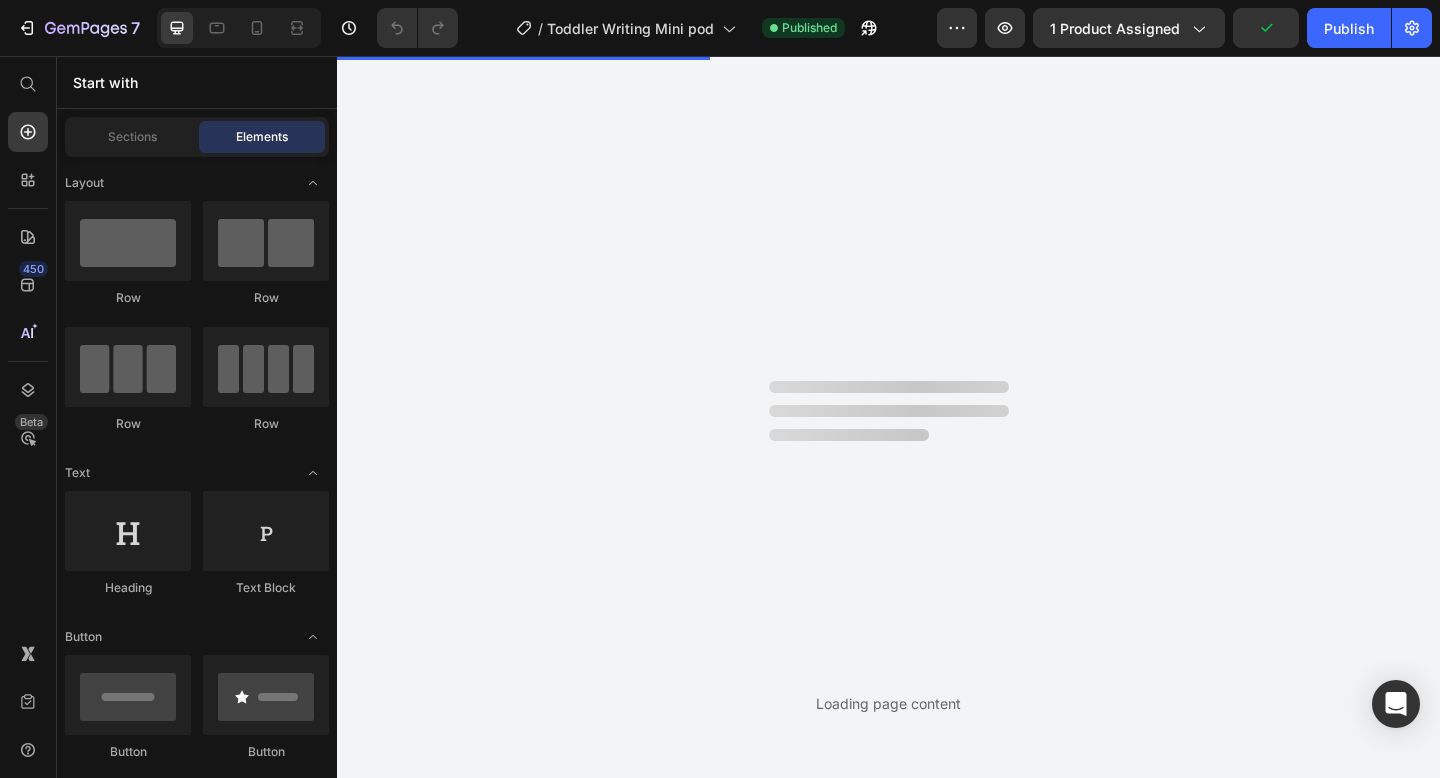 scroll, scrollTop: 0, scrollLeft: 0, axis: both 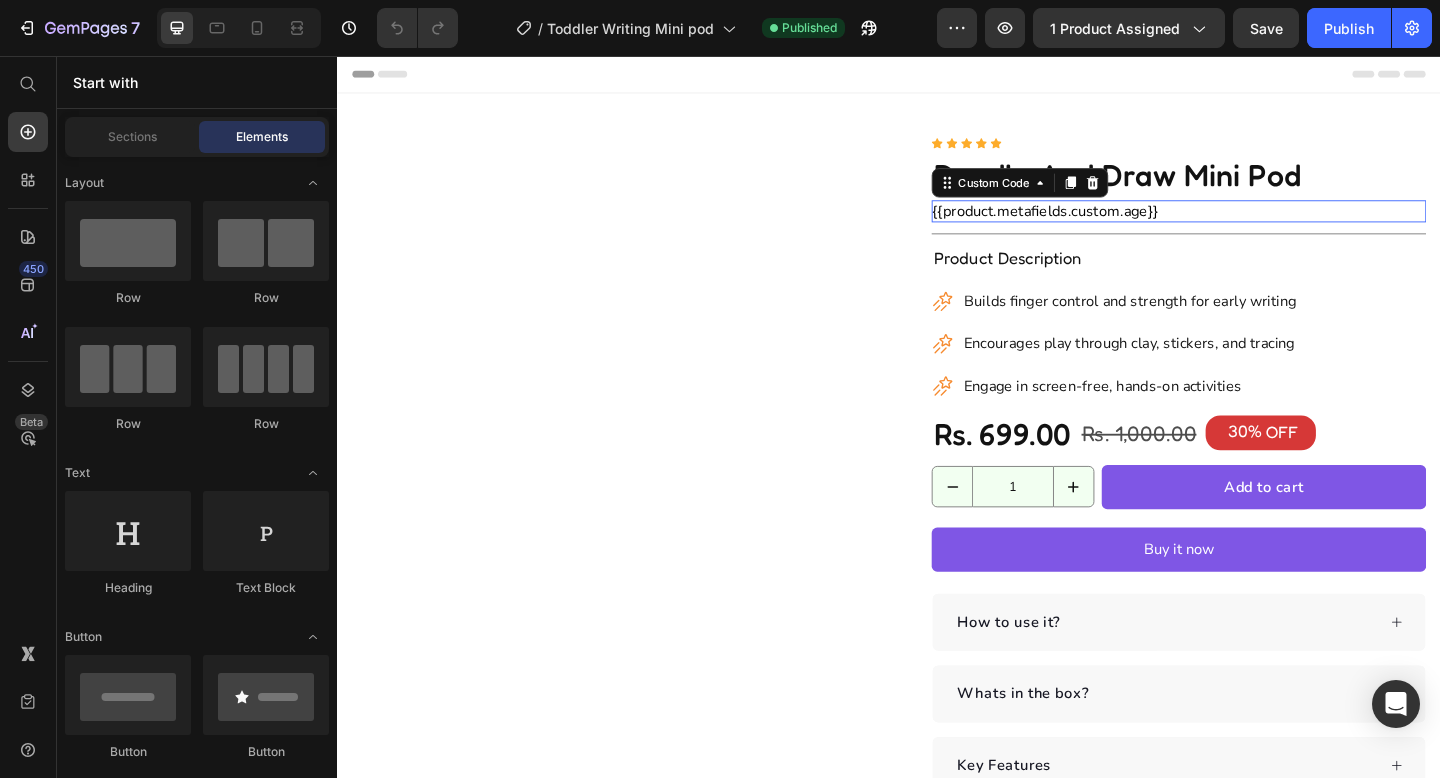click on "{{product.metafields.custom.age}}" at bounding box center [1253, 225] 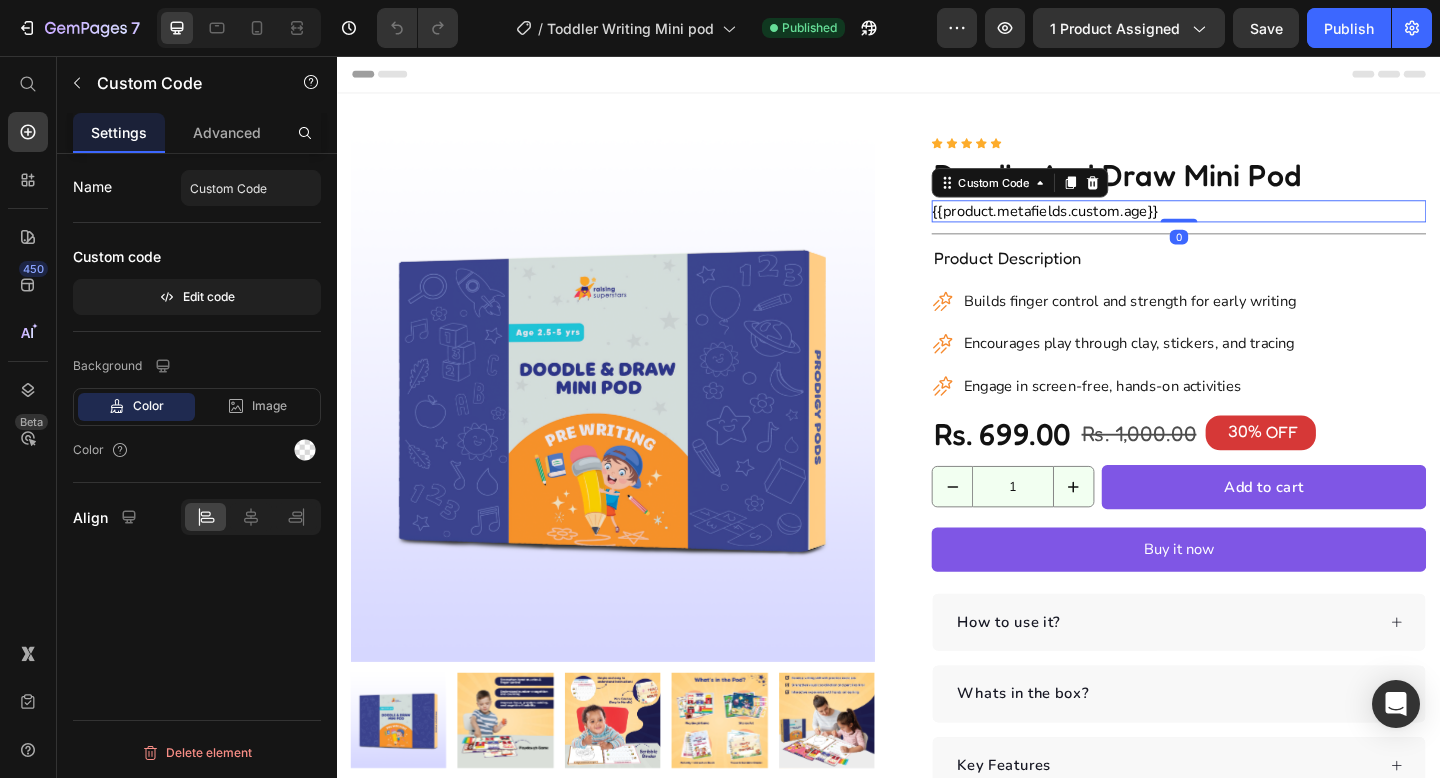click on "{{product.metafields.custom.age}}" at bounding box center [1253, 225] 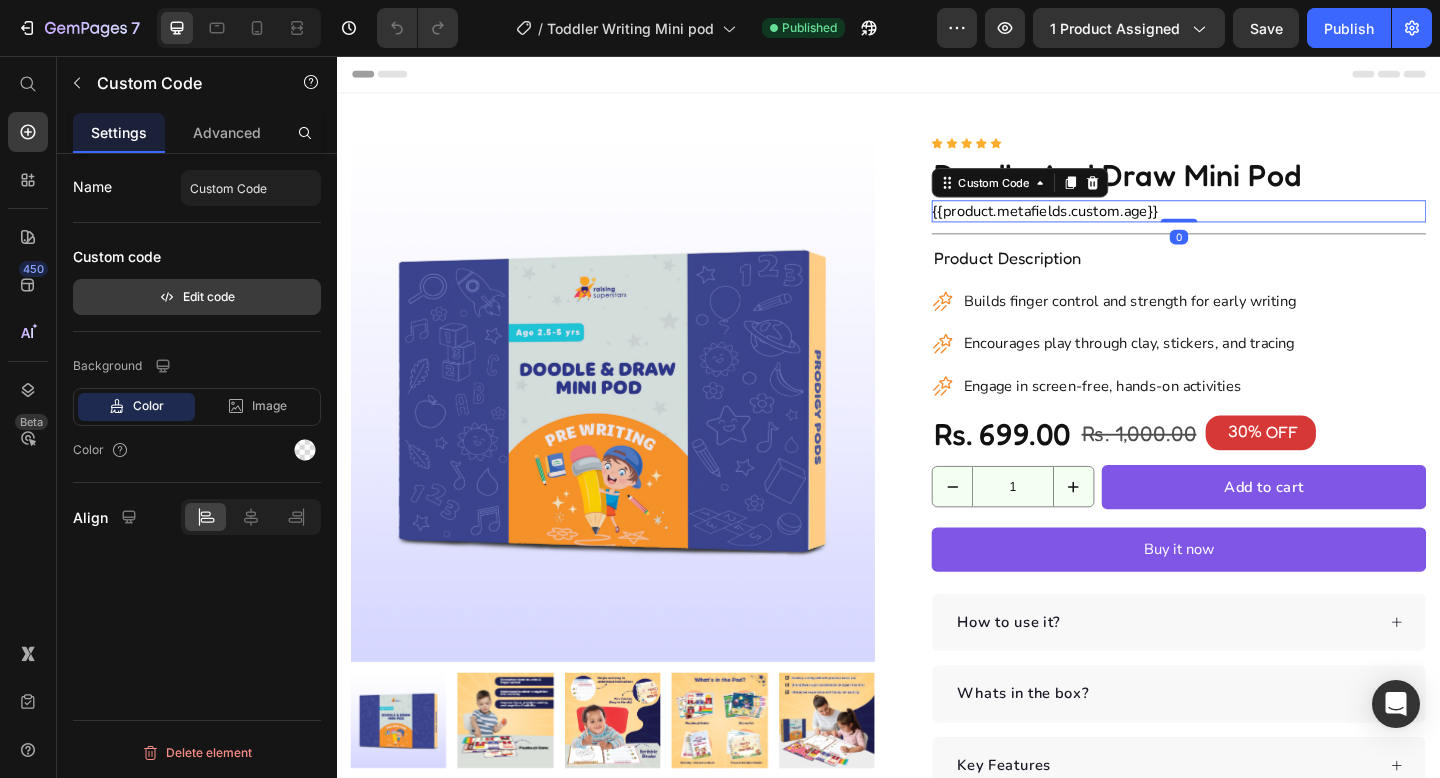 click on "Edit code" at bounding box center (197, 297) 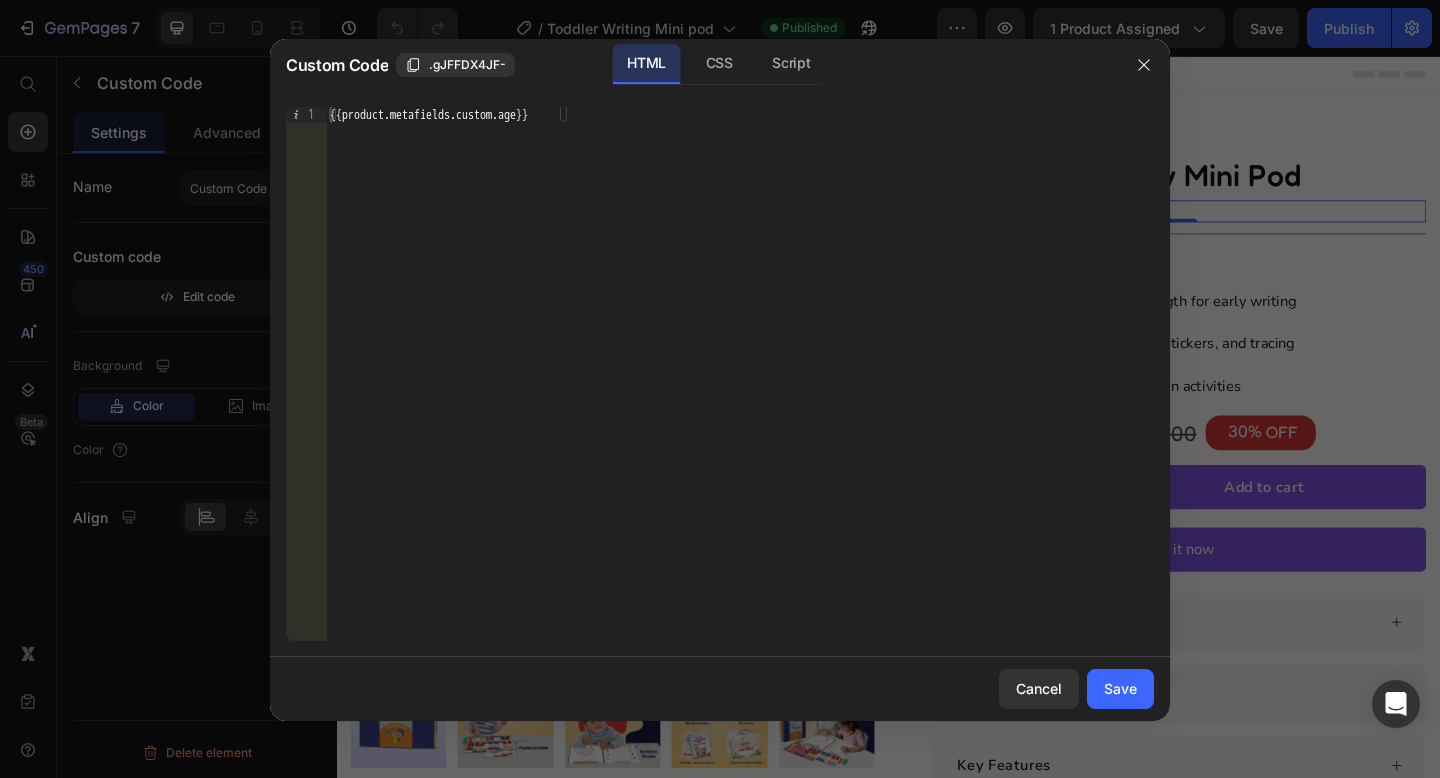 click on "{{product.metafields.custom.age}}" at bounding box center [740, 390] 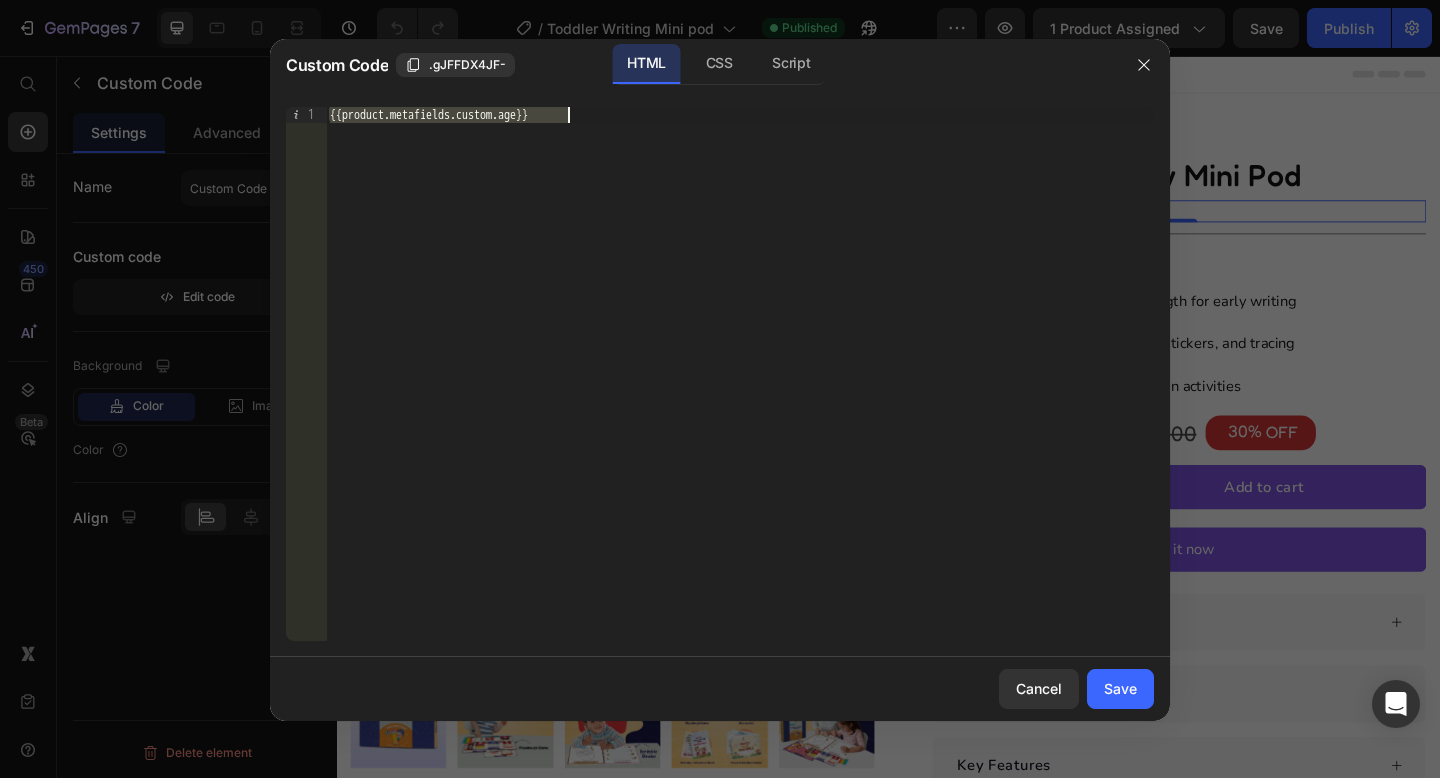 click on "{{product.metafields.custom.age}}" at bounding box center [740, 390] 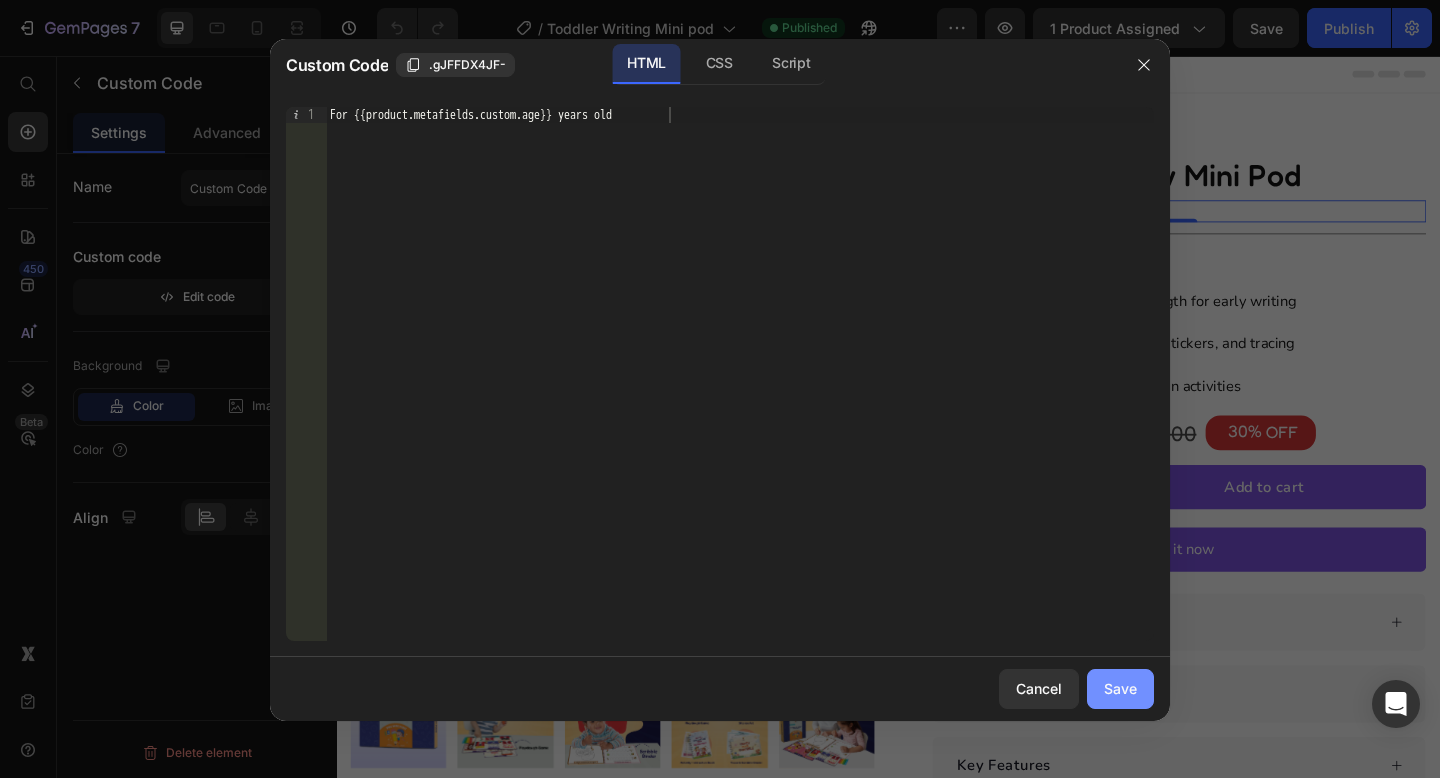 click on "Save" 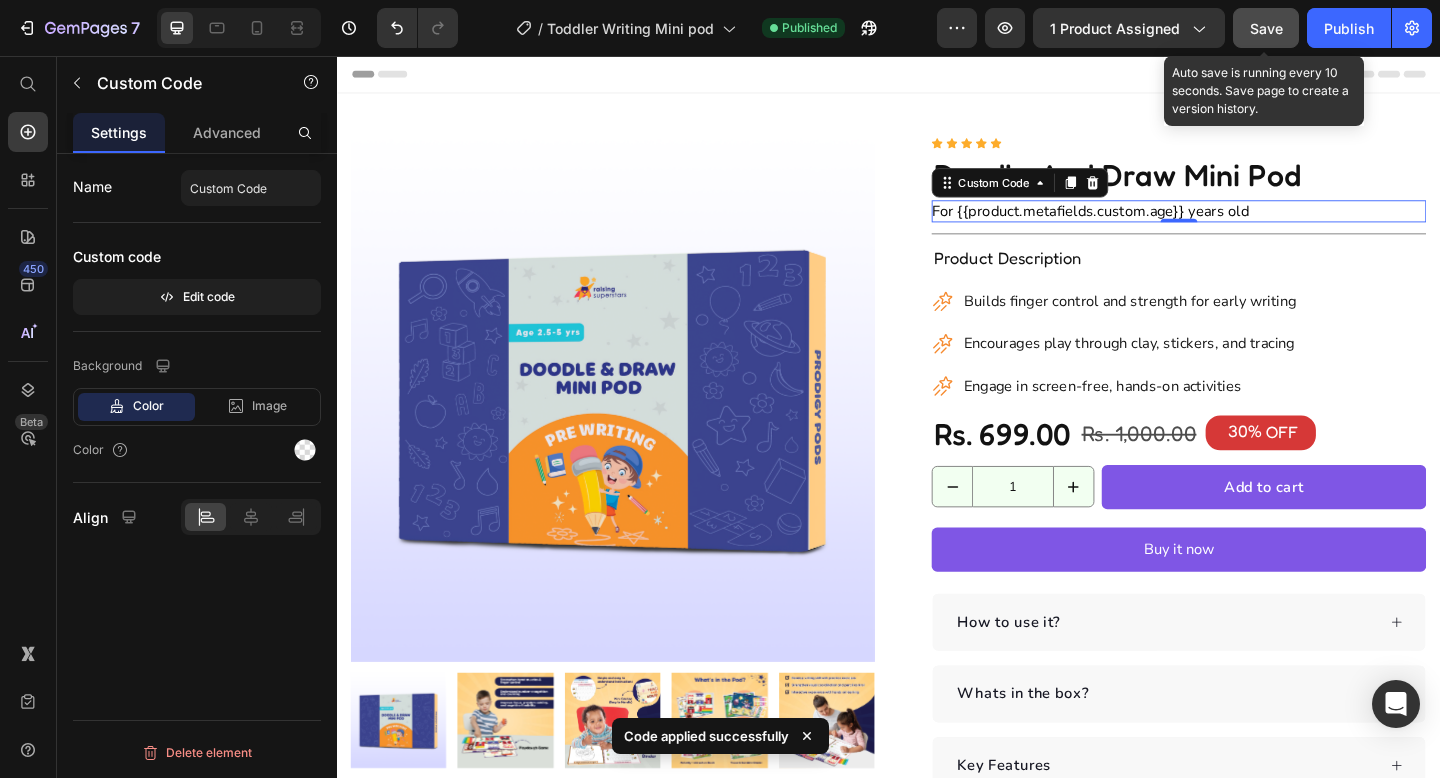 click on "Save" 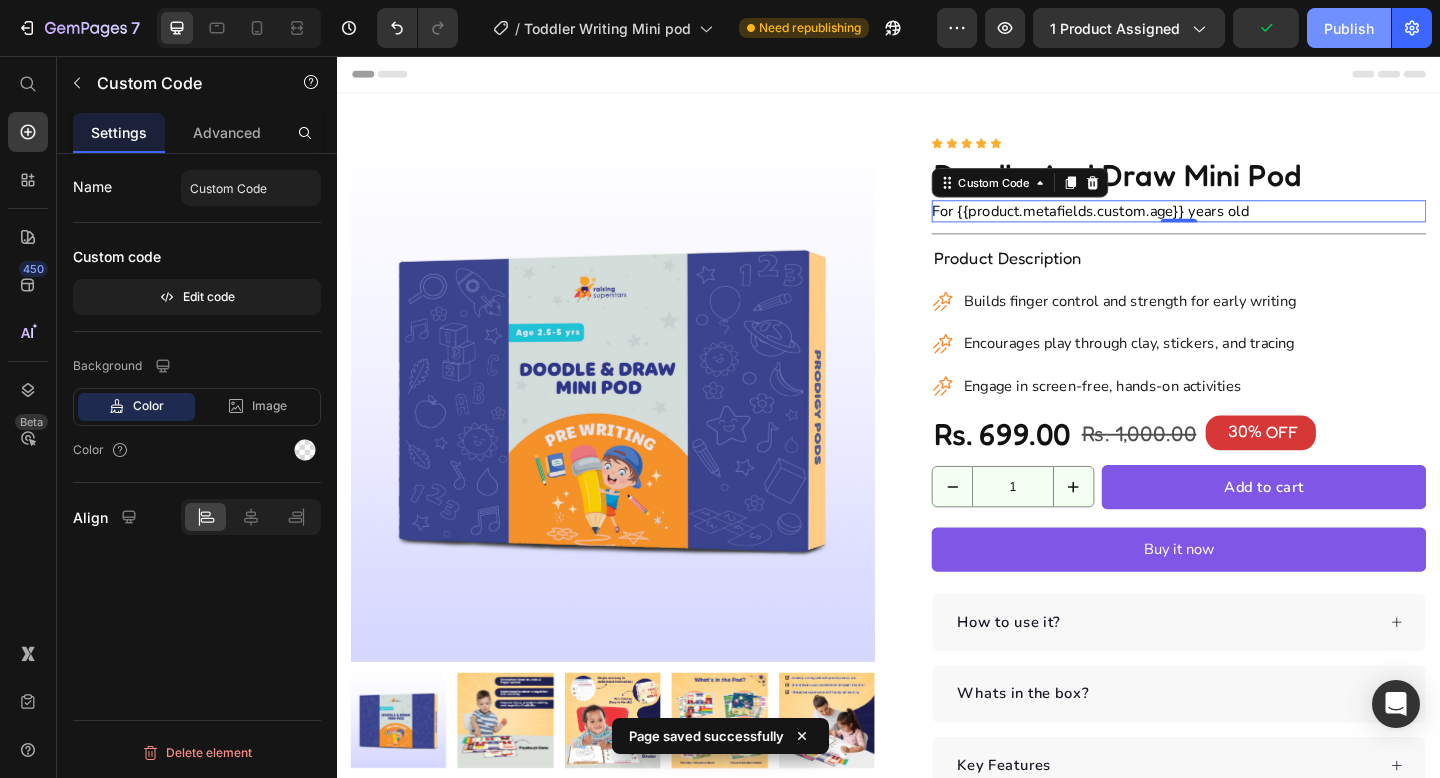 click on "Publish" at bounding box center (1349, 28) 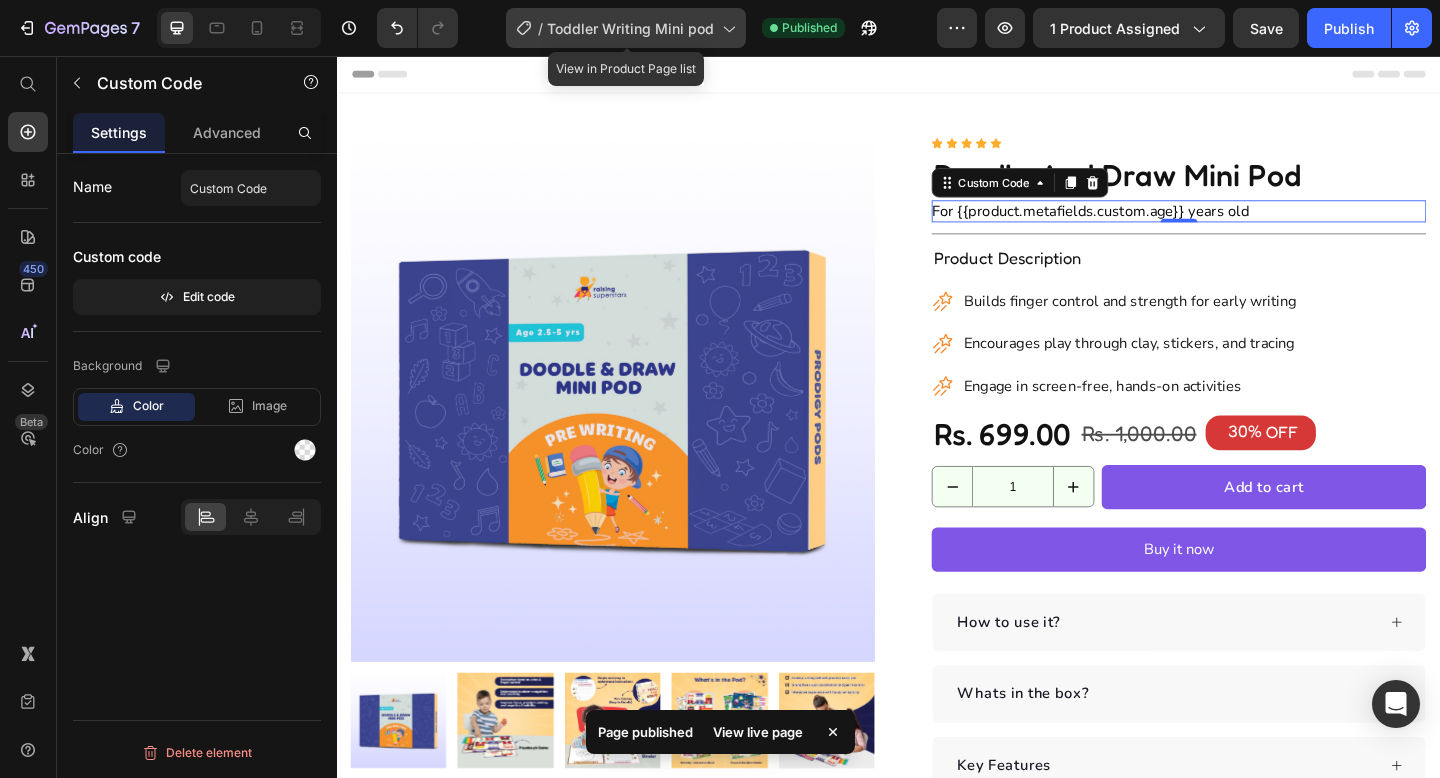click on "/  Toddler Writing Mini pod" 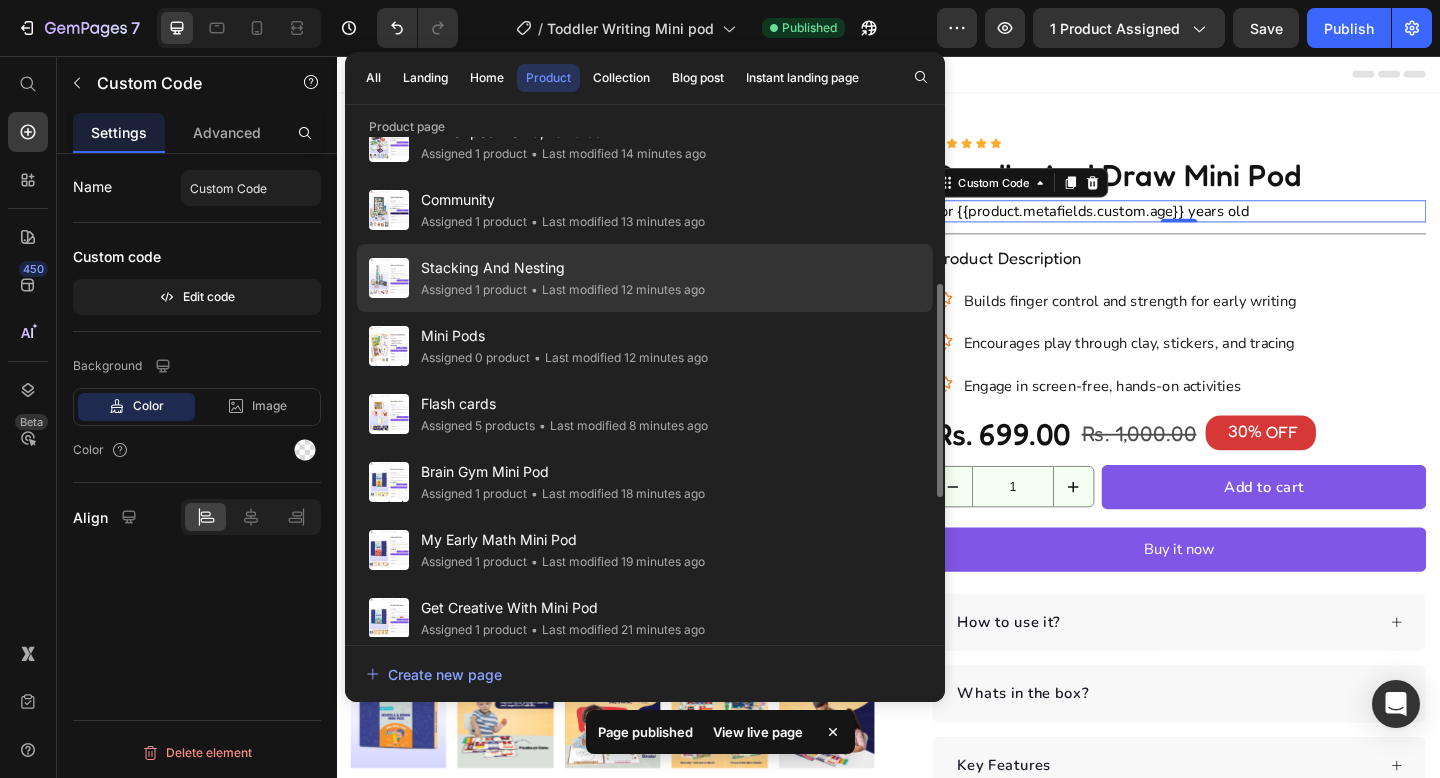 scroll, scrollTop: 324, scrollLeft: 0, axis: vertical 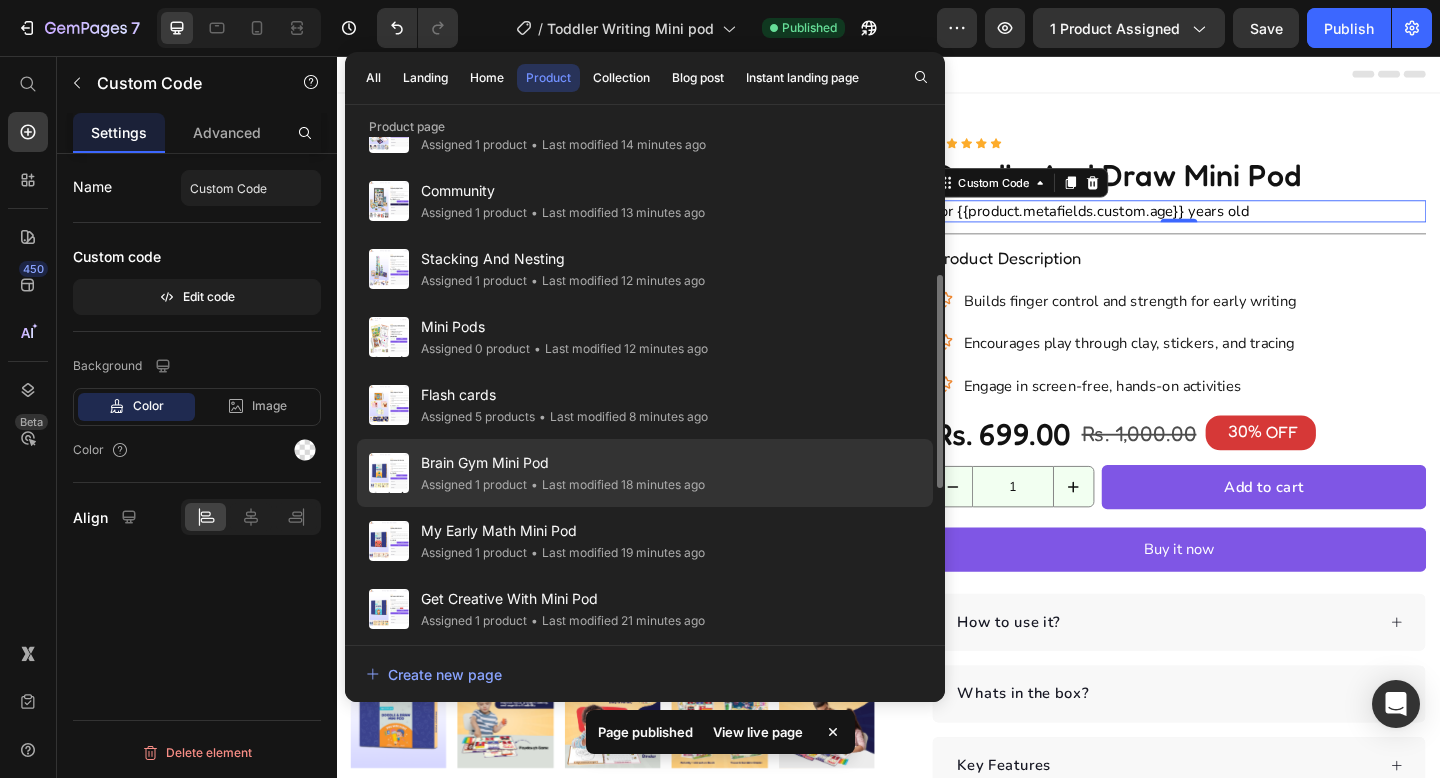 click on "Brain Gym Mini Pod" at bounding box center [563, 463] 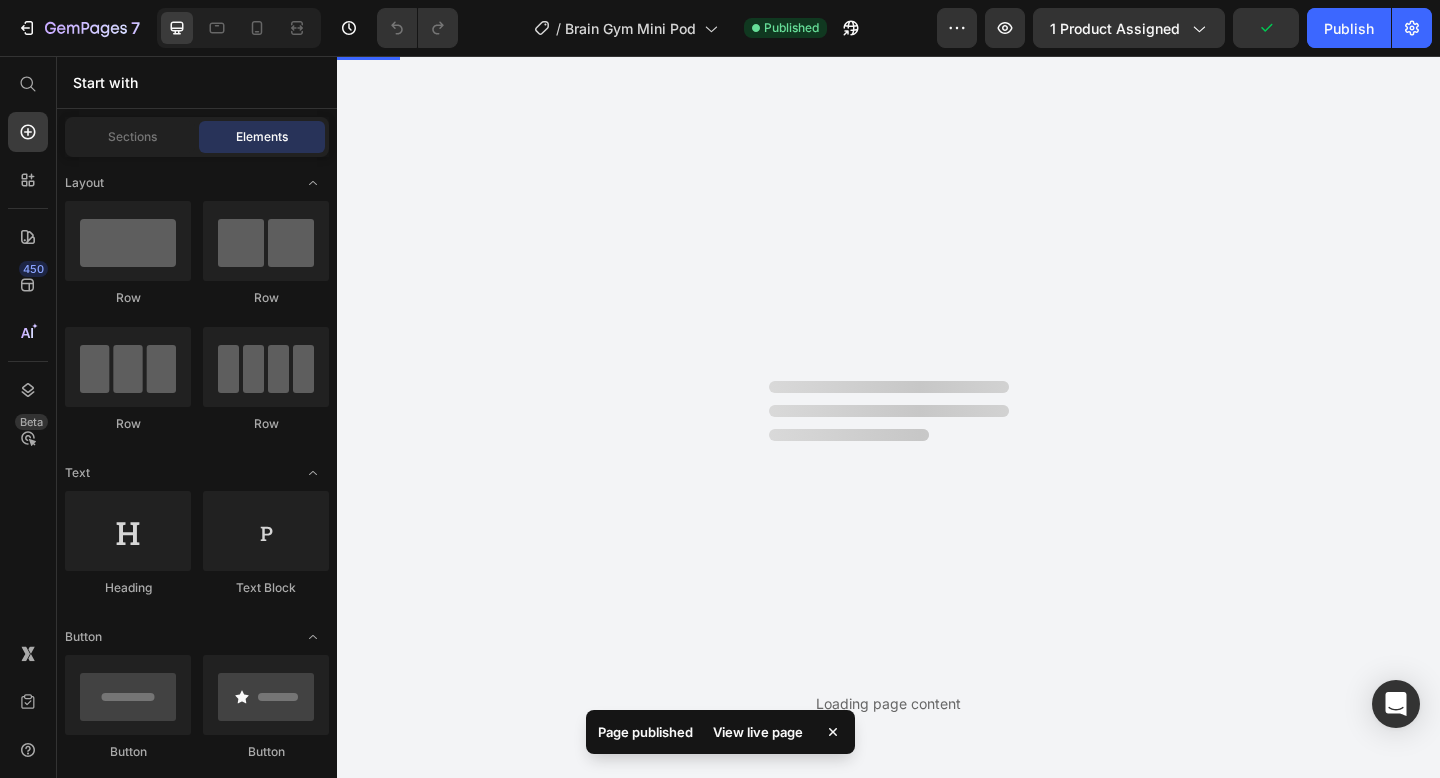 scroll, scrollTop: 0, scrollLeft: 0, axis: both 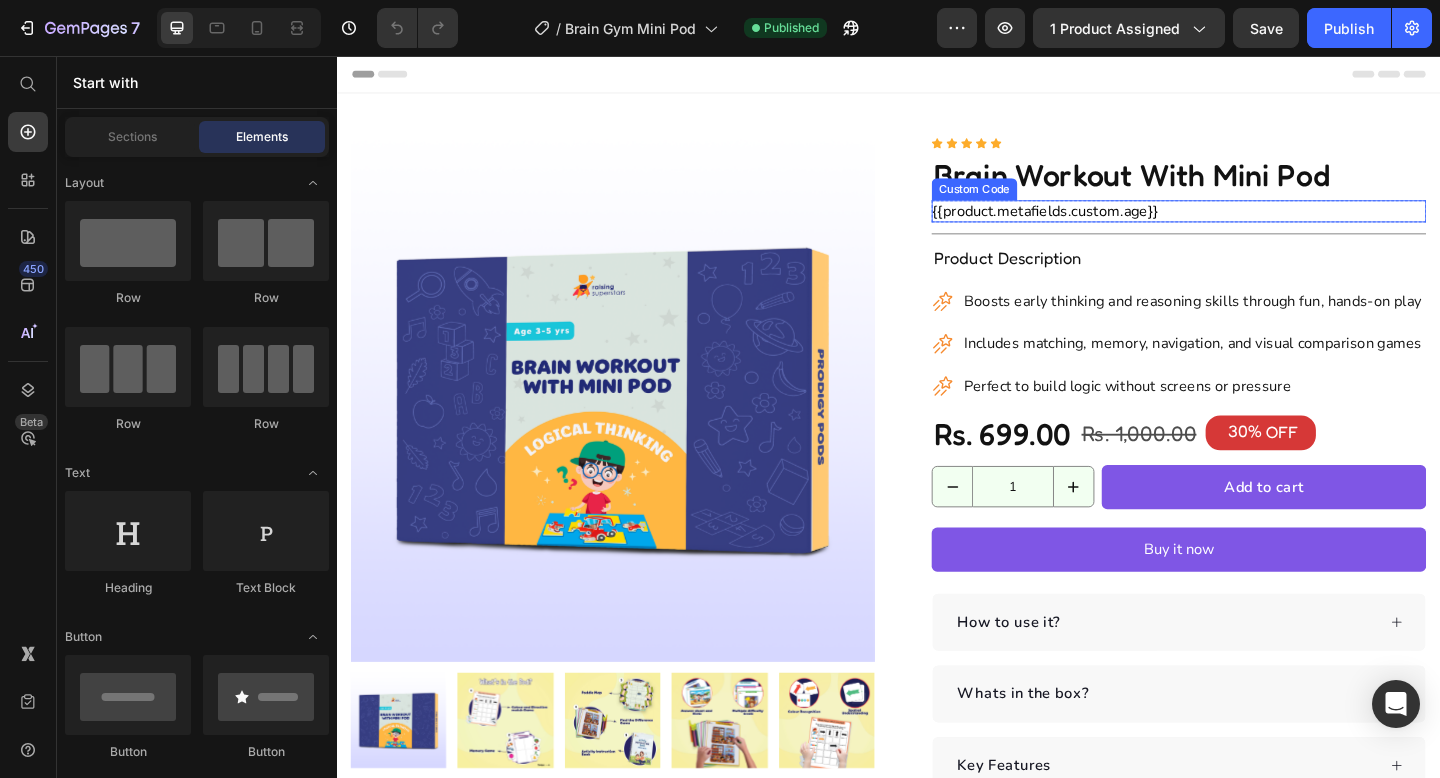 click on "{{product.metafields.custom.age}}" at bounding box center (1253, 225) 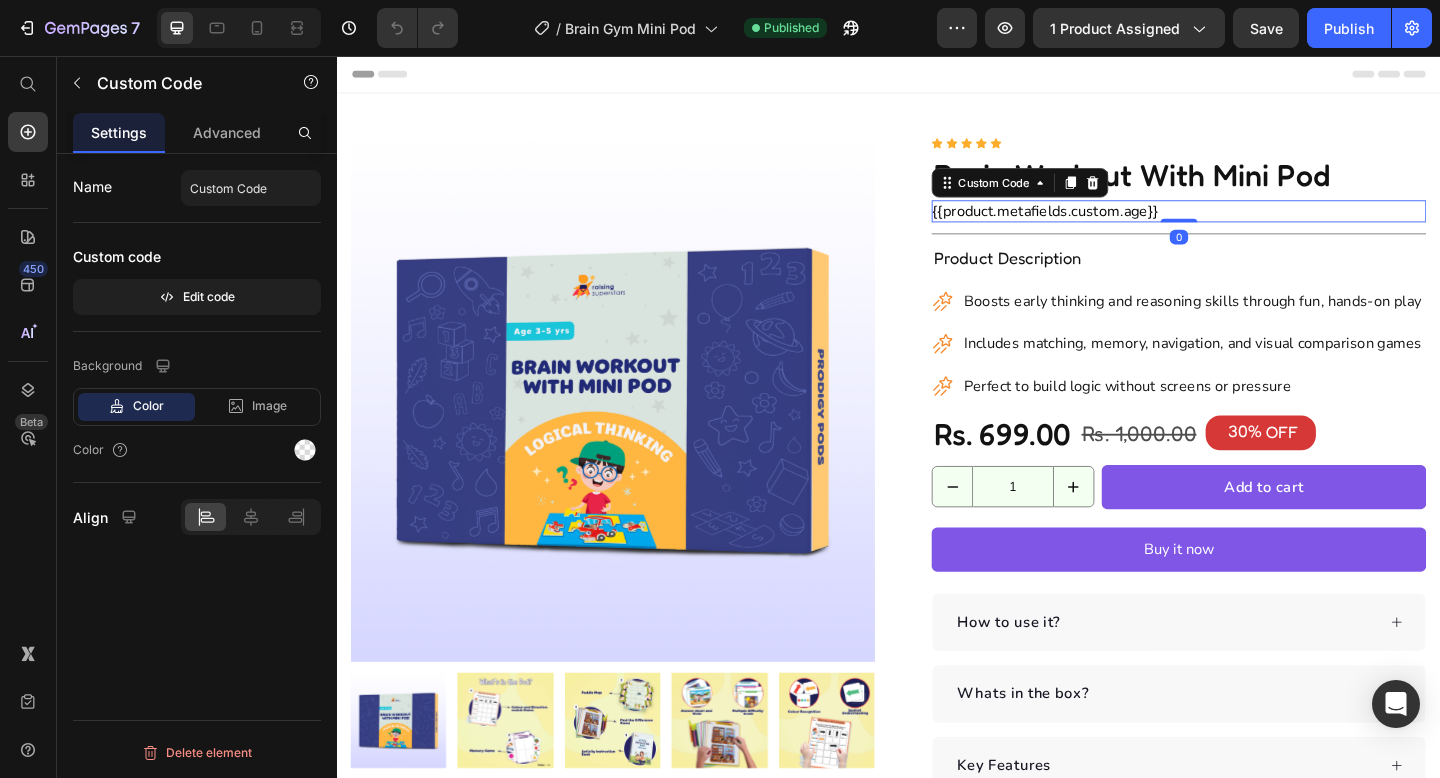 click on "{{product.metafields.custom.age}}" at bounding box center (1253, 225) 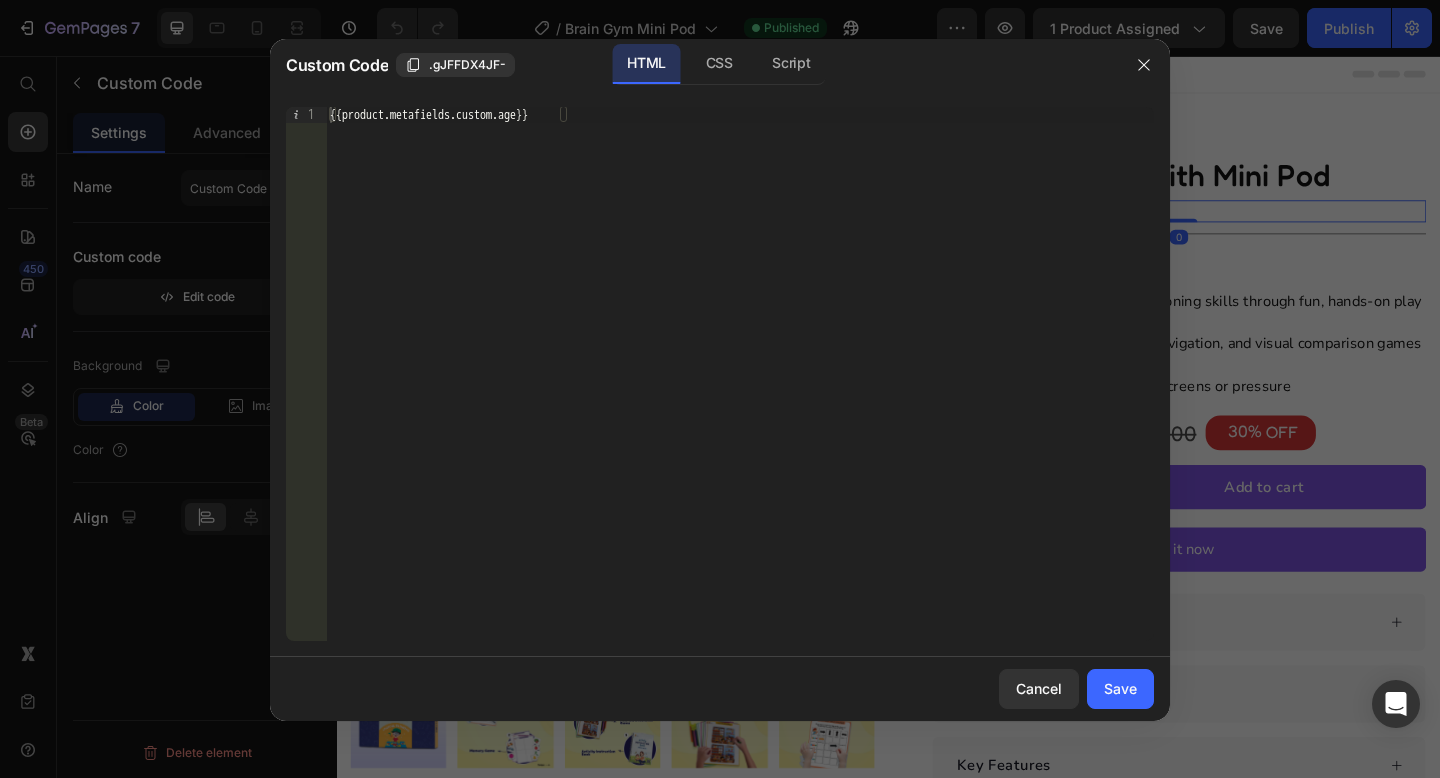 click on "{{product.metafields.custom.age}}" at bounding box center (740, 390) 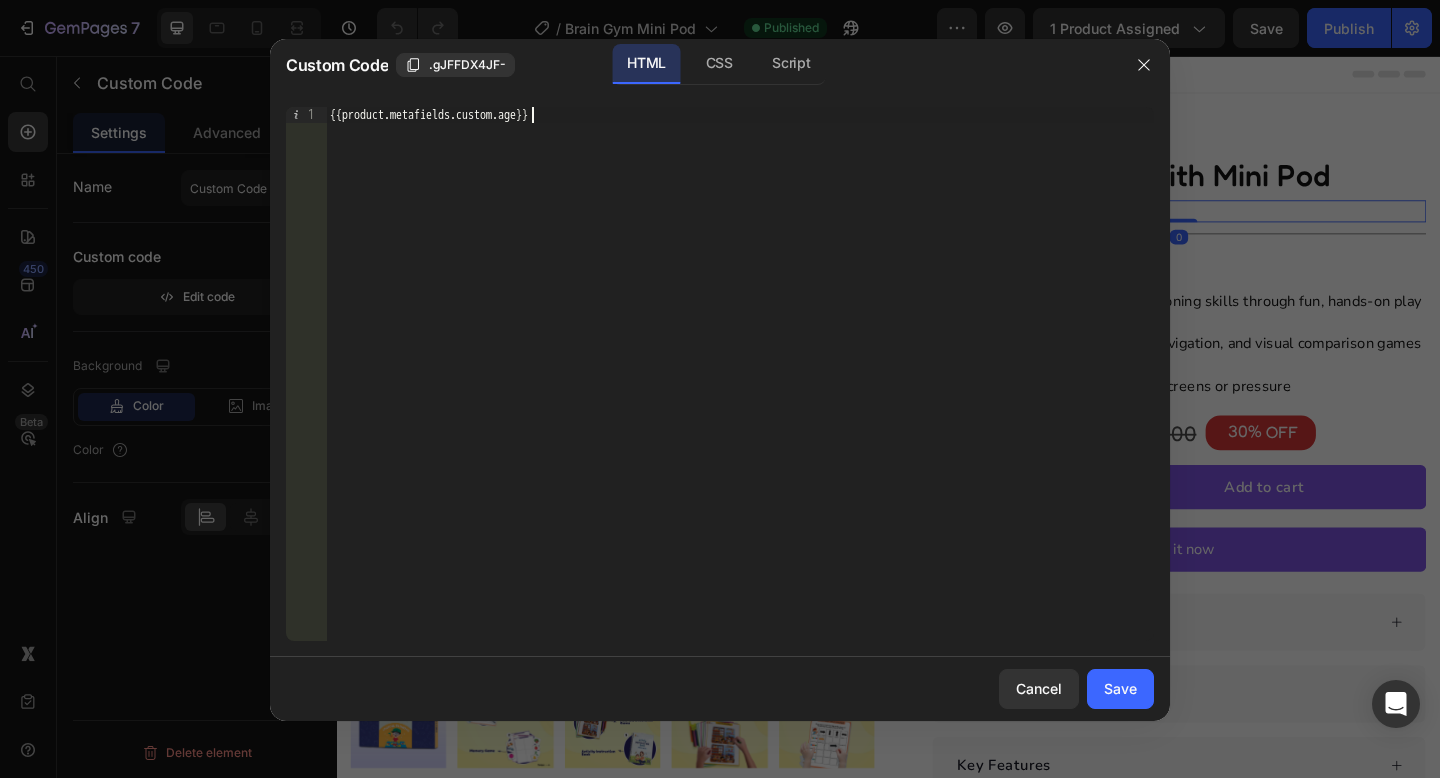 click on "{{product.metafields.custom.age}}" at bounding box center (740, 390) 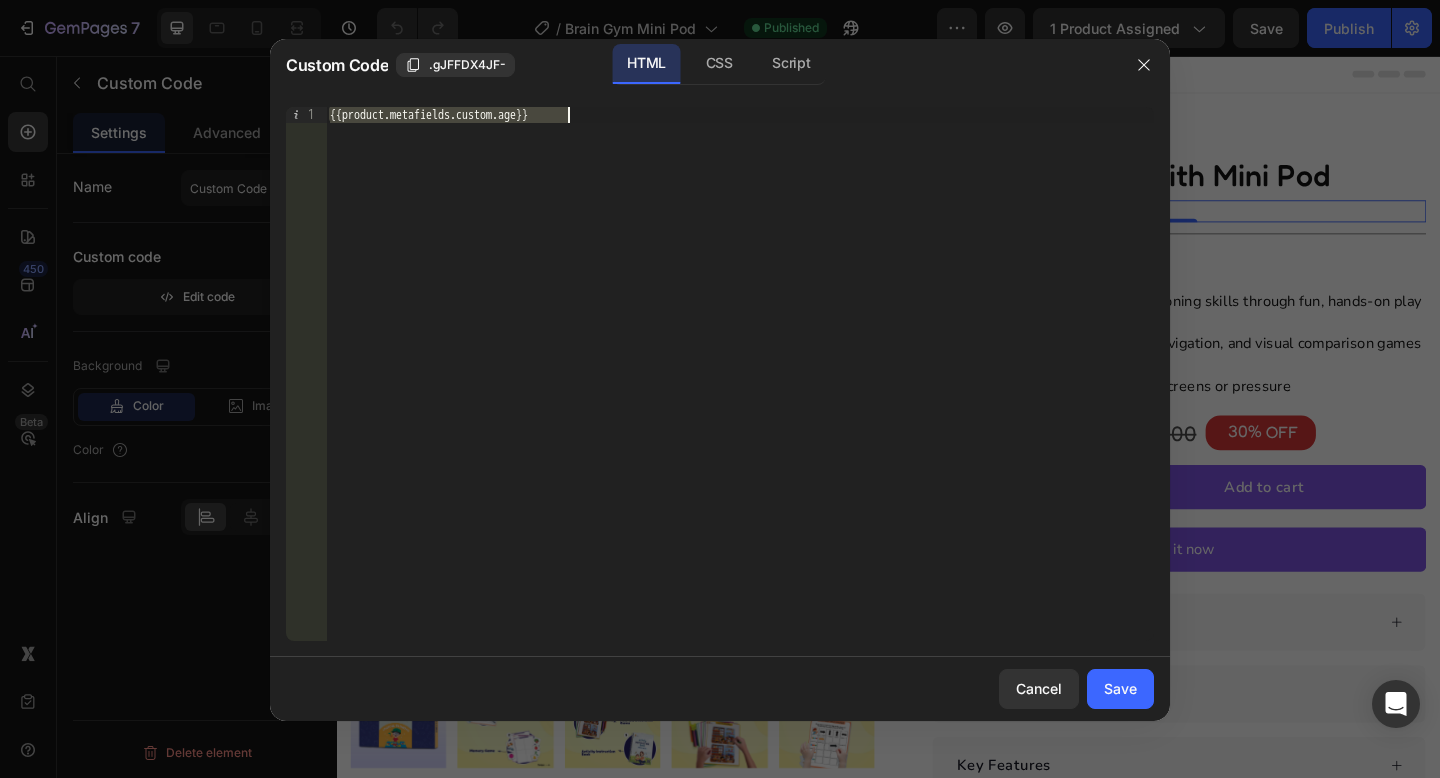 paste on "For {{product.metafields.custom.age}} years old" 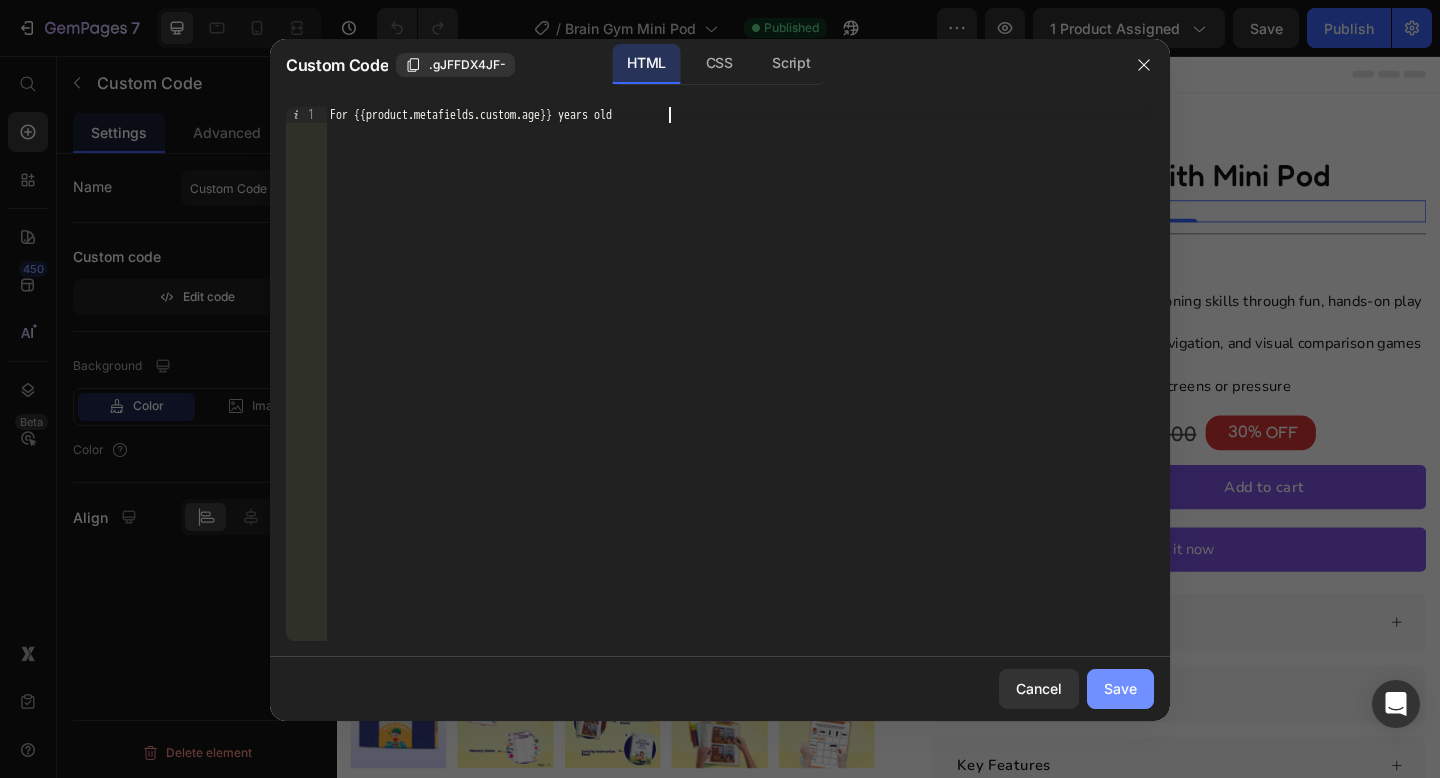 click on "Save" 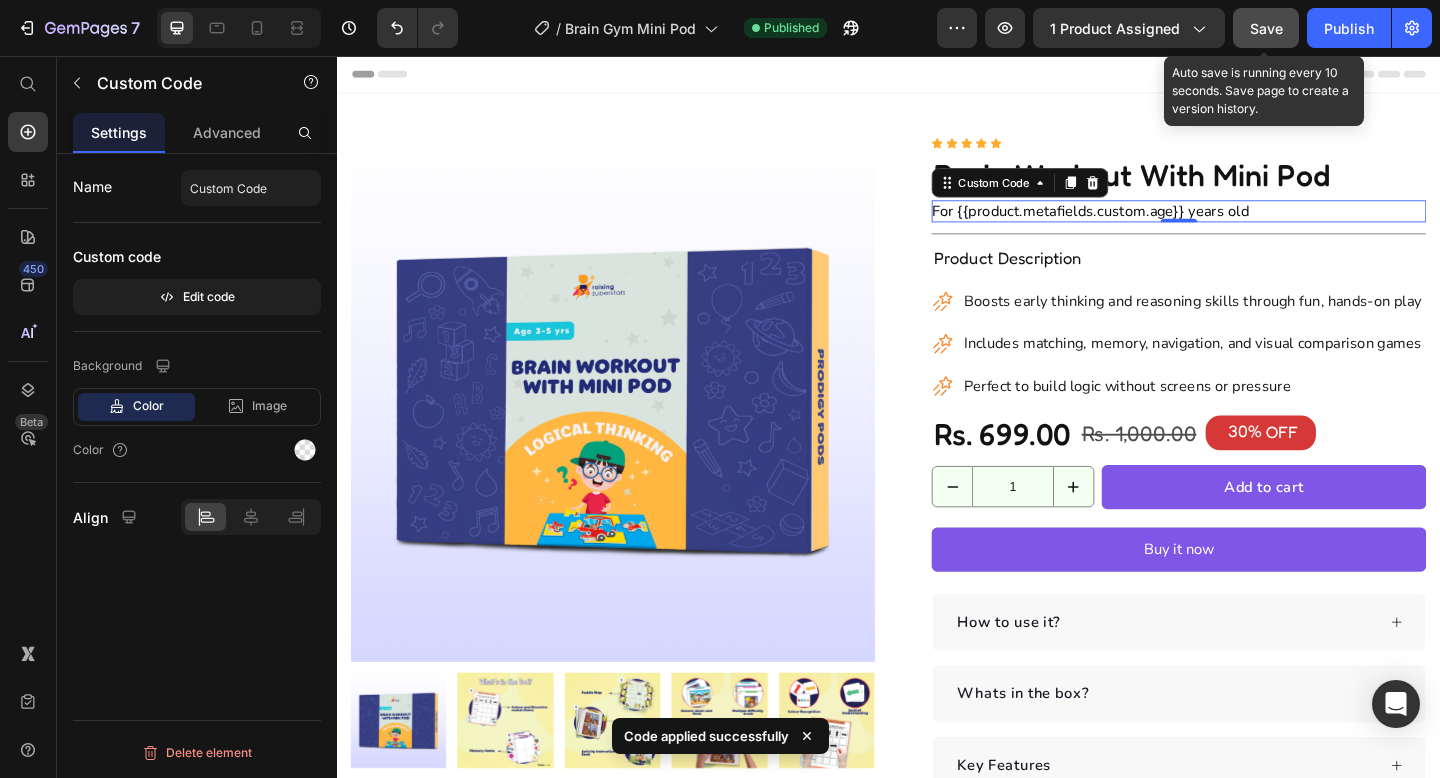 click on "Save" 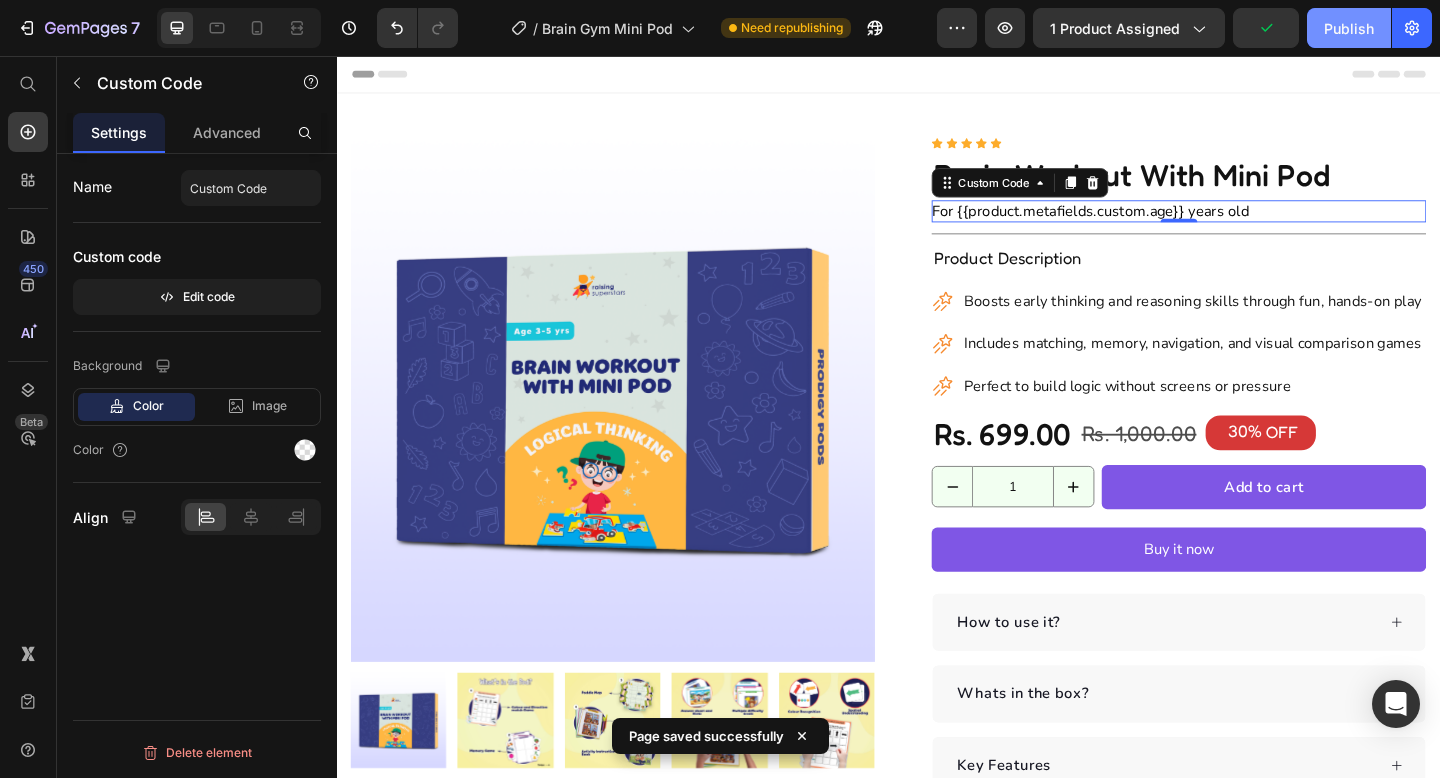 click on "Publish" at bounding box center [1349, 28] 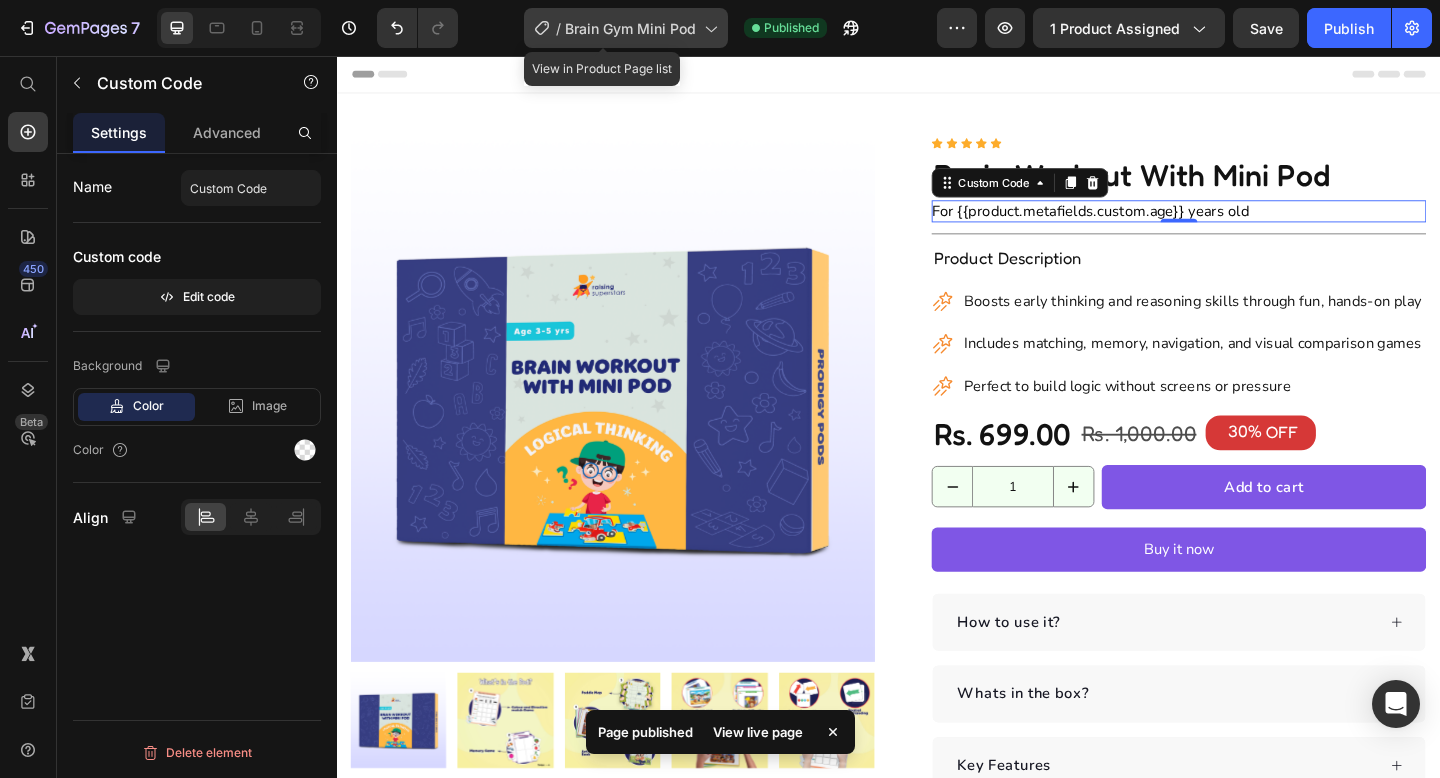 click on "Brain Gym Mini Pod" at bounding box center [630, 28] 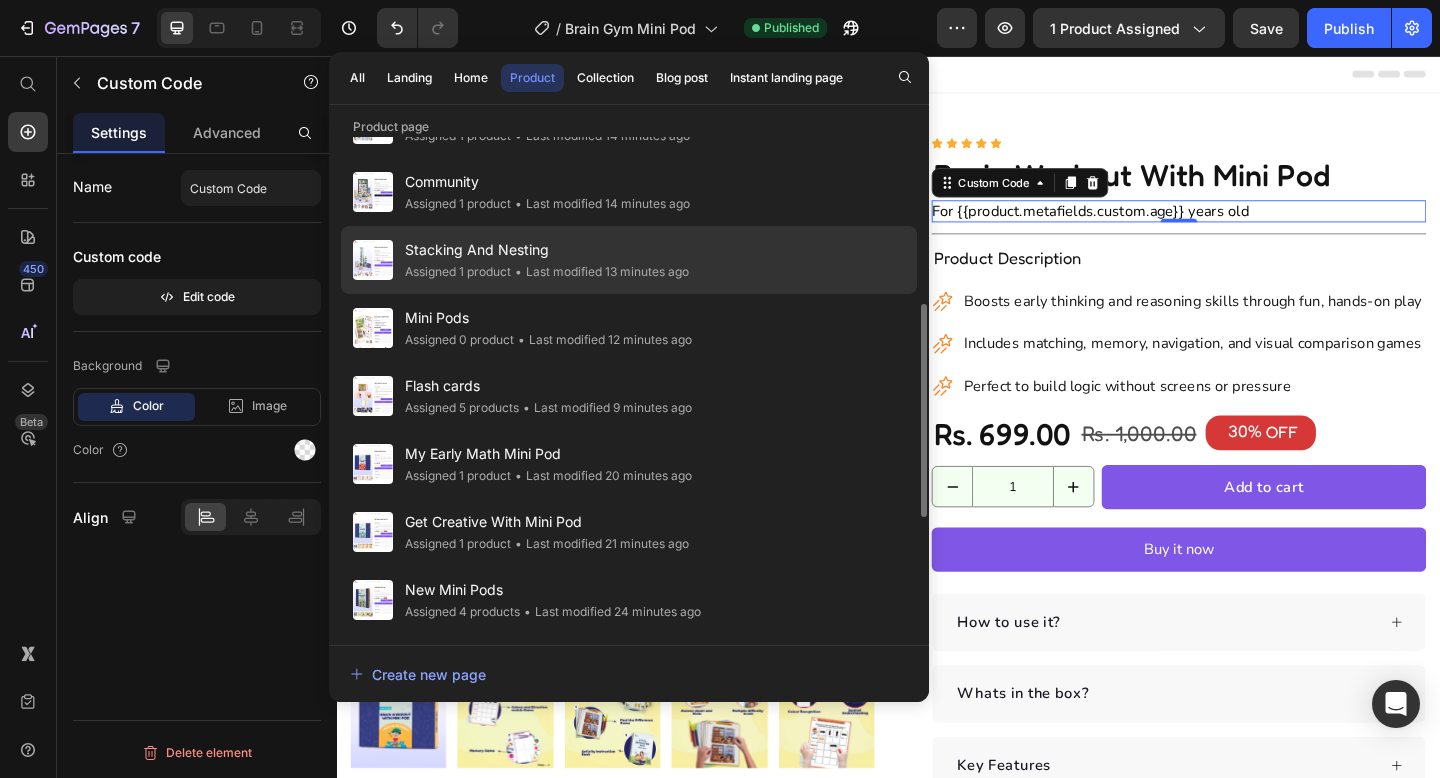 scroll, scrollTop: 413, scrollLeft: 0, axis: vertical 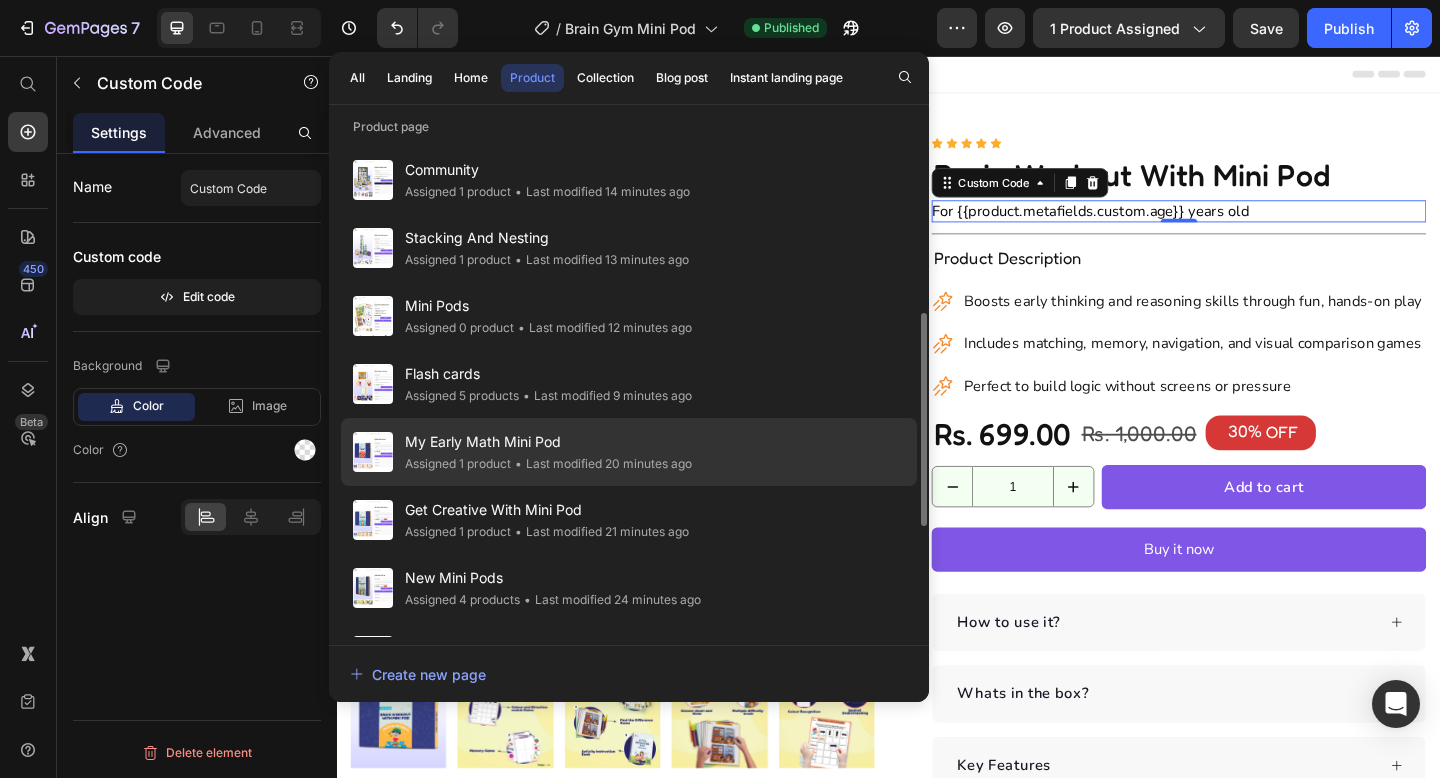 click on "My Early Math Mini Pod" at bounding box center [548, 442] 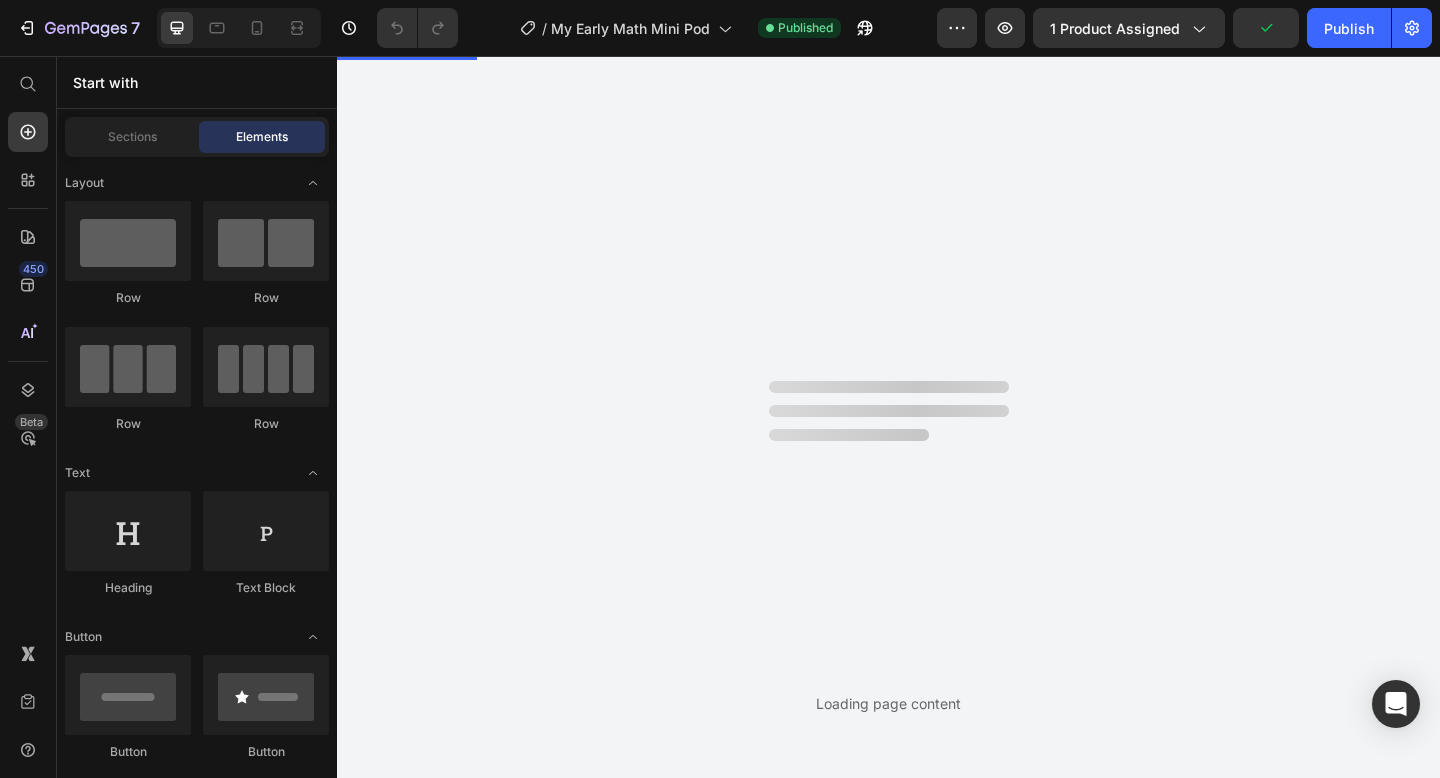 scroll, scrollTop: 0, scrollLeft: 0, axis: both 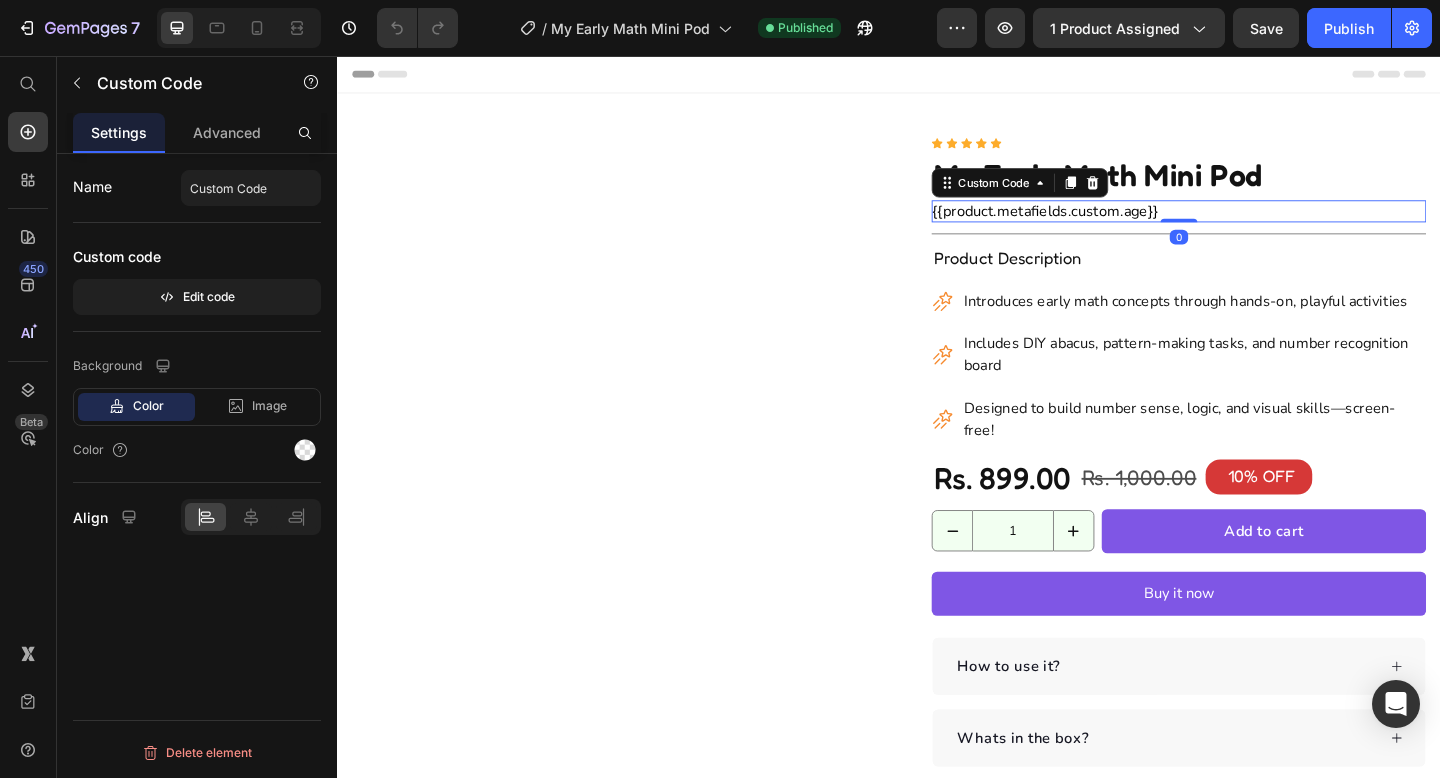 click on "{{product.metafields.custom.age}}" at bounding box center (1253, 225) 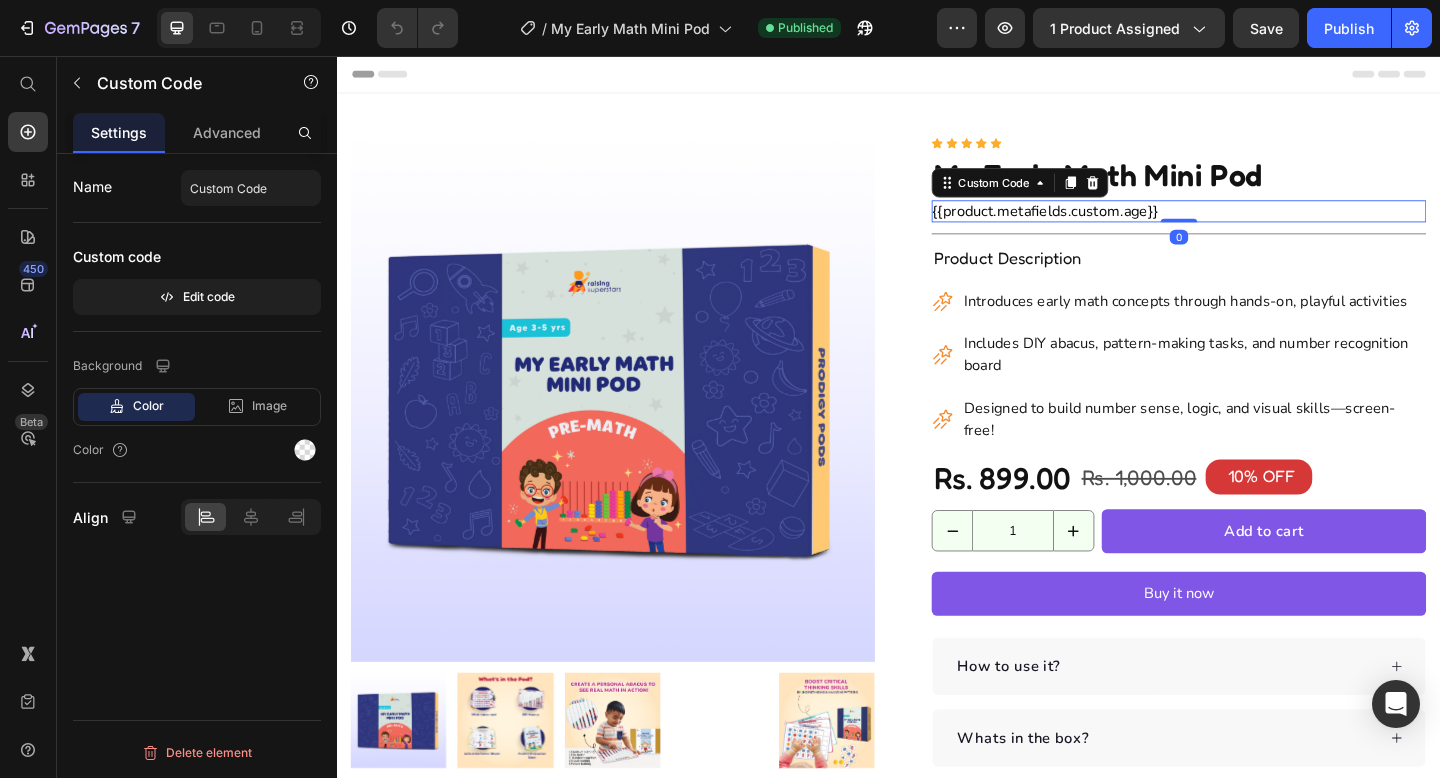 click on "{{product.metafields.custom.age}}" at bounding box center [1253, 225] 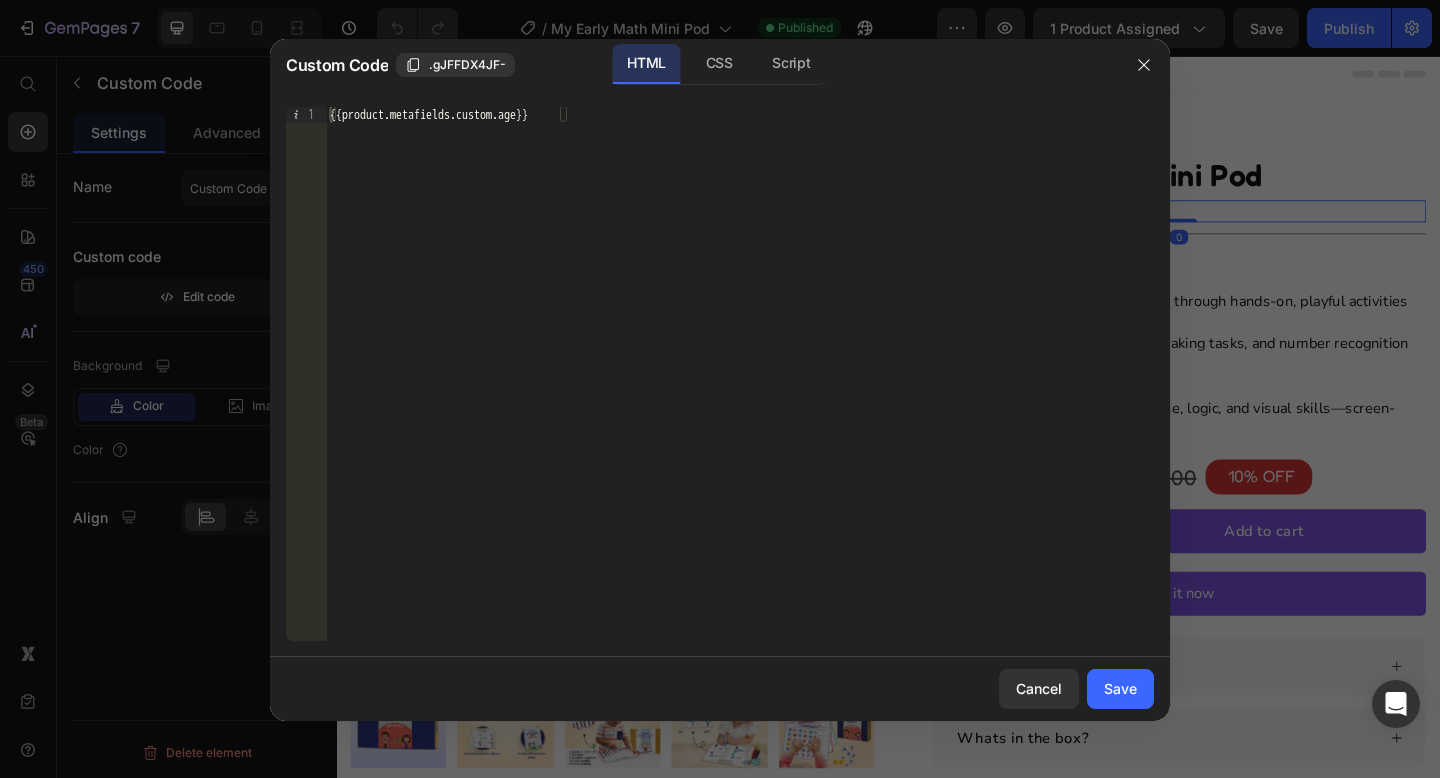 click on "{{product.metafields.custom.age}}" at bounding box center [740, 390] 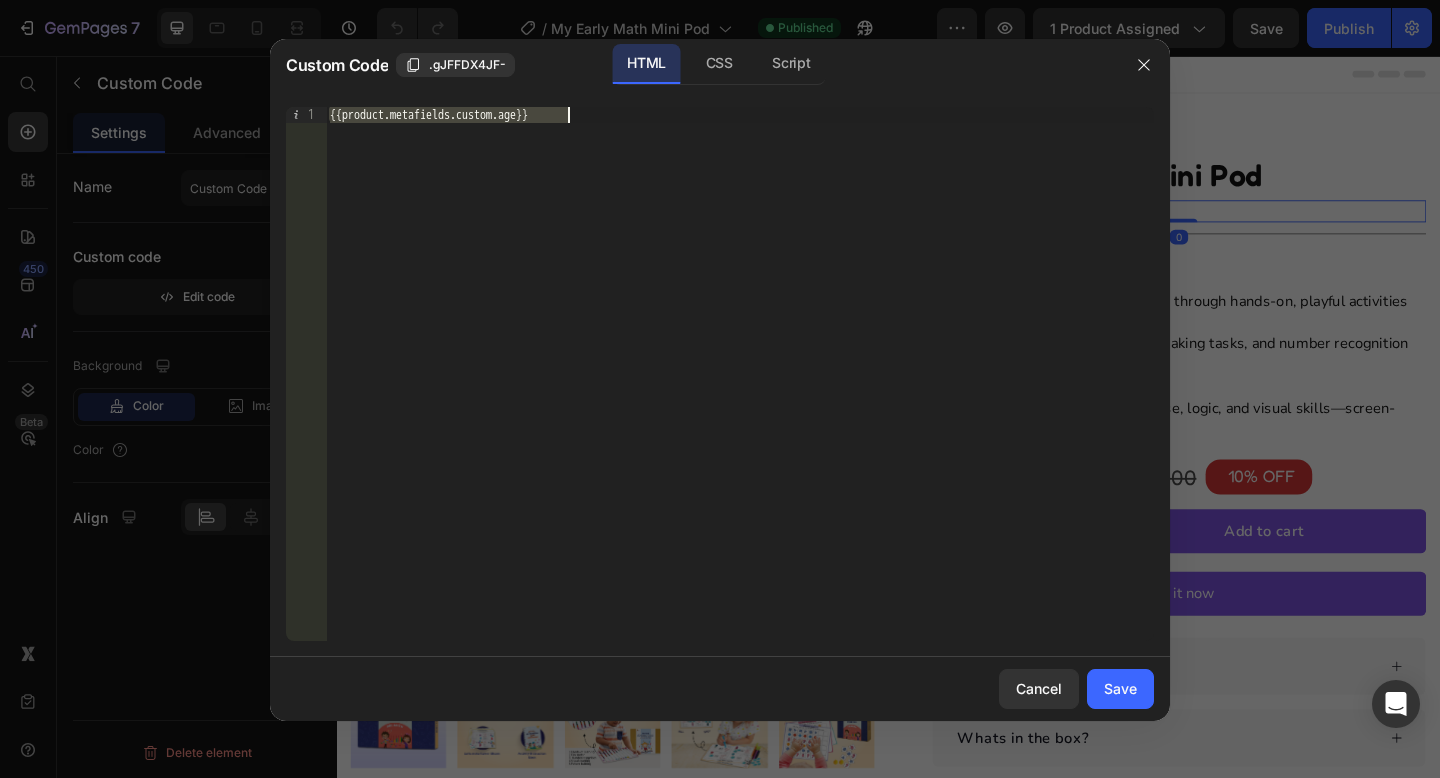 click on "{{product.metafields.custom.age}}" at bounding box center [740, 390] 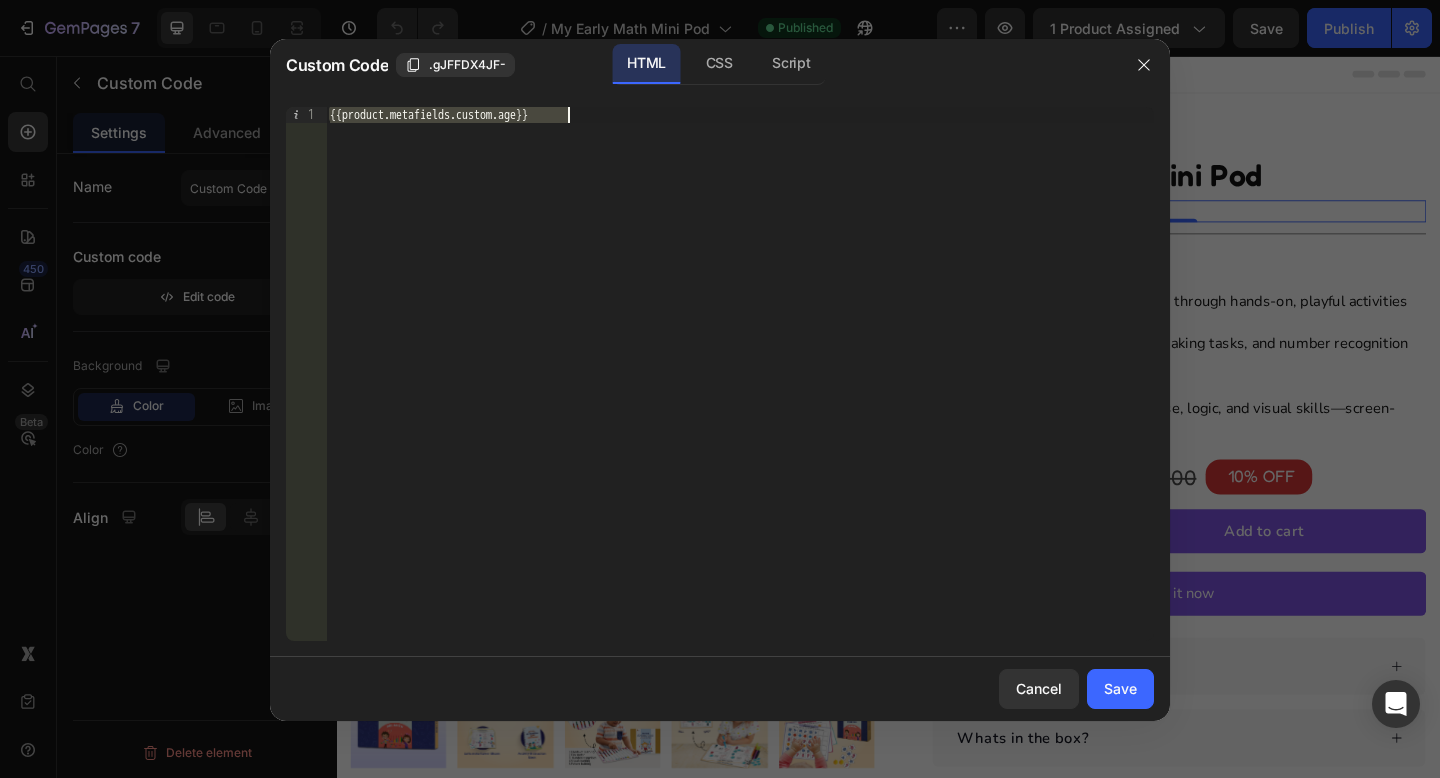 paste on "For {{product.metafields.custom.age}} years old" 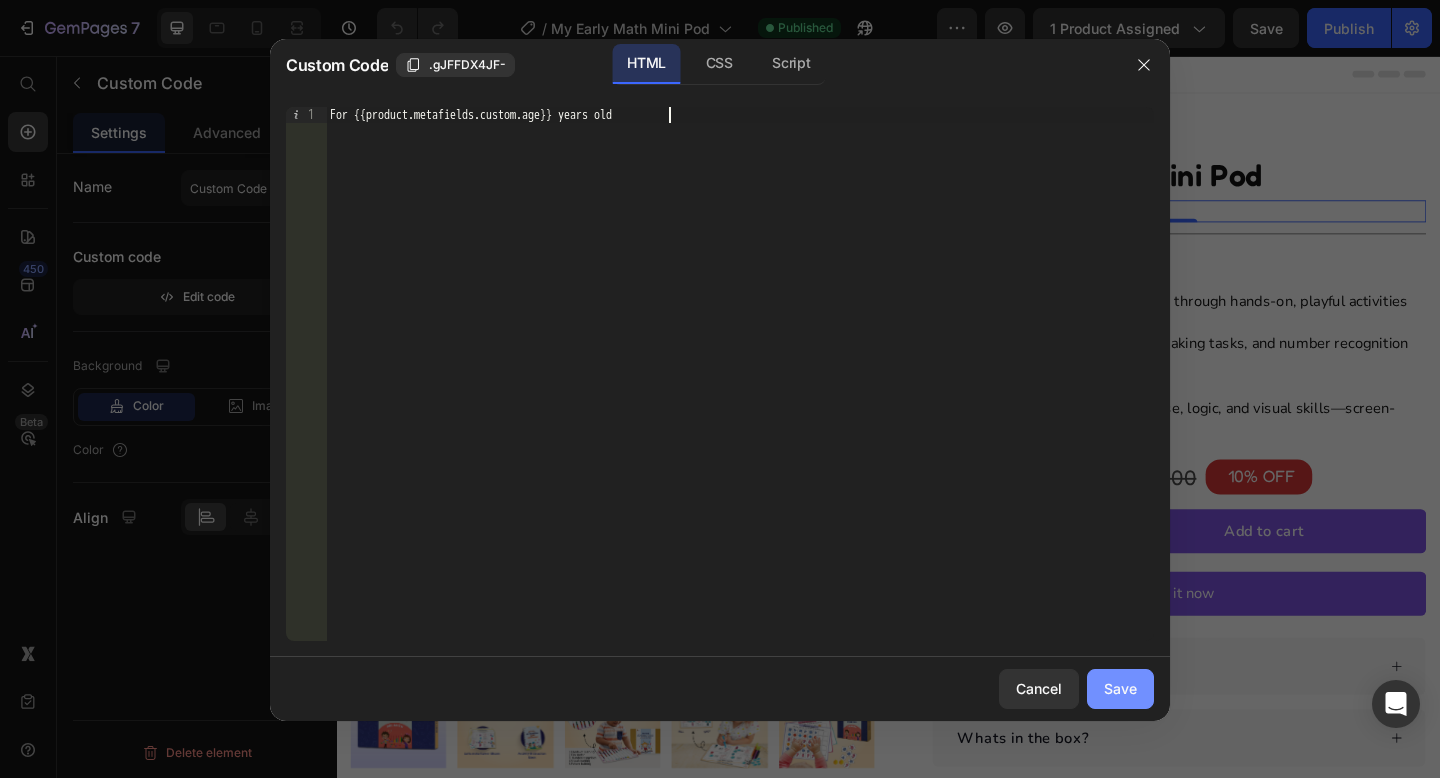 click on "Save" at bounding box center [1120, 688] 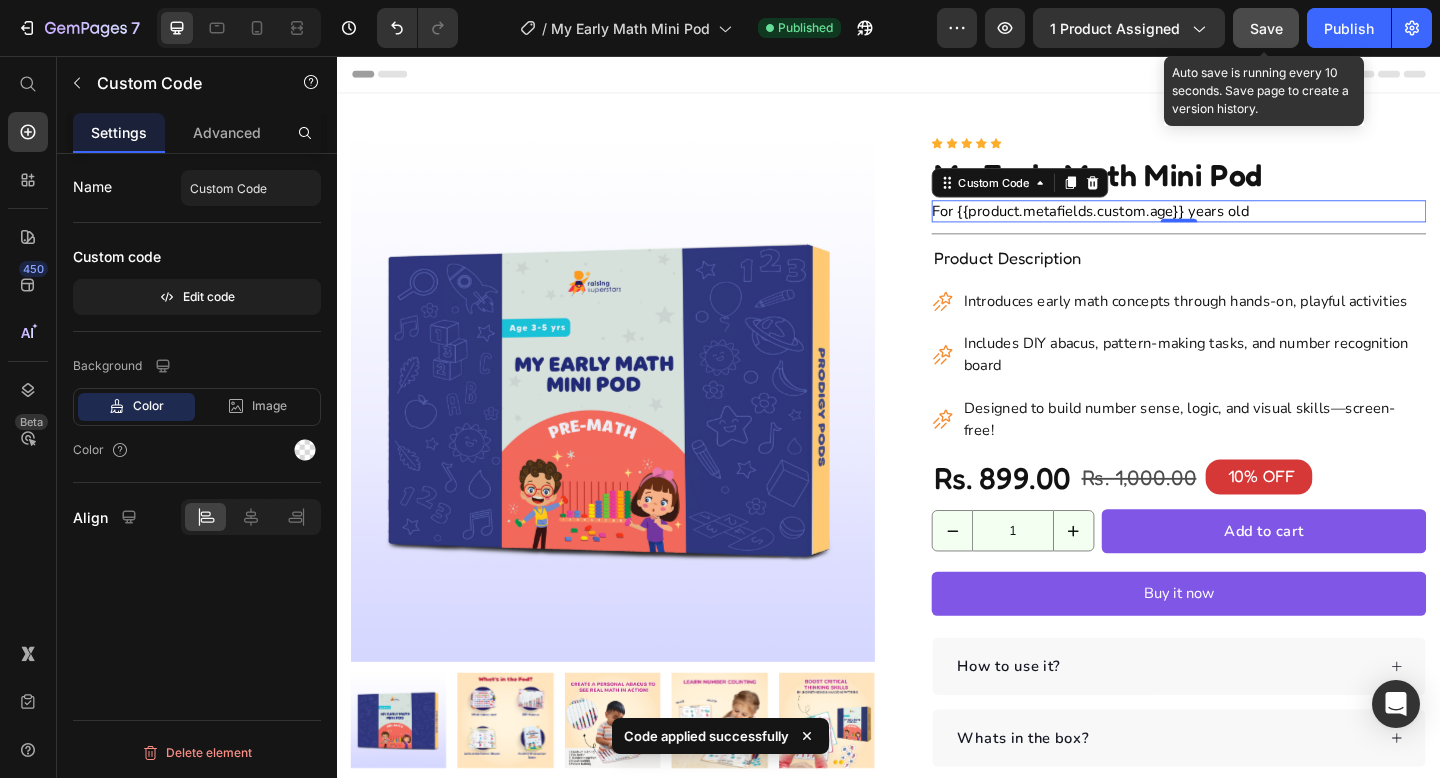 click on "Save" 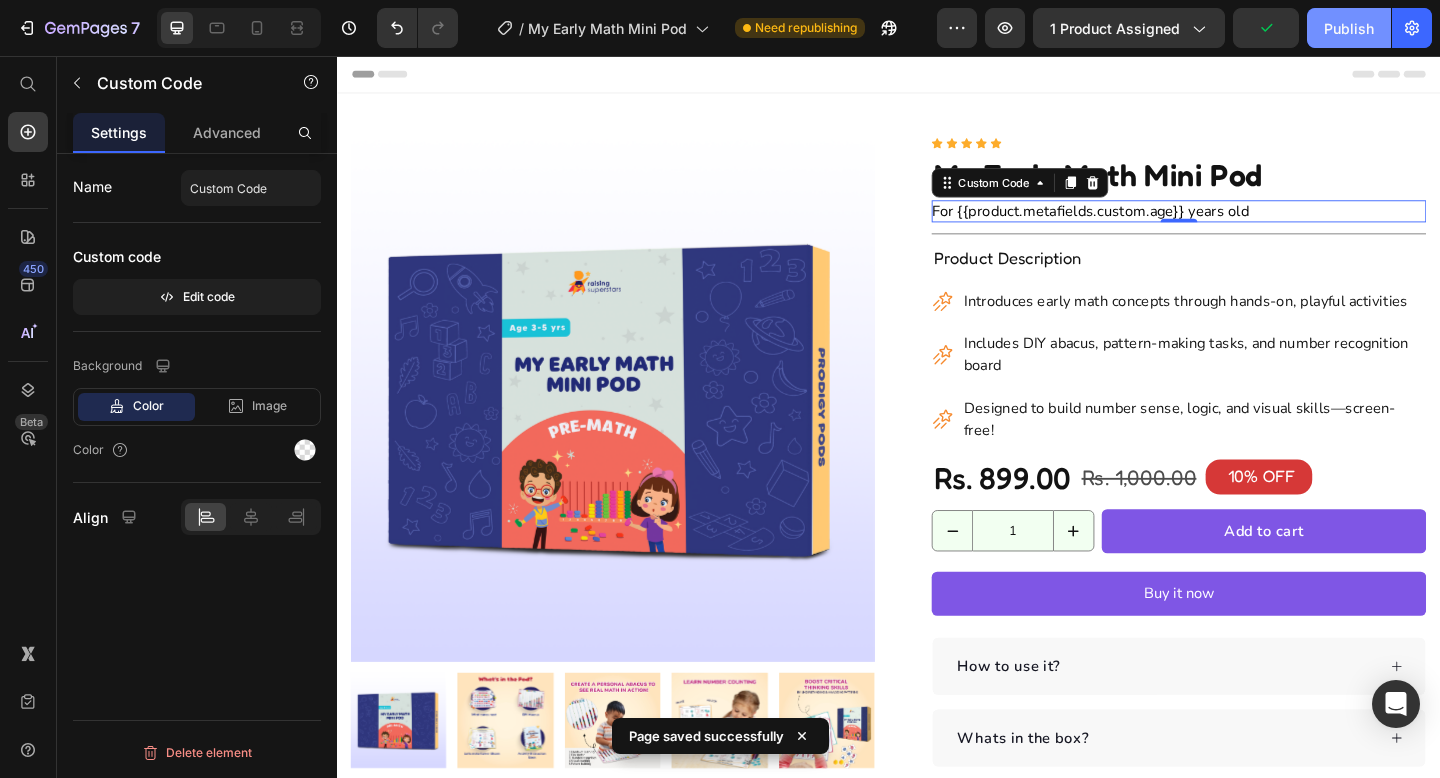 click on "Publish" 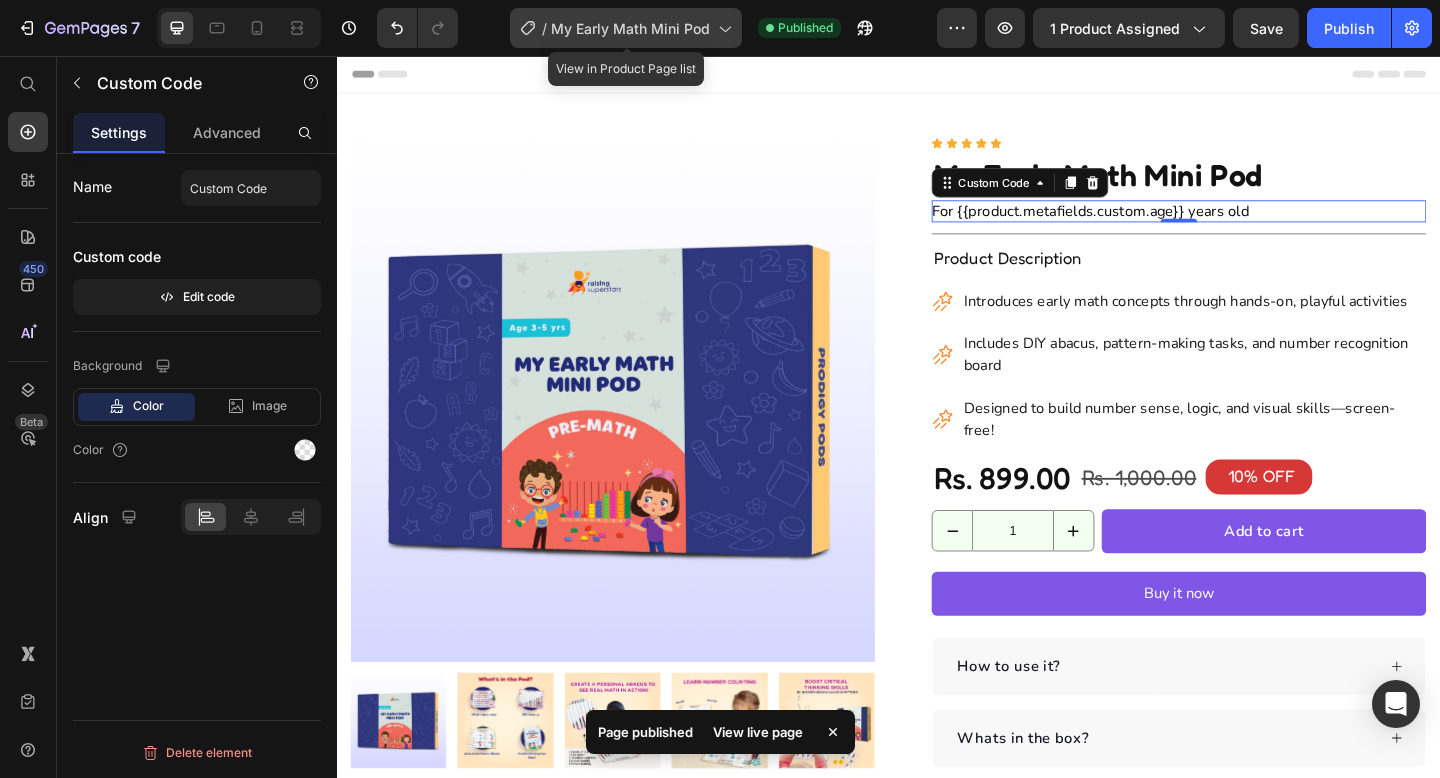 click on "My Early Math Mini Pod" at bounding box center (630, 28) 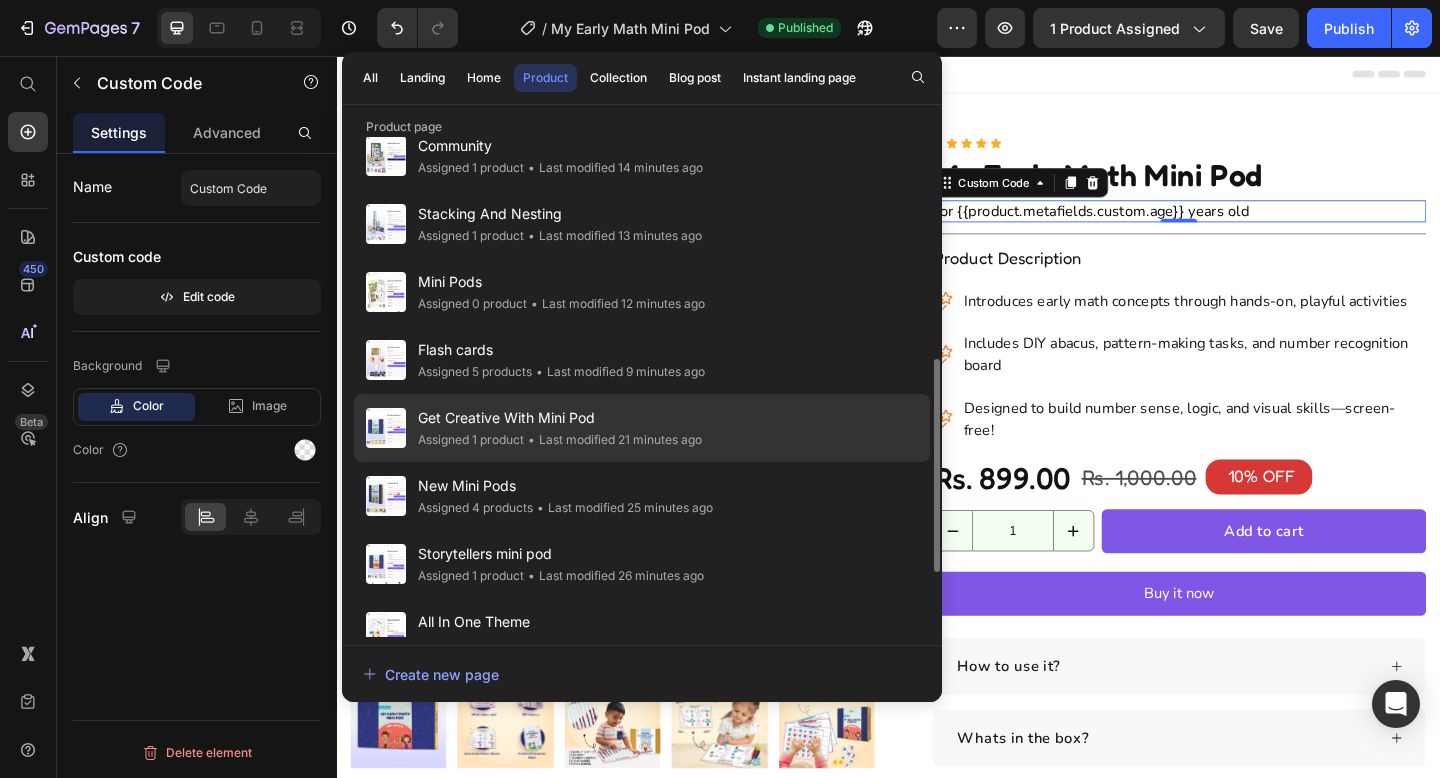 scroll, scrollTop: 503, scrollLeft: 0, axis: vertical 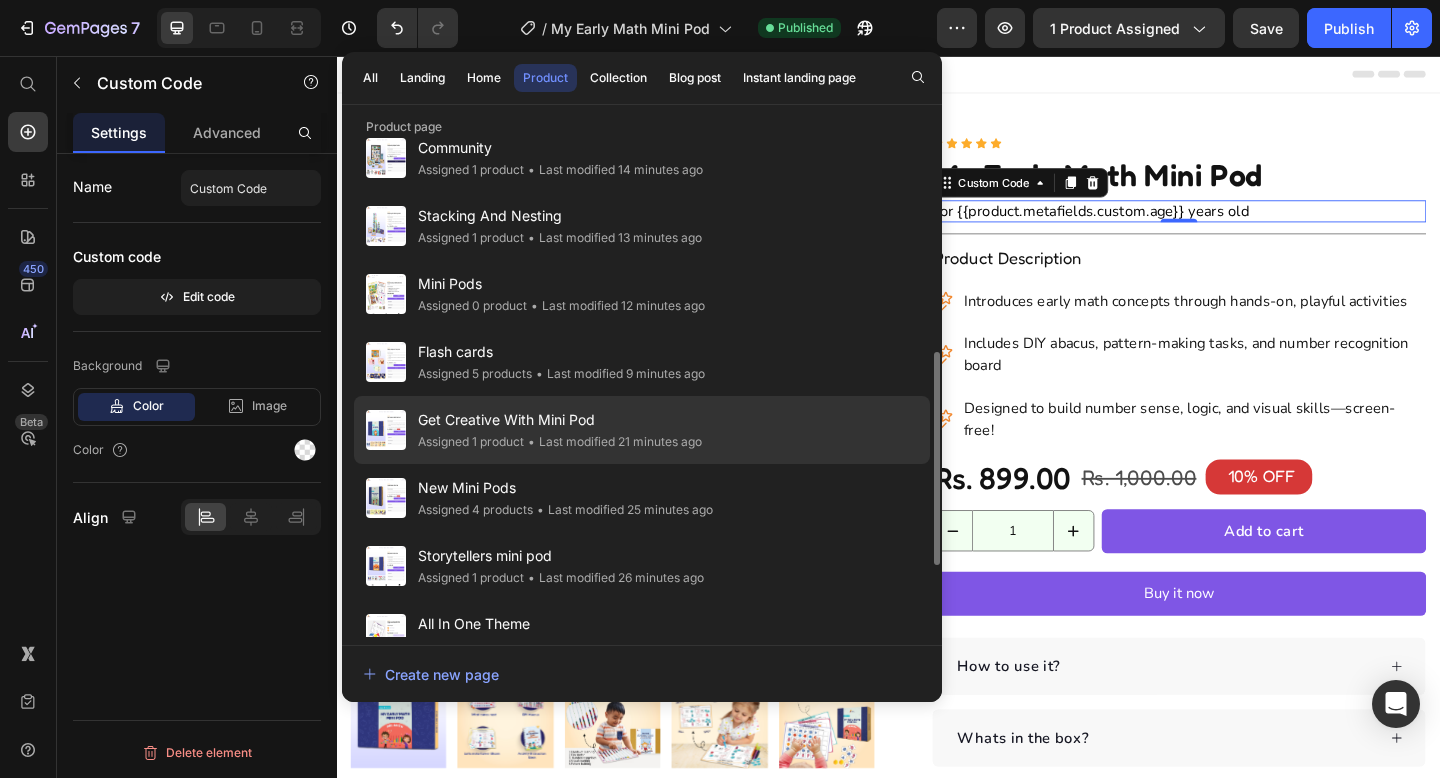 click on "Get Creative With Mini Pod" at bounding box center (560, 420) 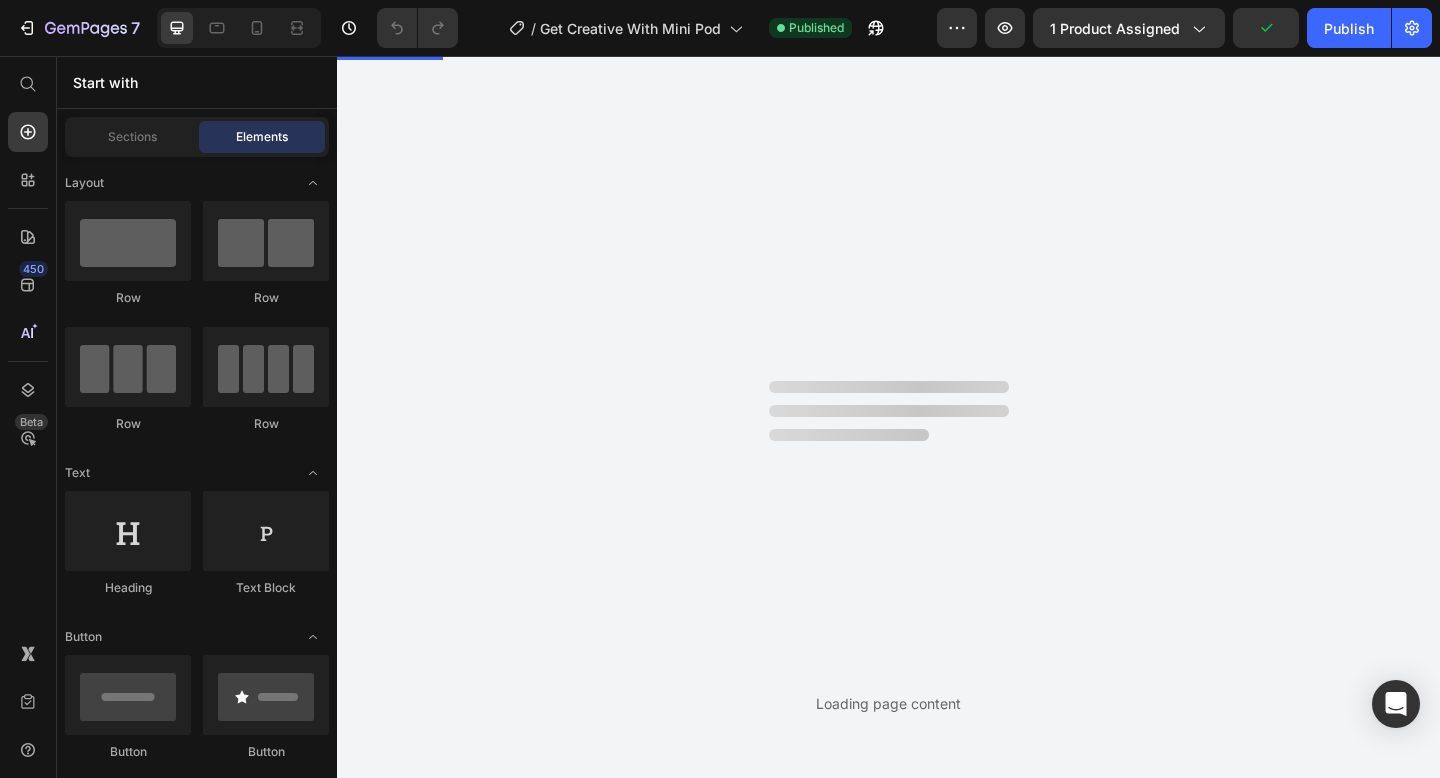 scroll, scrollTop: 0, scrollLeft: 0, axis: both 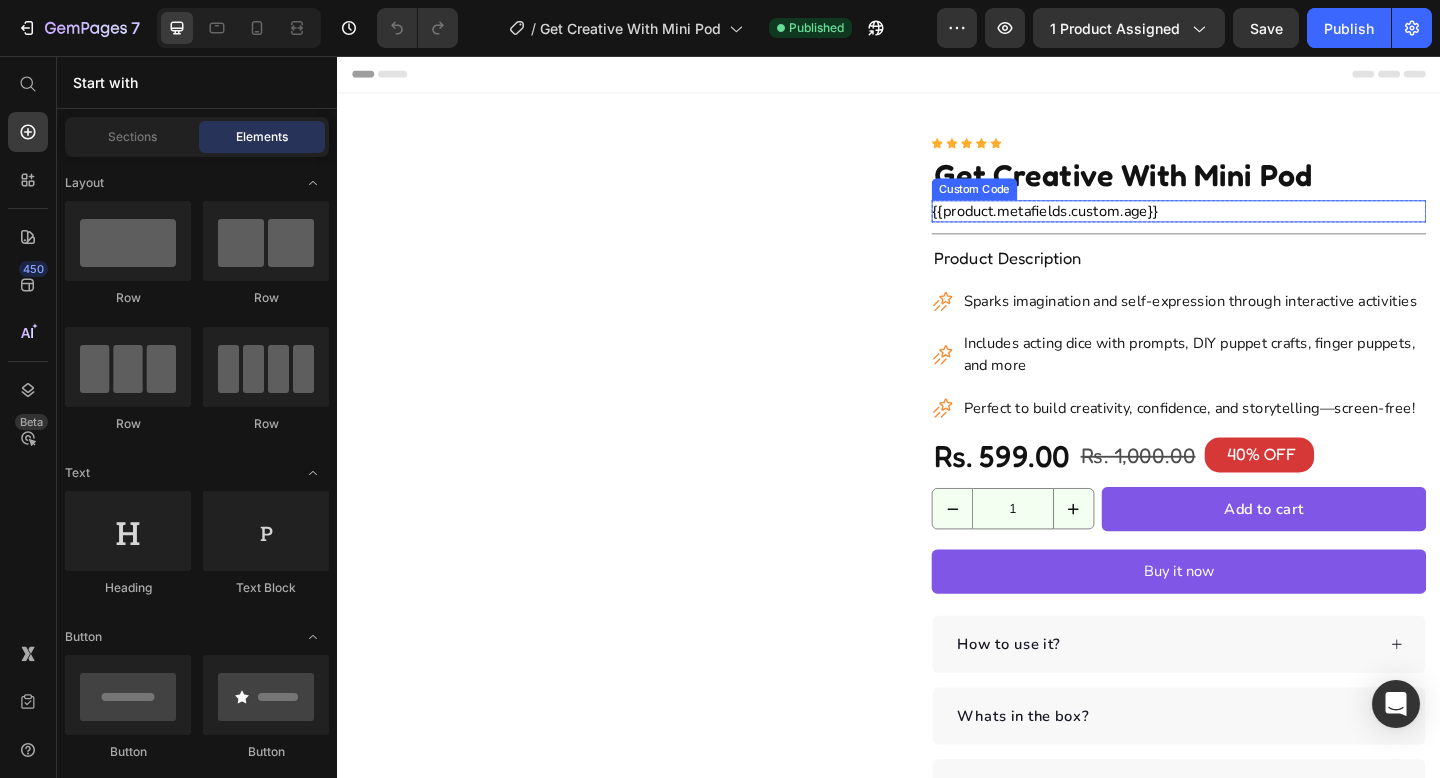 click on "{{product.metafields.custom.age}}" at bounding box center (1253, 225) 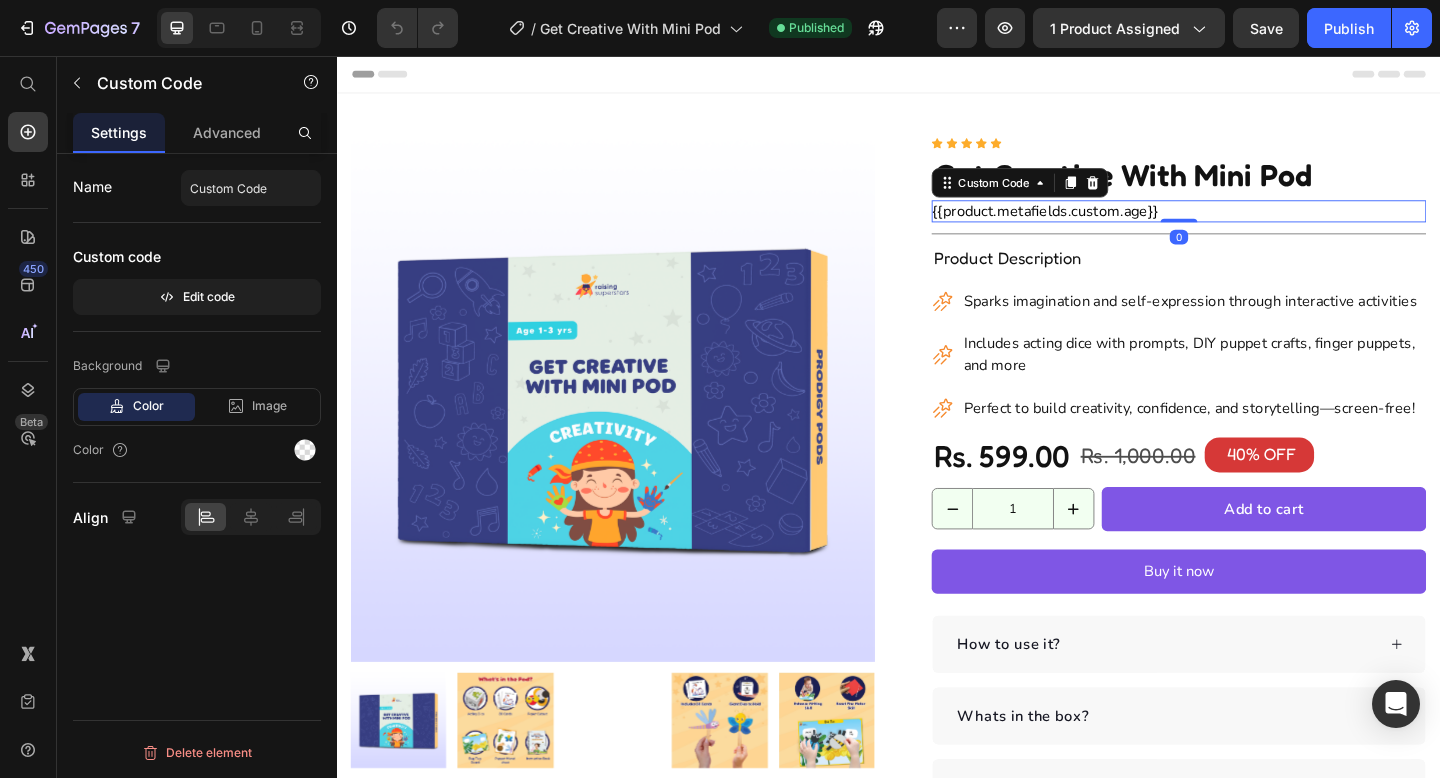 click on "{{product.metafields.custom.age}}" at bounding box center (1253, 225) 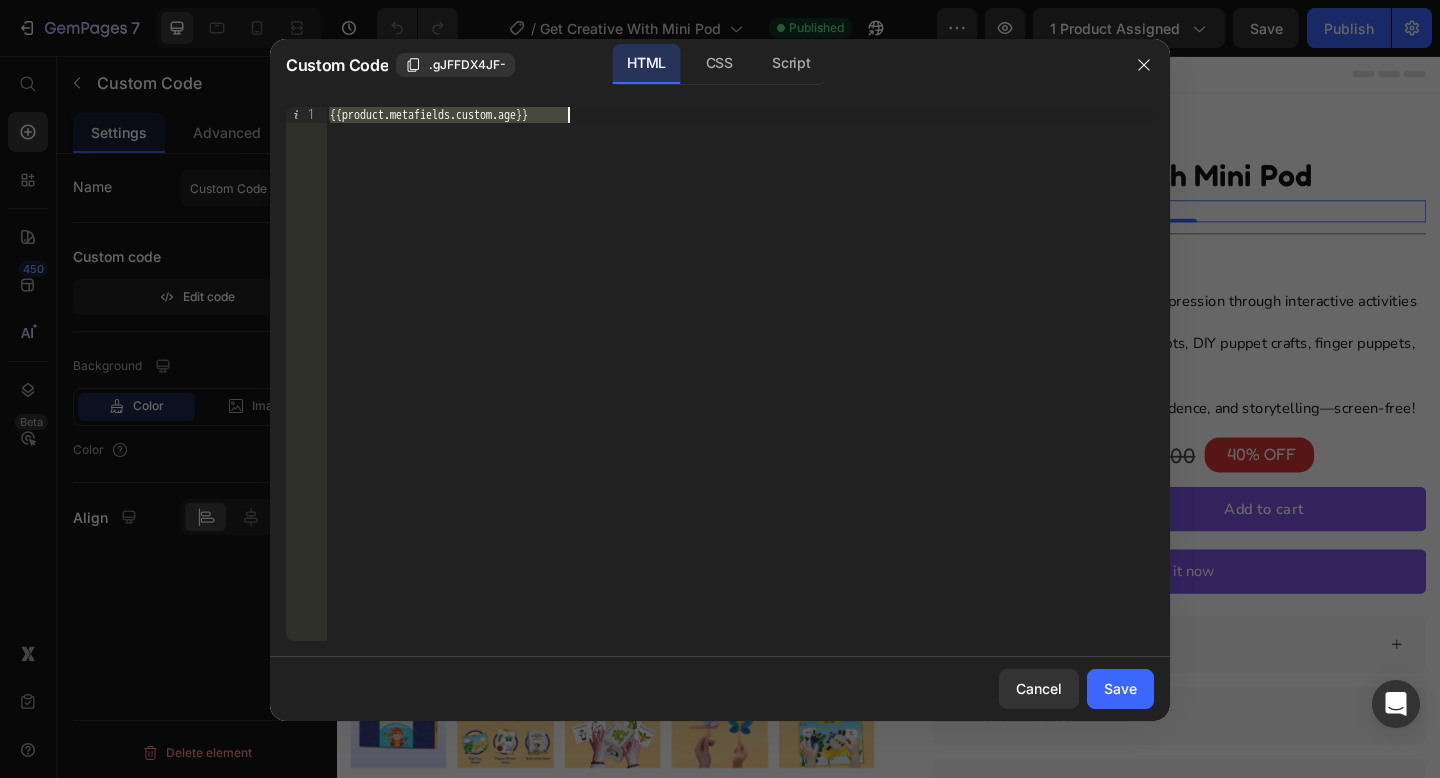 type on "For {{product.metafields.custom.age}} years old" 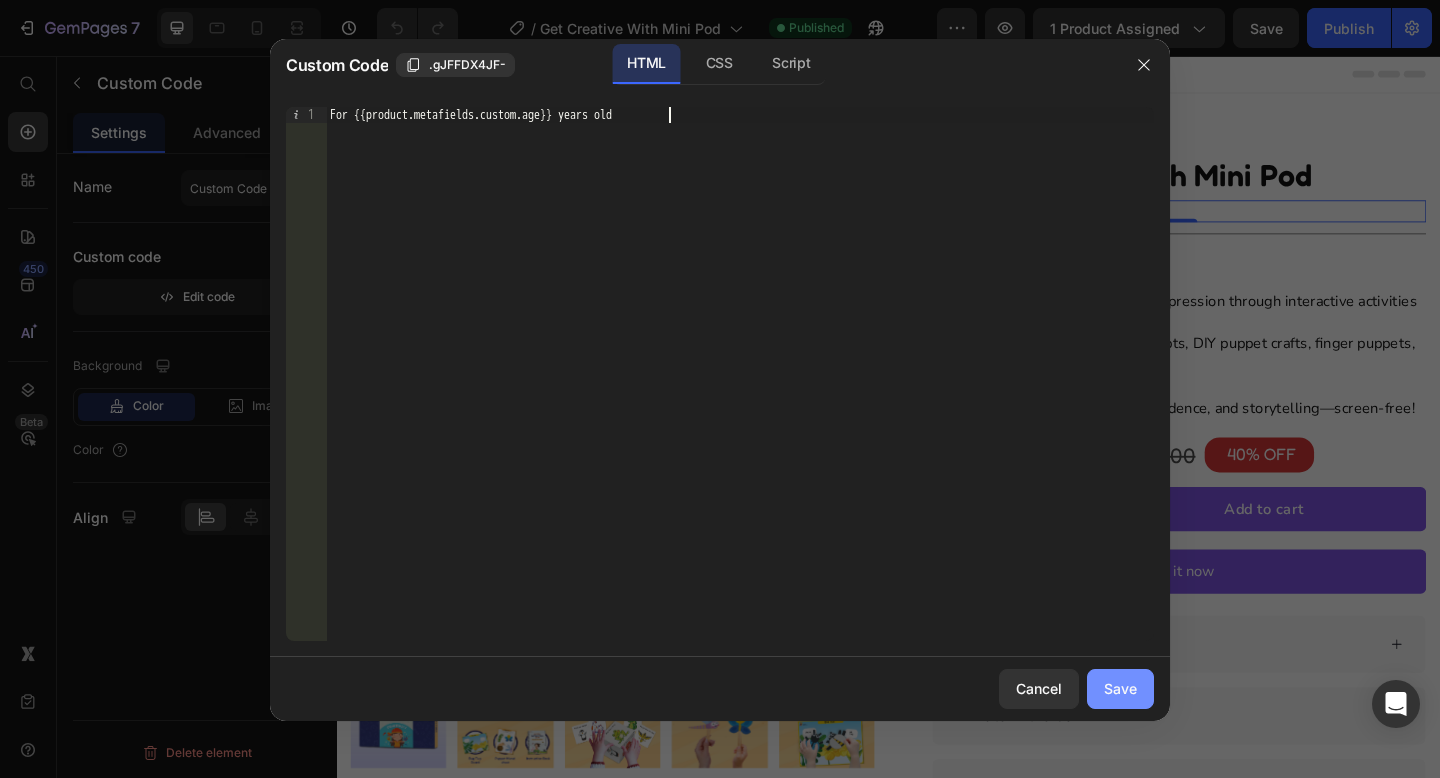 click on "Save" at bounding box center [1120, 688] 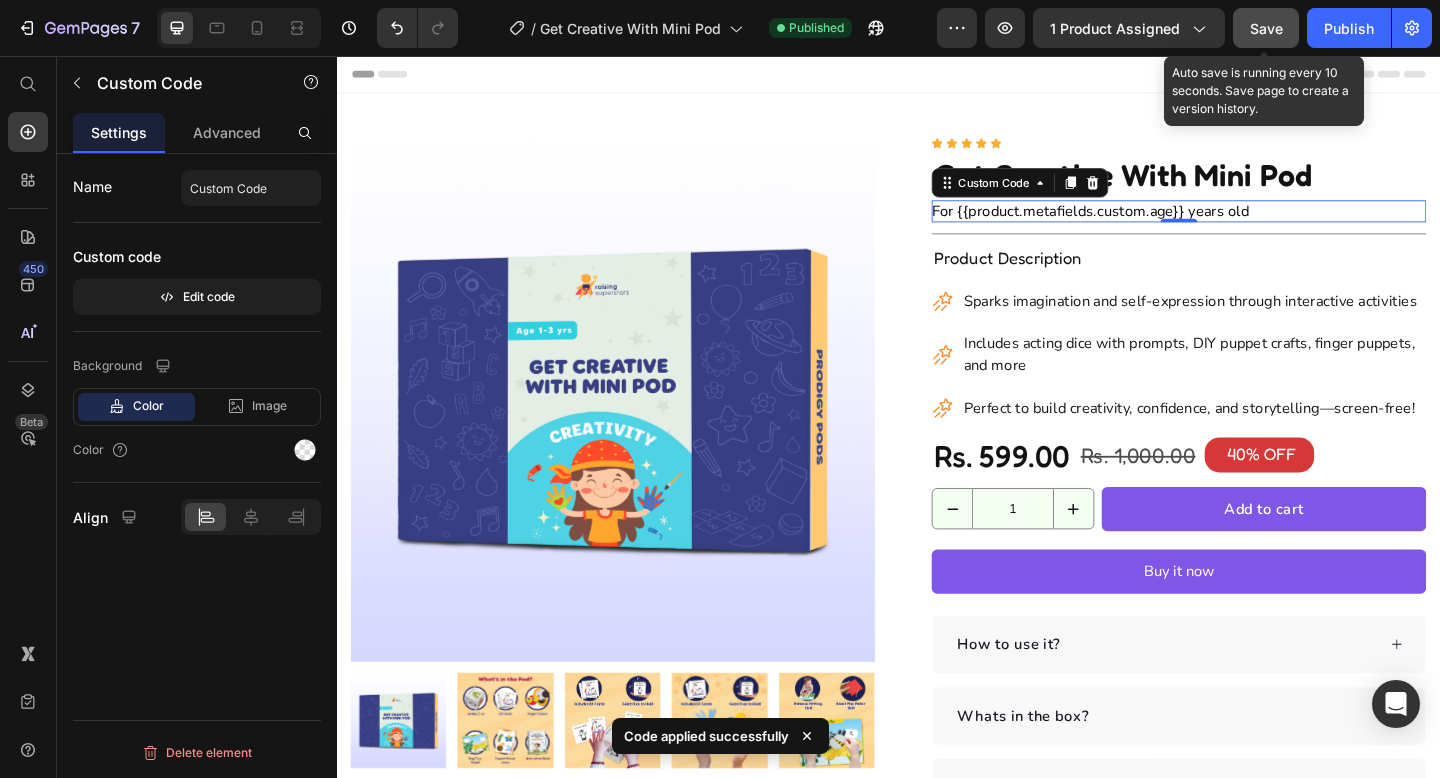 click on "Save" 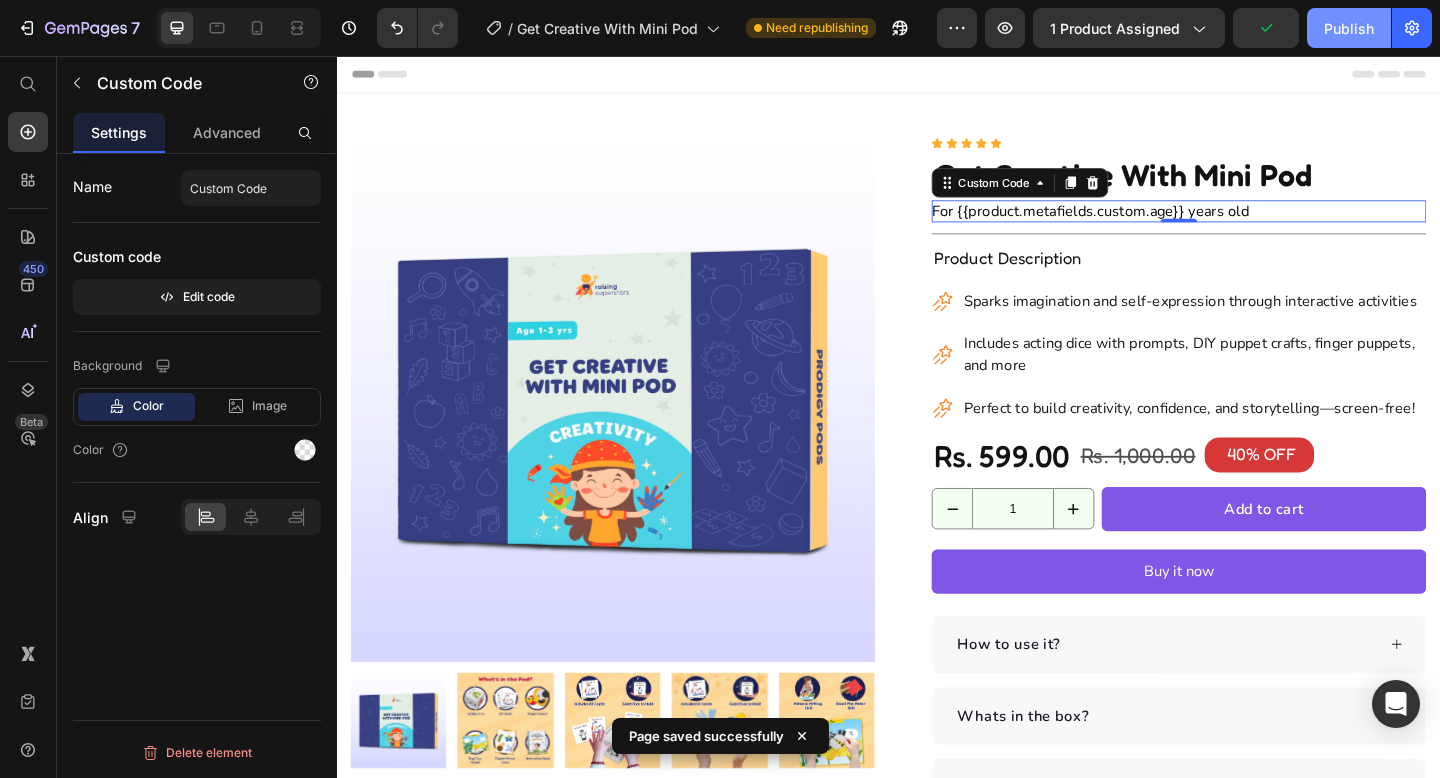 click on "Publish" at bounding box center [1349, 28] 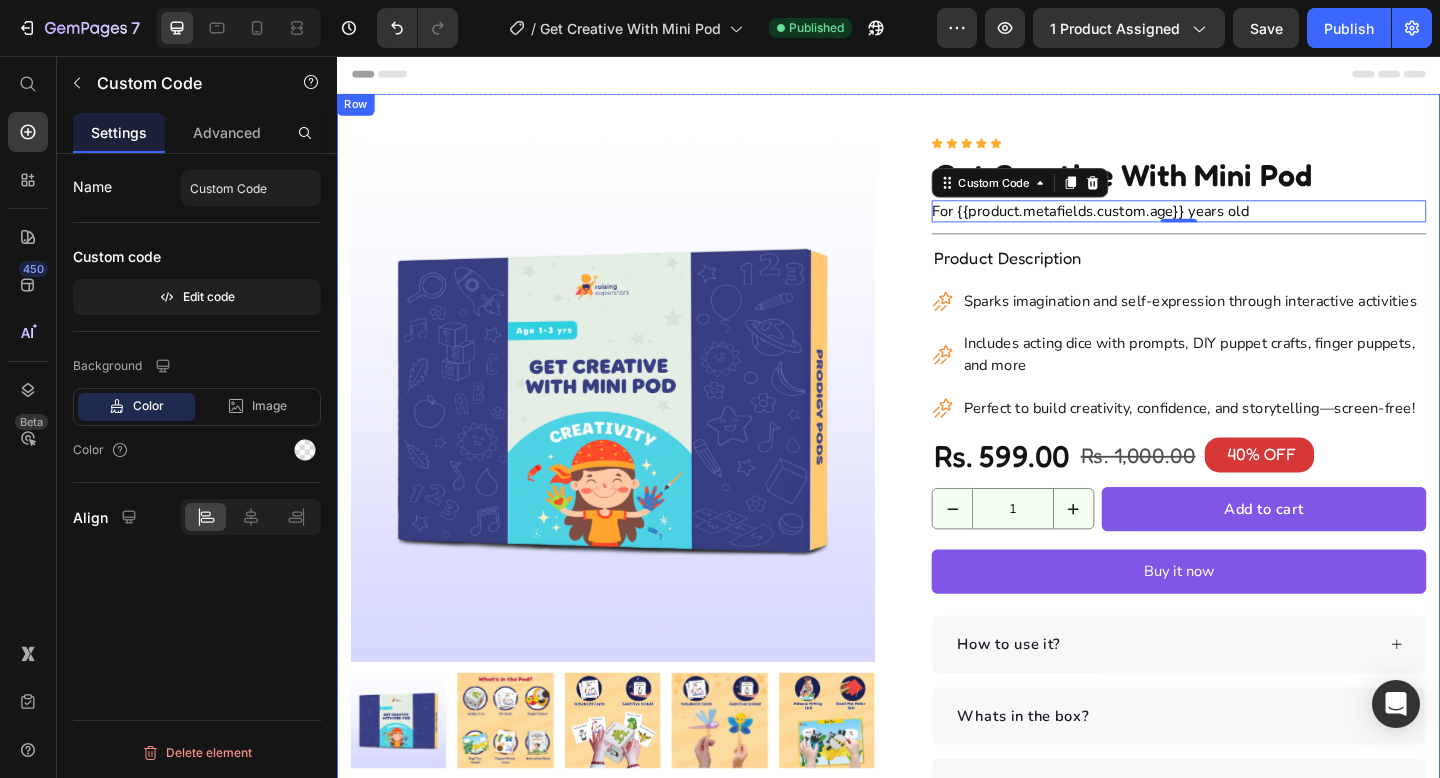 click on "Product Images Row Icon Icon Icon Icon Icon Icon List Hoz Row Get Creative With Mini Pod Product Title For {{product.metafields.custom.age}} years old Custom Code   0 Row                Title Line Product Description Heading
Sparks imagination and self-expression through interactive activities
Includes acting dice with prompts, DIY puppet crafts, finger puppets, and more
Perfect to build creativity, confidence, and storytelling—screen-free! Item List Rs. 599.00 Product Price Rs. 1,000.00 Product Price 40% OFF Discount Tag Row 1 Product Quantity Add to cart Product Cart Button Row Buy it now Dynamic Checkout
How to use it?
Whats in the box?
Key Features Accordion Row Product Row" at bounding box center (937, 530) 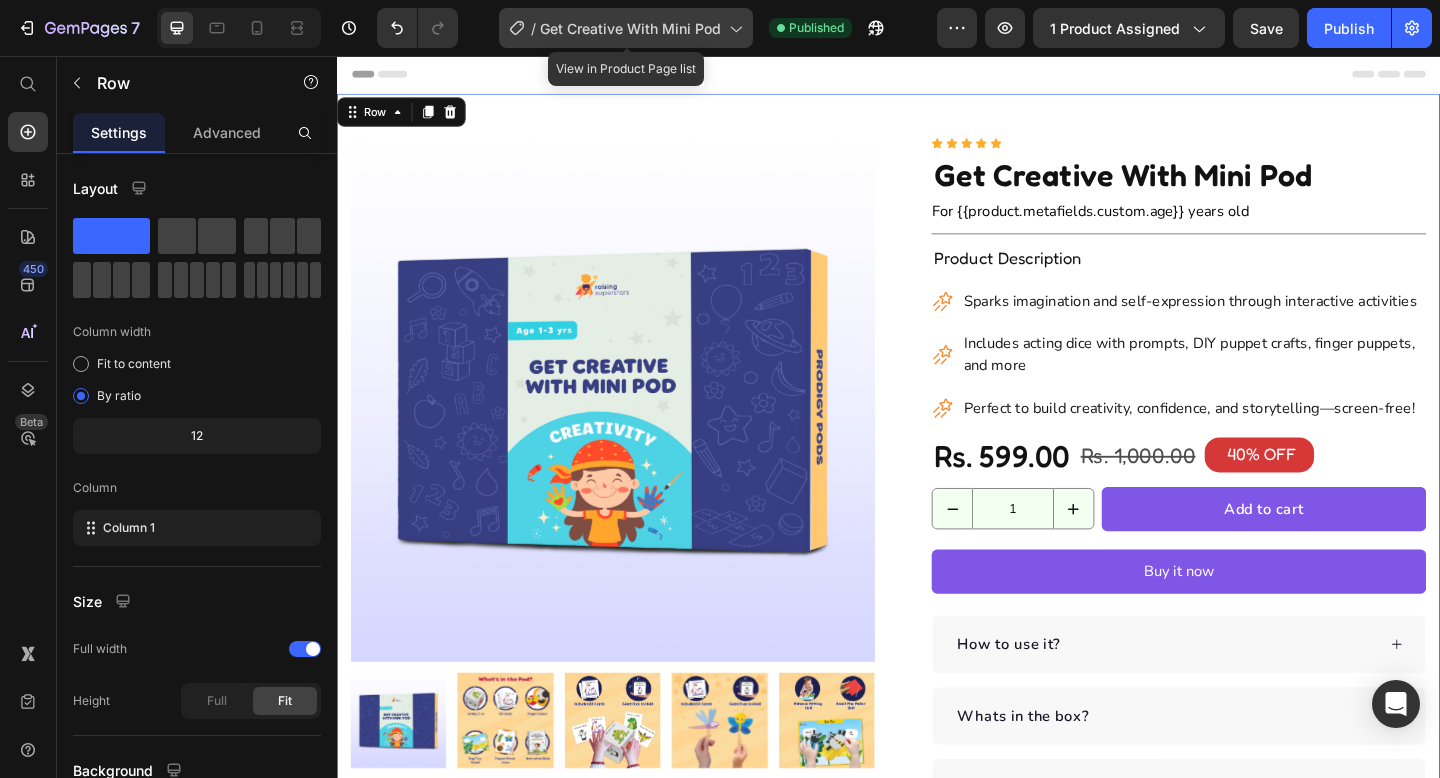 click on "Get Creative With Mini Pod" at bounding box center (630, 28) 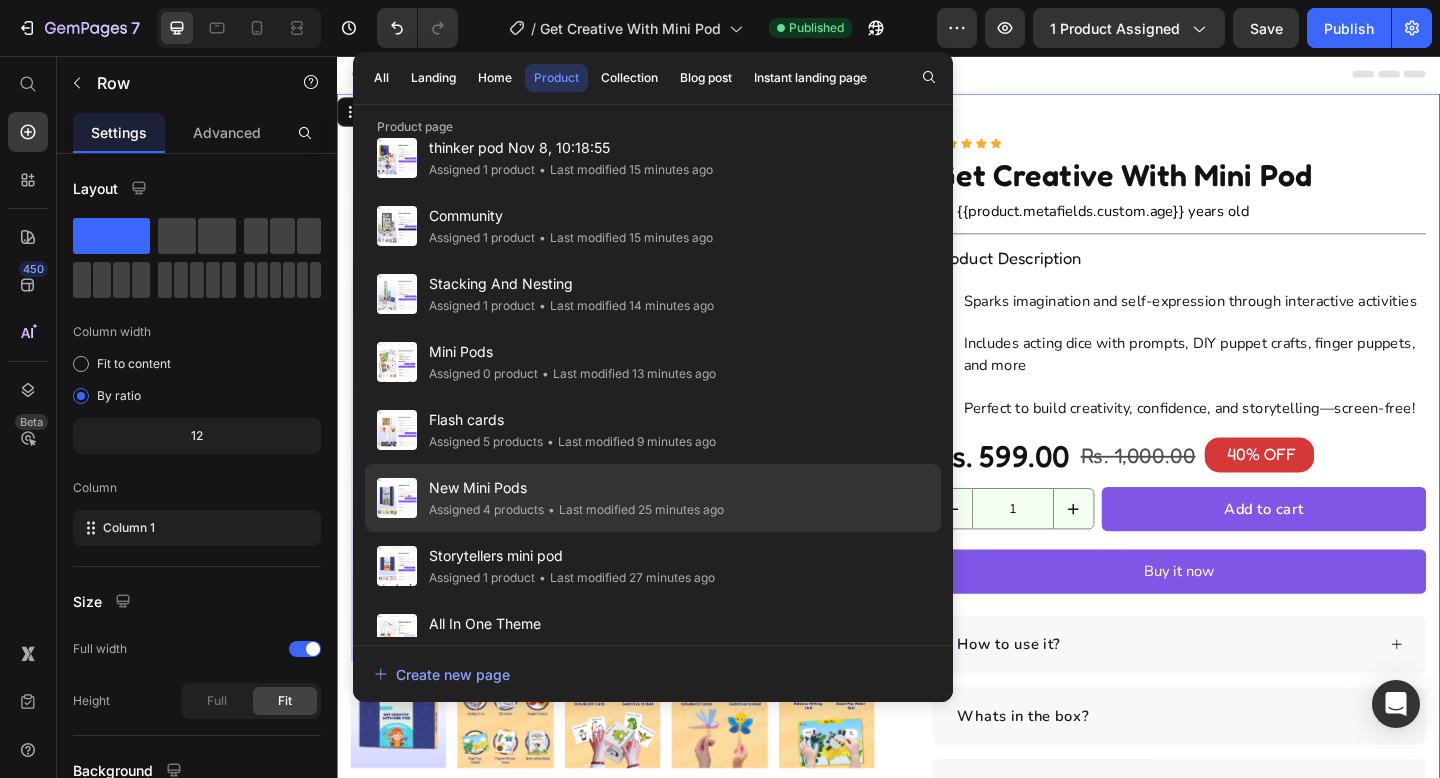 click on "New Mini Pods" at bounding box center [576, 488] 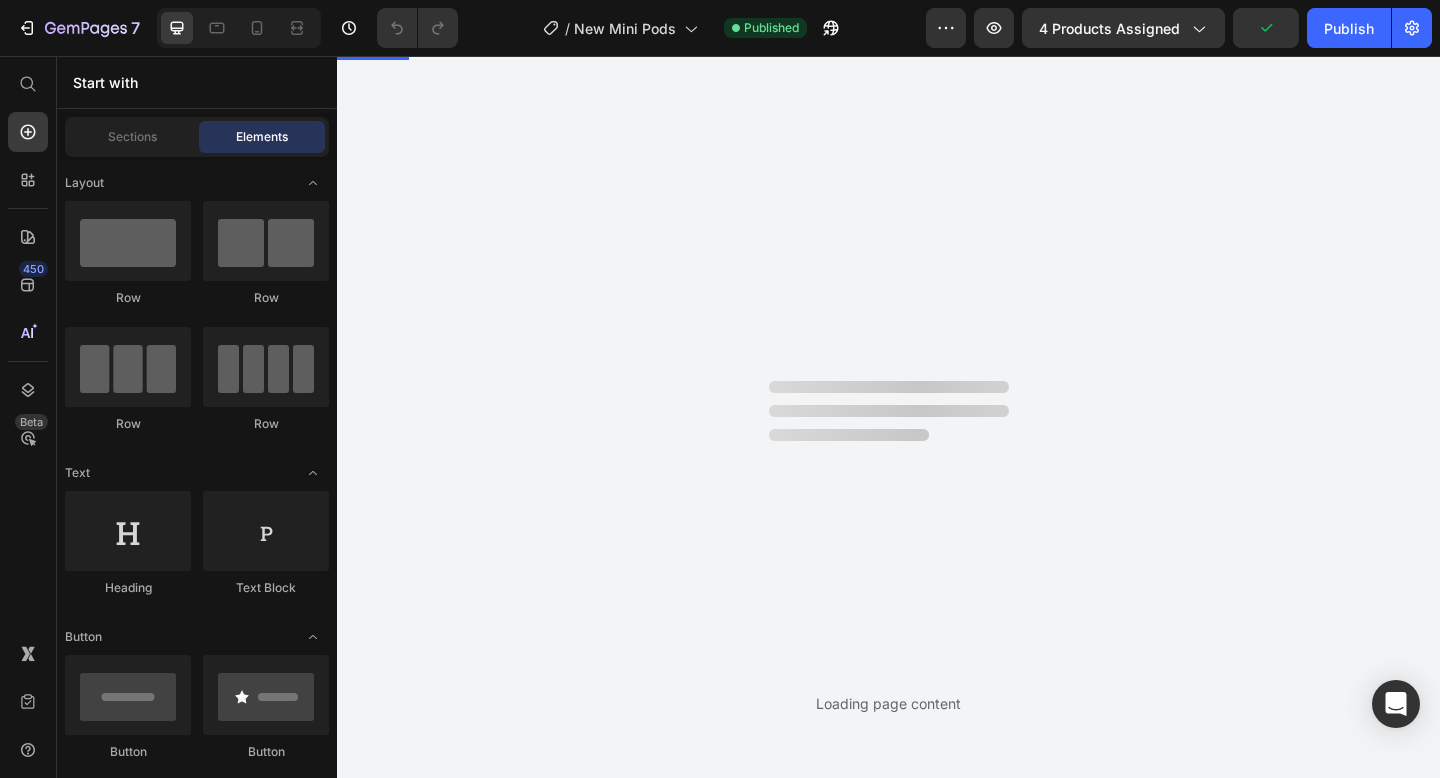 scroll, scrollTop: 0, scrollLeft: 0, axis: both 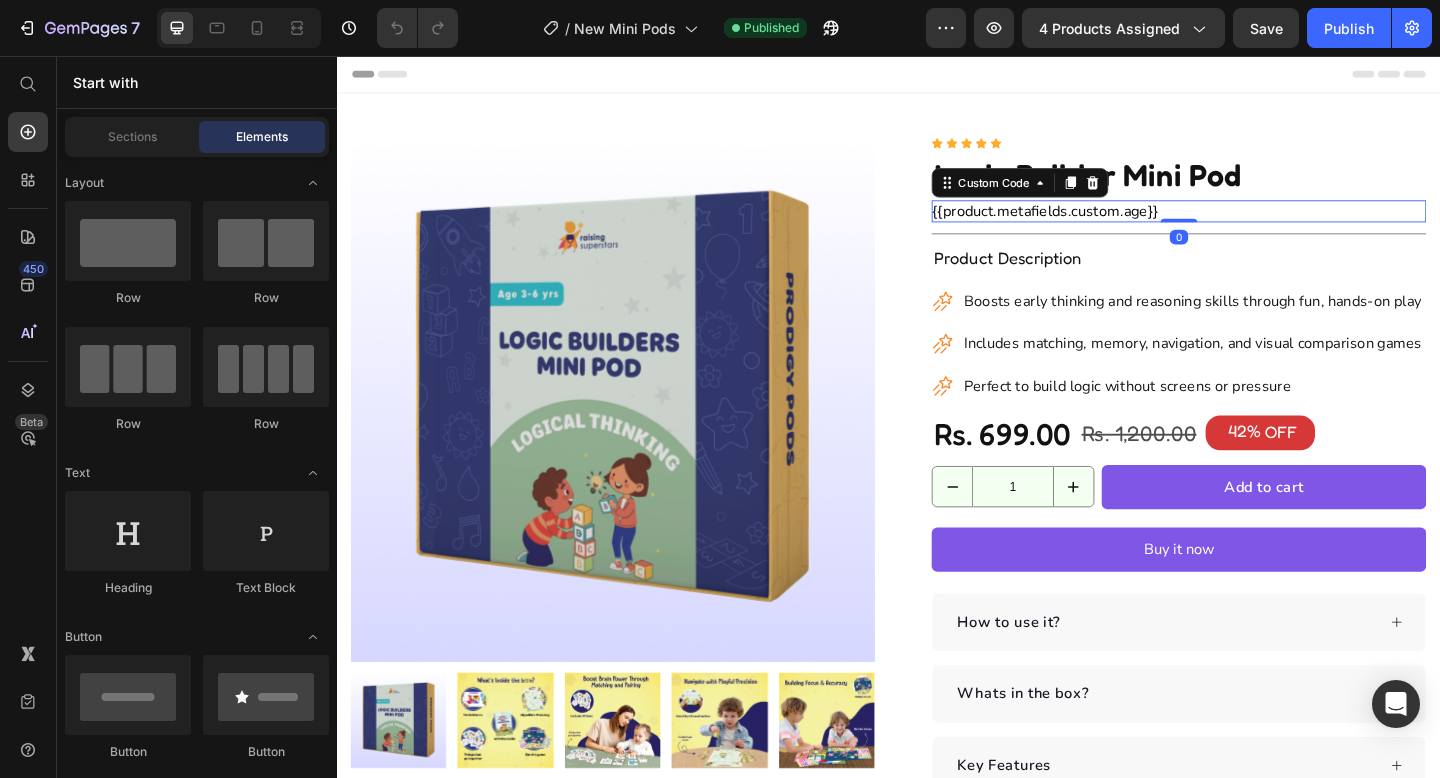 click on "{{product.metafields.custom.age}}" at bounding box center (1253, 225) 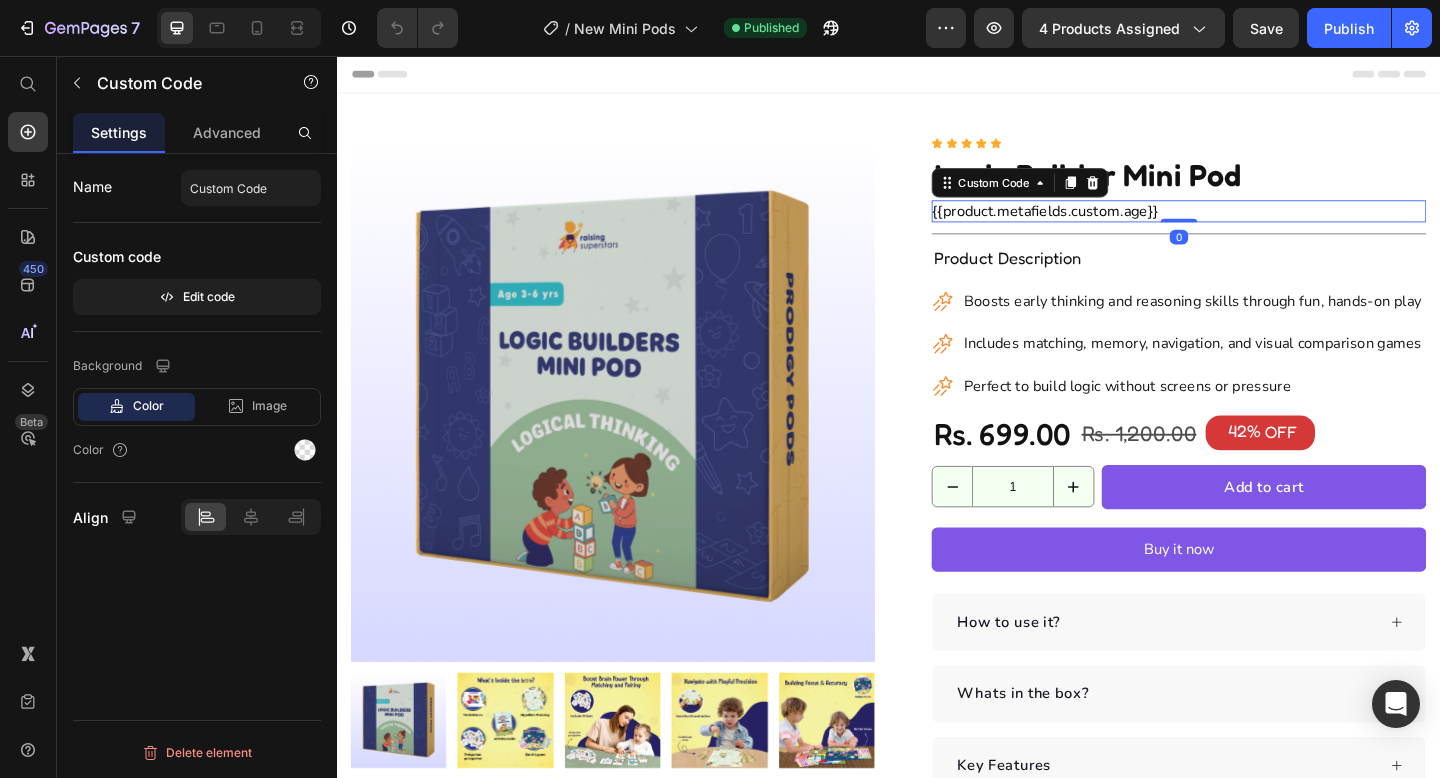 click on "{{product.metafields.custom.age}}" at bounding box center (1253, 225) 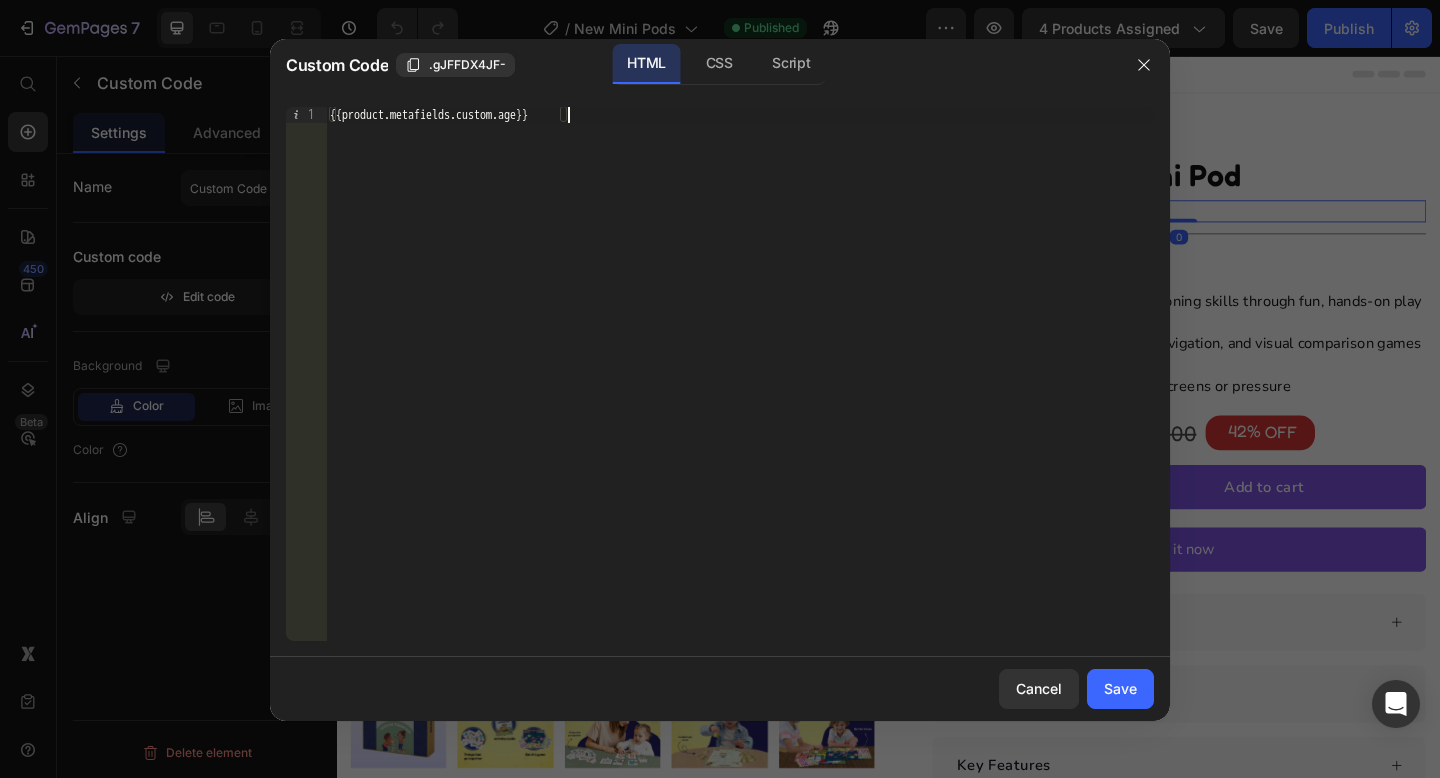 click on "{{product.metafields.custom.age}}" at bounding box center [740, 390] 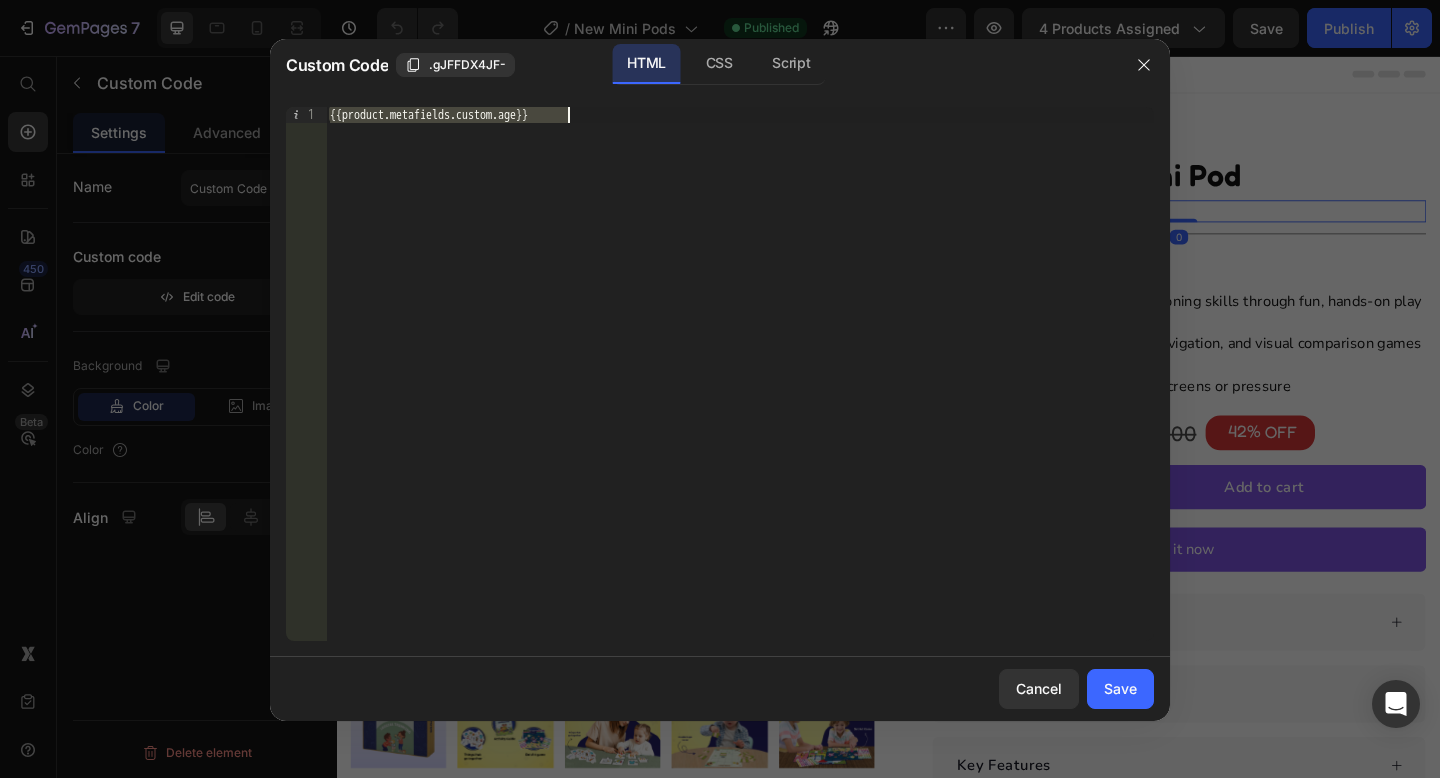 click on "{{product.metafields.custom.age}}" at bounding box center (740, 390) 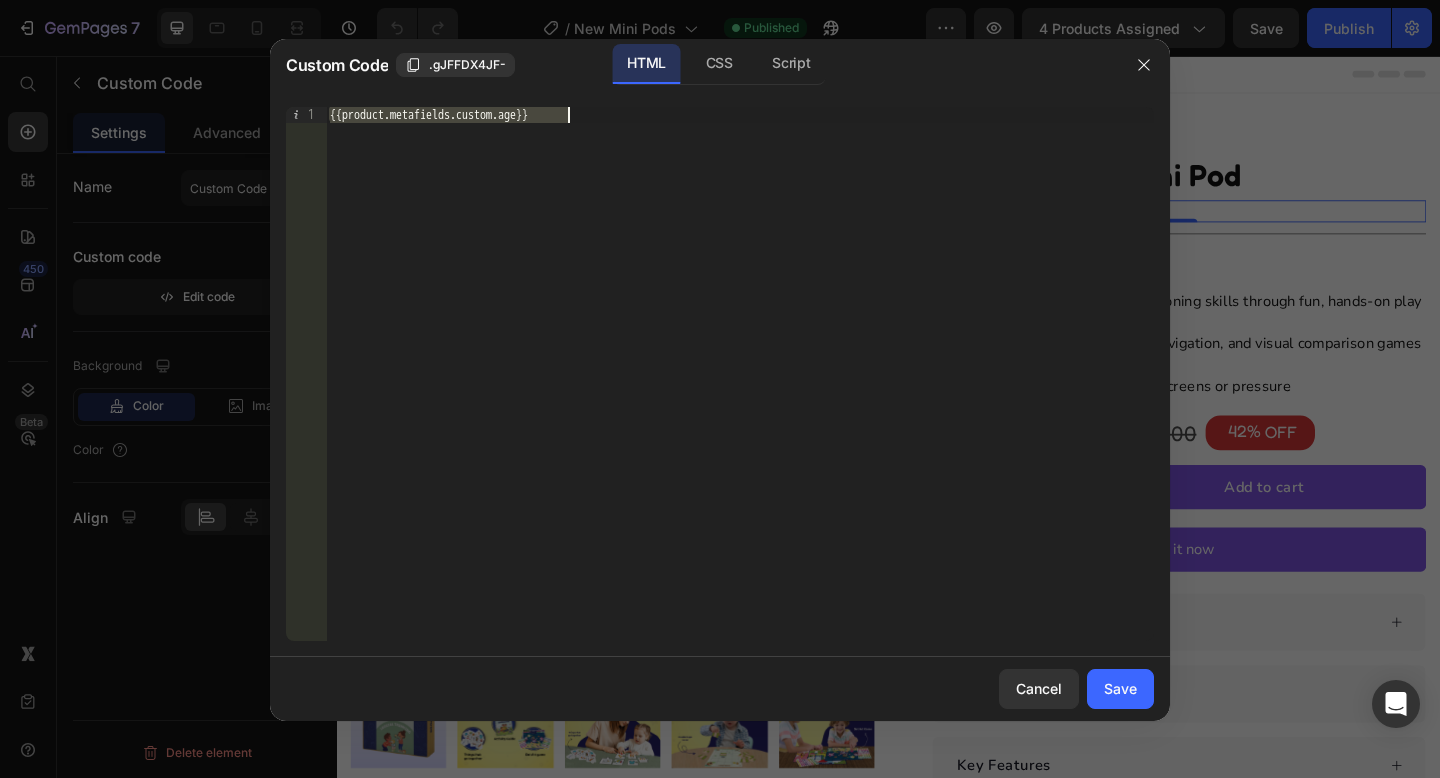 type on "For {{product.metafields.custom.age}} years old" 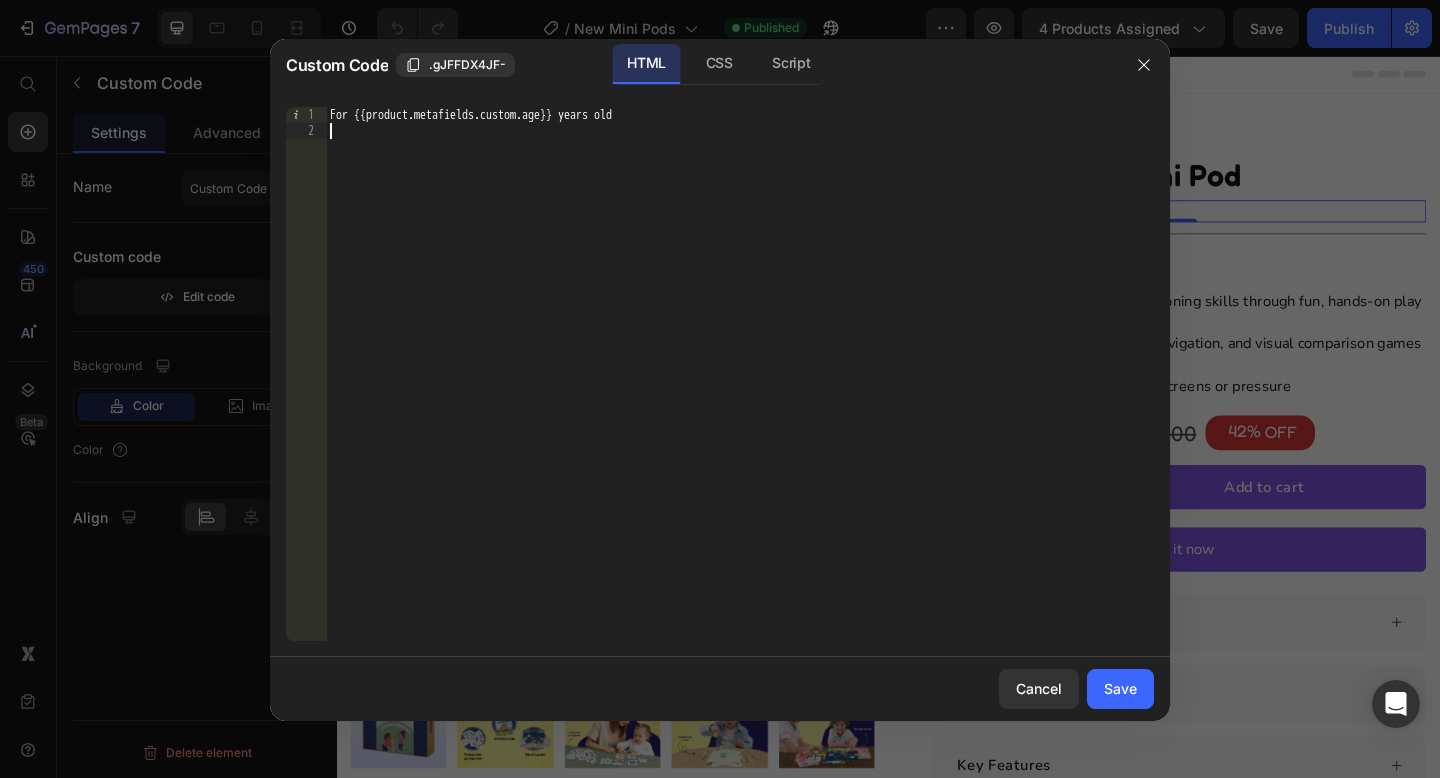 type on "For {{product.metafields.custom.age}} years old" 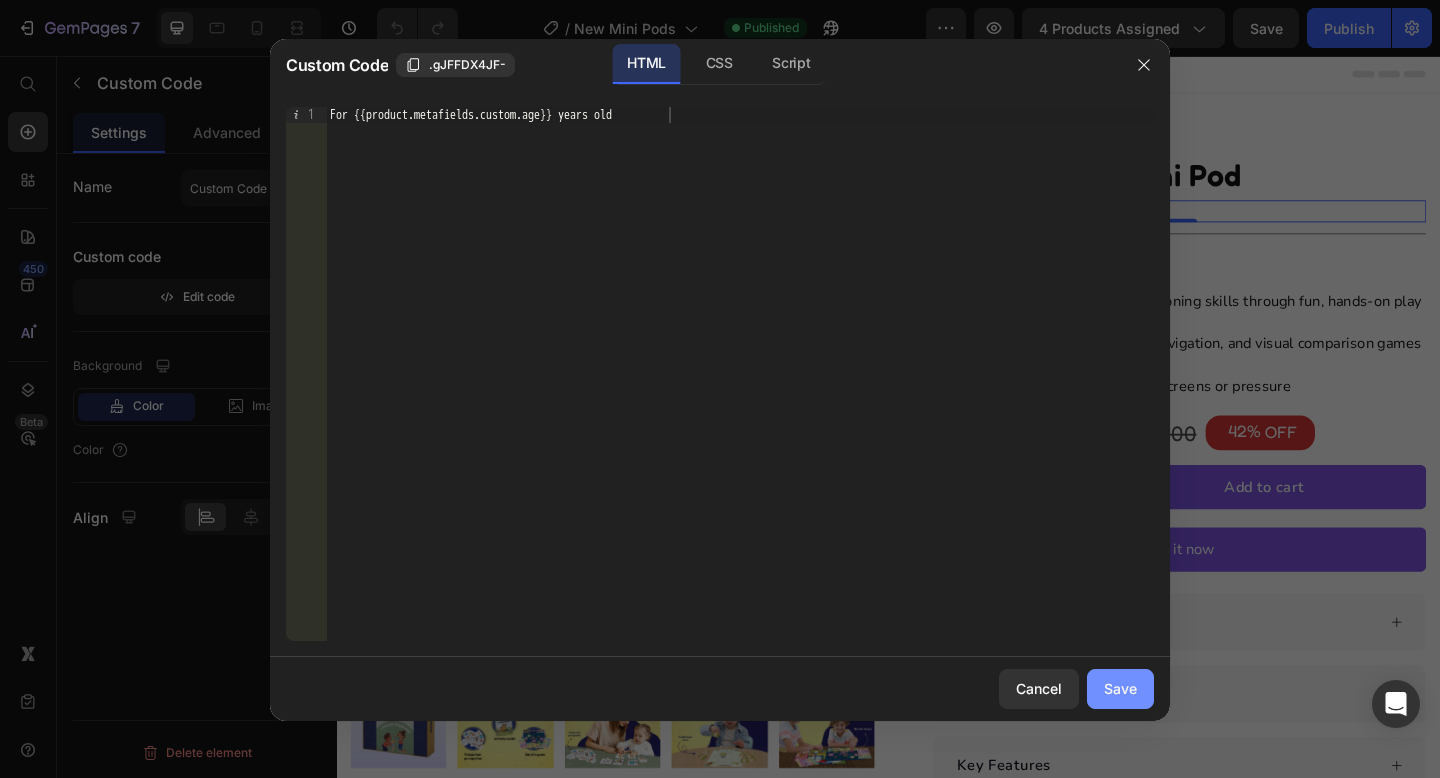 click on "Save" 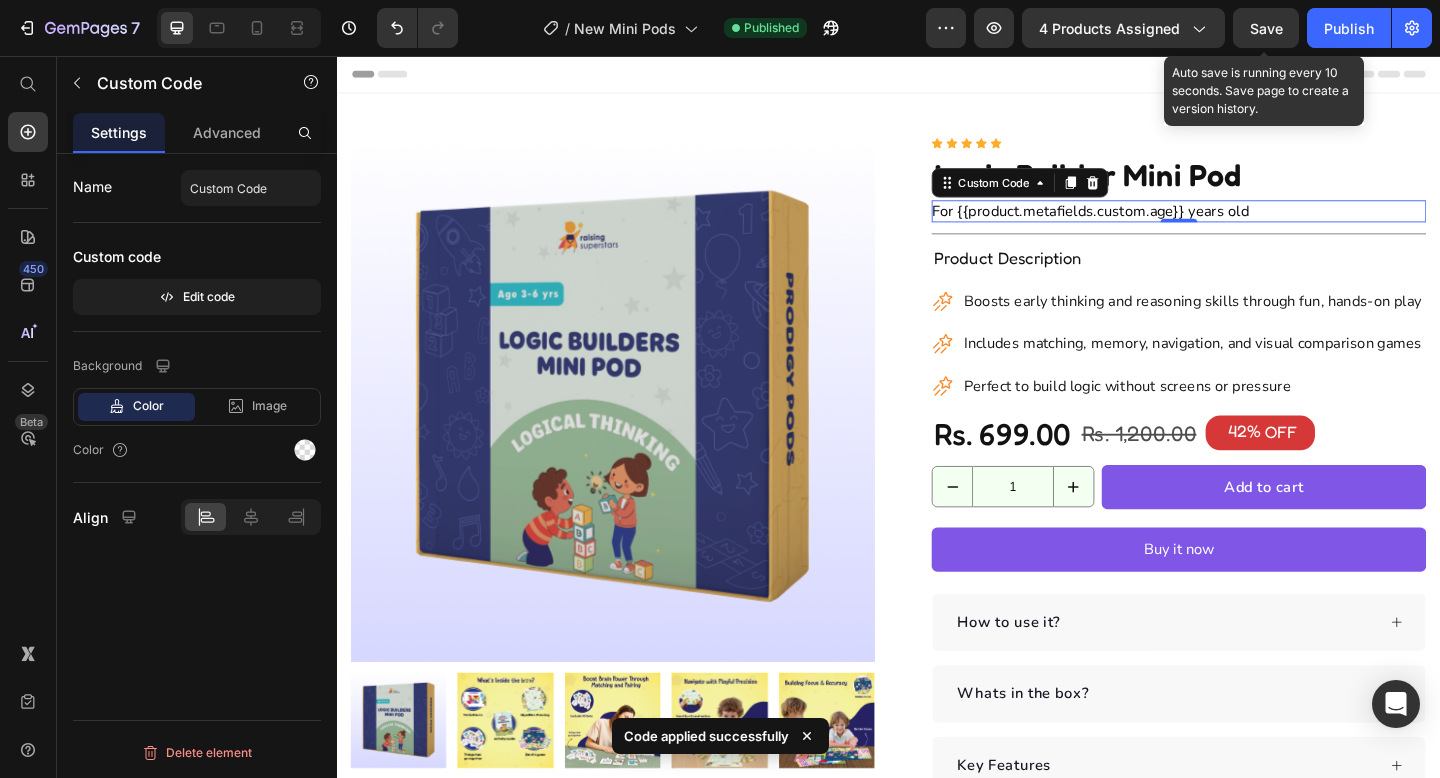 click on "Save" at bounding box center [1266, 28] 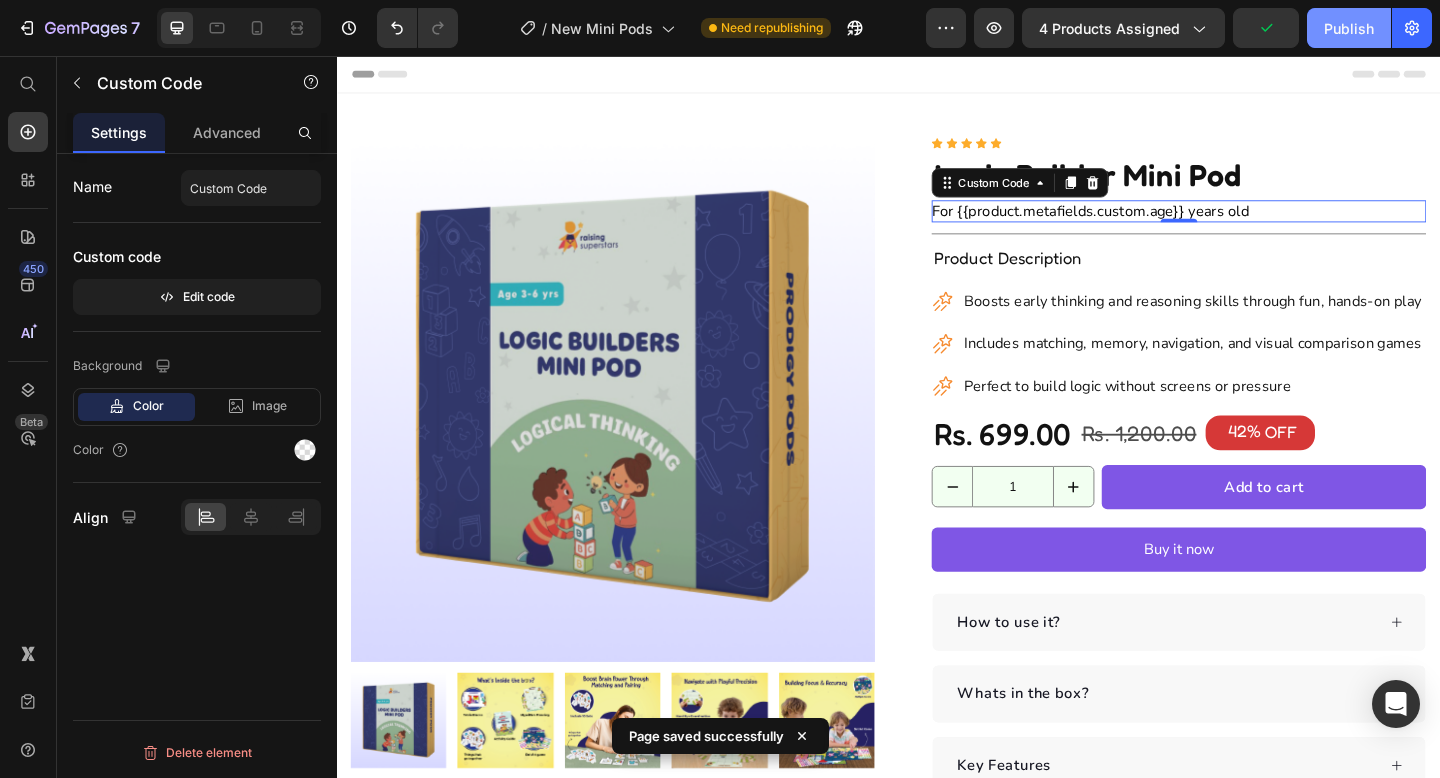 click on "Publish" at bounding box center (1349, 28) 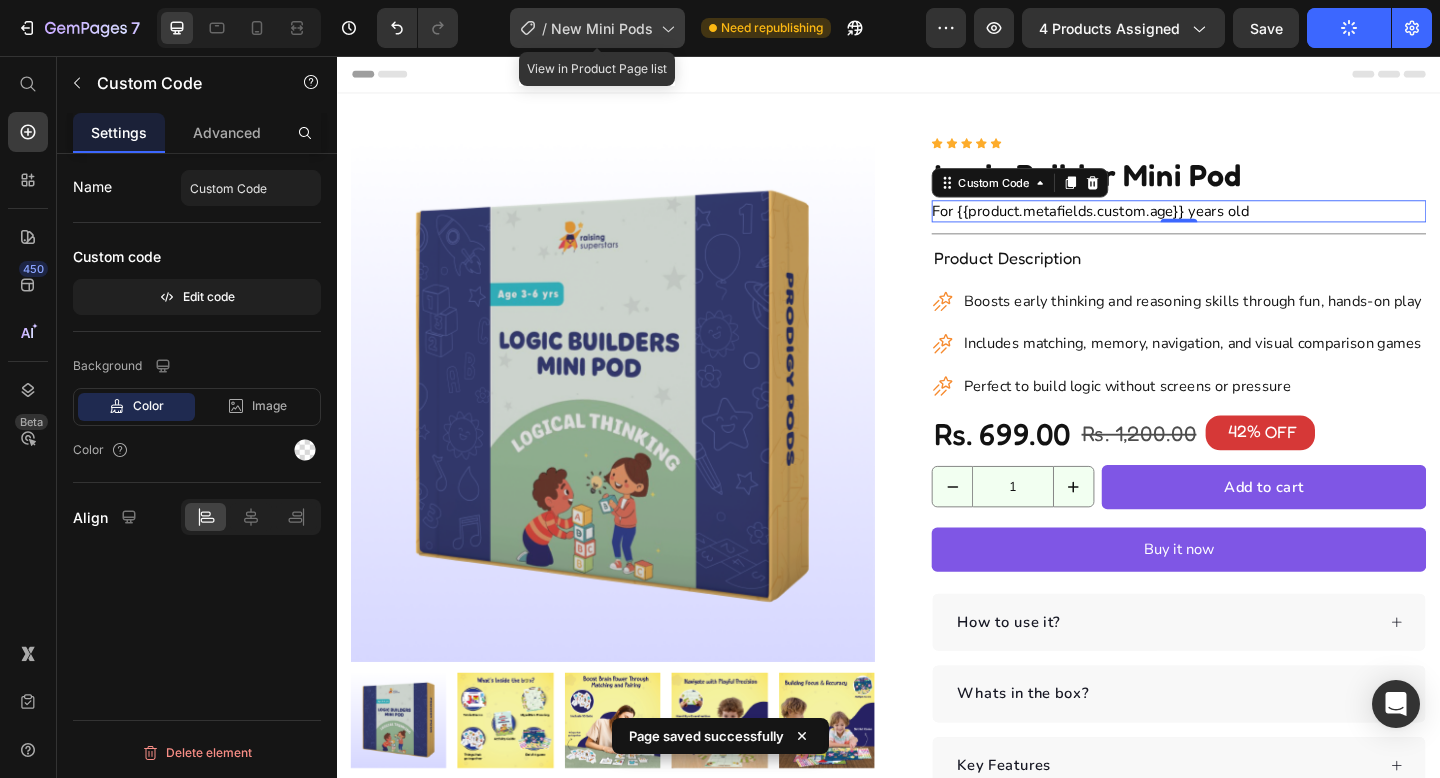 click on "New Mini Pods" at bounding box center (602, 28) 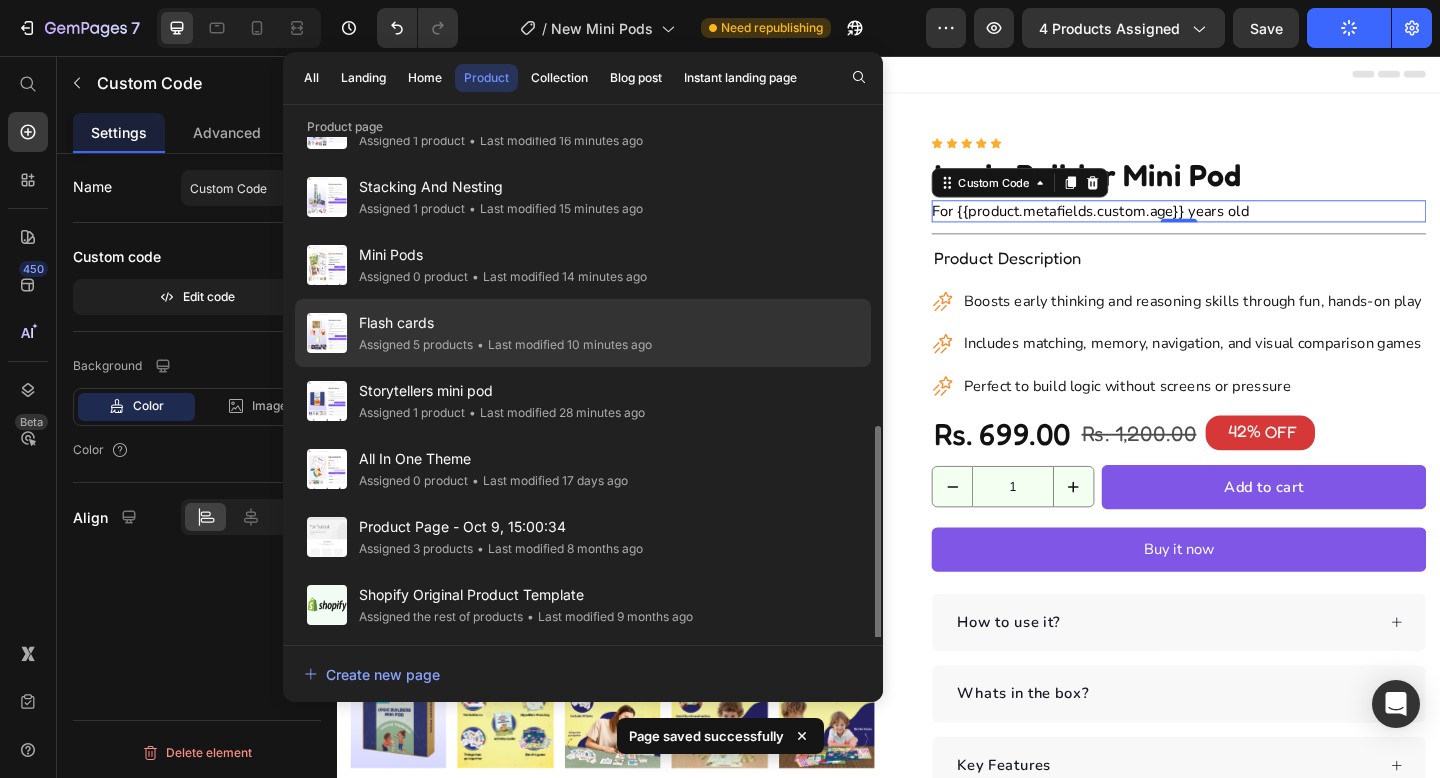 scroll, scrollTop: 670, scrollLeft: 0, axis: vertical 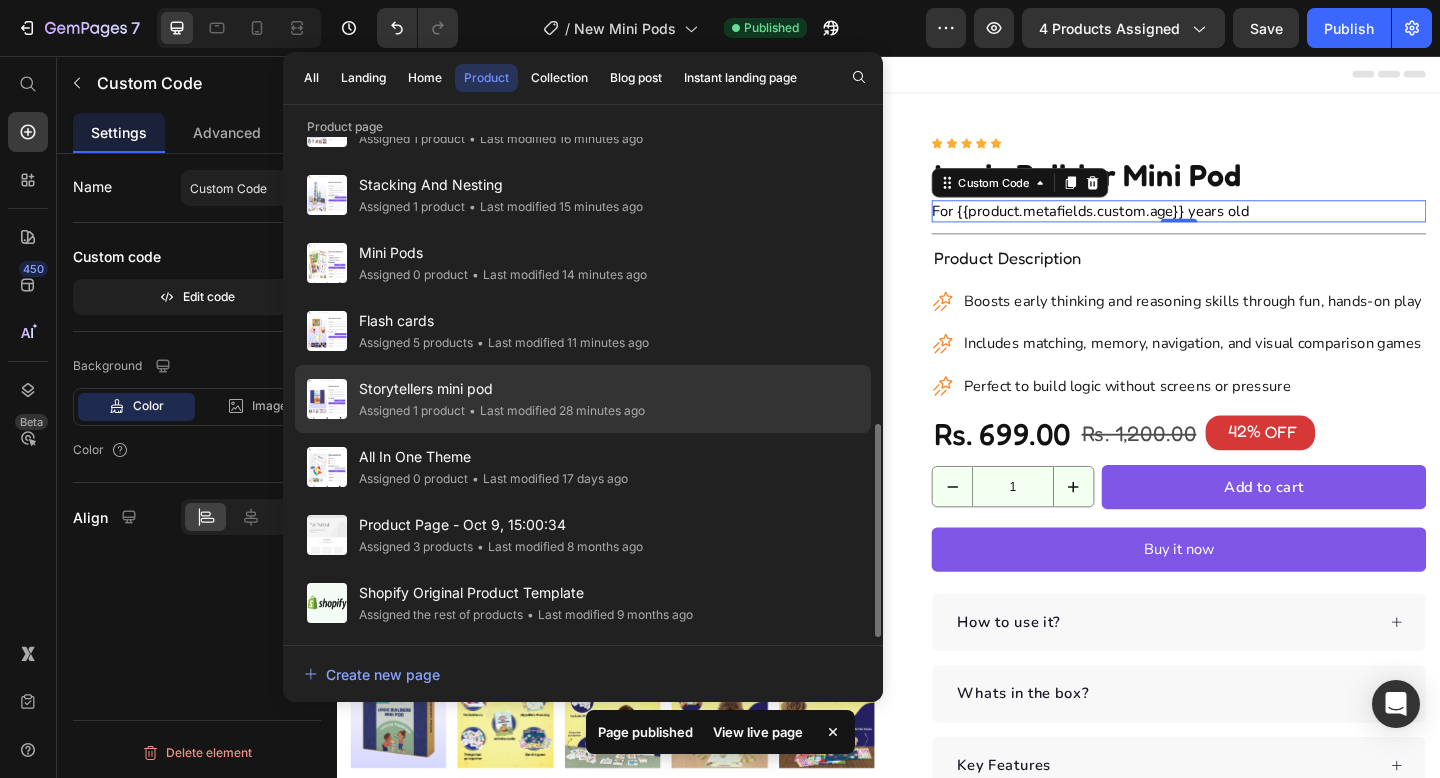click on "Storytellers mini pod Assigned 1 product • Last modified 28 minutes ago" 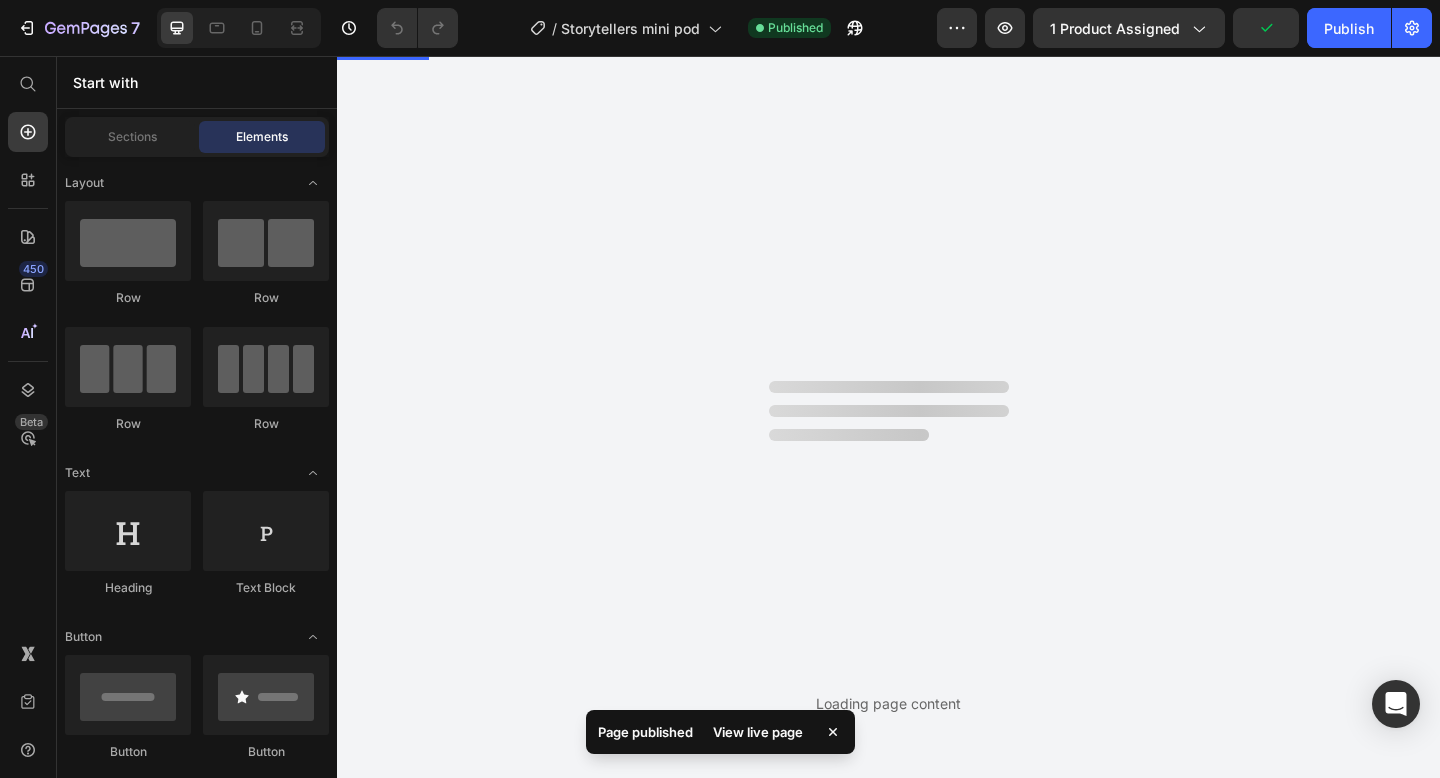 scroll, scrollTop: 0, scrollLeft: 0, axis: both 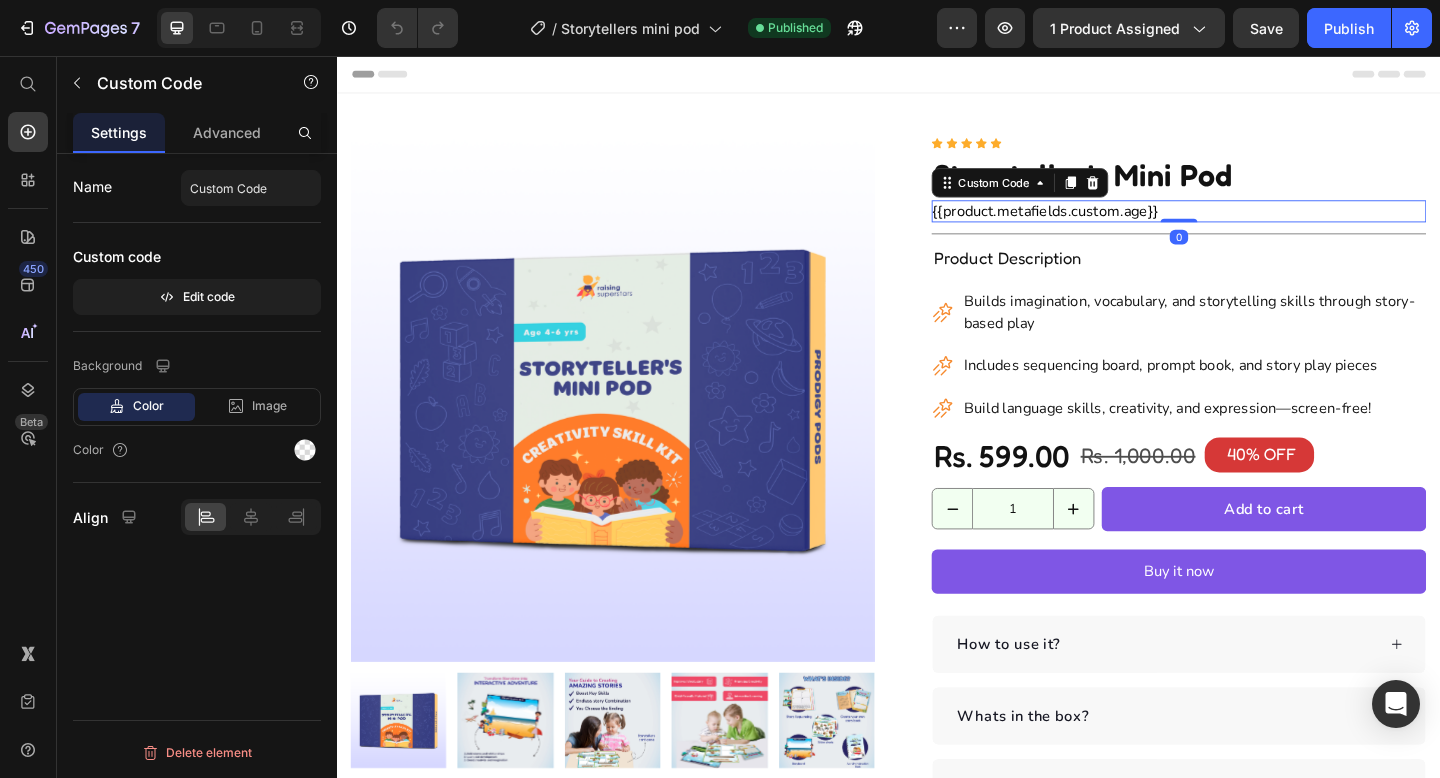 click on "{{product.metafields.custom.age}}" at bounding box center (1253, 225) 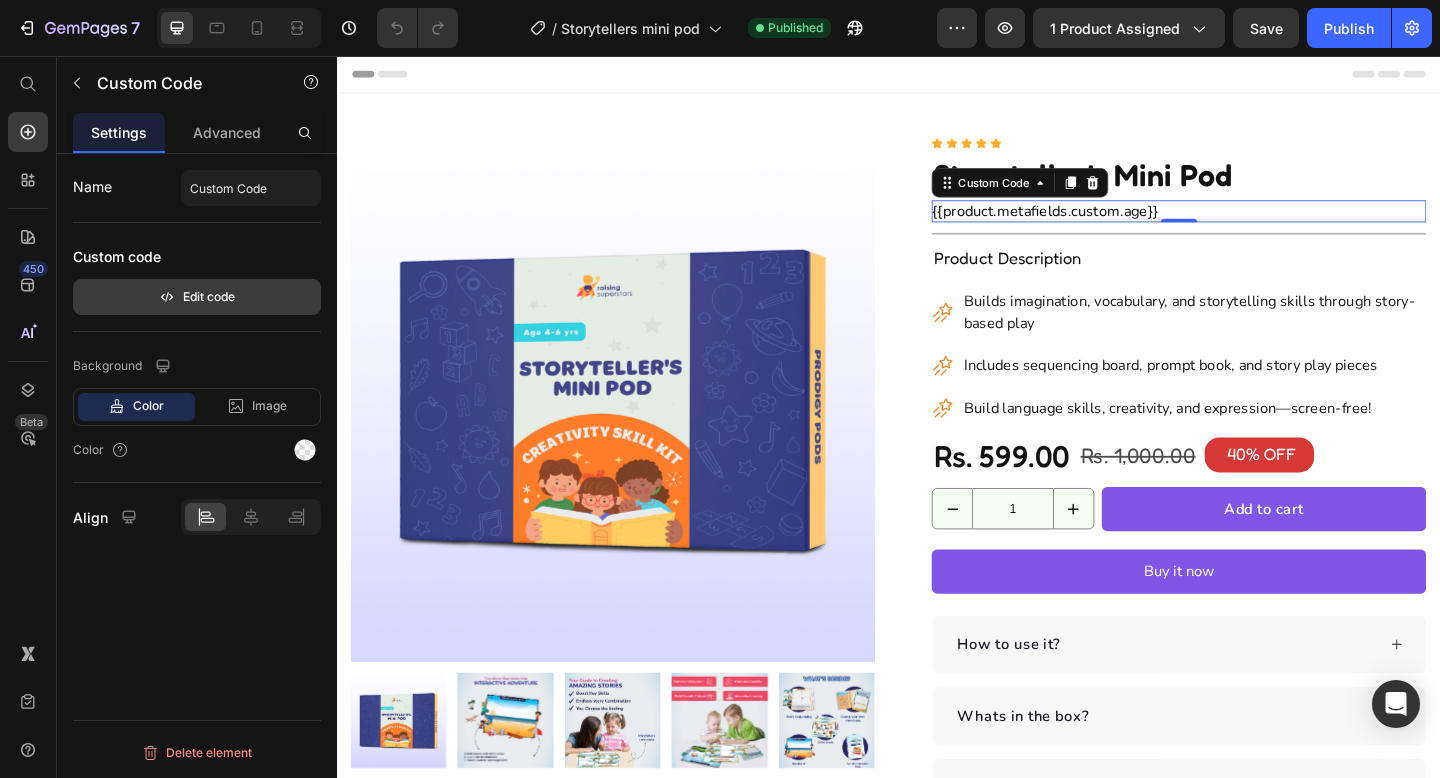 click on "Edit code" at bounding box center (197, 297) 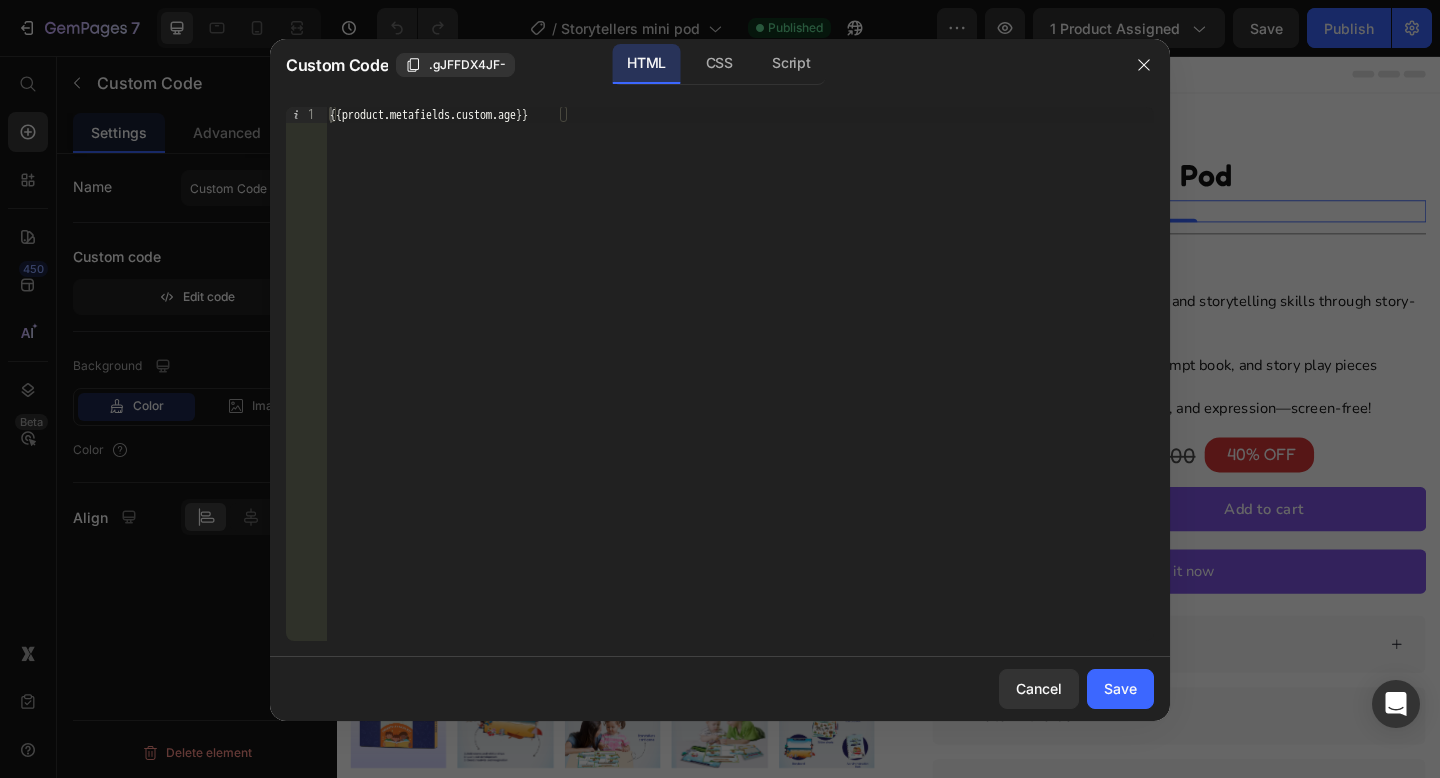 click on "{{product.metafields.custom.age}}" at bounding box center [740, 390] 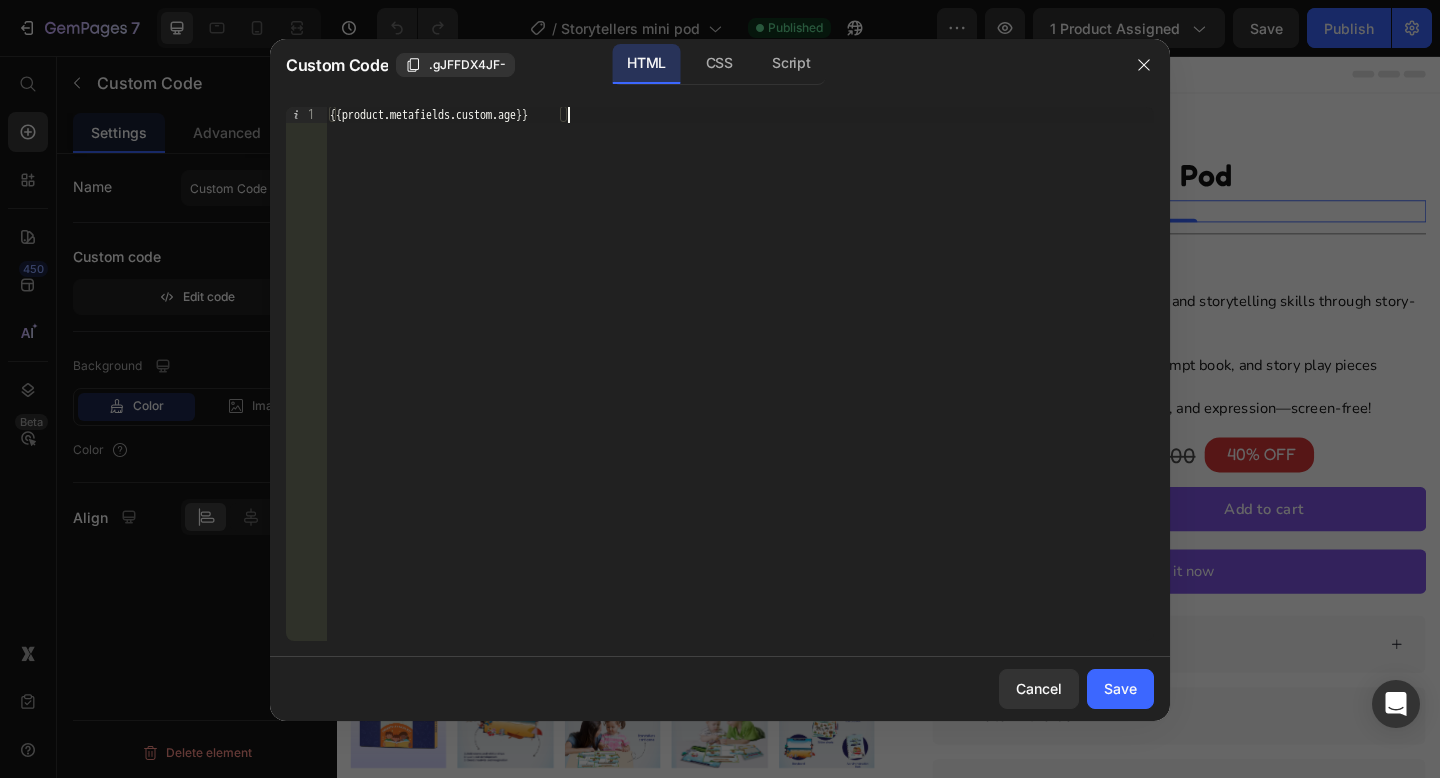 click on "{{product.metafields.custom.age}}" at bounding box center (740, 390) 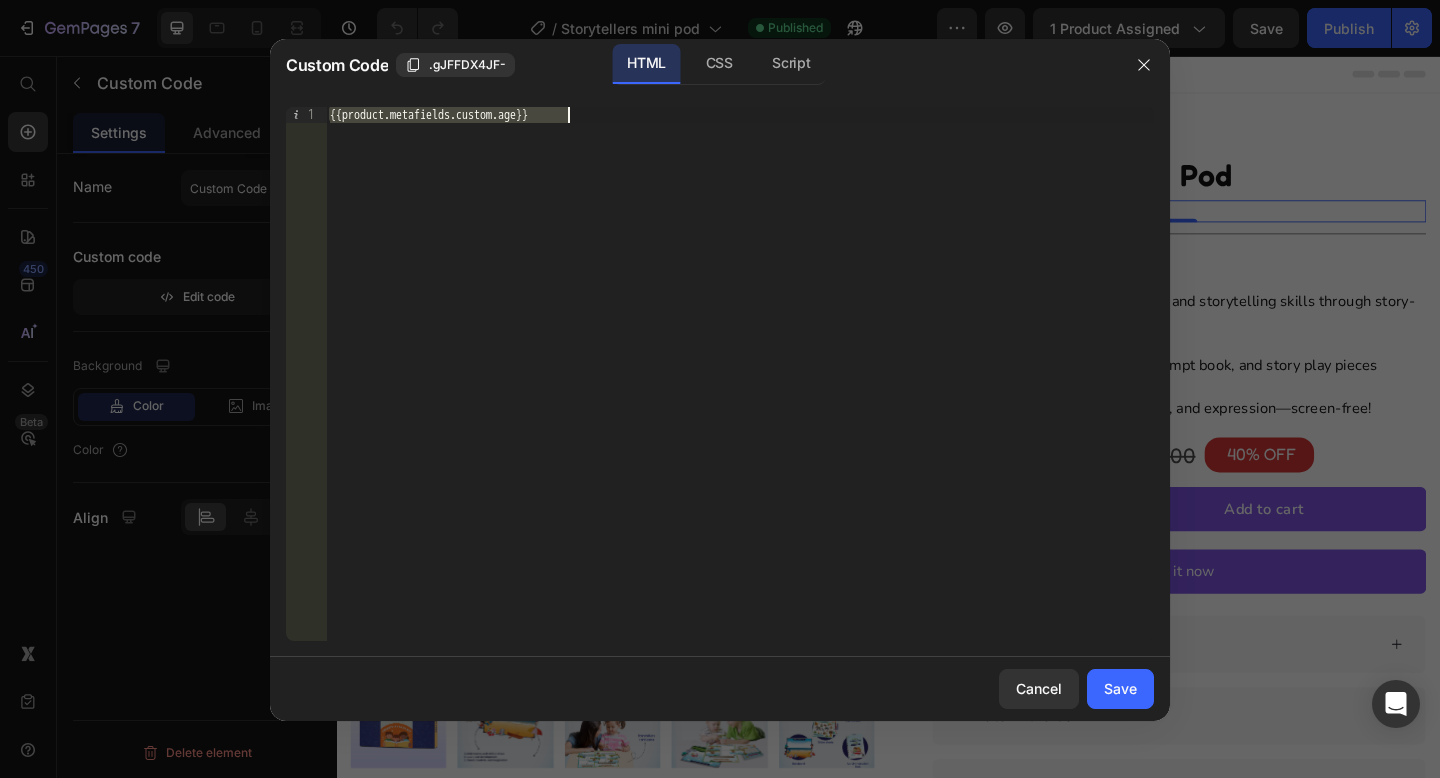 paste on "For {{product.metafields.custom.age}} years old" 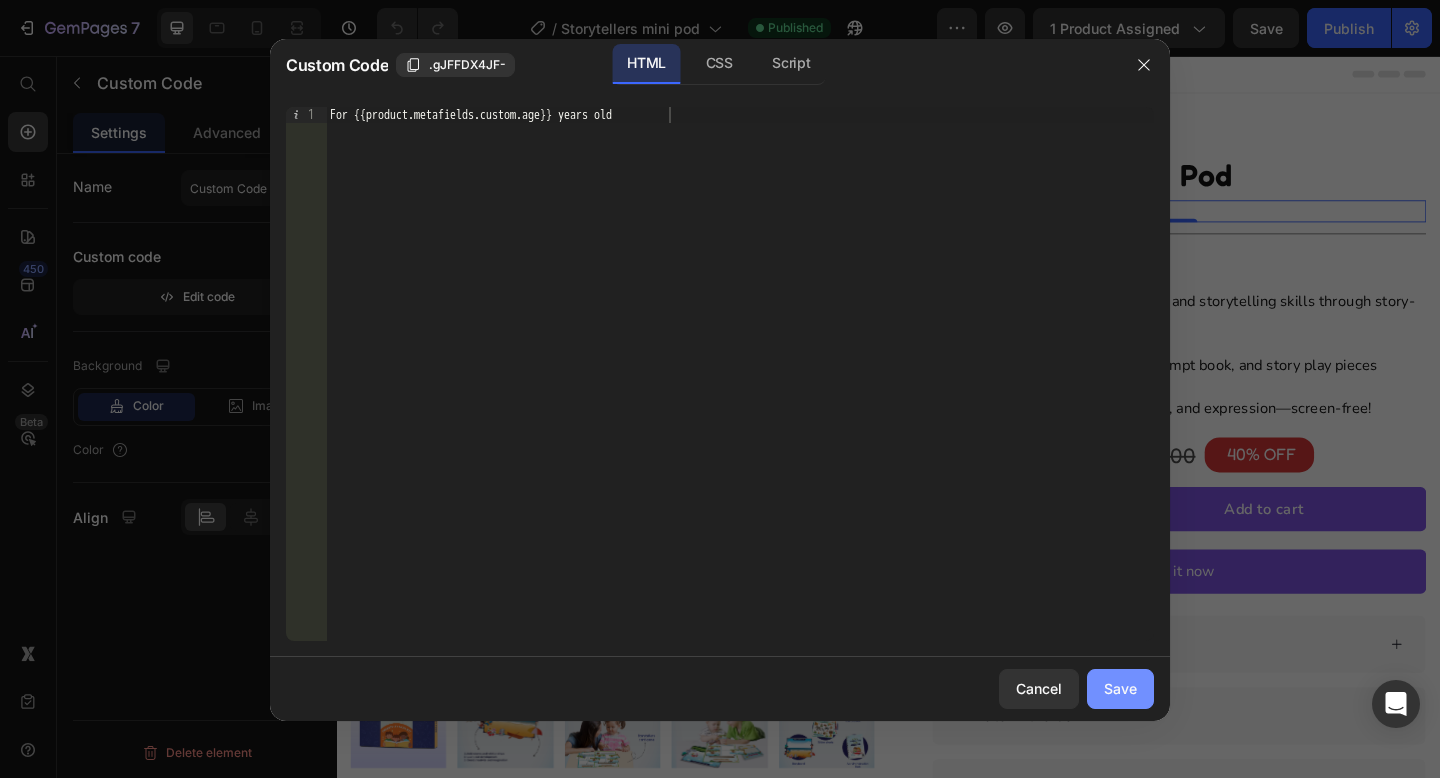 click on "Save" 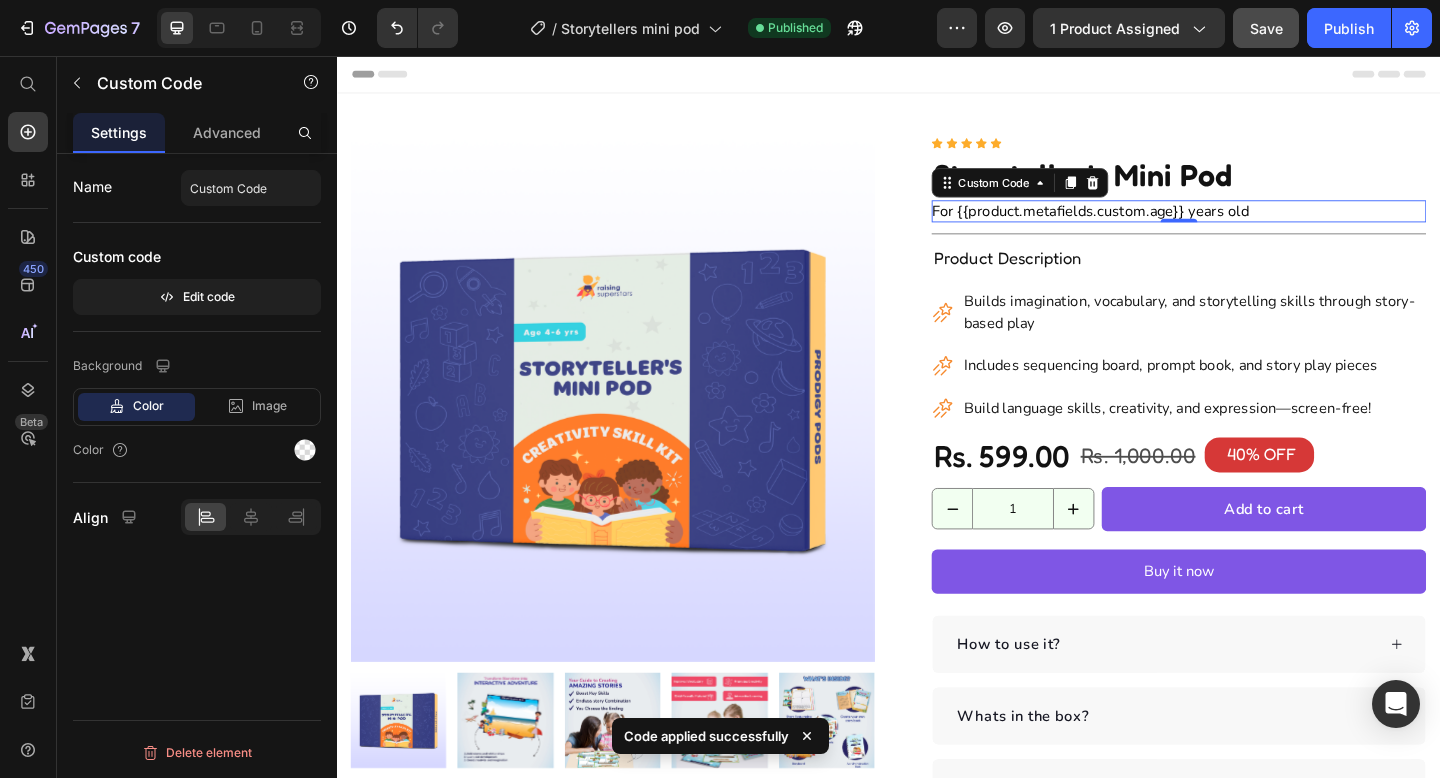 click on "Save" 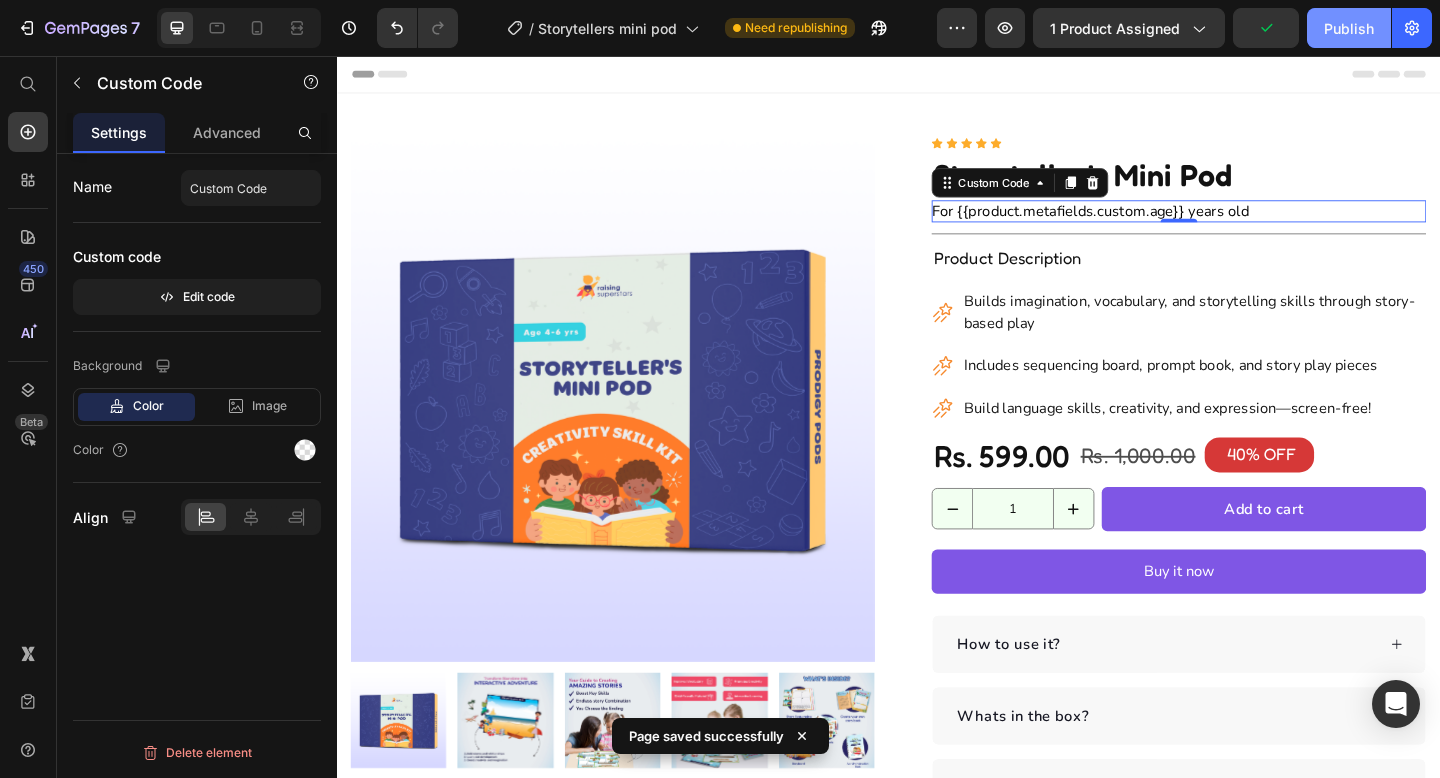 click on "Publish" at bounding box center (1349, 28) 